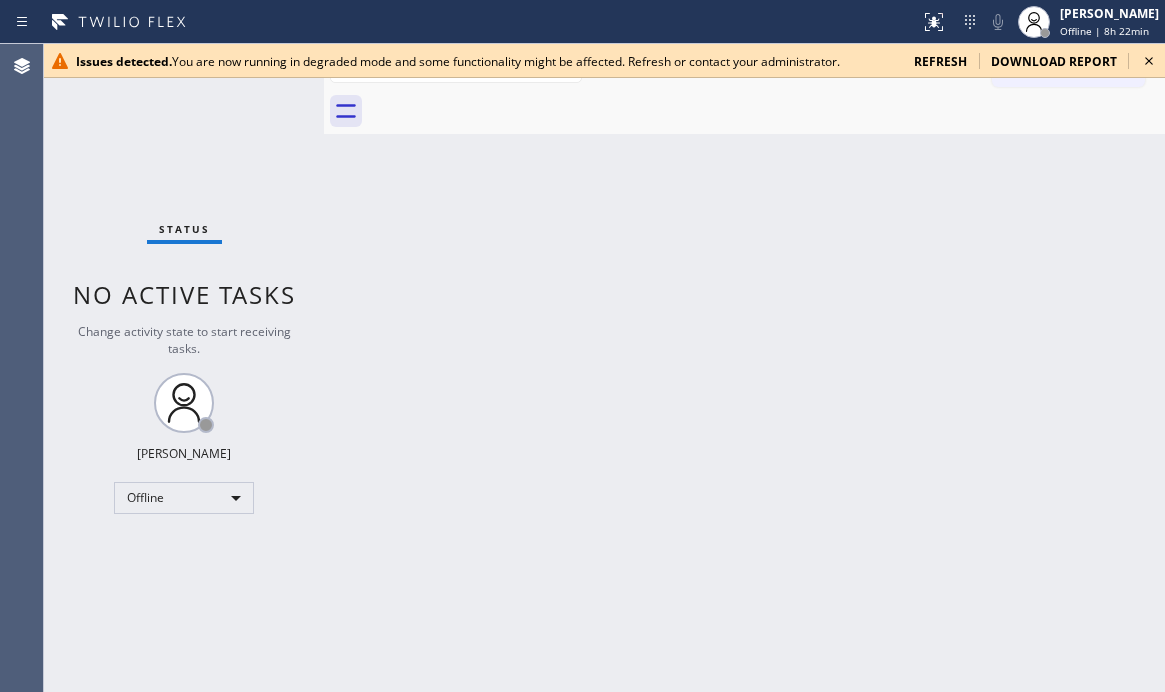 scroll, scrollTop: 0, scrollLeft: 0, axis: both 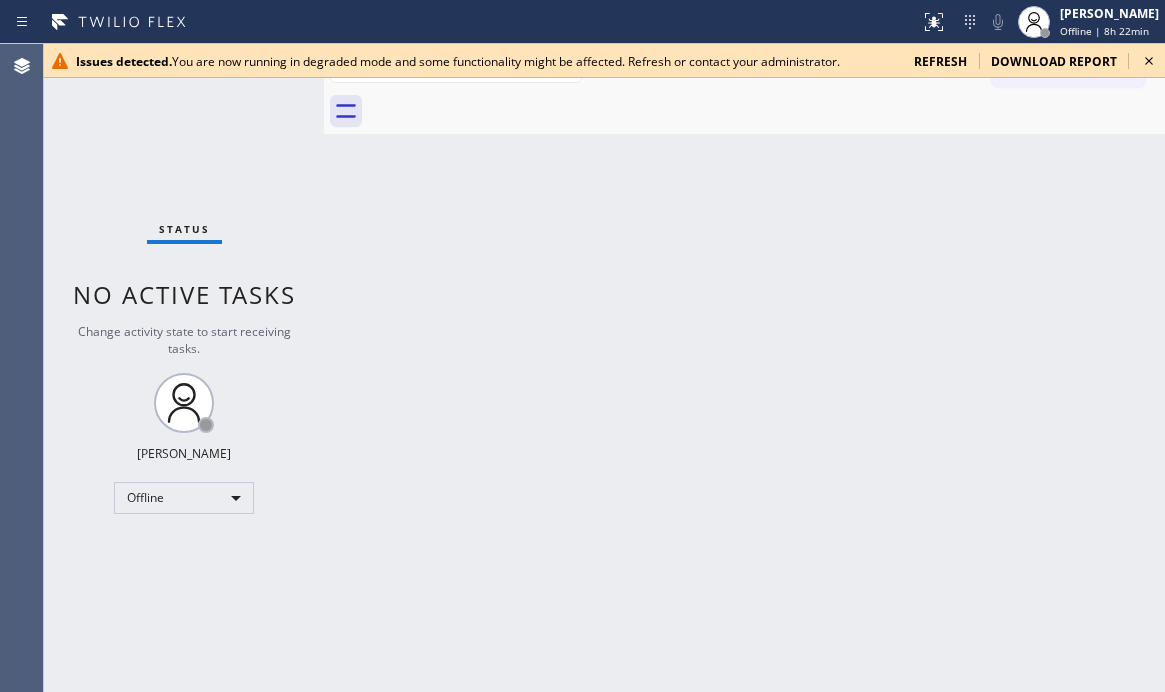 click 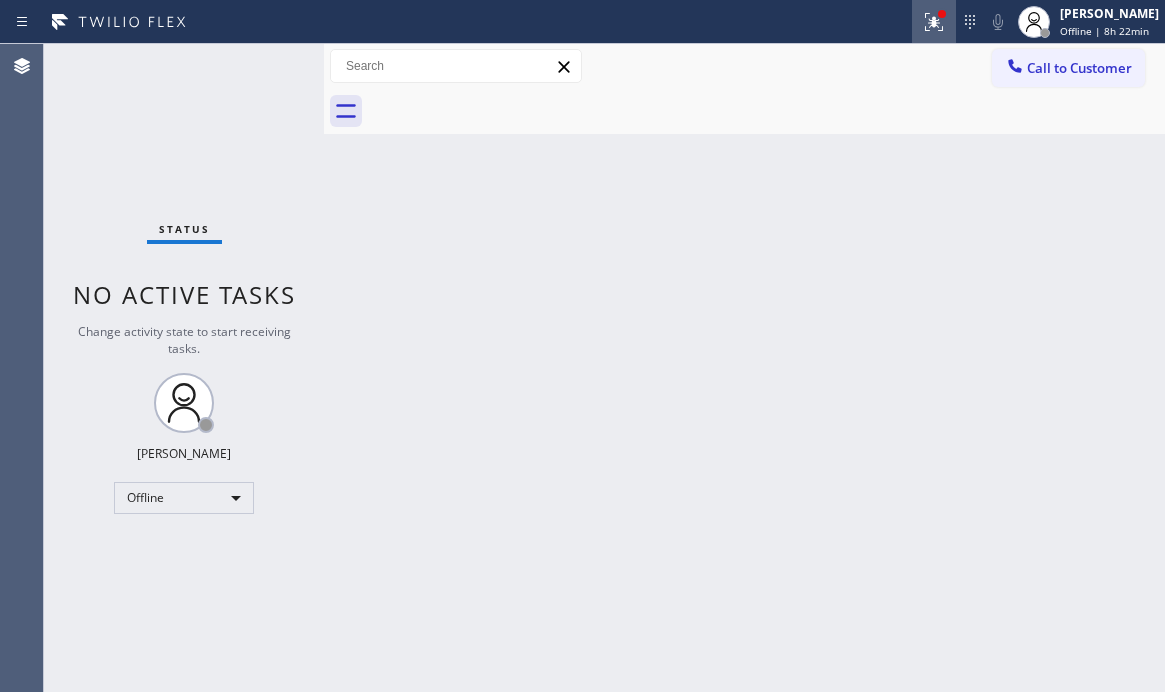 click 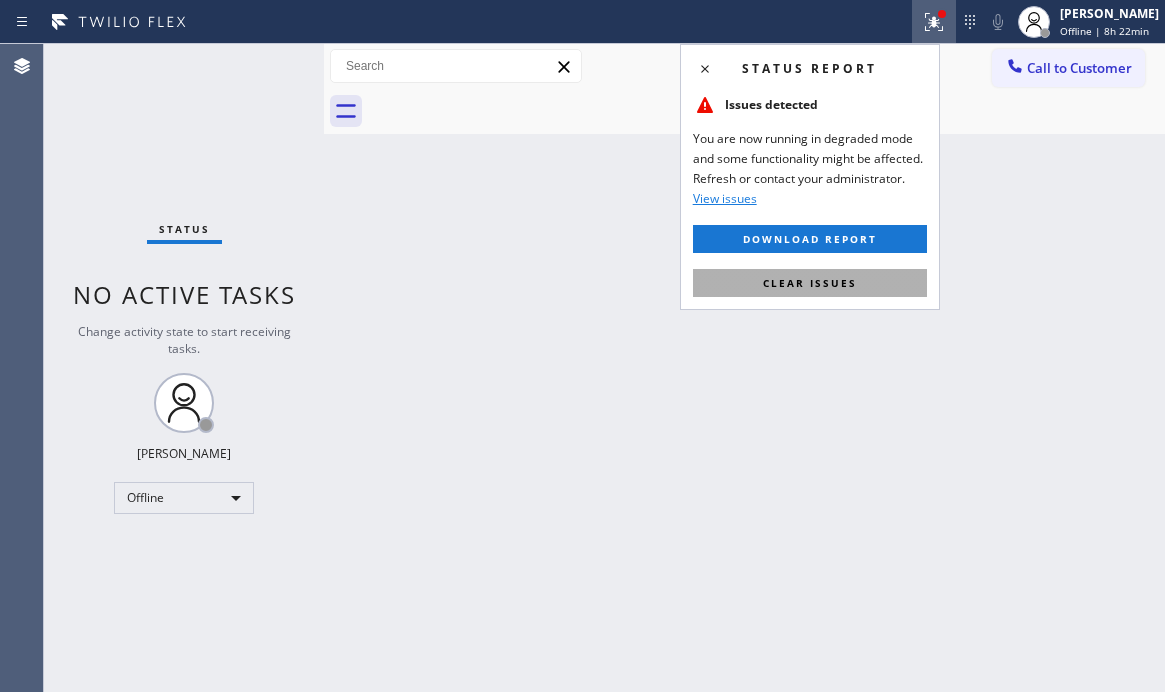 click on "Clear issues" at bounding box center [810, 283] 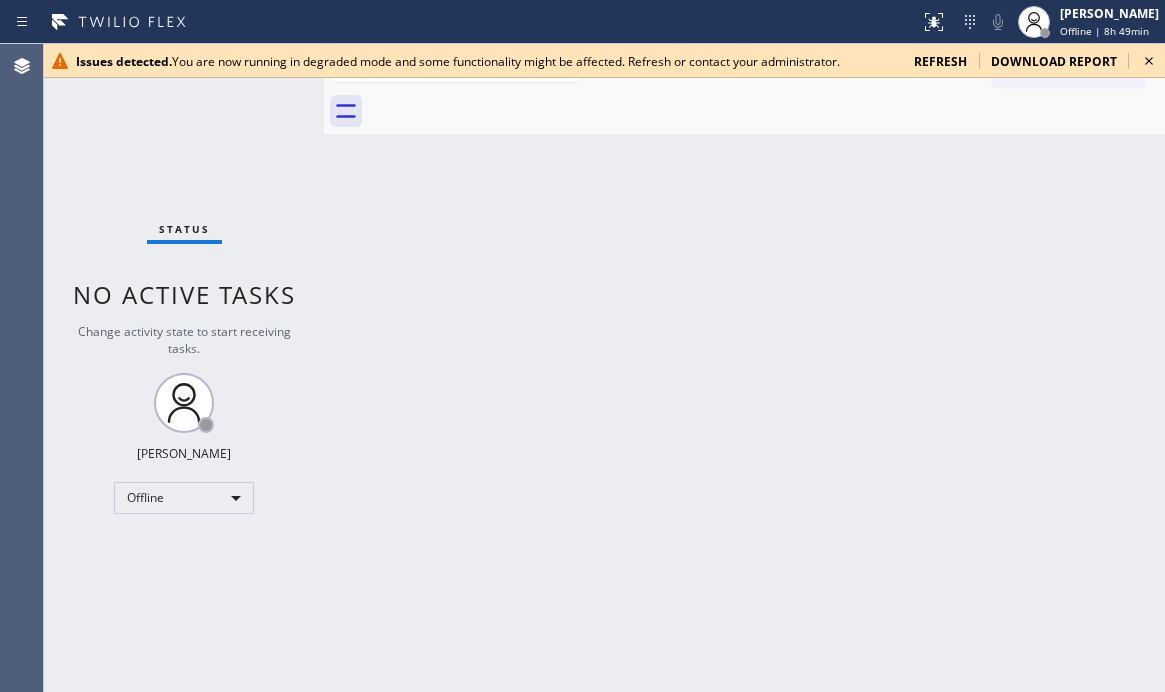 click on "Back to Dashboard Change Sender ID Customers Technicians Select a contact Outbound call Technician Search Technician Your caller id phone number Your caller id phone number Call Technician info Name   Phone none Address none Change Sender ID HVAC +18559994417 5 Star Appliance +18557314952 Appliance Repair +18554611149 Plumbing +18889090120 Air Duct Cleaning +18006865038  Electricians +18005688664 Cancel Change Check personal SMS Reset Change No tabs Call to Customer Outbound call Location Search location Your caller id phone number Customer number Call Outbound call Technician Search Technician Your caller id phone number Your caller id phone number Call" at bounding box center (744, 368) 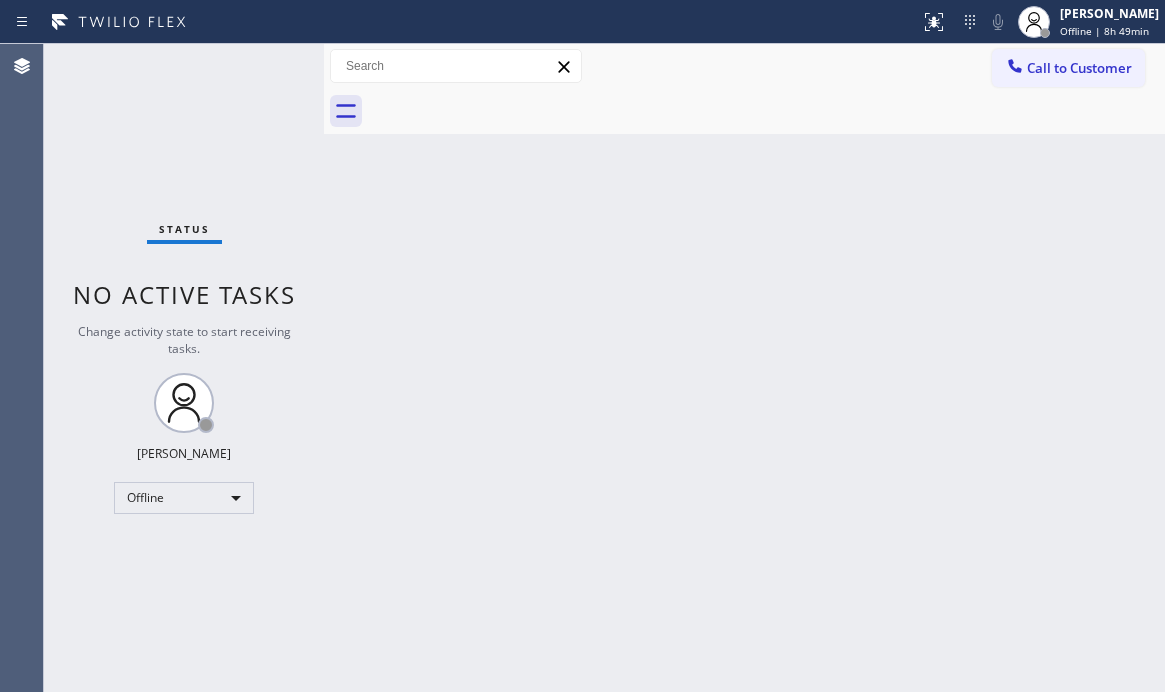 click on "Back to Dashboard Change Sender ID Customers Technicians Select a contact Outbound call Technician Search Technician Your caller id phone number Your caller id phone number Call Technician info Name   Phone none Address none Change Sender ID HVAC +18559994417 5 Star Appliance +18557314952 Appliance Repair +18554611149 Plumbing +18889090120 Air Duct Cleaning +18006865038  Electricians +18005688664 Cancel Change Check personal SMS Reset Change No tabs Call to Customer Outbound call Location Search location Your caller id phone number Customer number Call Outbound call Technician Search Technician Your caller id phone number Your caller id phone number Call" at bounding box center (744, 368) 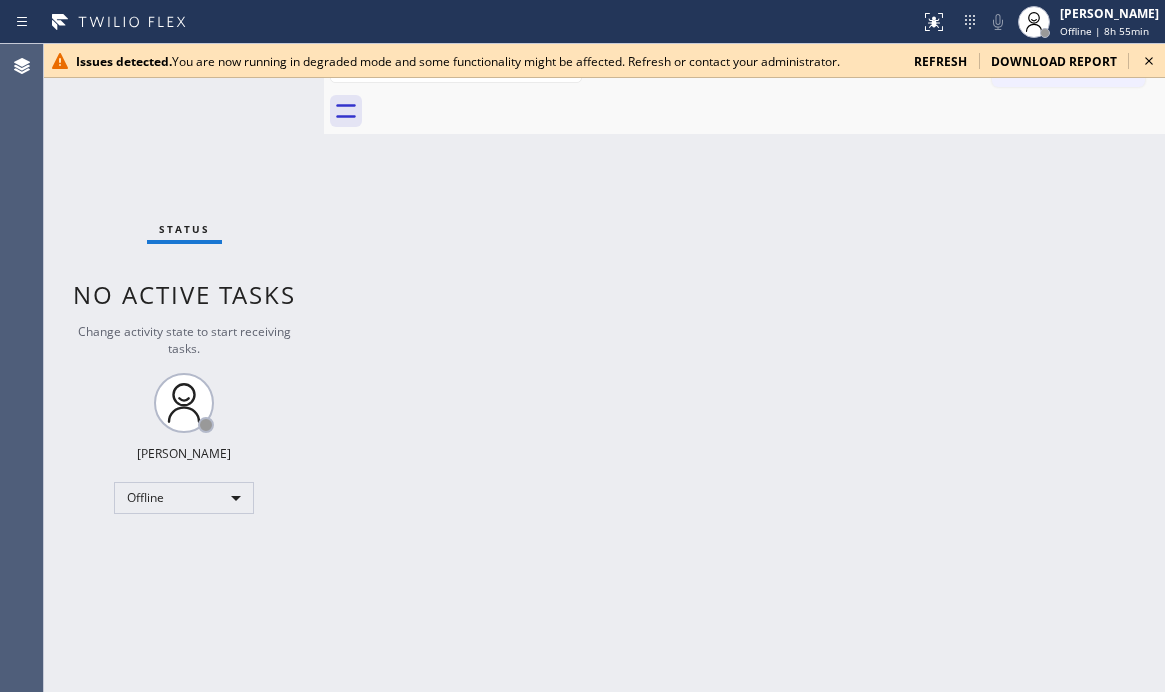 click 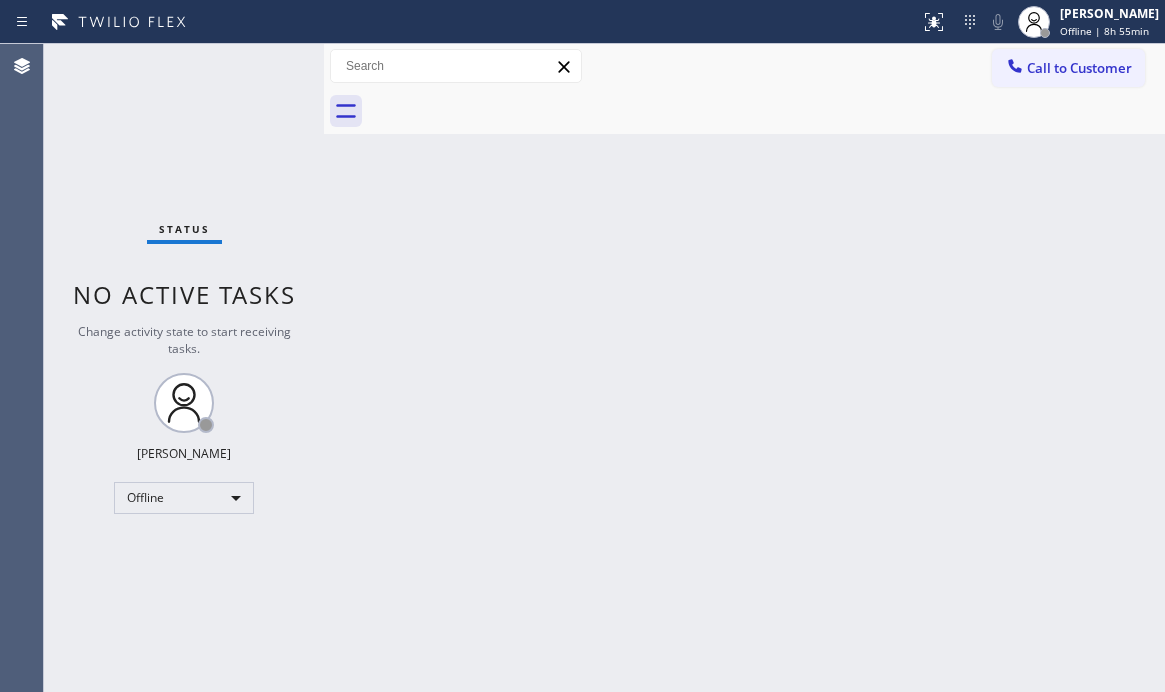 click on "Status   No active tasks     Change activity state to start receiving tasks.   Judy Mae Saturinas Offline" at bounding box center [184, 368] 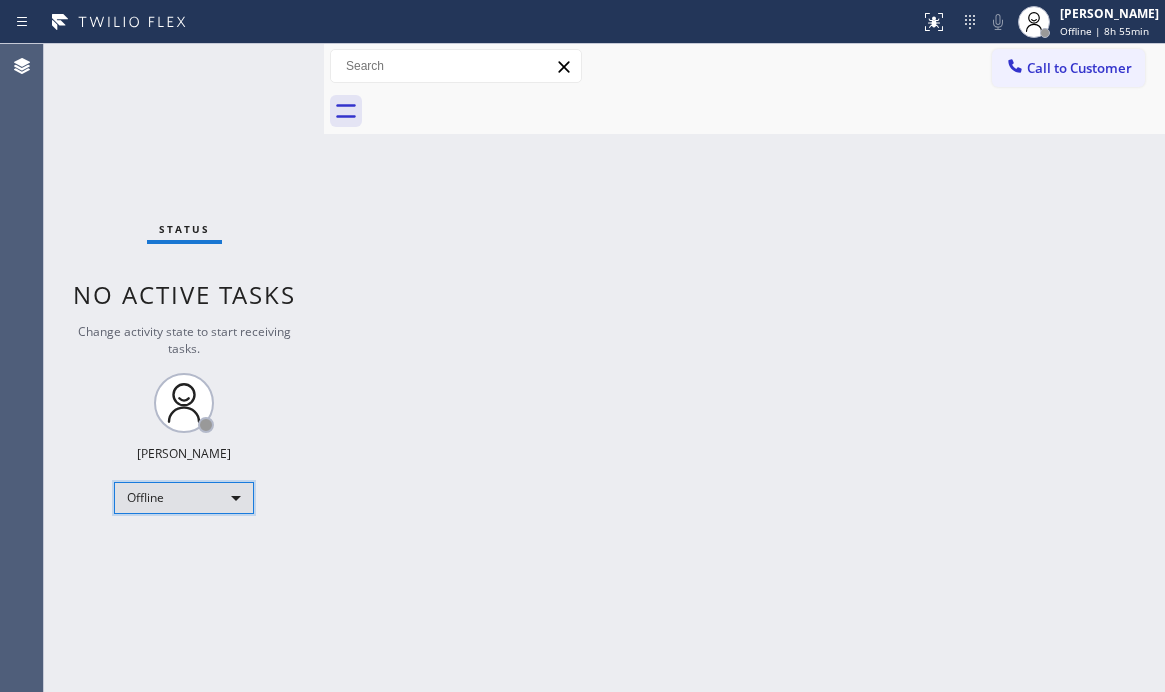 click on "Offline" at bounding box center (184, 498) 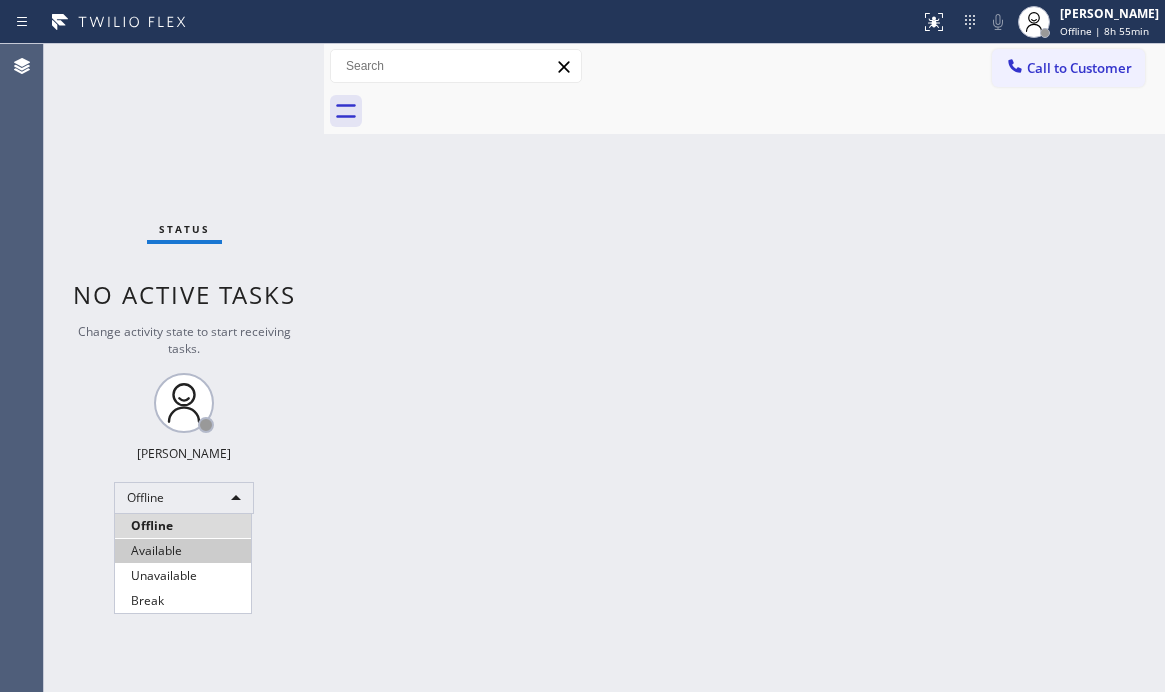 click on "Available" at bounding box center (183, 551) 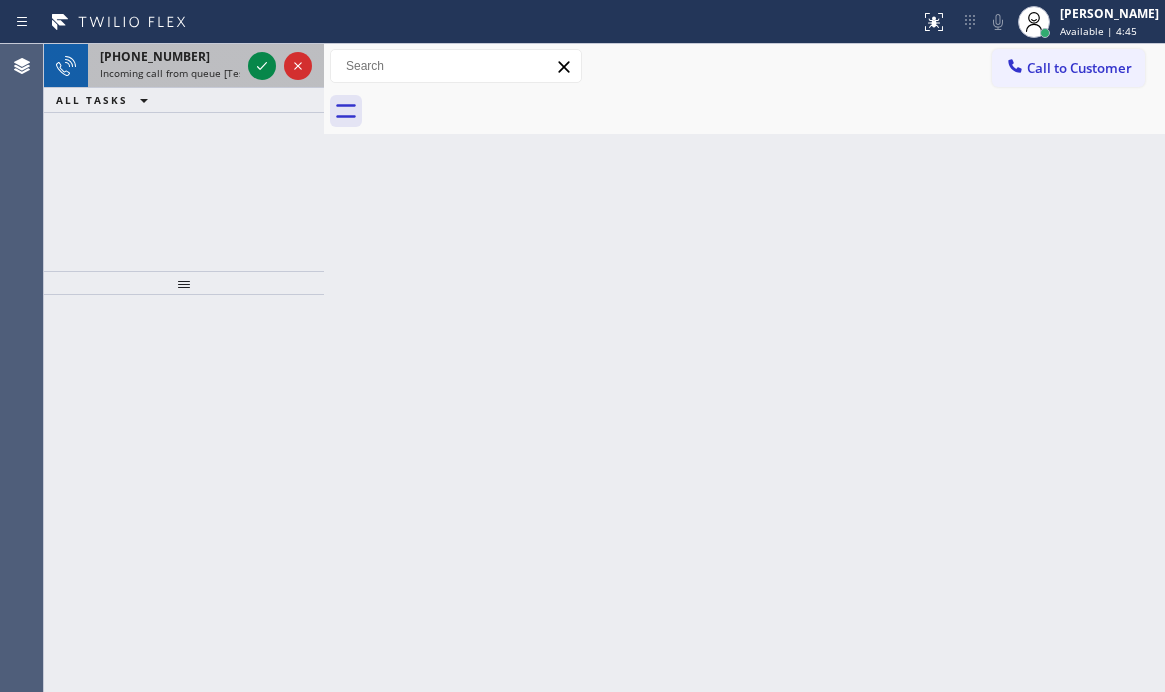 drag, startPoint x: 119, startPoint y: 66, endPoint x: 160, endPoint y: 66, distance: 41 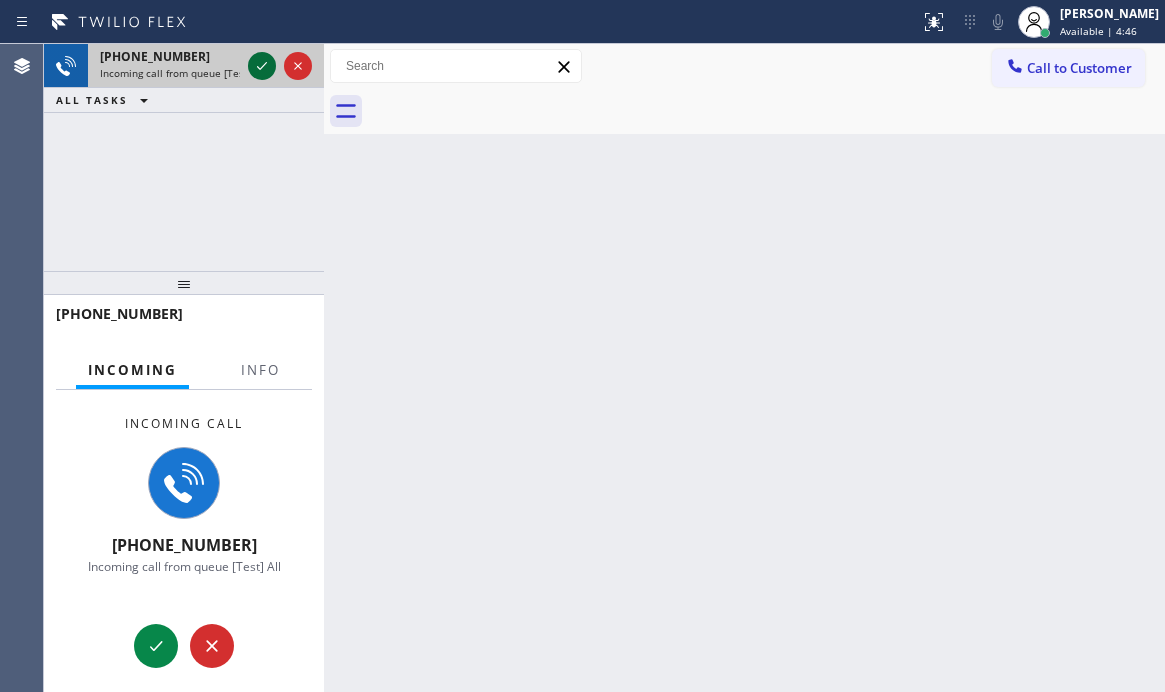 click 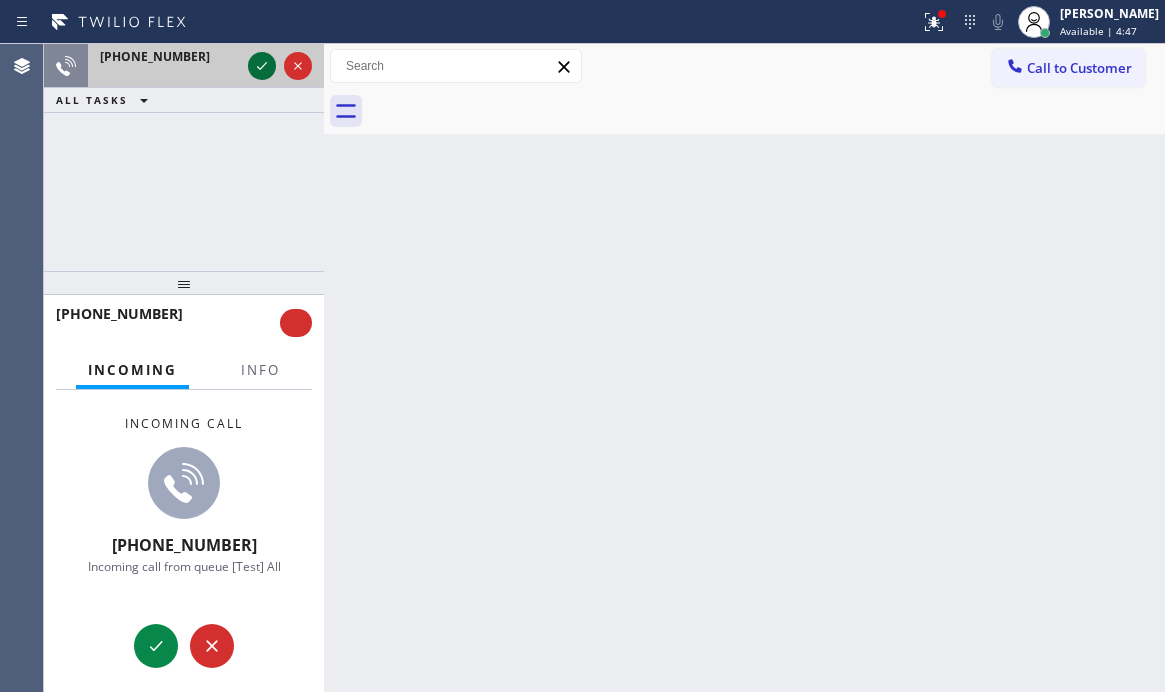 click 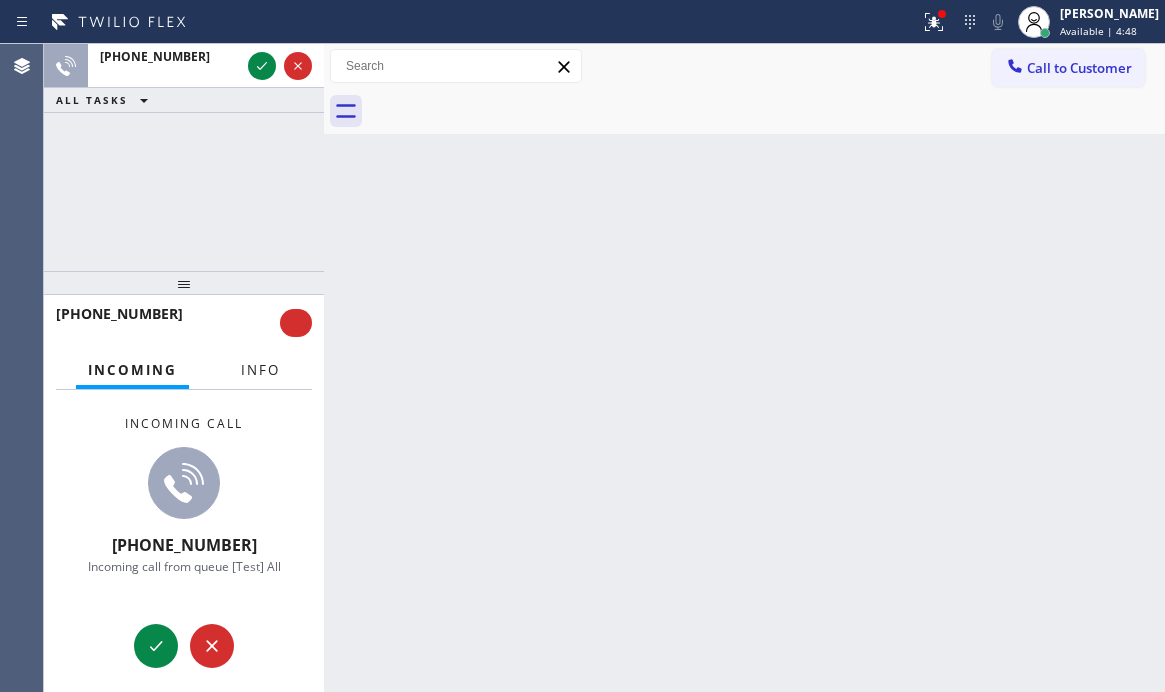 click on "Info" at bounding box center (260, 370) 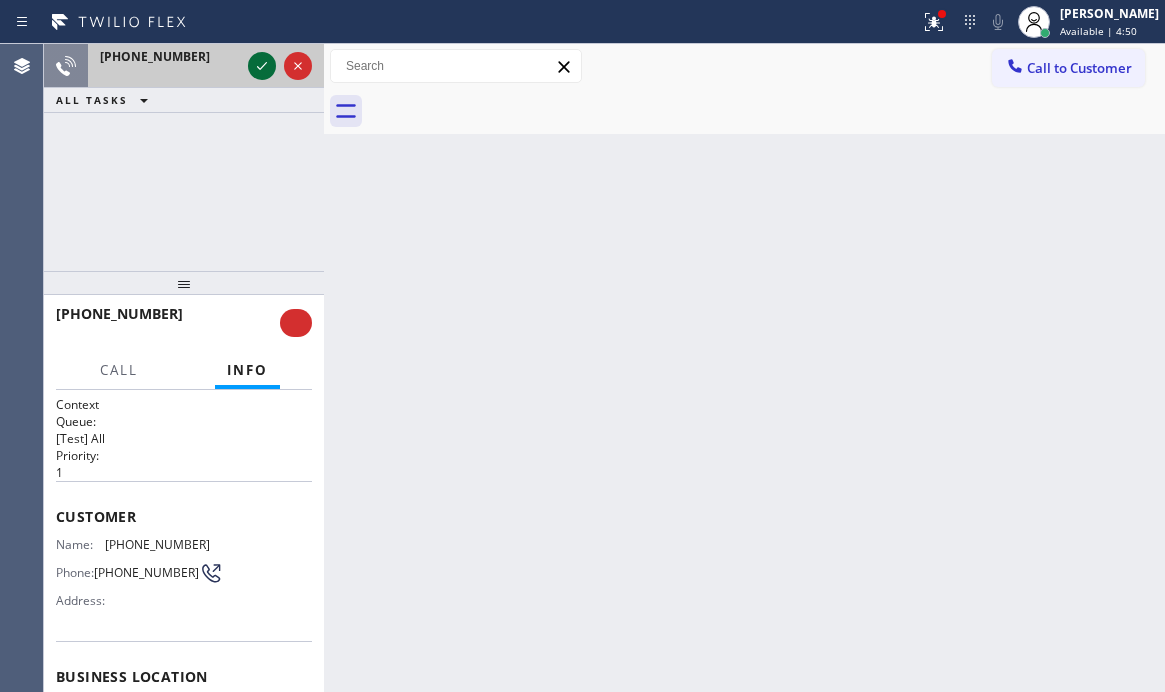 click 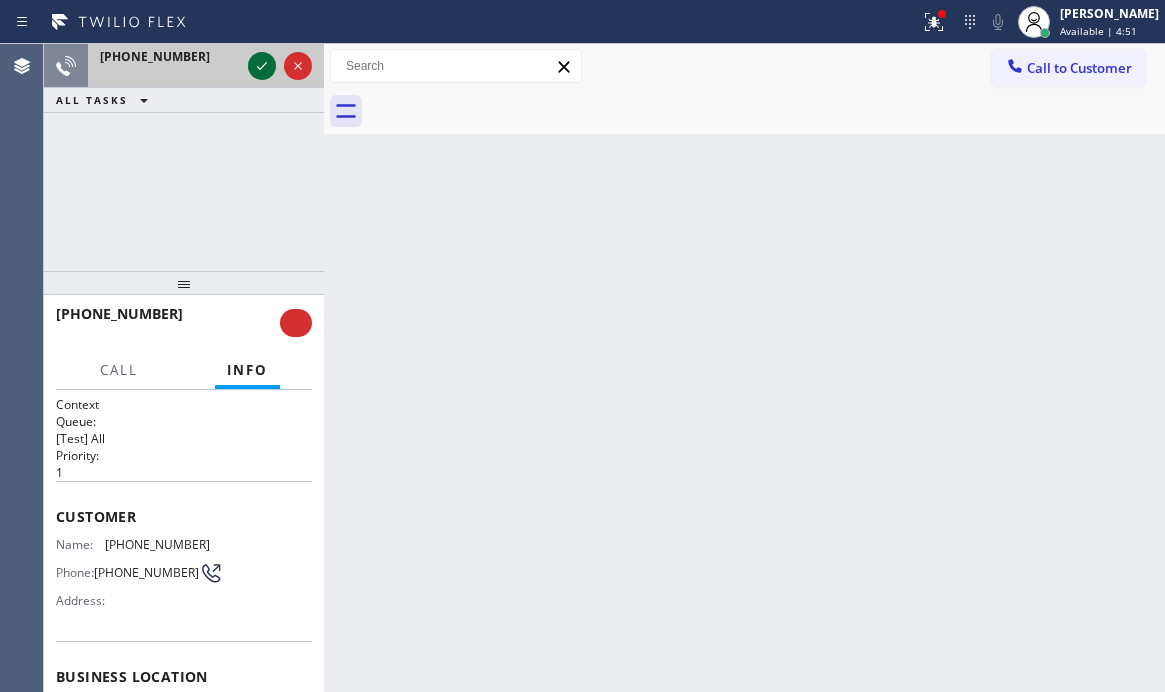 click 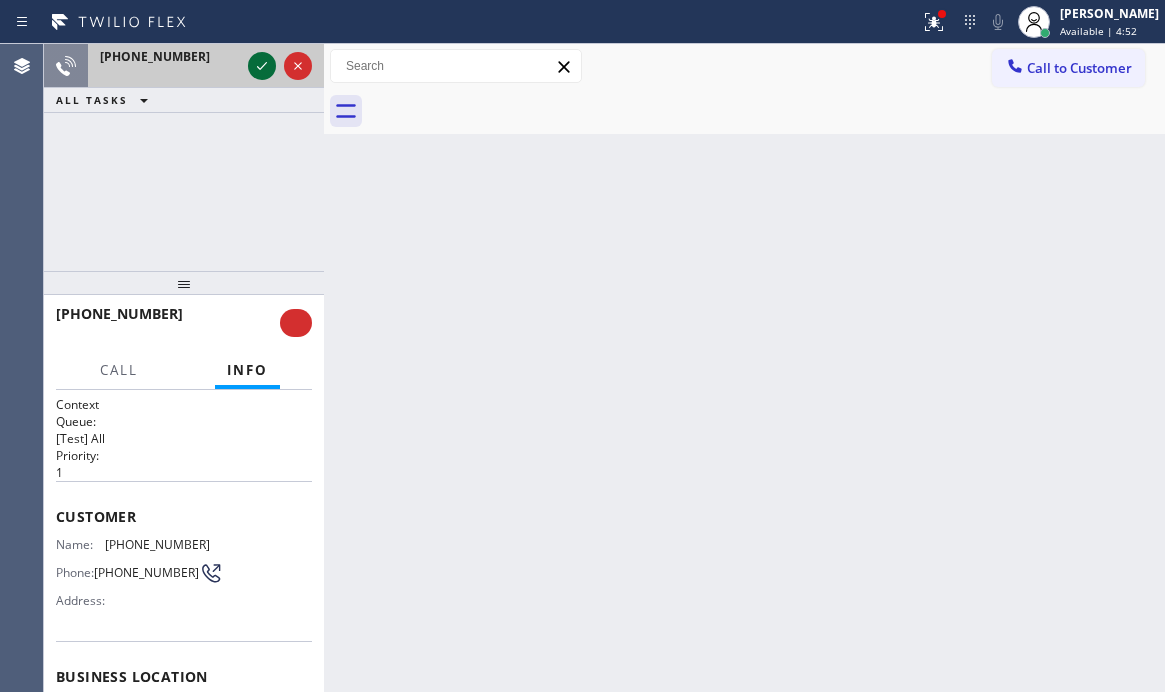 click 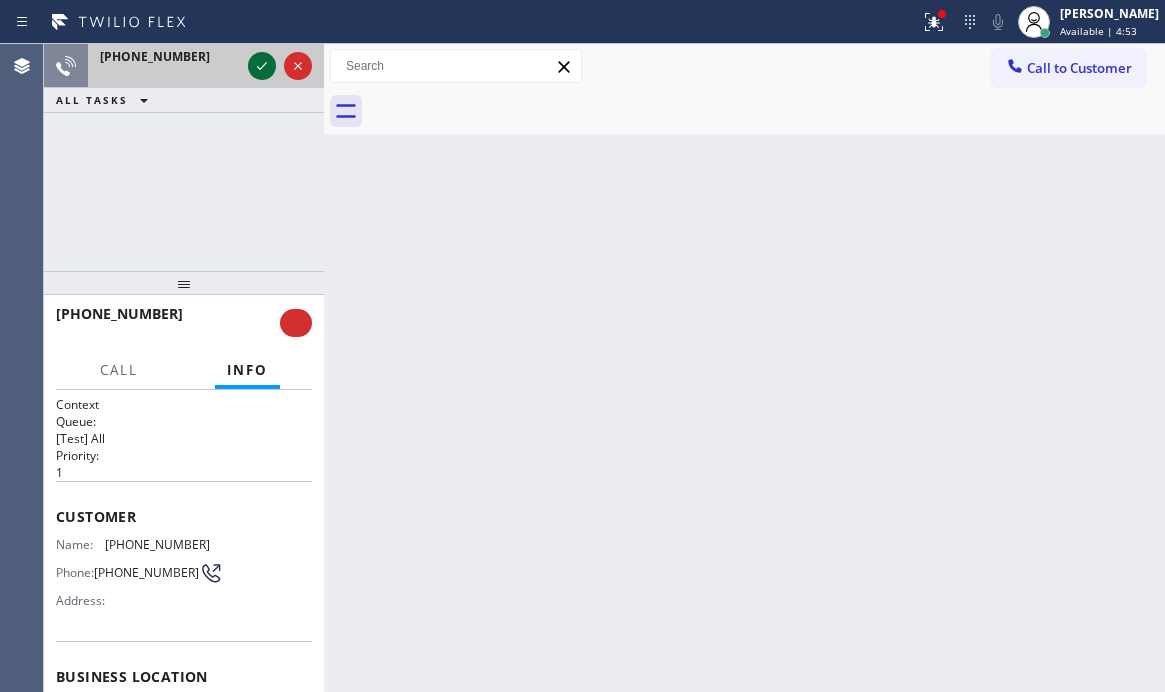 click 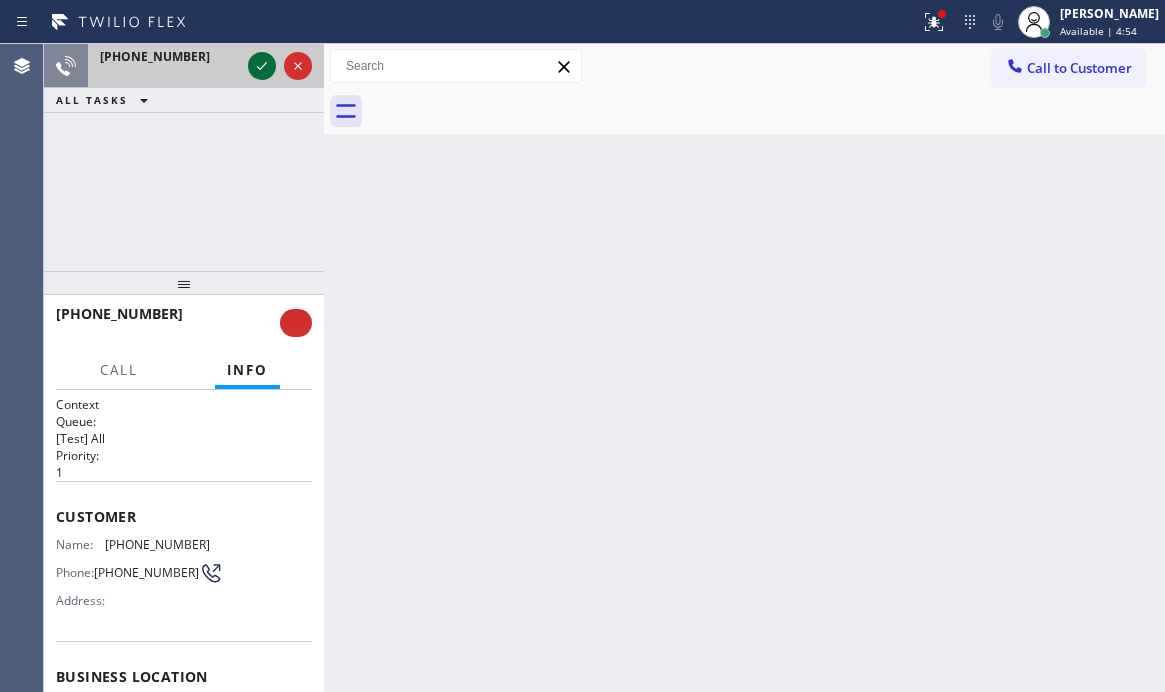 click 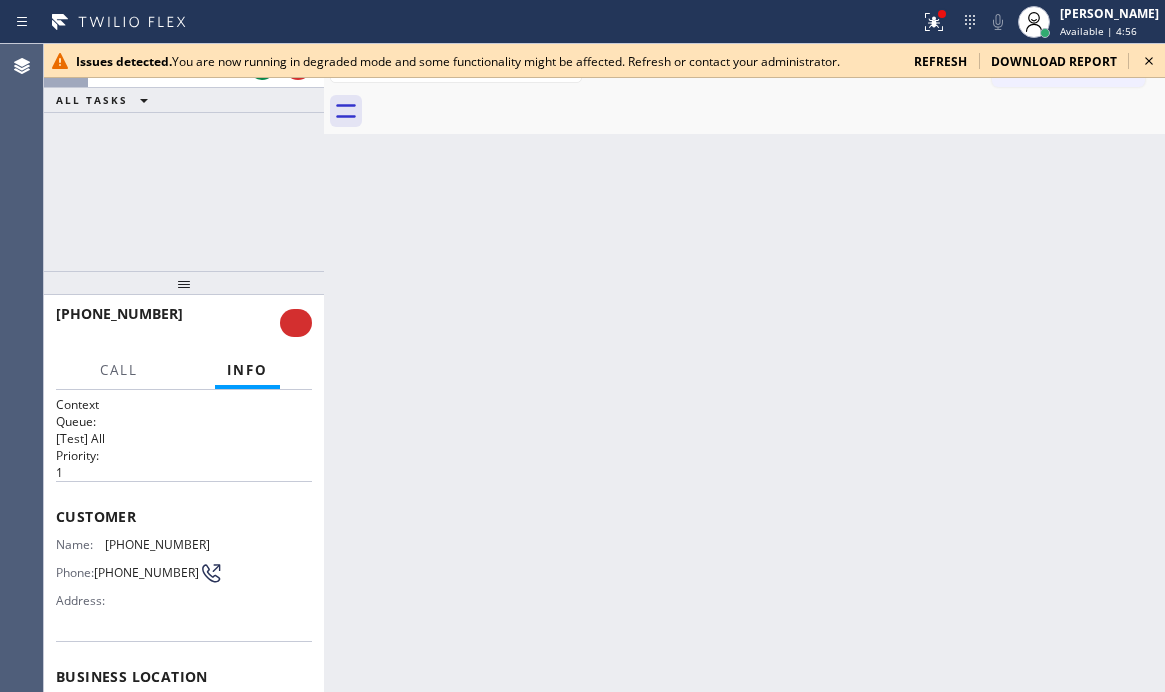 click 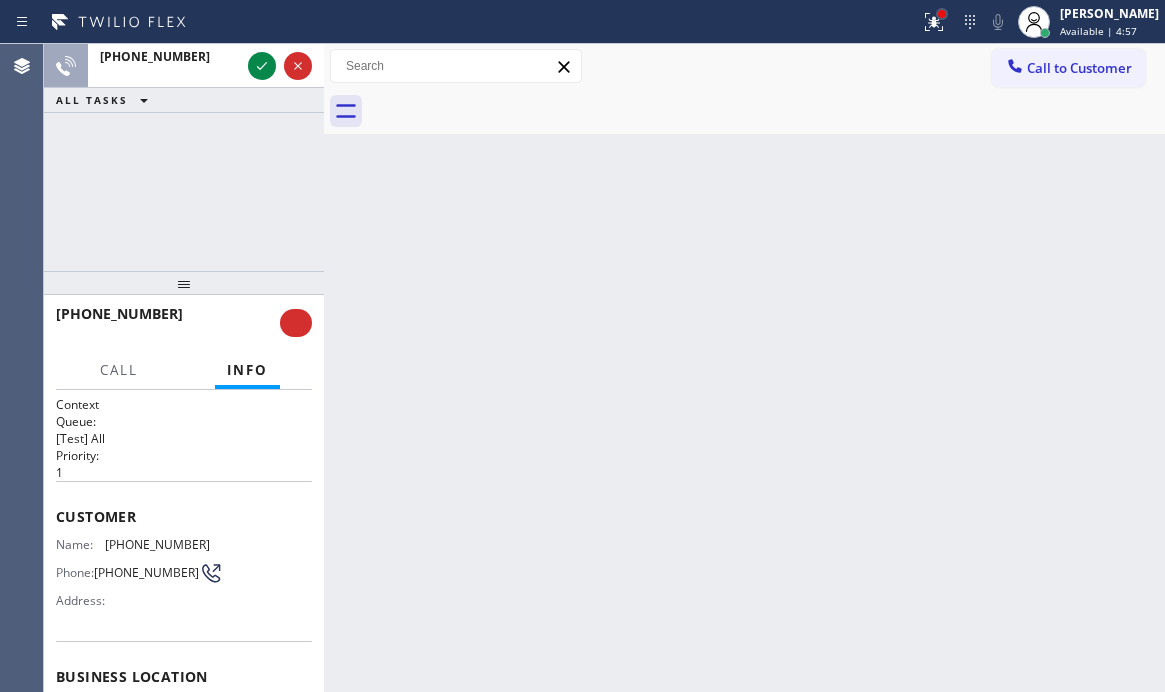 click at bounding box center (942, 14) 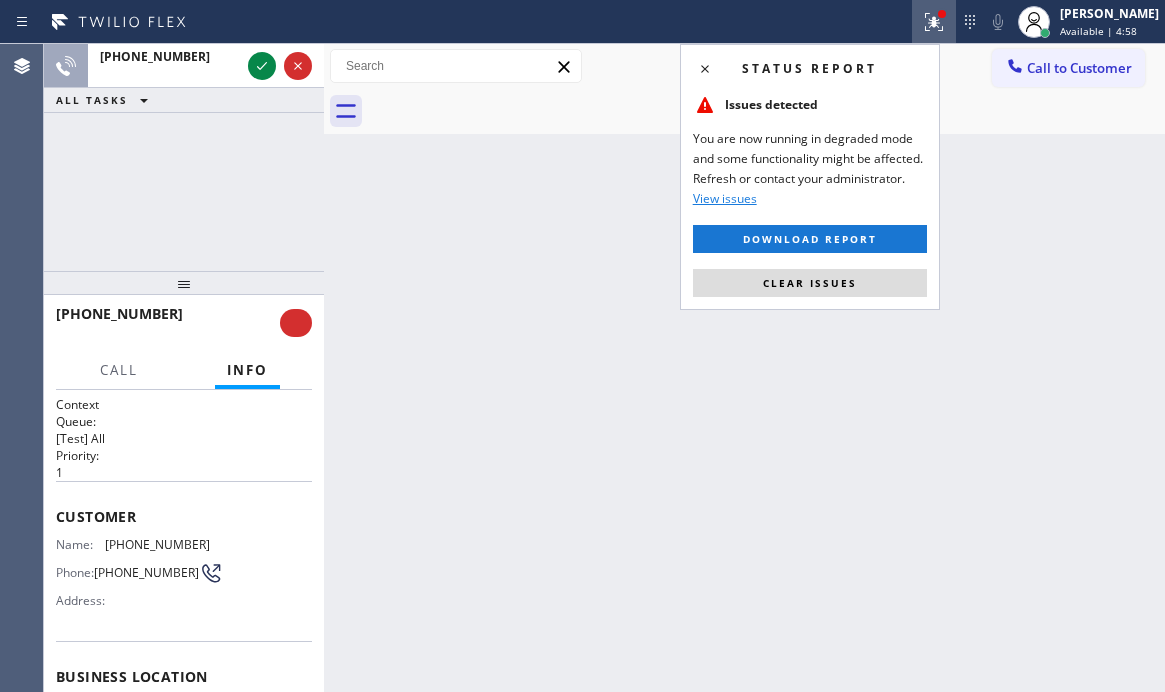 drag, startPoint x: 816, startPoint y: 286, endPoint x: 785, endPoint y: 271, distance: 34.43835 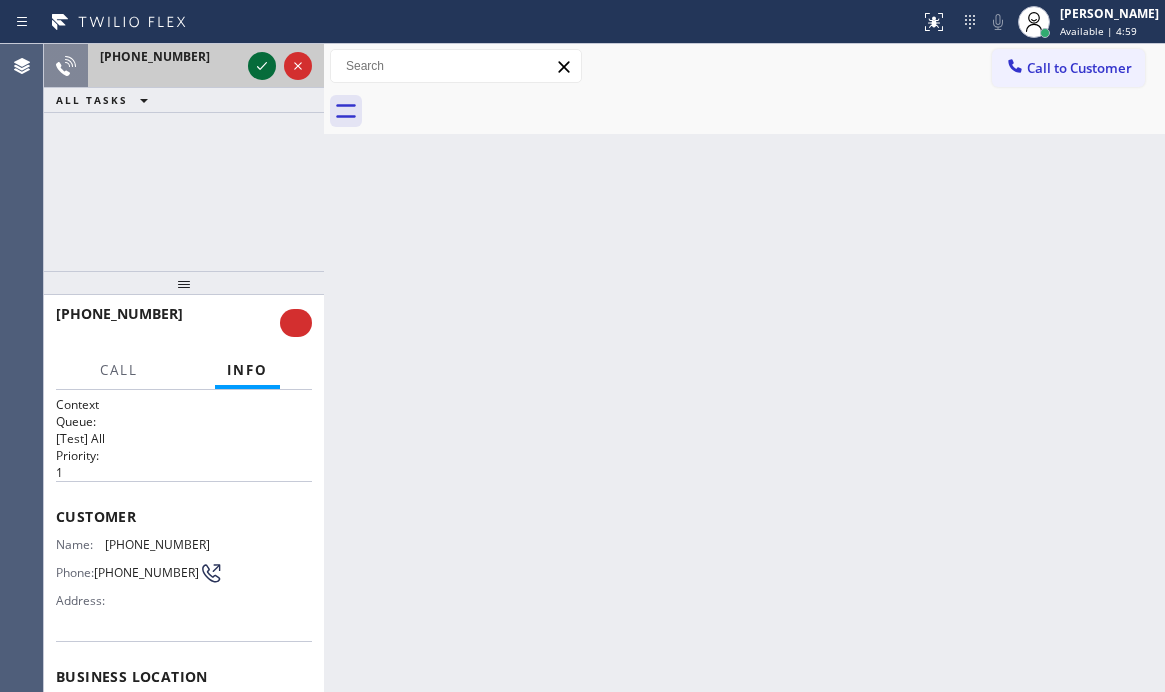 click 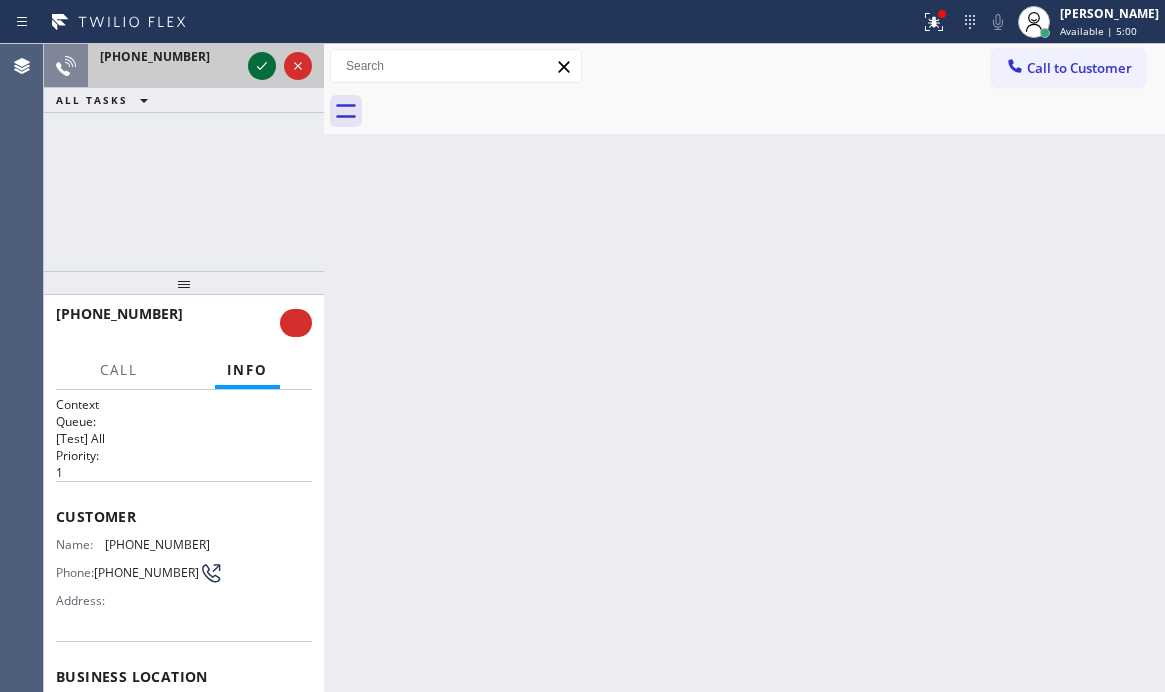 click 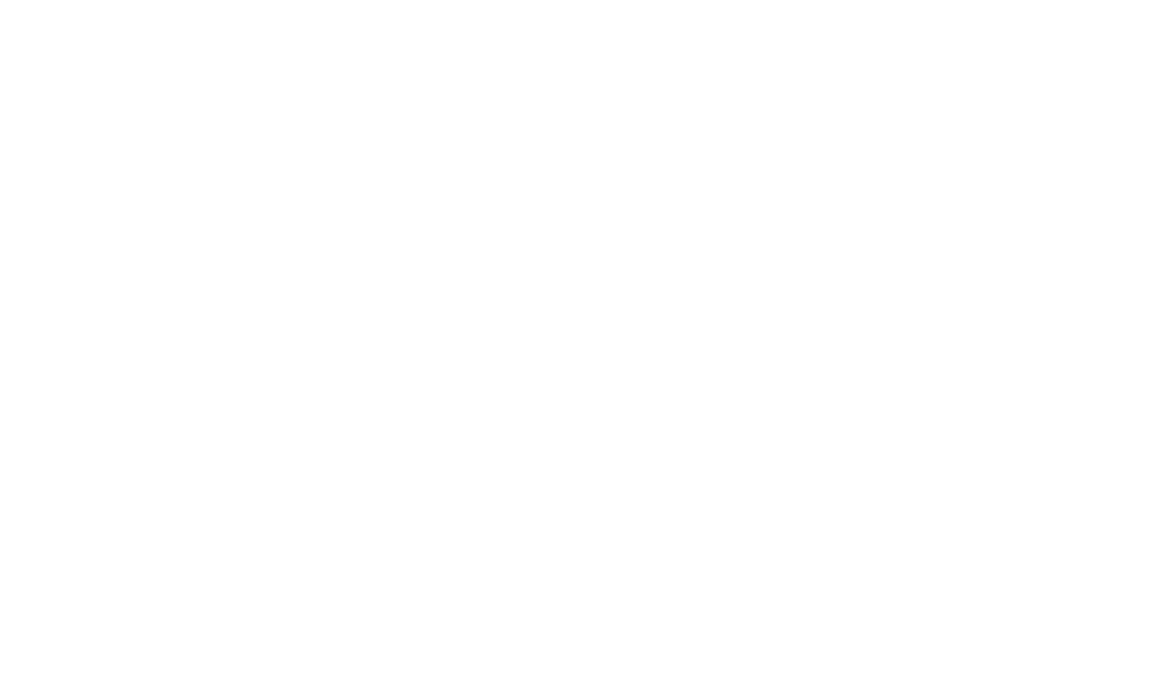 scroll, scrollTop: 0, scrollLeft: 0, axis: both 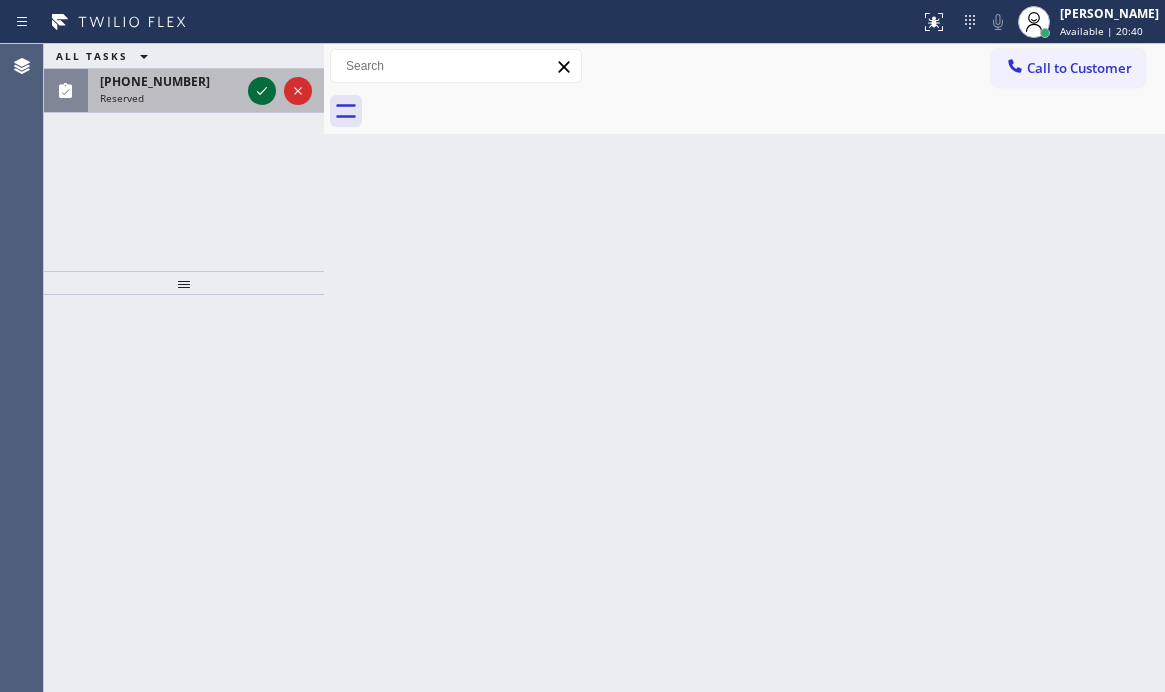 click 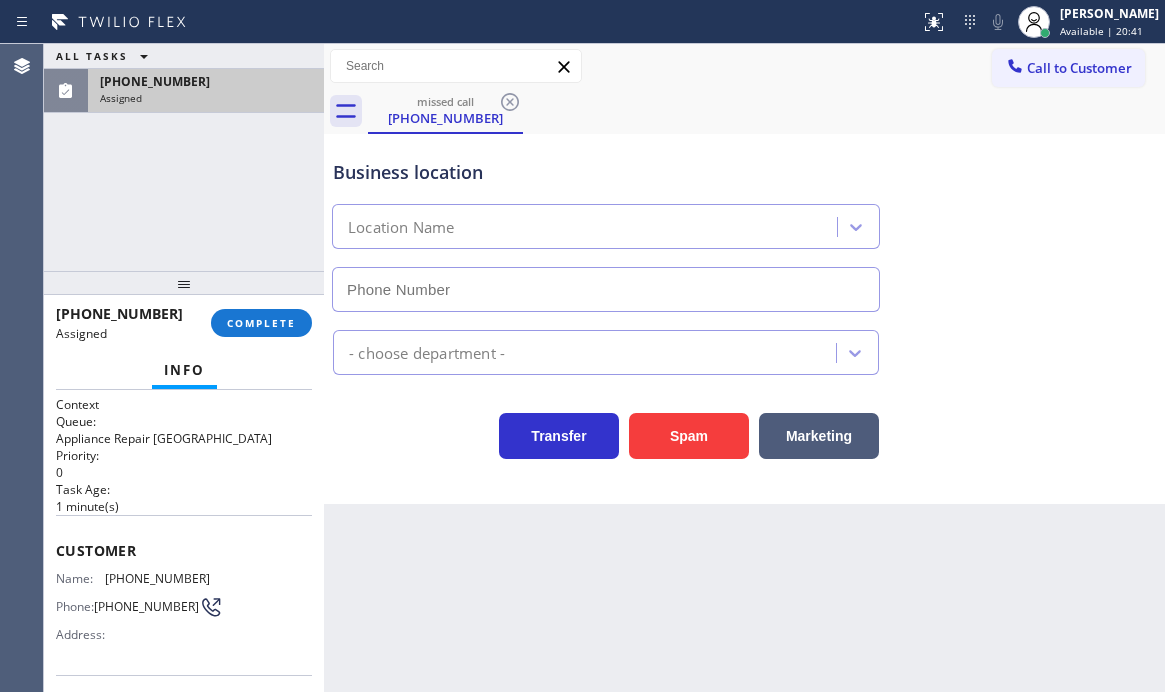 type on "[PHONE_NUMBER]" 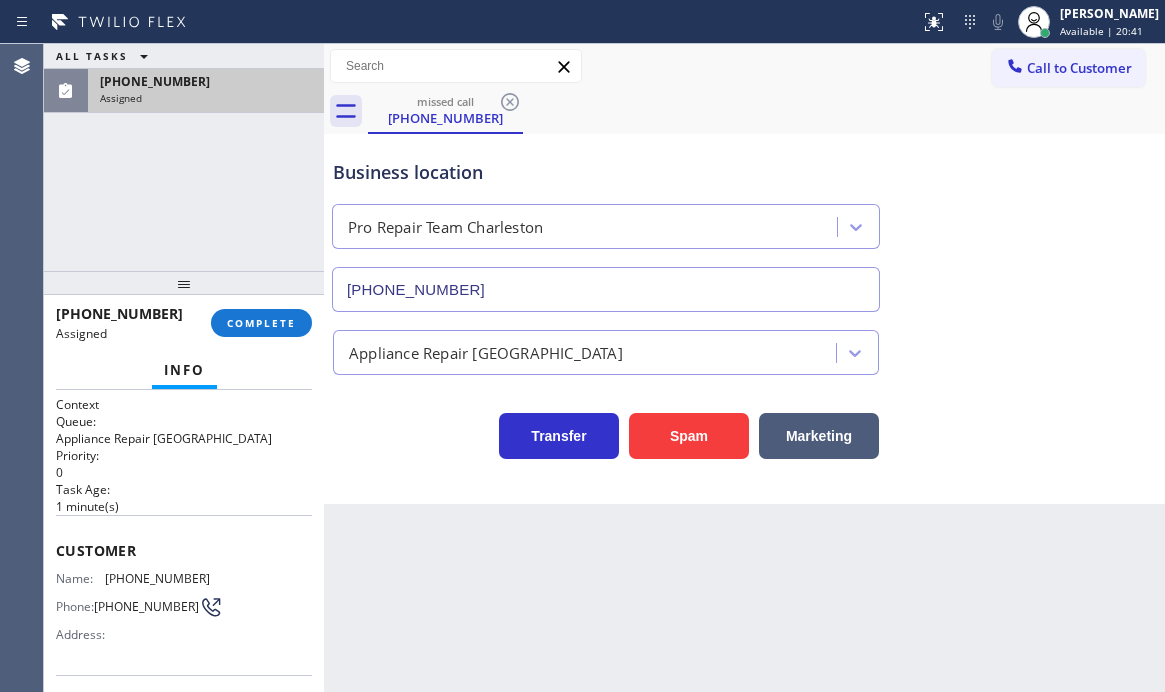 click on "Info" at bounding box center [184, 371] 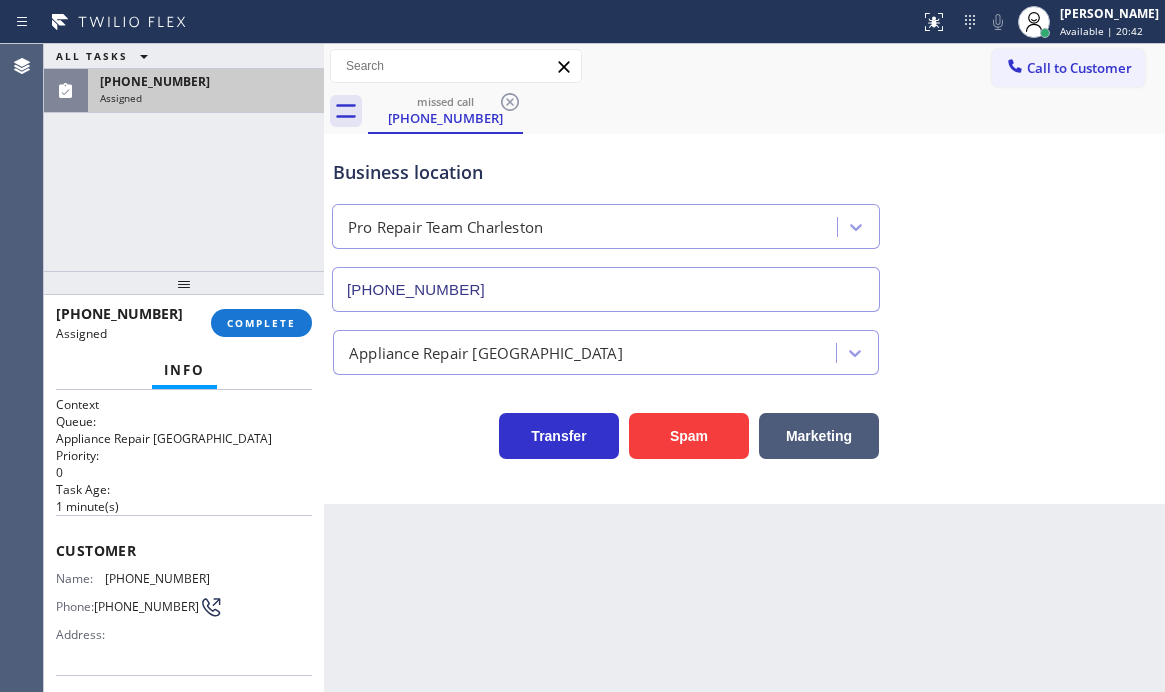scroll, scrollTop: 200, scrollLeft: 0, axis: vertical 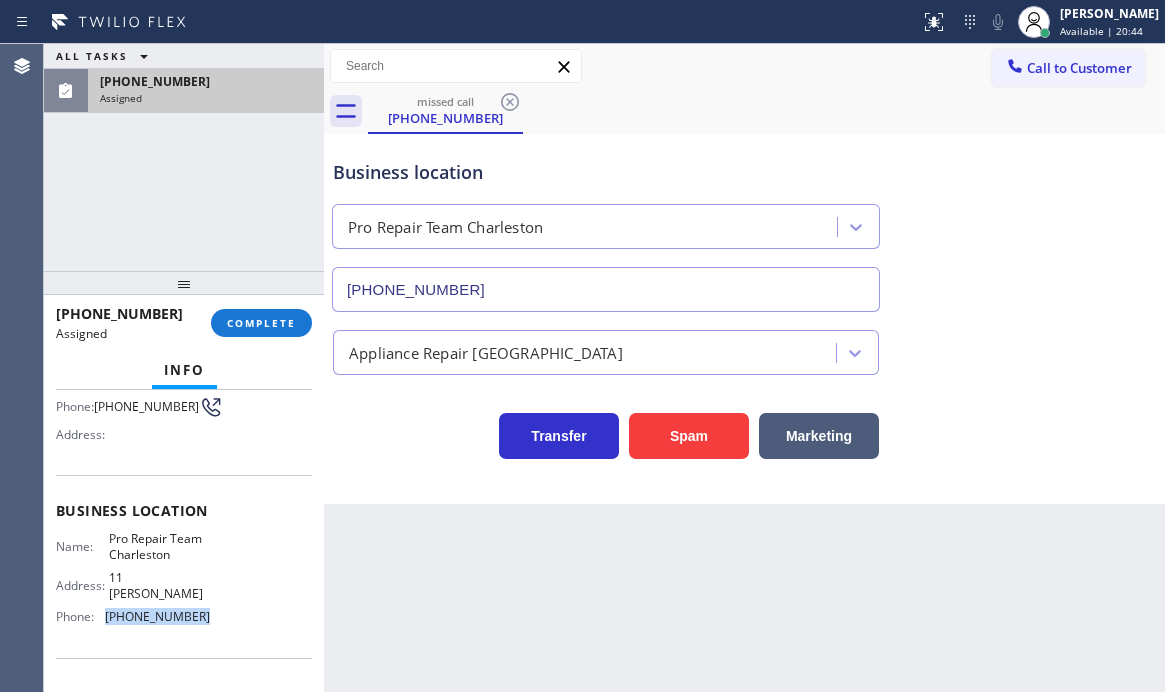 drag, startPoint x: 198, startPoint y: 618, endPoint x: 105, endPoint y: 615, distance: 93.04838 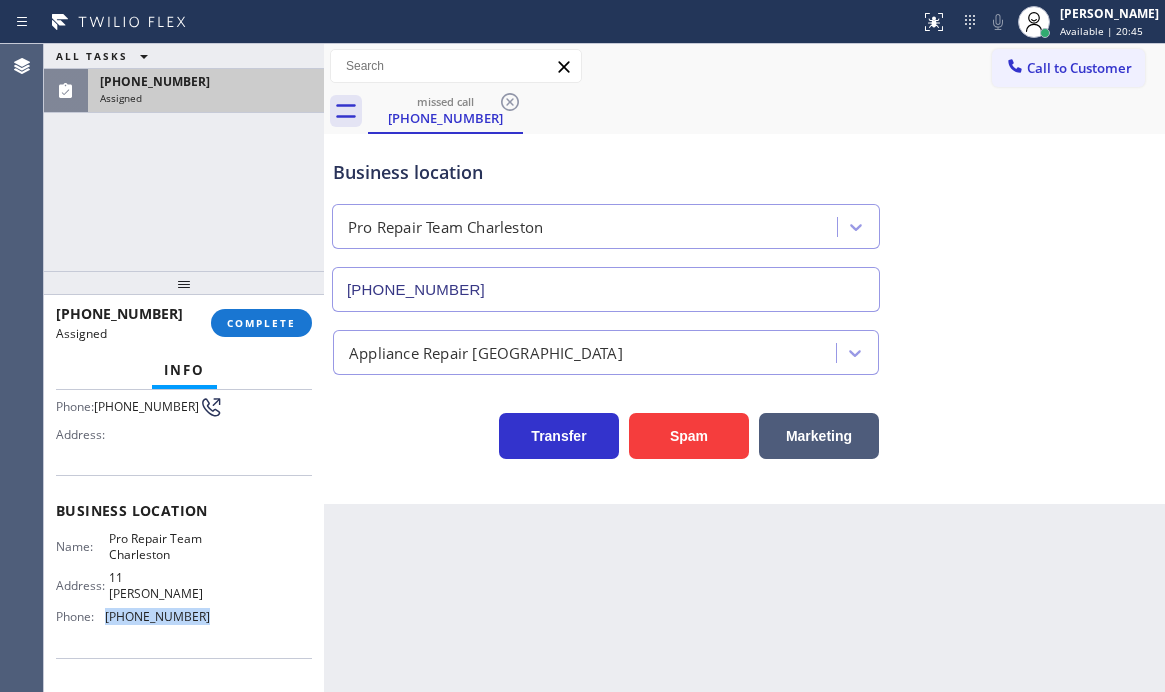 copy on "[PHONE_NUMBER]" 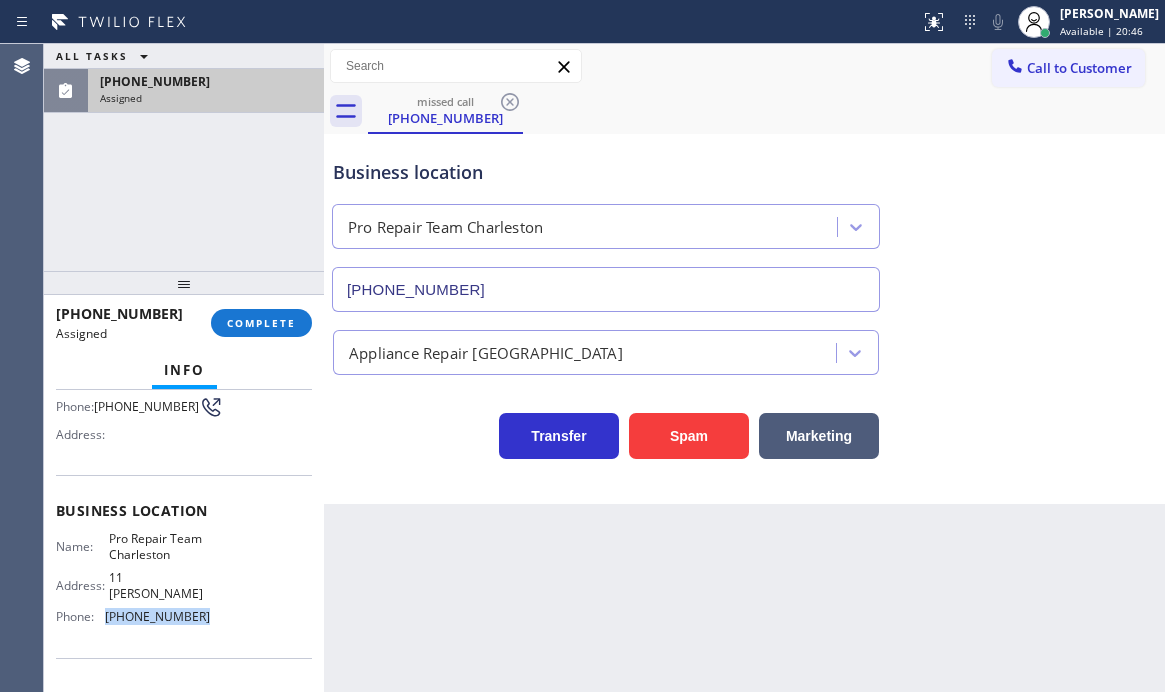 drag, startPoint x: 1039, startPoint y: 64, endPoint x: 895, endPoint y: 151, distance: 168.2409 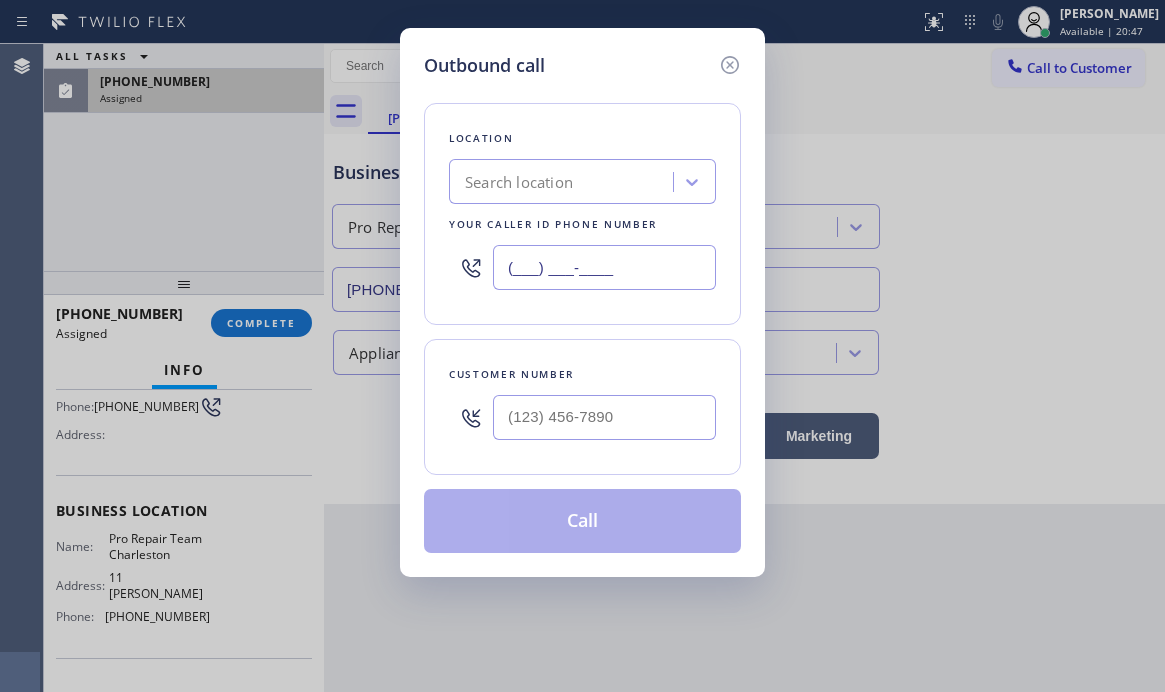 click on "(___) ___-____" at bounding box center (604, 267) 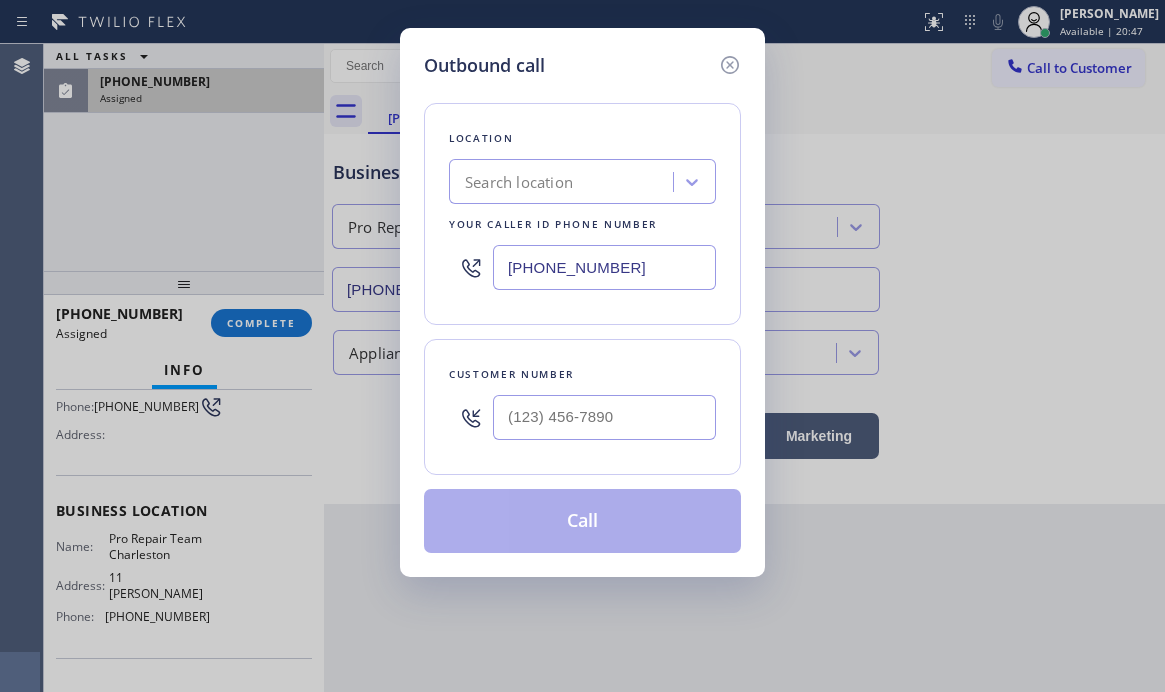 type on "[PHONE_NUMBER]" 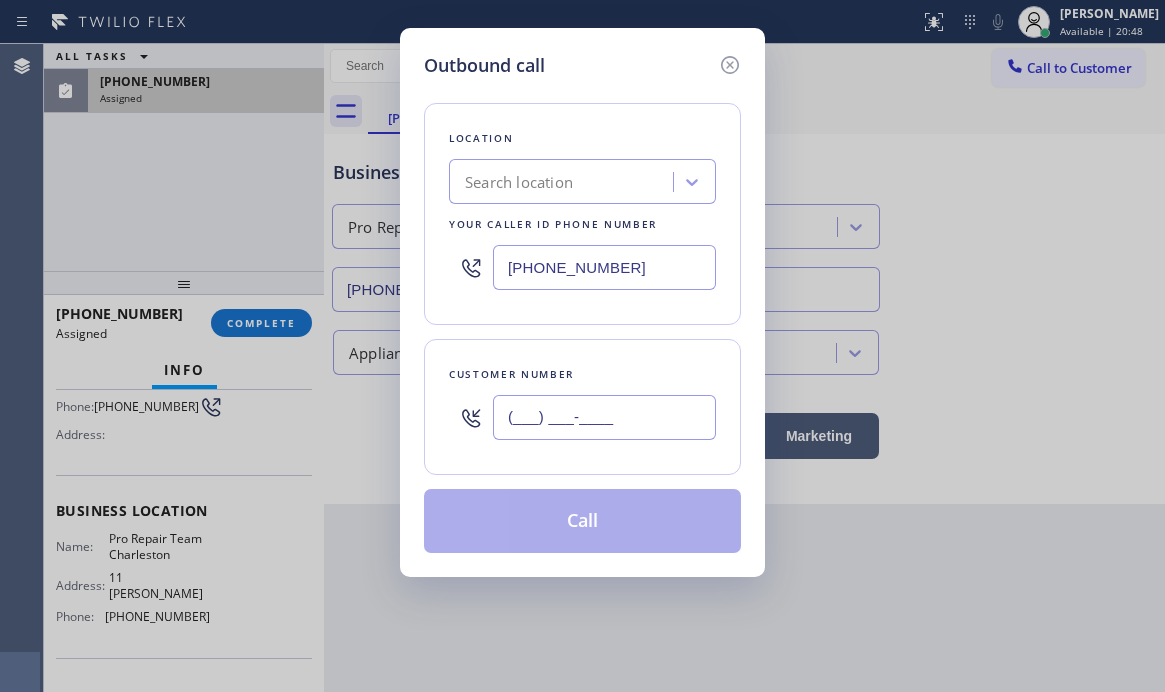 click on "(___) ___-____" at bounding box center [604, 417] 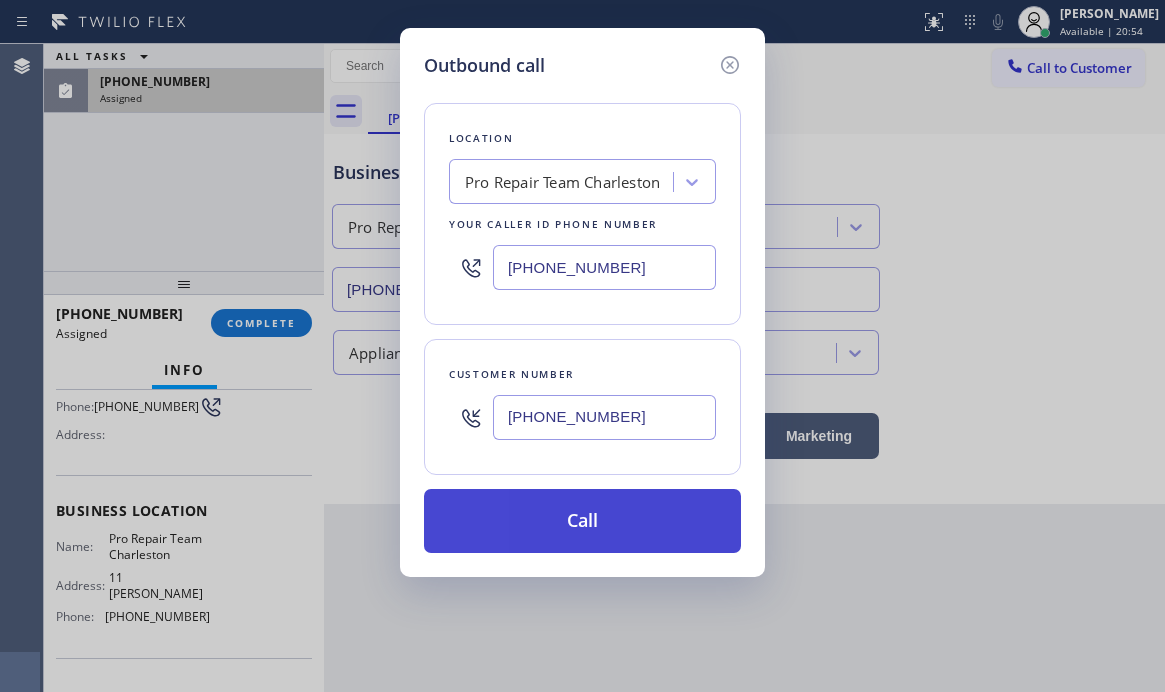 type on "[PHONE_NUMBER]" 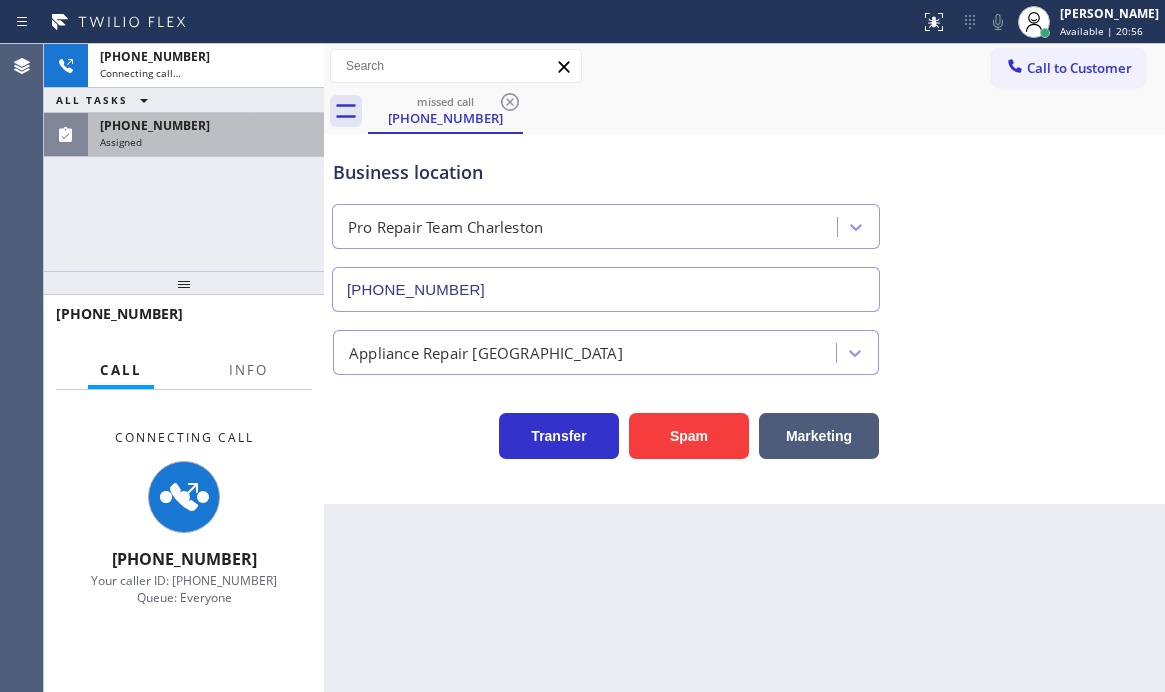 click on "Assigned" at bounding box center (206, 142) 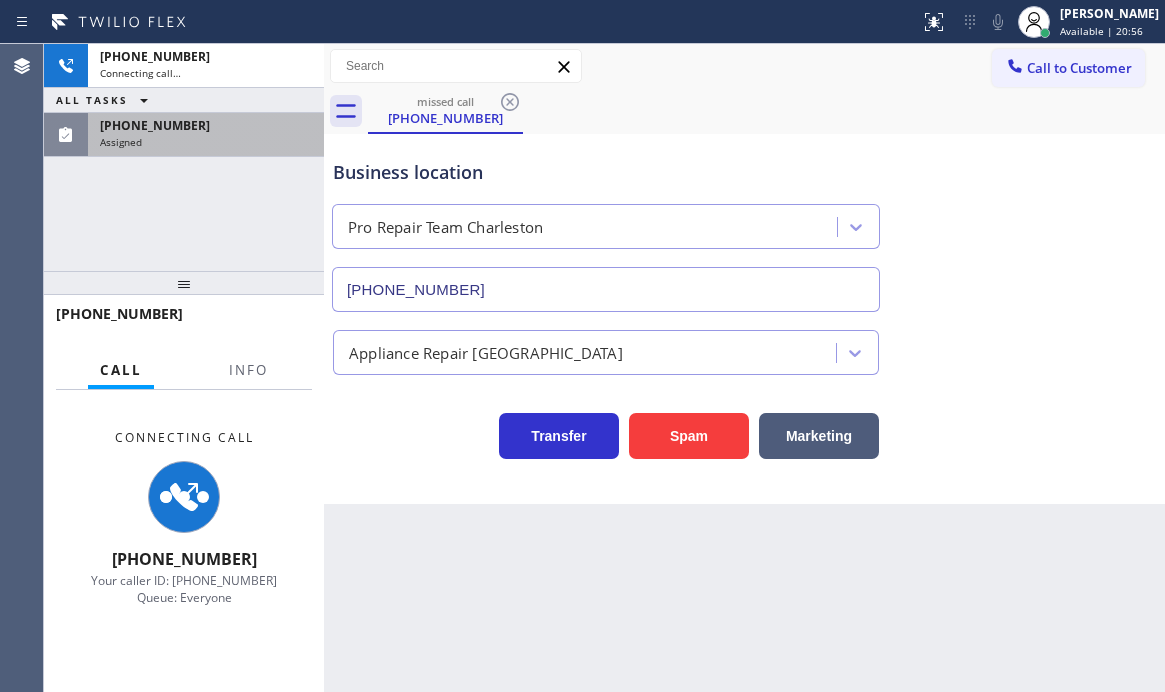 scroll, scrollTop: 200, scrollLeft: 0, axis: vertical 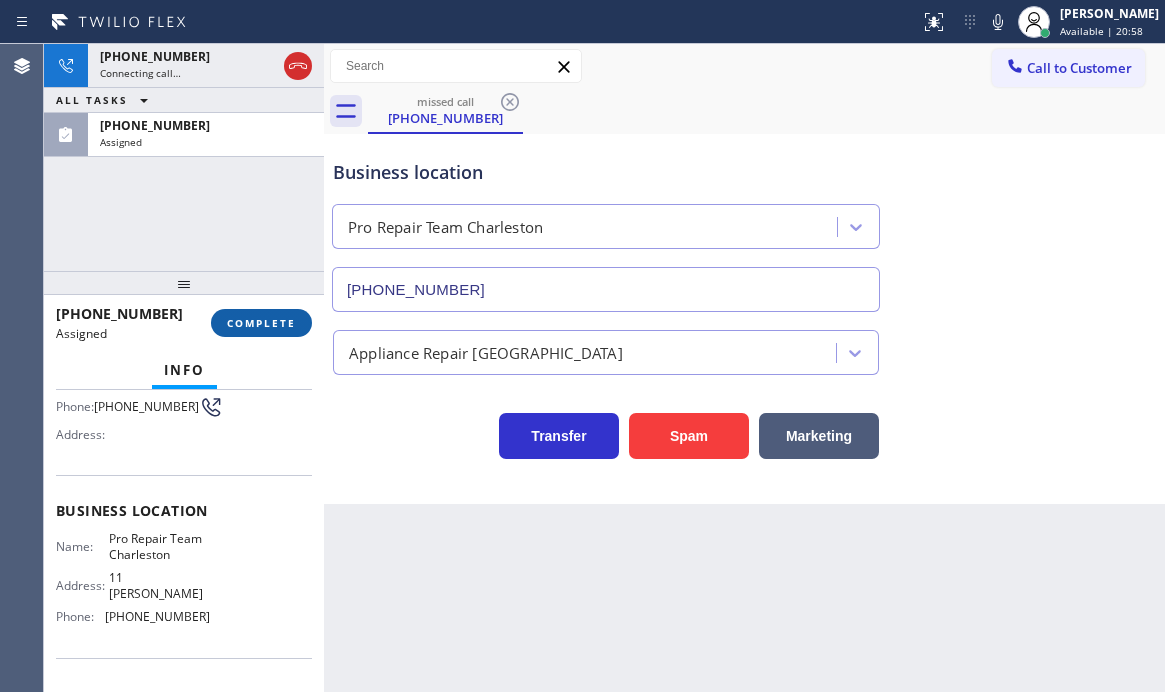 click on "COMPLETE" at bounding box center (261, 323) 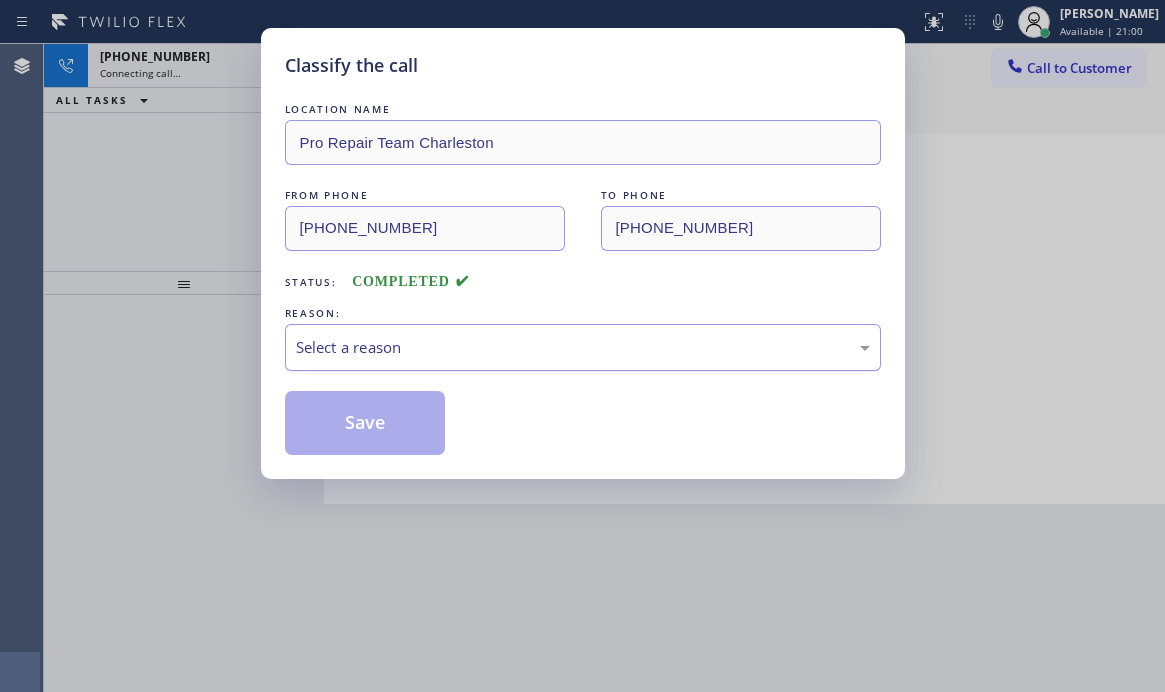 drag, startPoint x: 492, startPoint y: 347, endPoint x: 482, endPoint y: 364, distance: 19.723083 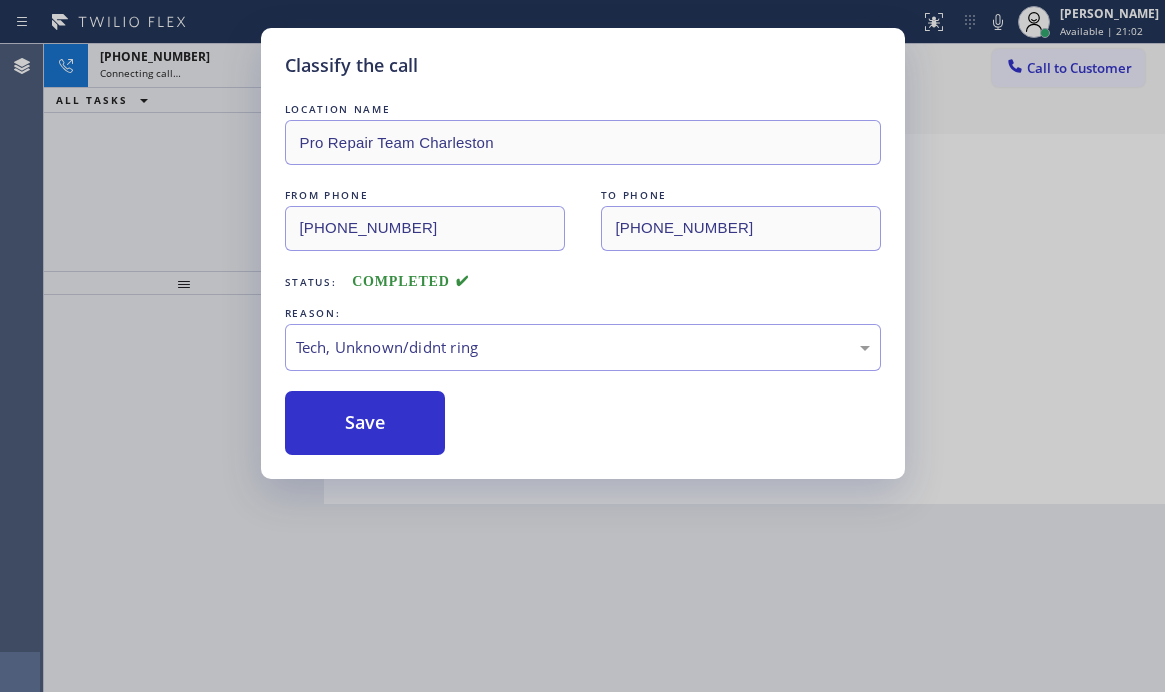 drag, startPoint x: 378, startPoint y: 423, endPoint x: 362, endPoint y: 388, distance: 38.483765 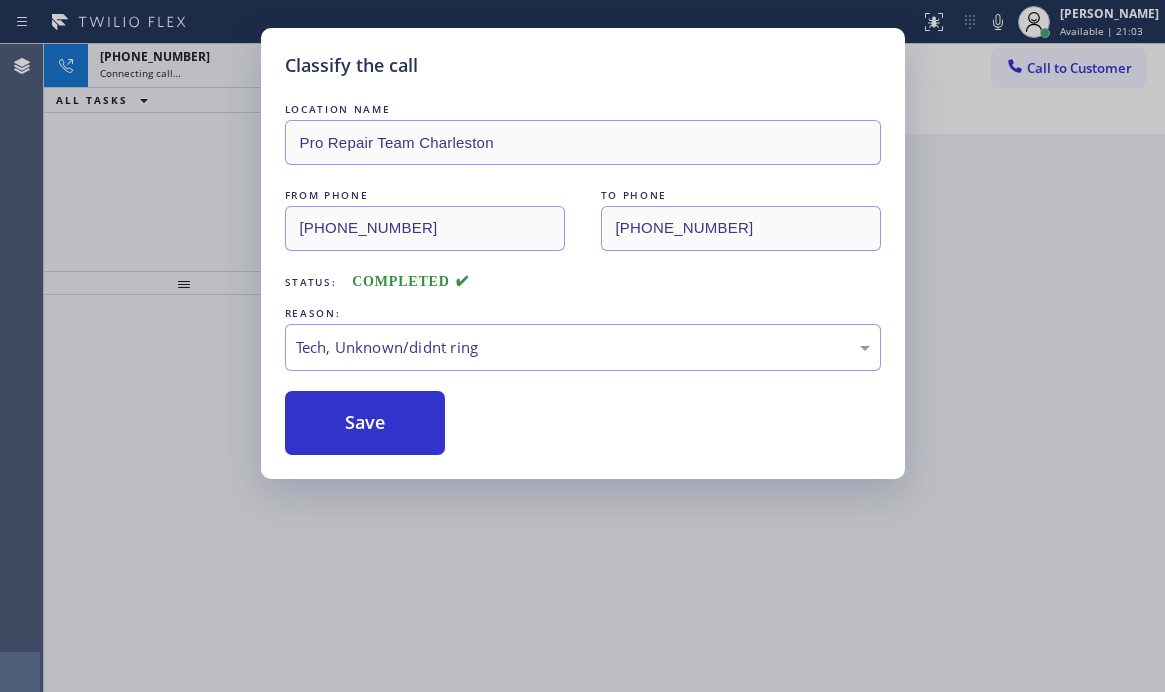 drag, startPoint x: 208, startPoint y: 70, endPoint x: 196, endPoint y: 118, distance: 49.47727 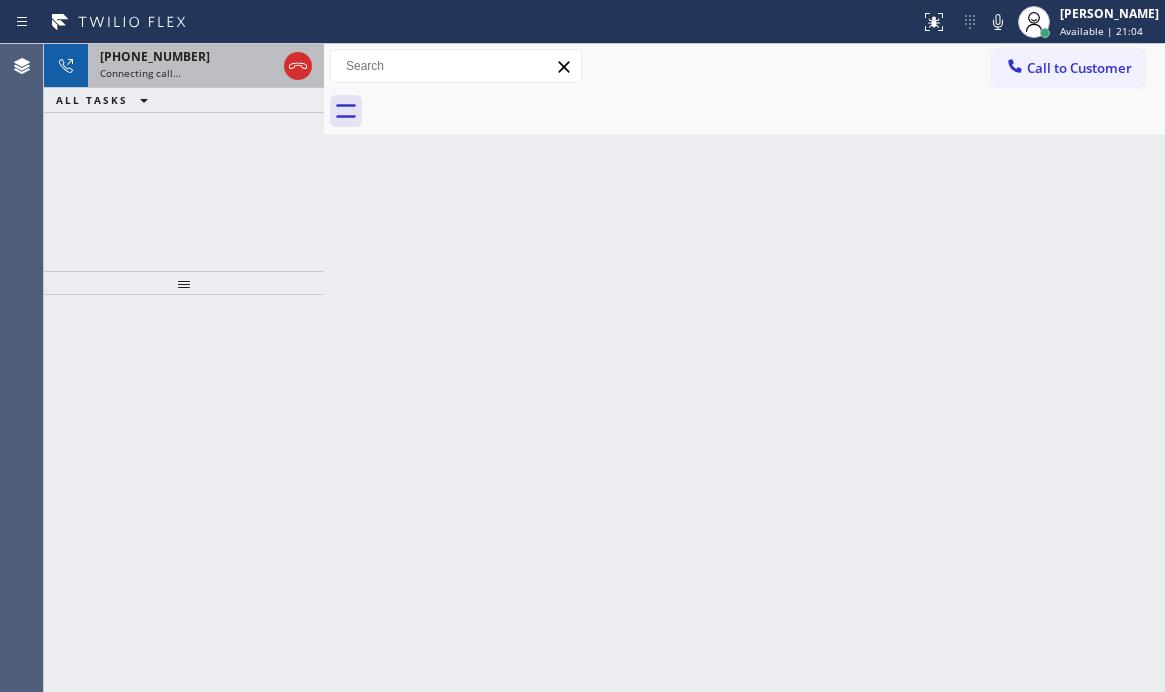 click on "Connecting call…" at bounding box center (188, 73) 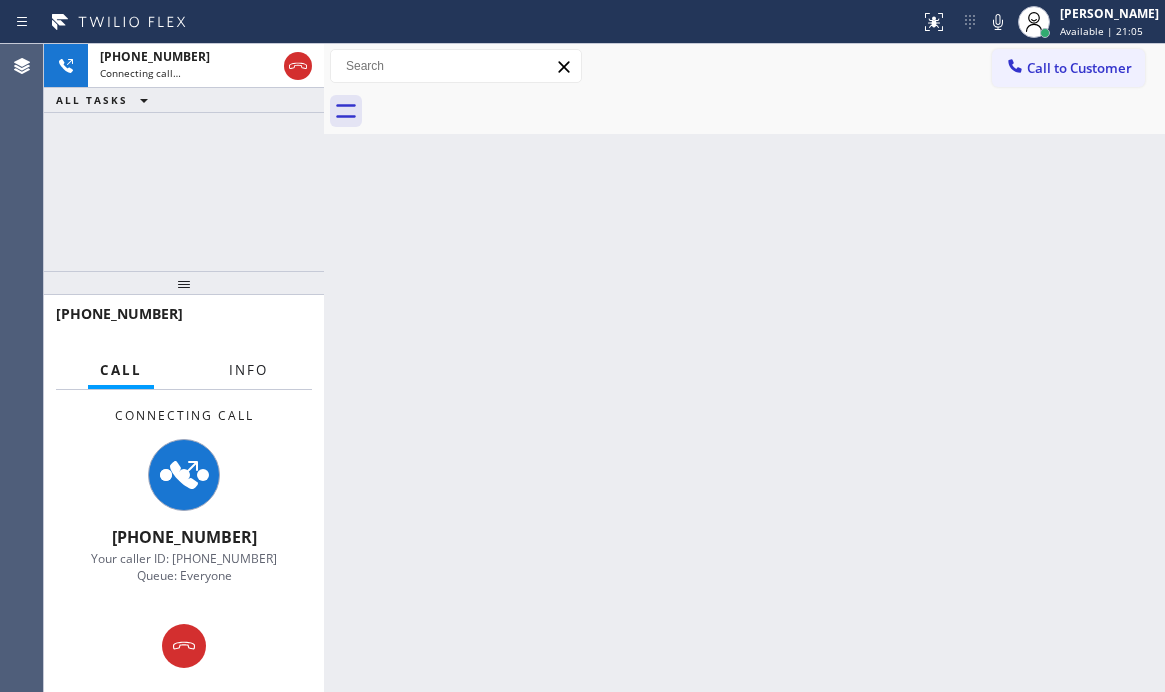 click on "Info" at bounding box center [248, 370] 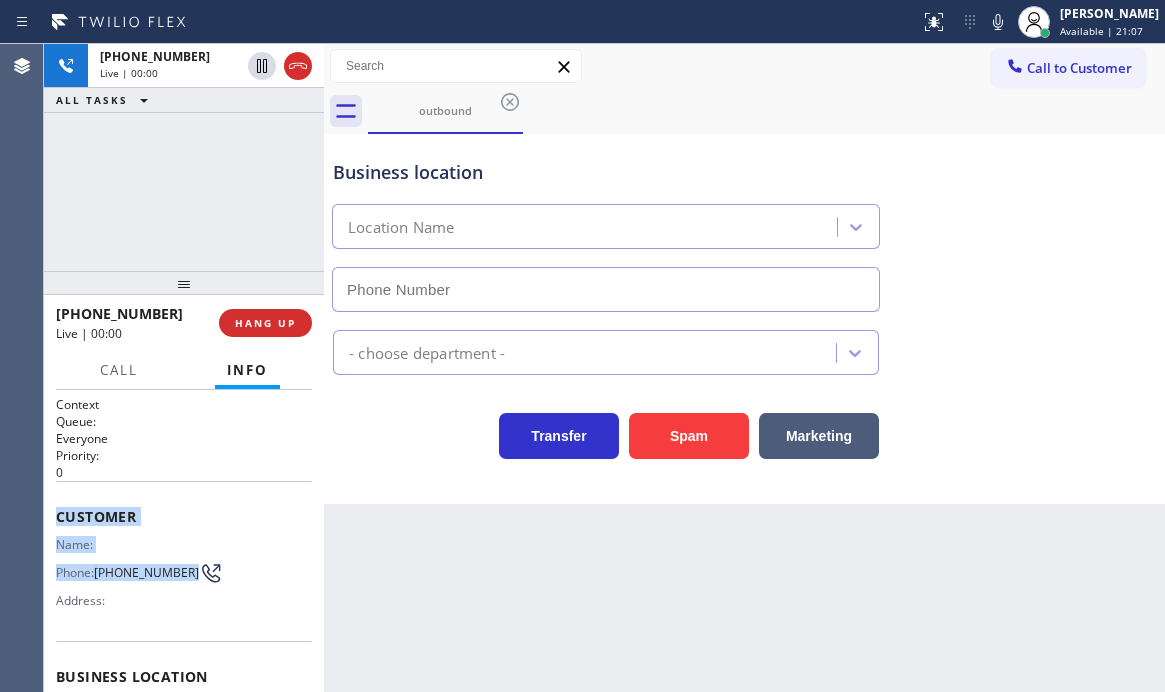 scroll, scrollTop: 200, scrollLeft: 0, axis: vertical 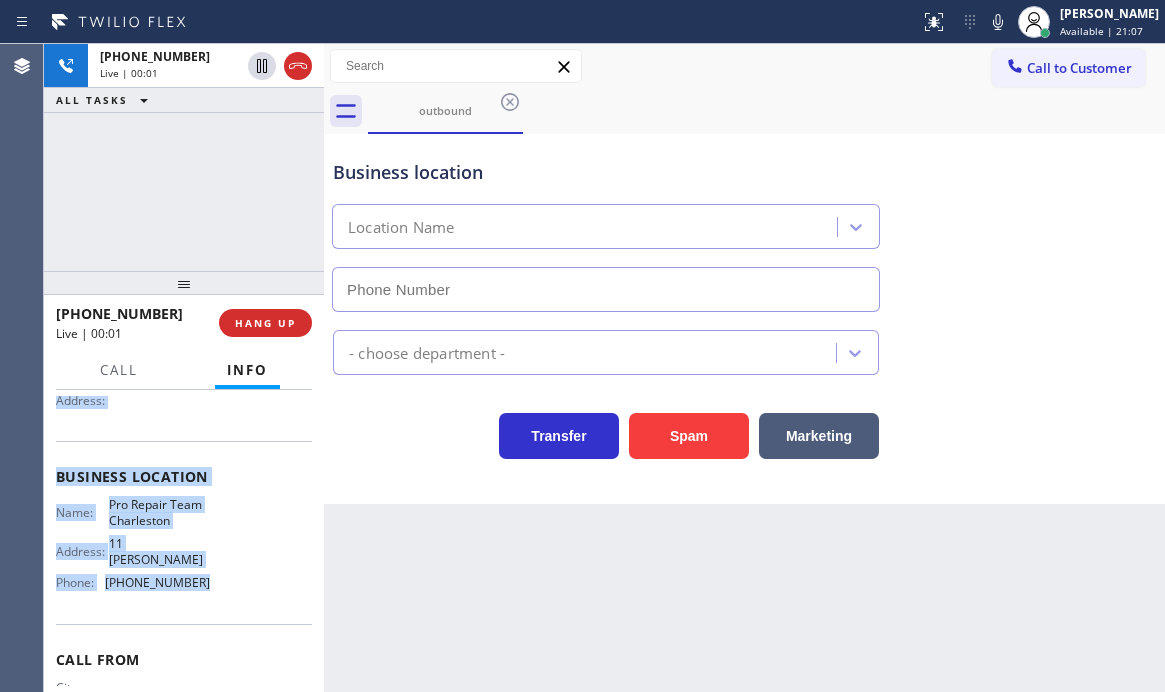 type on "[PHONE_NUMBER]" 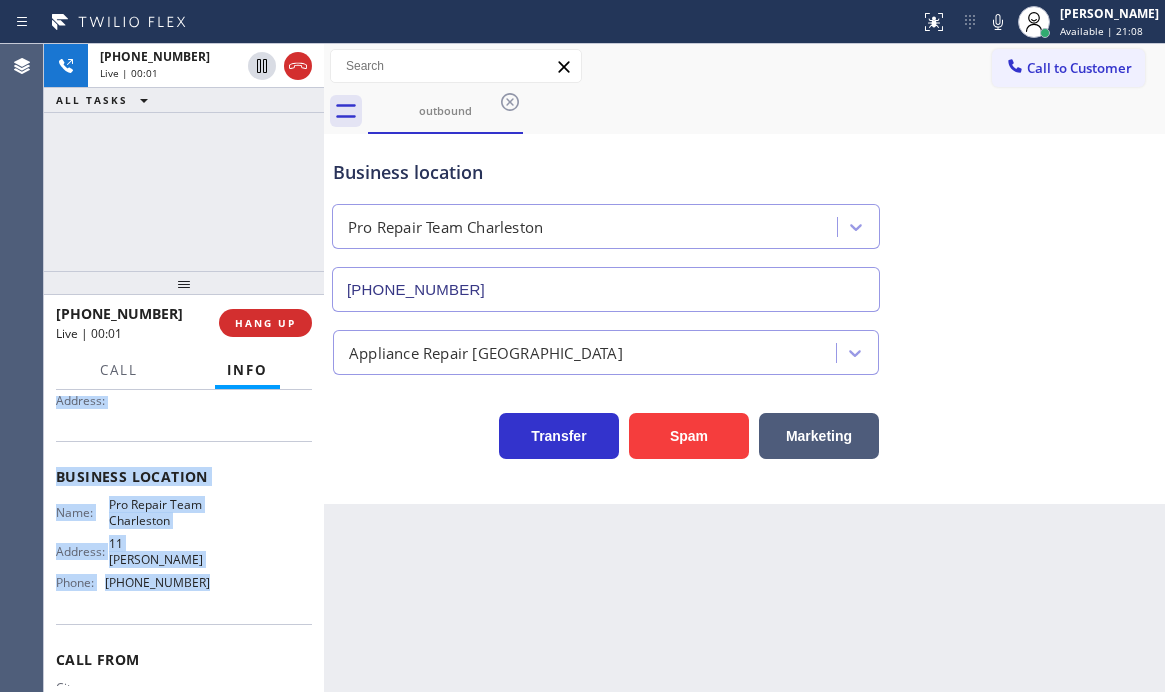 drag, startPoint x: 55, startPoint y: 514, endPoint x: 201, endPoint y: 579, distance: 159.81552 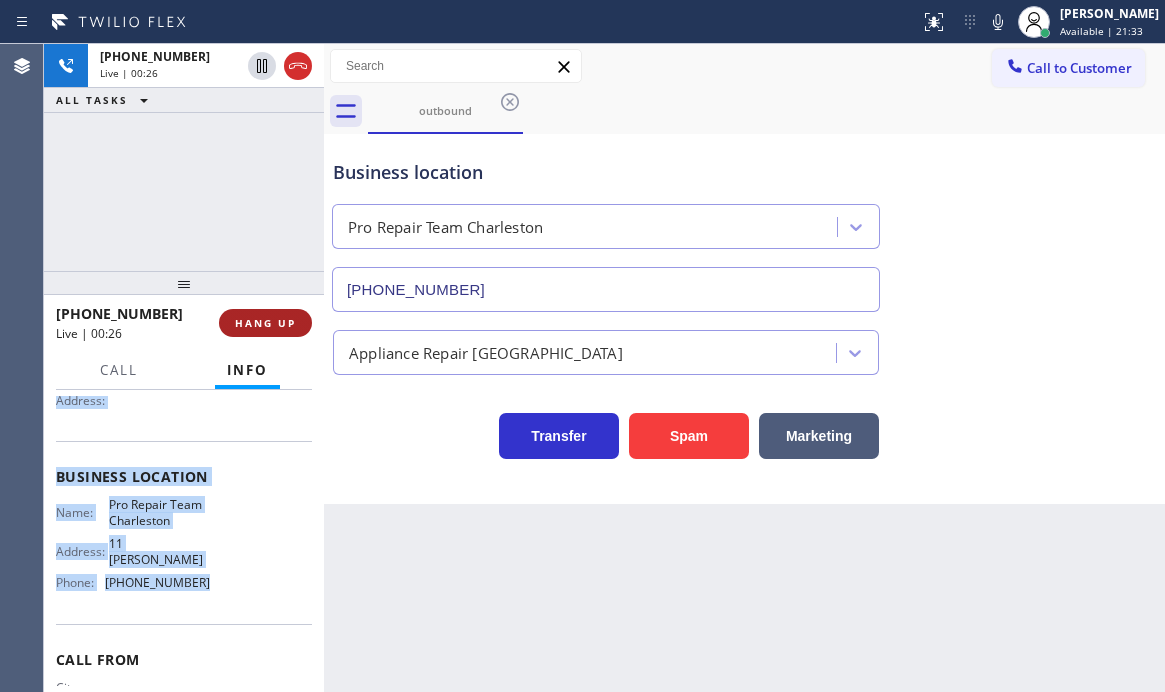 click on "HANG UP" at bounding box center [265, 323] 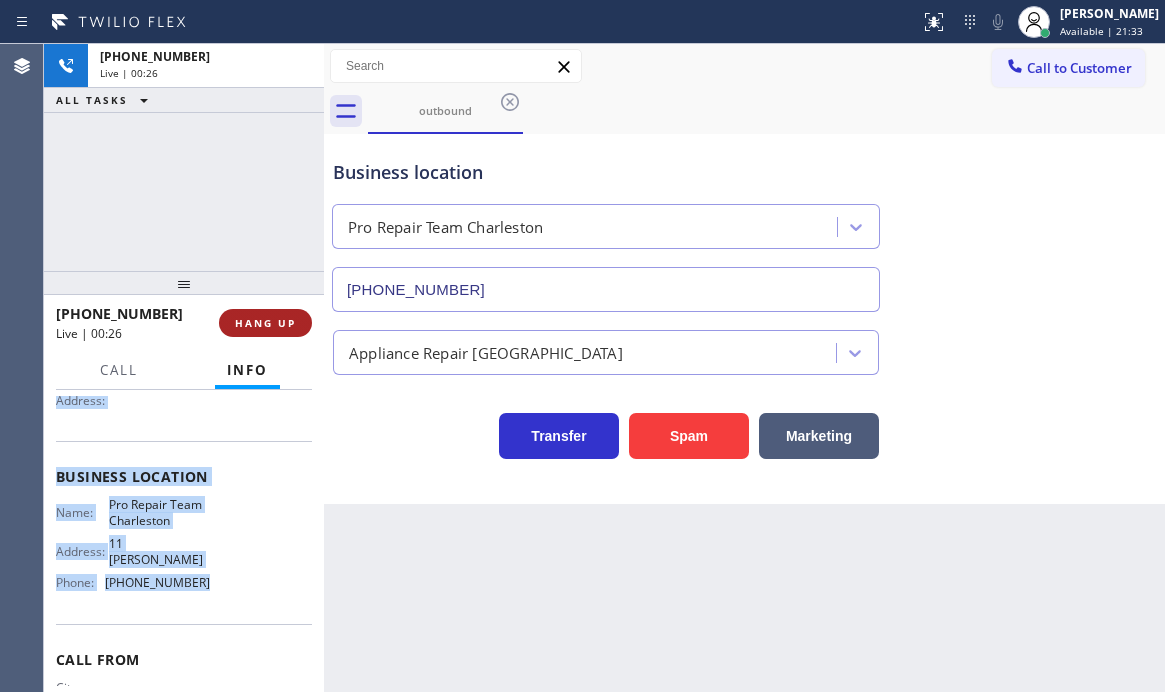 click on "HANG UP" at bounding box center (265, 323) 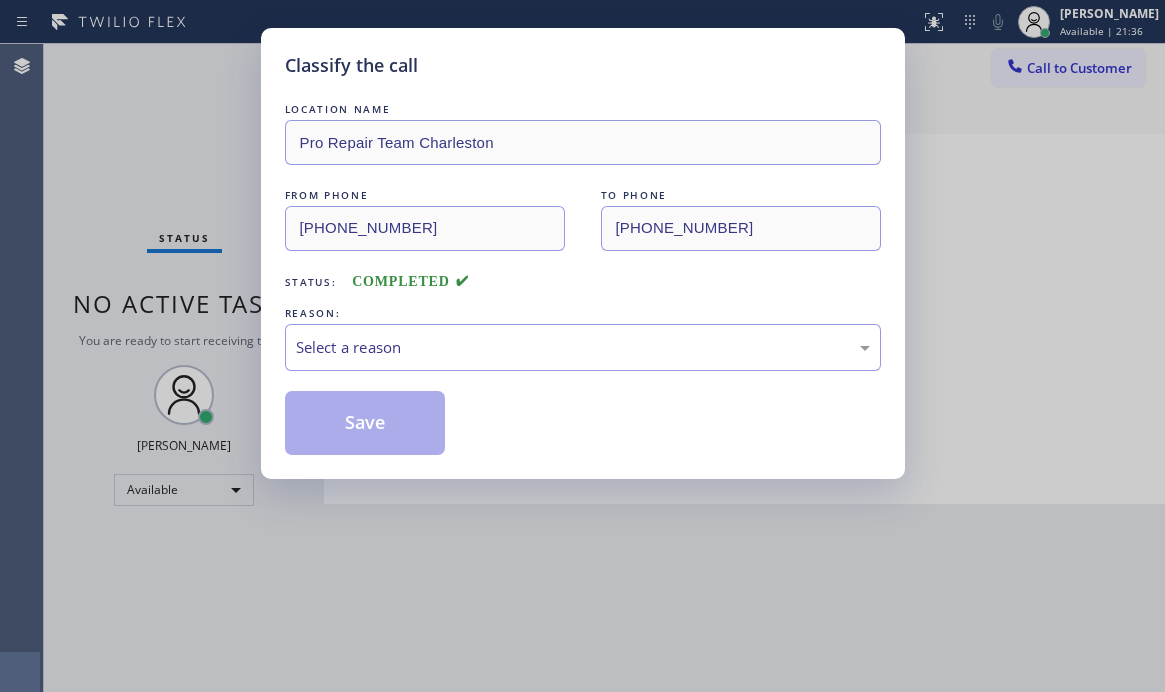 click on "REASON:" at bounding box center (583, 313) 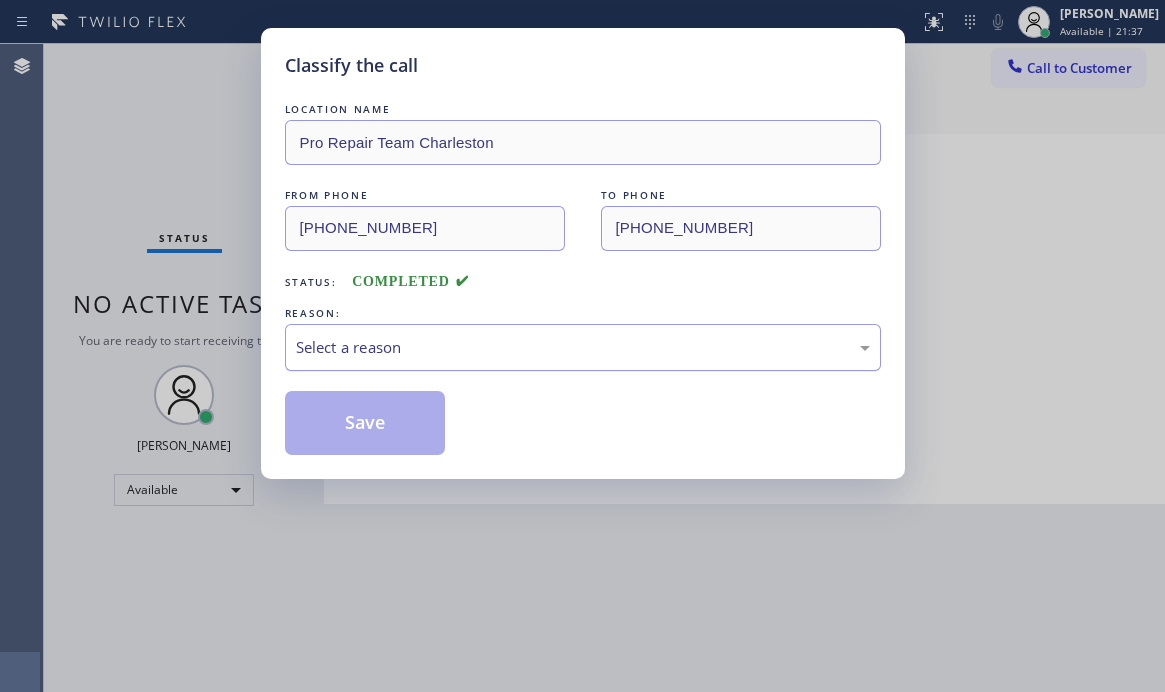 click on "Select a reason" at bounding box center [583, 347] 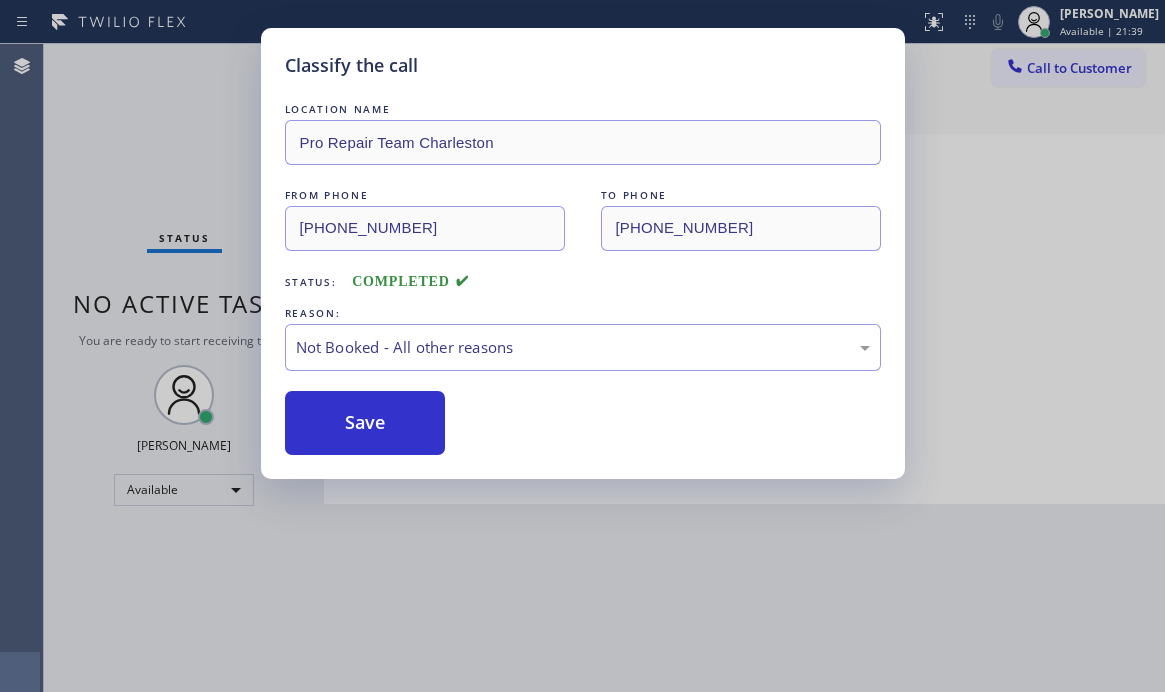 drag, startPoint x: 380, startPoint y: 431, endPoint x: 814, endPoint y: 490, distance: 437.992 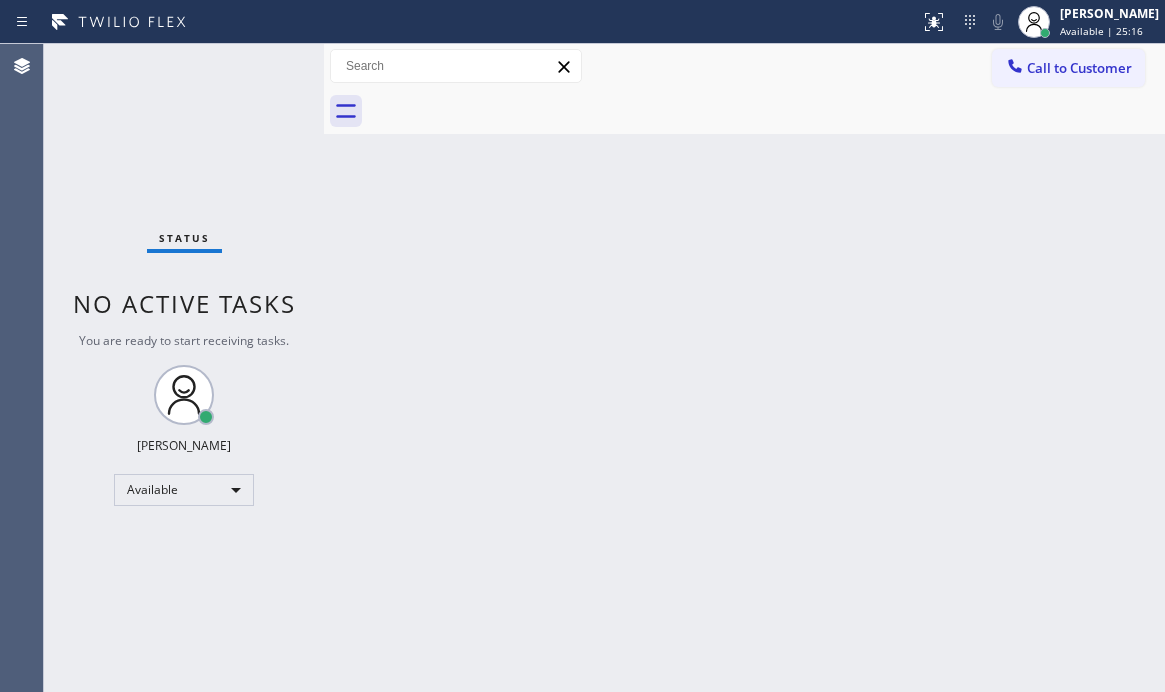drag, startPoint x: 261, startPoint y: 77, endPoint x: 291, endPoint y: 87, distance: 31.622776 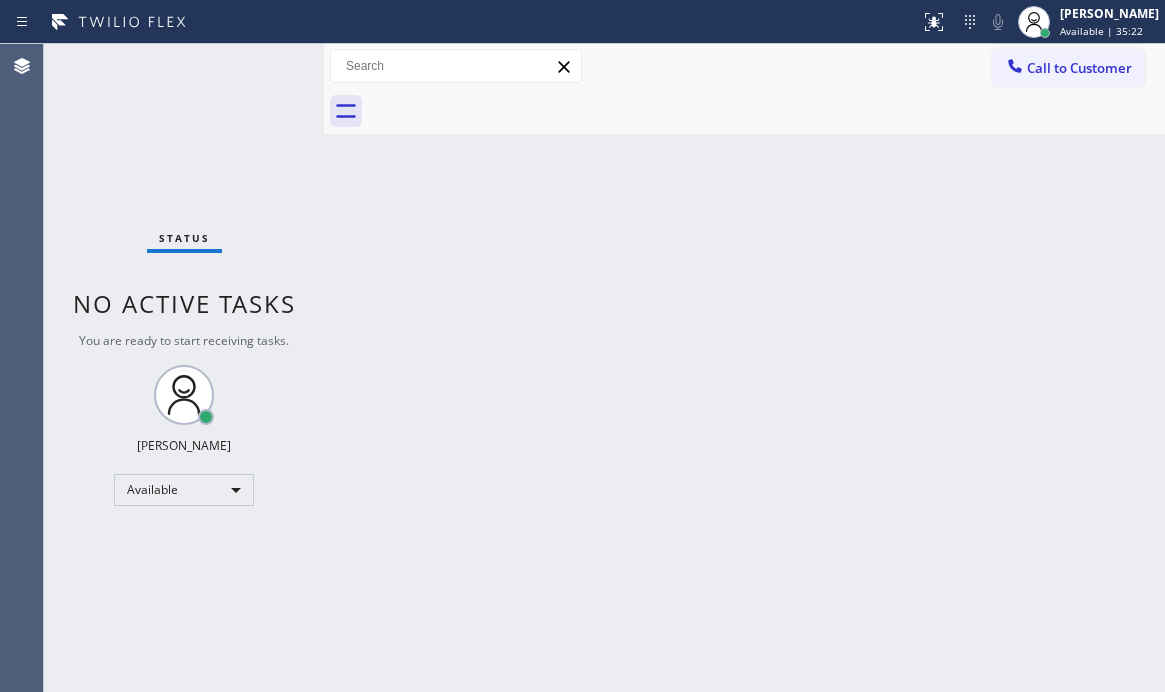 click on "Status   No active tasks     You are ready to start receiving tasks.   [PERSON_NAME] Available" at bounding box center [184, 368] 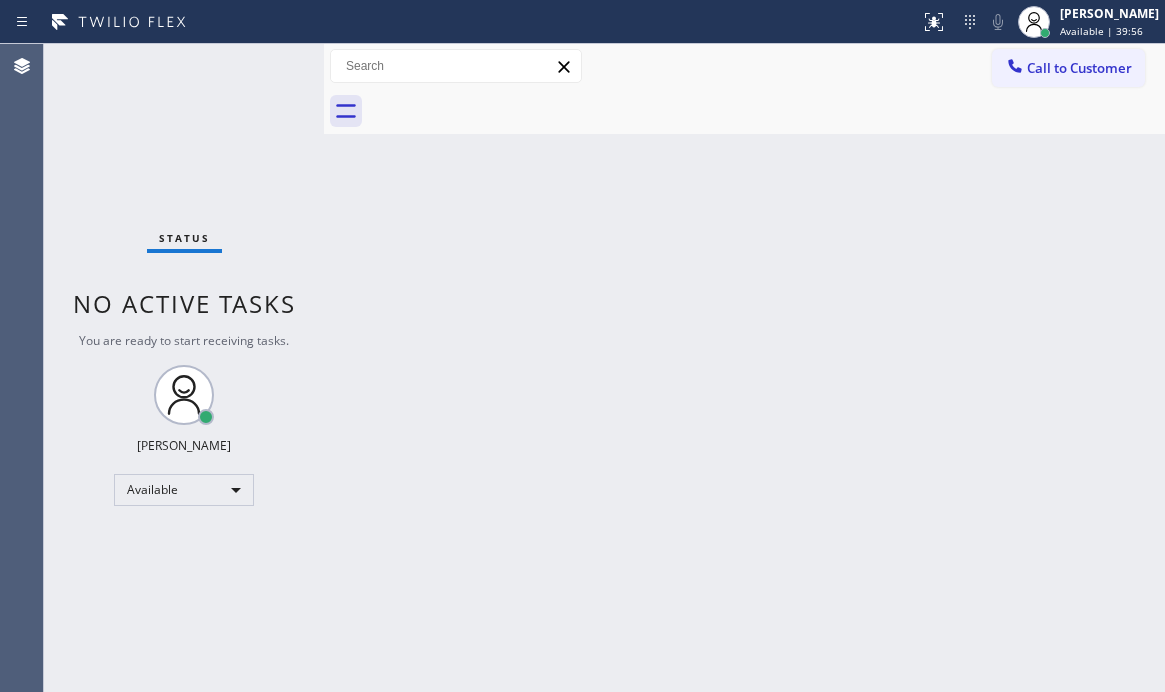 click on "Back to Dashboard Change Sender ID Customers Technicians Select a contact Outbound call Technician Search Technician Your caller id phone number Your caller id phone number Call Technician info Name   Phone none Address none Change Sender ID HVAC [PHONE_NUMBER] 5 Star Appliance [PHONE_NUMBER] Appliance Repair [PHONE_NUMBER] Plumbing [PHONE_NUMBER] Air Duct Cleaning [PHONE_NUMBER]  Electricians [PHONE_NUMBER] Cancel Change Check personal SMS Reset Change No tabs Call to Customer Outbound call Location Pro Repair Team Charleston Your caller id phone number [PHONE_NUMBER] Customer number Call Outbound call Technician Search Technician Your caller id phone number Your caller id phone number Call" at bounding box center [744, 368] 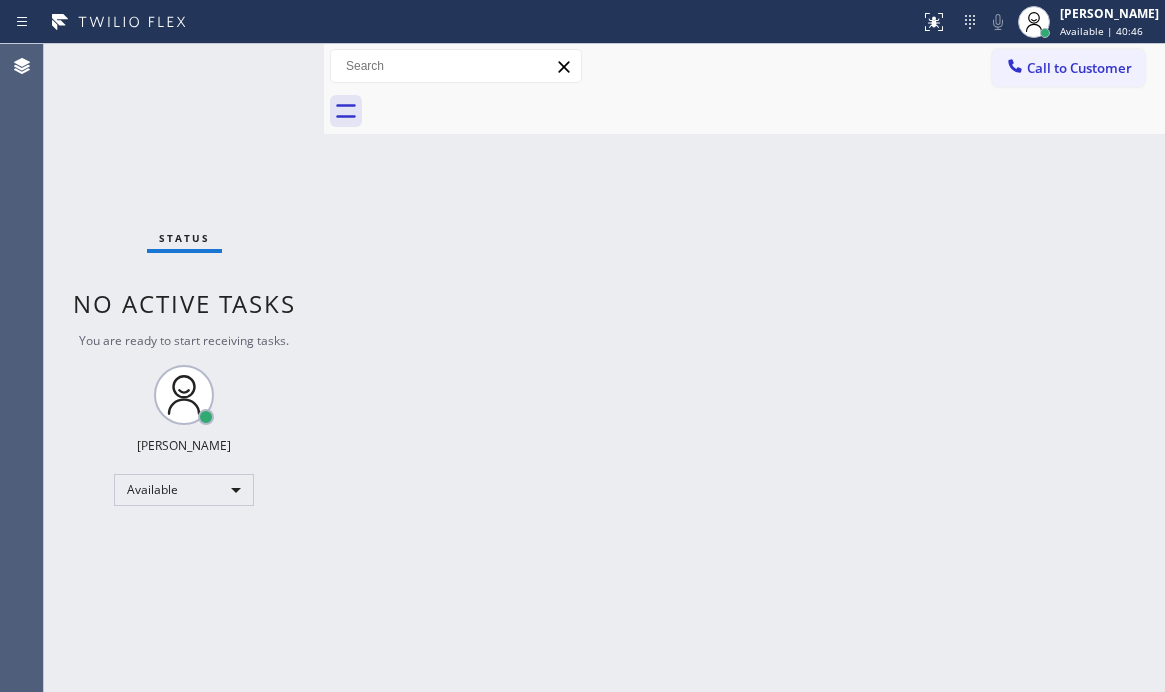 click on "Status   No active tasks     You are ready to start receiving tasks.   [PERSON_NAME] Available" at bounding box center [184, 368] 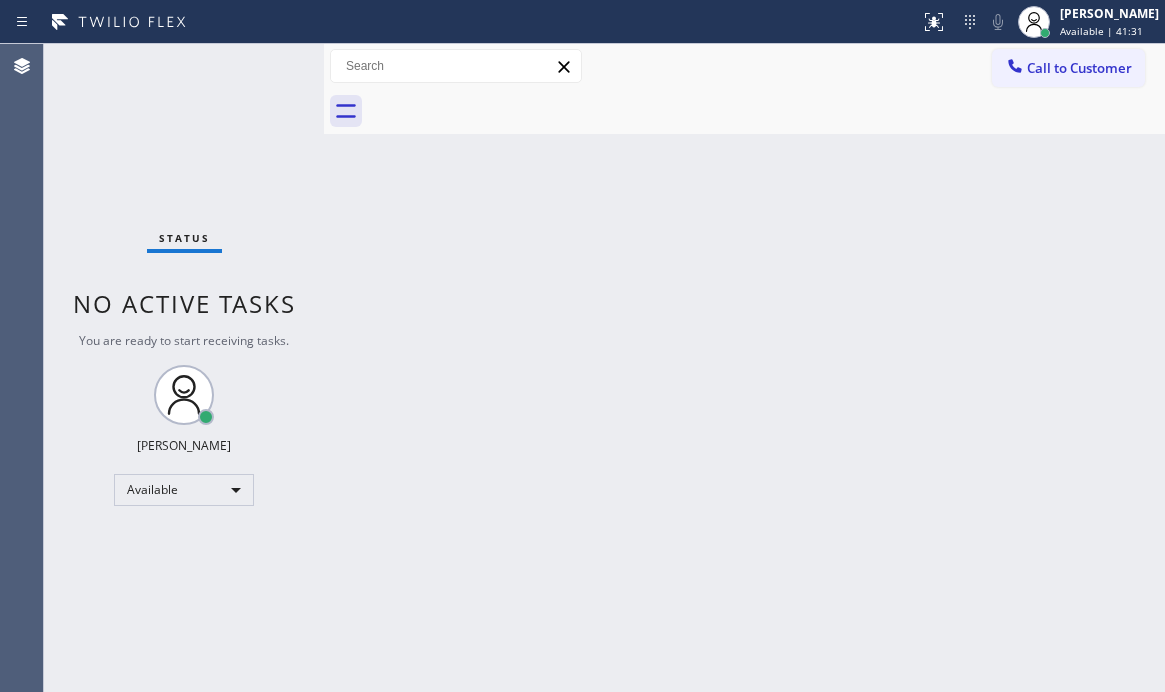 click on "Status   No active tasks     You are ready to start receiving tasks.   [PERSON_NAME] Available" at bounding box center (184, 368) 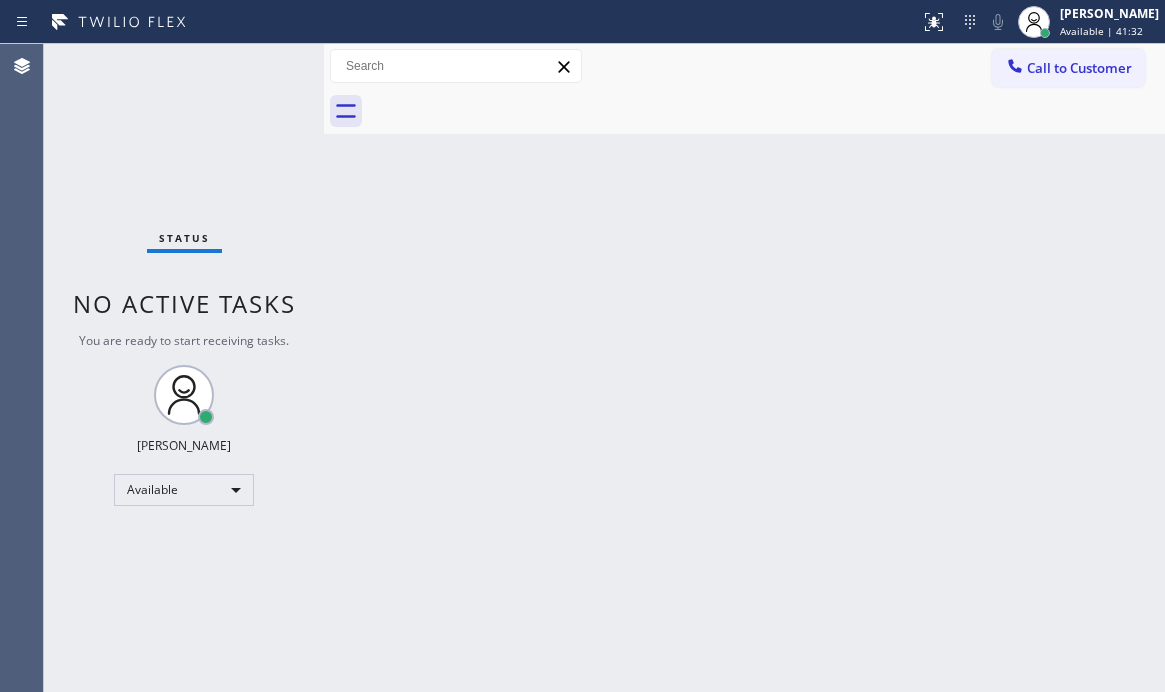 click on "Status   No active tasks     You are ready to start receiving tasks.   [PERSON_NAME] Available" at bounding box center (184, 368) 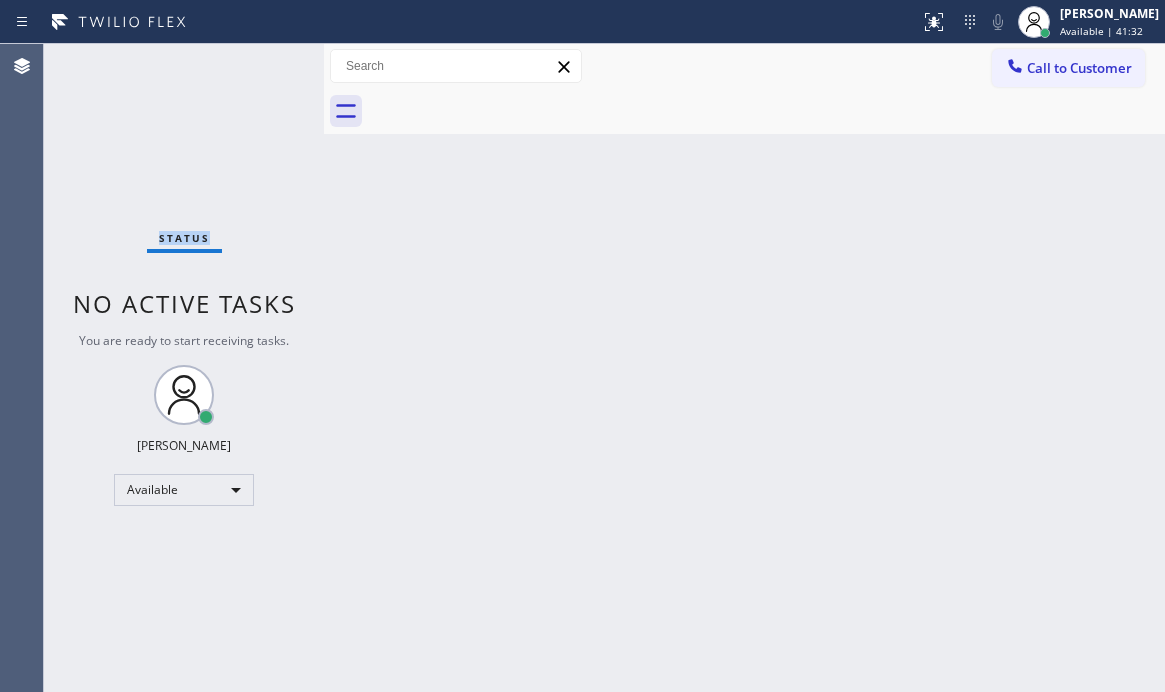 click on "Status   No active tasks     You are ready to start receiving tasks.   [PERSON_NAME] Available" at bounding box center (184, 368) 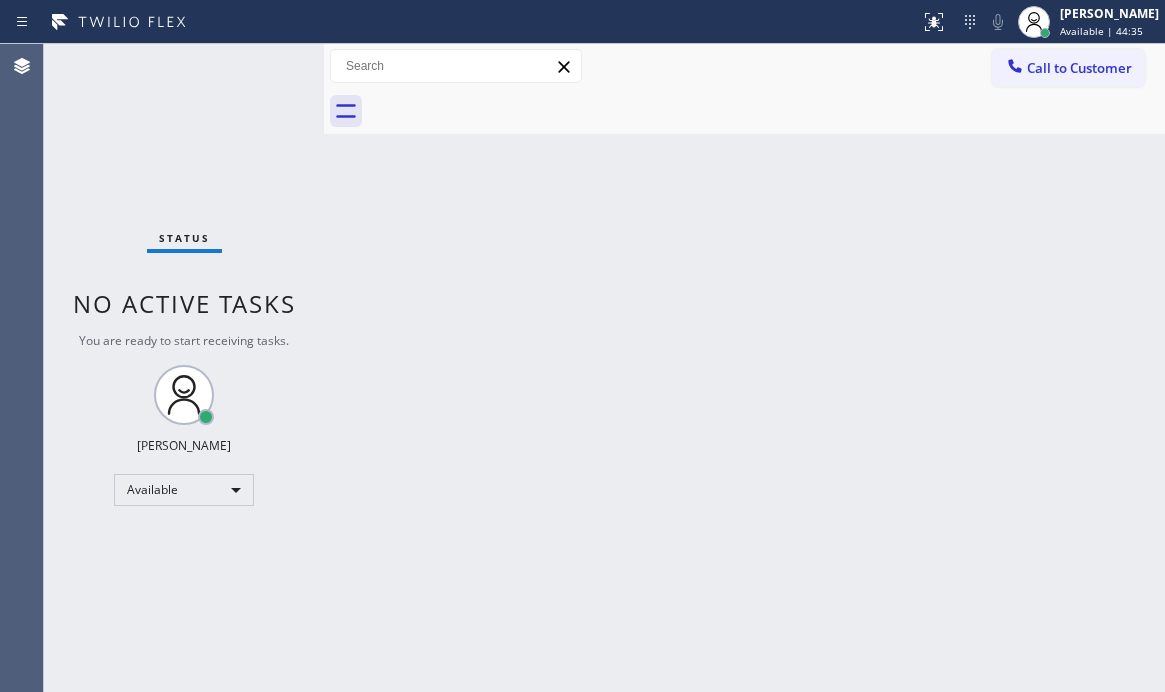 click on "Back to Dashboard Change Sender ID Customers Technicians Select a contact Outbound call Technician Search Technician Your caller id phone number Your caller id phone number Call Technician info Name   Phone none Address none Change Sender ID HVAC [PHONE_NUMBER] 5 Star Appliance [PHONE_NUMBER] Appliance Repair [PHONE_NUMBER] Plumbing [PHONE_NUMBER] Air Duct Cleaning [PHONE_NUMBER]  Electricians [PHONE_NUMBER] Cancel Change Check personal SMS Reset Change No tabs Call to Customer Outbound call Location Pro Repair Team Charleston Your caller id phone number [PHONE_NUMBER] Customer number Call Outbound call Technician Search Technician Your caller id phone number Your caller id phone number Call" at bounding box center [744, 368] 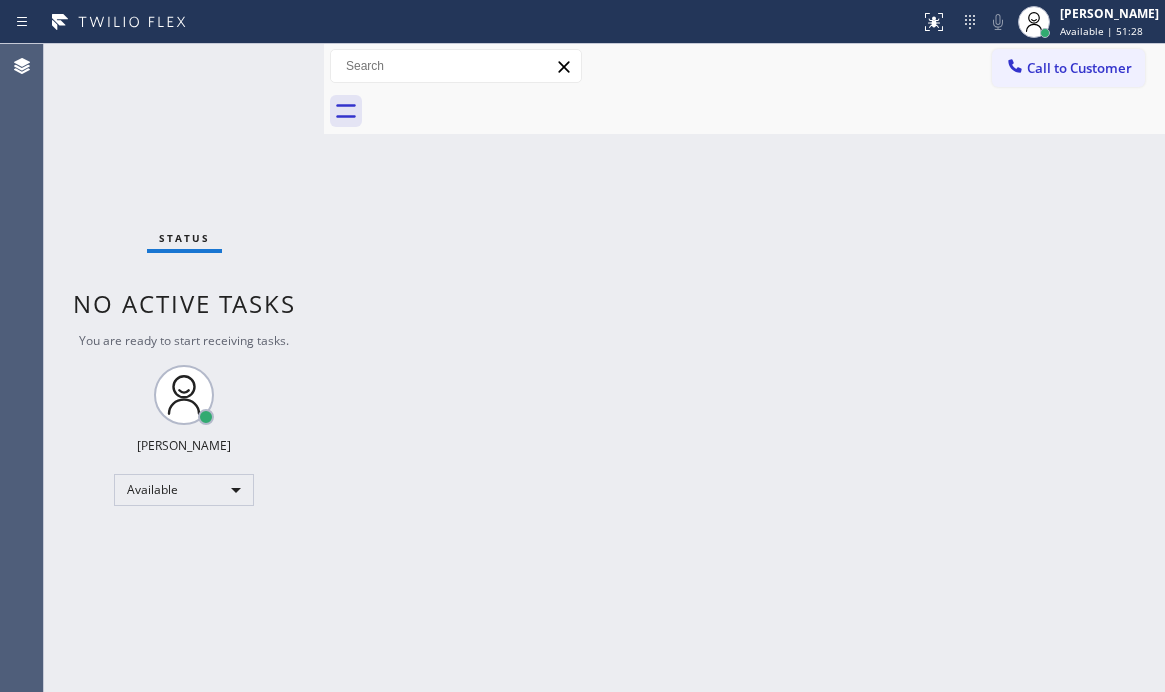 click on "Back to Dashboard Change Sender ID Customers Technicians Select a contact Outbound call Technician Search Technician Your caller id phone number Your caller id phone number Call Technician info Name   Phone none Address none Change Sender ID HVAC [PHONE_NUMBER] 5 Star Appliance [PHONE_NUMBER] Appliance Repair [PHONE_NUMBER] Plumbing [PHONE_NUMBER] Air Duct Cleaning [PHONE_NUMBER]  Electricians [PHONE_NUMBER] Cancel Change Check personal SMS Reset Change No tabs Call to Customer Outbound call Location Pro Repair Team Charleston Your caller id phone number [PHONE_NUMBER] Customer number Call Outbound call Technician Search Technician Your caller id phone number Your caller id phone number Call" at bounding box center [744, 368] 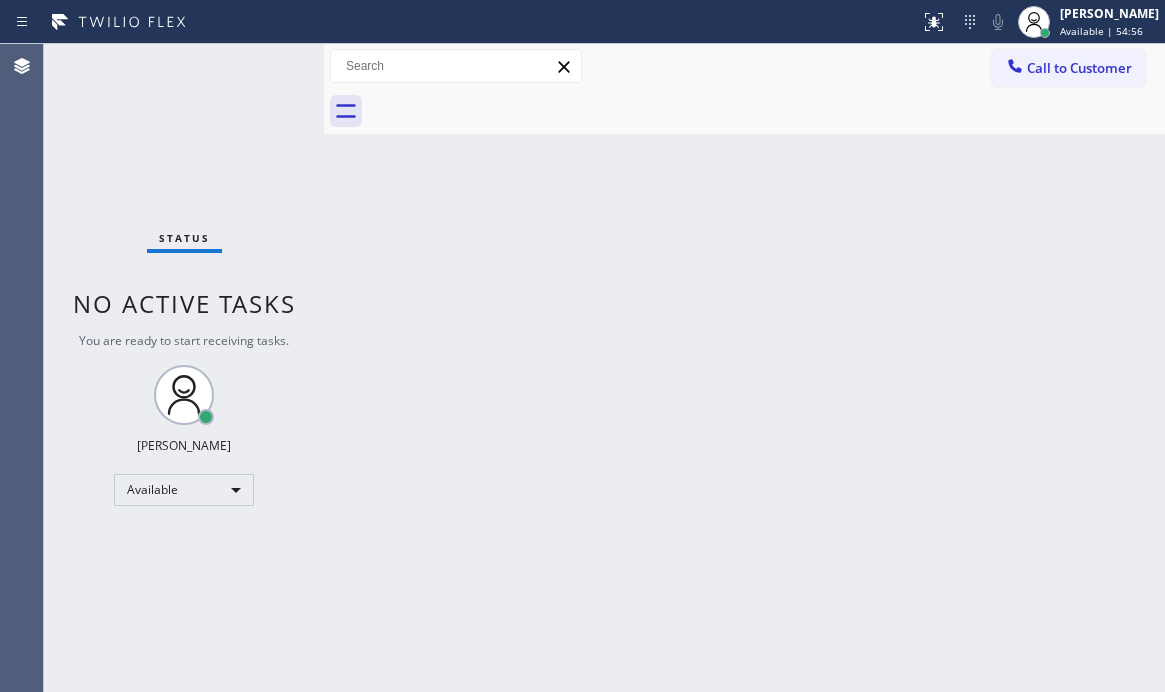 click on "Status   No active tasks     You are ready to start receiving tasks.   [PERSON_NAME] Available" at bounding box center (184, 368) 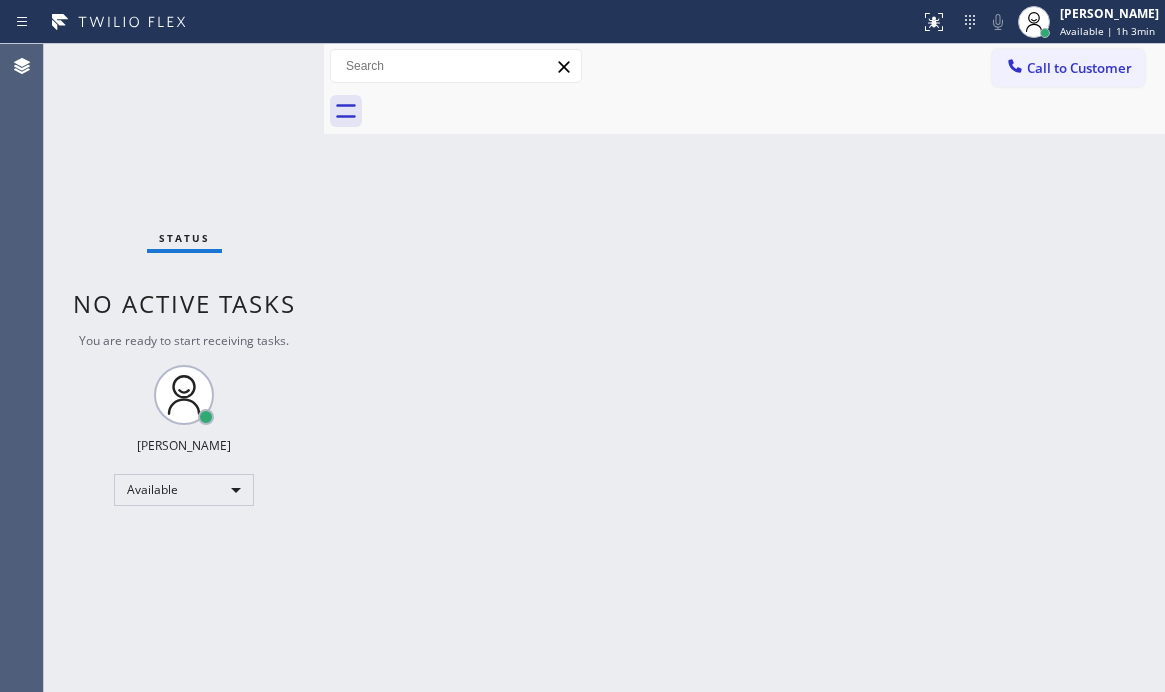 click on "Status   No active tasks     You are ready to start receiving tasks.   [PERSON_NAME] Available" at bounding box center (184, 368) 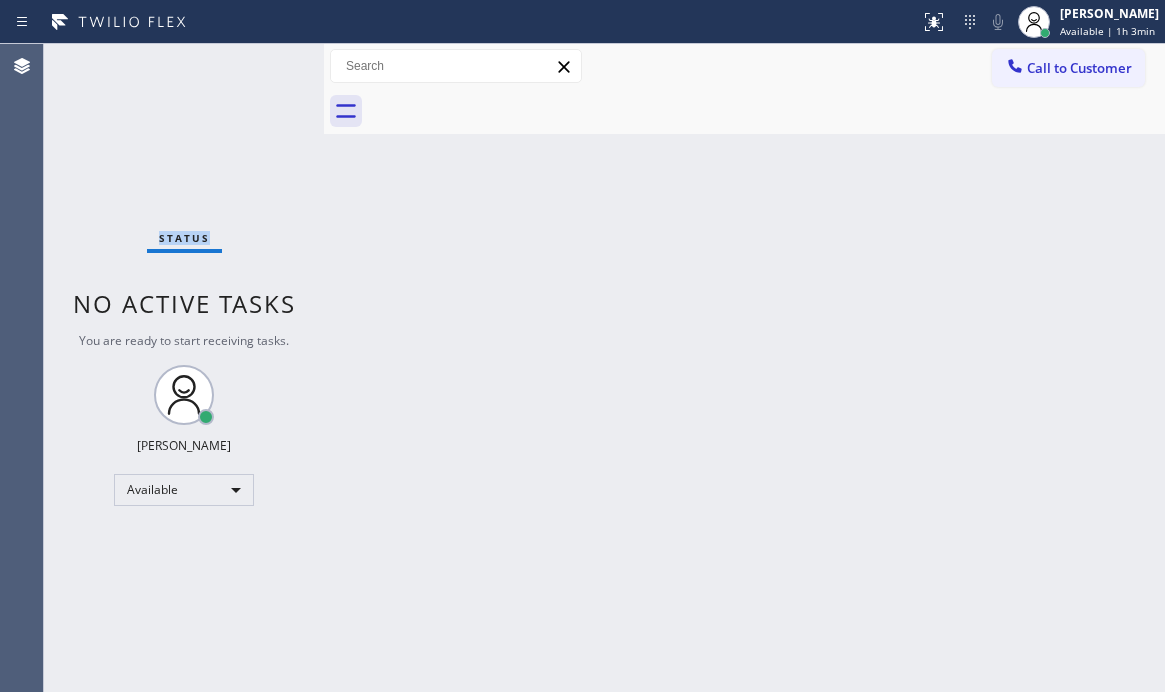 click on "Status   No active tasks     You are ready to start receiving tasks.   [PERSON_NAME] Available" at bounding box center (184, 368) 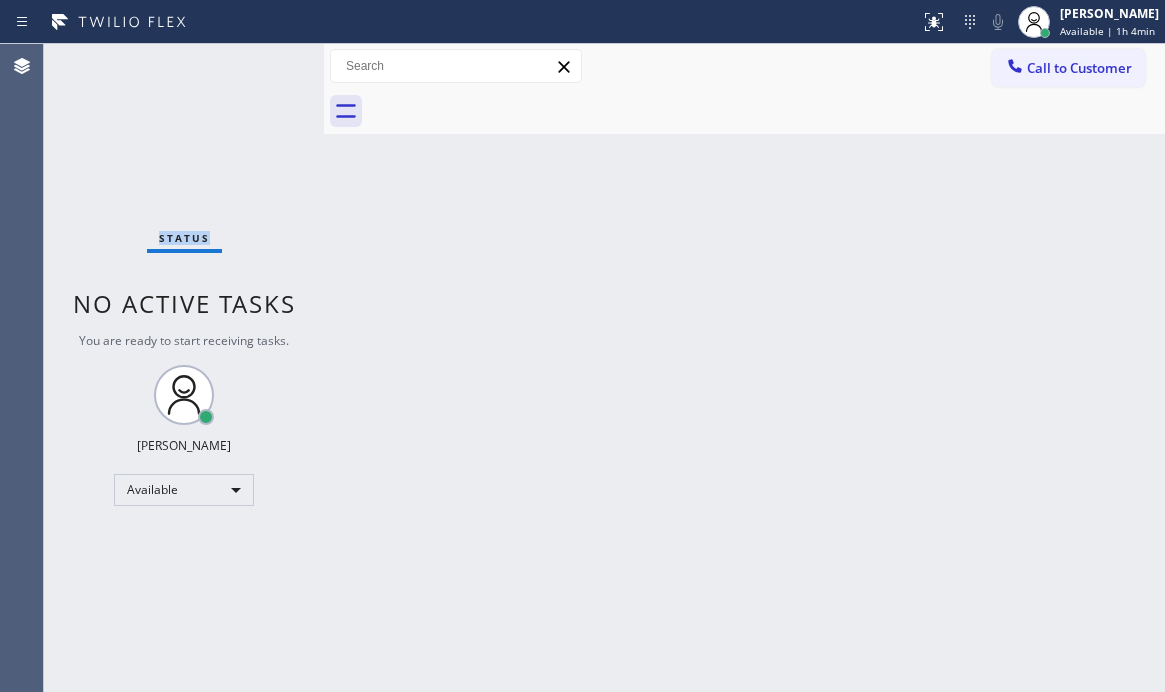 click on "Status   No active tasks     You are ready to start receiving tasks.   [PERSON_NAME] Available" at bounding box center (184, 368) 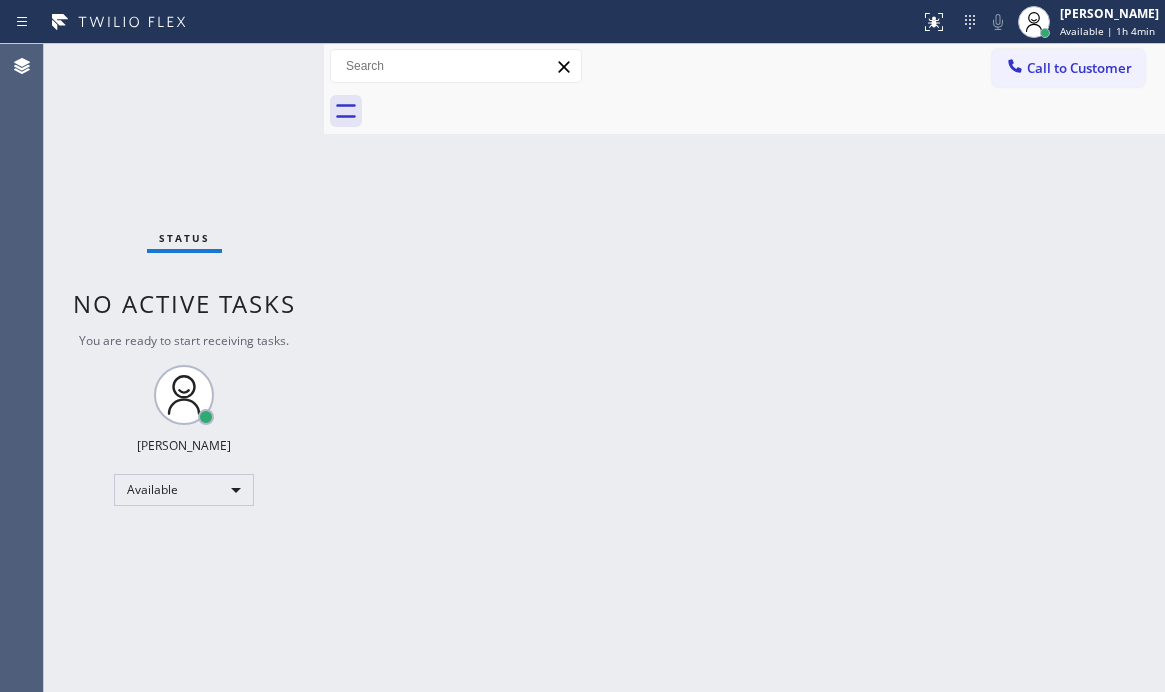 click on "Status   No active tasks     You are ready to start receiving tasks.   [PERSON_NAME] Available" at bounding box center [184, 368] 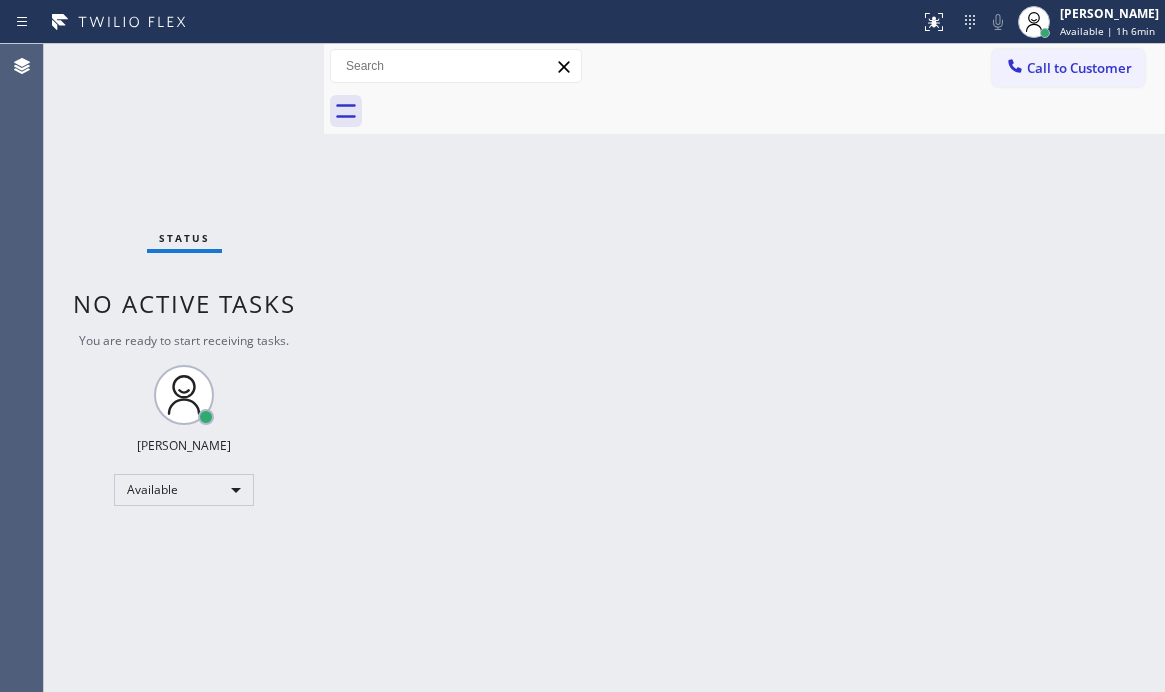 click on "Status   No active tasks     You are ready to start receiving tasks.   [PERSON_NAME] Available" at bounding box center [184, 368] 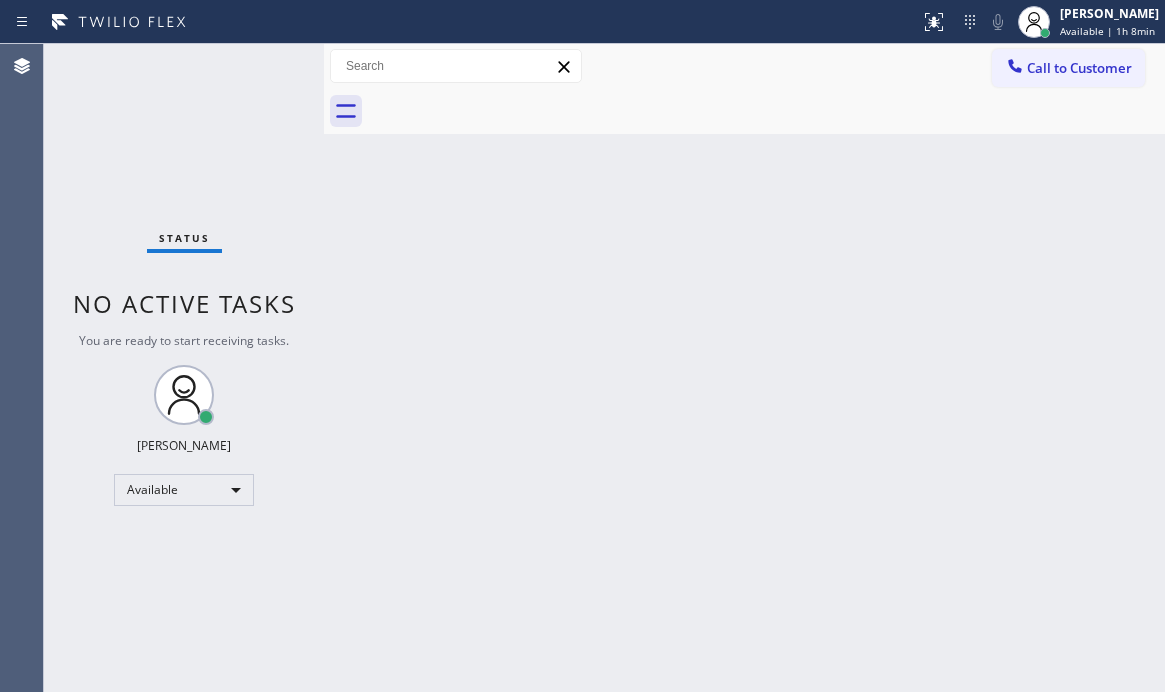 click on "Status   No active tasks     You are ready to start receiving tasks.   [PERSON_NAME] Available" at bounding box center [184, 368] 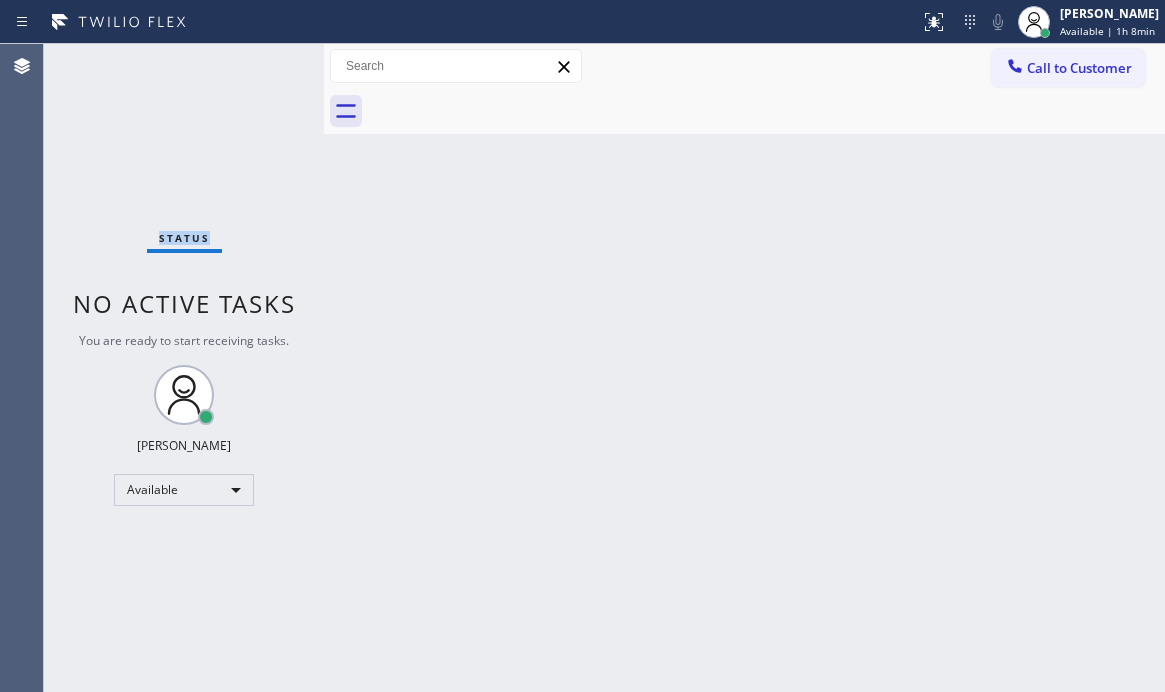 click on "Status   No active tasks     You are ready to start receiving tasks.   [PERSON_NAME] Available" at bounding box center (184, 368) 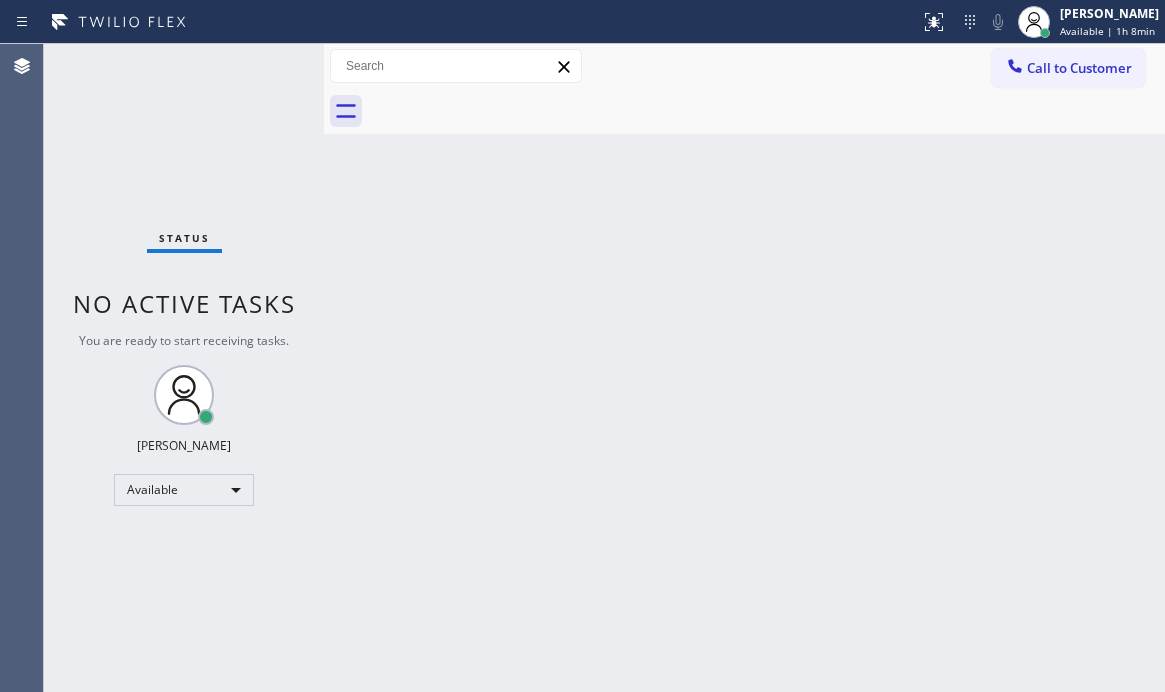 click on "Status   No active tasks     You are ready to start receiving tasks.   [PERSON_NAME] Available" at bounding box center (184, 368) 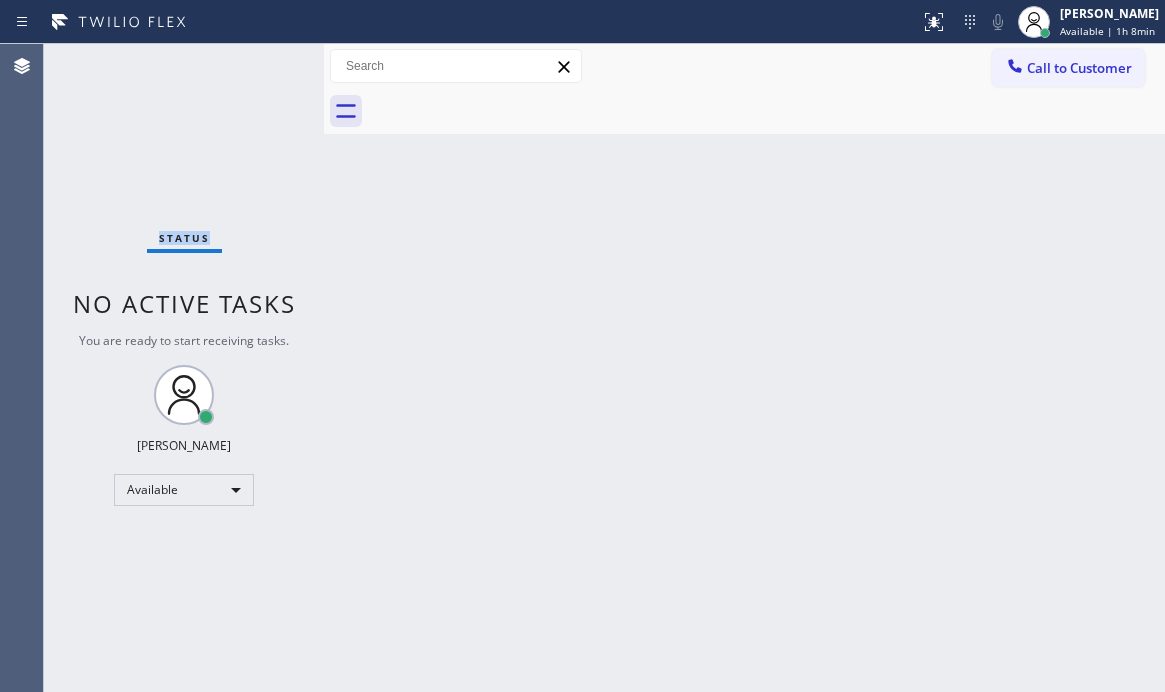 click on "Status   No active tasks     You are ready to start receiving tasks.   [PERSON_NAME] Available" at bounding box center [184, 368] 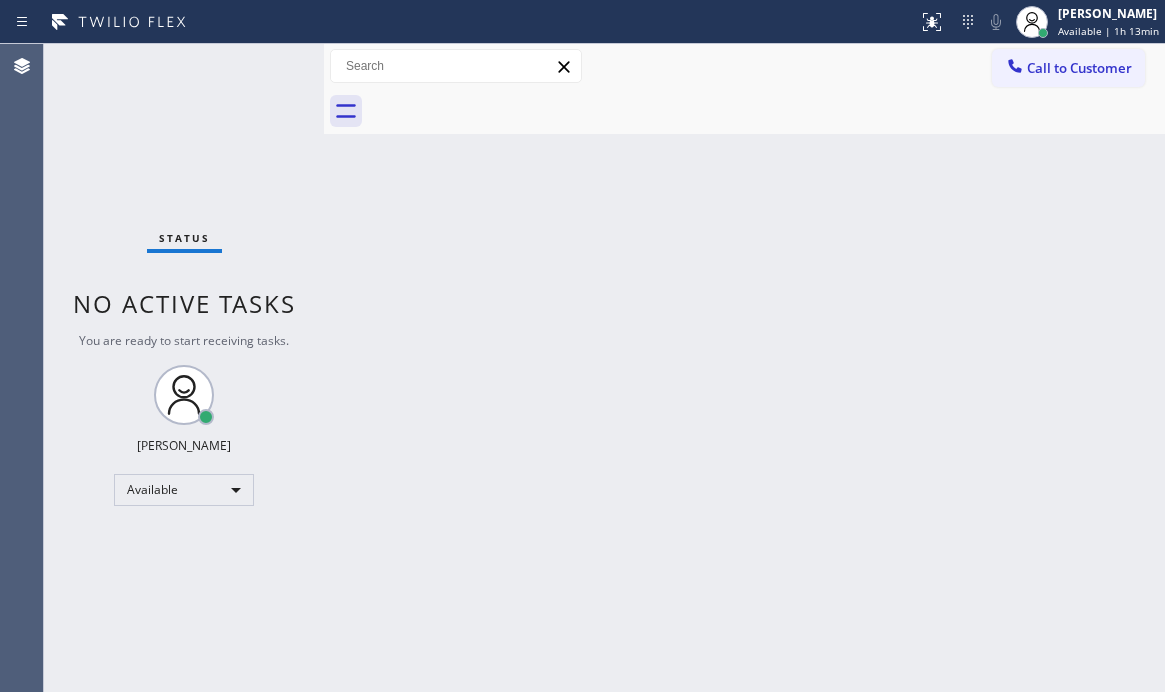 click on "Status   No active tasks     You are ready to start receiving tasks.   [PERSON_NAME] Available" at bounding box center (184, 368) 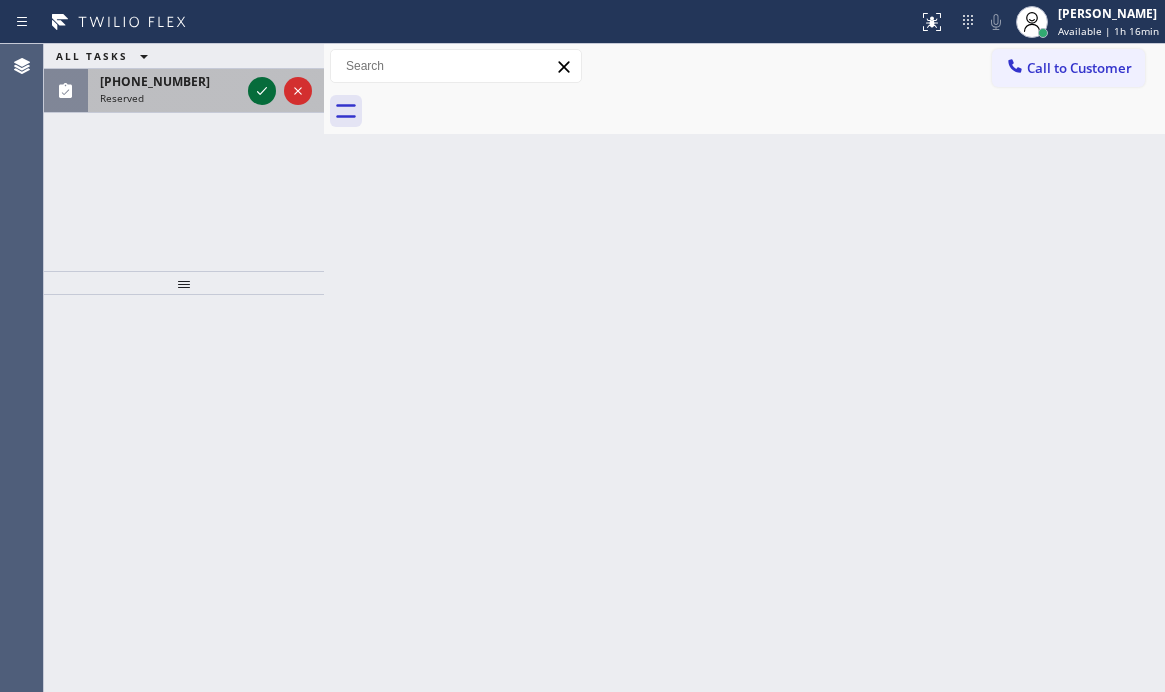 click at bounding box center [280, 91] 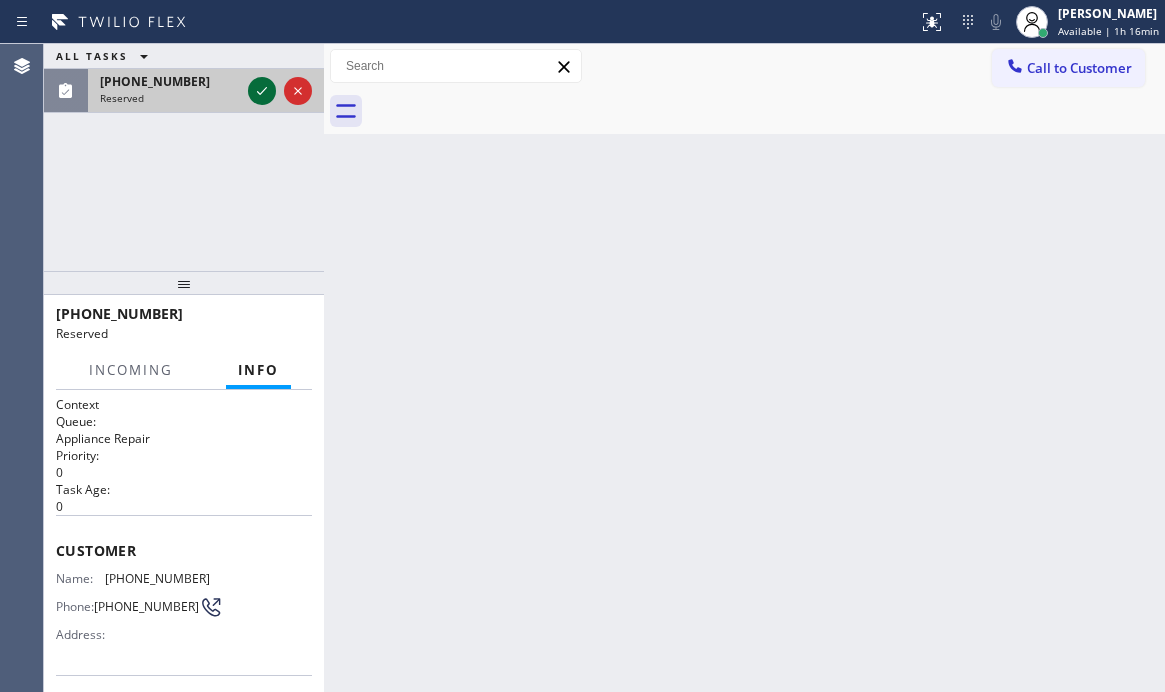 click 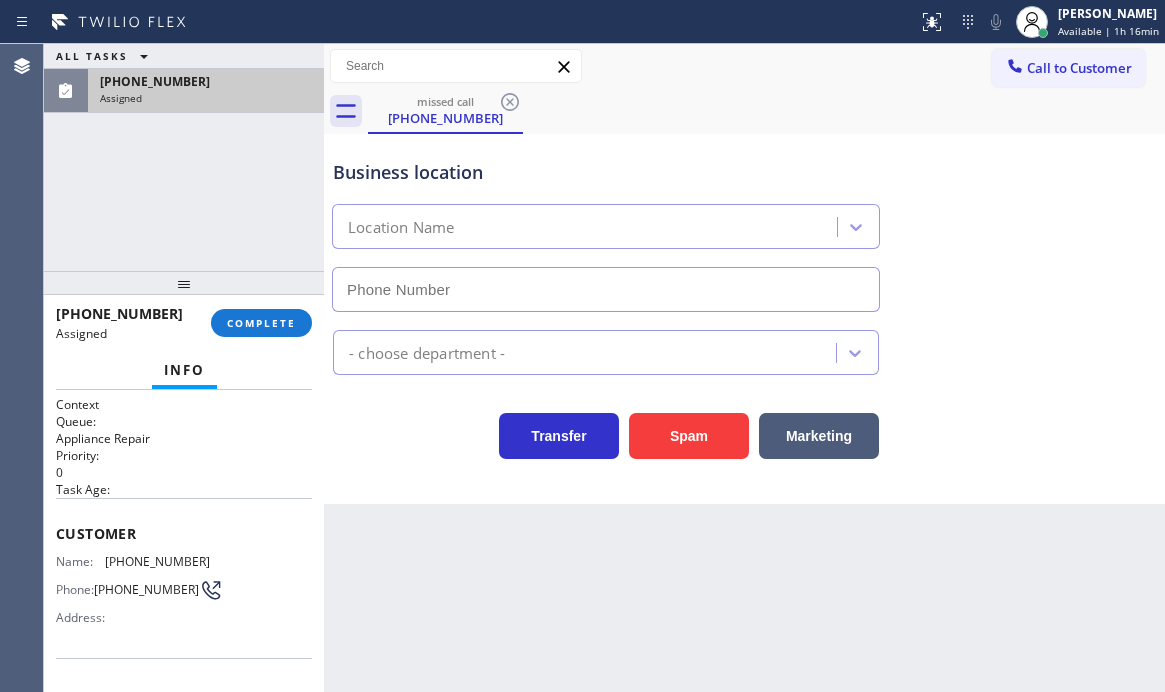 type on "[PHONE_NUMBER]" 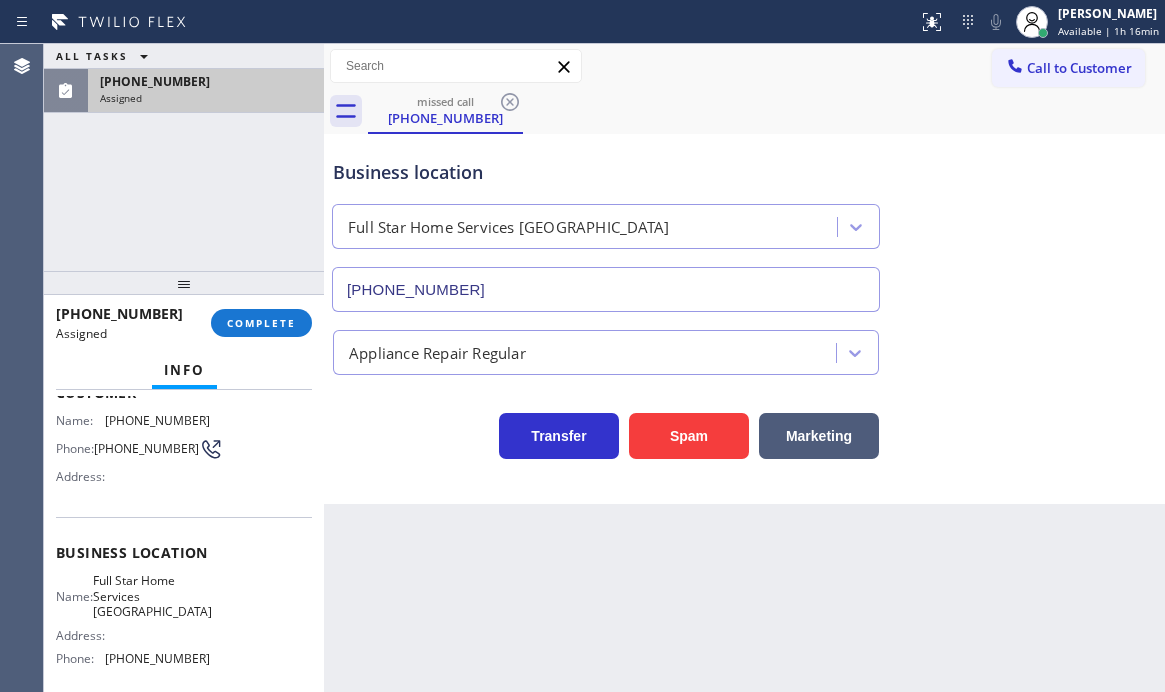scroll, scrollTop: 200, scrollLeft: 0, axis: vertical 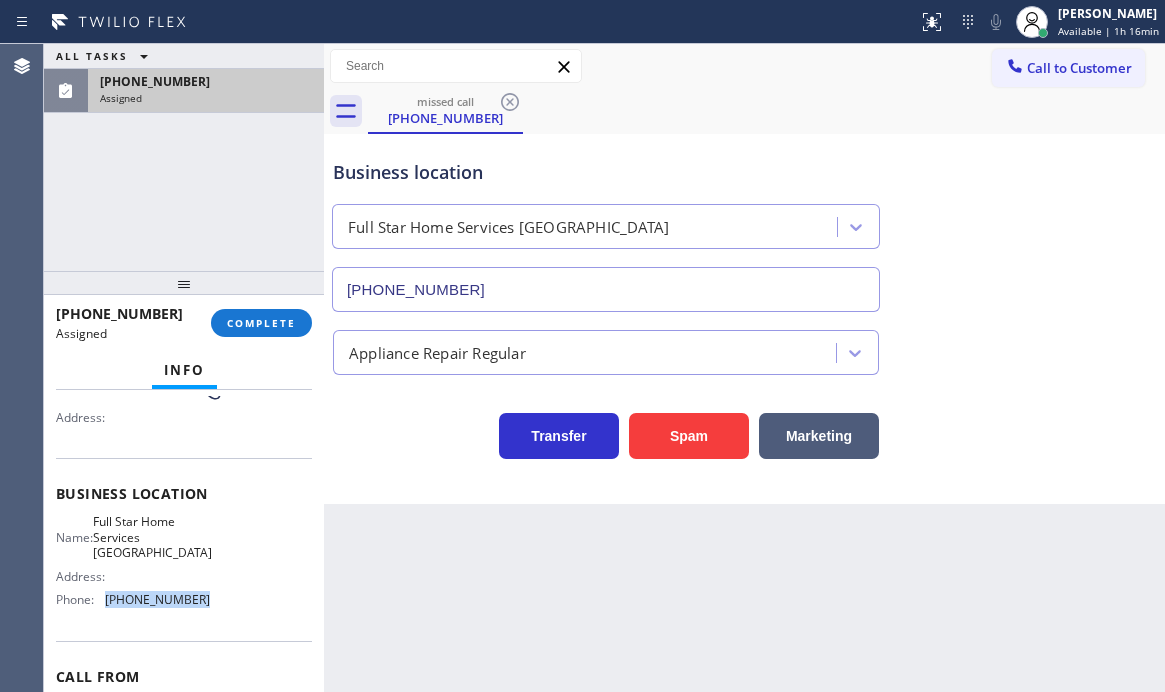 drag, startPoint x: 203, startPoint y: 593, endPoint x: 107, endPoint y: 597, distance: 96.0833 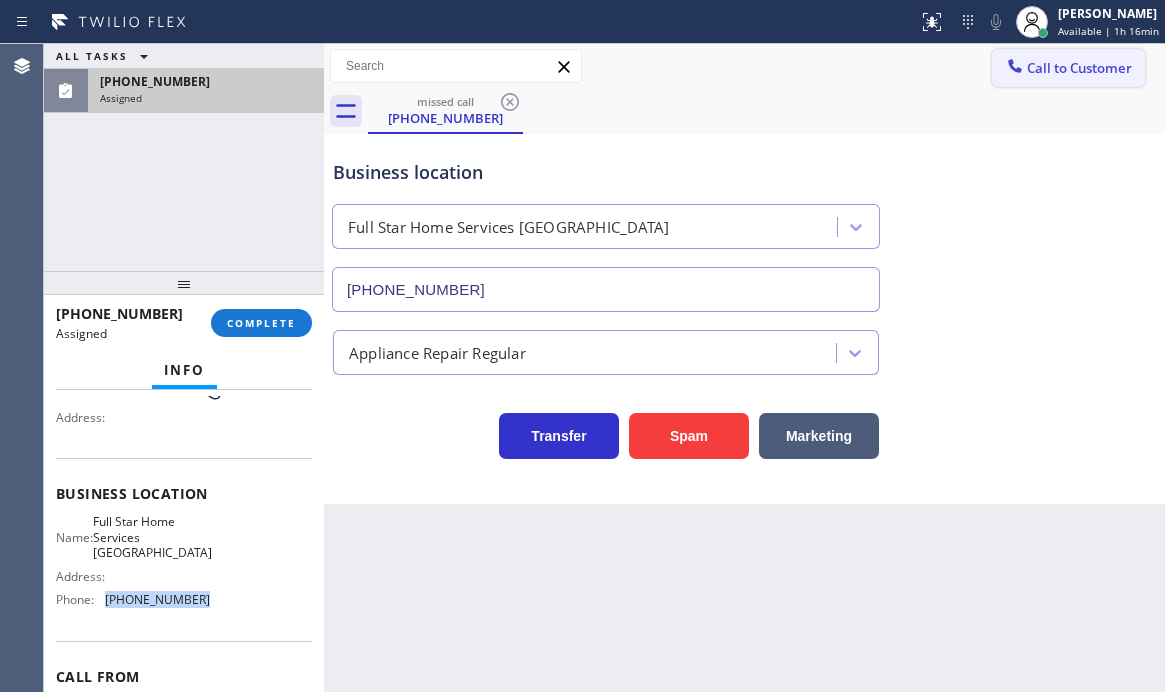click on "Call to Customer" at bounding box center (1079, 68) 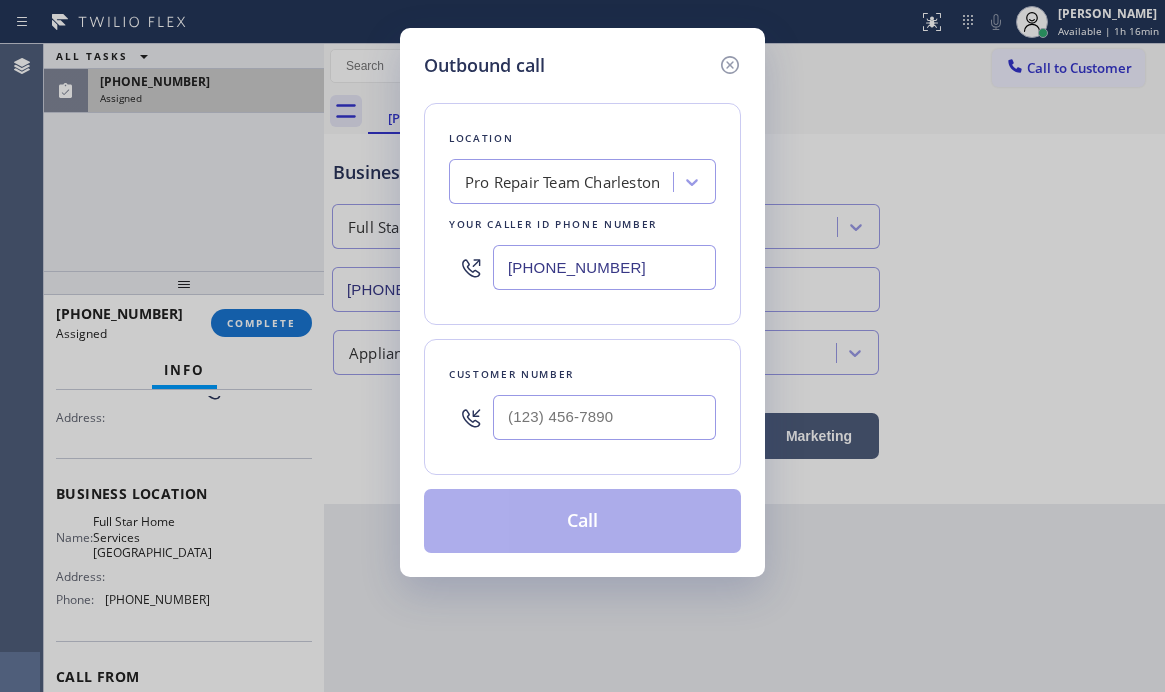 click on "[PHONE_NUMBER]" at bounding box center [604, 267] 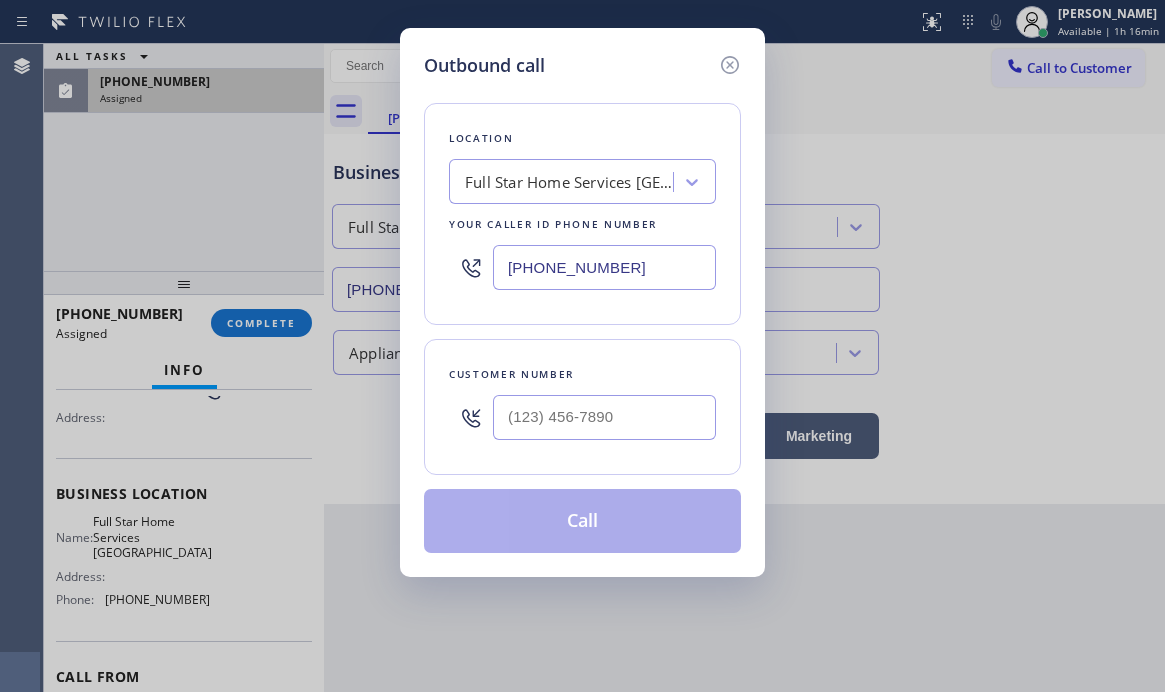 type on "[PHONE_NUMBER]" 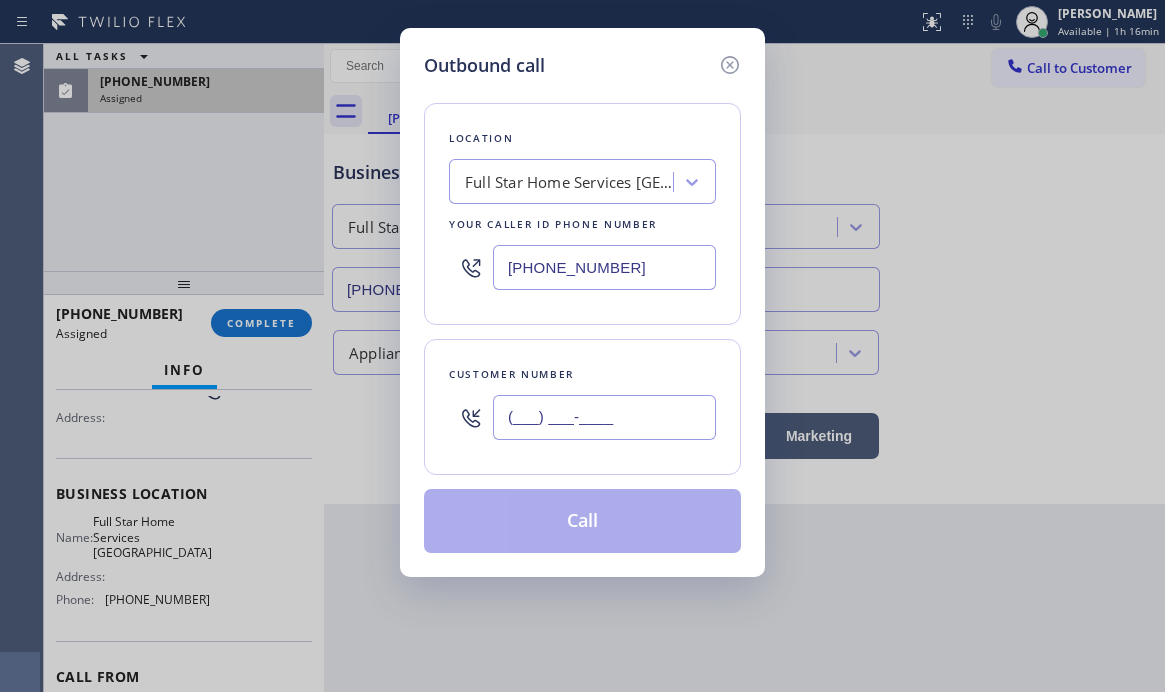 click on "(___) ___-____" at bounding box center [604, 417] 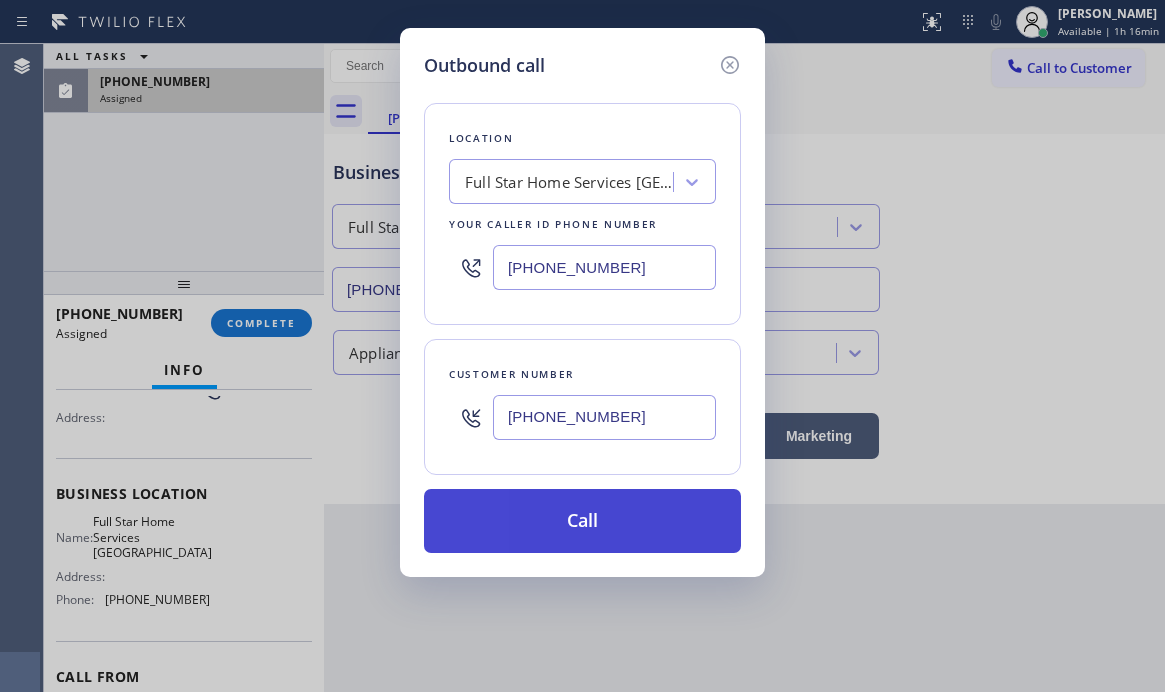 type on "[PHONE_NUMBER]" 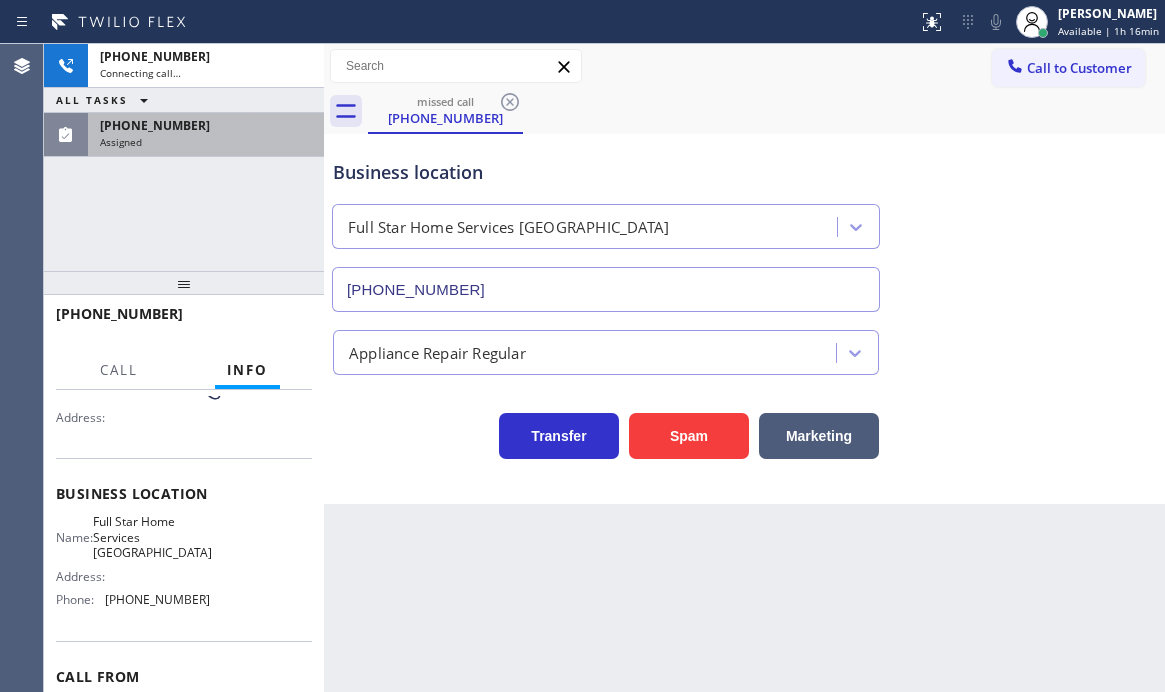 click on "[PHONE_NUMBER]" at bounding box center [206, 125] 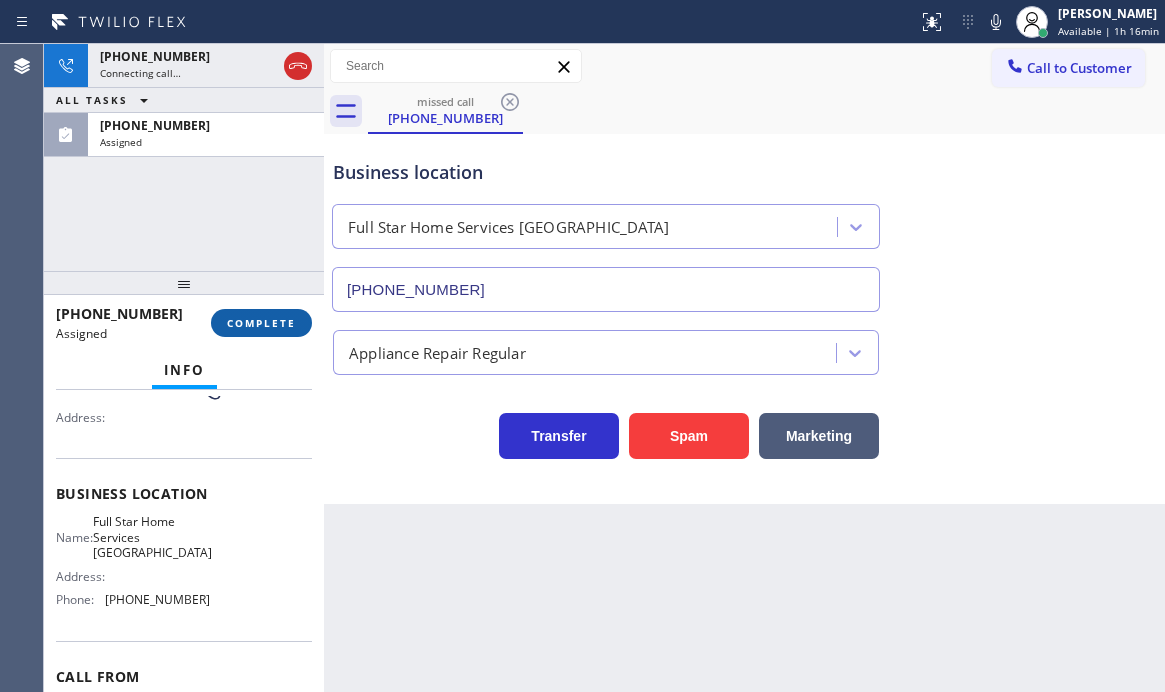 click on "COMPLETE" at bounding box center [261, 323] 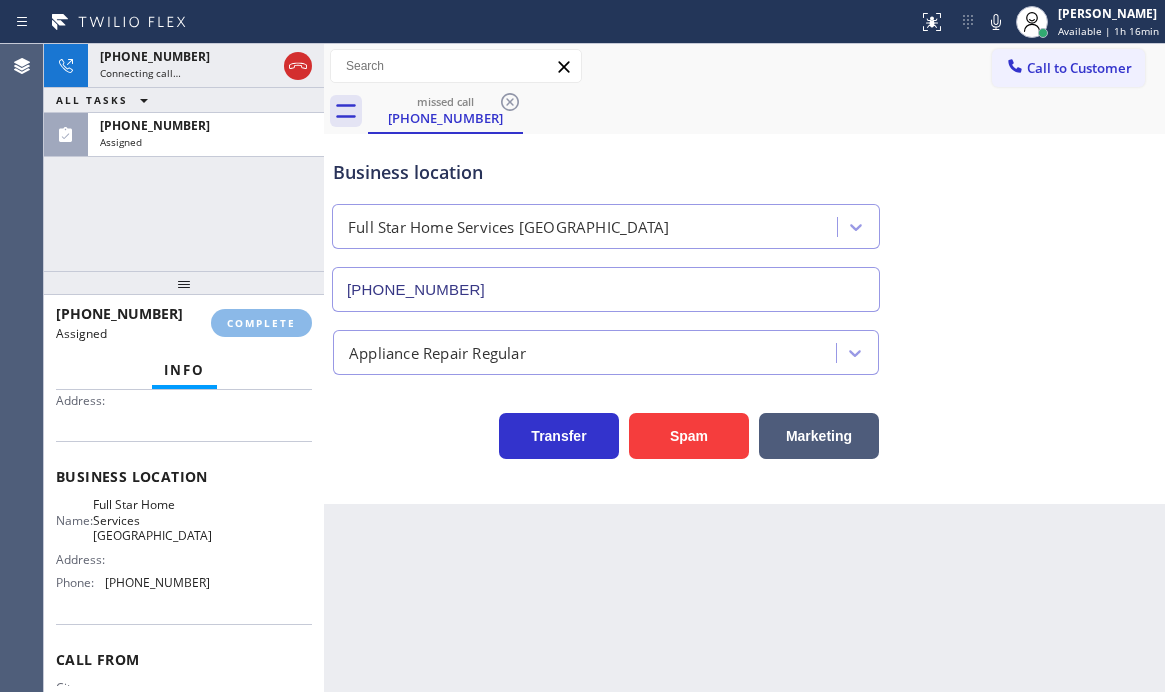 scroll, scrollTop: 200, scrollLeft: 0, axis: vertical 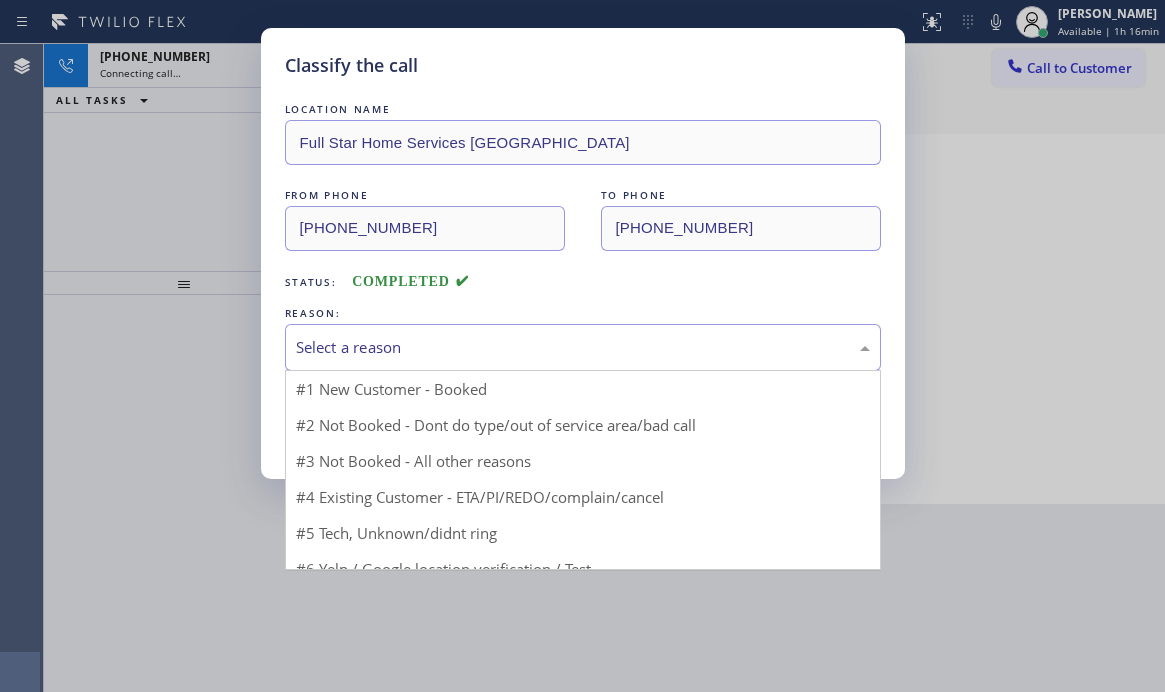 click on "Select a reason" at bounding box center [583, 347] 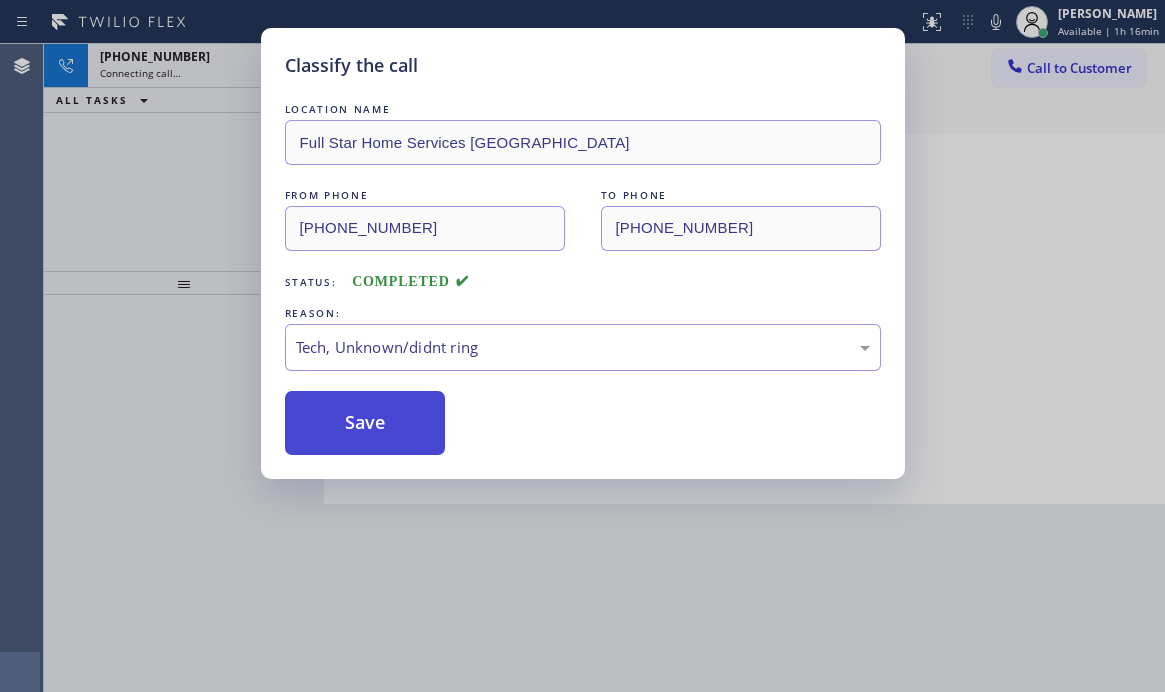 click on "Save" at bounding box center [365, 423] 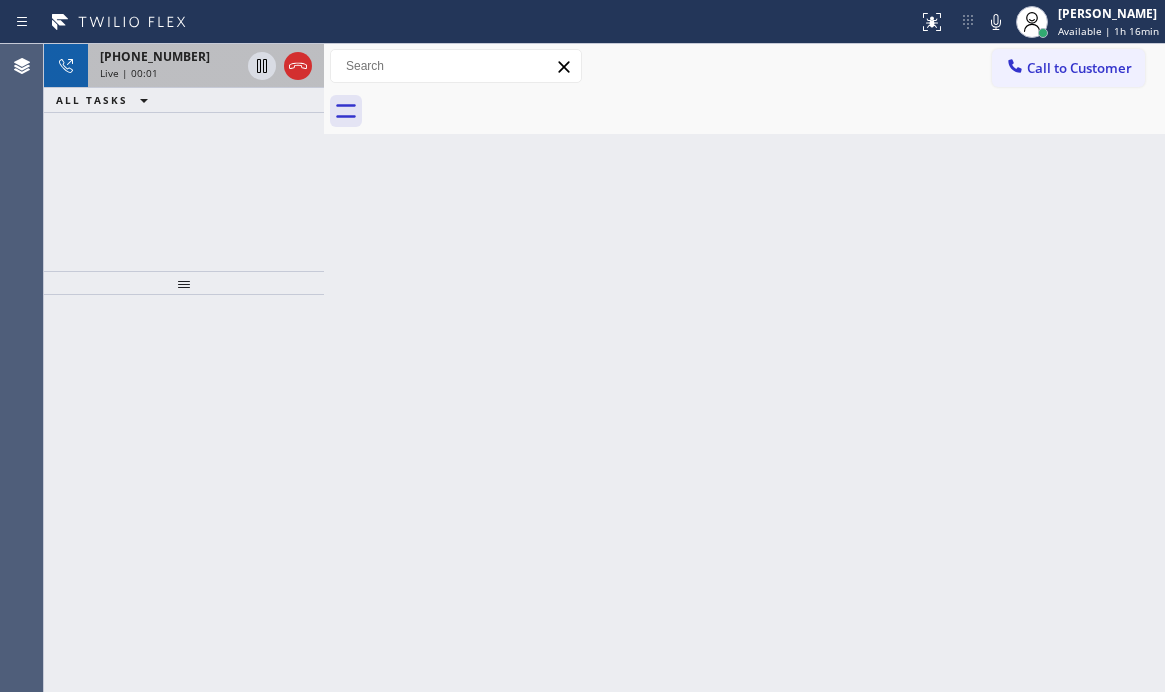 drag, startPoint x: 171, startPoint y: 72, endPoint x: 276, endPoint y: 66, distance: 105.17129 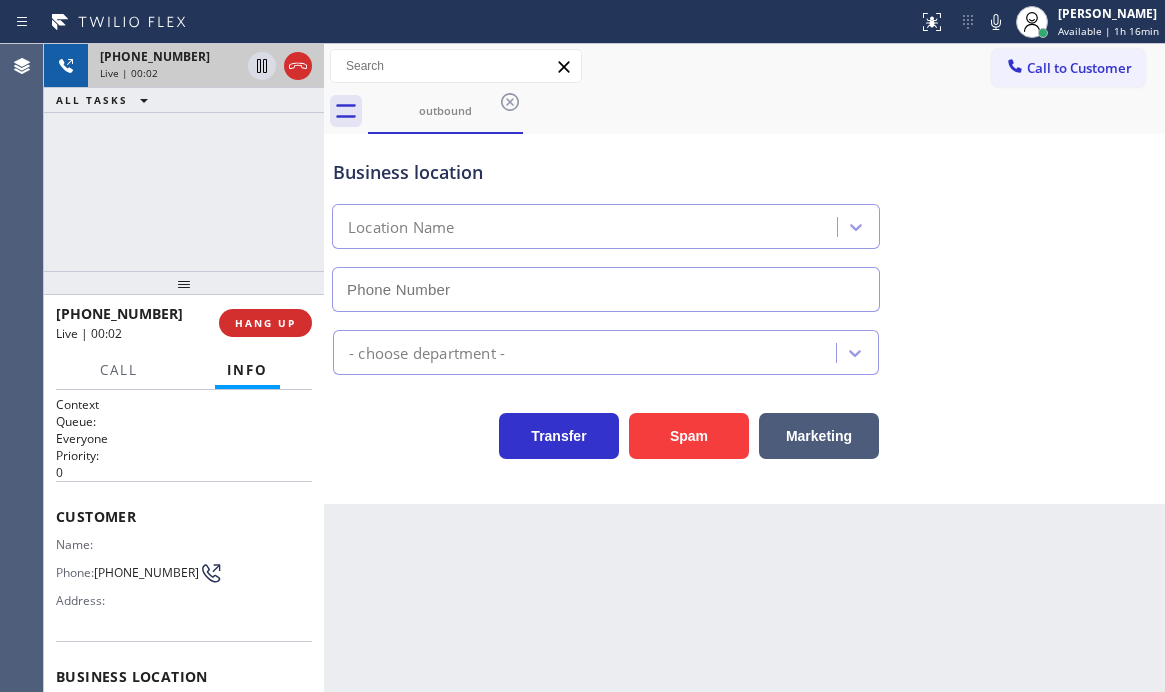 drag, startPoint x: 296, startPoint y: 59, endPoint x: 305, endPoint y: 81, distance: 23.769728 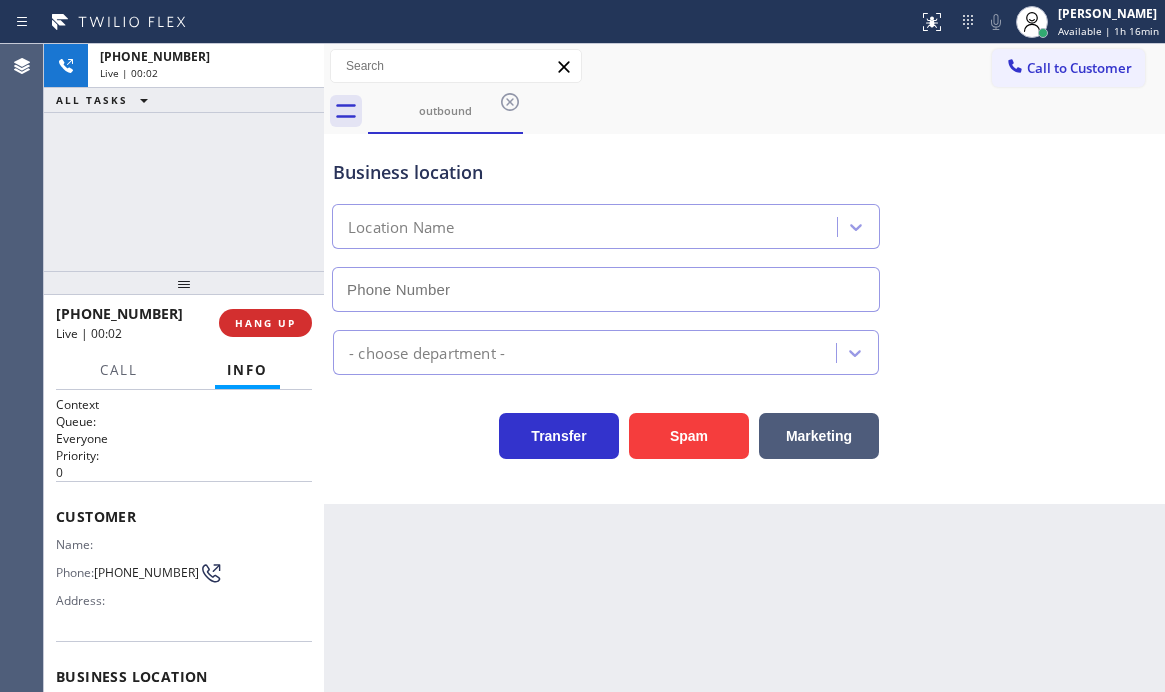 type on "[PHONE_NUMBER]" 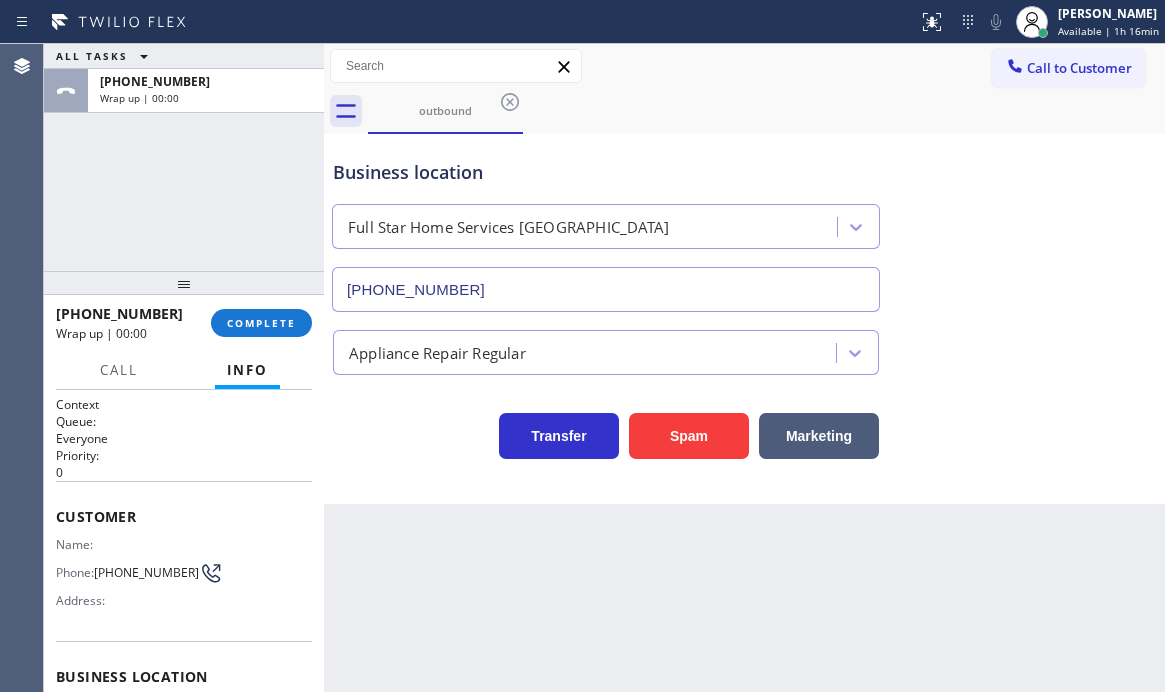drag, startPoint x: 265, startPoint y: 329, endPoint x: 358, endPoint y: 405, distance: 120.10412 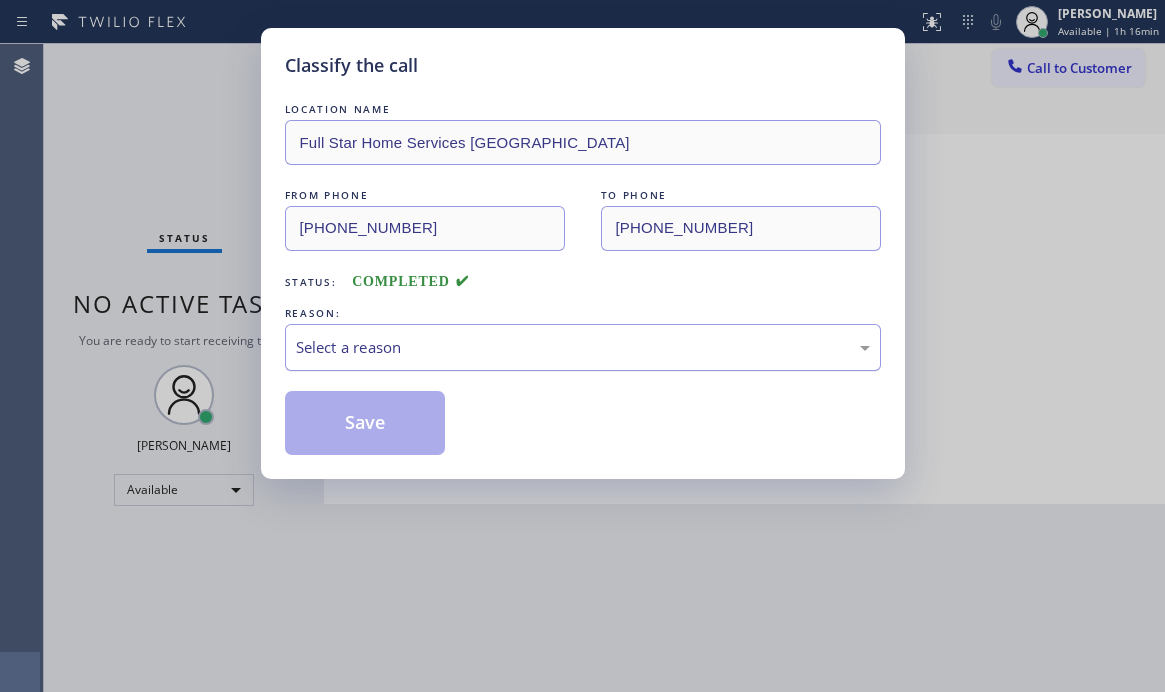 drag, startPoint x: 555, startPoint y: 343, endPoint x: 555, endPoint y: 360, distance: 17 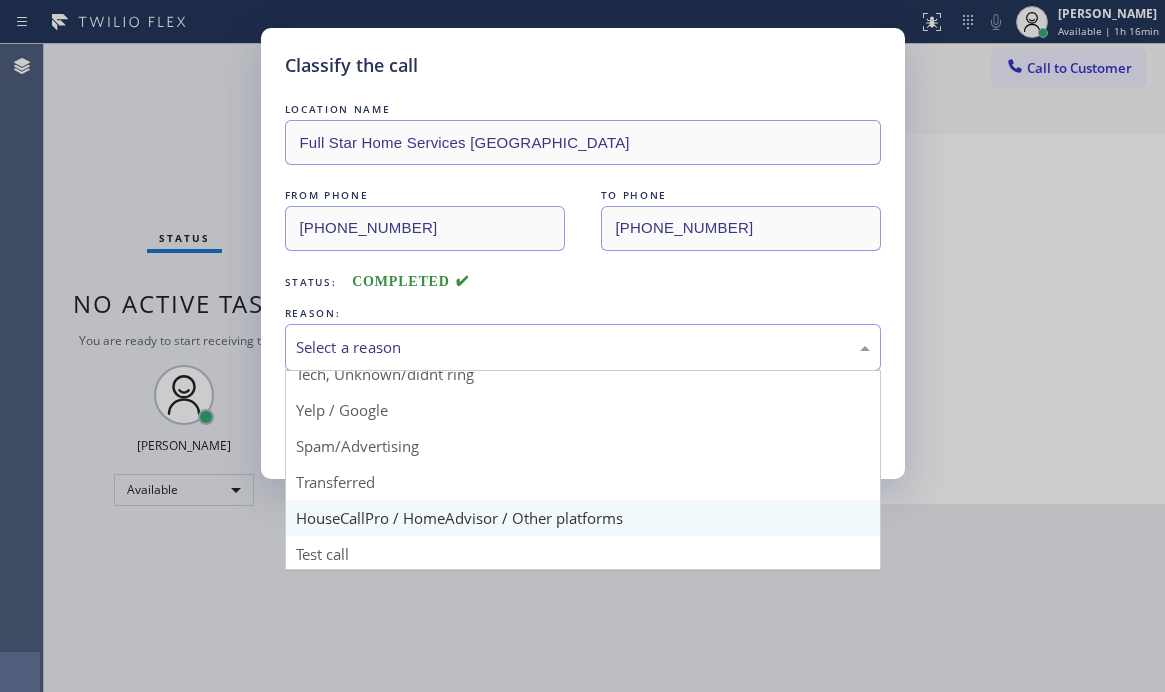 scroll, scrollTop: 126, scrollLeft: 0, axis: vertical 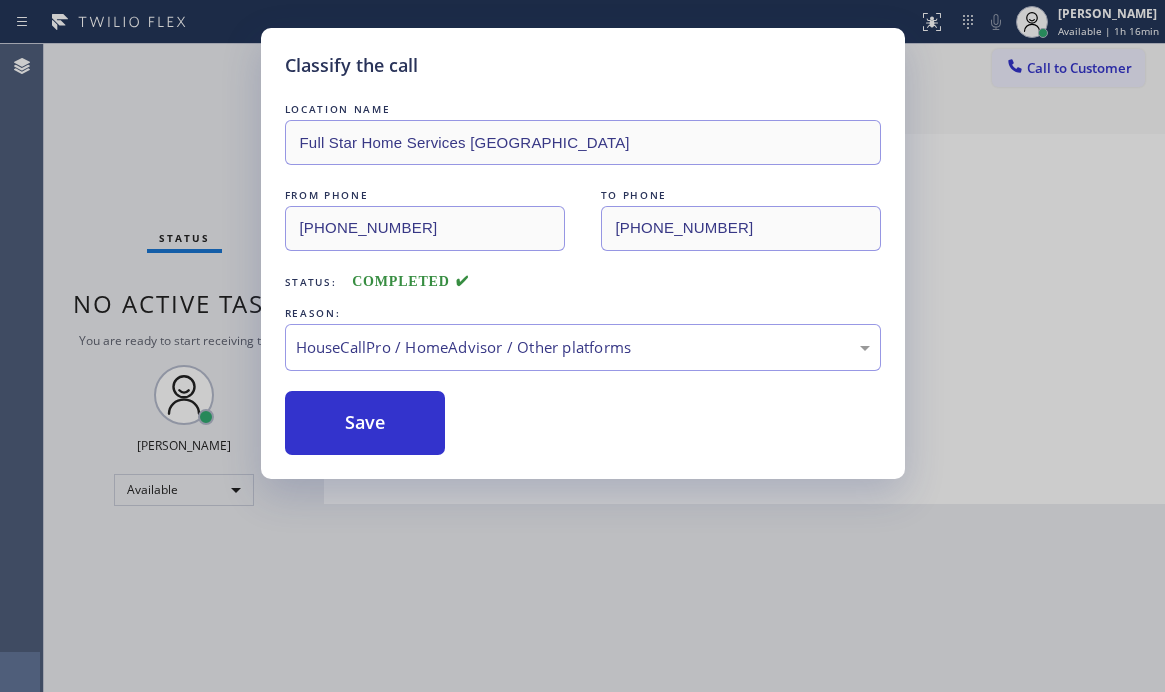 drag, startPoint x: 469, startPoint y: 511, endPoint x: 417, endPoint y: 490, distance: 56.0803 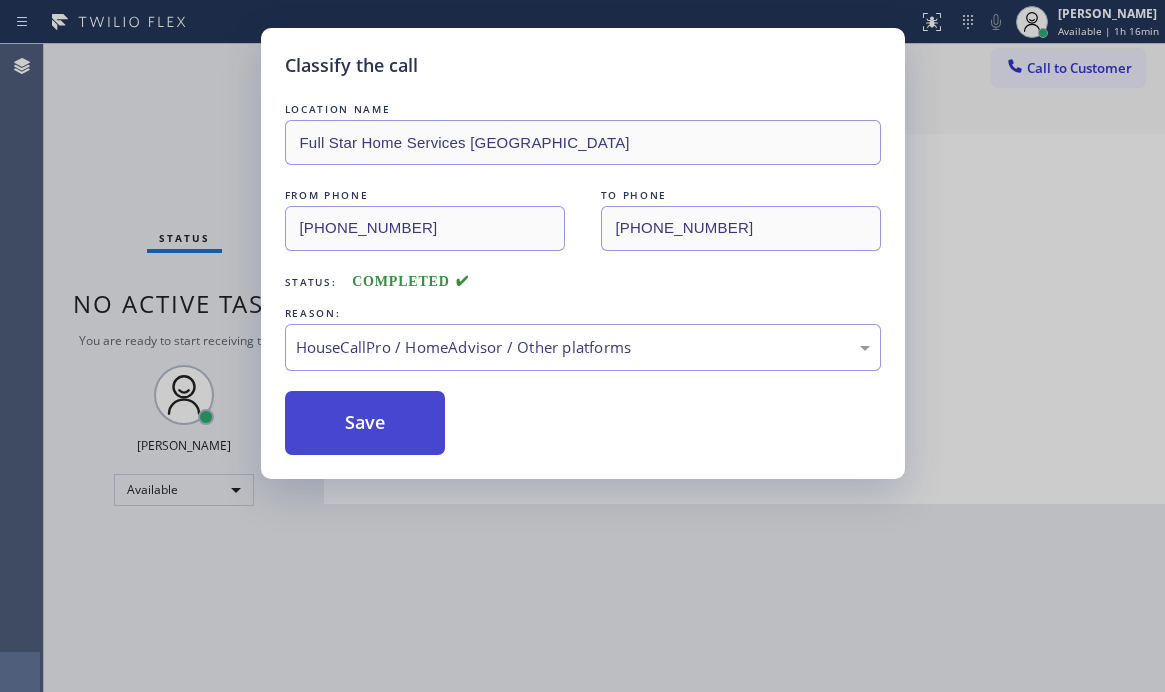 click on "Save" at bounding box center [365, 423] 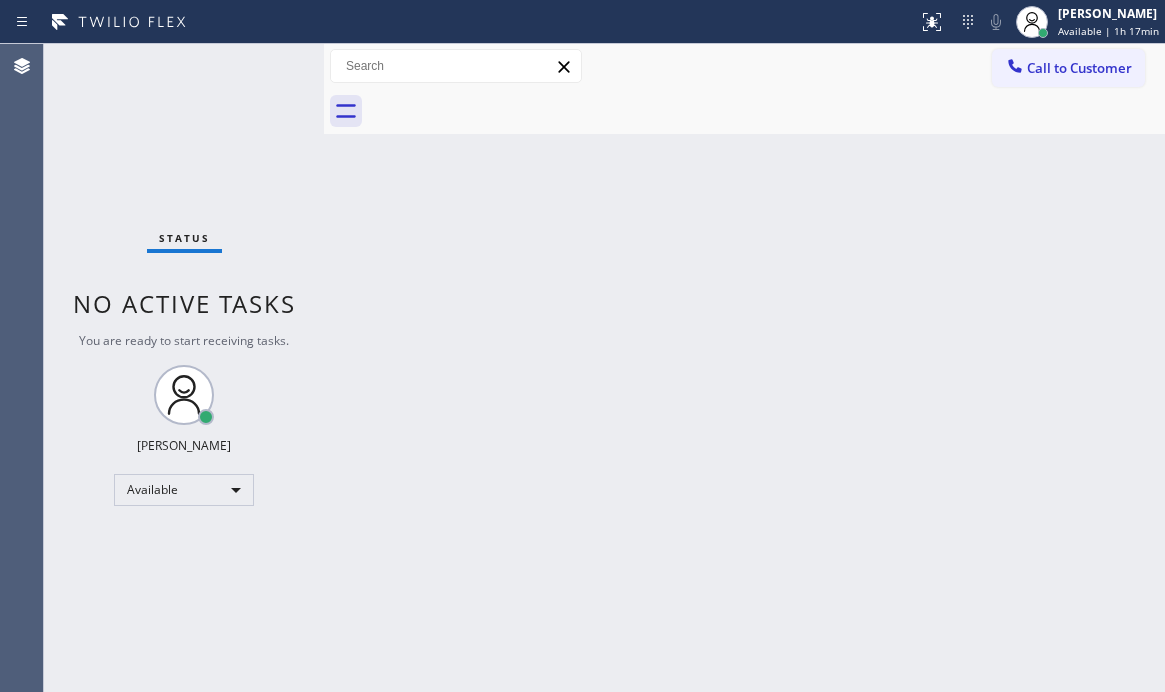 click on "Status   No active tasks     You are ready to start receiving tasks.   [PERSON_NAME] Available" at bounding box center (184, 368) 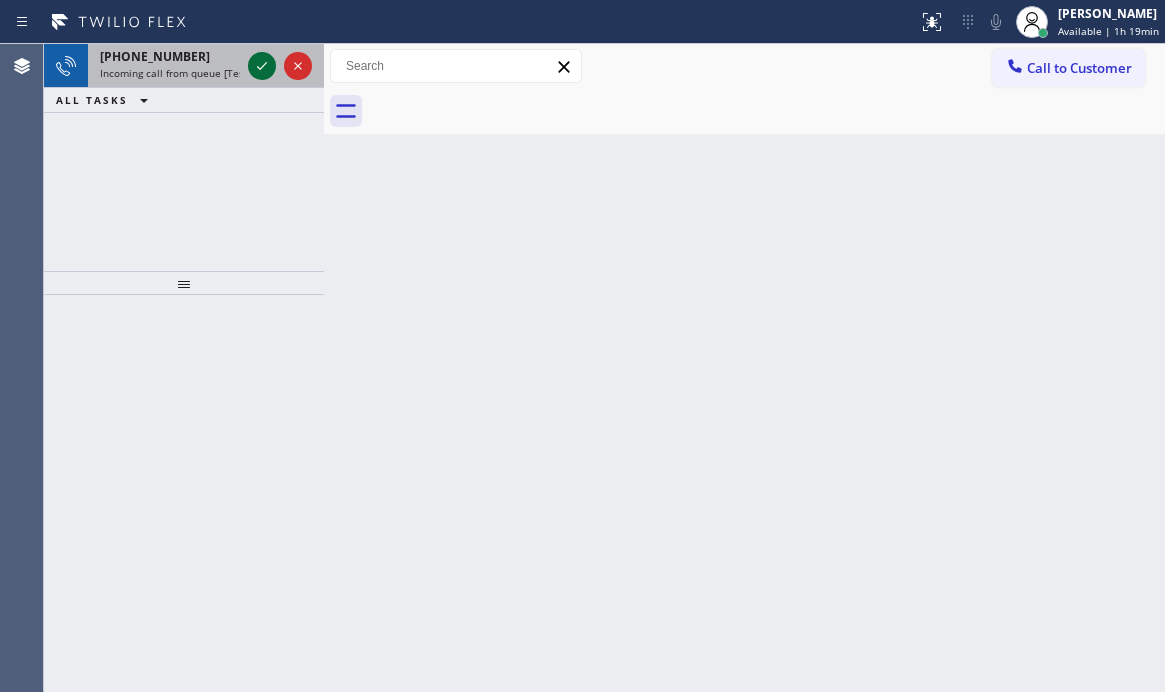 click 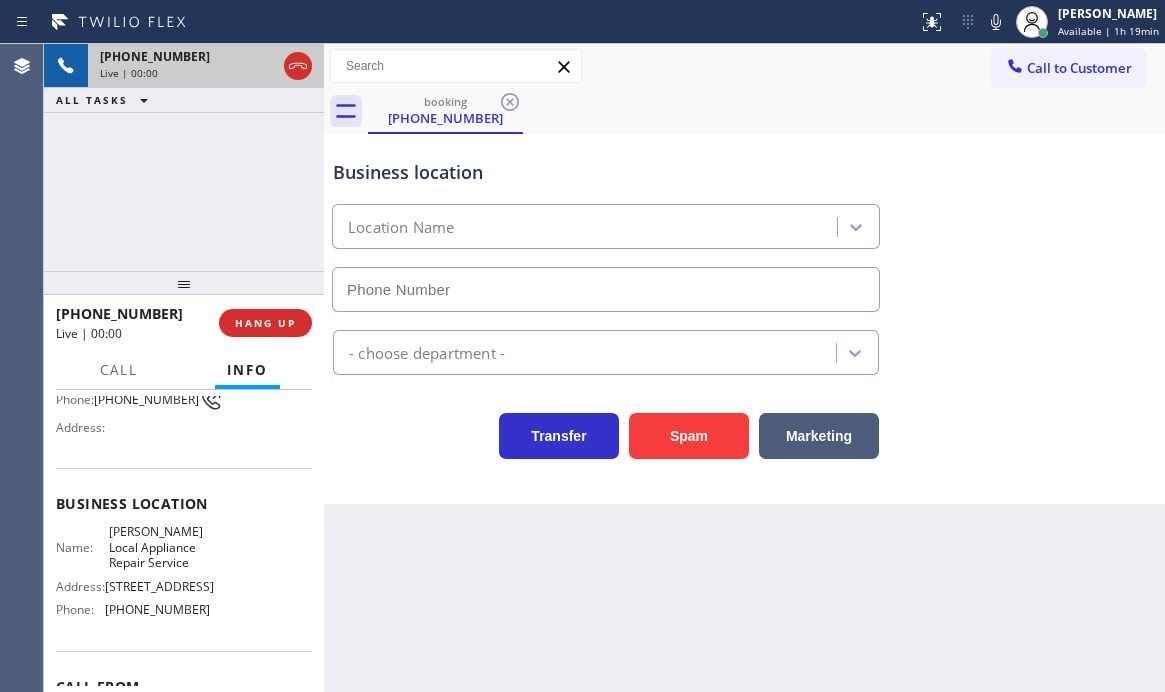 scroll, scrollTop: 200, scrollLeft: 0, axis: vertical 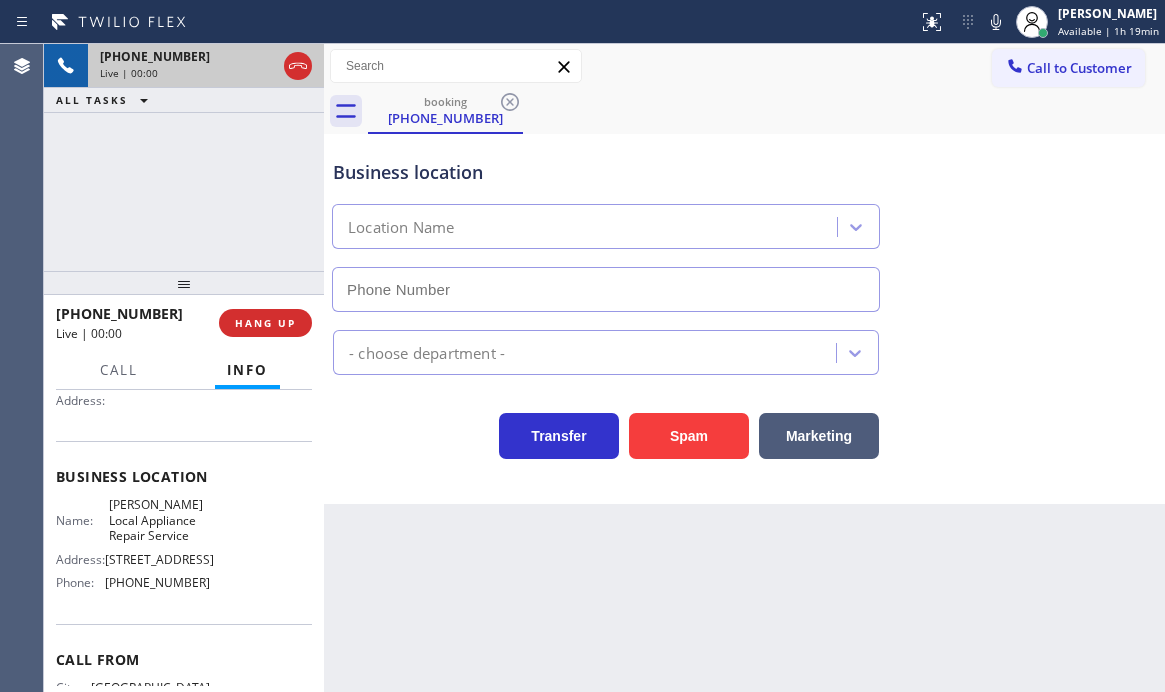 type on "[PHONE_NUMBER]" 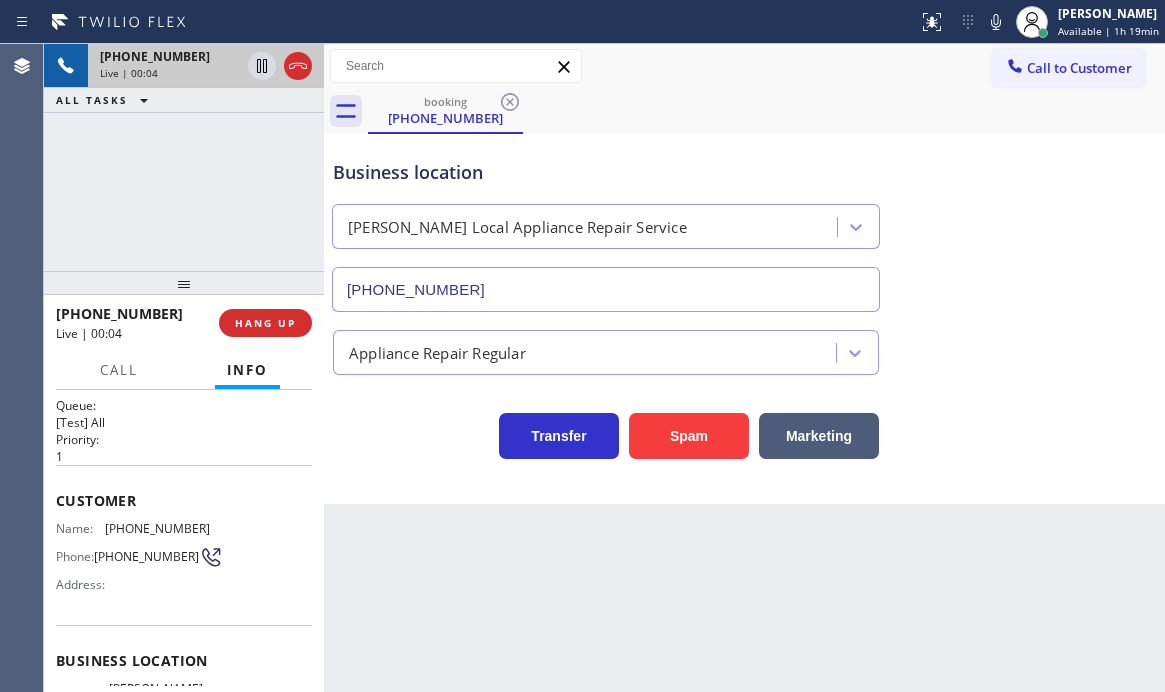 scroll, scrollTop: 0, scrollLeft: 0, axis: both 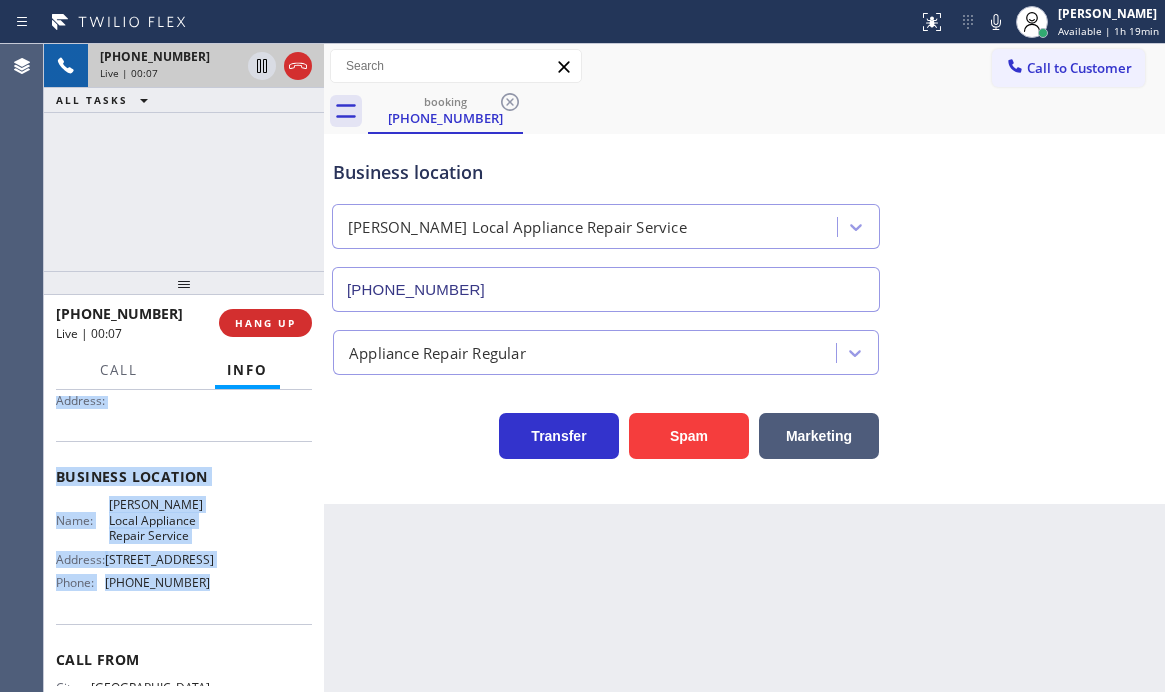 drag, startPoint x: 56, startPoint y: 518, endPoint x: 217, endPoint y: 618, distance: 189.52837 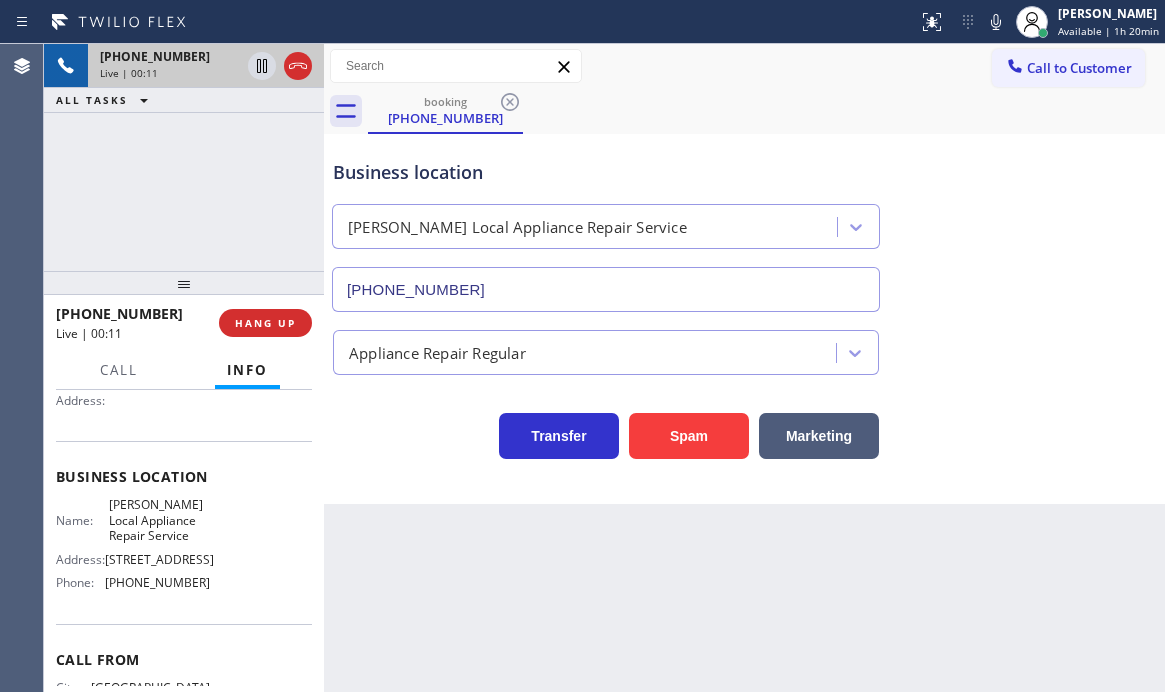 click on "[PHONE_NUMBER] Live | 00:11 ALL TASKS ALL TASKS ACTIVE TASKS TASKS IN WRAP UP" at bounding box center (184, 157) 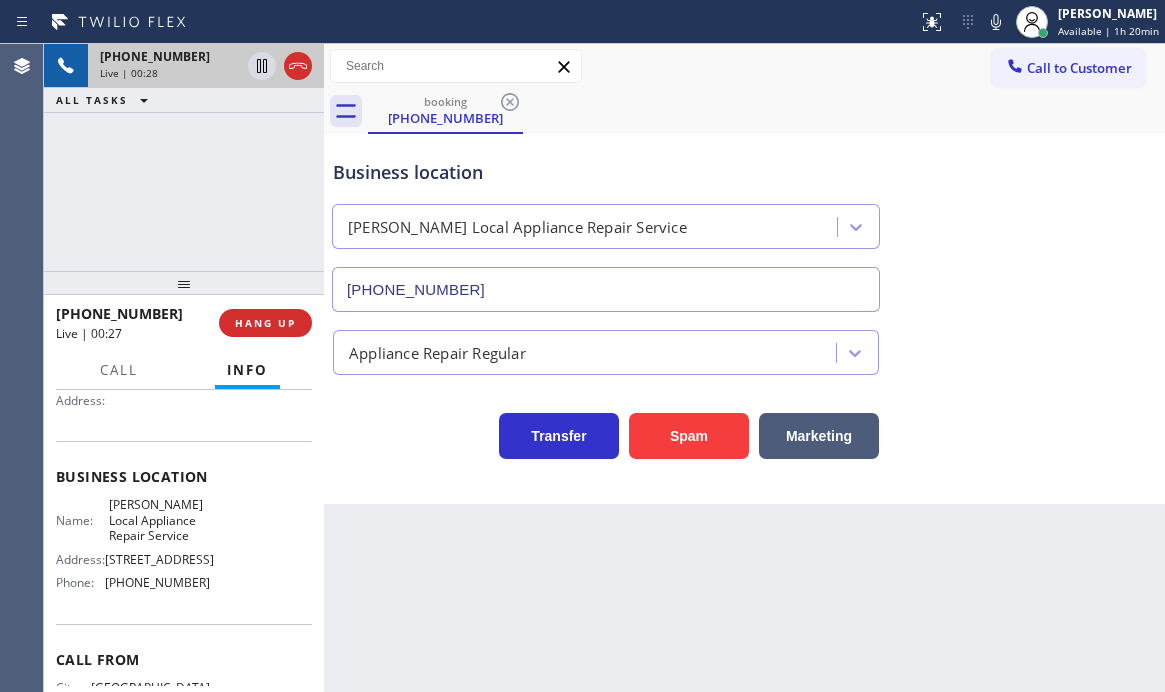 click on "[PHONE_NUMBER] Live | 00:28 ALL TASKS ALL TASKS ACTIVE TASKS TASKS IN WRAP UP" at bounding box center [184, 157] 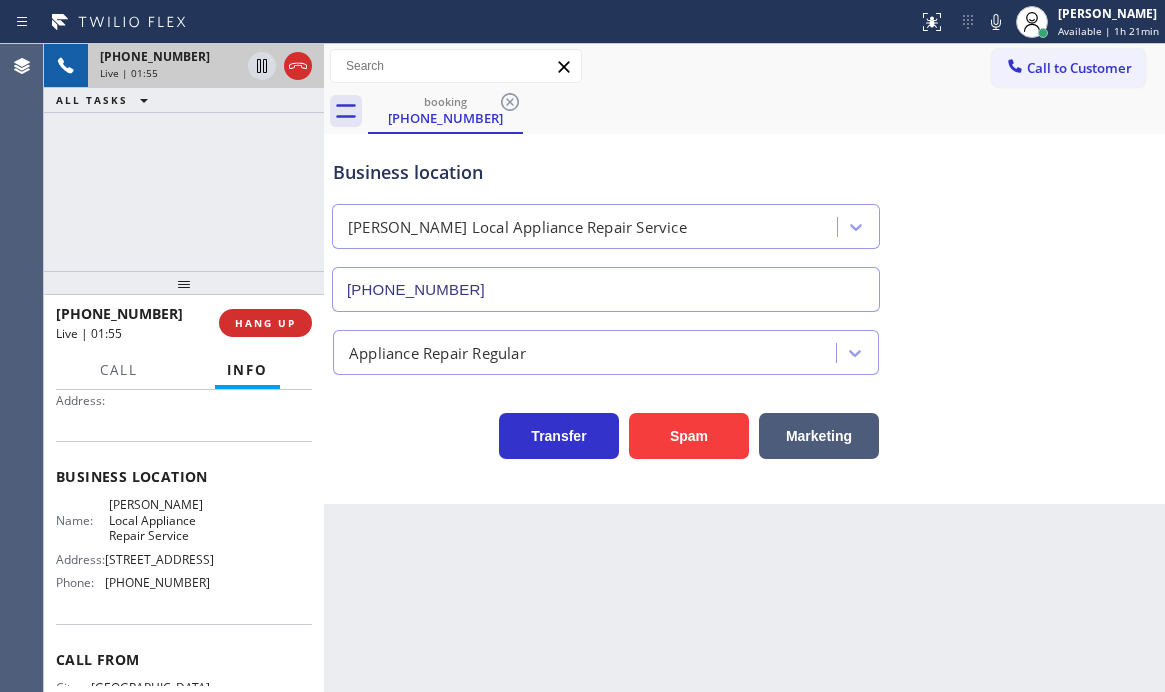 click on "Business location [PERSON_NAME] Local Appliance Repair Service [PHONE_NUMBER]" at bounding box center (744, 221) 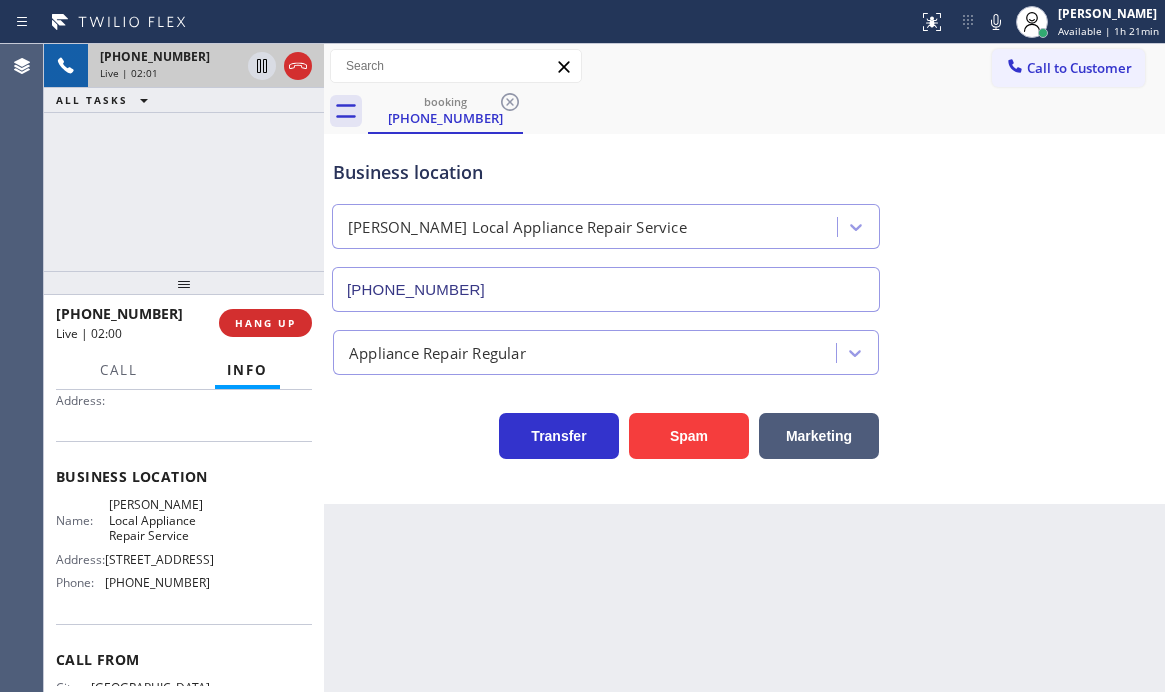 click on "booking [PHONE_NUMBER]" at bounding box center (766, 111) 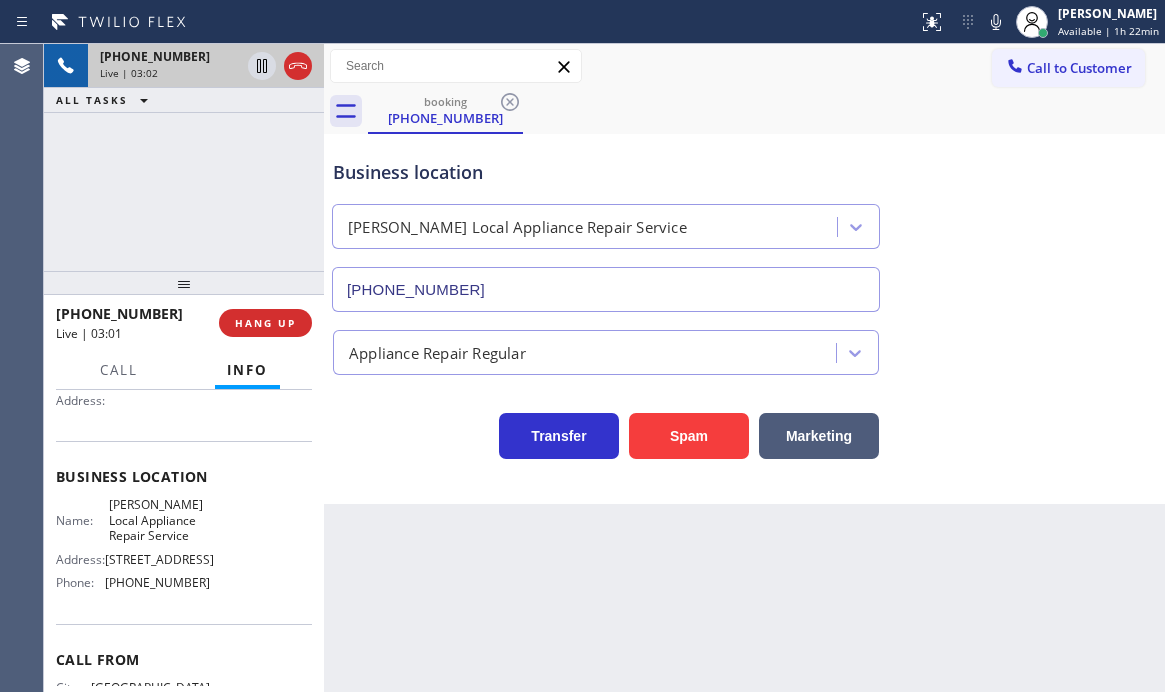 click on "[PHONE_NUMBER] Live | 03:02 ALL TASKS ALL TASKS ACTIVE TASKS TASKS IN WRAP UP" at bounding box center [184, 157] 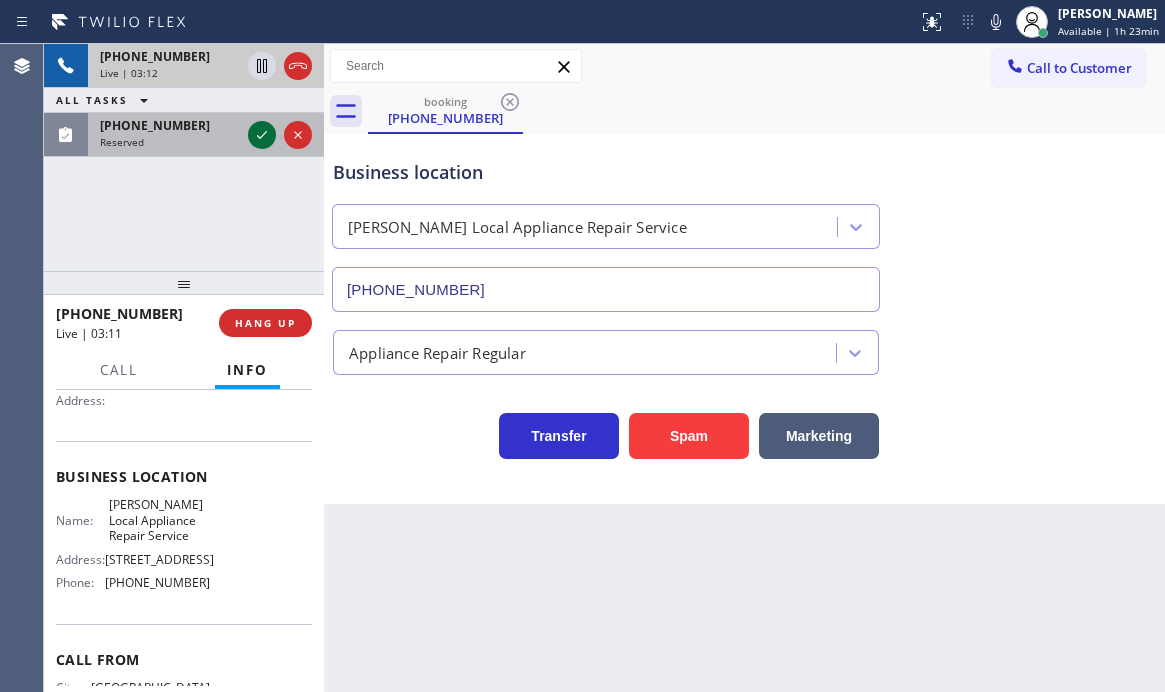 click 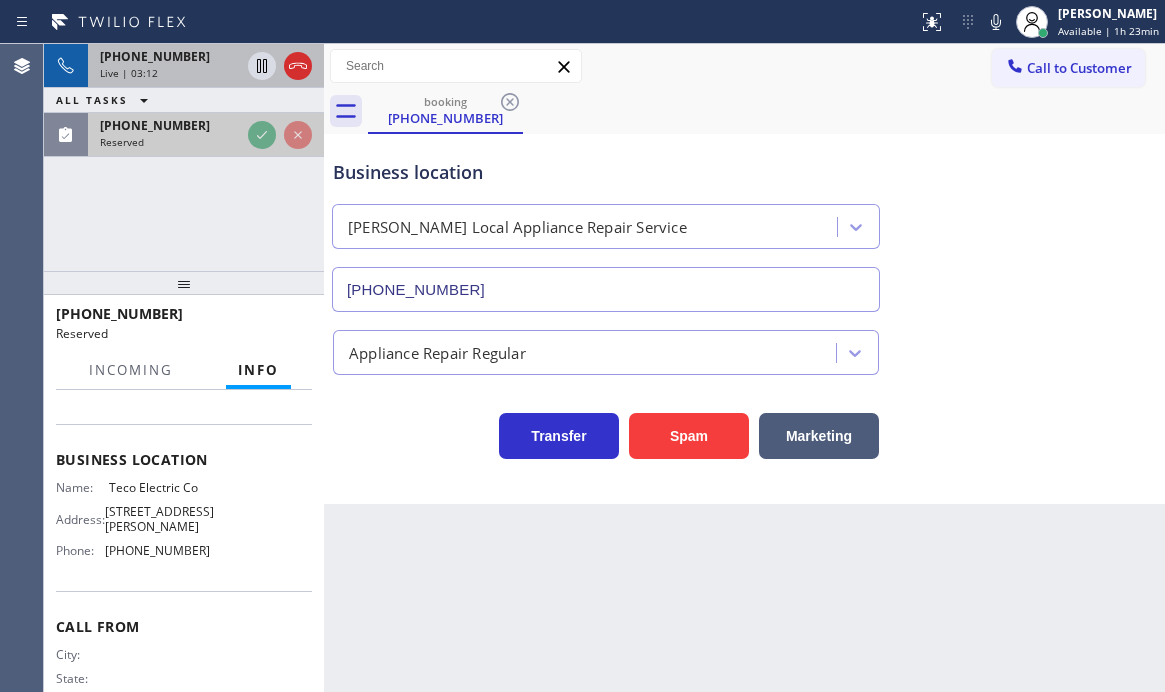 scroll, scrollTop: 217, scrollLeft: 0, axis: vertical 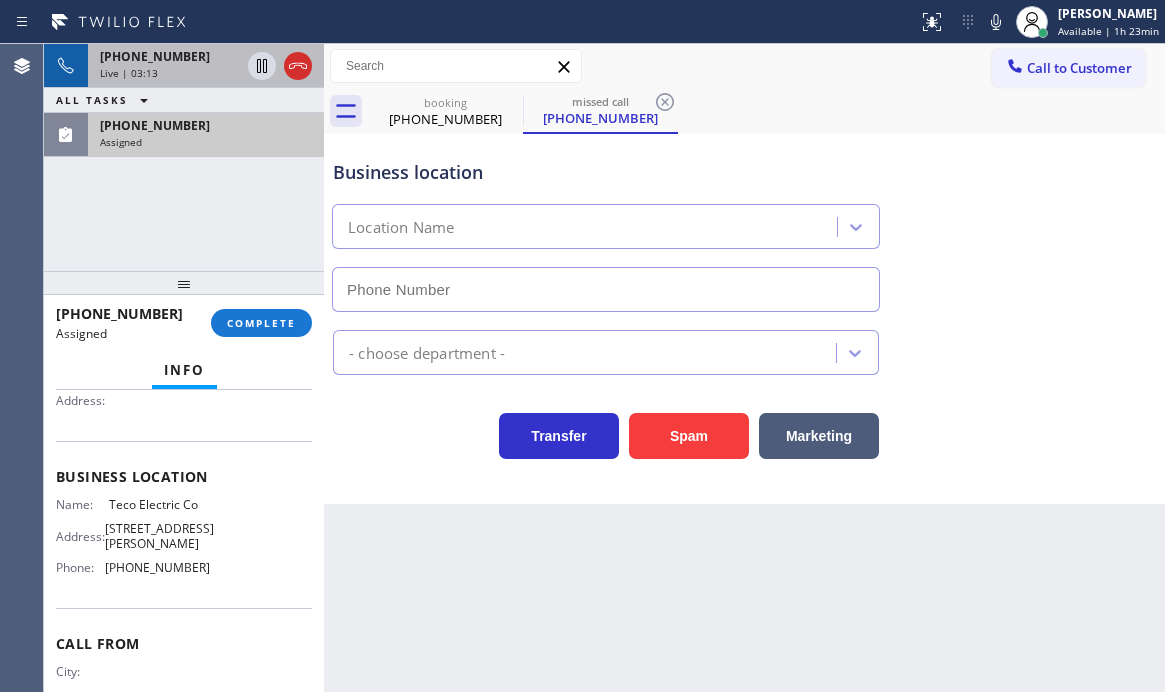 type on "[PHONE_NUMBER]" 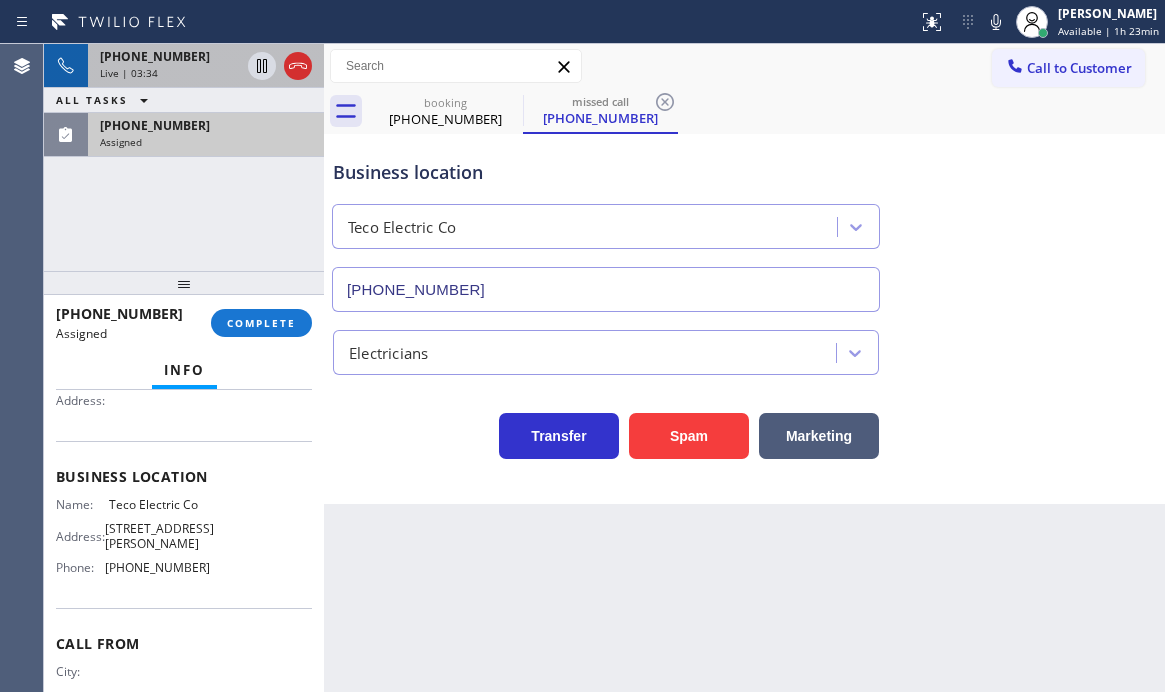 click on "Live | 03:34" at bounding box center (170, 73) 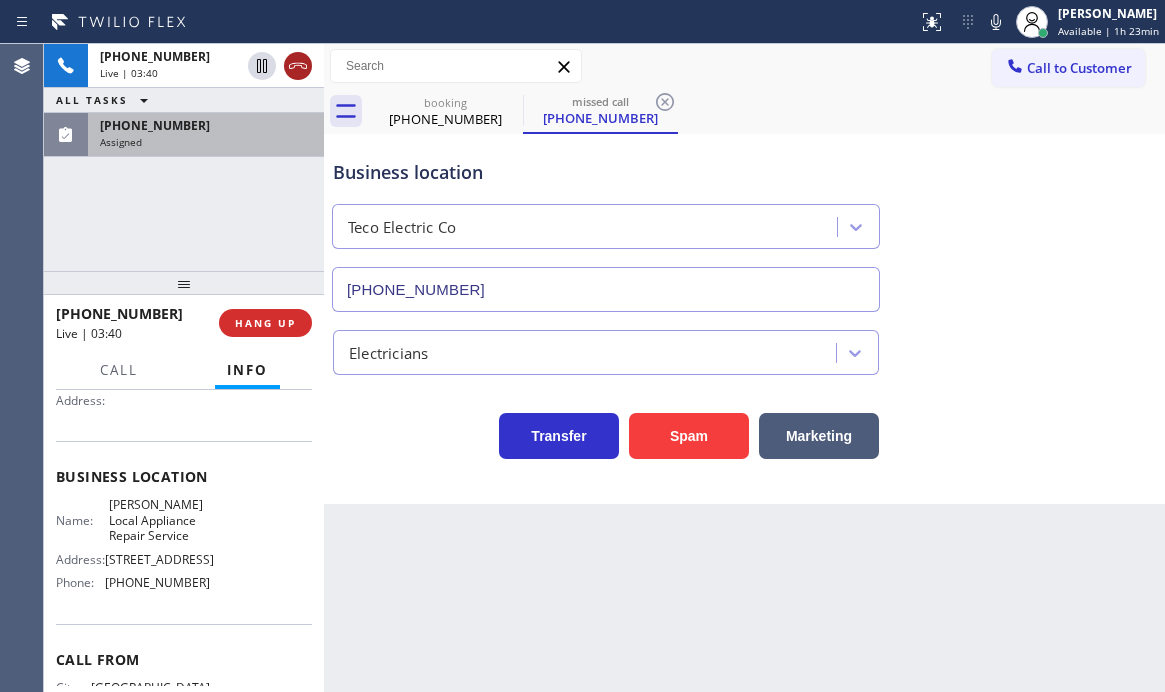 click 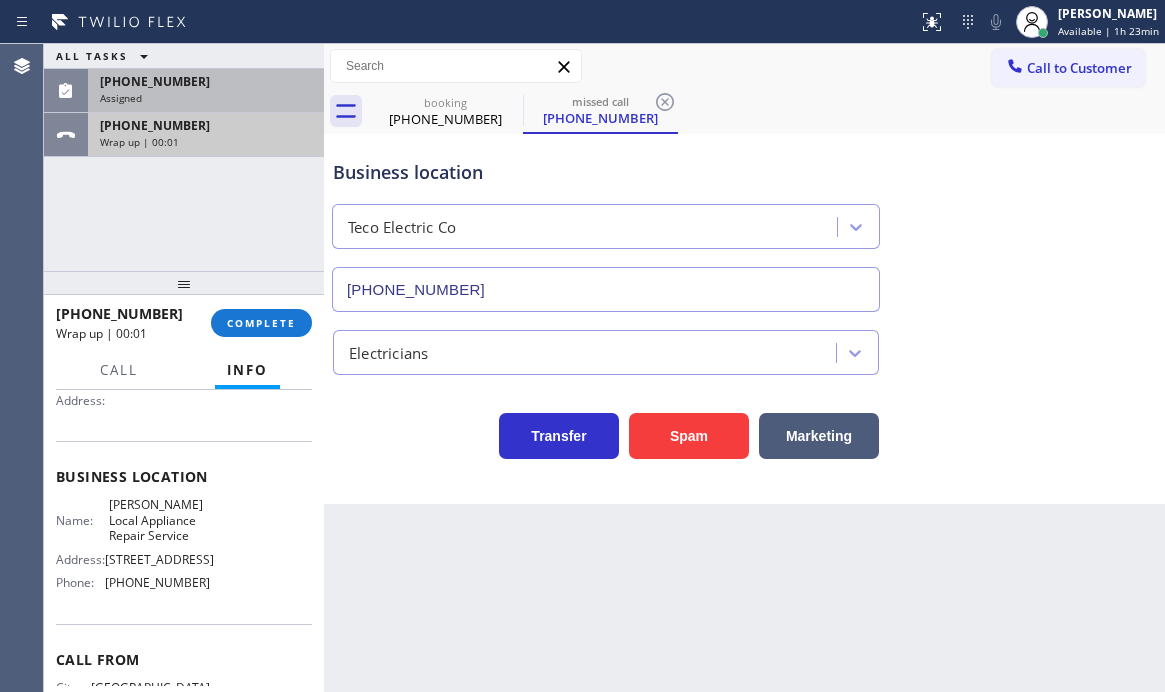 click on "[PHONE_NUMBER]" at bounding box center (206, 125) 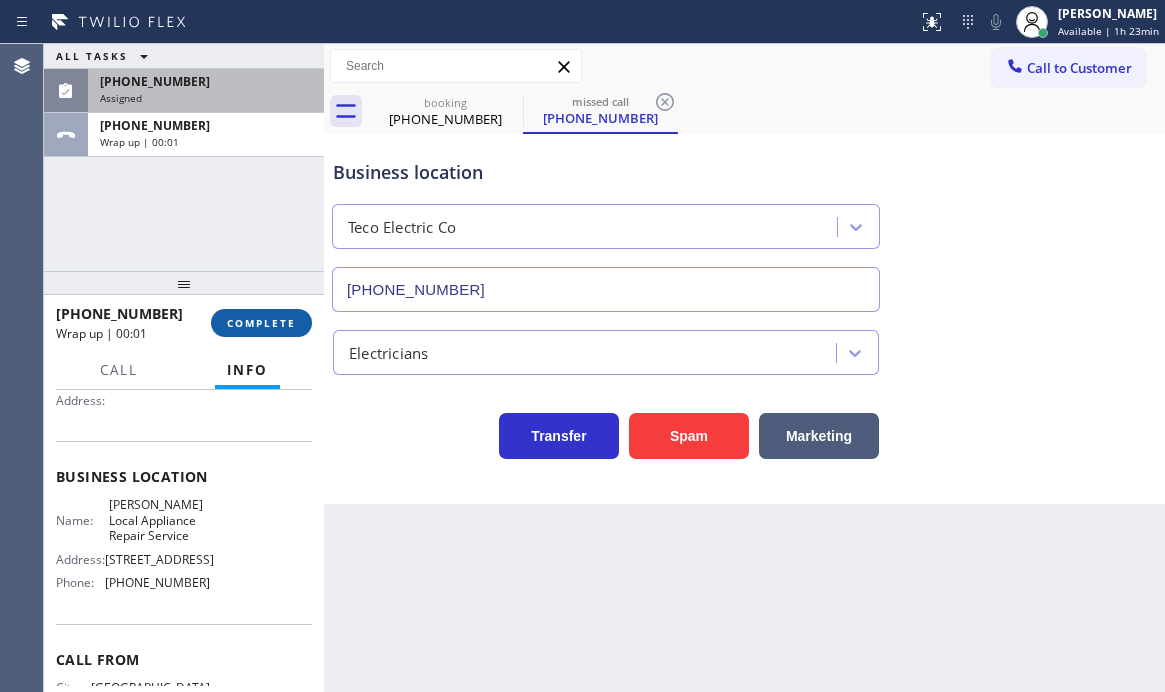 click on "COMPLETE" at bounding box center (261, 323) 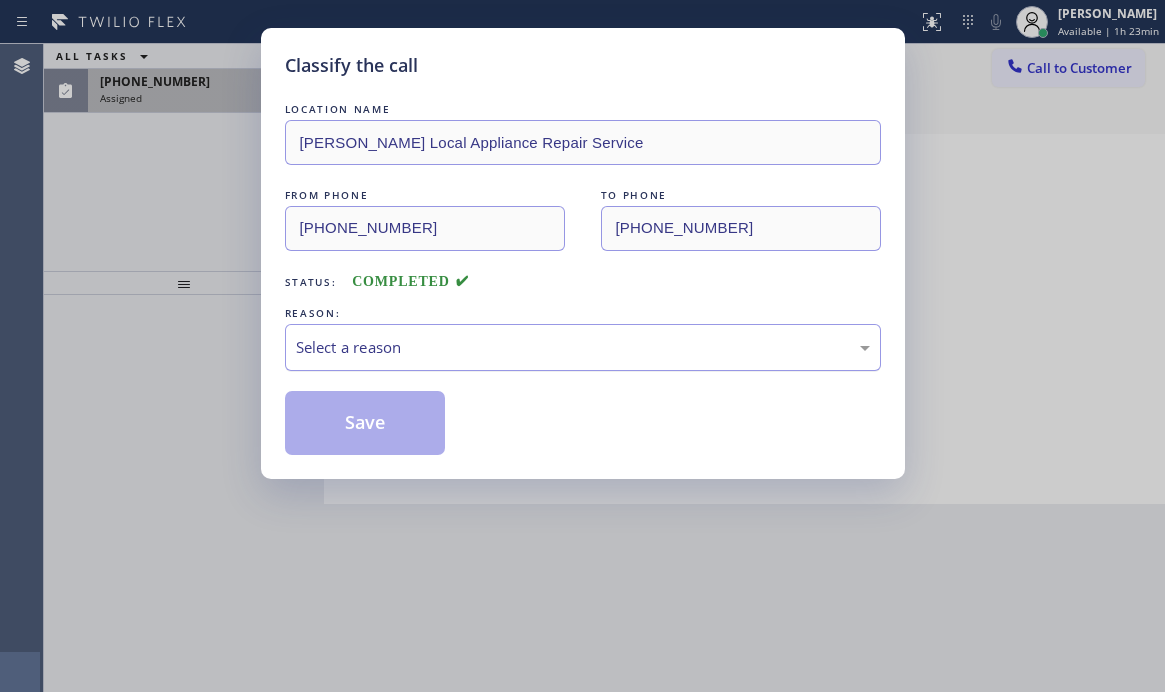 click on "Select a reason" at bounding box center (583, 347) 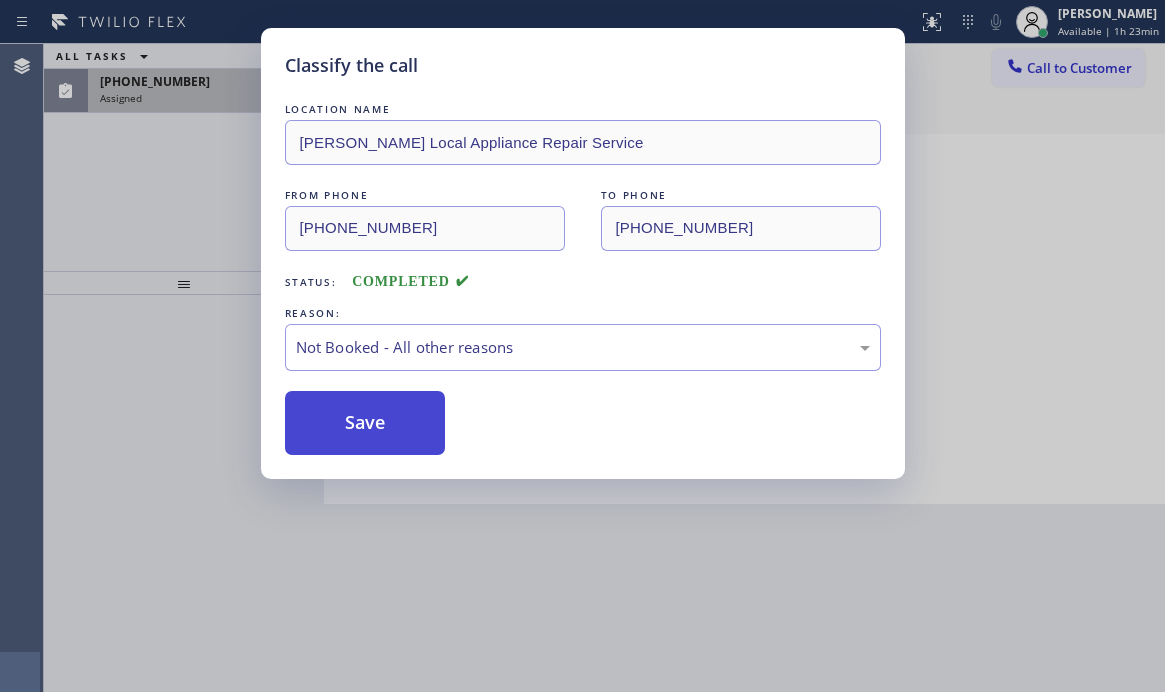 click on "Save" at bounding box center (365, 423) 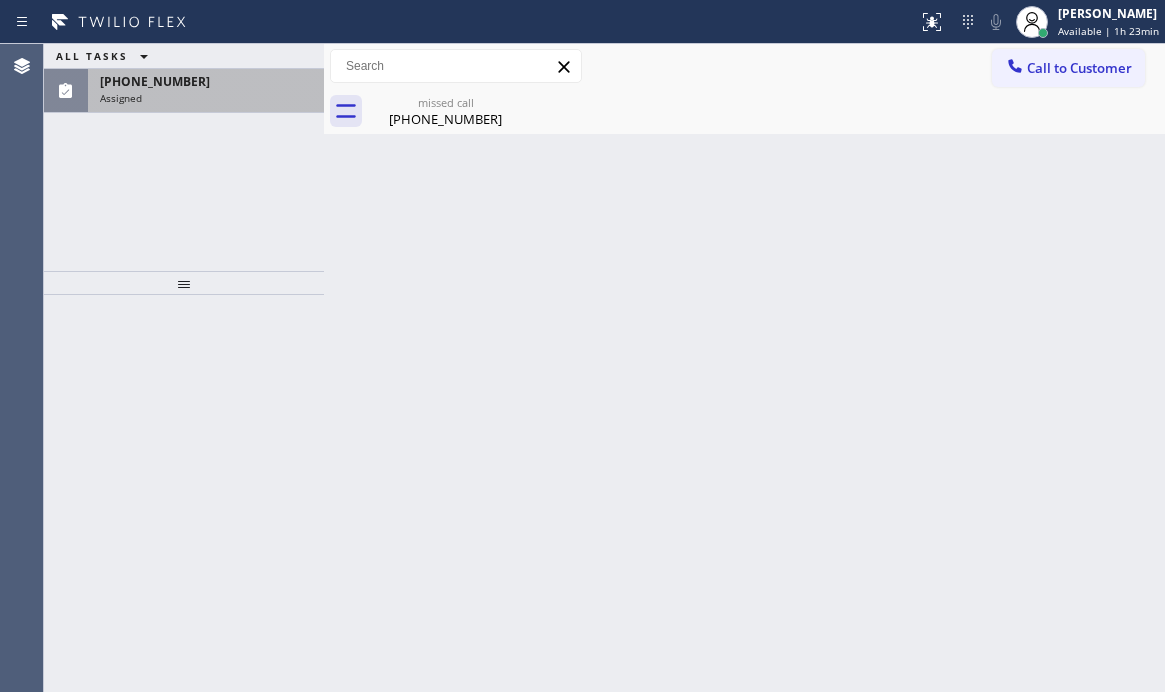 click on "Assigned" at bounding box center (206, 98) 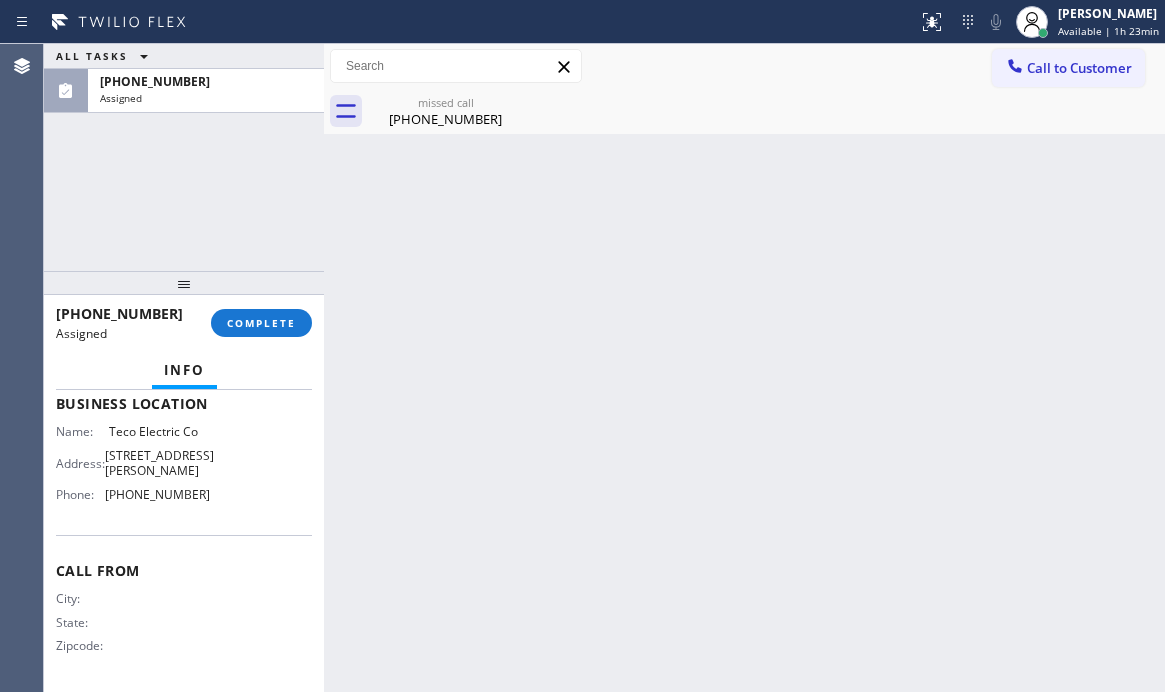 scroll, scrollTop: 328, scrollLeft: 0, axis: vertical 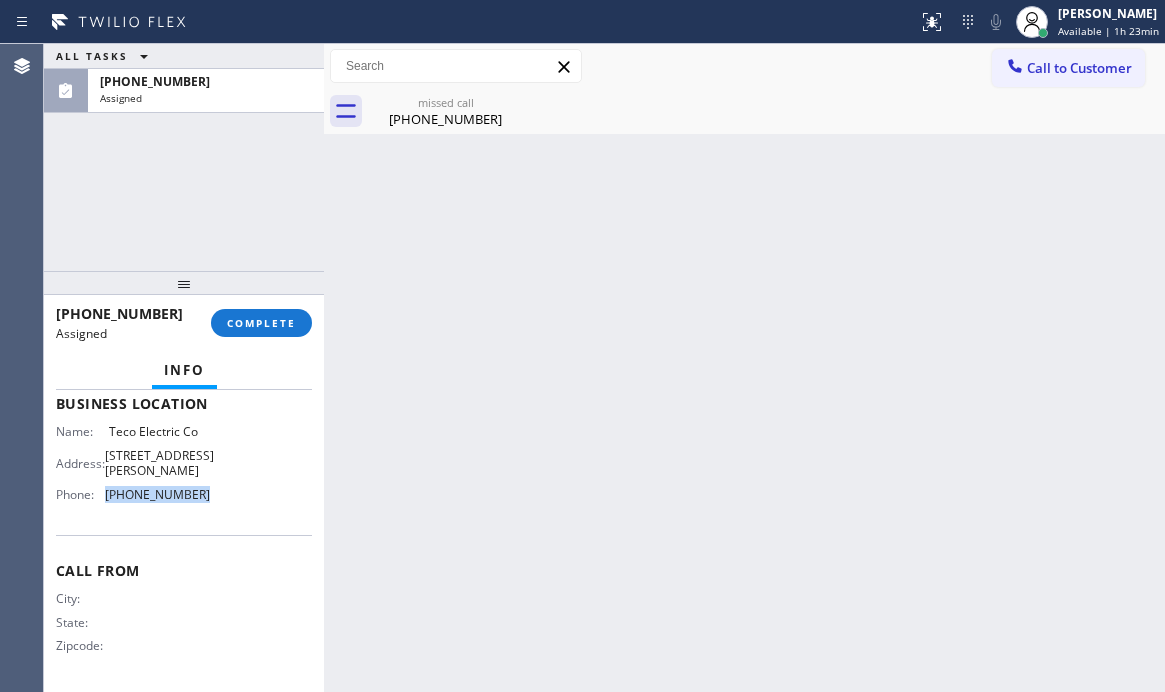 drag, startPoint x: 192, startPoint y: 495, endPoint x: 181, endPoint y: 550, distance: 56.089214 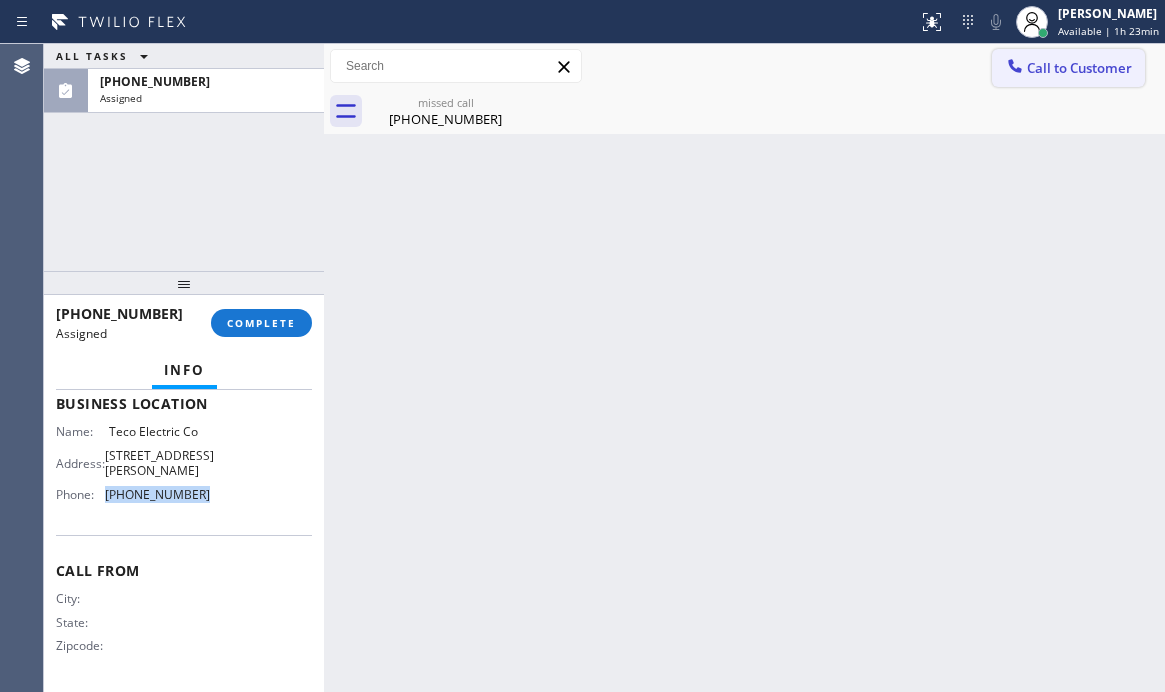 click on "Call to Customer" at bounding box center [1079, 68] 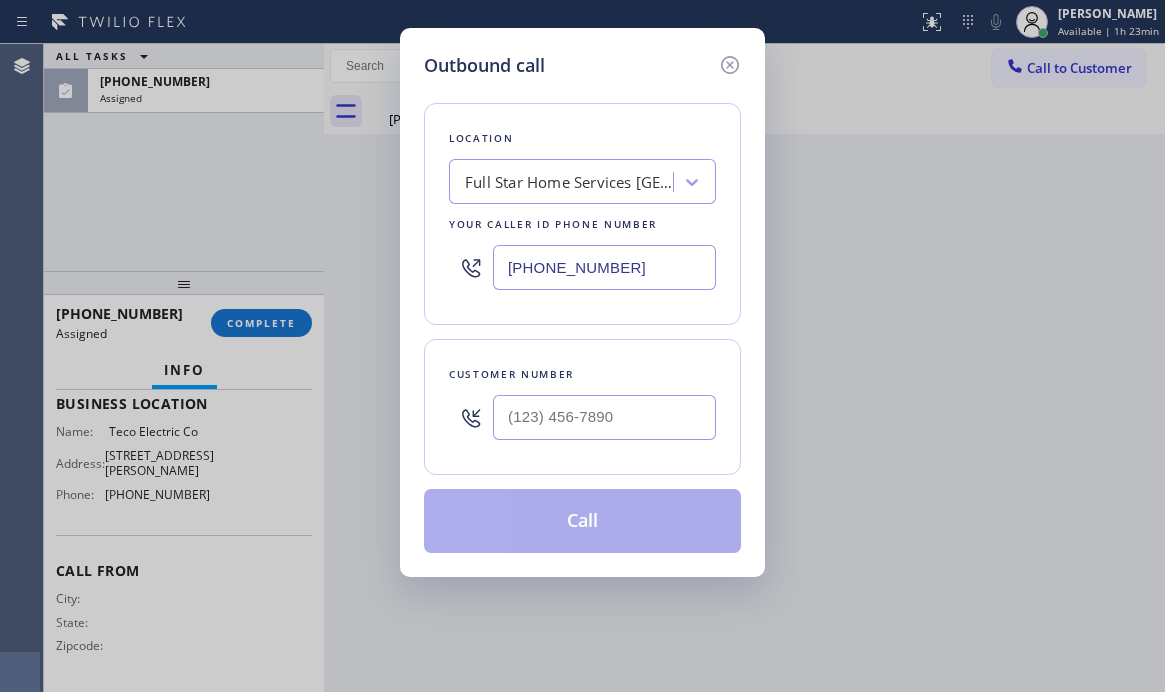 click on "[PHONE_NUMBER]" at bounding box center [604, 267] 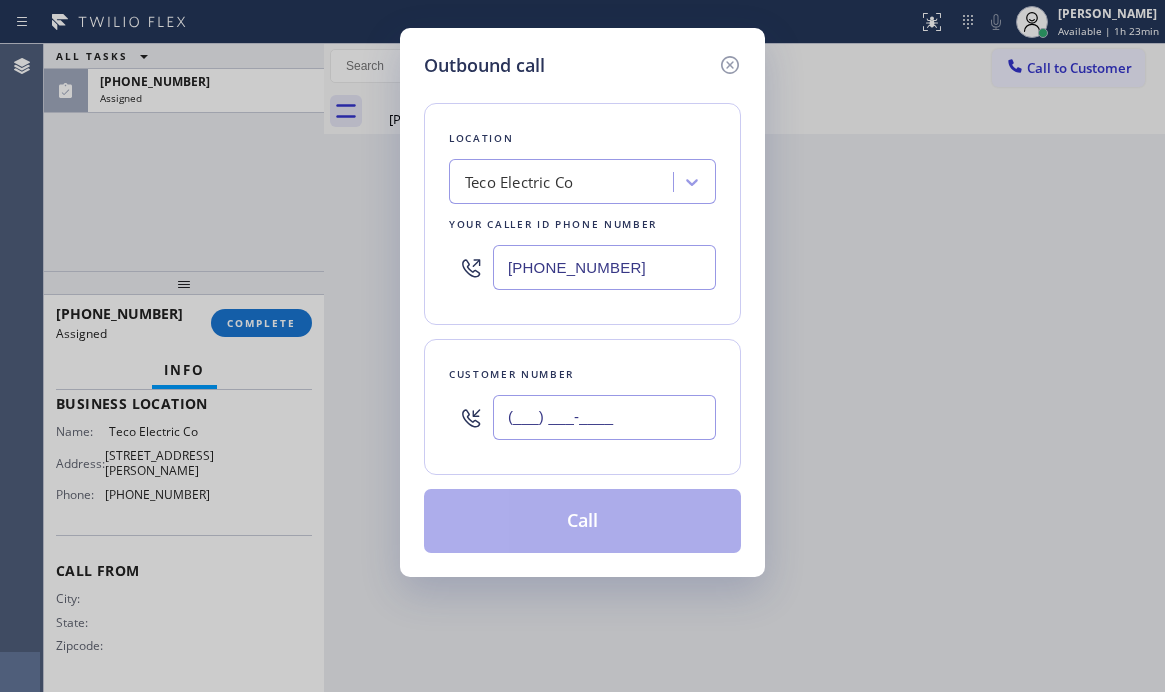 click on "(___) ___-____" at bounding box center (604, 417) 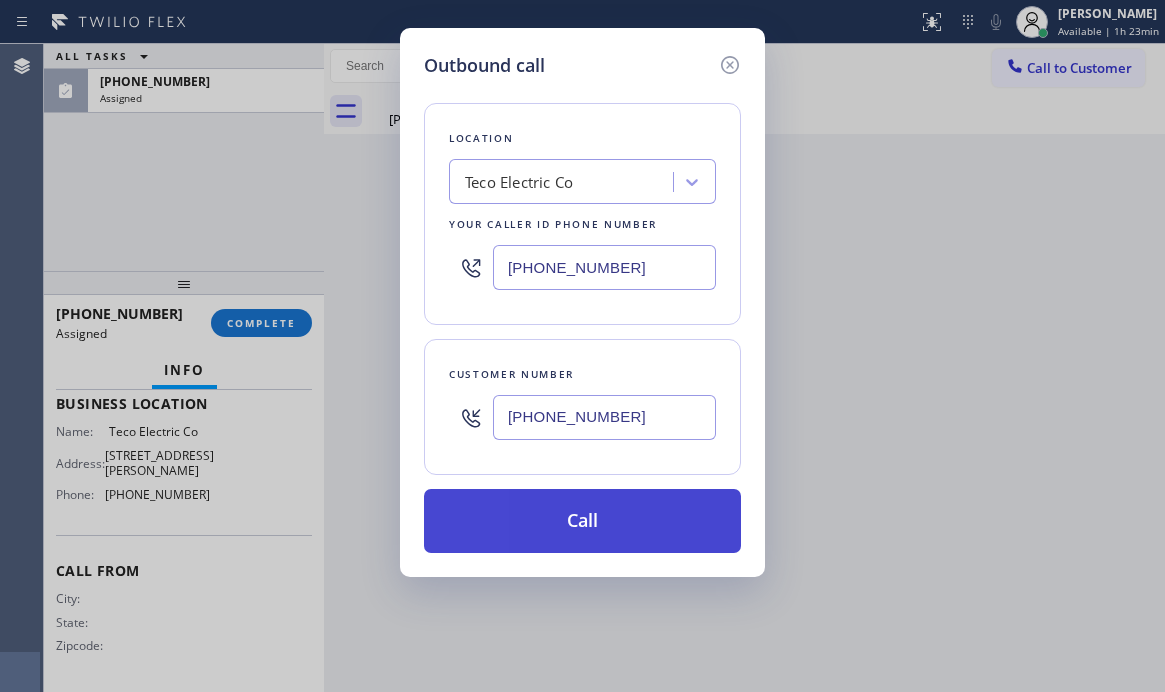 click on "Call" at bounding box center (582, 521) 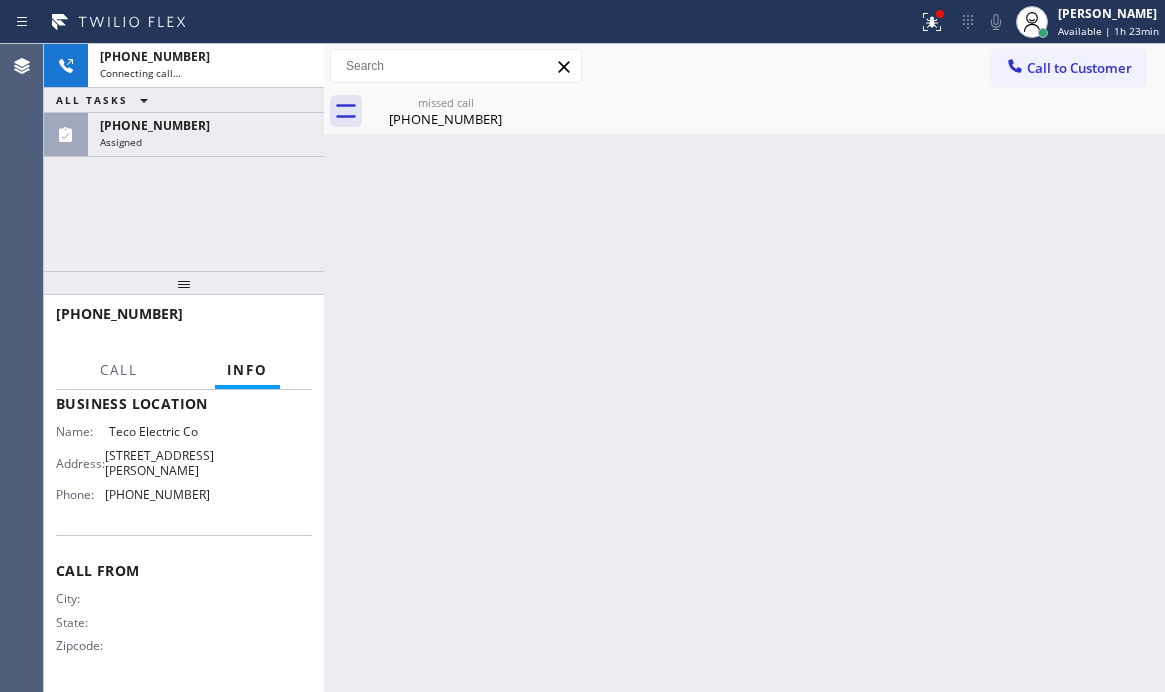 drag, startPoint x: 206, startPoint y: 138, endPoint x: 215, endPoint y: 159, distance: 22.847319 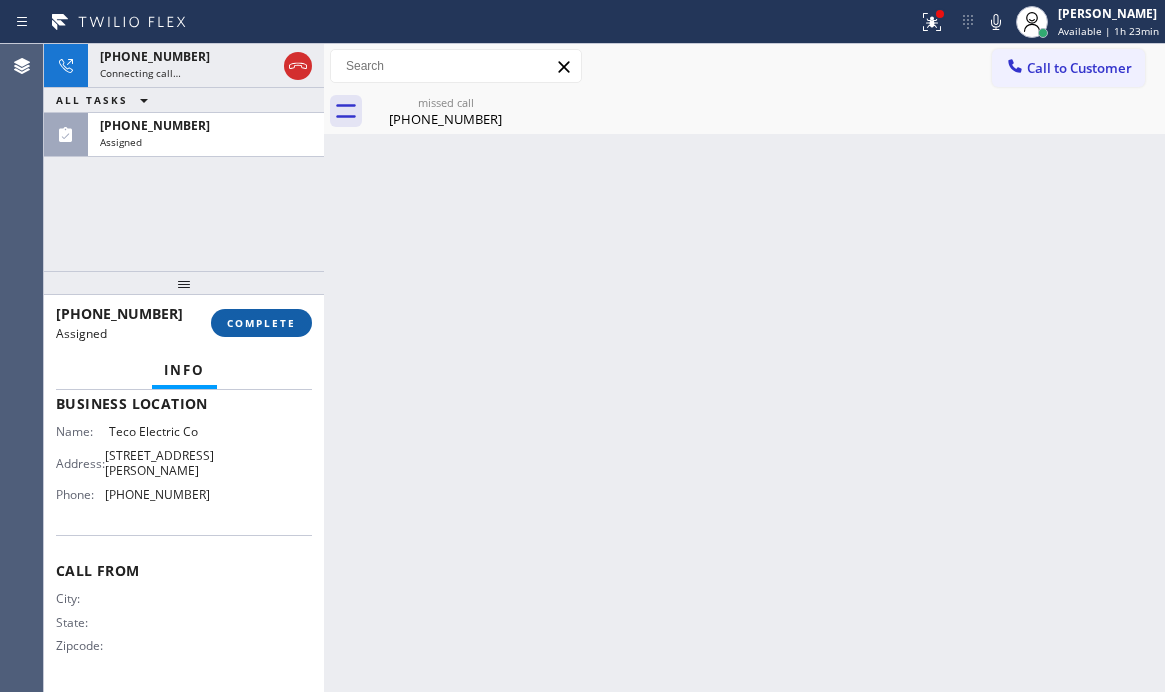 click on "COMPLETE" at bounding box center [261, 323] 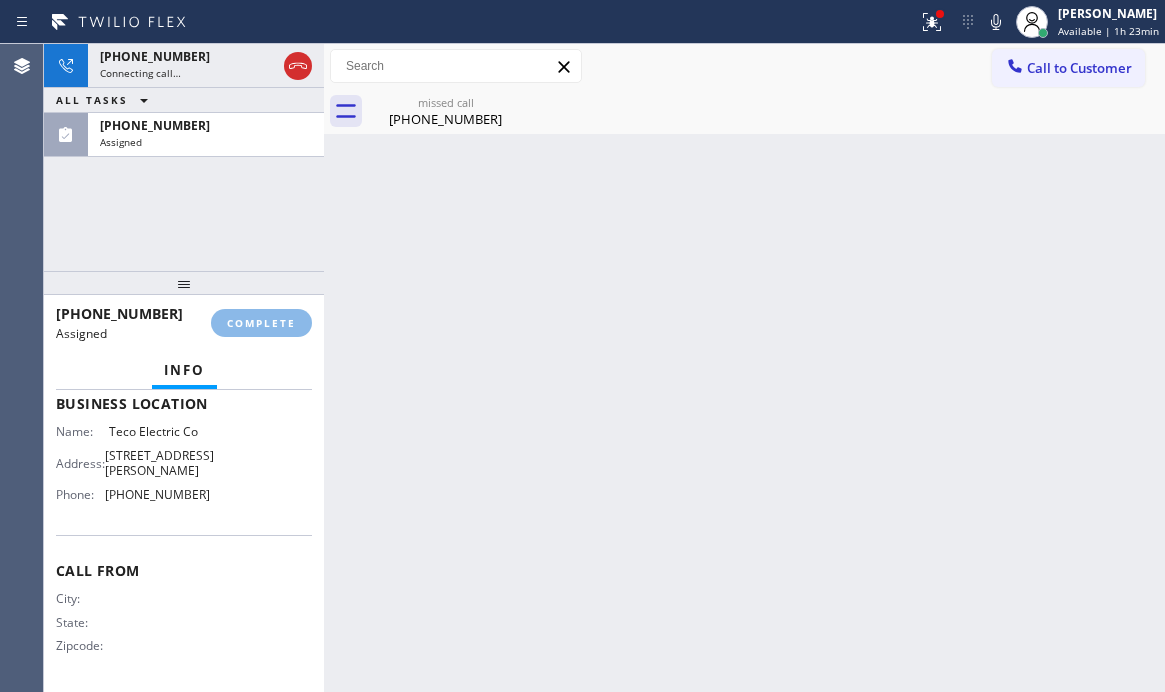 scroll, scrollTop: 328, scrollLeft: 0, axis: vertical 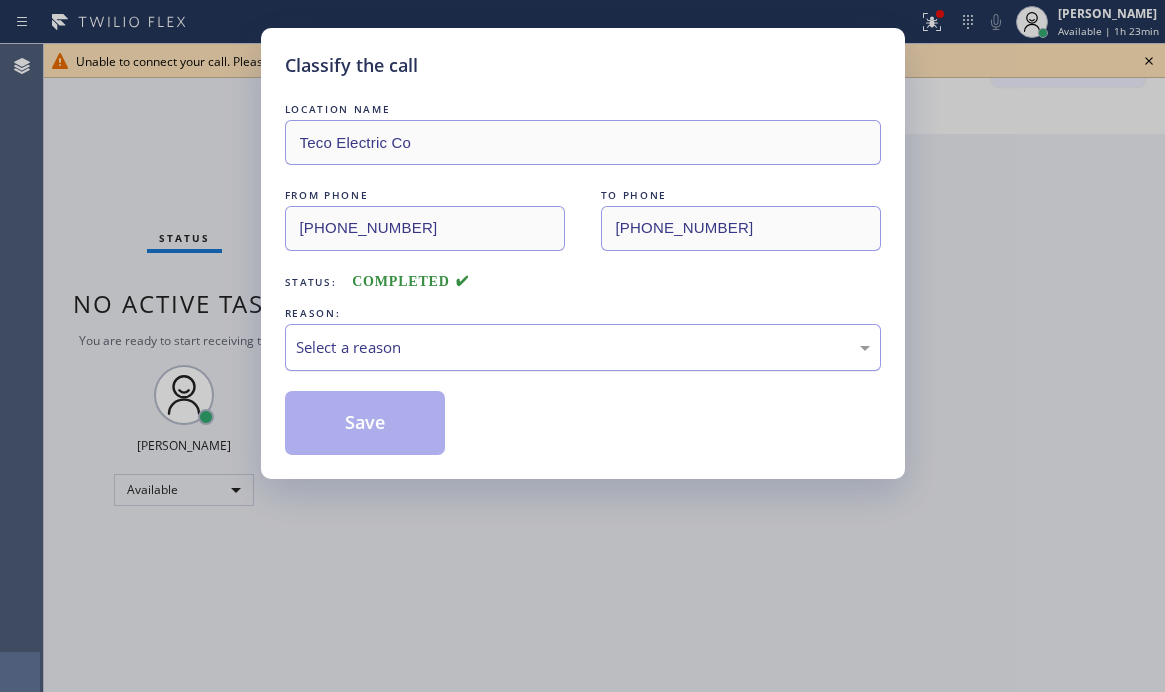 click on "Select a reason" at bounding box center [583, 347] 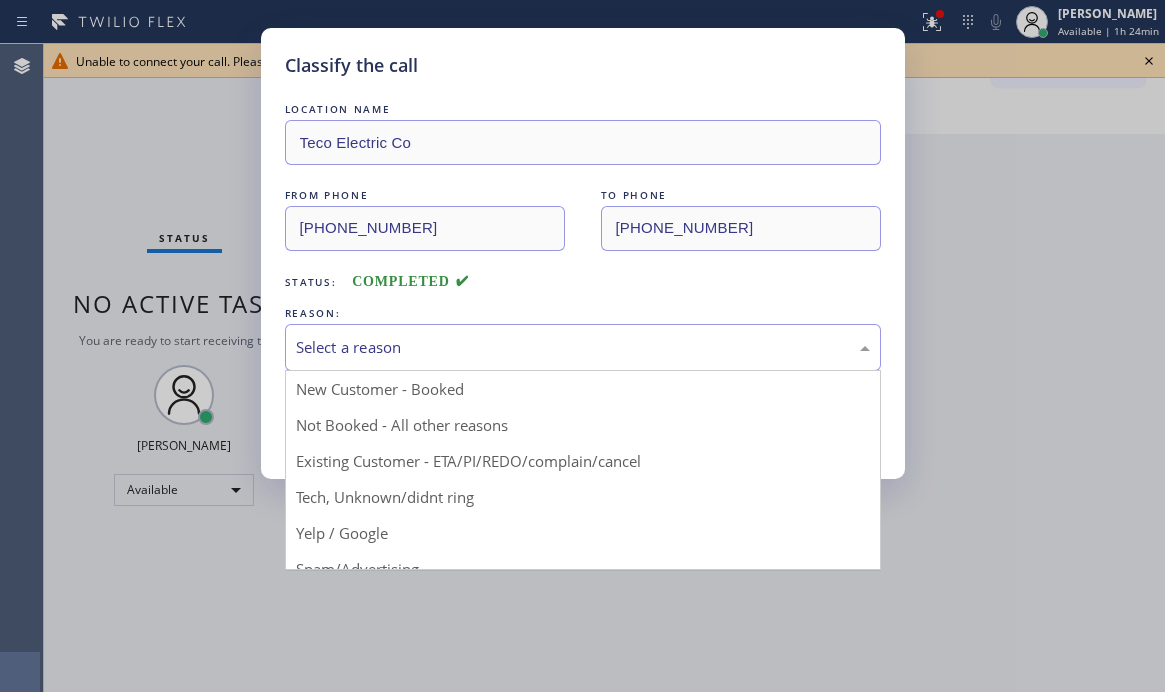 drag, startPoint x: 335, startPoint y: 494, endPoint x: 344, endPoint y: 467, distance: 28.460499 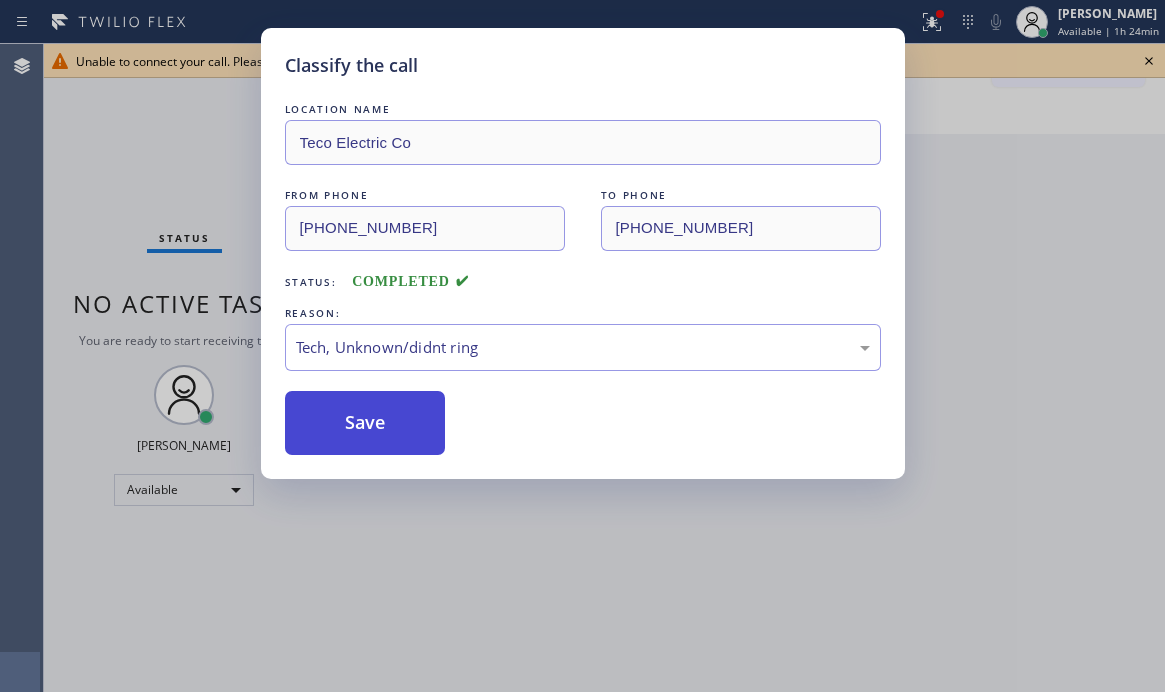 drag, startPoint x: 353, startPoint y: 424, endPoint x: 843, endPoint y: 320, distance: 500.91516 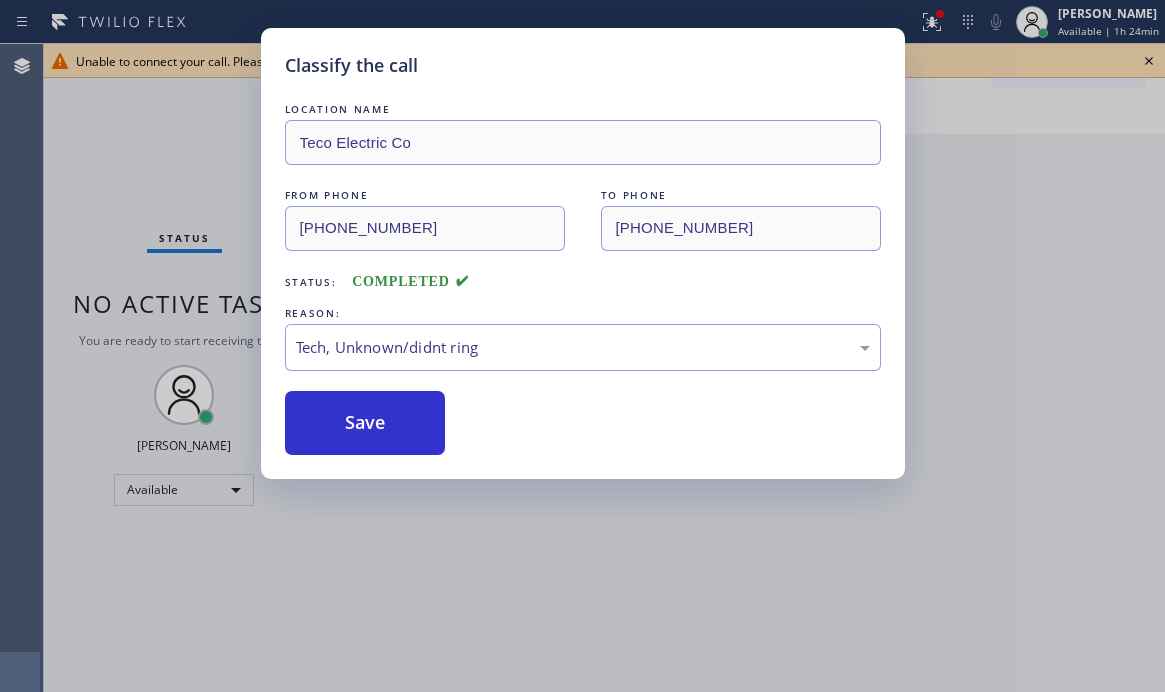 click on "Save" at bounding box center [365, 423] 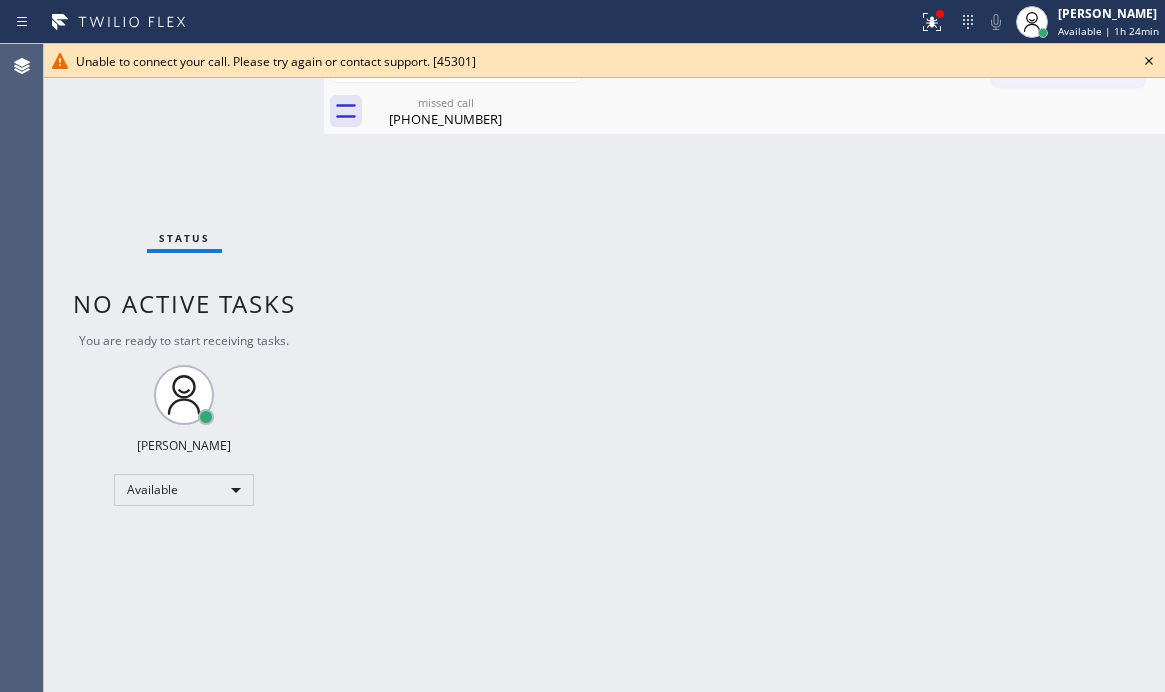 click 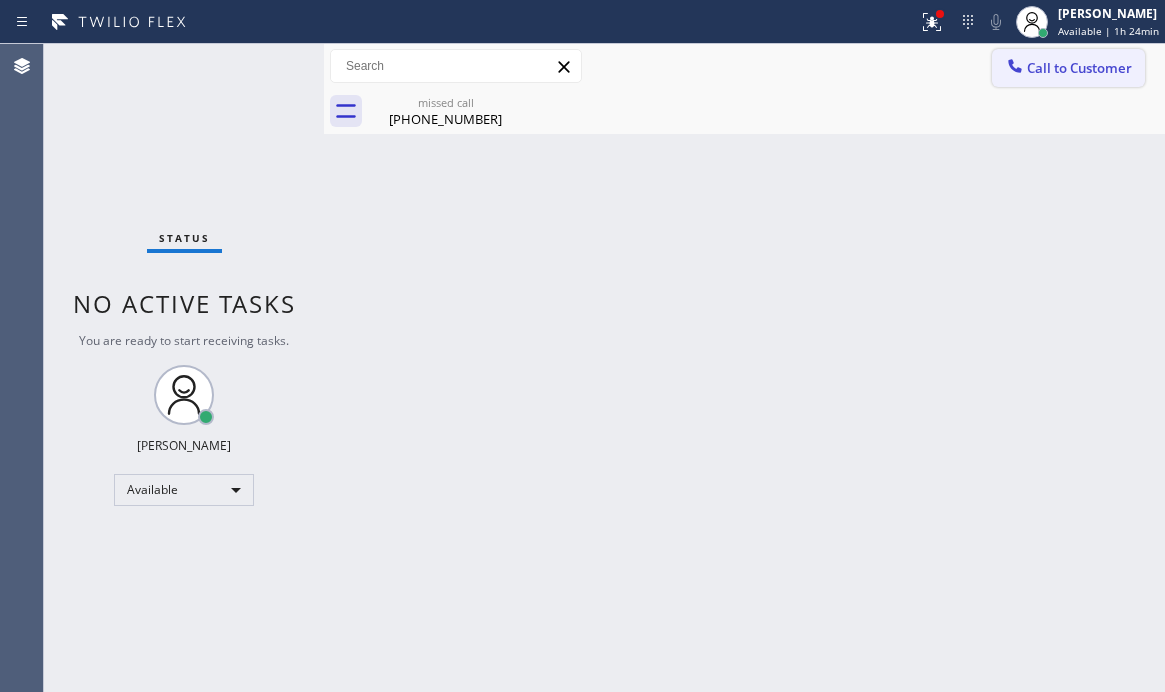 click on "Call to Customer" at bounding box center [1068, 68] 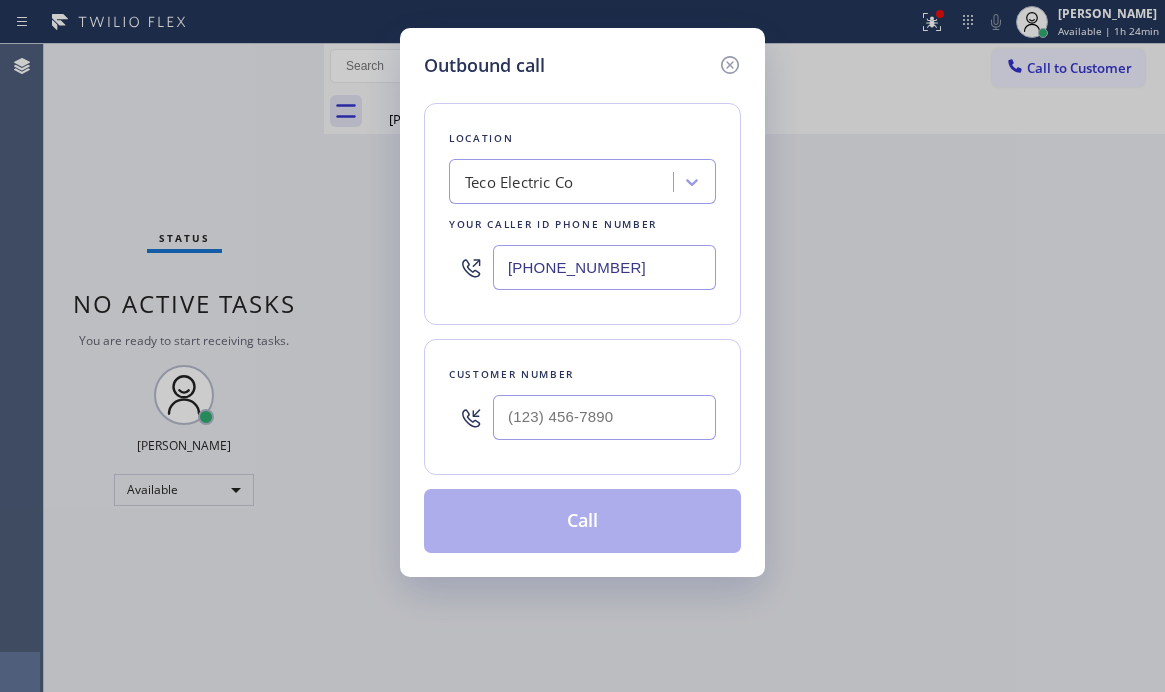 click on "Customer number" at bounding box center (582, 374) 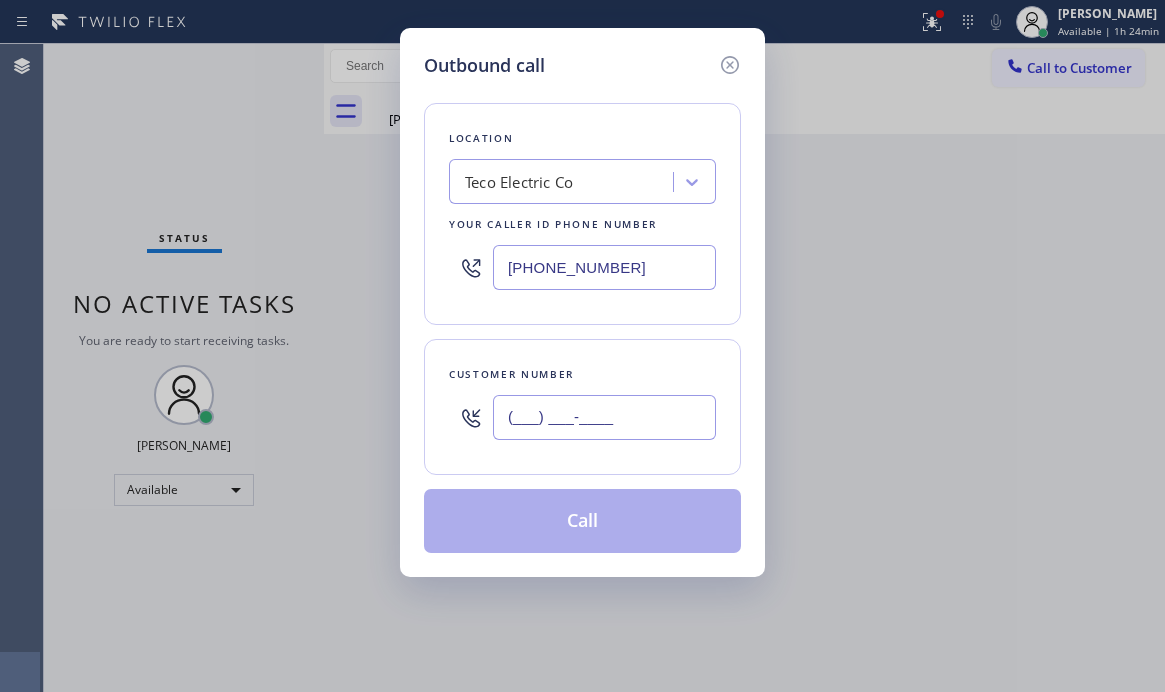 click on "(___) ___-____" at bounding box center (604, 417) 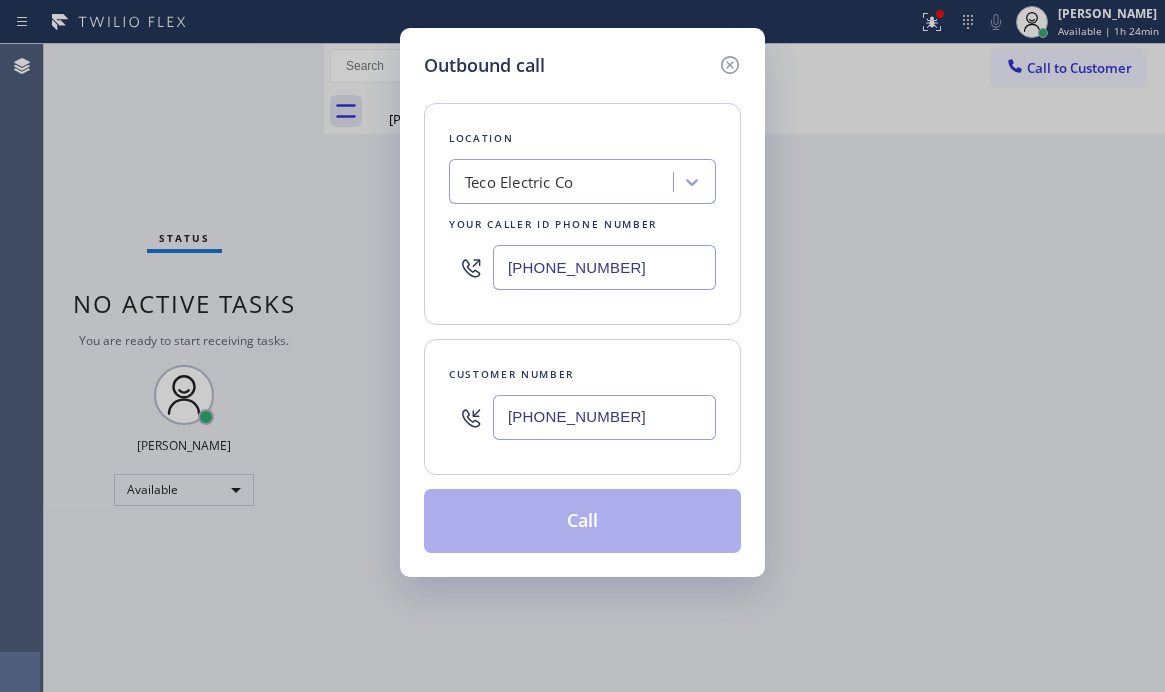 type on "[PHONE_NUMBER]" 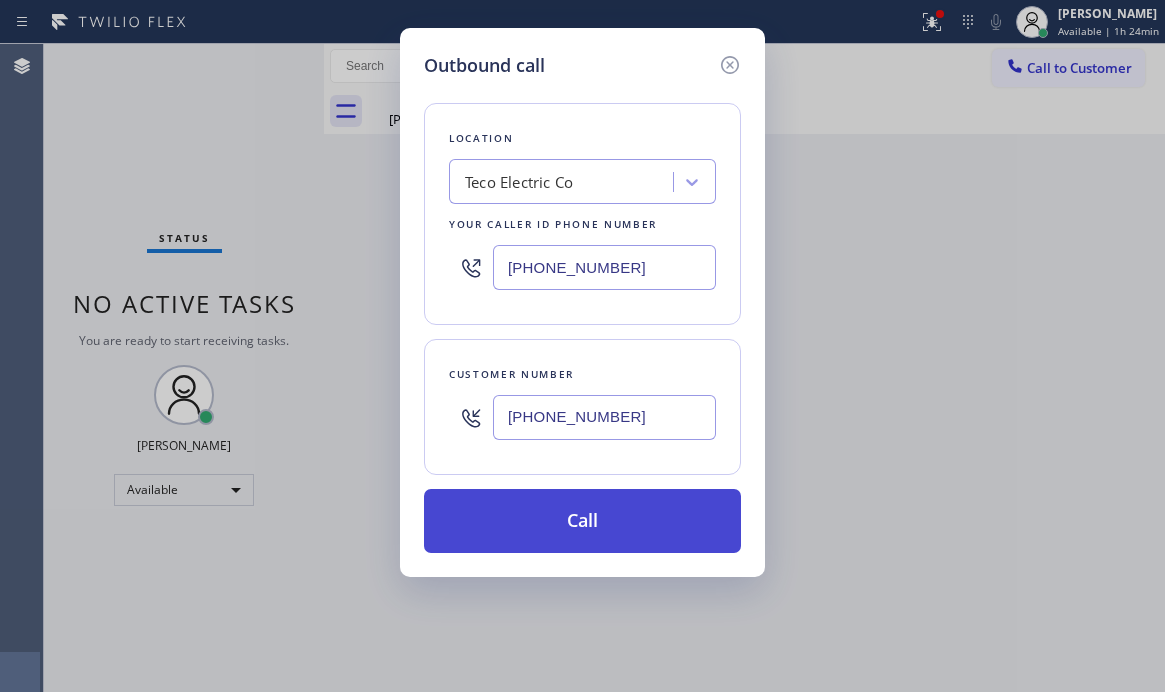 click on "Call" at bounding box center [582, 521] 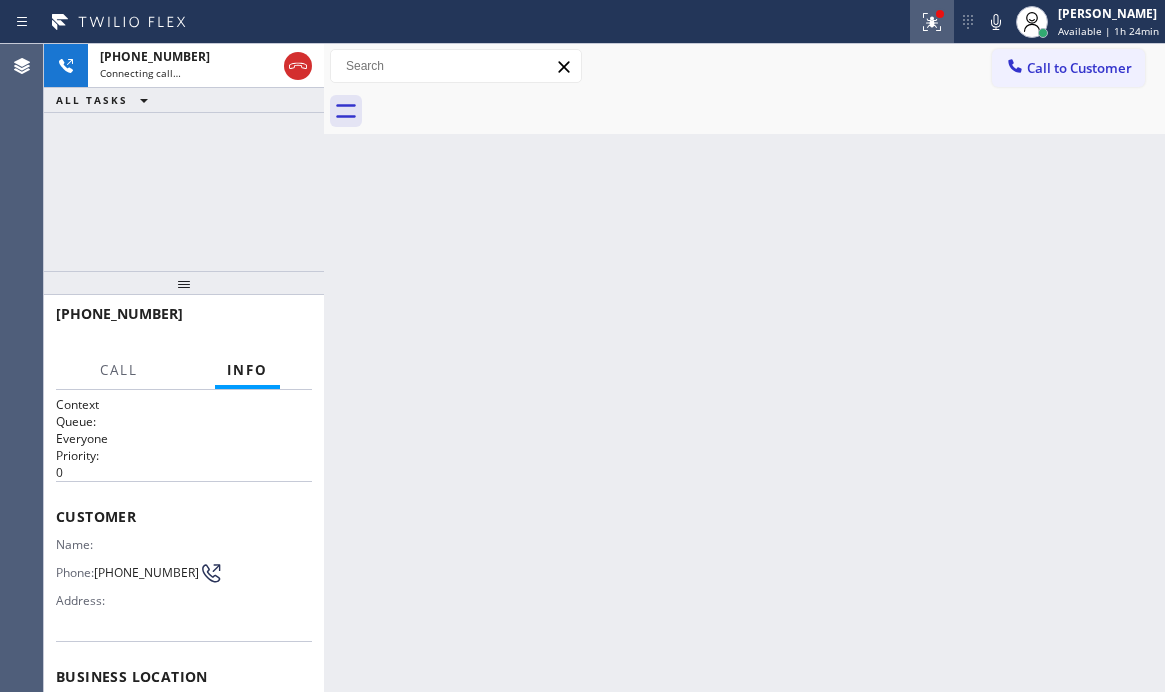 click 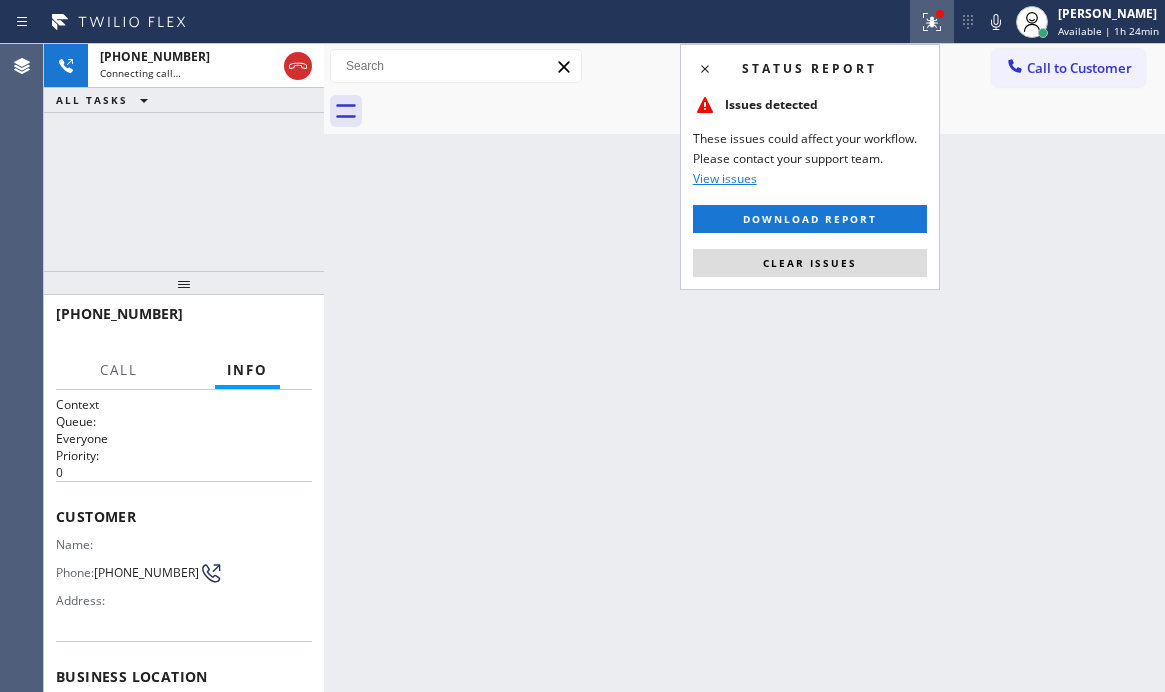 drag, startPoint x: 904, startPoint y: 257, endPoint x: 1056, endPoint y: 217, distance: 157.17506 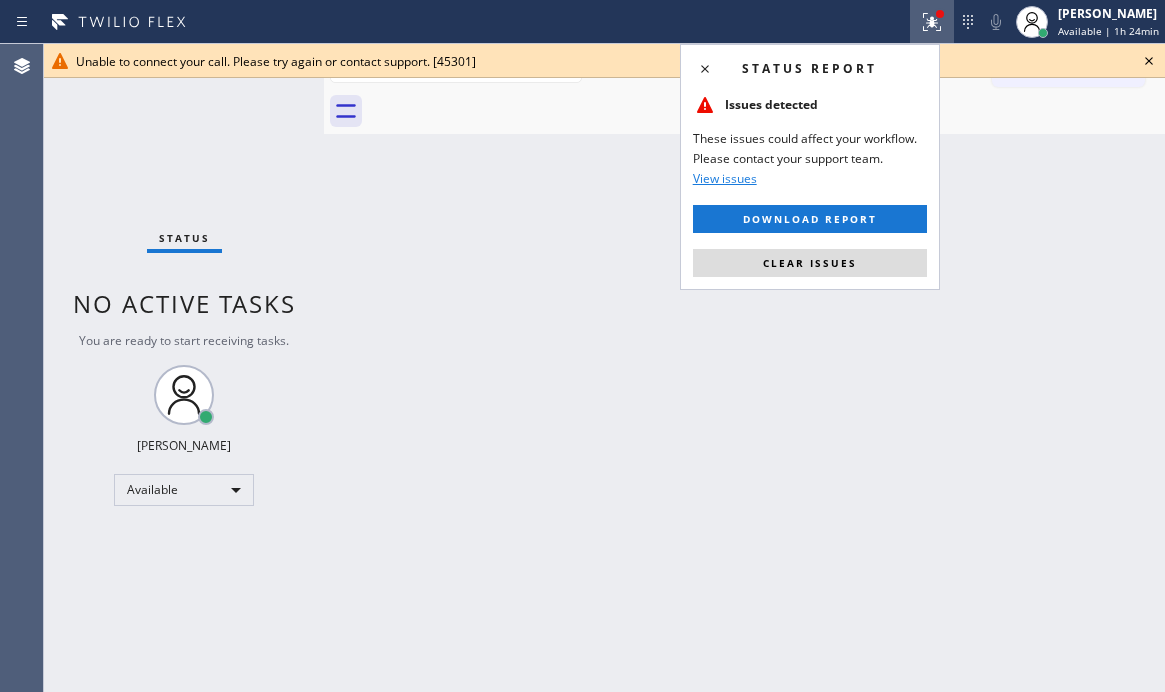 drag, startPoint x: 395, startPoint y: 203, endPoint x: 527, endPoint y: 206, distance: 132.03409 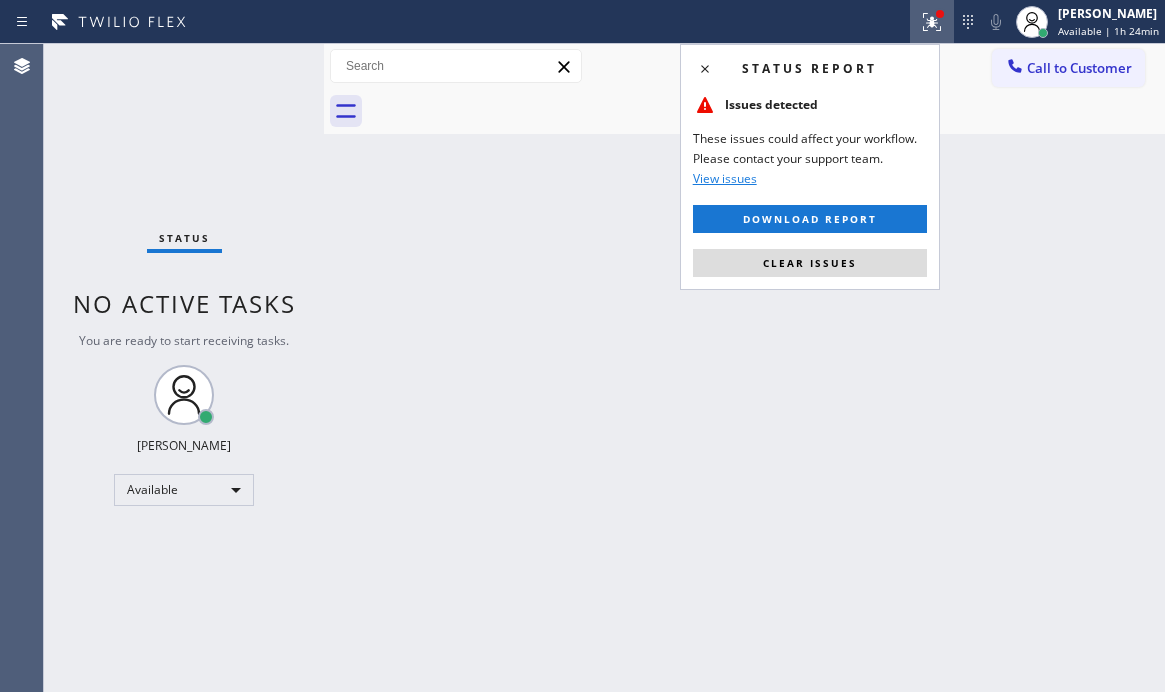 drag, startPoint x: 438, startPoint y: 246, endPoint x: 567, endPoint y: 249, distance: 129.03488 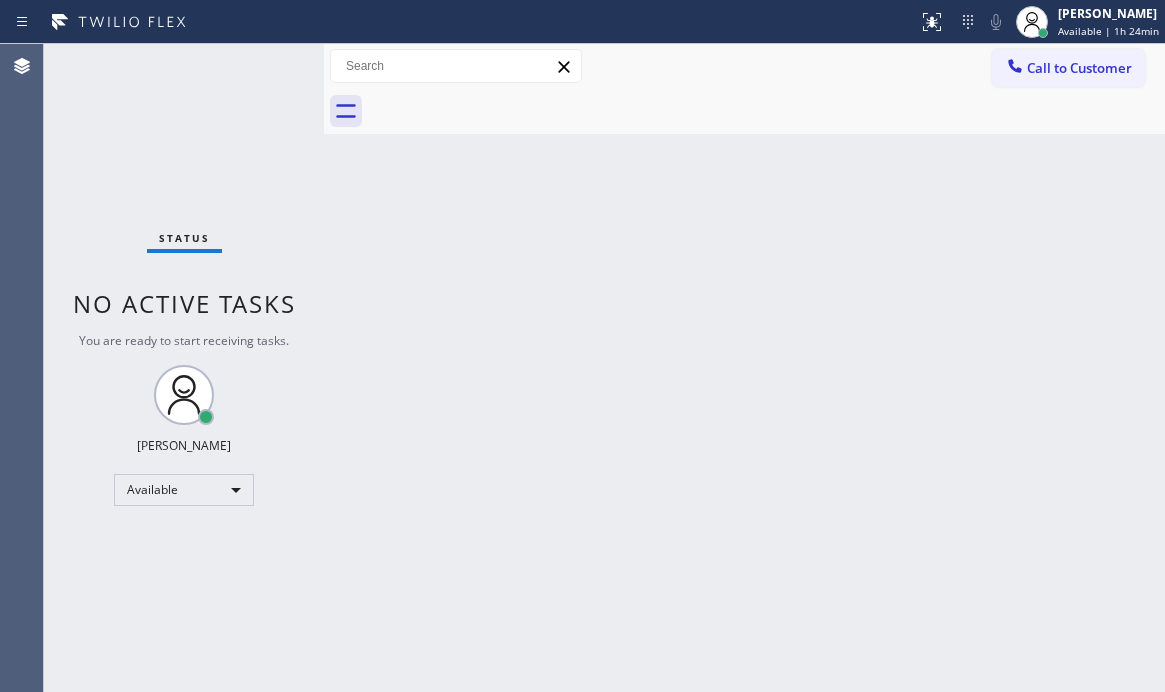 drag, startPoint x: 989, startPoint y: 299, endPoint x: 1153, endPoint y: 253, distance: 170.32909 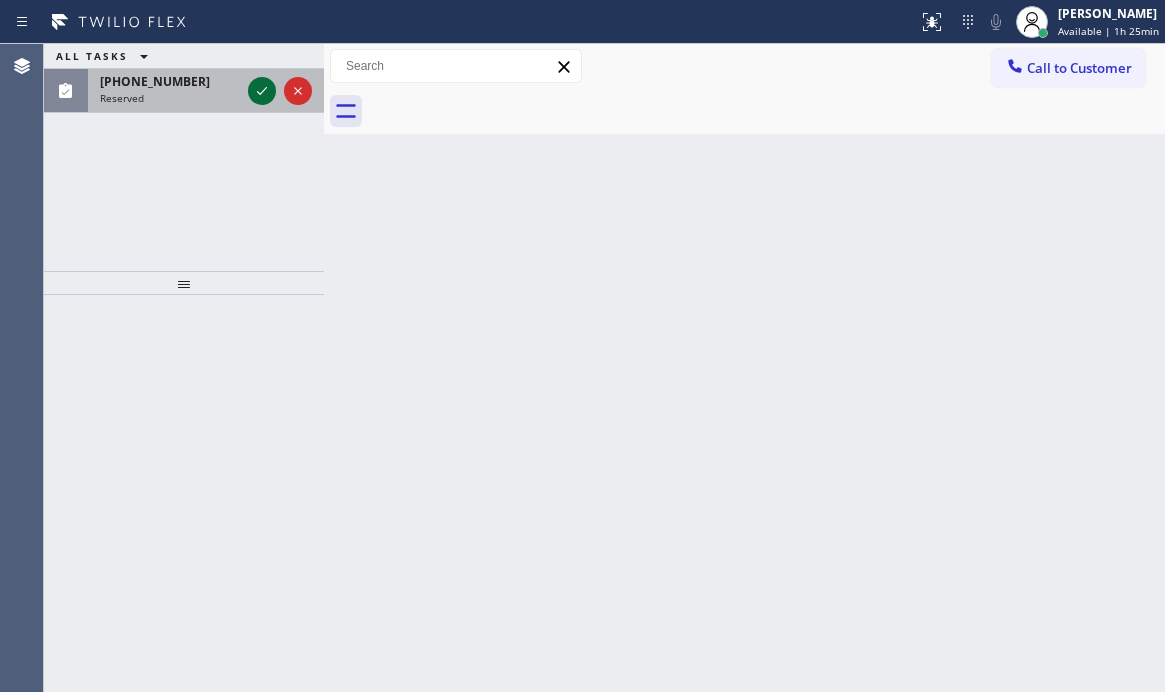click 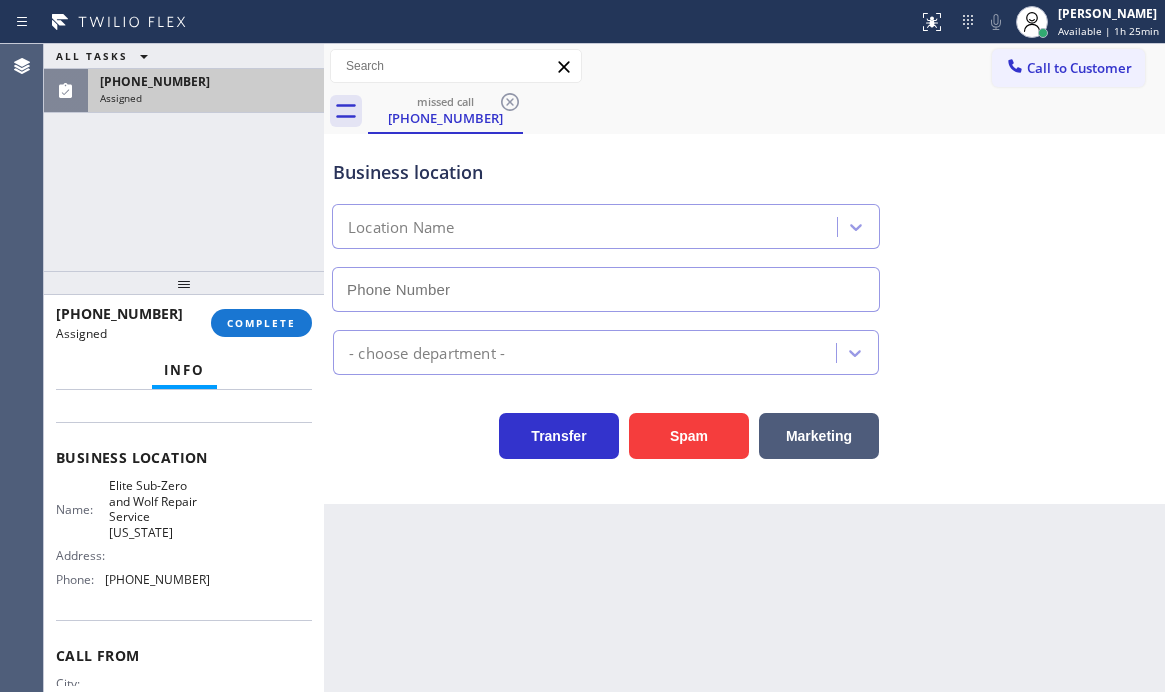 type on "[PHONE_NUMBER]" 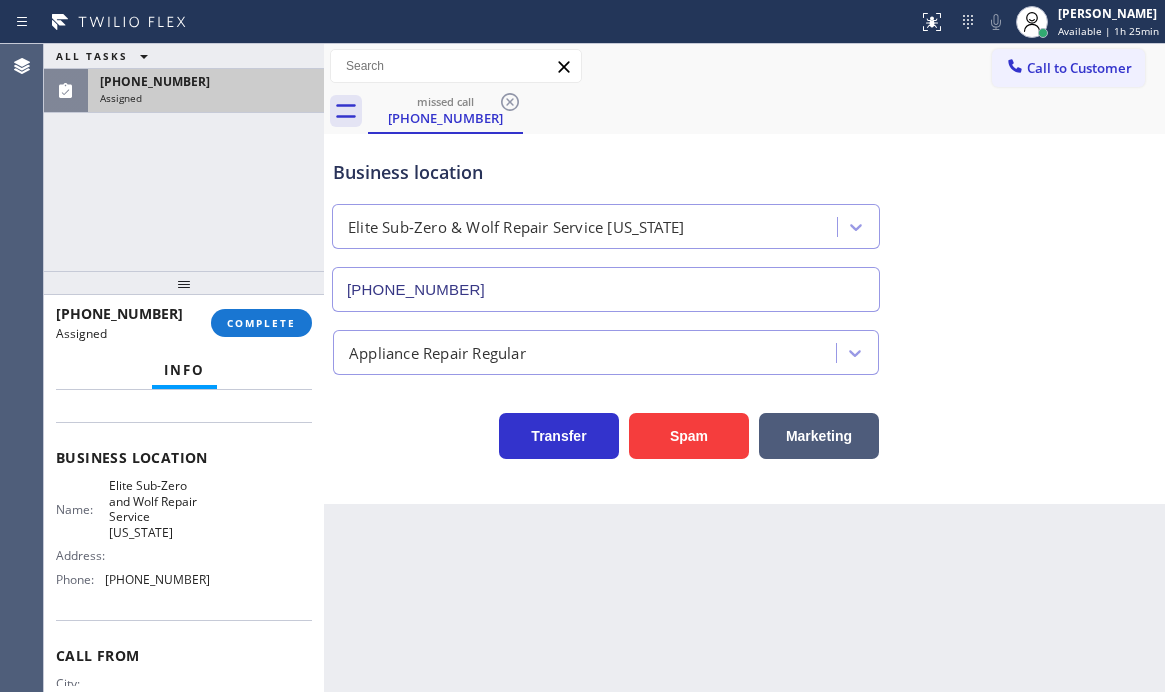 scroll, scrollTop: 300, scrollLeft: 0, axis: vertical 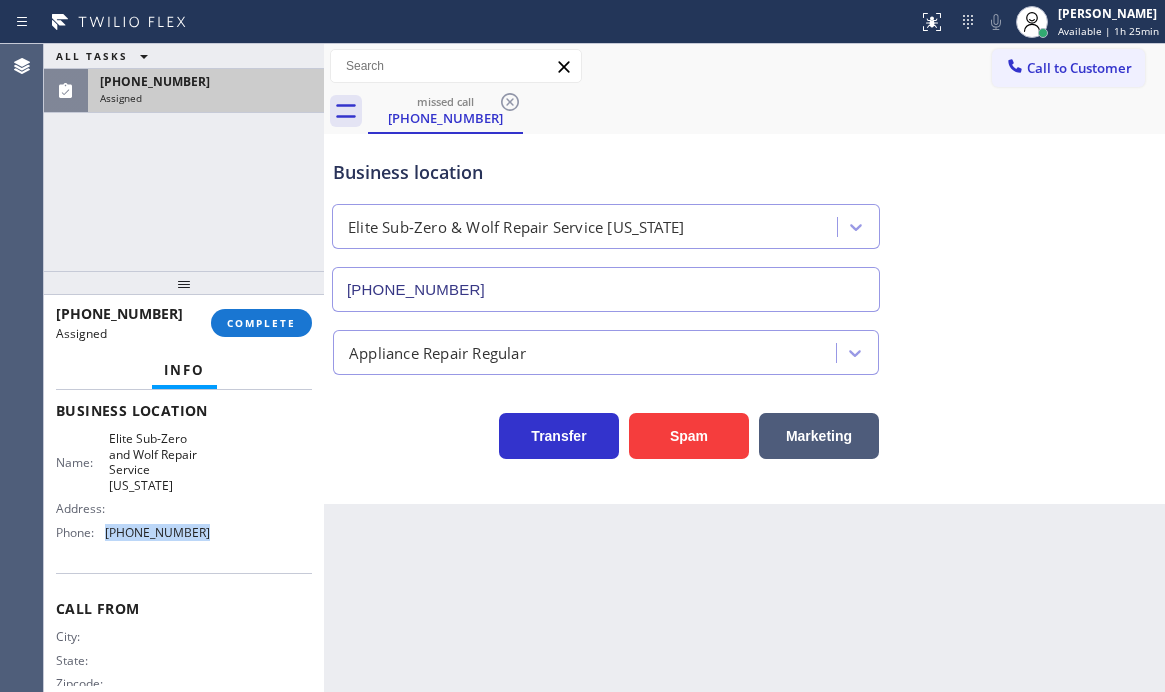 drag, startPoint x: 168, startPoint y: 537, endPoint x: 135, endPoint y: 592, distance: 64.14047 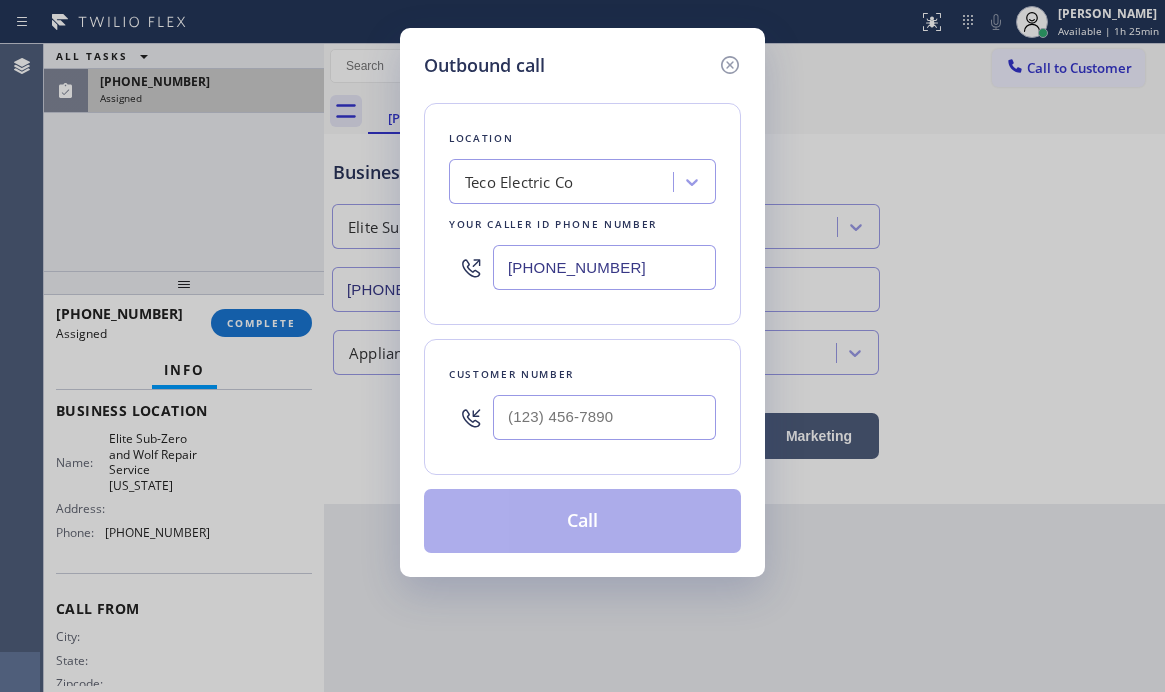 click on "[PHONE_NUMBER]" at bounding box center [604, 267] 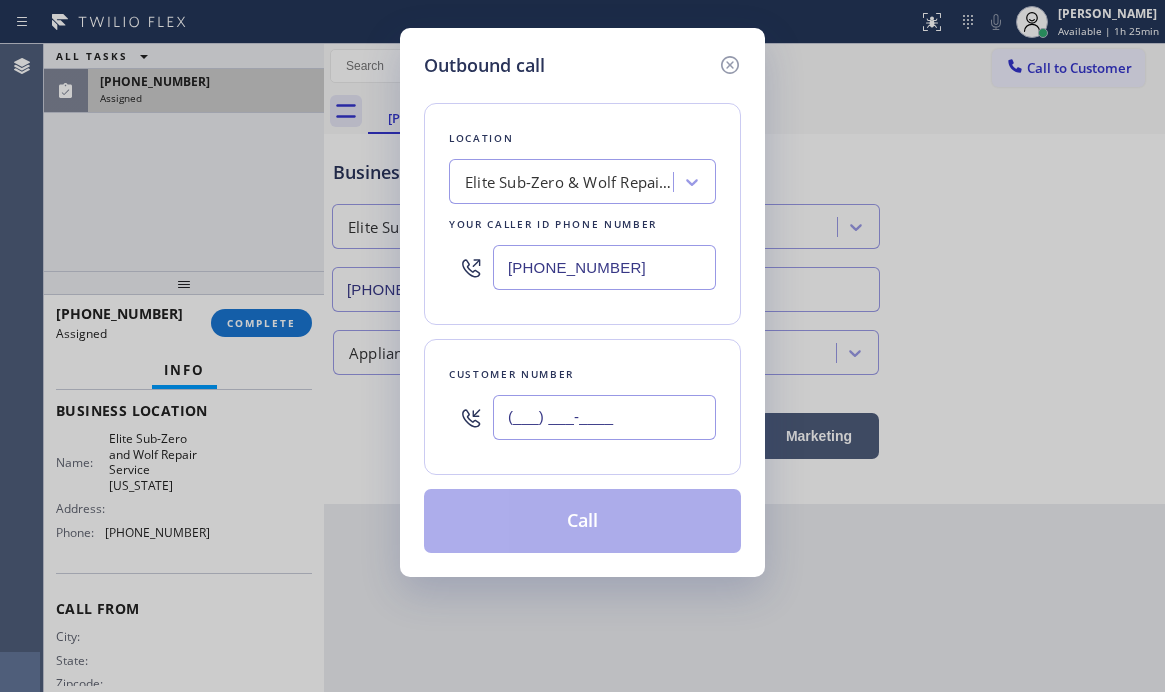 click on "(___) ___-____" at bounding box center [604, 417] 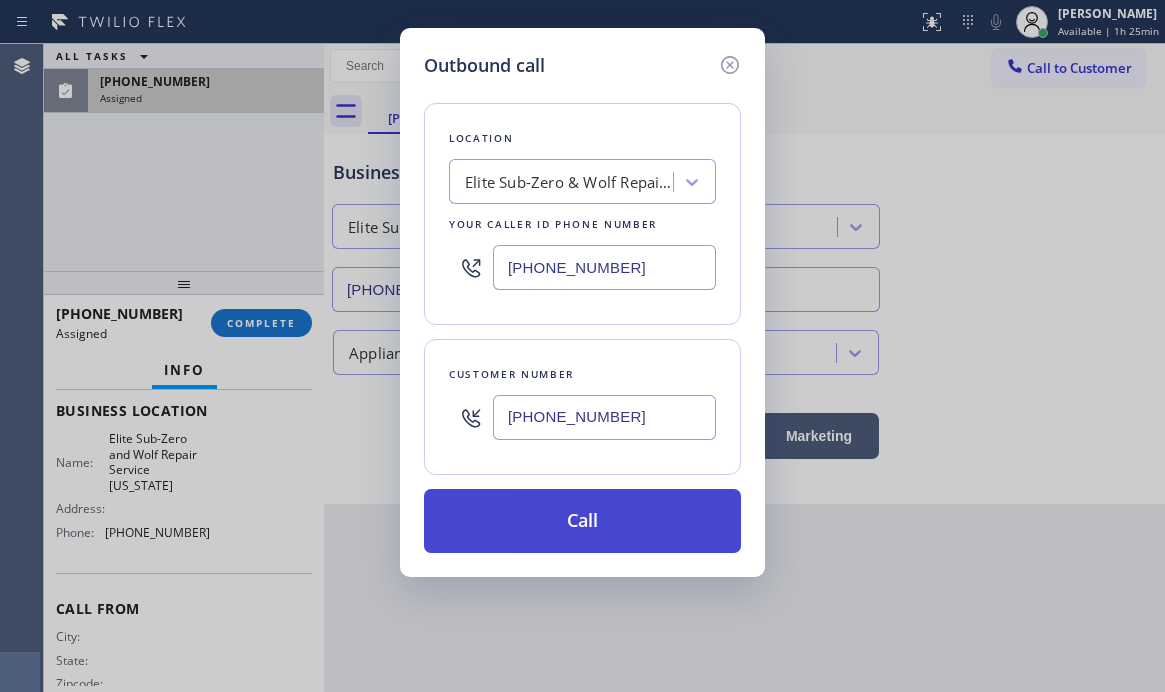 type on "[PHONE_NUMBER]" 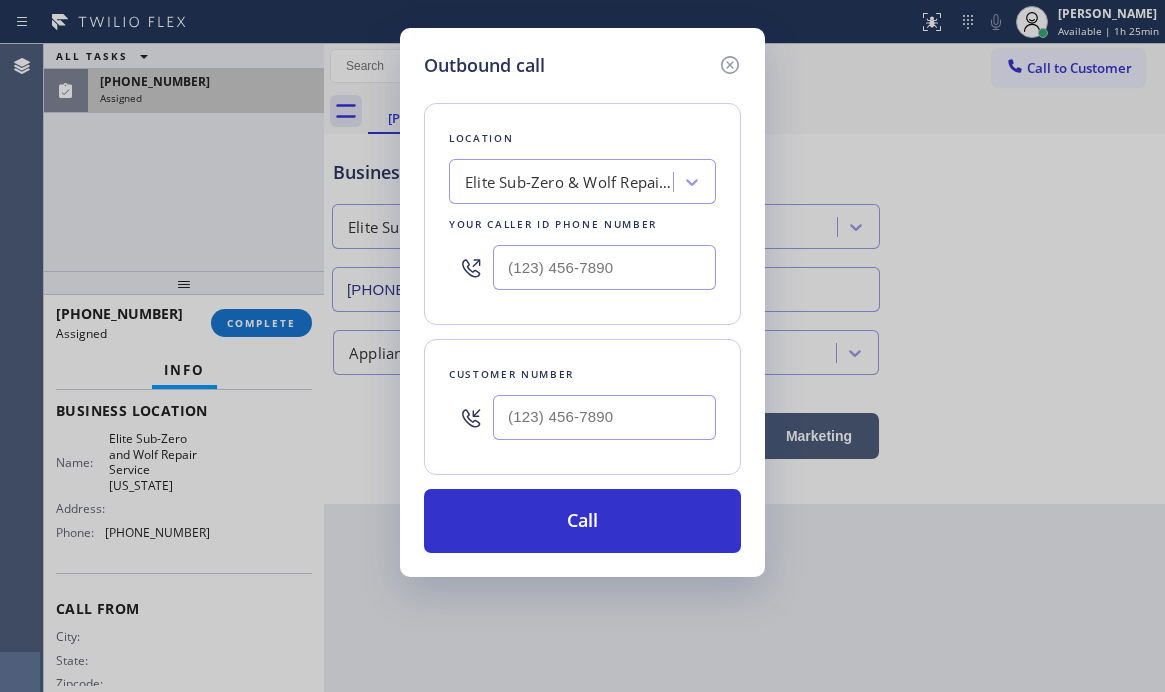 scroll, scrollTop: 266, scrollLeft: 0, axis: vertical 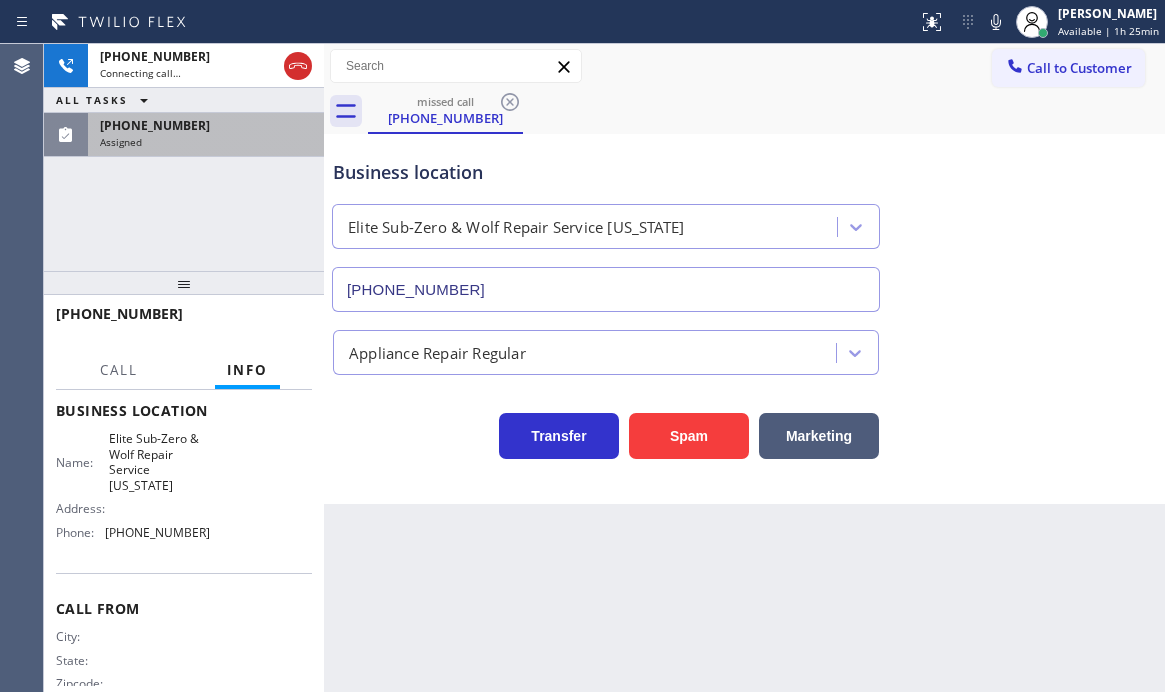 click on "Assigned" at bounding box center [206, 142] 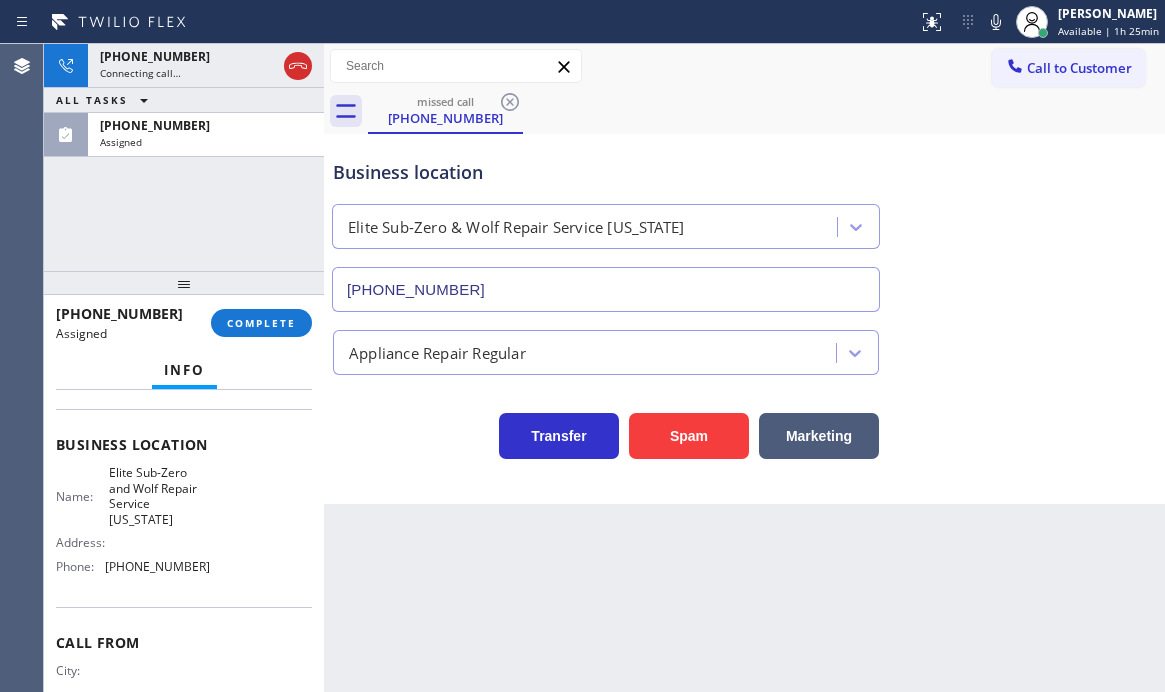 scroll, scrollTop: 300, scrollLeft: 0, axis: vertical 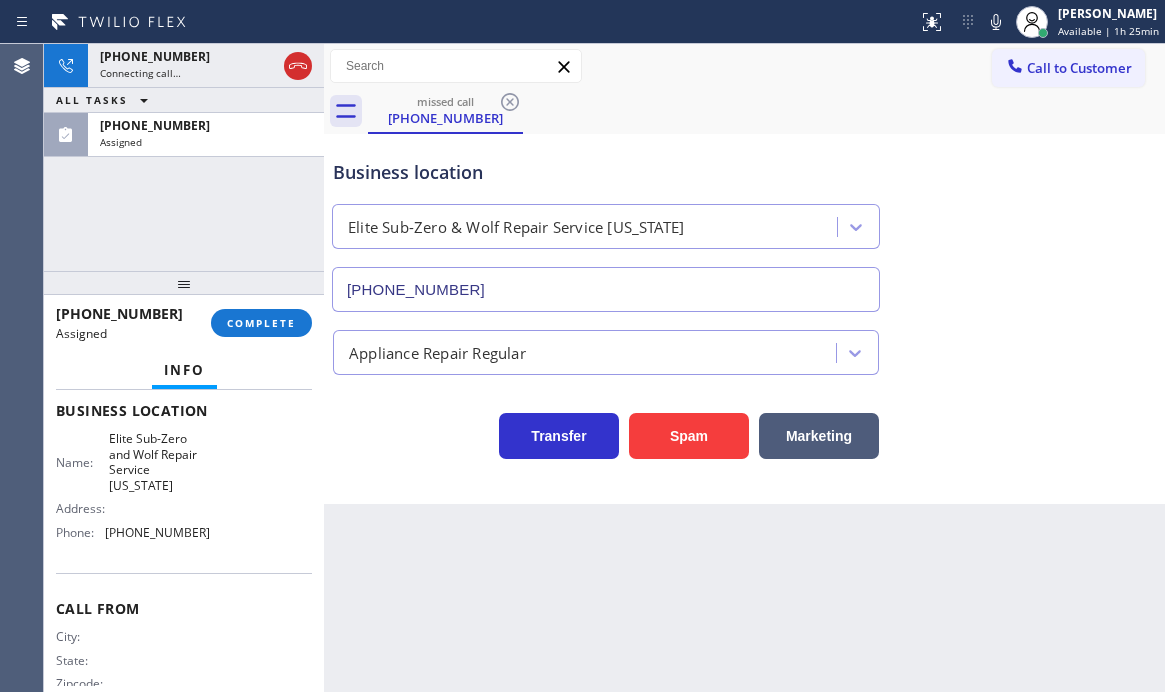 drag, startPoint x: 255, startPoint y: 323, endPoint x: 282, endPoint y: 360, distance: 45.80393 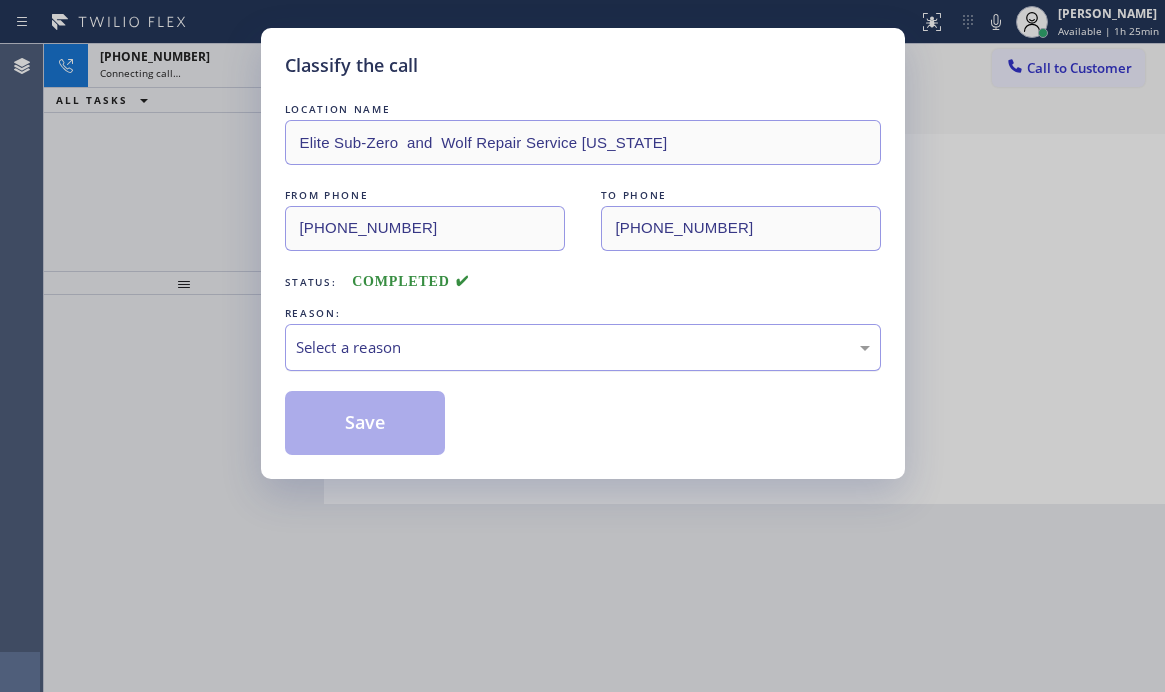 click on "Select a reason" at bounding box center [583, 347] 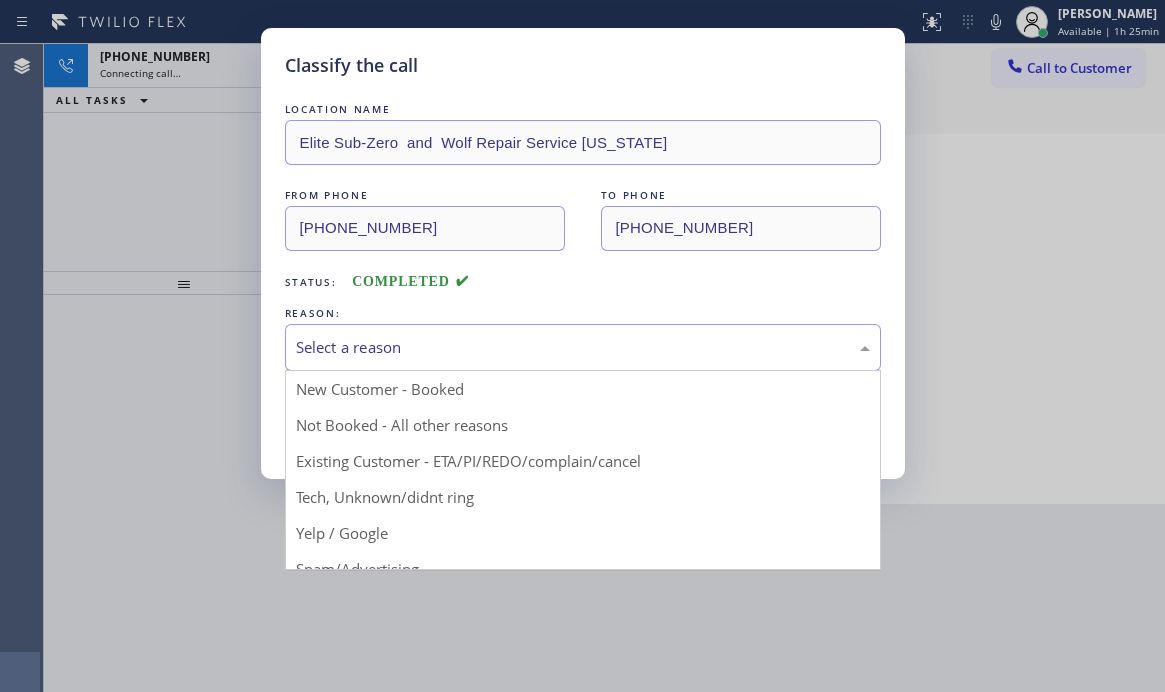 drag, startPoint x: 404, startPoint y: 493, endPoint x: 395, endPoint y: 453, distance: 41 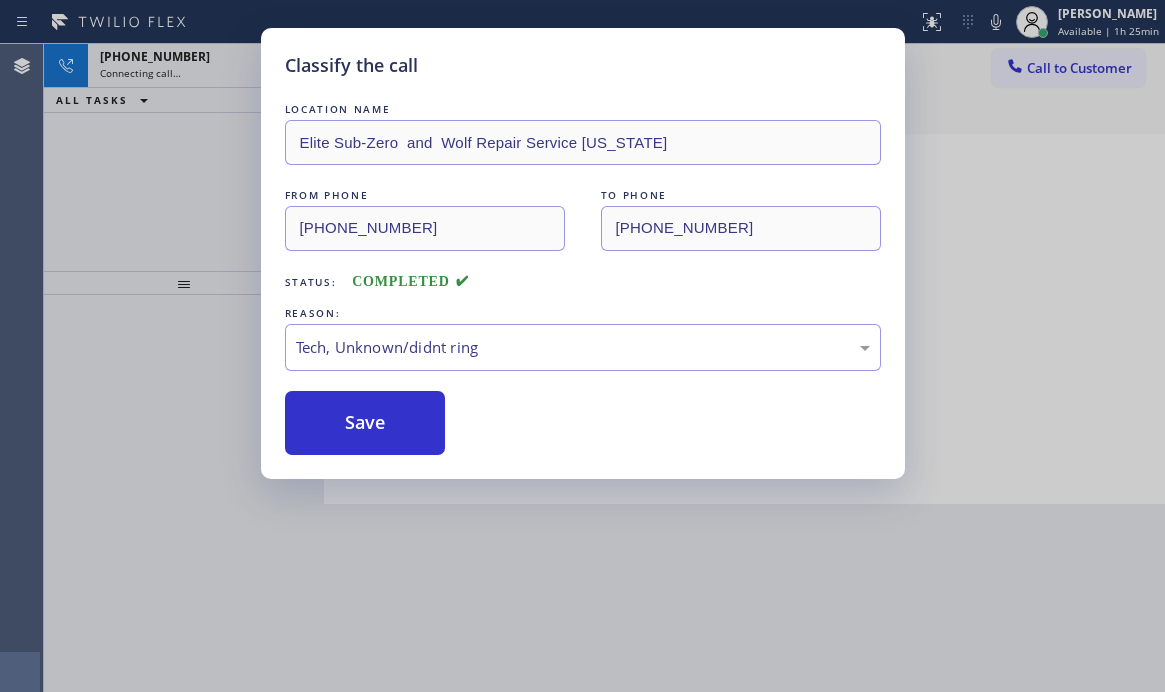 drag, startPoint x: 388, startPoint y: 429, endPoint x: 579, endPoint y: 484, distance: 198.76117 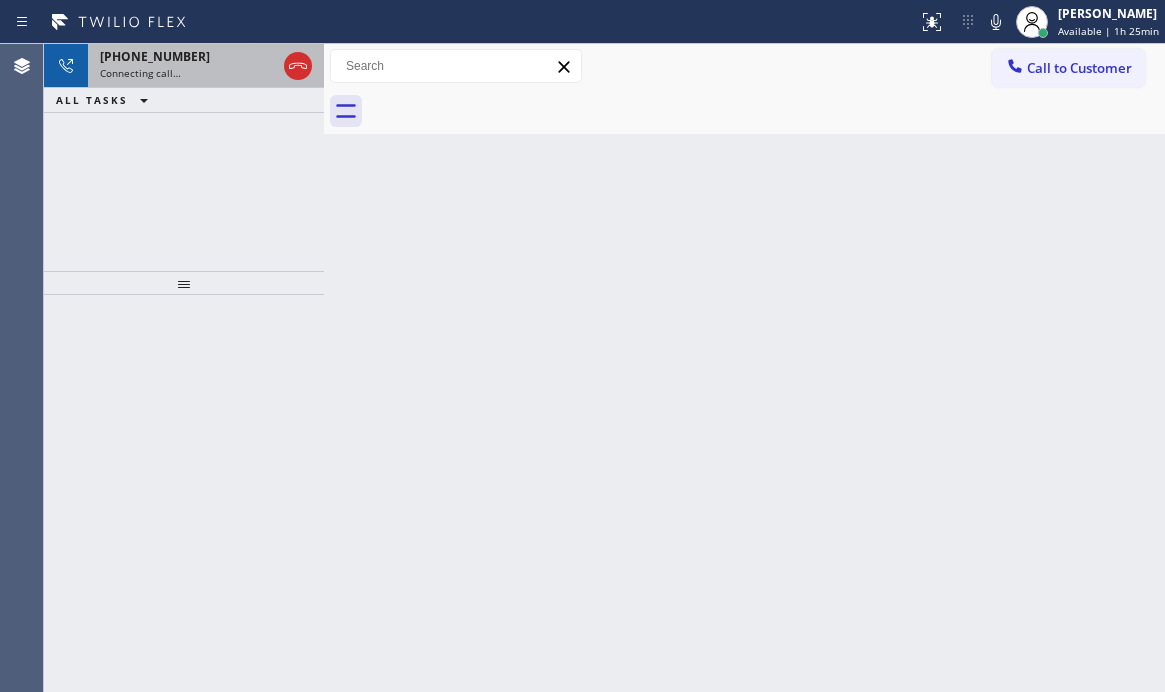 click on "Connecting call…" at bounding box center (188, 73) 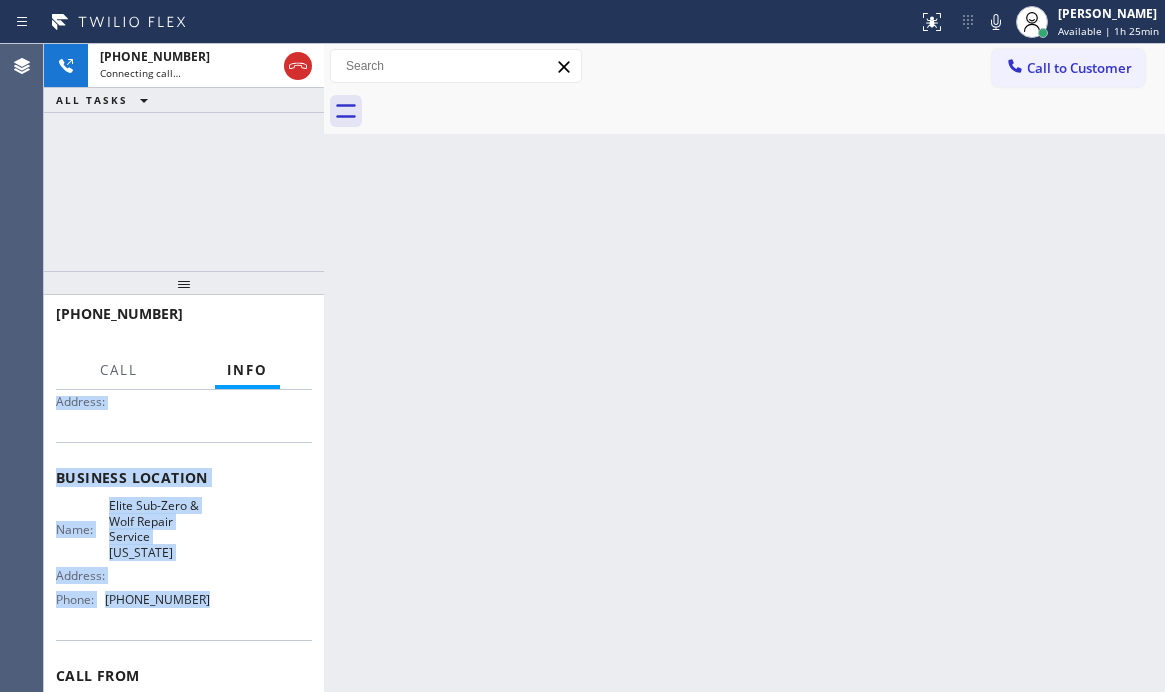 scroll, scrollTop: 200, scrollLeft: 0, axis: vertical 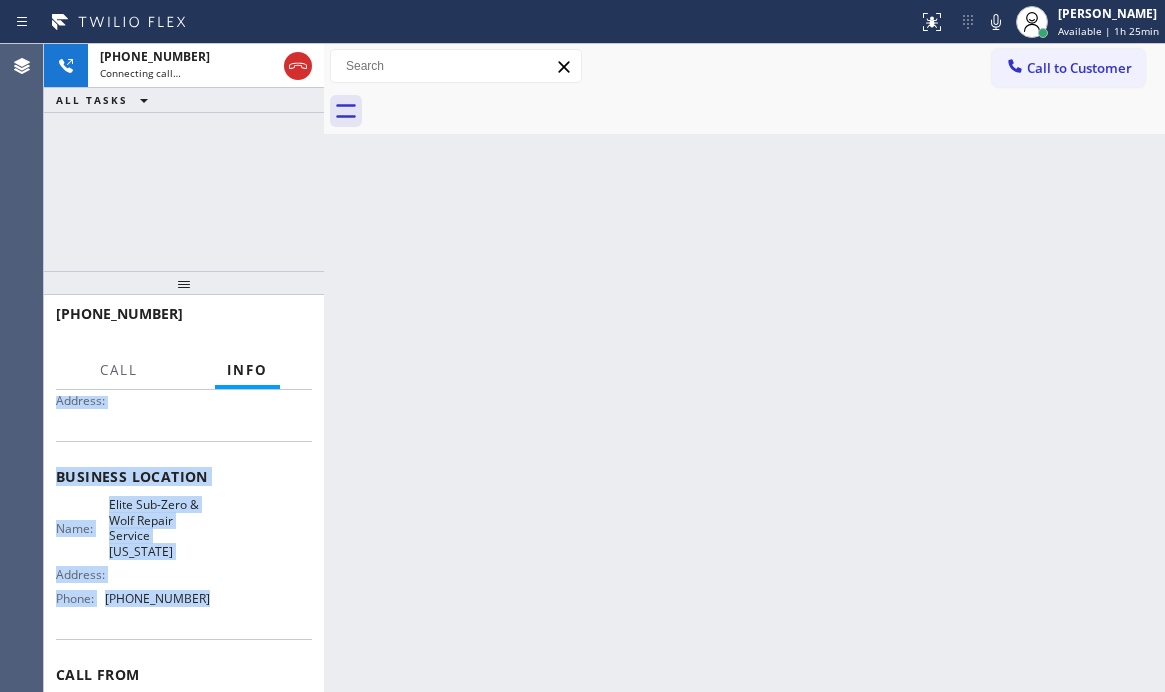 drag, startPoint x: 57, startPoint y: 512, endPoint x: 218, endPoint y: 597, distance: 182.06042 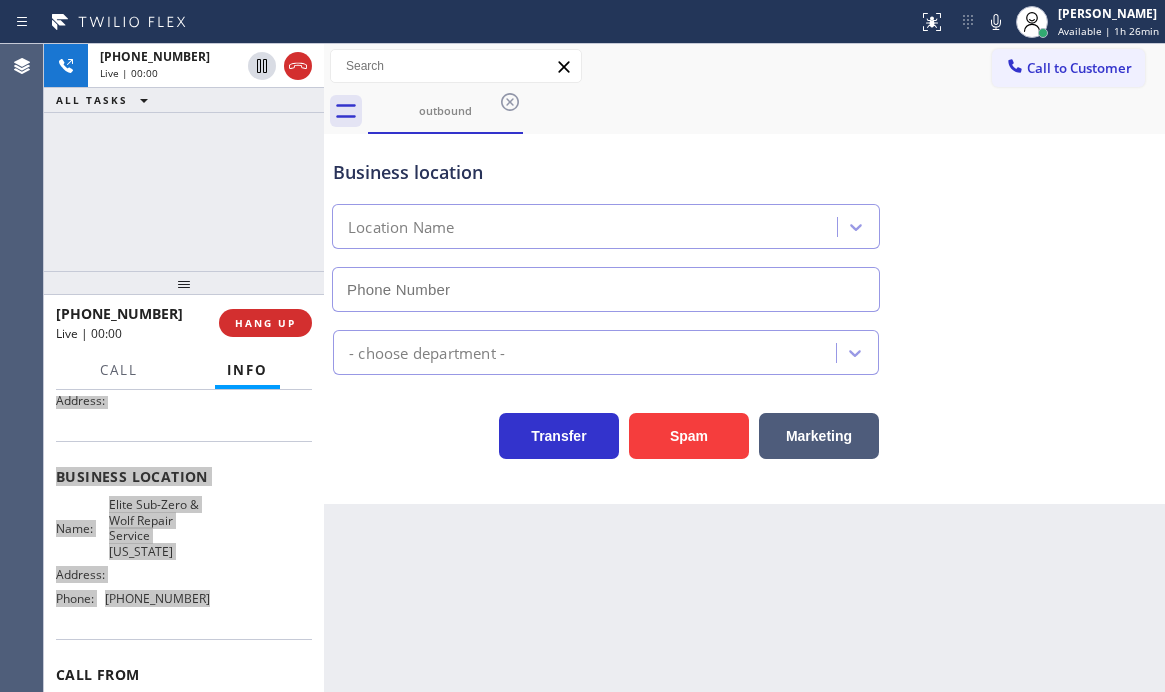 type on "[PHONE_NUMBER]" 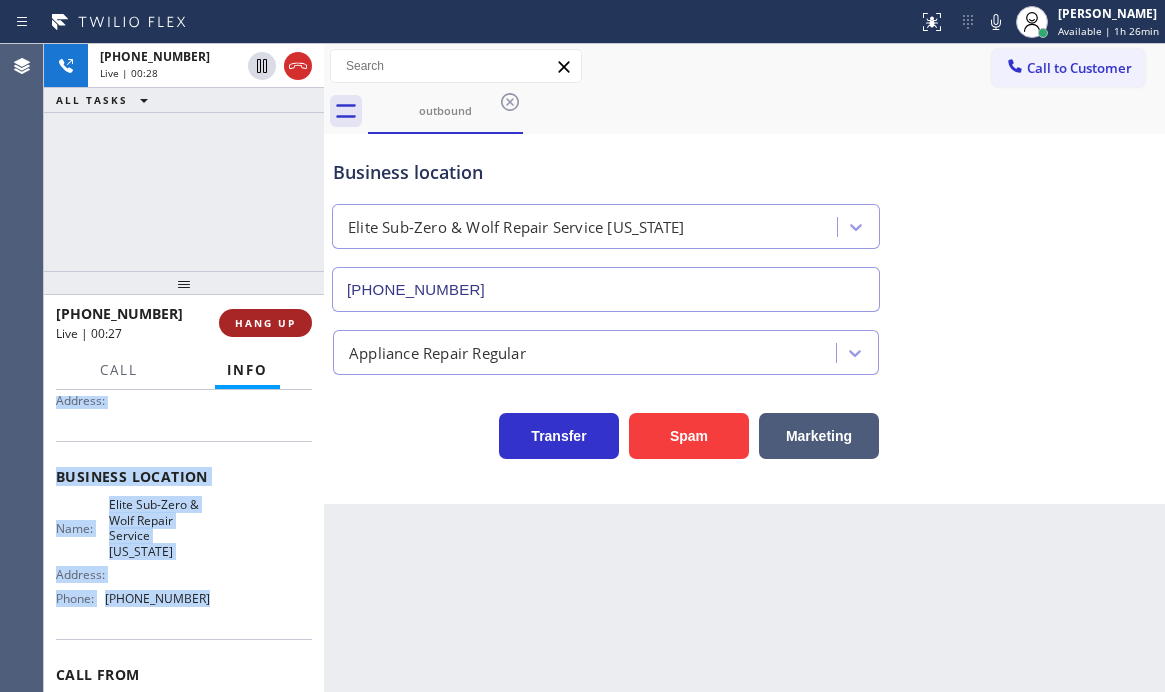 click on "HANG UP" at bounding box center (265, 323) 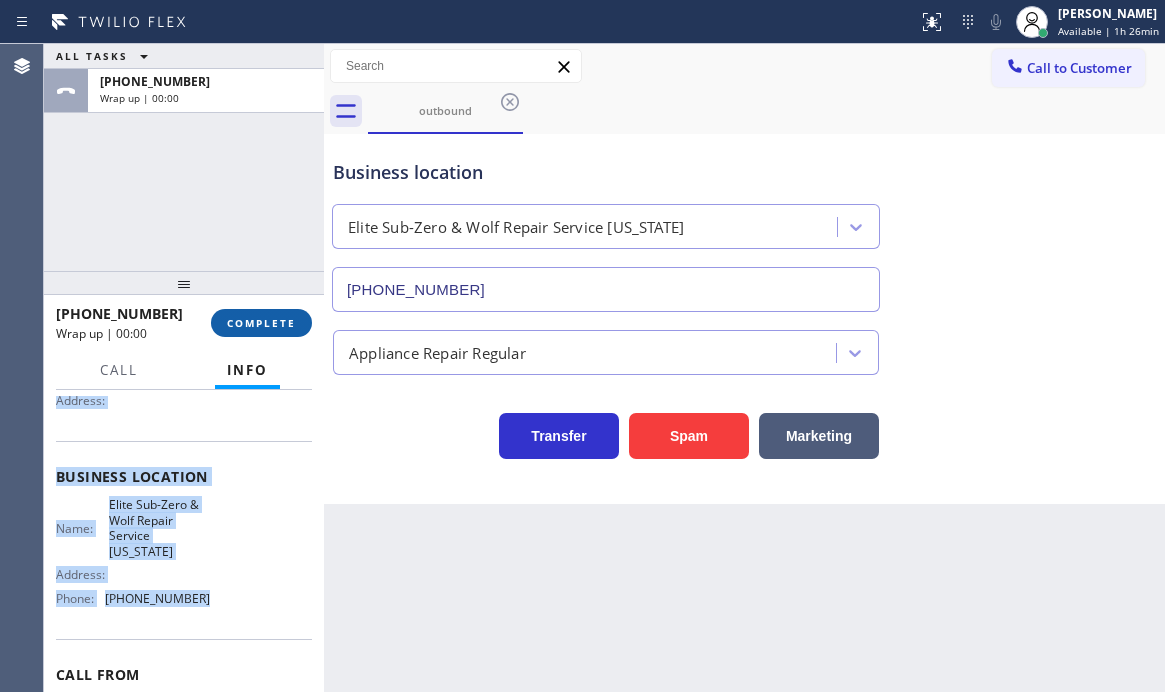 click on "COMPLETE" at bounding box center (261, 323) 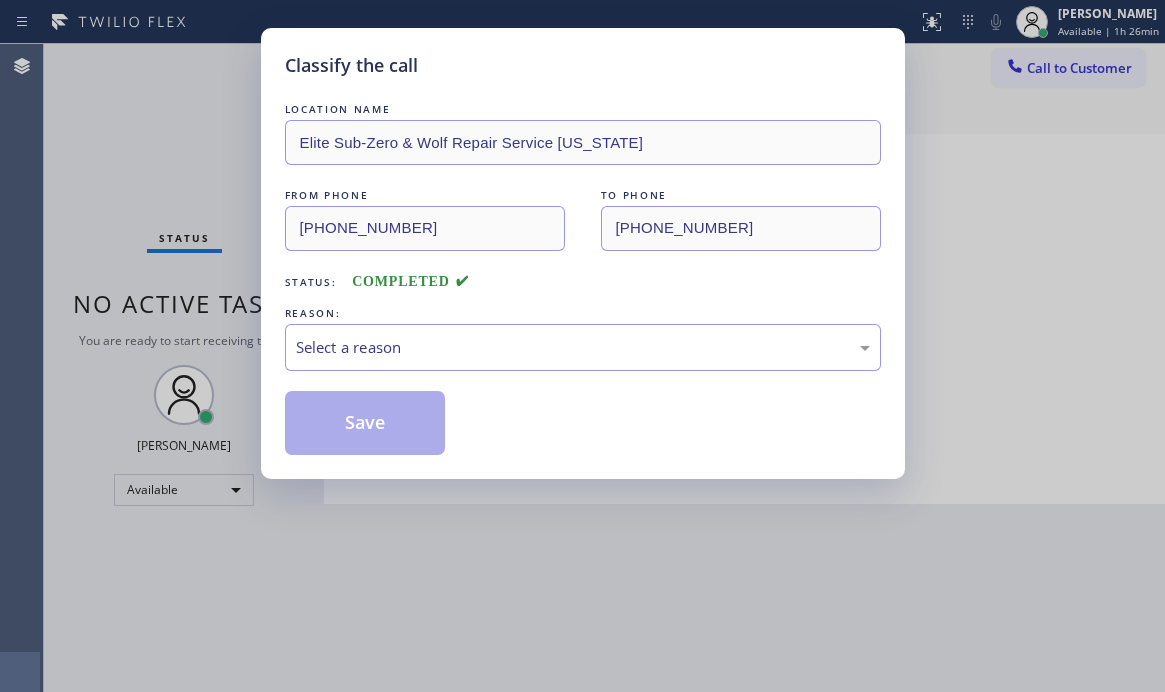 click on "REASON:" at bounding box center [583, 313] 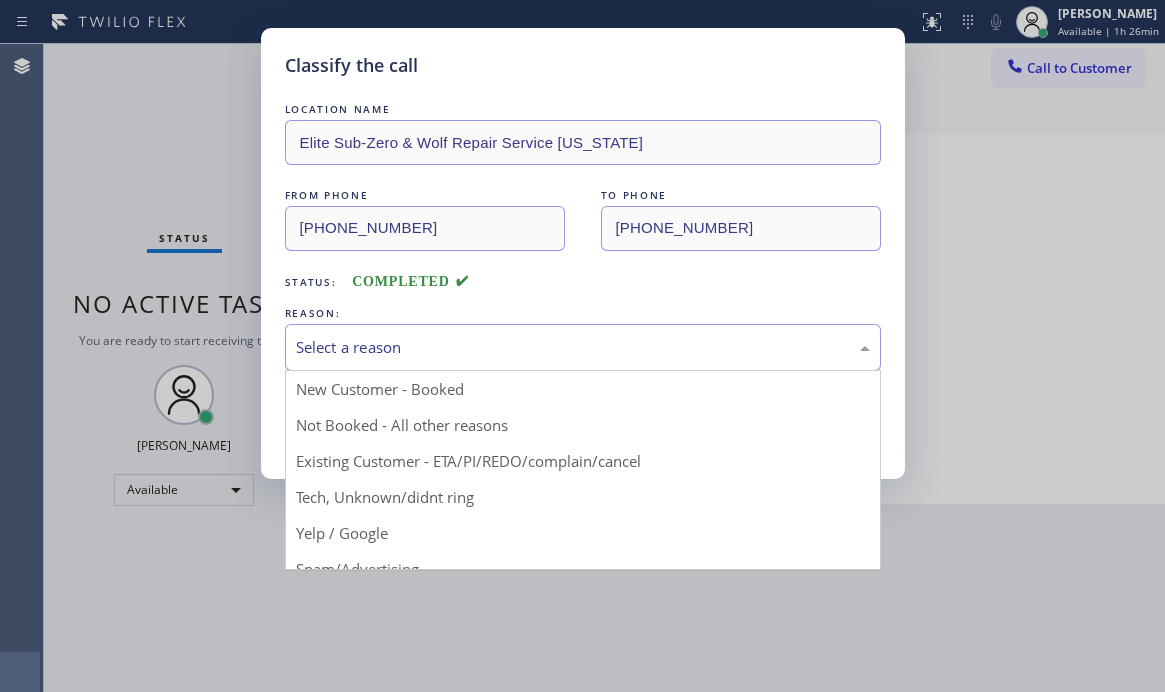 click on "Select a reason" at bounding box center [583, 347] 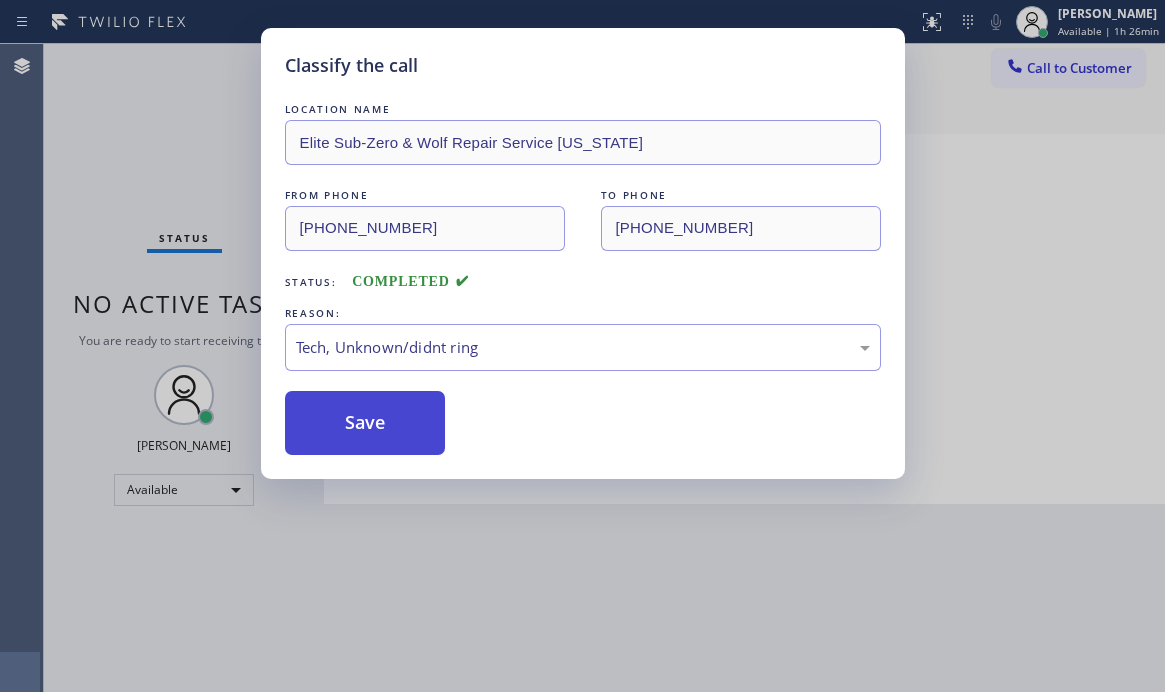 drag, startPoint x: 410, startPoint y: 421, endPoint x: 519, endPoint y: 458, distance: 115.10864 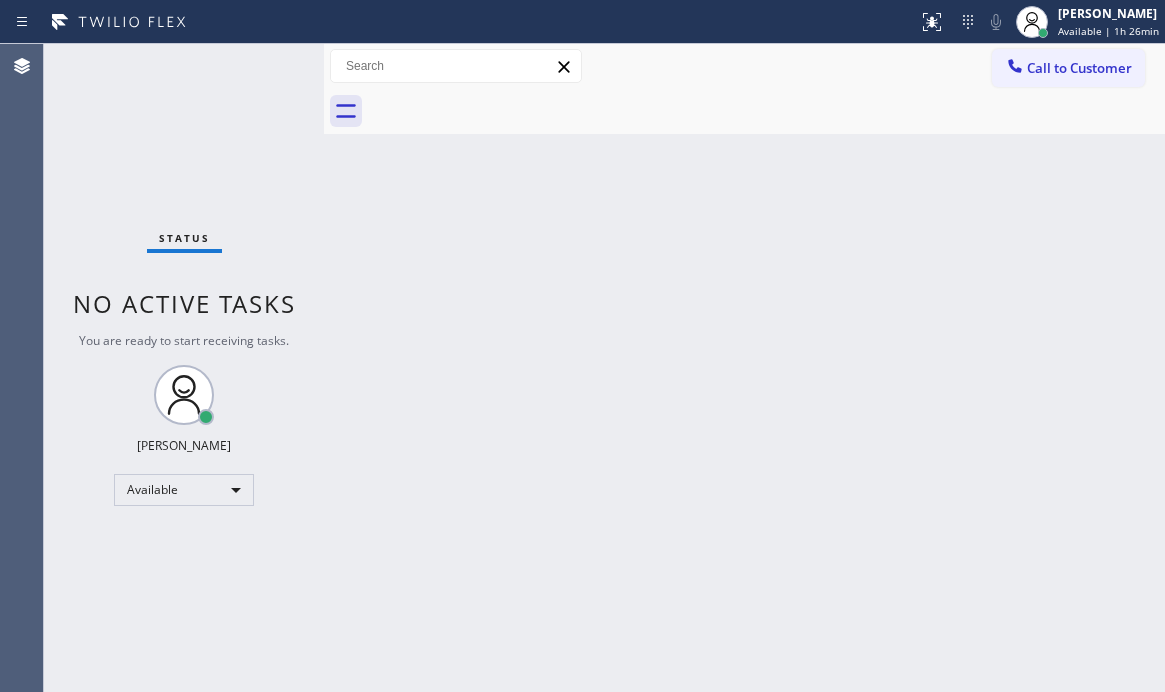 click on "Back to Dashboard Change Sender ID Customers Technicians Select a contact Outbound call Technician Search Technician Your caller id phone number Your caller id phone number Call Technician info Name   Phone none Address none Change Sender ID HVAC [PHONE_NUMBER] 5 Star Appliance [PHONE_NUMBER] Appliance Repair [PHONE_NUMBER] Plumbing [PHONE_NUMBER] Air Duct Cleaning [PHONE_NUMBER]  Electricians [PHONE_NUMBER] Cancel Change Check personal SMS Reset Change No tabs Call to Customer Outbound call Location Elite Sub-Zero & Wolf Repair Service [US_STATE] Your caller id phone number [PHONE_NUMBER] Customer number Call Outbound call Technician Search Technician Your caller id phone number Your caller id phone number Call" at bounding box center [744, 368] 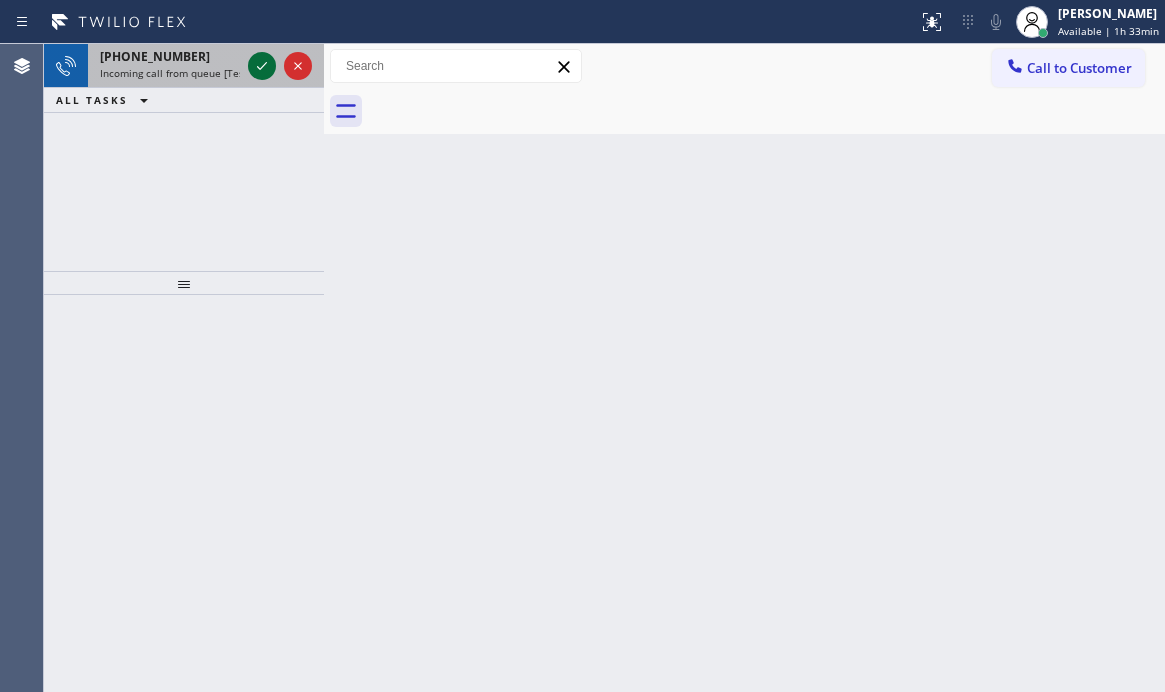 click 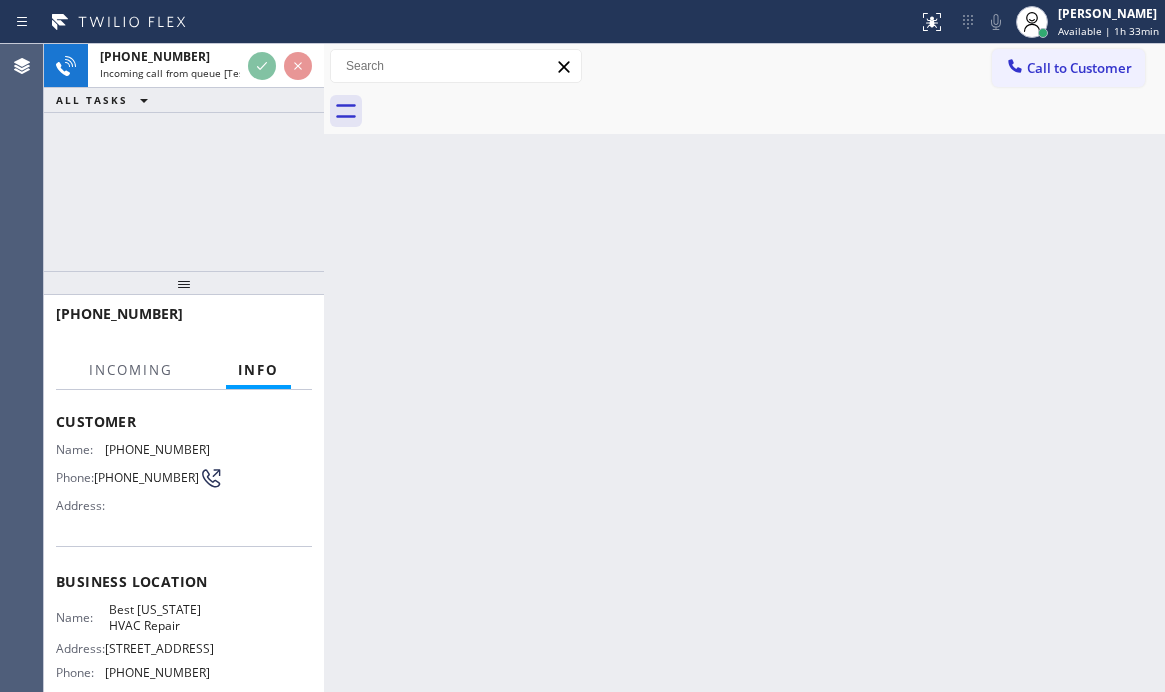 scroll, scrollTop: 200, scrollLeft: 0, axis: vertical 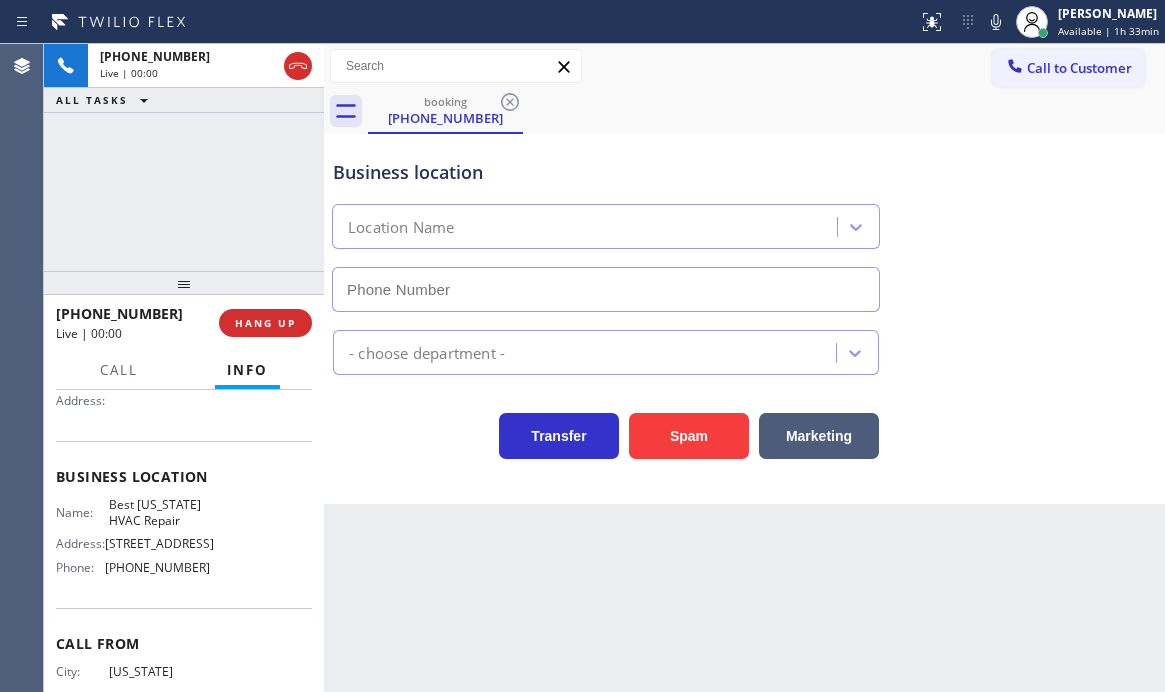 type on "[PHONE_NUMBER]" 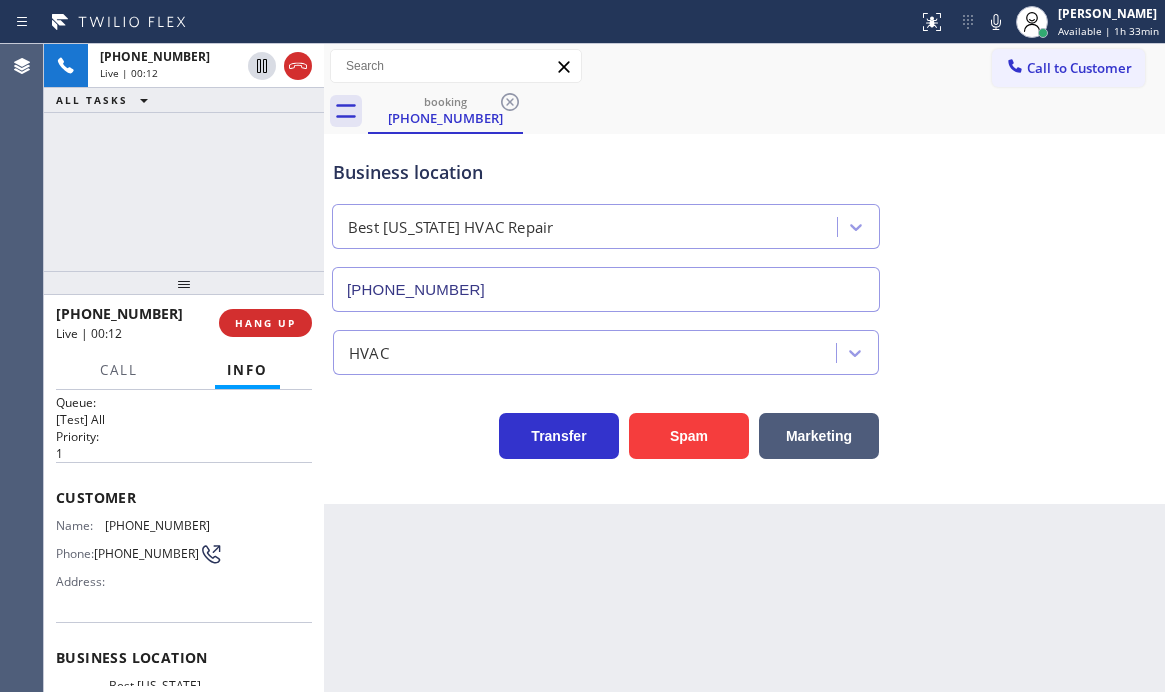 scroll, scrollTop: 0, scrollLeft: 0, axis: both 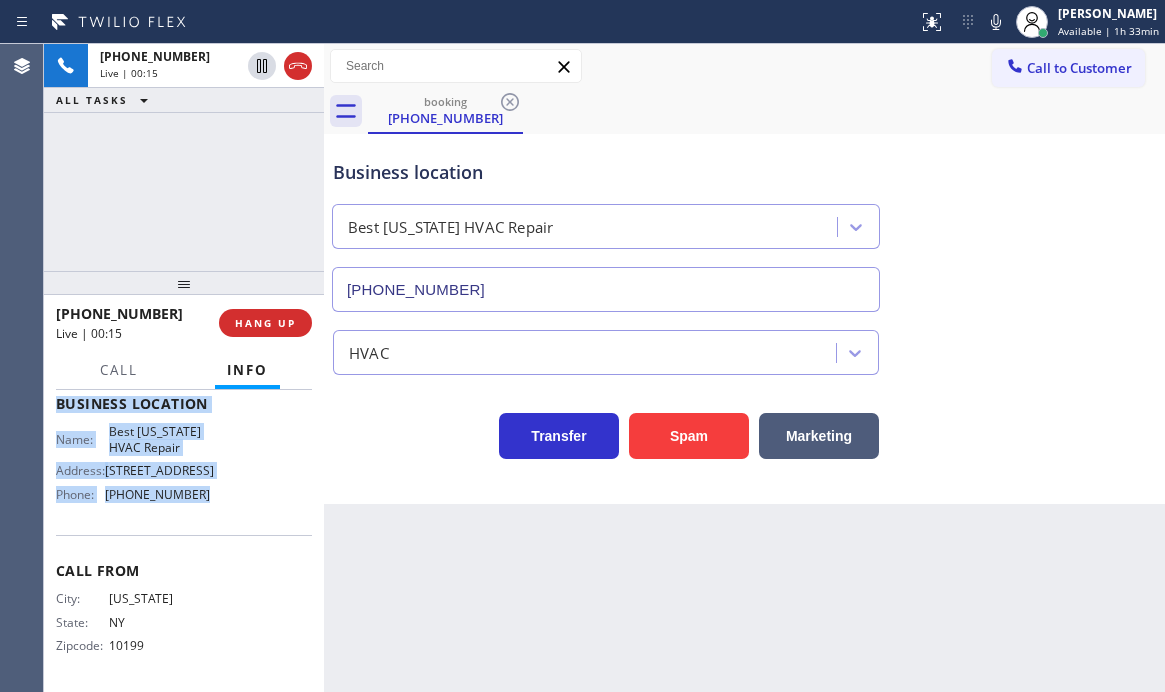 drag, startPoint x: 58, startPoint y: 516, endPoint x: 213, endPoint y: 509, distance: 155.15799 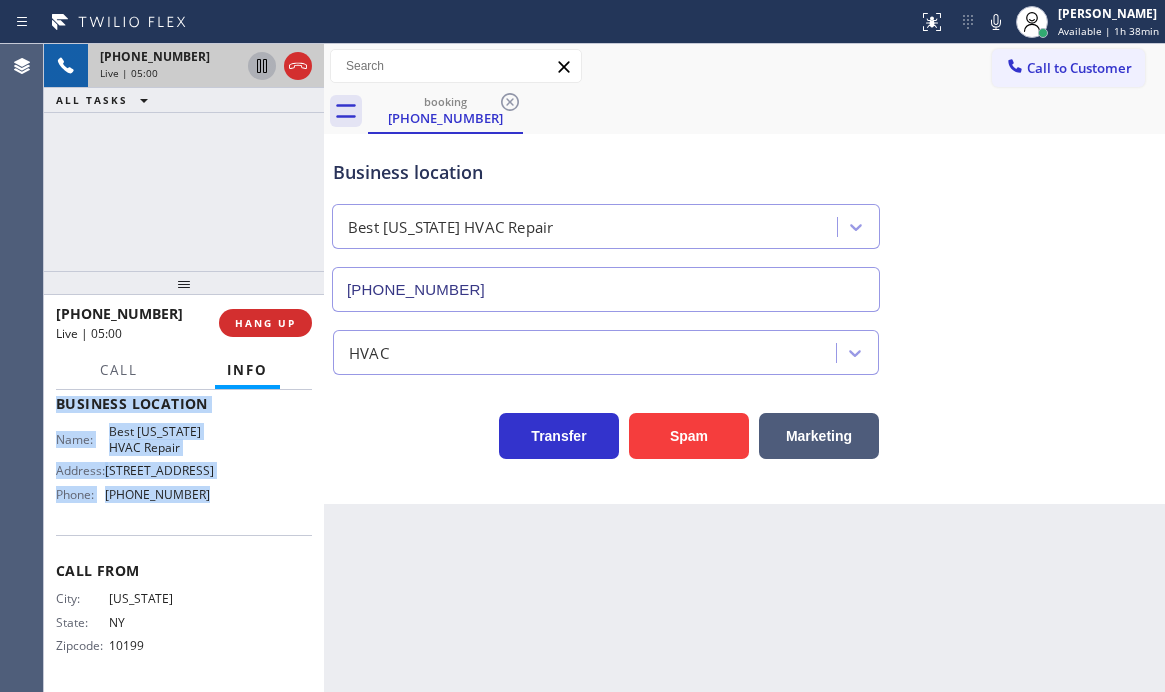 click 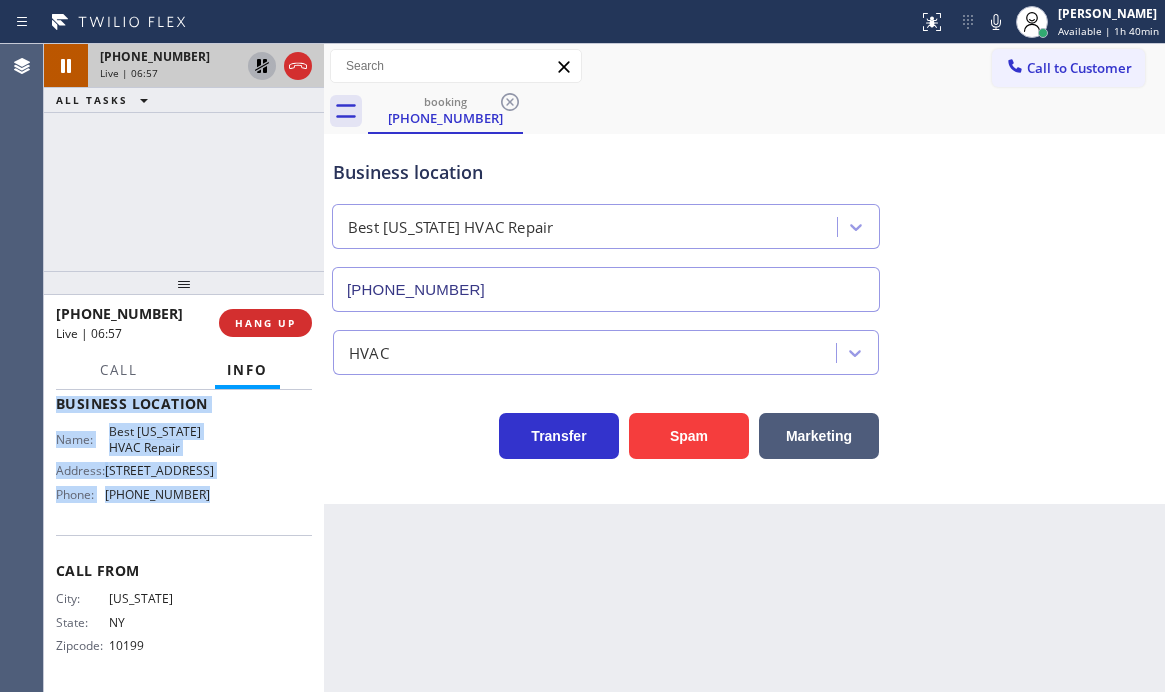 click 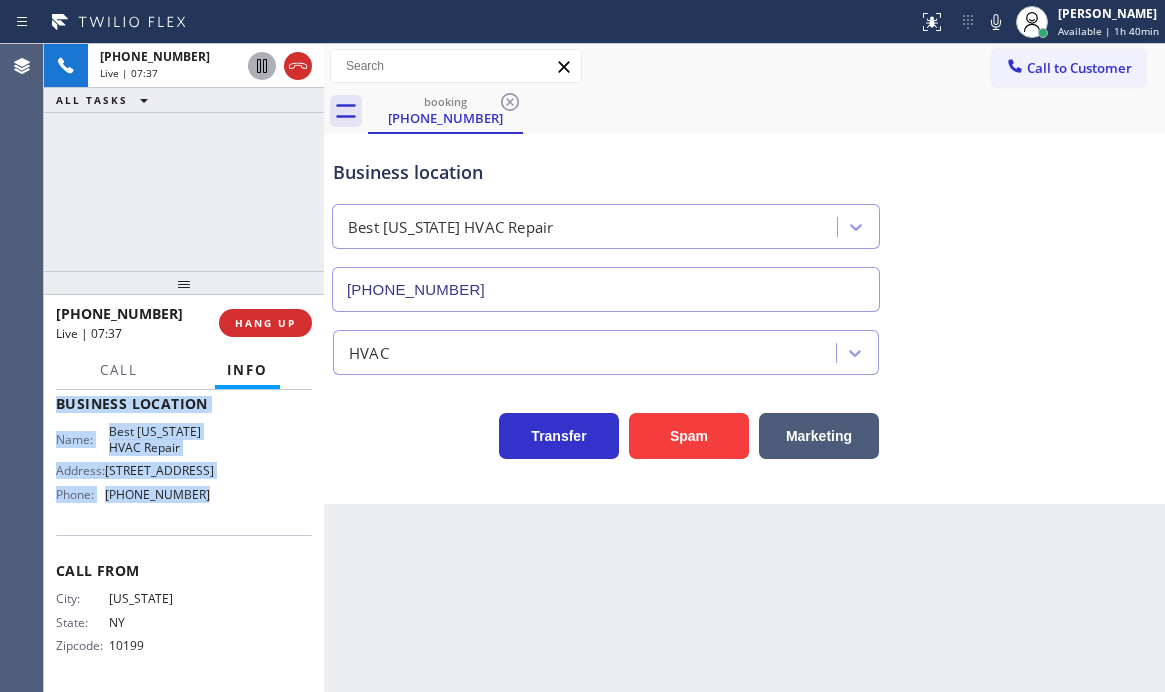 drag, startPoint x: 293, startPoint y: 68, endPoint x: 675, endPoint y: 234, distance: 416.5093 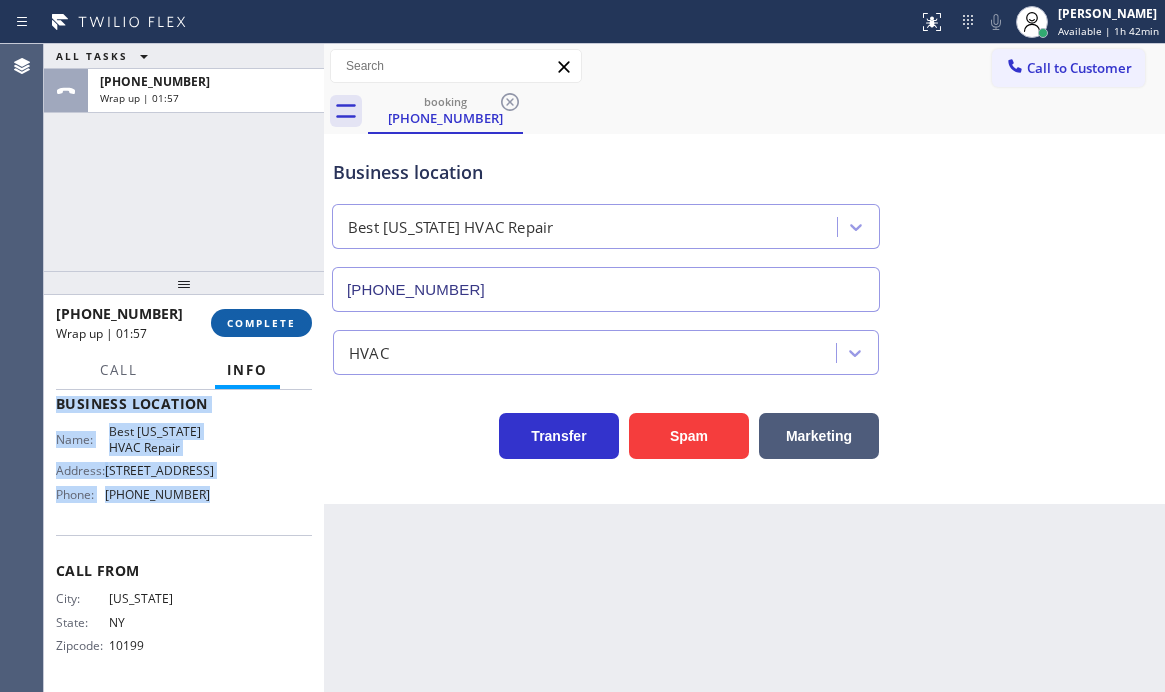 click on "COMPLETE" at bounding box center (261, 323) 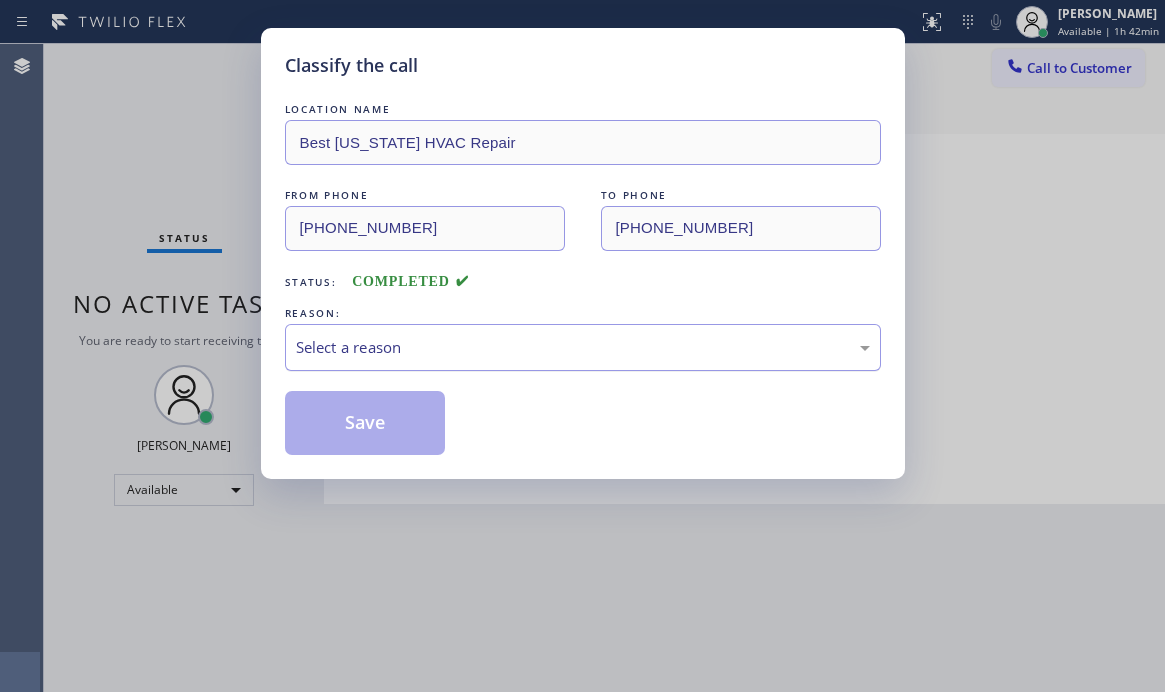 click on "Select a reason" at bounding box center (583, 347) 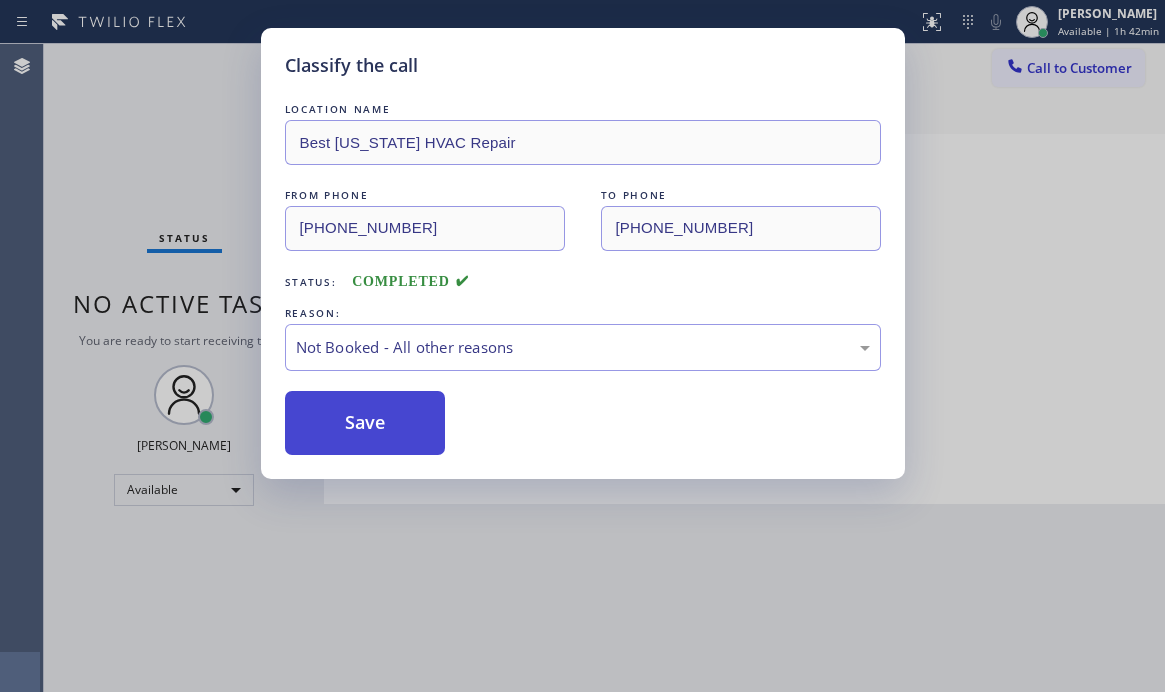 drag, startPoint x: 379, startPoint y: 424, endPoint x: 357, endPoint y: 420, distance: 22.36068 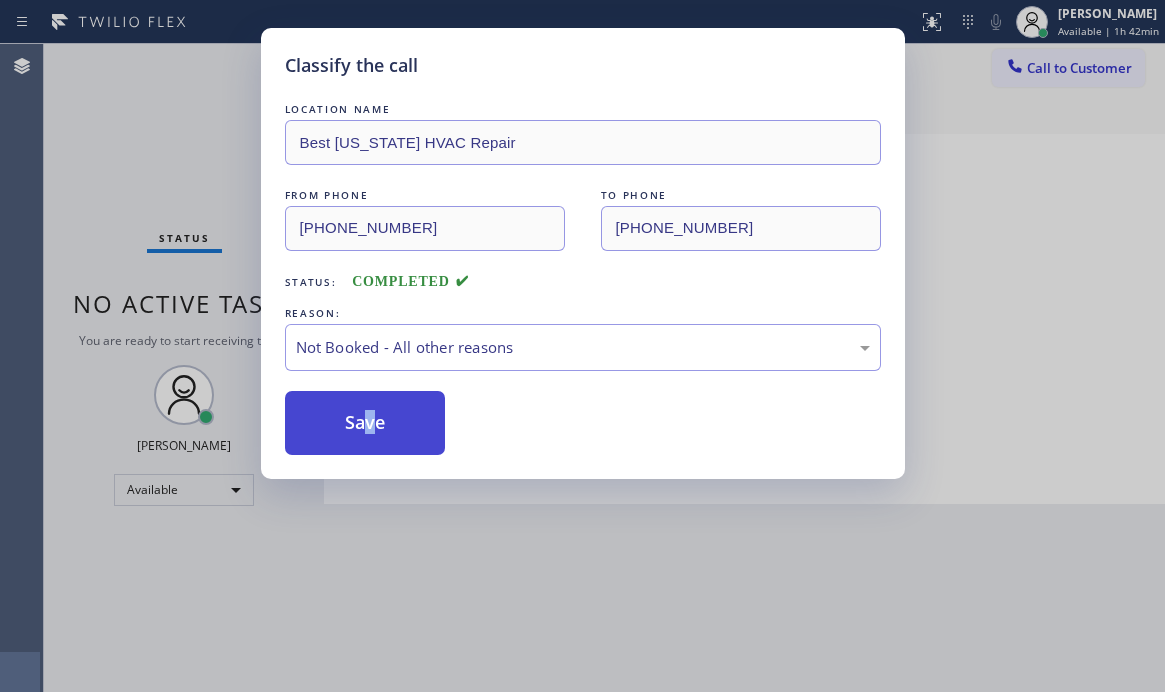 click on "Save" at bounding box center [365, 423] 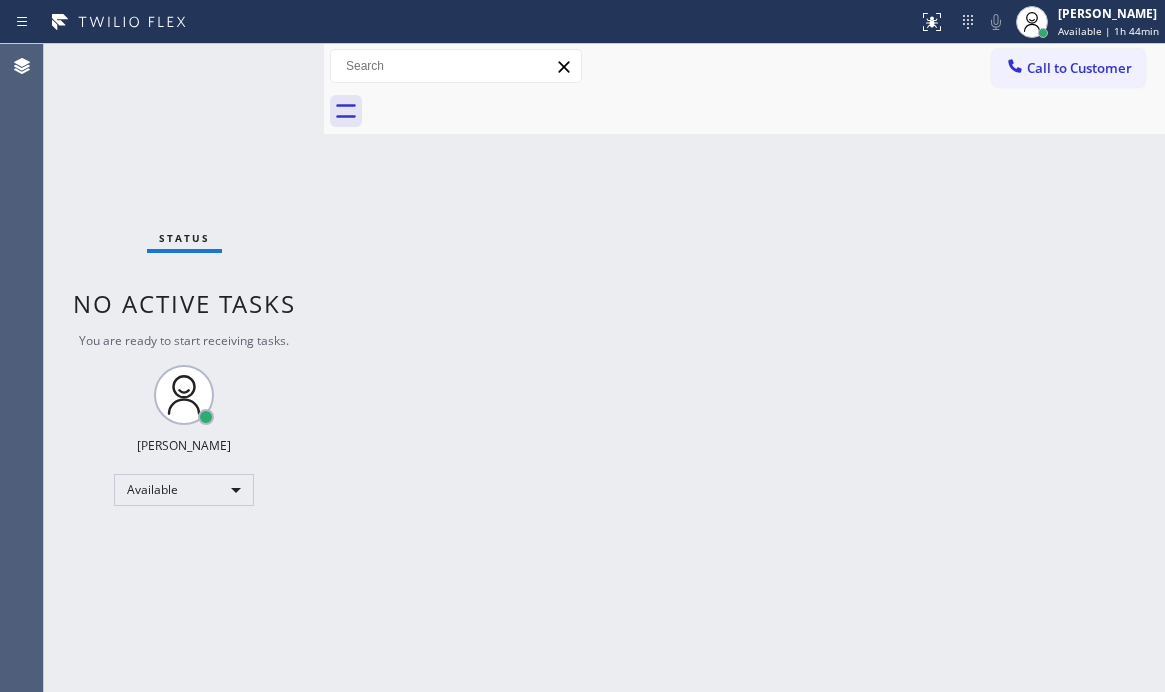 click on "Back to Dashboard Change Sender ID Customers Technicians Select a contact Outbound call Technician Search Technician Your caller id phone number Your caller id phone number Call Technician info Name   Phone none Address none Change Sender ID HVAC [PHONE_NUMBER] 5 Star Appliance [PHONE_NUMBER] Appliance Repair [PHONE_NUMBER] Plumbing [PHONE_NUMBER] Air Duct Cleaning [PHONE_NUMBER]  Electricians [PHONE_NUMBER] Cancel Change Check personal SMS Reset Change No tabs Call to Customer Outbound call Location Elite Sub-Zero & Wolf Repair Service [US_STATE] Your caller id phone number [PHONE_NUMBER] Customer number Call Outbound call Technician Search Technician Your caller id phone number Your caller id phone number Call" at bounding box center (744, 368) 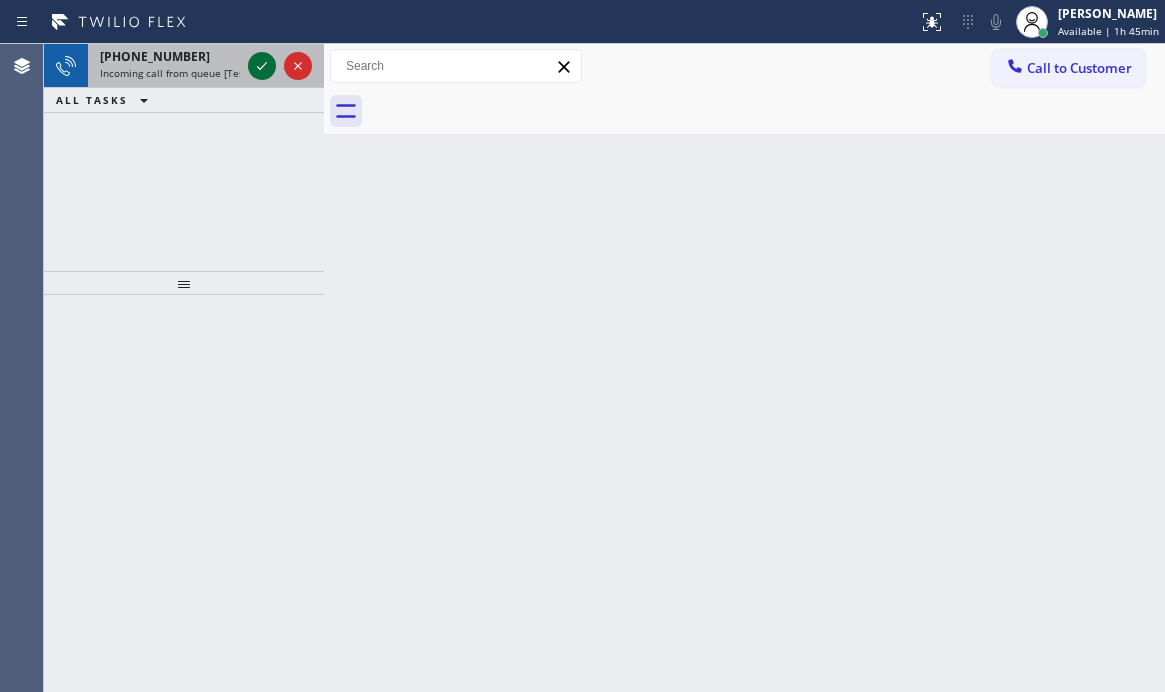 click 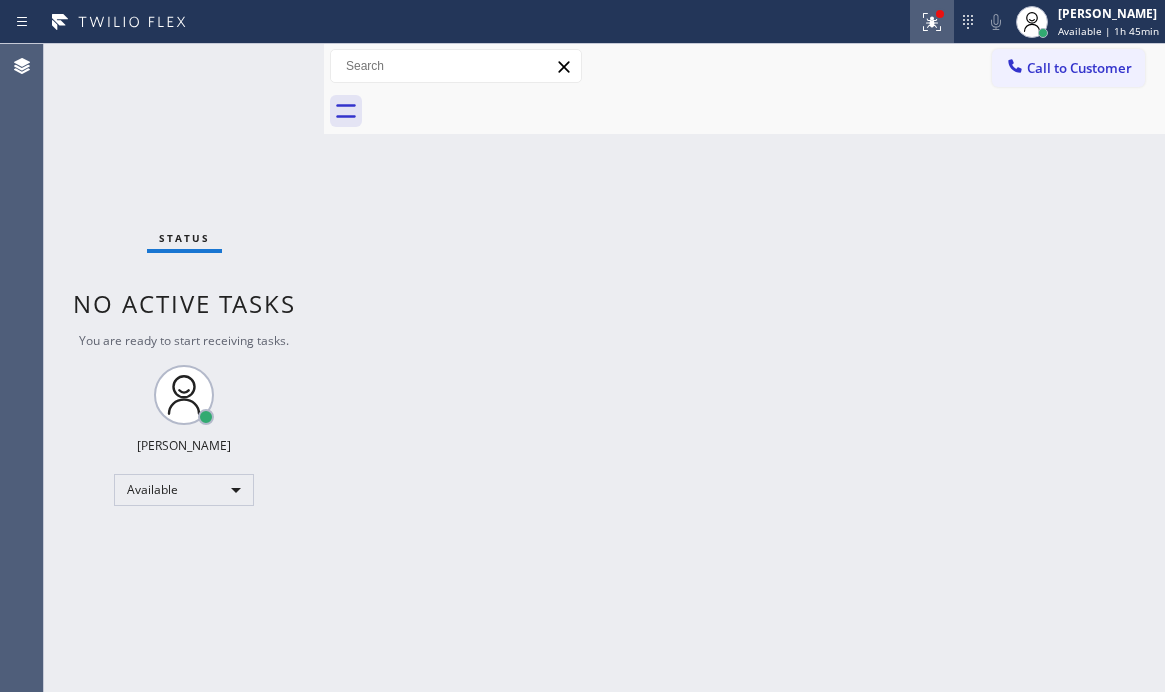 click 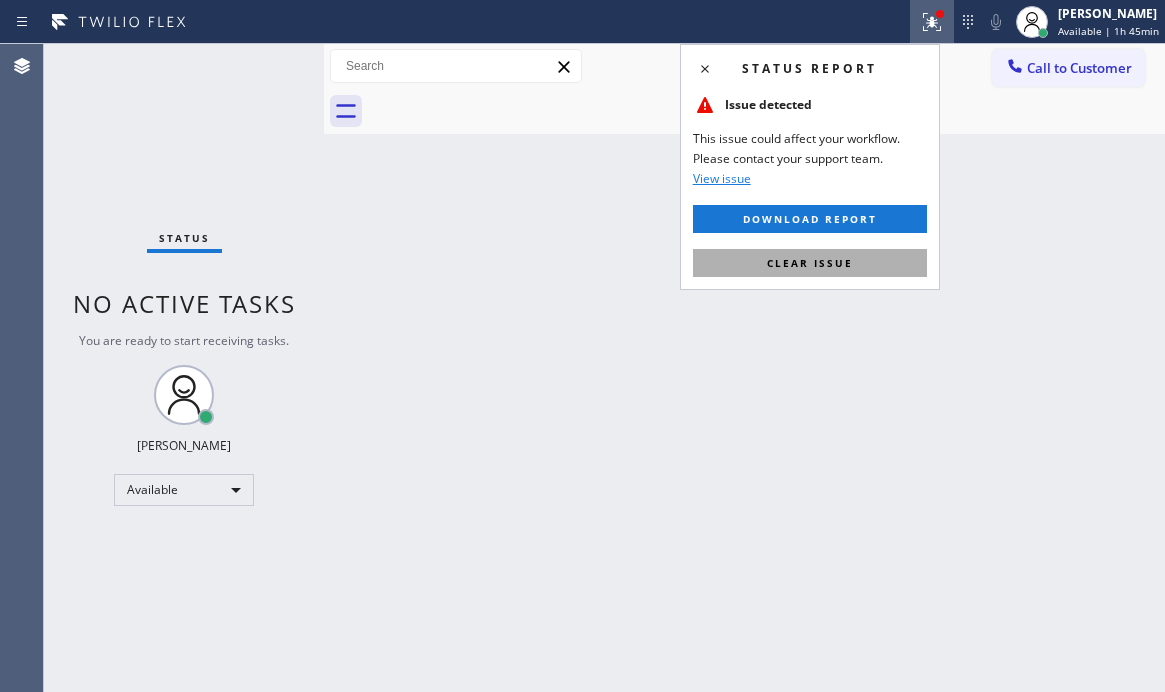 click on "Clear issue" at bounding box center [810, 263] 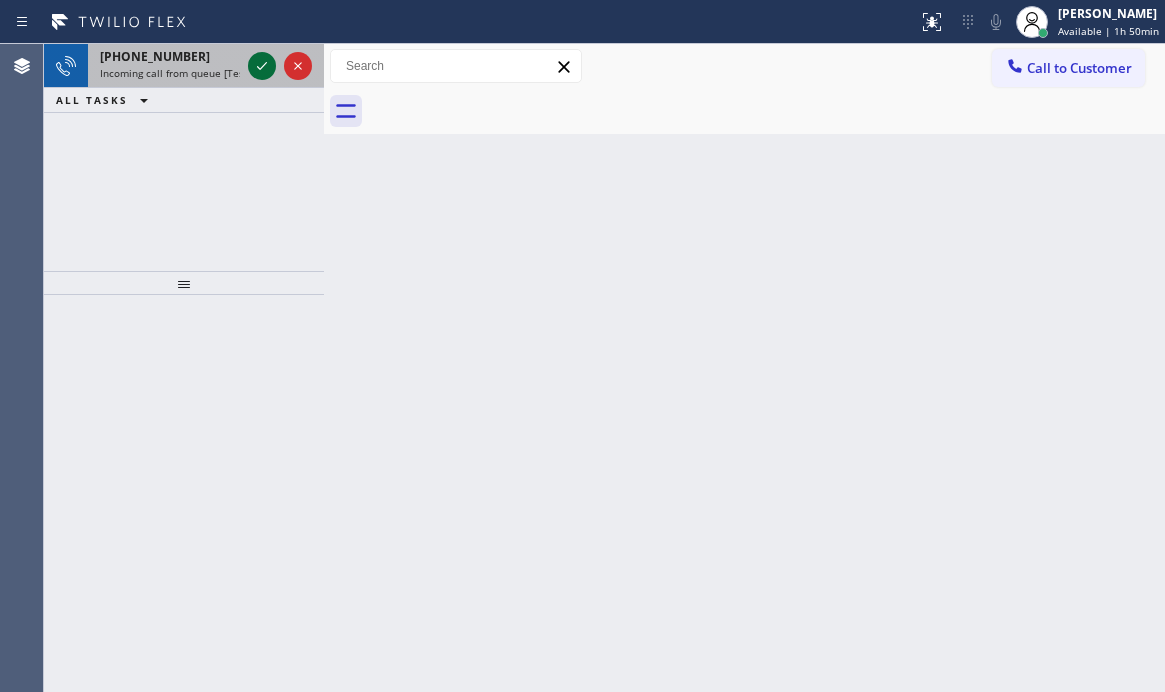 click 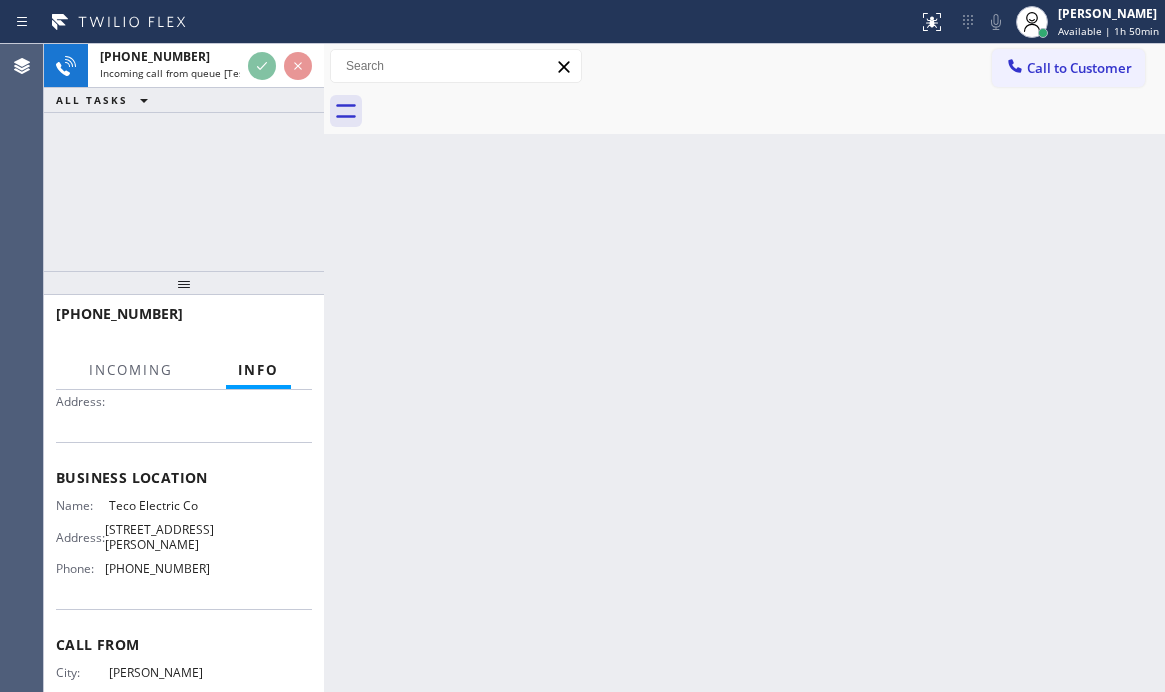 scroll, scrollTop: 200, scrollLeft: 0, axis: vertical 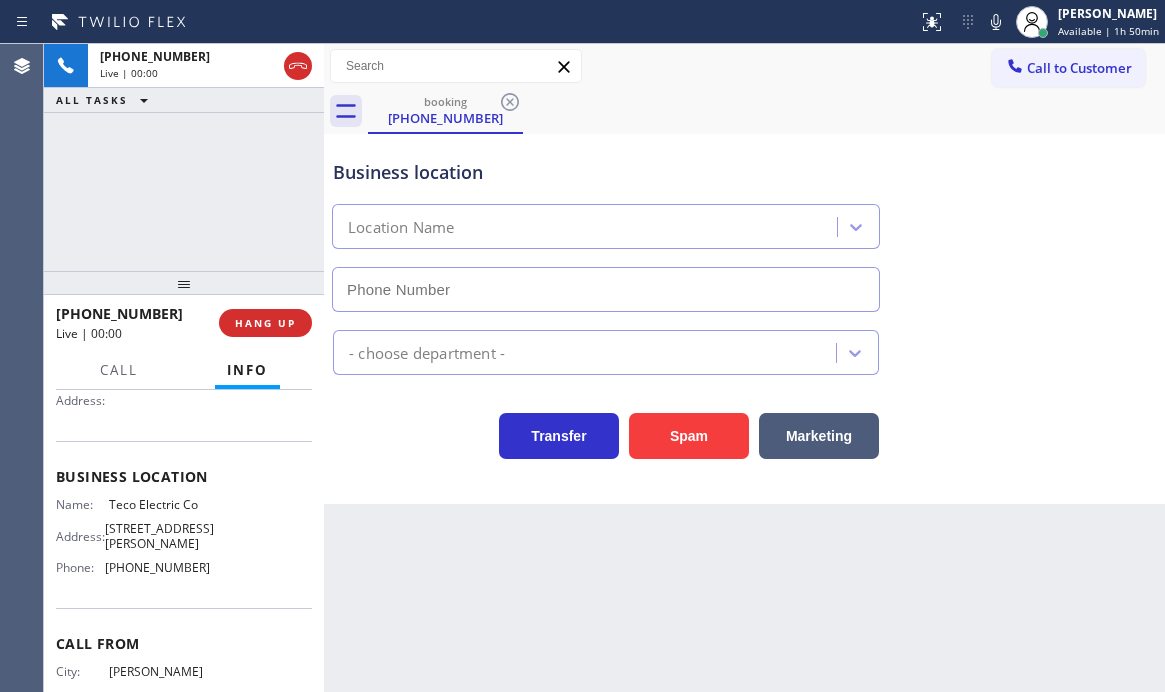 type on "[PHONE_NUMBER]" 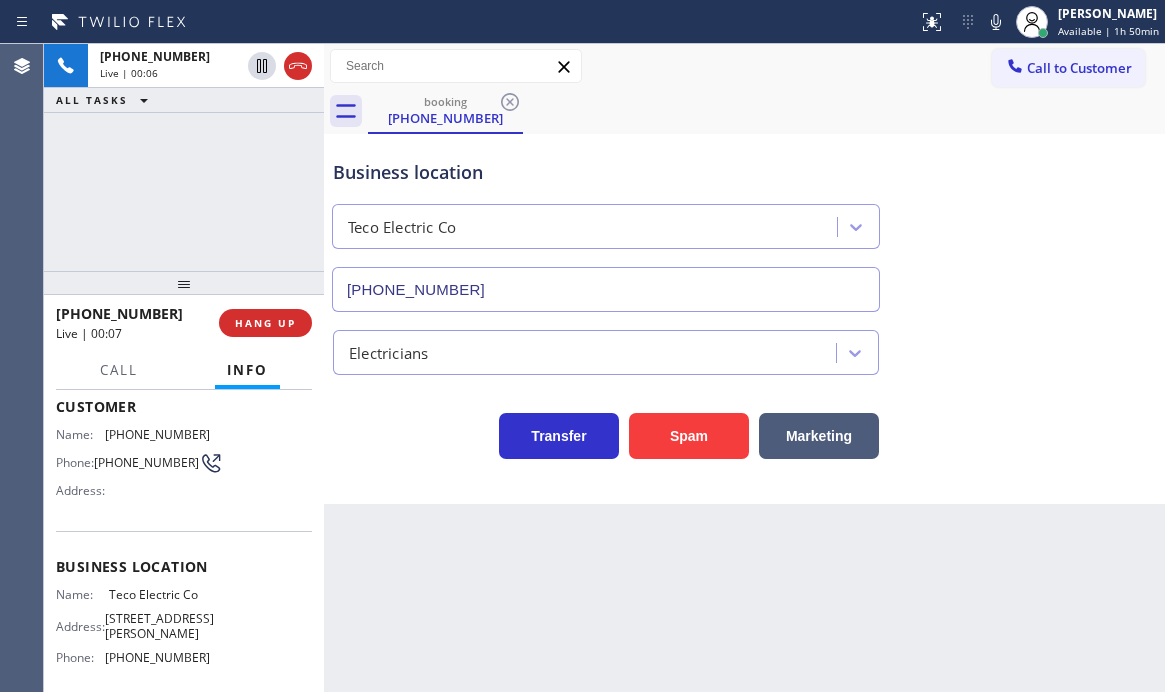 scroll, scrollTop: 0, scrollLeft: 0, axis: both 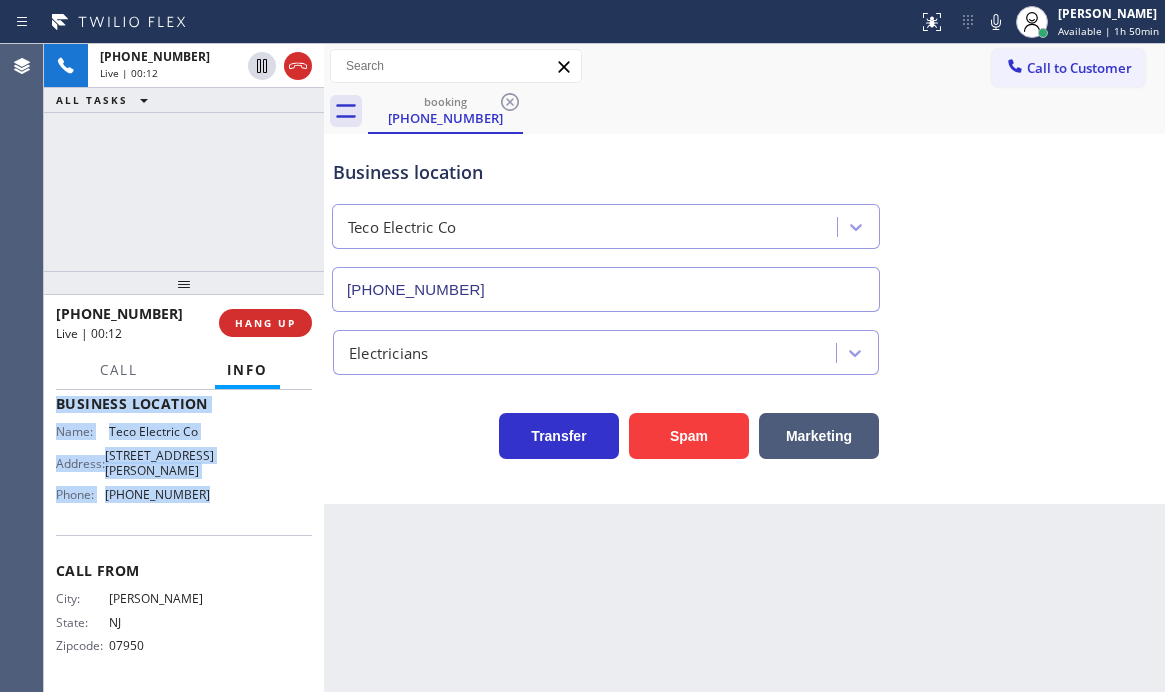 drag, startPoint x: 51, startPoint y: 514, endPoint x: 220, endPoint y: 518, distance: 169.04733 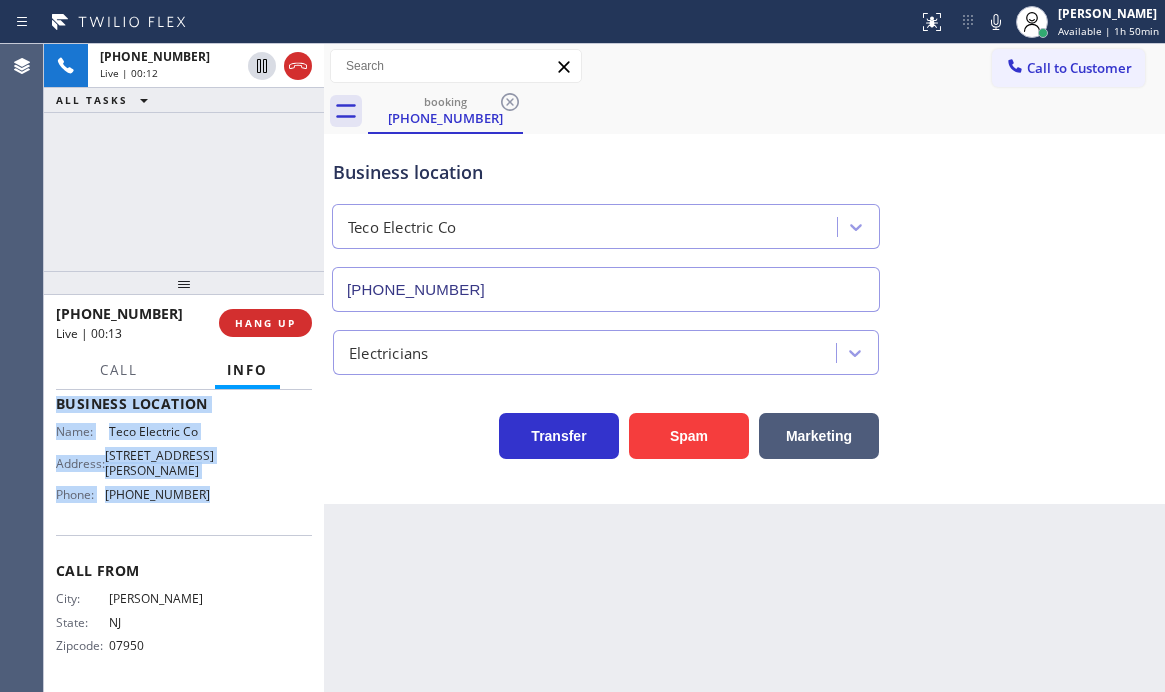 copy on "Customer Name: [PHONE_NUMBER] Phone: [PHONE_NUMBER] Address: Business location Name: Teco Electric Co Address: [STREET_ADDRESS][PERSON_NAME]  Phone: [PHONE_NUMBER]" 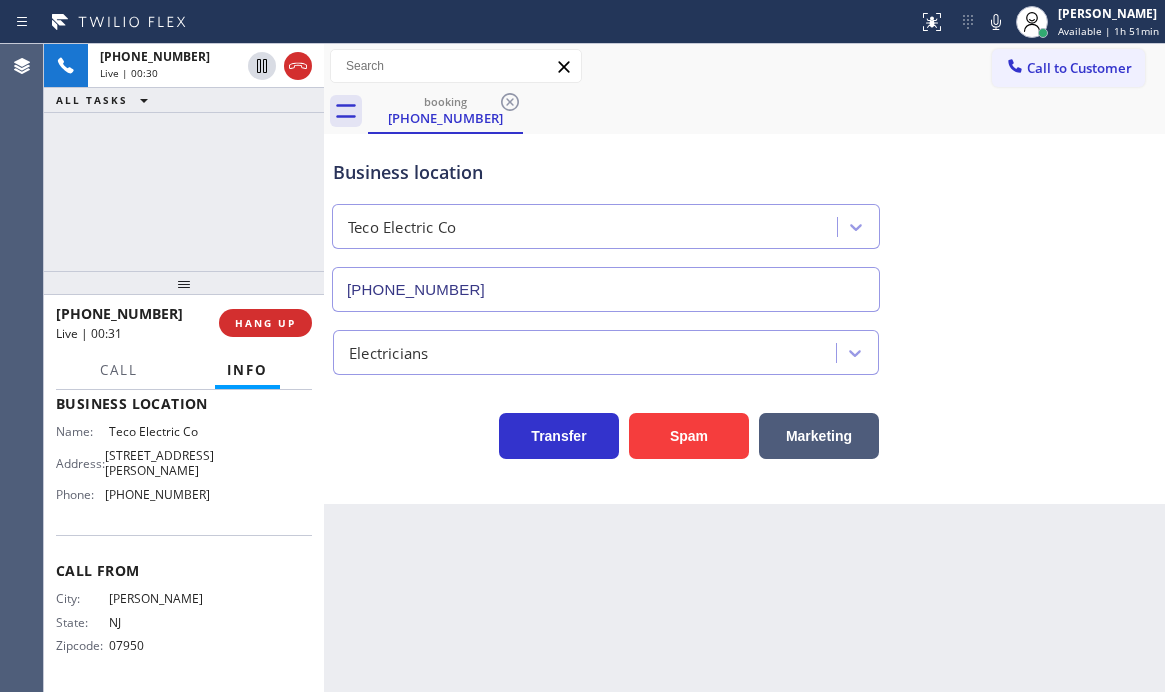 click on "[PHONE_NUMBER] Live | 00:30 ALL TASKS ALL TASKS ACTIVE TASKS TASKS IN WRAP UP" at bounding box center (184, 157) 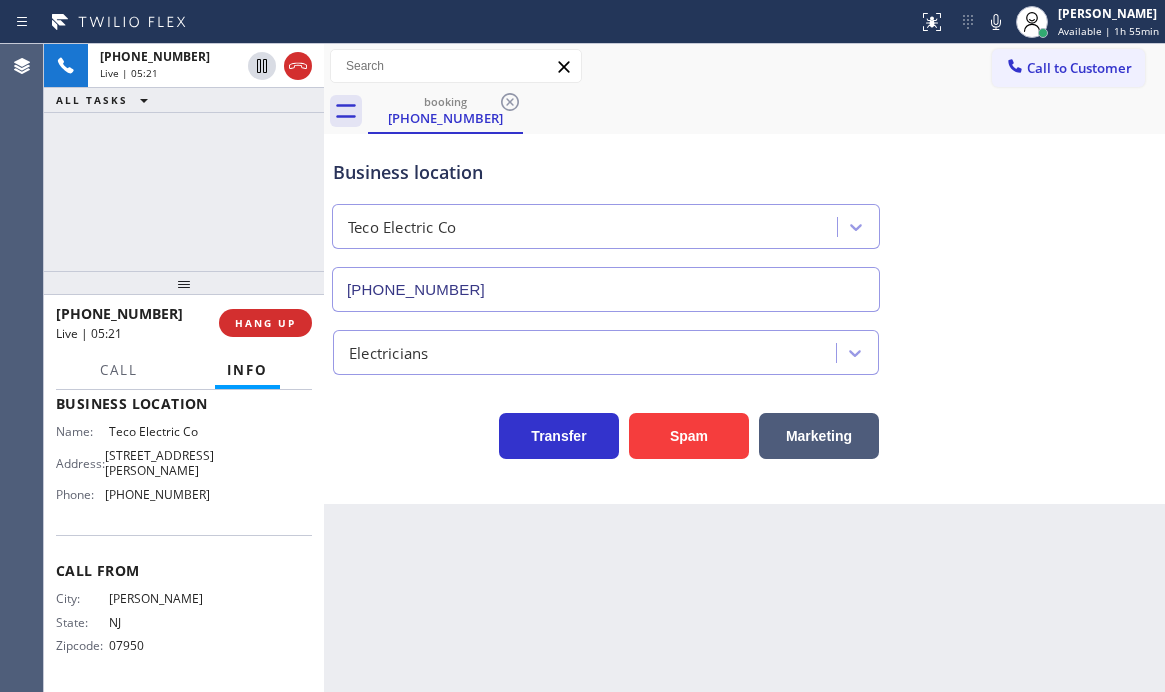 click on "[PHONE_NUMBER] Live | 05:21 ALL TASKS ALL TASKS ACTIVE TASKS TASKS IN WRAP UP" at bounding box center [184, 157] 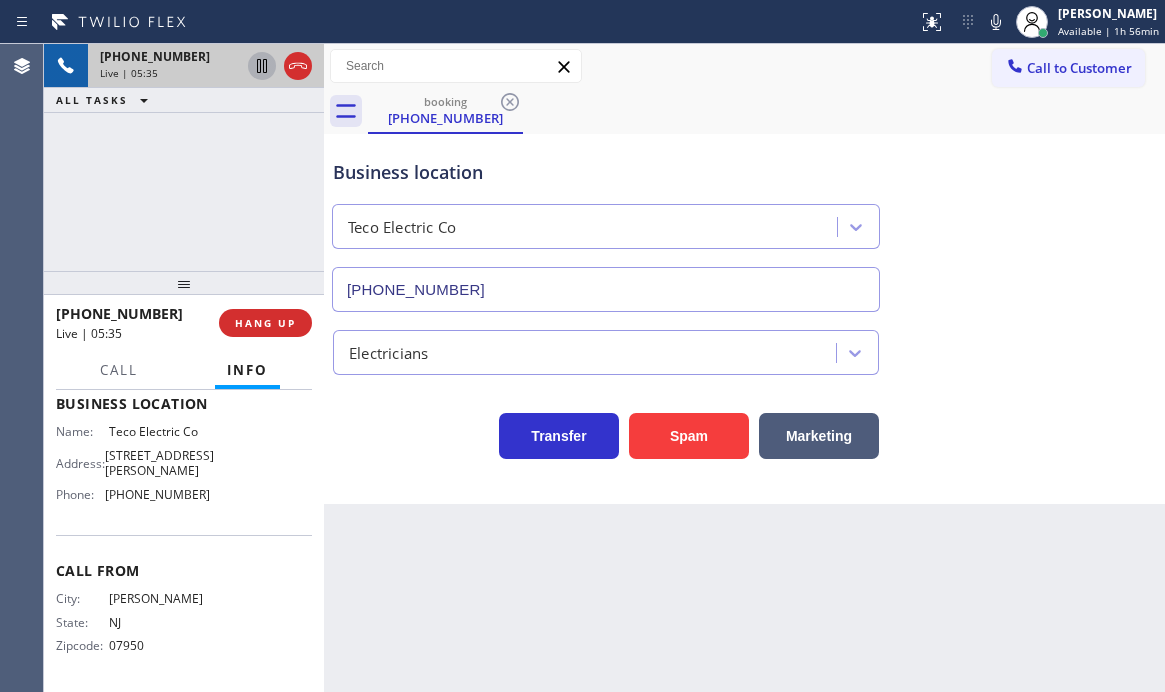 click 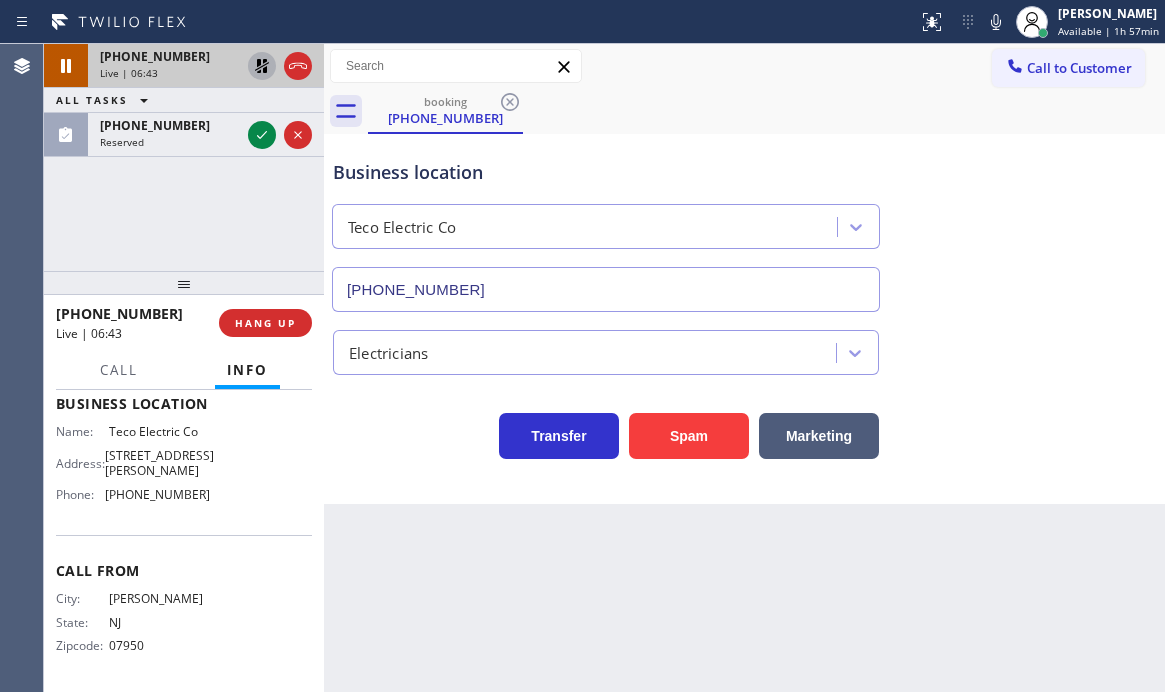 drag, startPoint x: 267, startPoint y: 137, endPoint x: 316, endPoint y: 166, distance: 56.938564 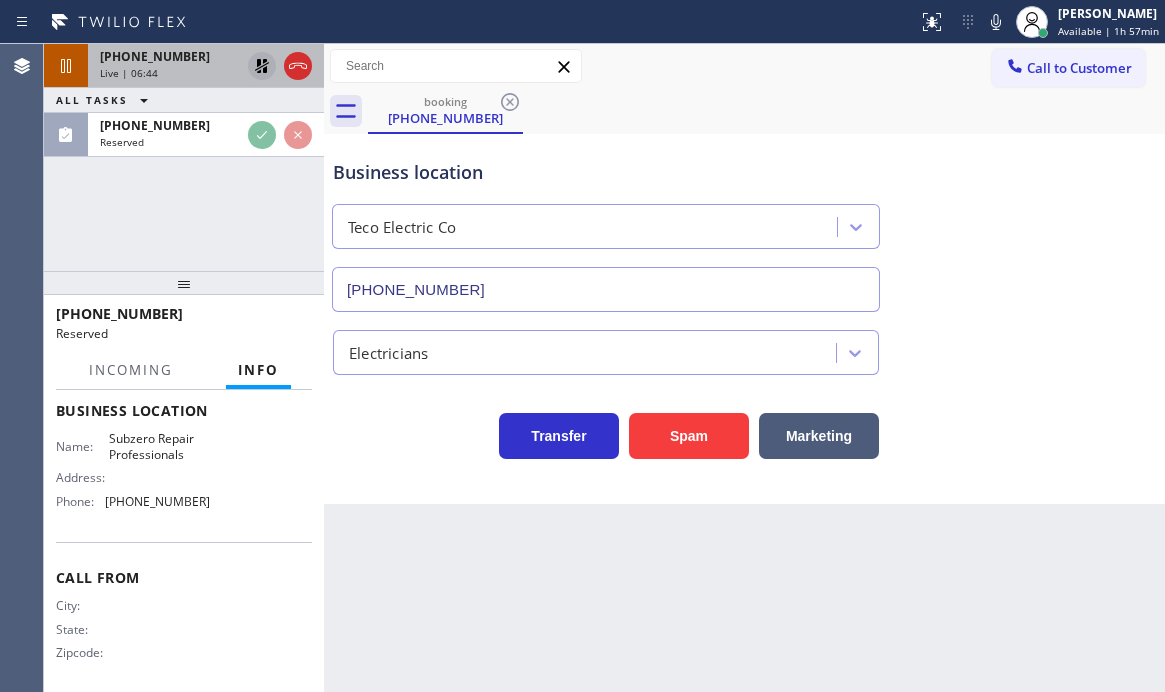 scroll, scrollTop: 297, scrollLeft: 0, axis: vertical 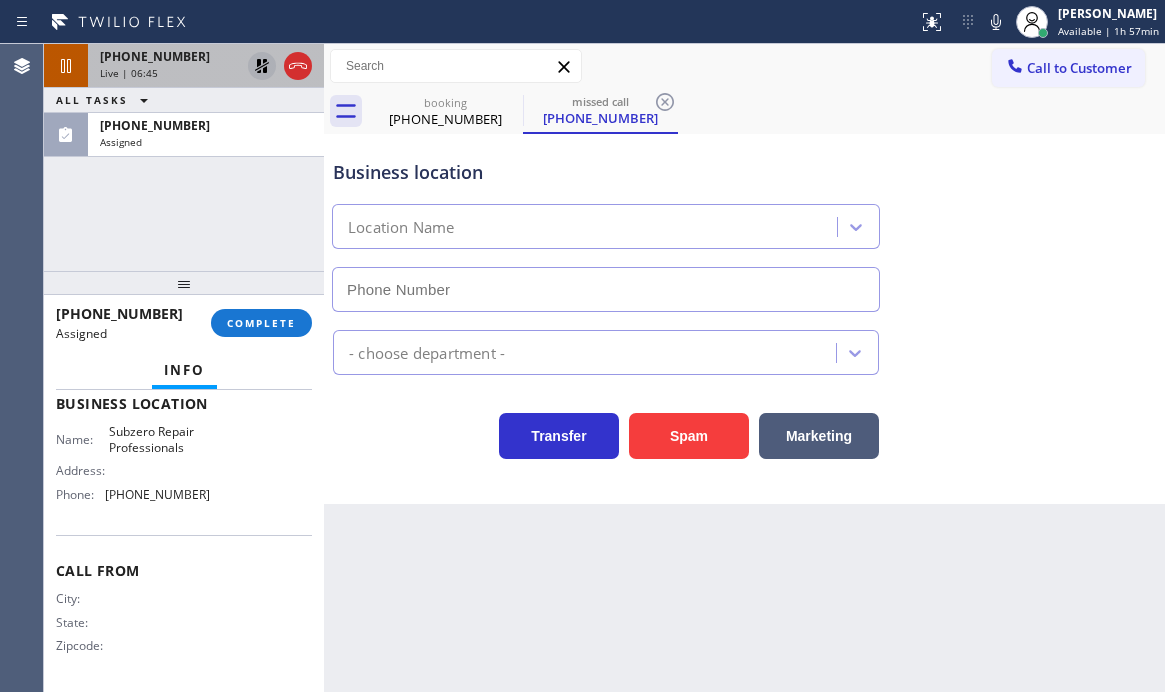 type on "[PHONE_NUMBER]" 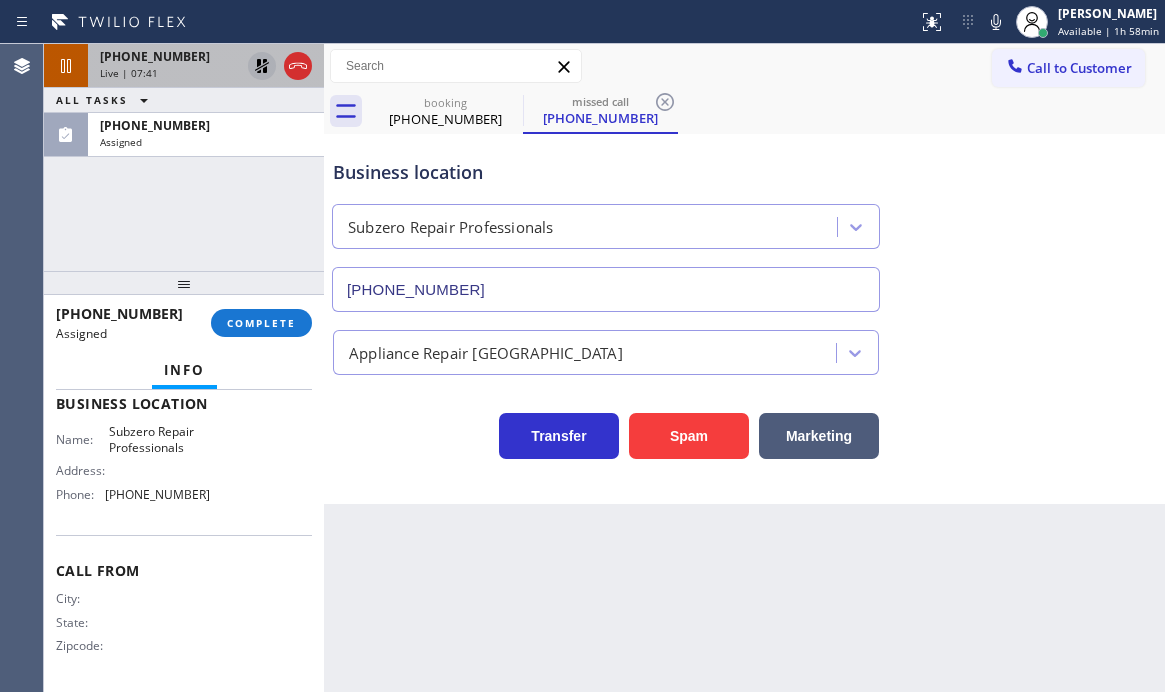 scroll, scrollTop: 314, scrollLeft: 0, axis: vertical 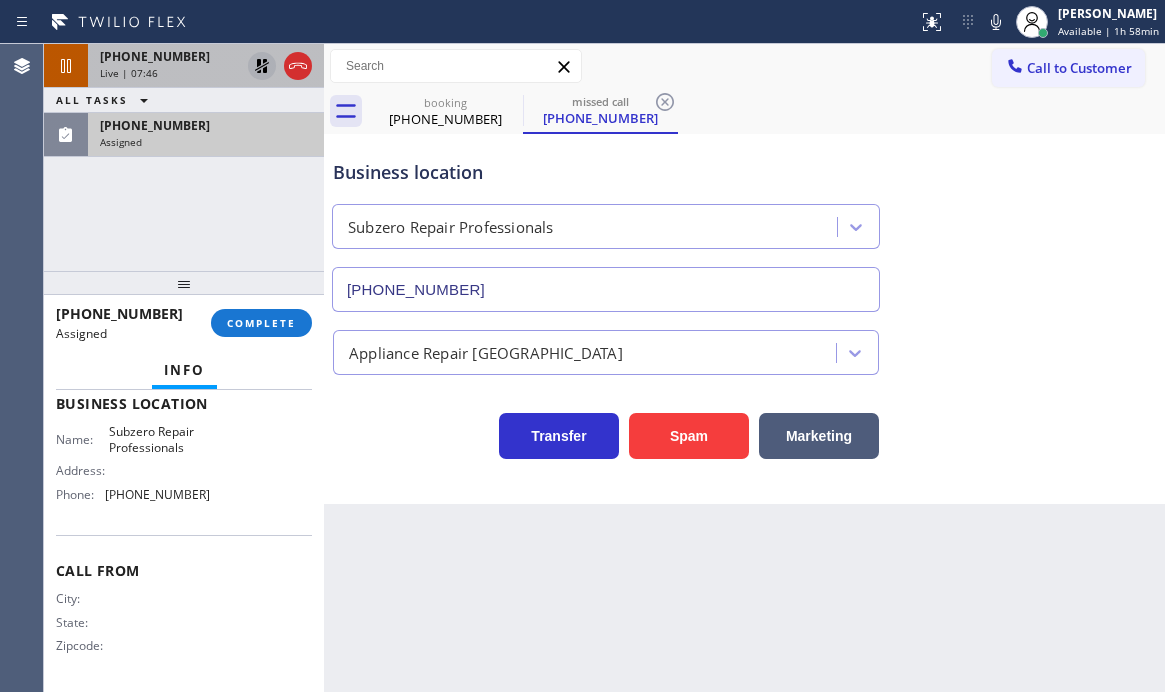 click on "[PHONE_NUMBER]" at bounding box center (206, 125) 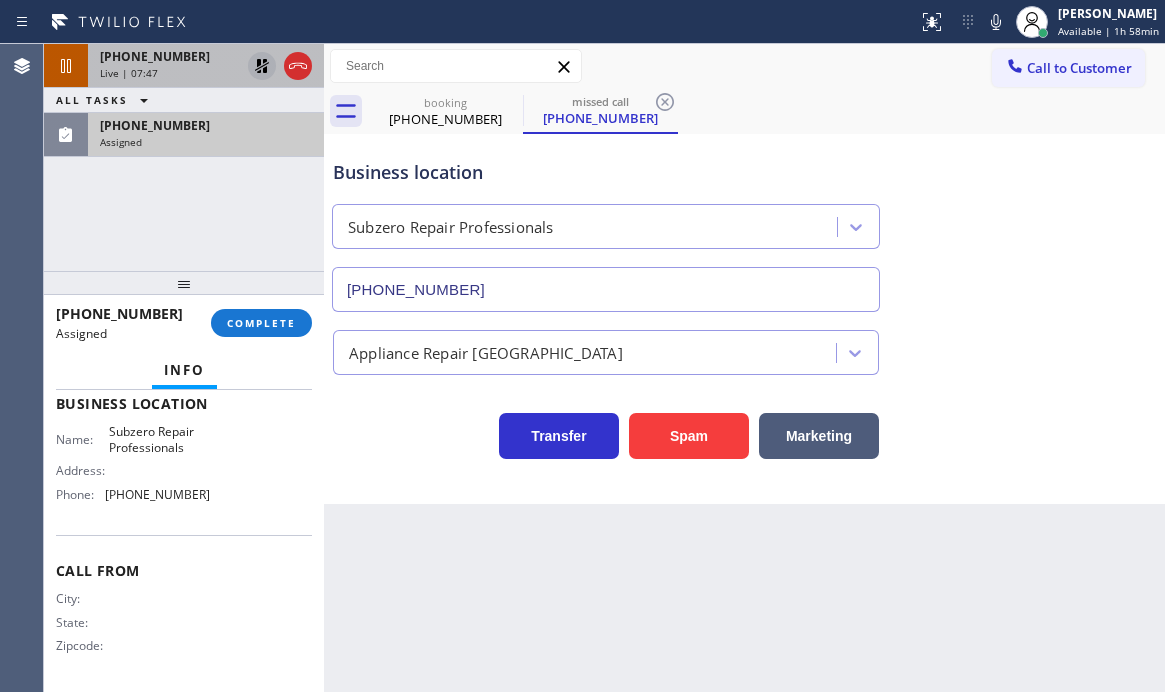 click on "[PHONE_NUMBER]" at bounding box center [206, 125] 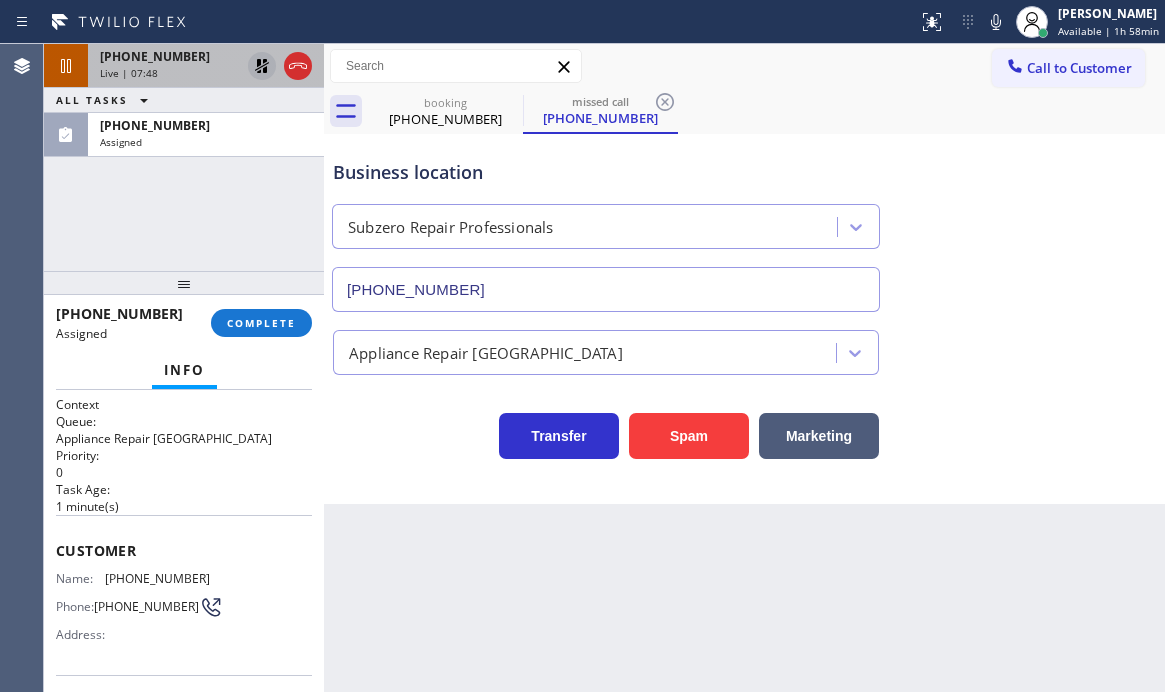 scroll, scrollTop: 100, scrollLeft: 0, axis: vertical 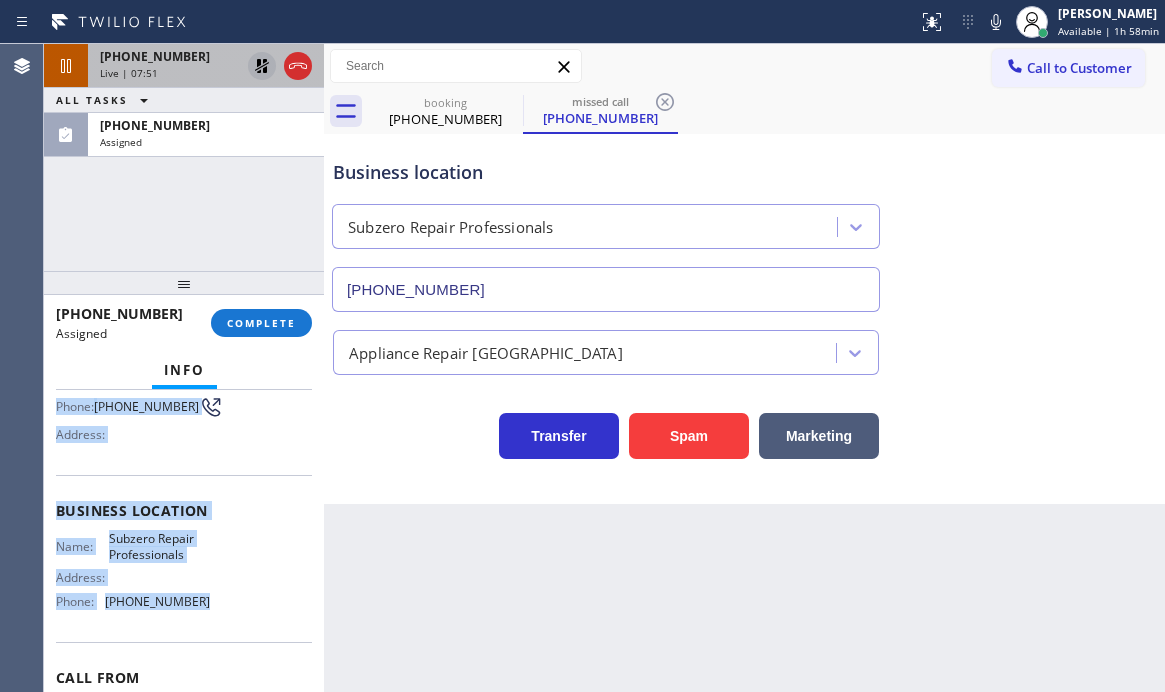 drag, startPoint x: 53, startPoint y: 444, endPoint x: 202, endPoint y: 623, distance: 232.89912 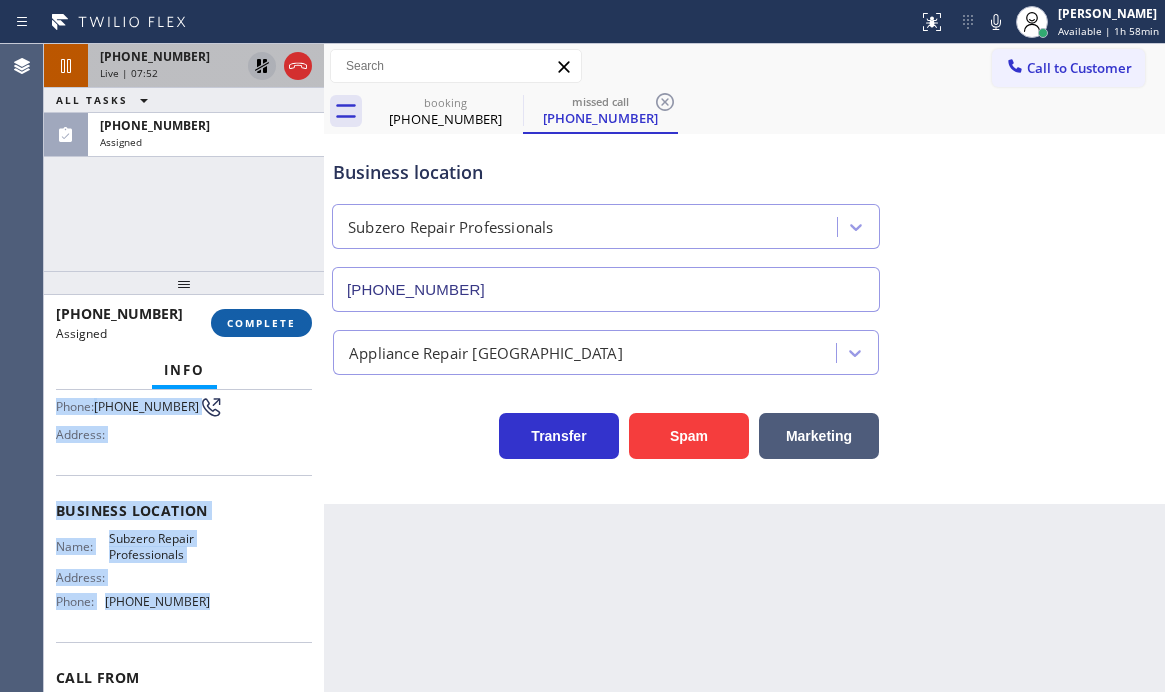 click on "COMPLETE" at bounding box center (261, 323) 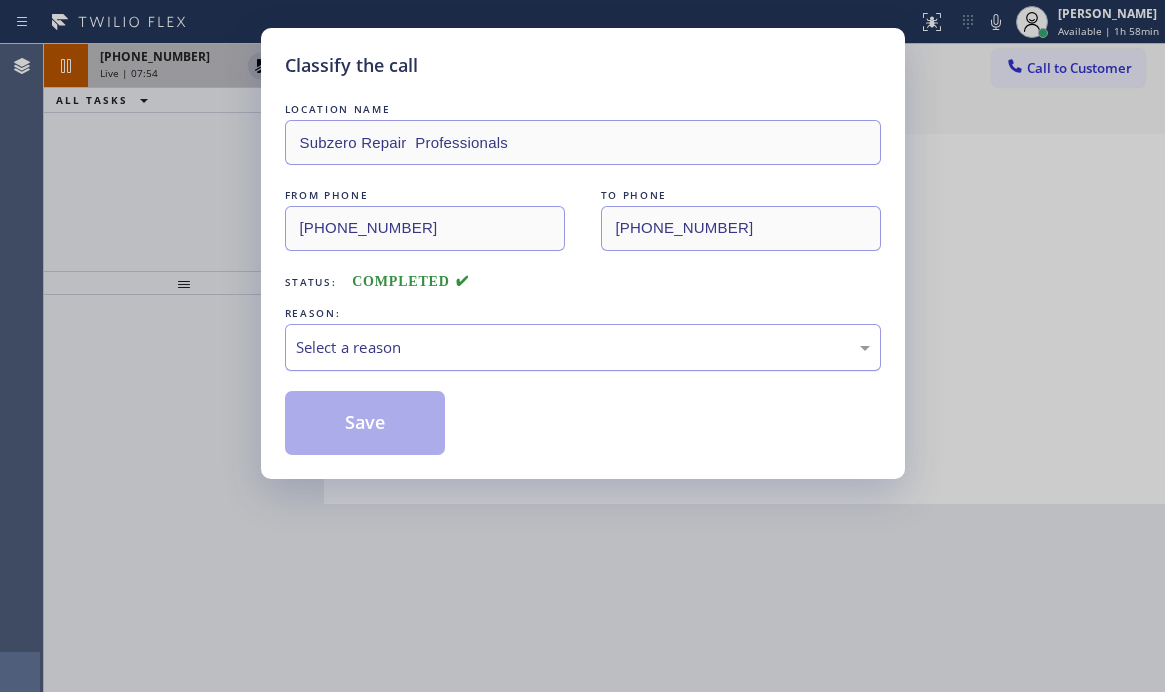 drag, startPoint x: 392, startPoint y: 337, endPoint x: 391, endPoint y: 355, distance: 18.027756 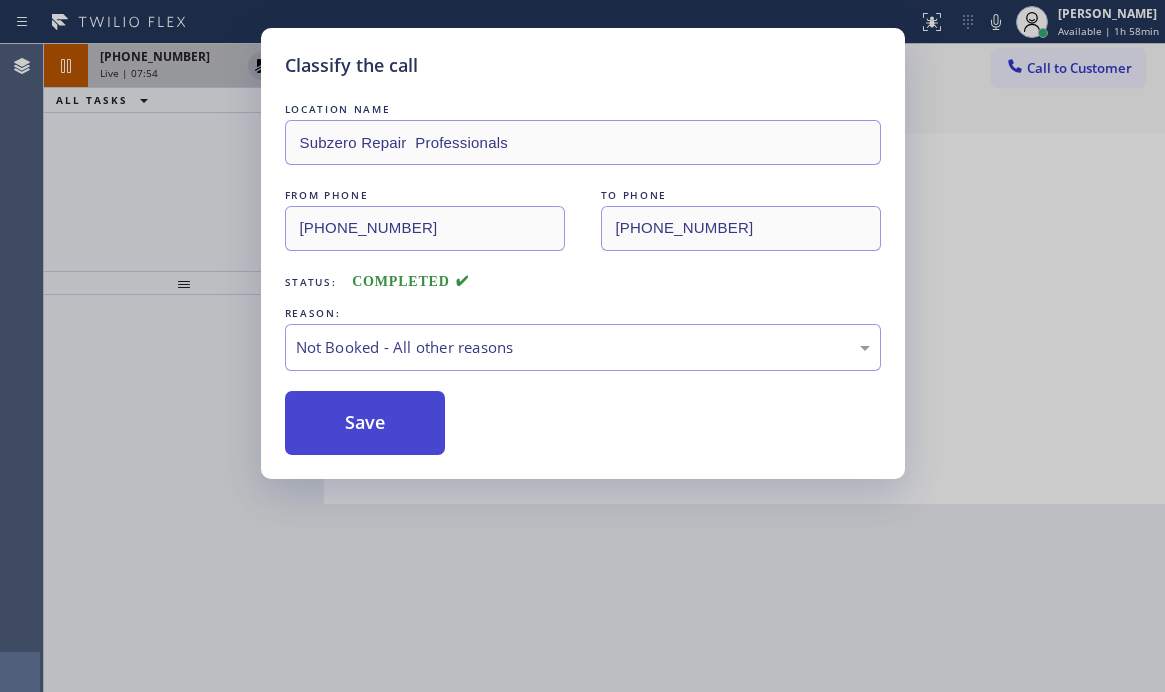 click on "Save" at bounding box center [365, 423] 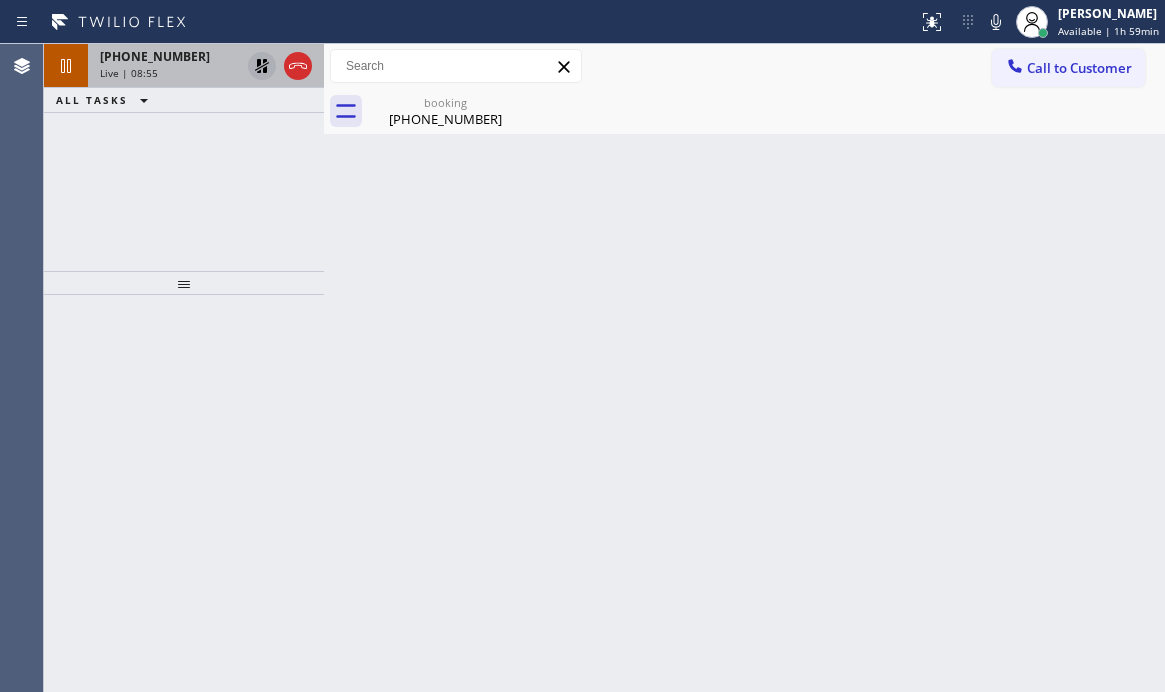 click 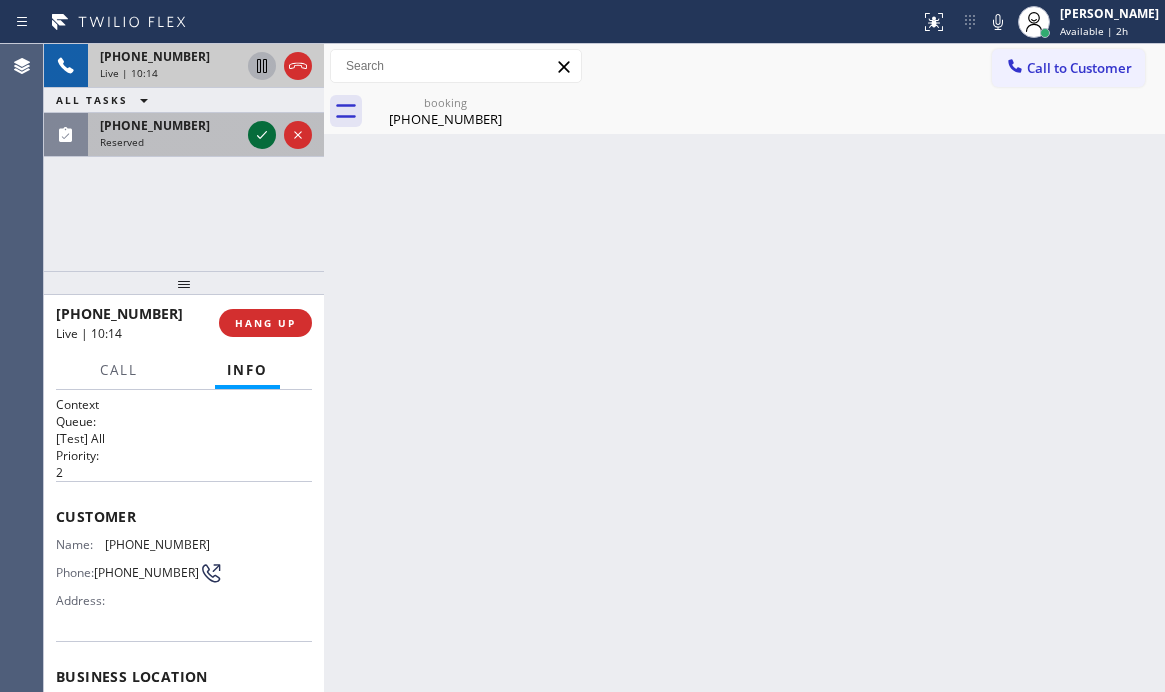 click 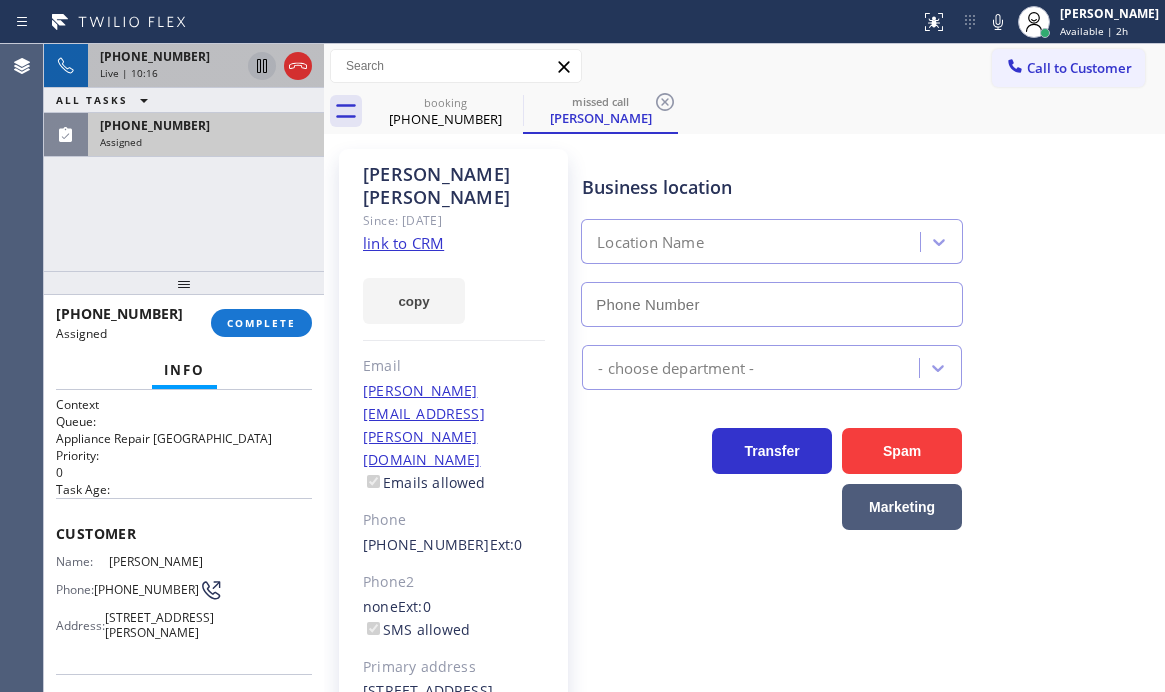 type on "[PHONE_NUMBER]" 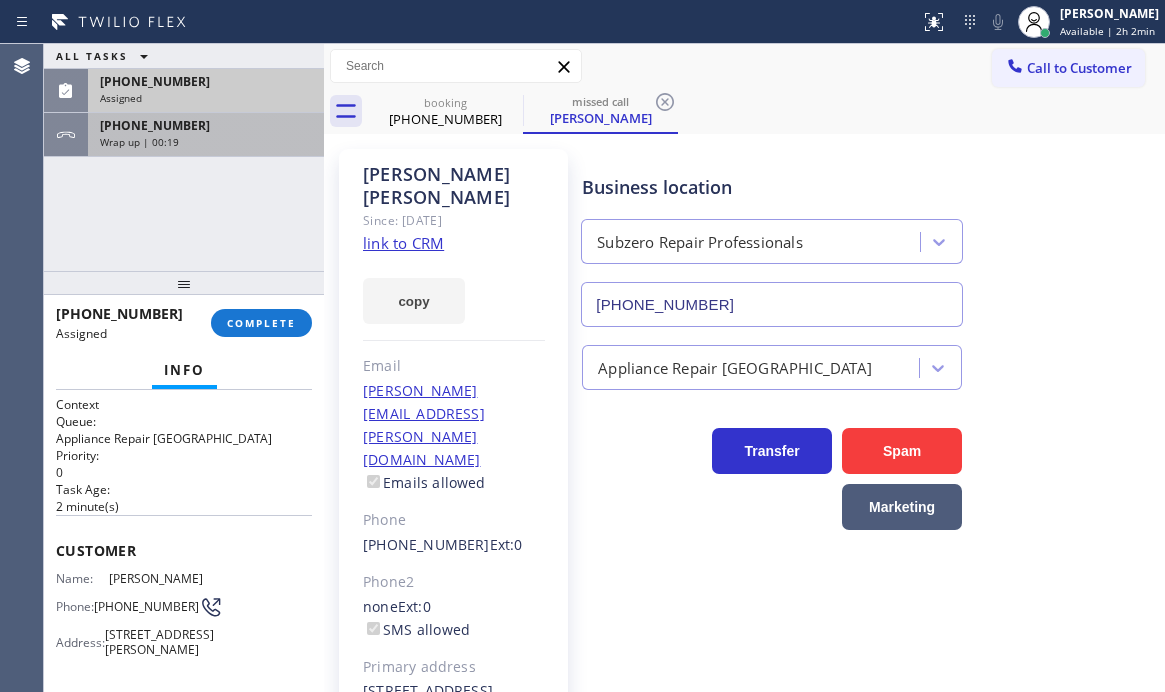 click on "Wrap up | 00:19" at bounding box center [206, 142] 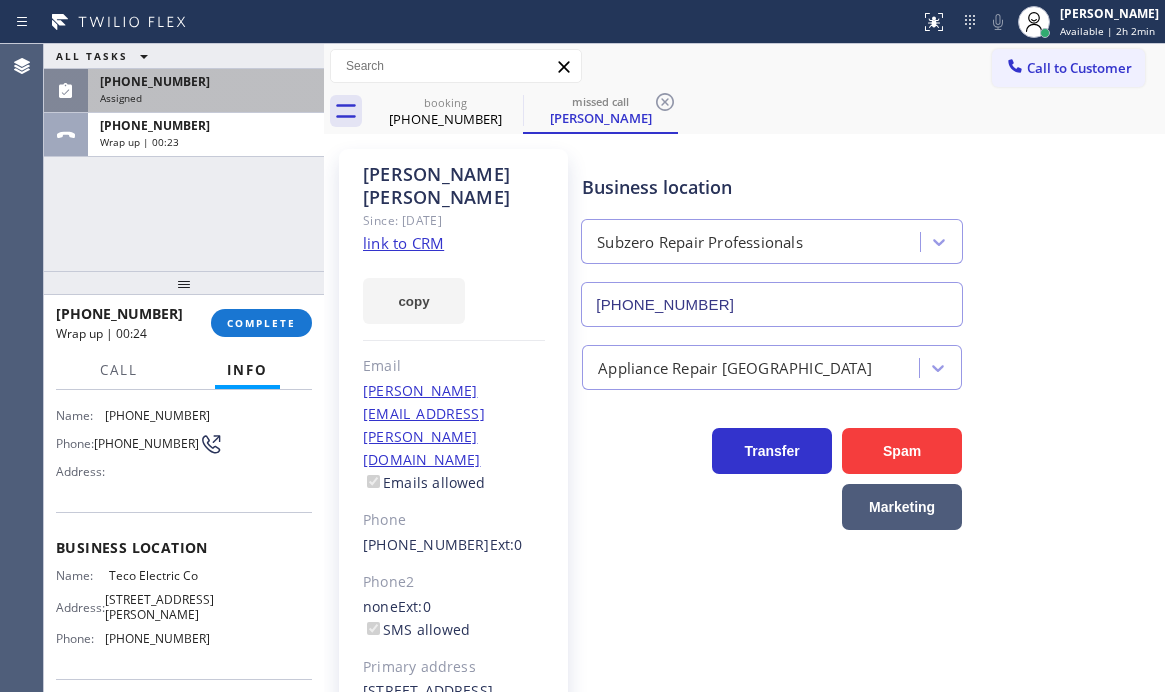 scroll, scrollTop: 100, scrollLeft: 0, axis: vertical 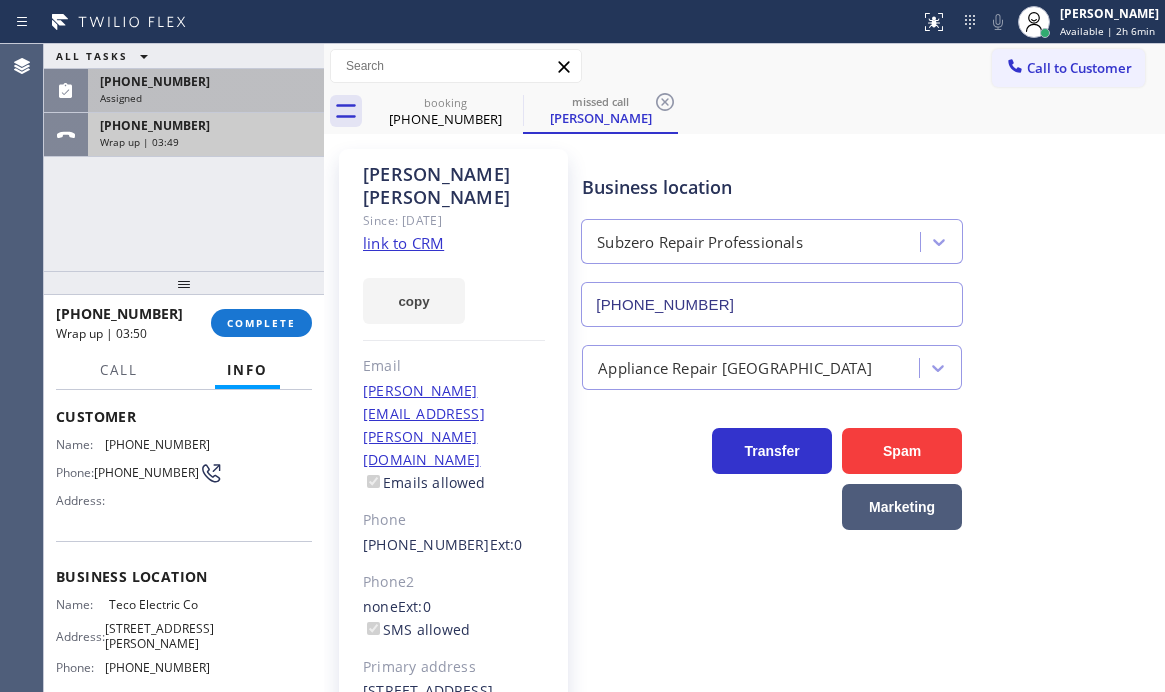 click on "Wrap up | 03:49" at bounding box center [206, 142] 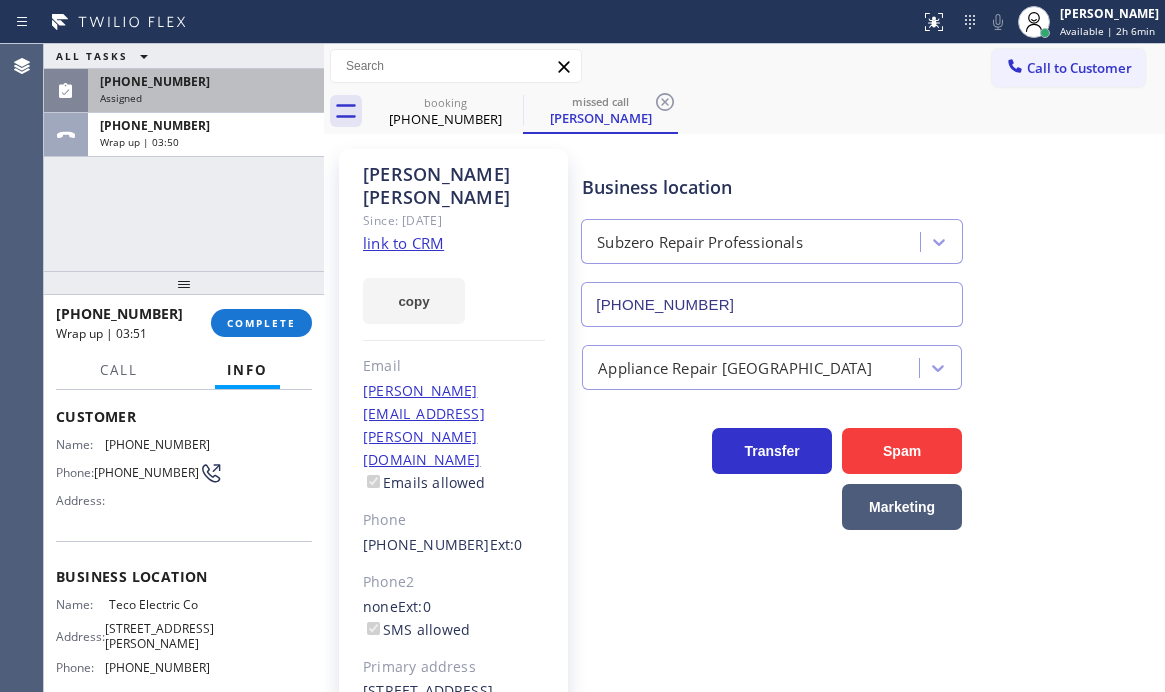 drag, startPoint x: 275, startPoint y: 326, endPoint x: 538, endPoint y: 361, distance: 265.31866 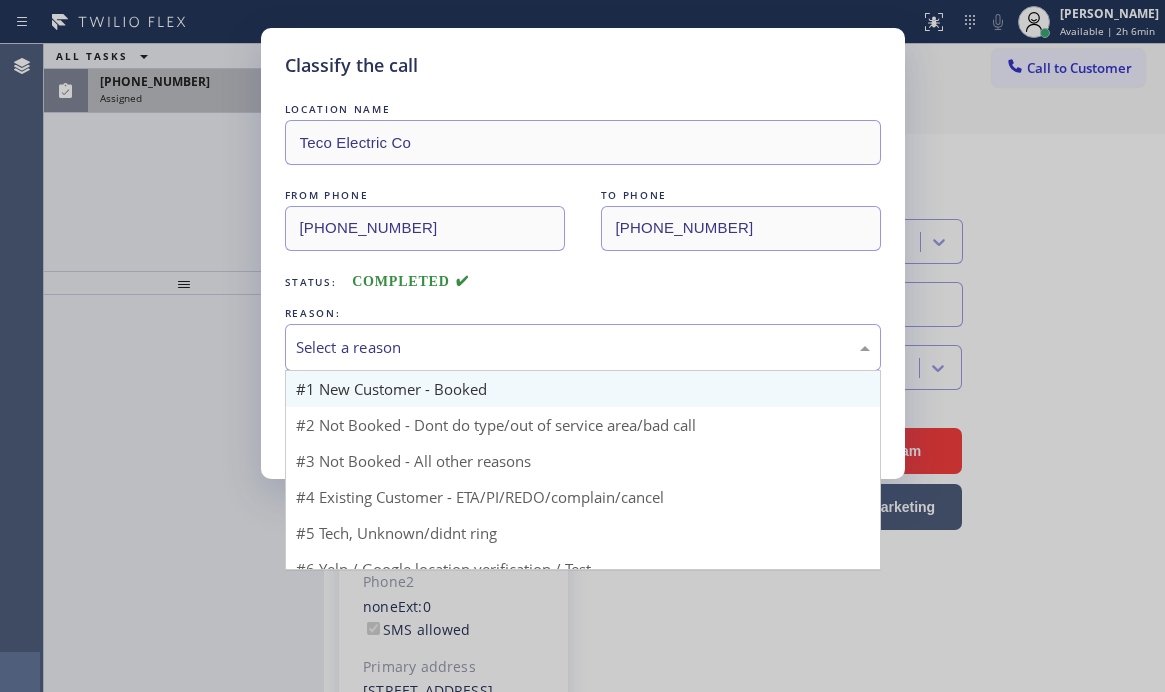 drag, startPoint x: 451, startPoint y: 342, endPoint x: 433, endPoint y: 388, distance: 49.396355 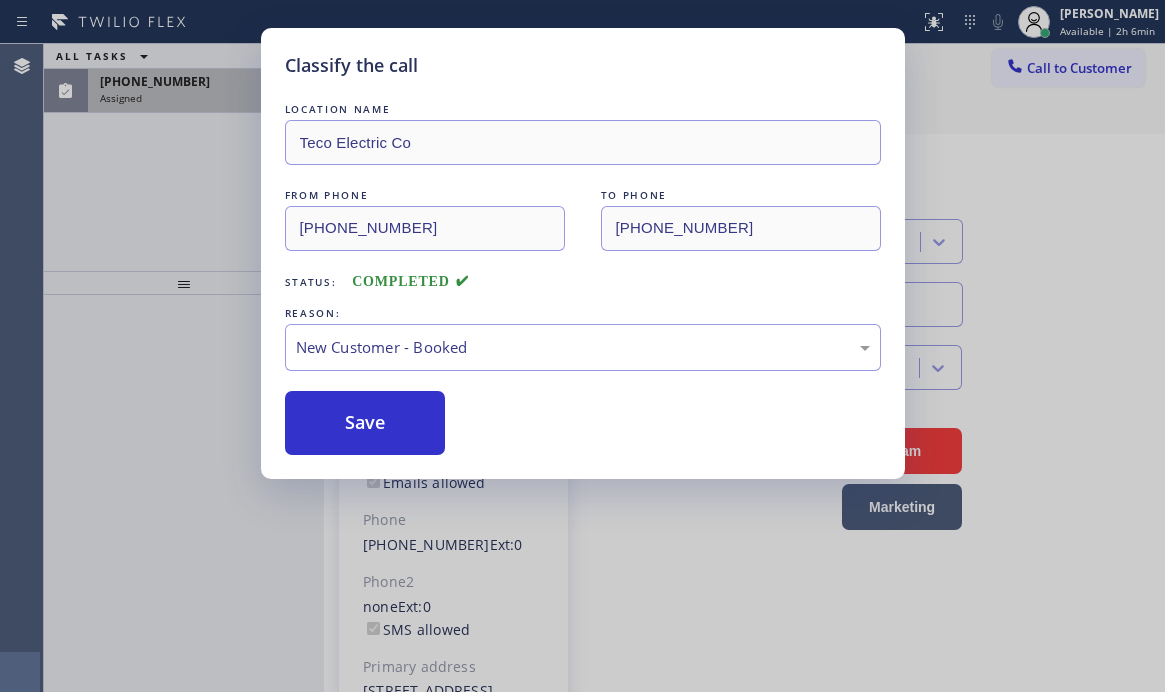 drag, startPoint x: 345, startPoint y: 380, endPoint x: 324, endPoint y: 396, distance: 26.400757 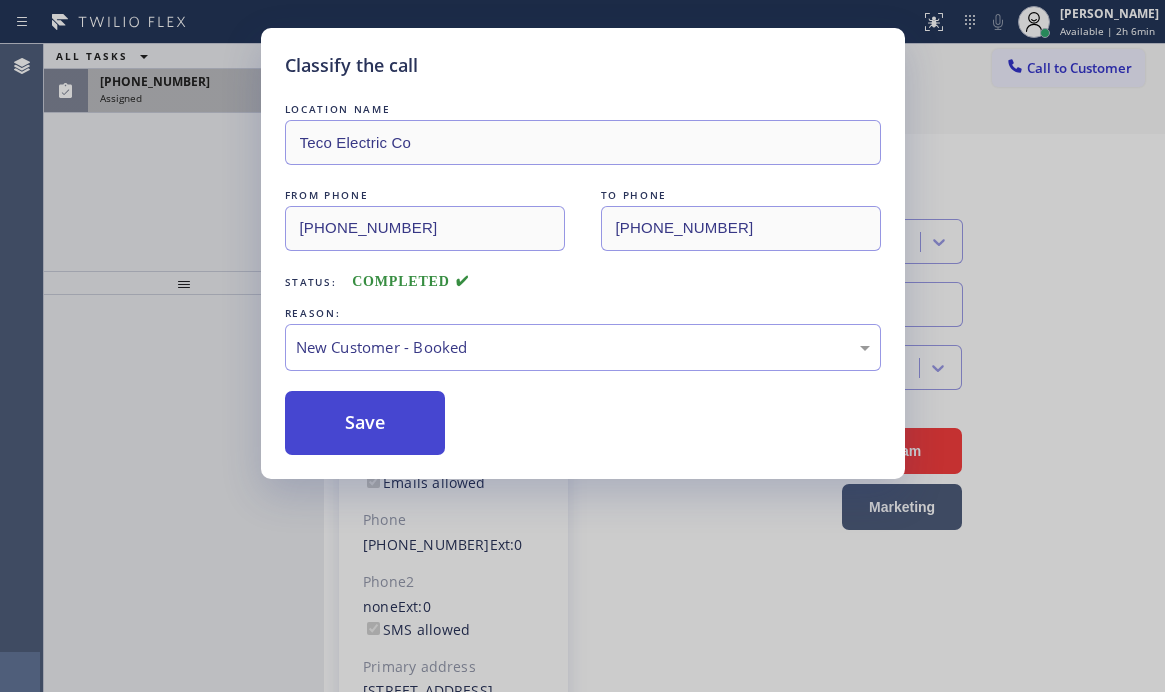 click on "Save" at bounding box center [365, 423] 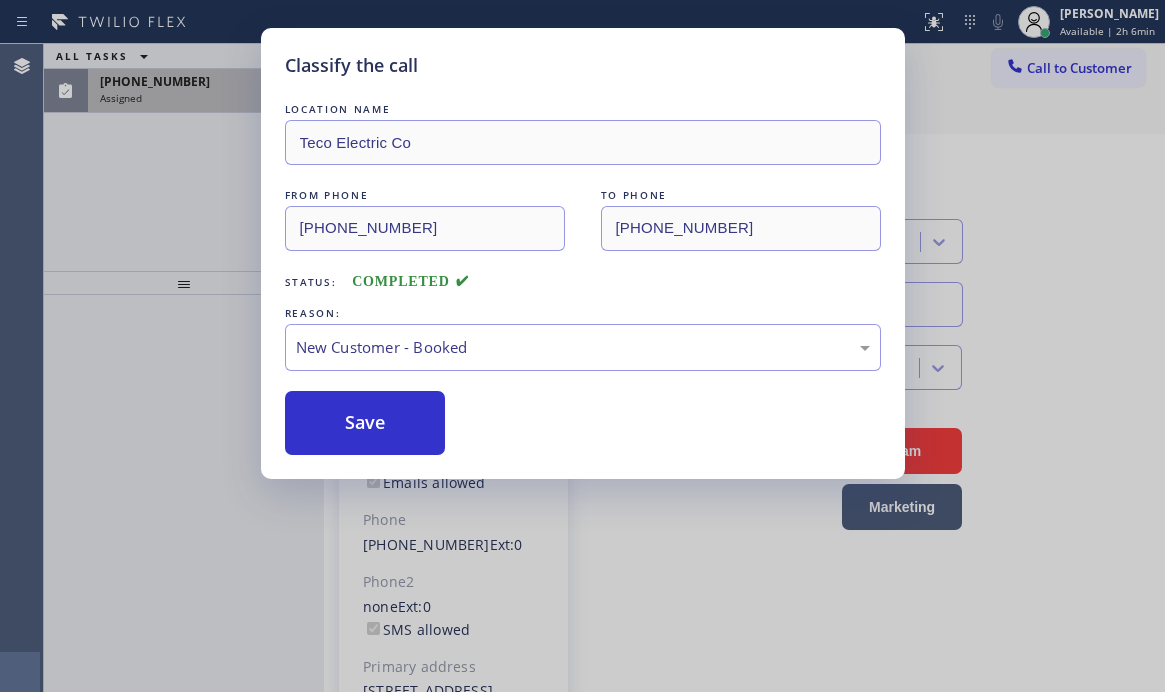 click on "Classify the call LOCATION NAME Teco Electric Co FROM PHONE [PHONE_NUMBER] TO PHONE [PHONE_NUMBER] Status: COMPLETED REASON: New Customer - Booked Save" at bounding box center [582, 346] 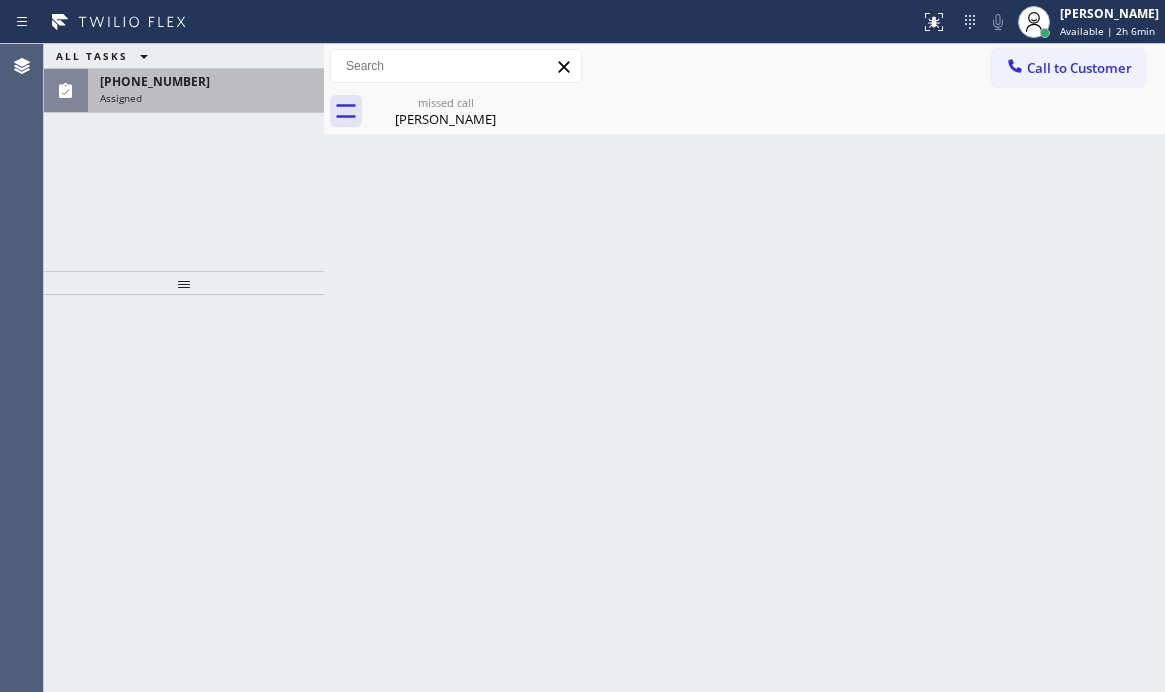click on "Assigned" at bounding box center (206, 98) 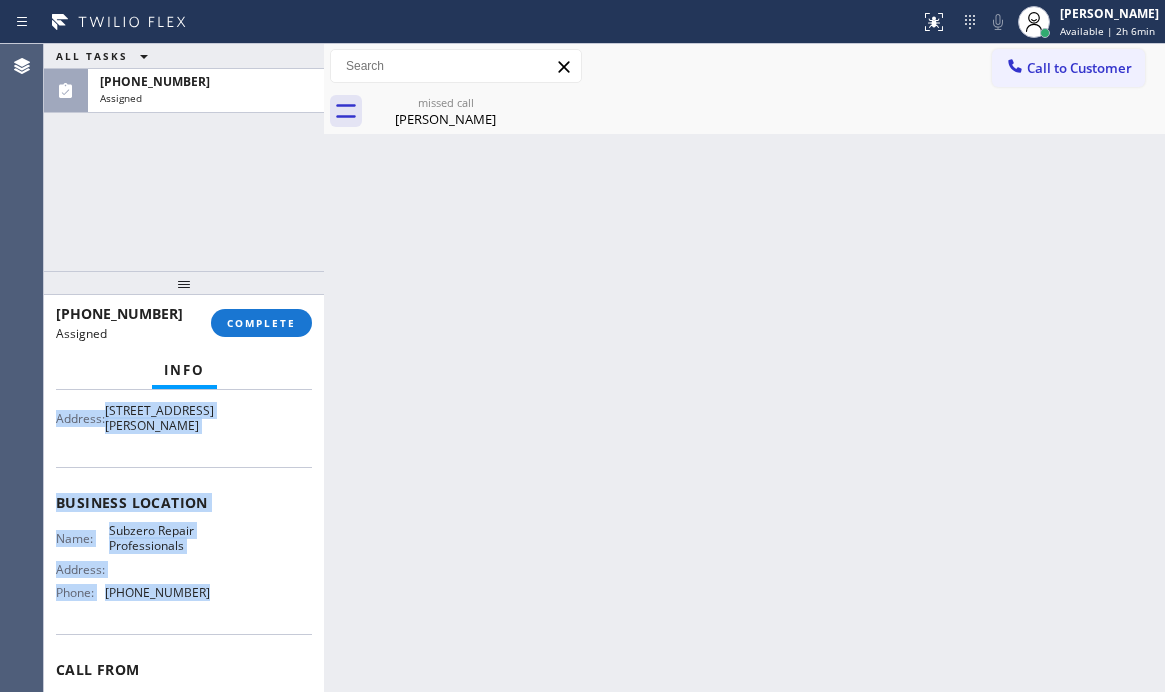 scroll, scrollTop: 300, scrollLeft: 0, axis: vertical 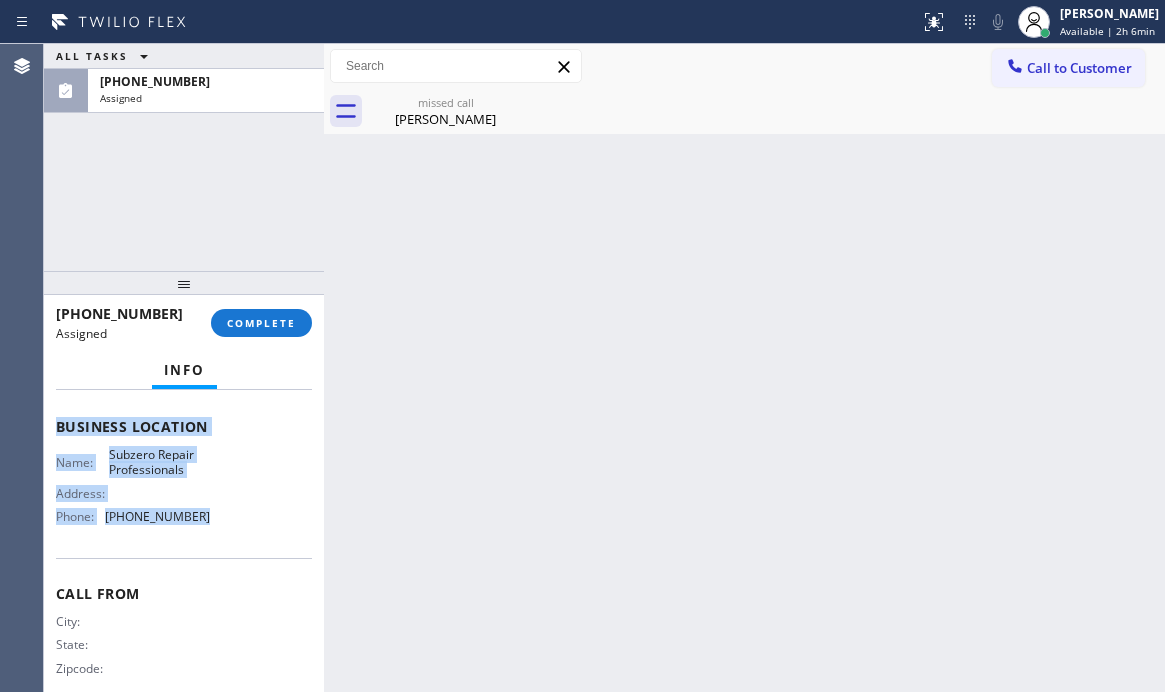 drag, startPoint x: 59, startPoint y: 550, endPoint x: 199, endPoint y: 579, distance: 142.97203 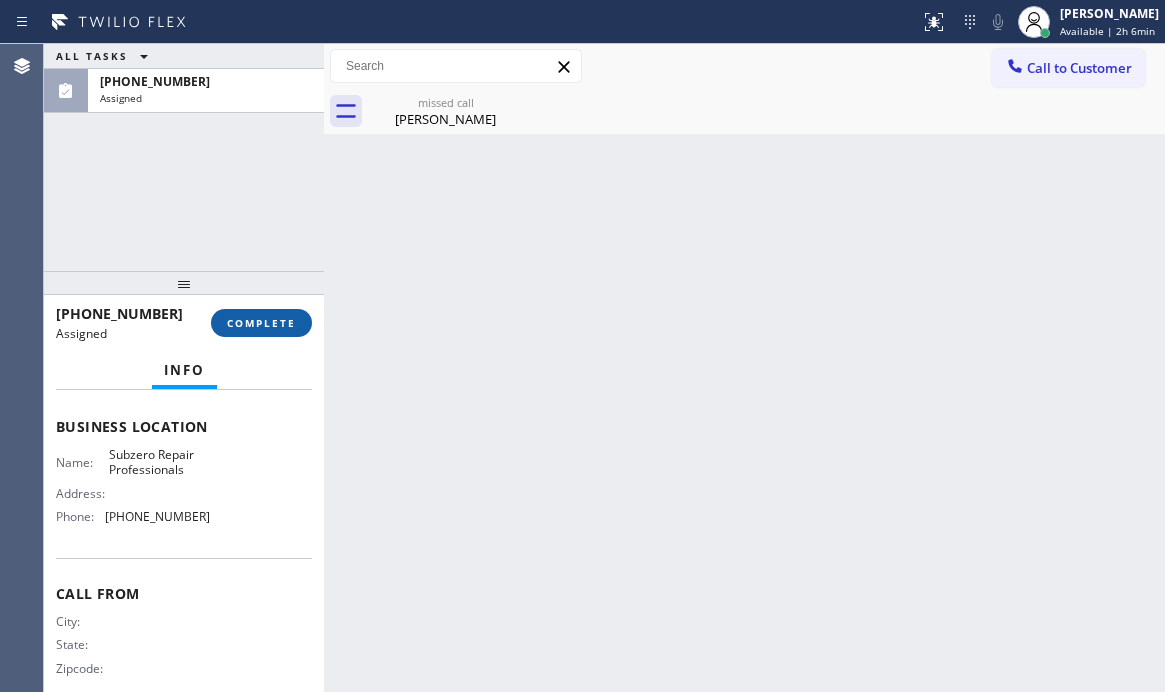 drag, startPoint x: 259, startPoint y: 306, endPoint x: 281, endPoint y: 311, distance: 22.561028 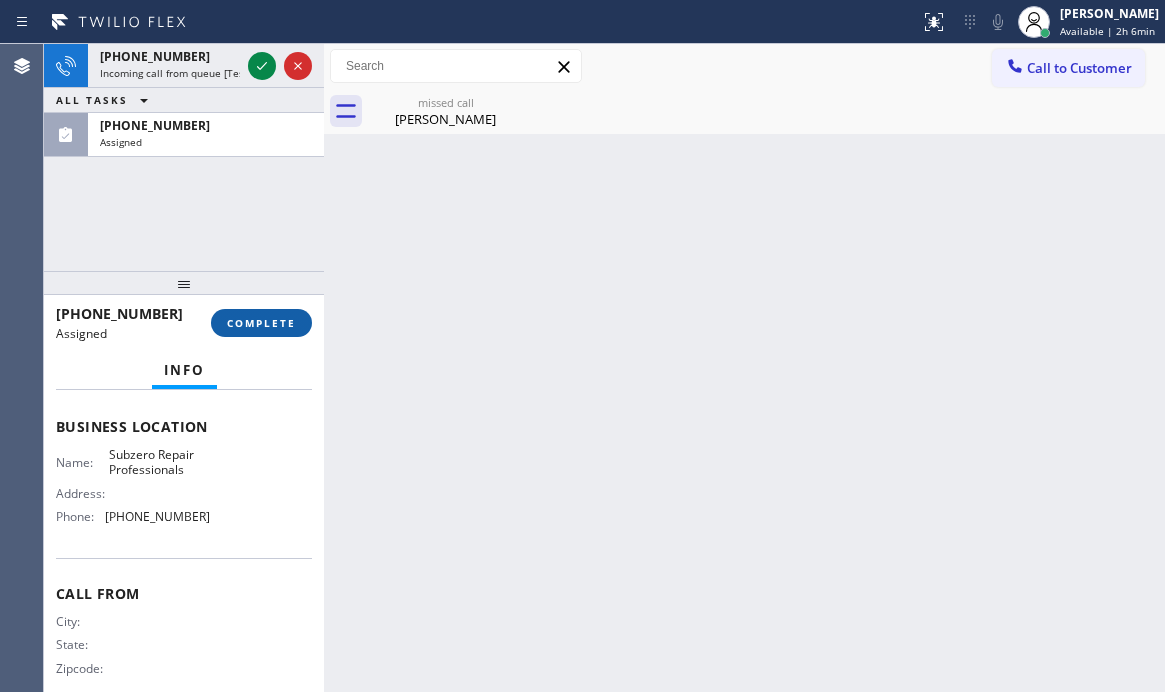 click on "COMPLETE" at bounding box center [261, 323] 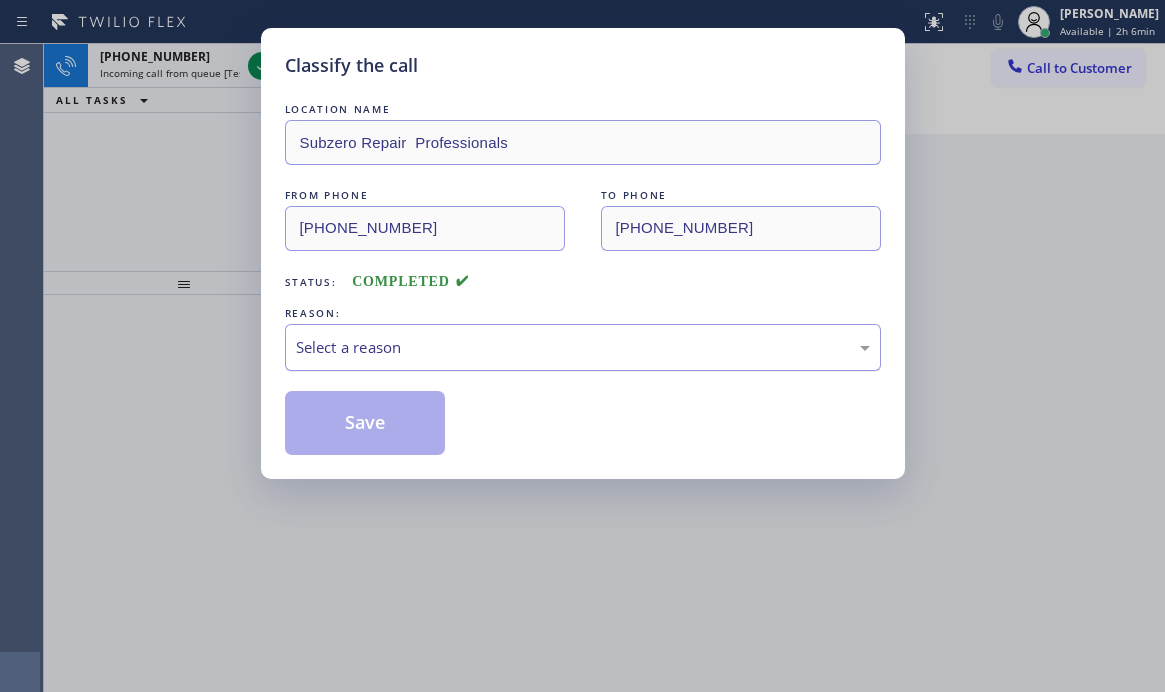 click on "Select a reason" at bounding box center [583, 347] 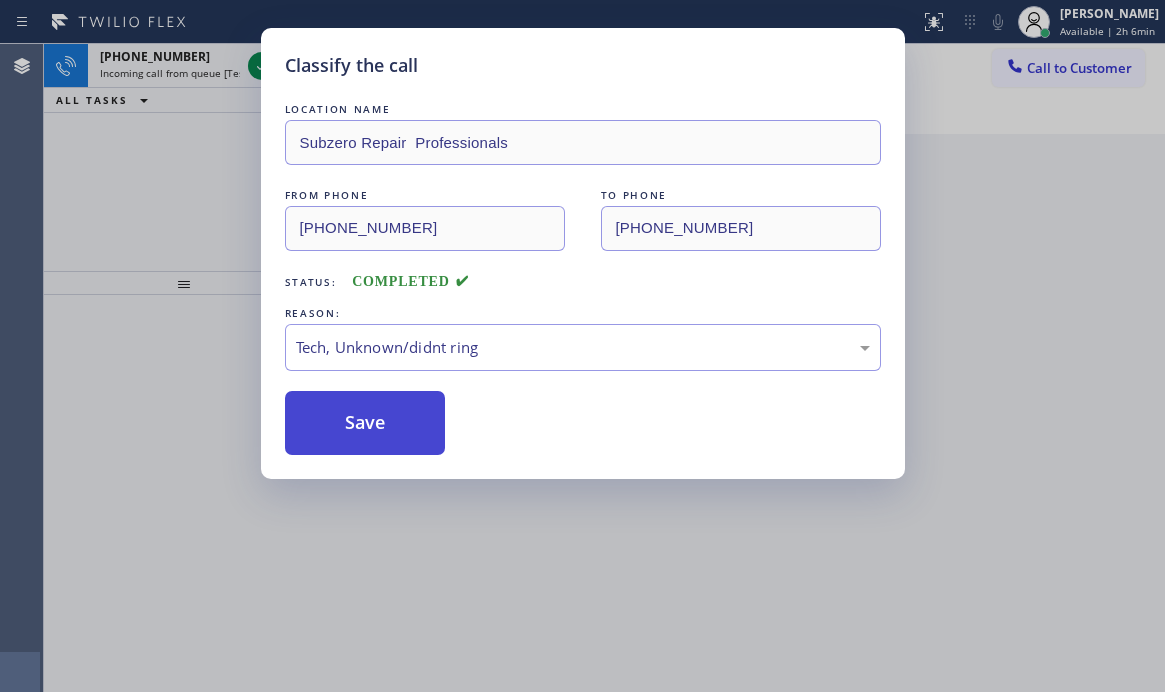 drag, startPoint x: 358, startPoint y: 420, endPoint x: 343, endPoint y: 402, distance: 23.43075 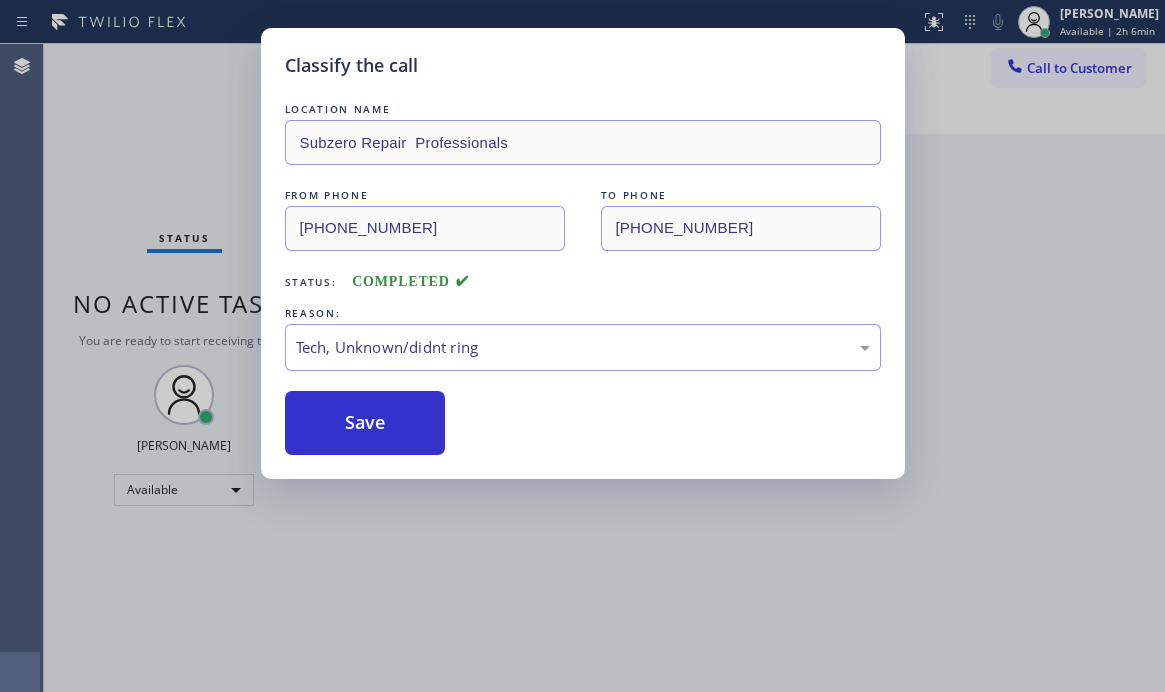 drag, startPoint x: 175, startPoint y: 32, endPoint x: 180, endPoint y: 53, distance: 21.587032 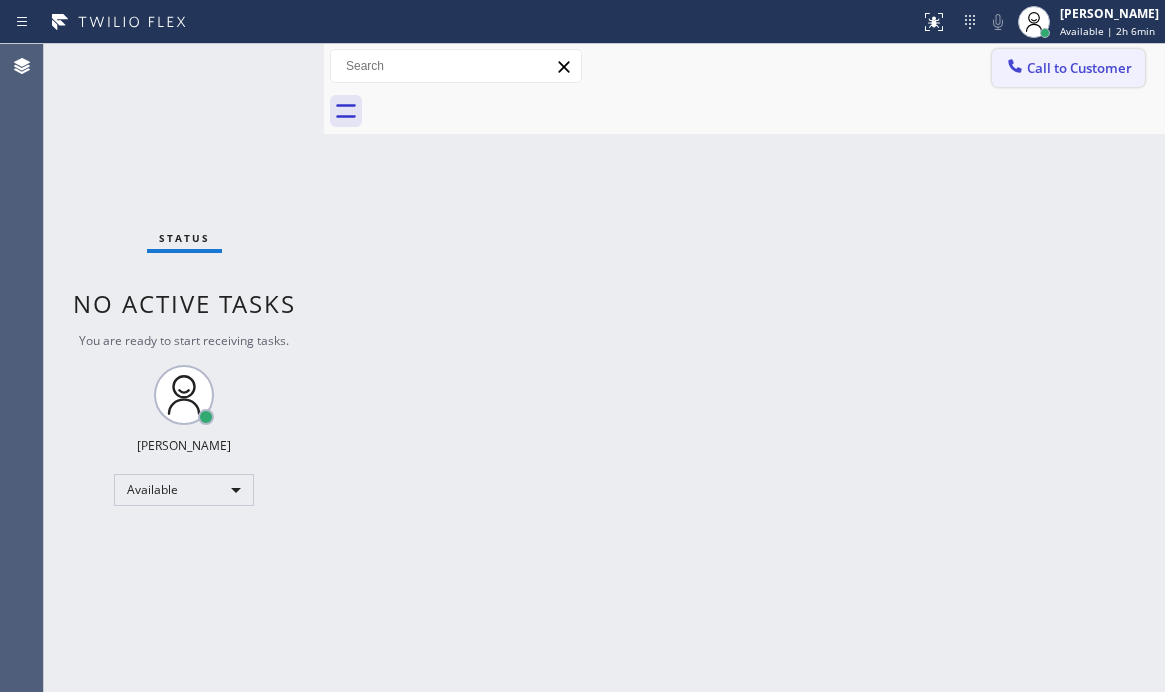 drag, startPoint x: 1038, startPoint y: 78, endPoint x: 1004, endPoint y: 97, distance: 38.948685 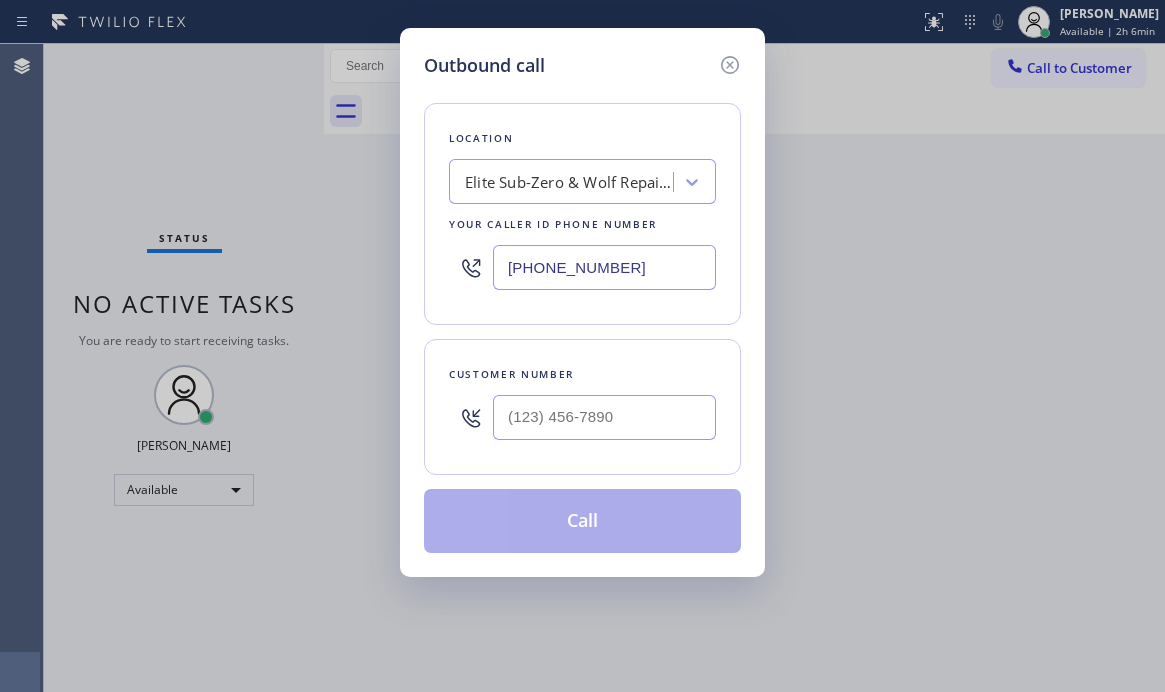 click on "[PHONE_NUMBER]" at bounding box center (604, 267) 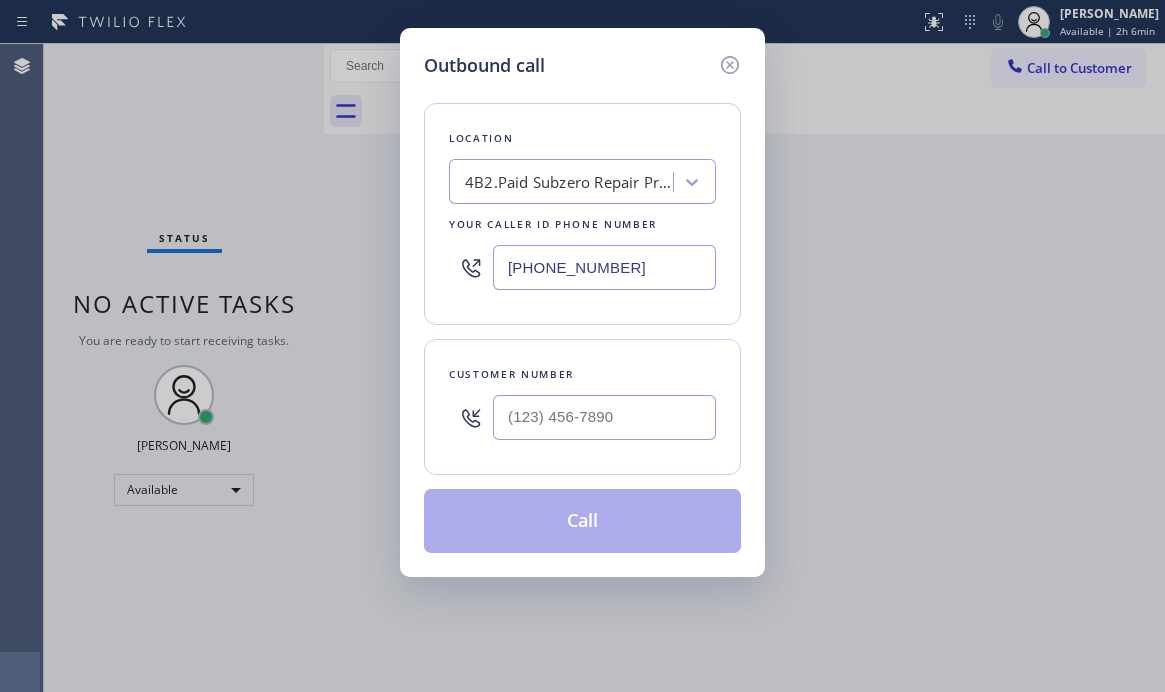 type on "[PHONE_NUMBER]" 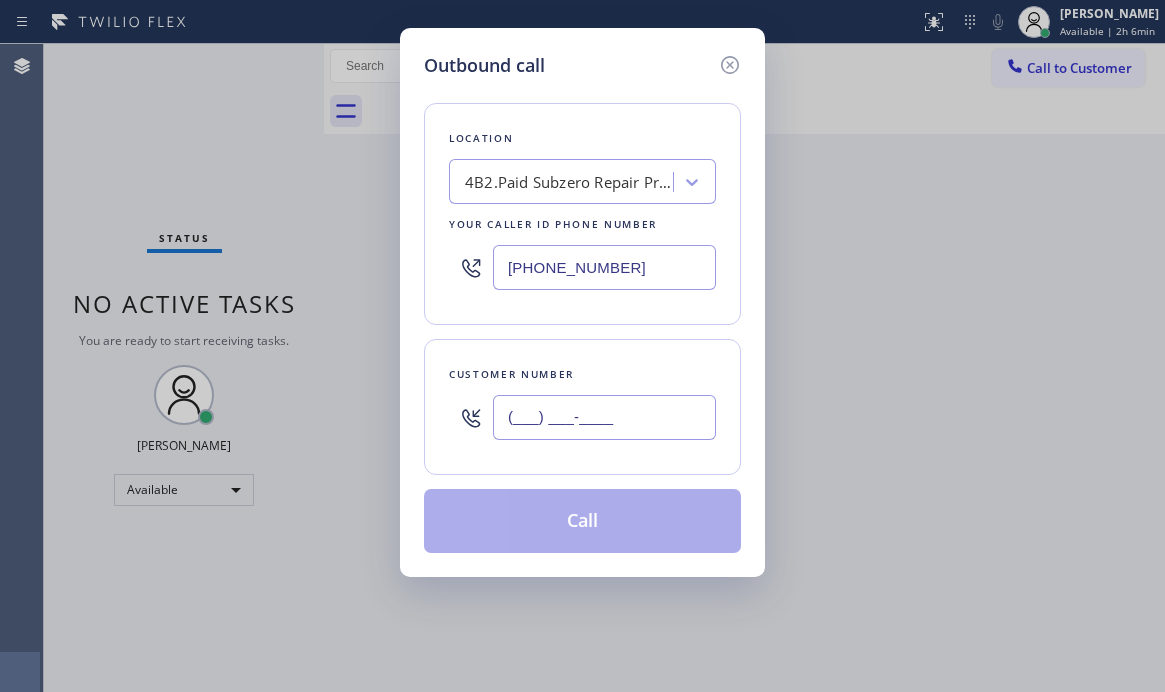 click on "(___) ___-____" at bounding box center (604, 417) 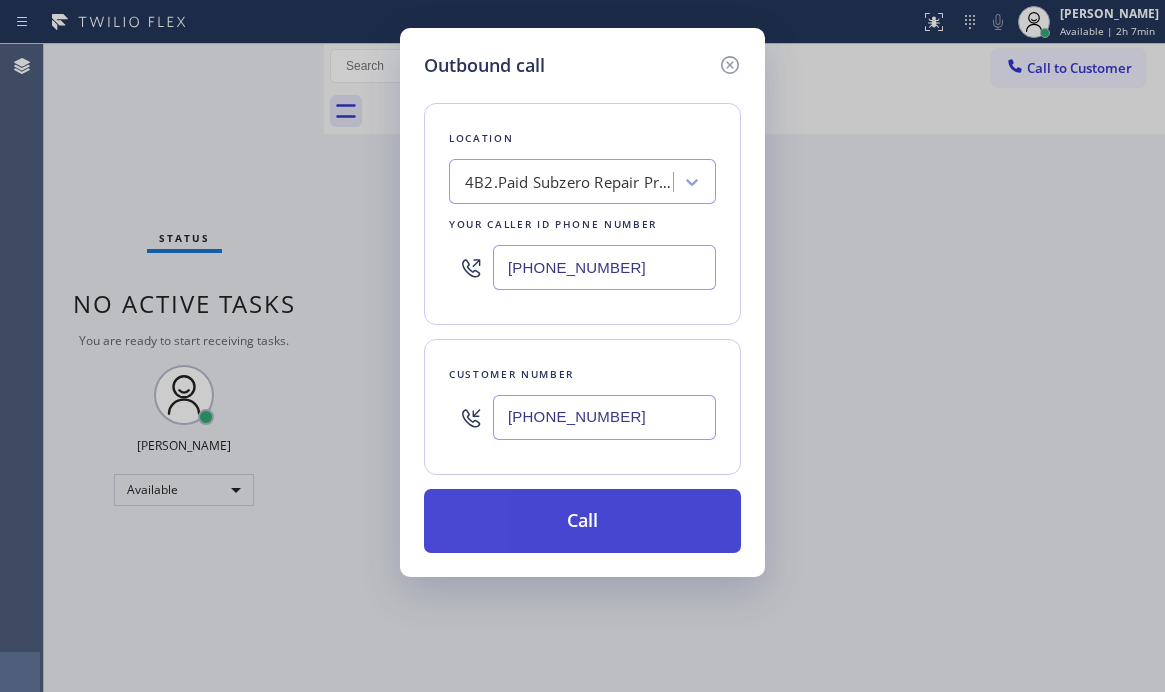 type on "[PHONE_NUMBER]" 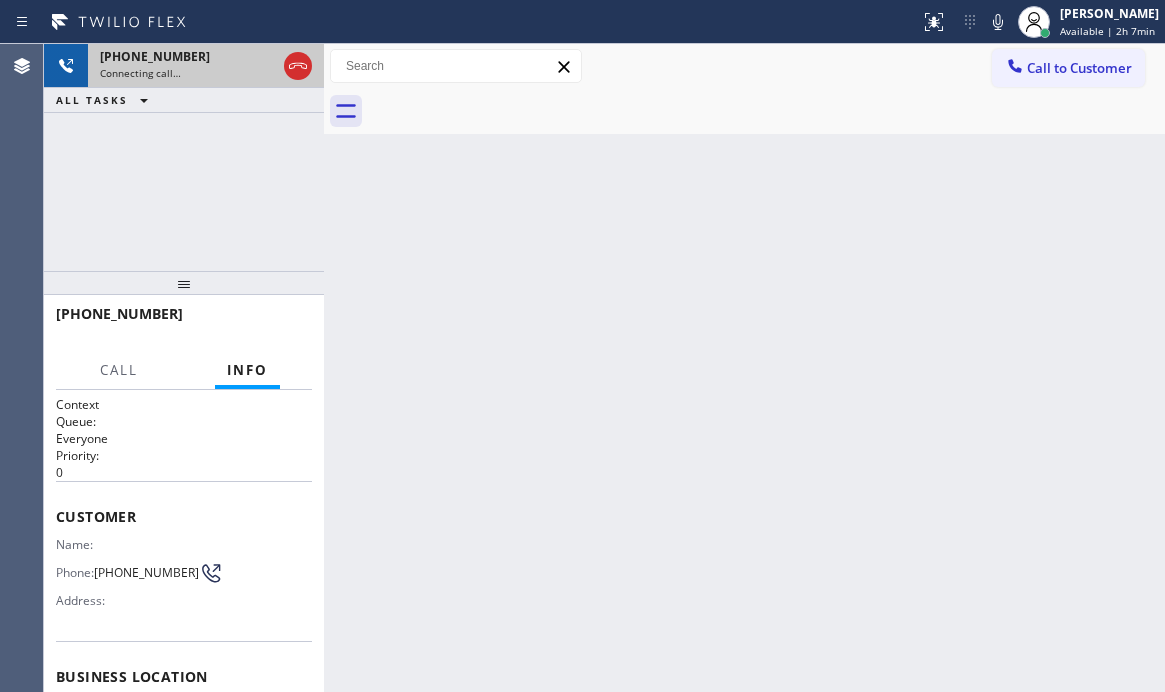 click on "Connecting call…" at bounding box center [188, 73] 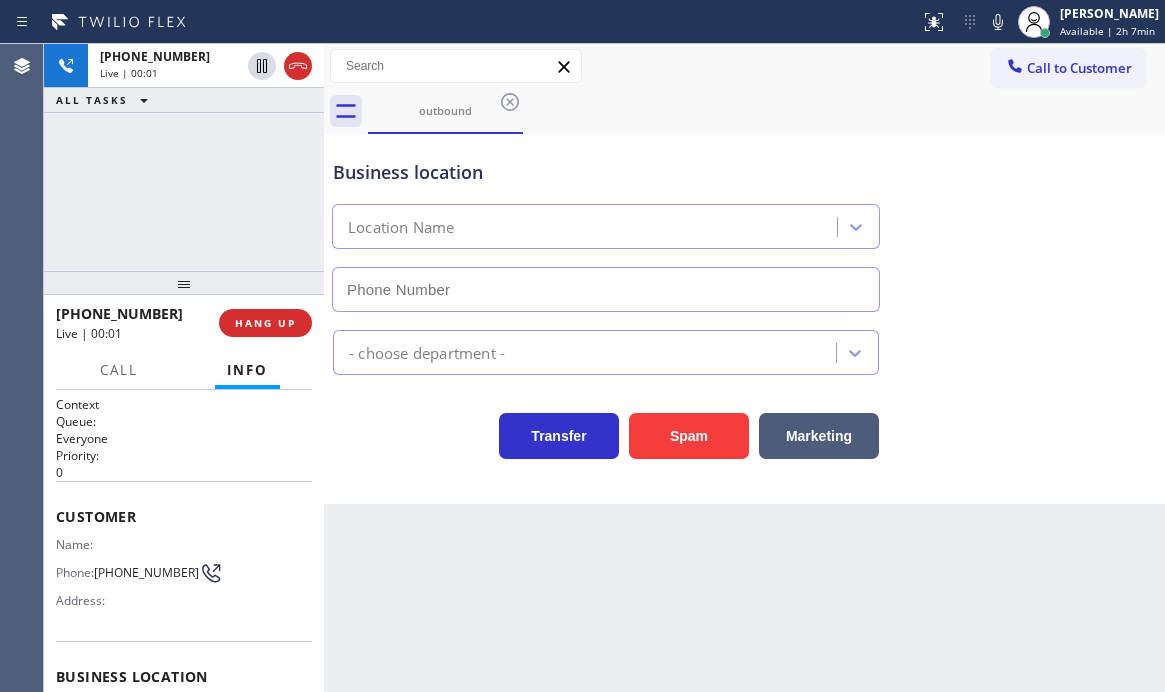 type on "[PHONE_NUMBER]" 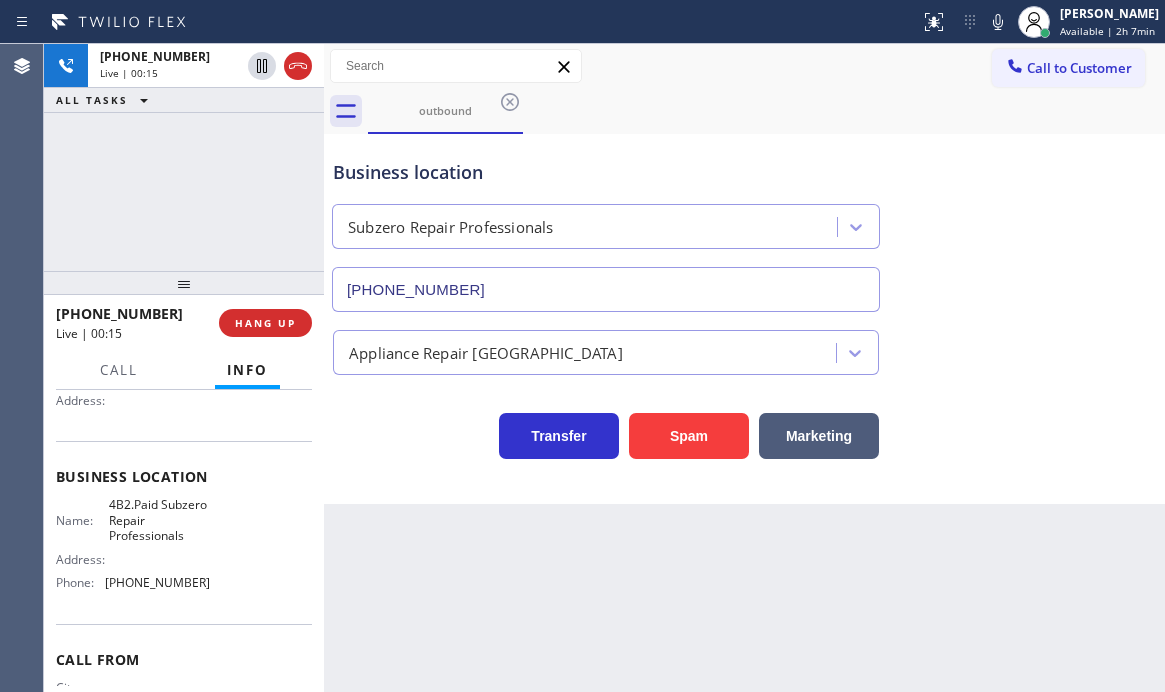 scroll, scrollTop: 100, scrollLeft: 0, axis: vertical 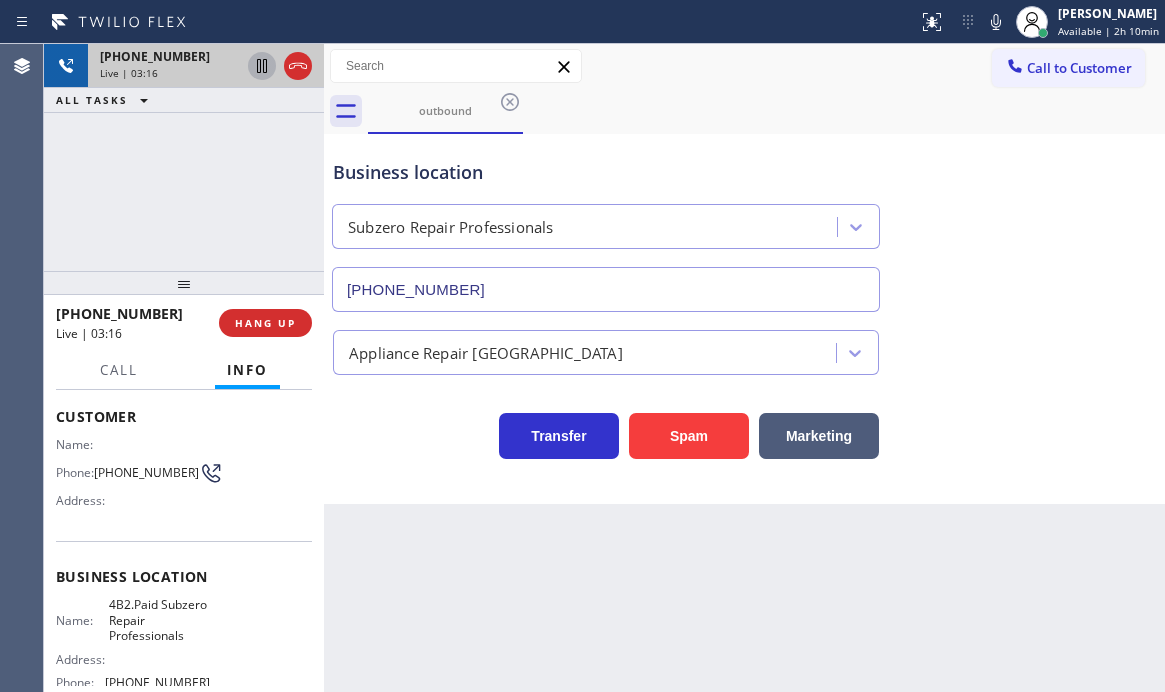 click 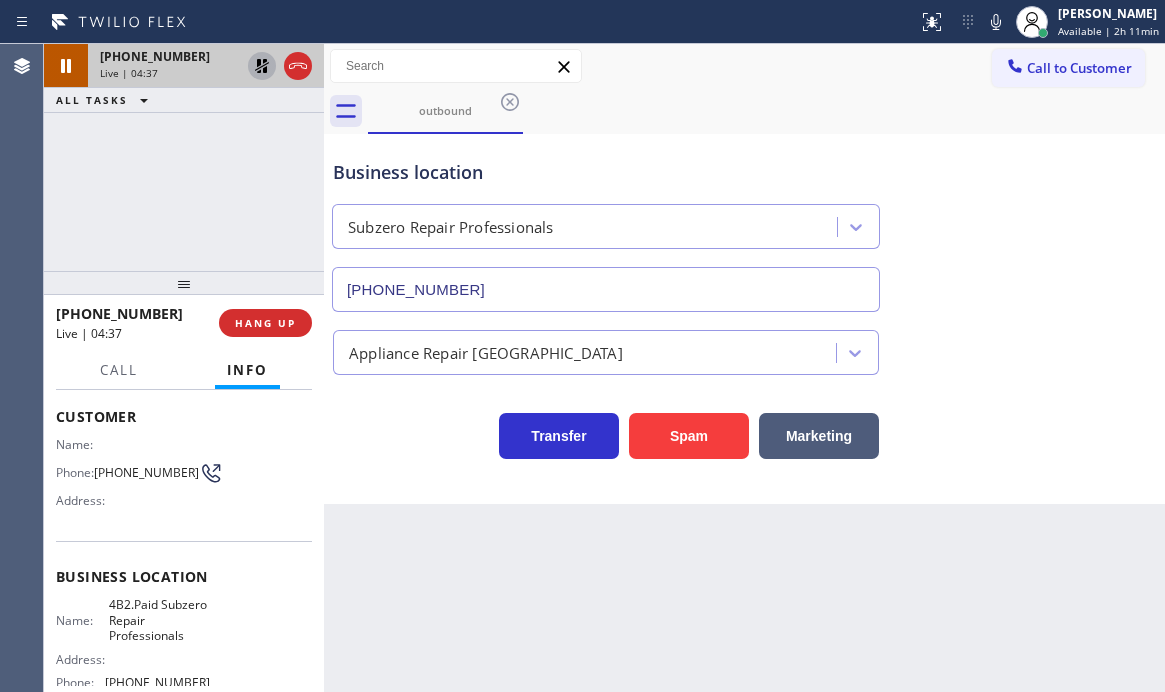 click 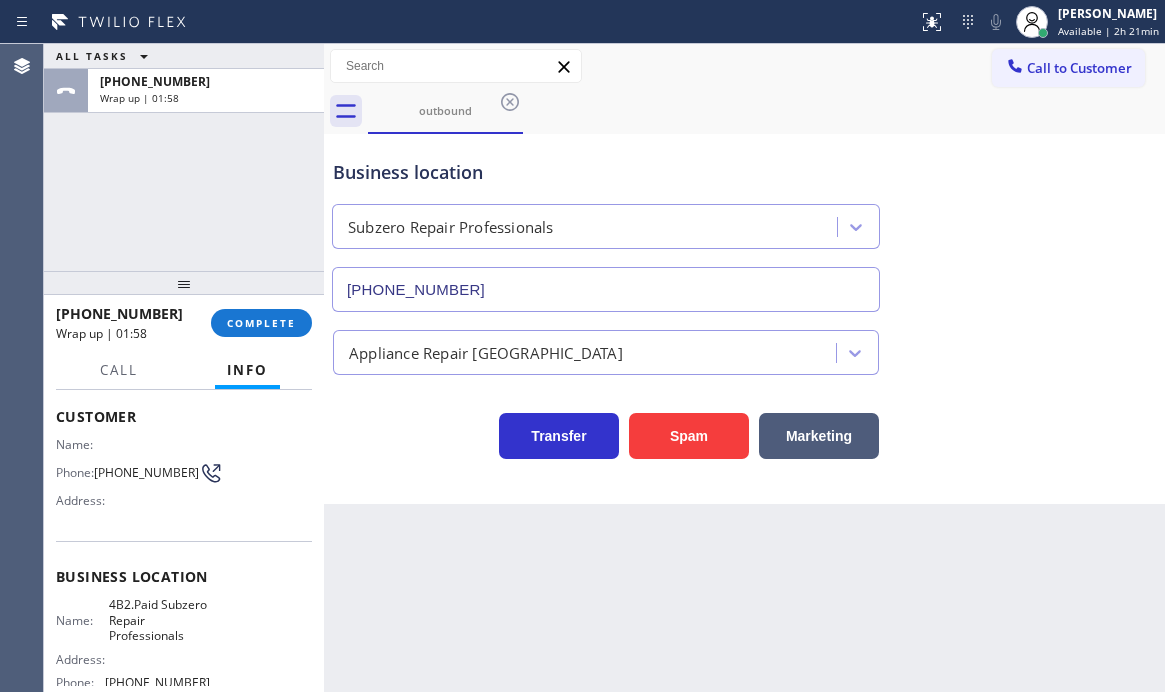 drag, startPoint x: 1061, startPoint y: 72, endPoint x: 675, endPoint y: 202, distance: 407.3033 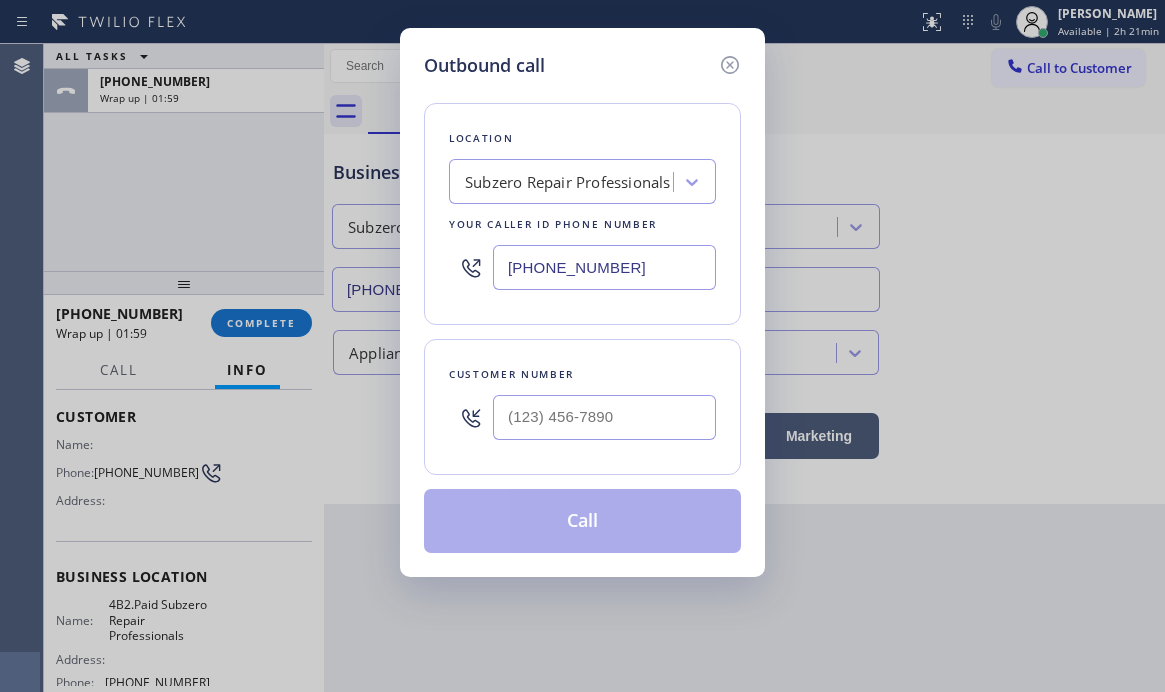 click on "[PHONE_NUMBER]" at bounding box center (604, 267) 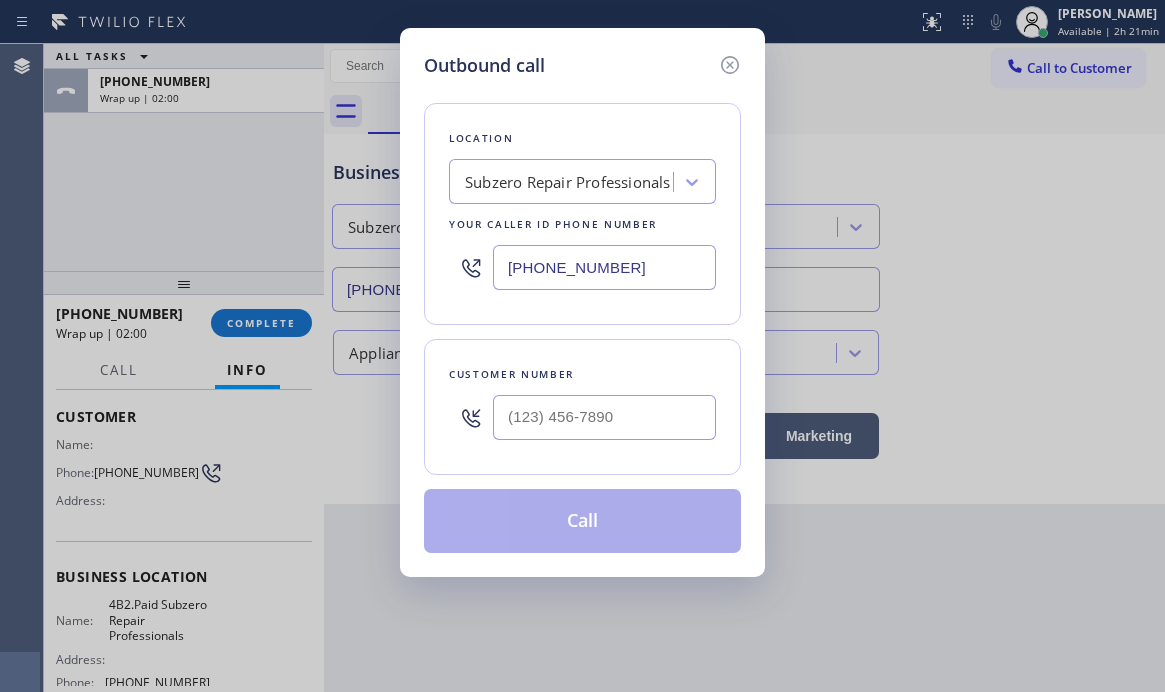 paste 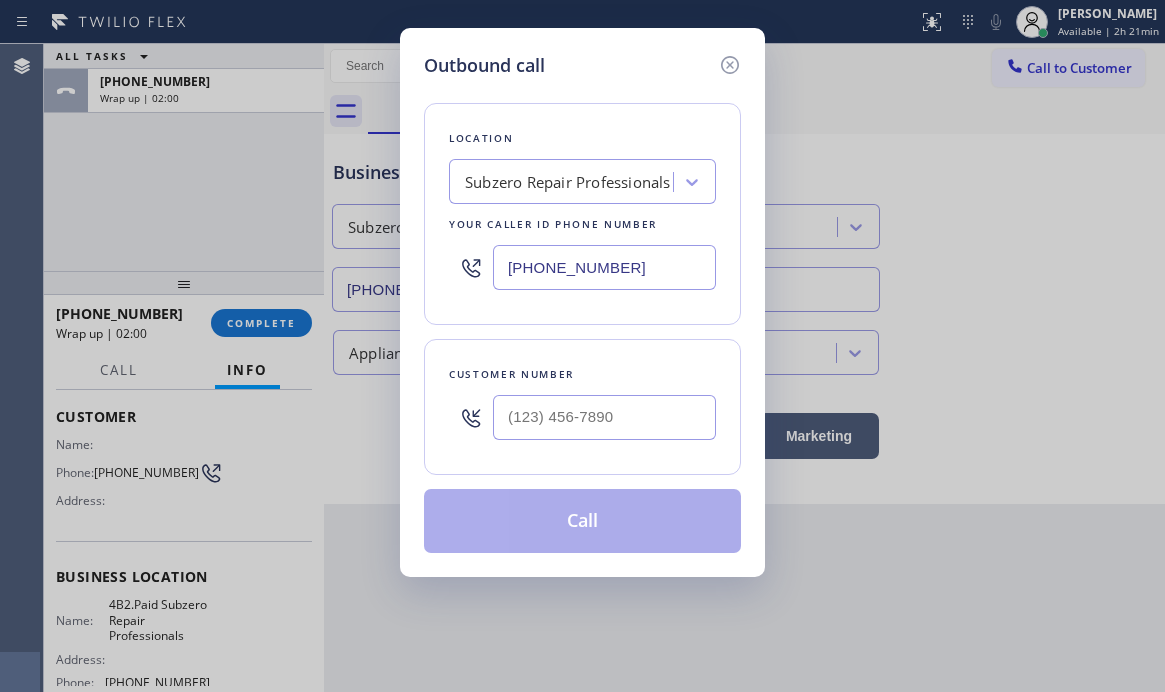 type on "[PHONE_NUMBER]" 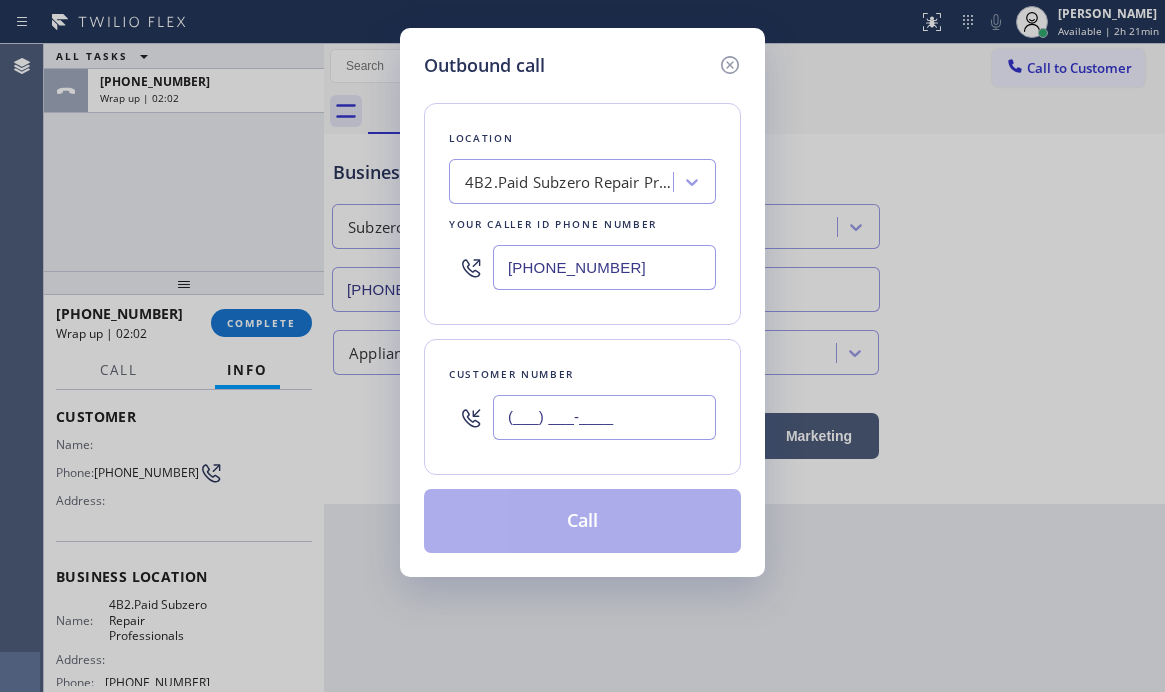 click on "(___) ___-____" at bounding box center (604, 417) 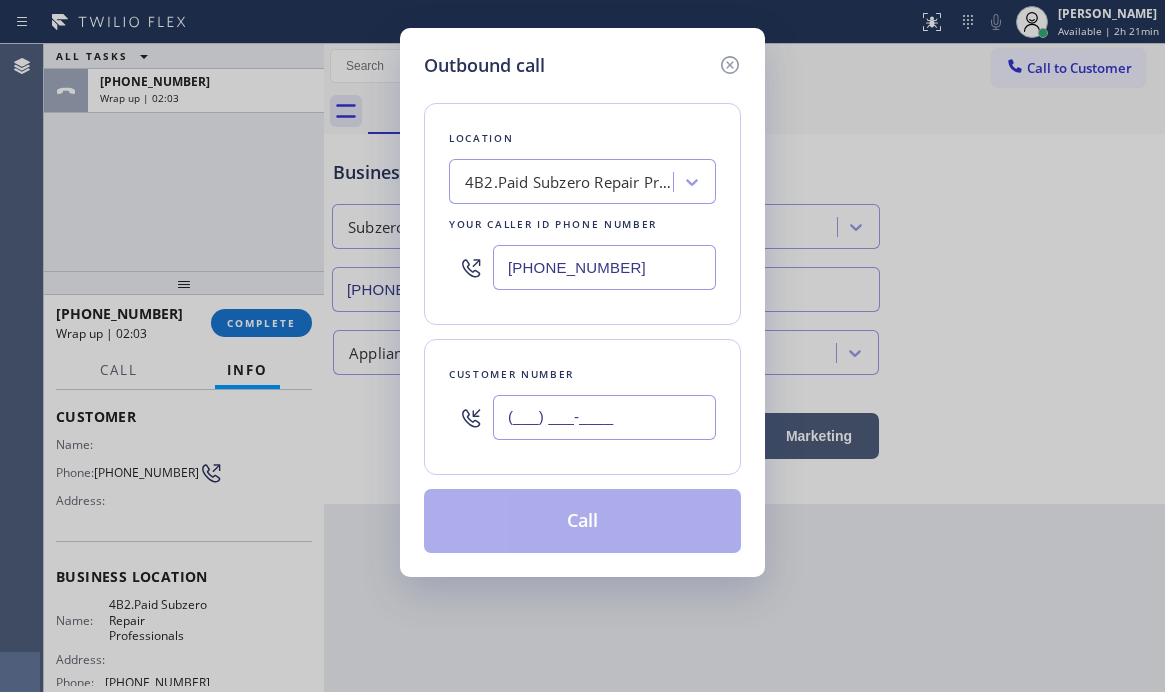 paste on "708) 257-6026" 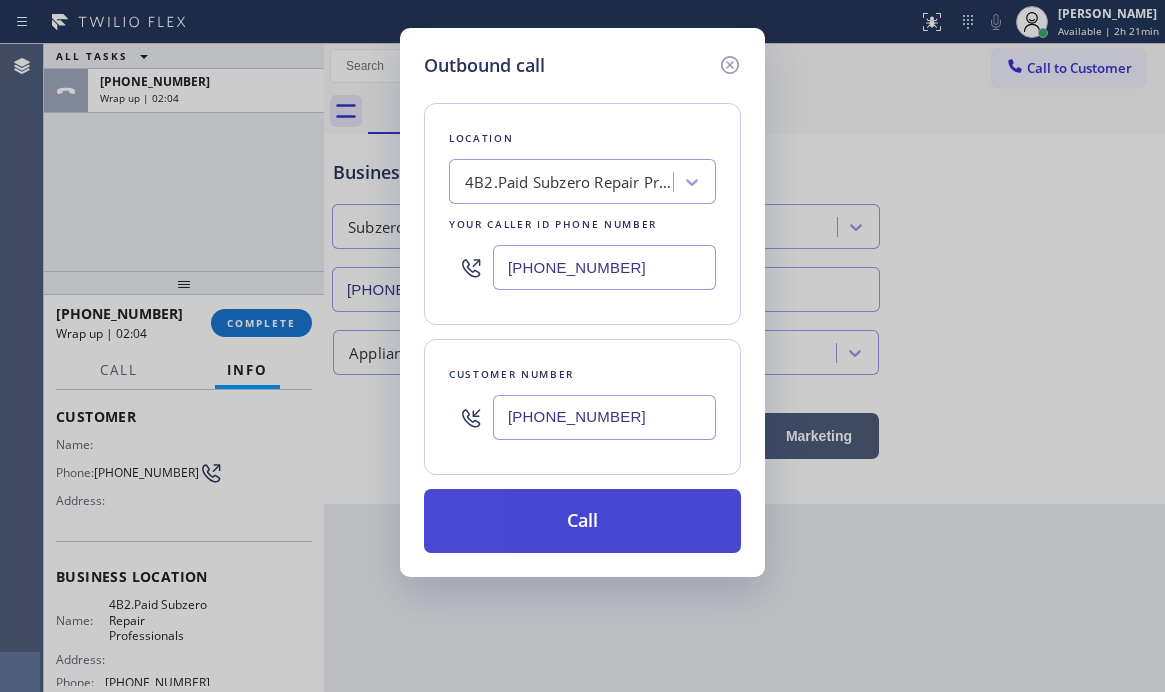 type on "[PHONE_NUMBER]" 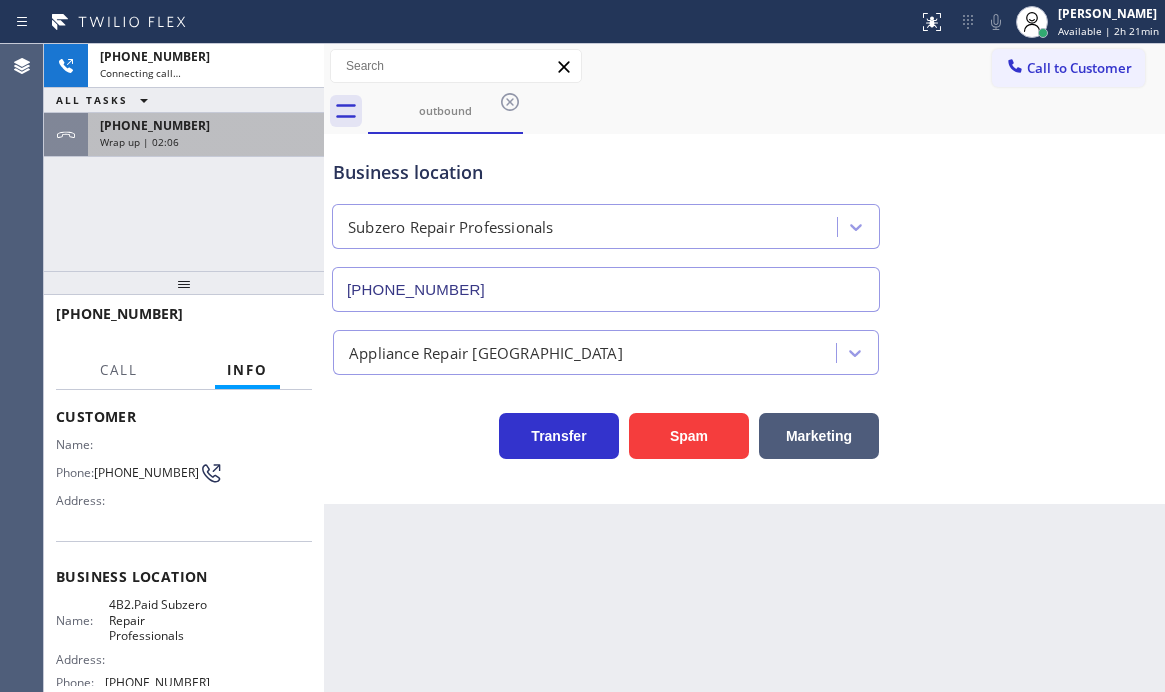drag, startPoint x: 221, startPoint y: 127, endPoint x: 221, endPoint y: 166, distance: 39 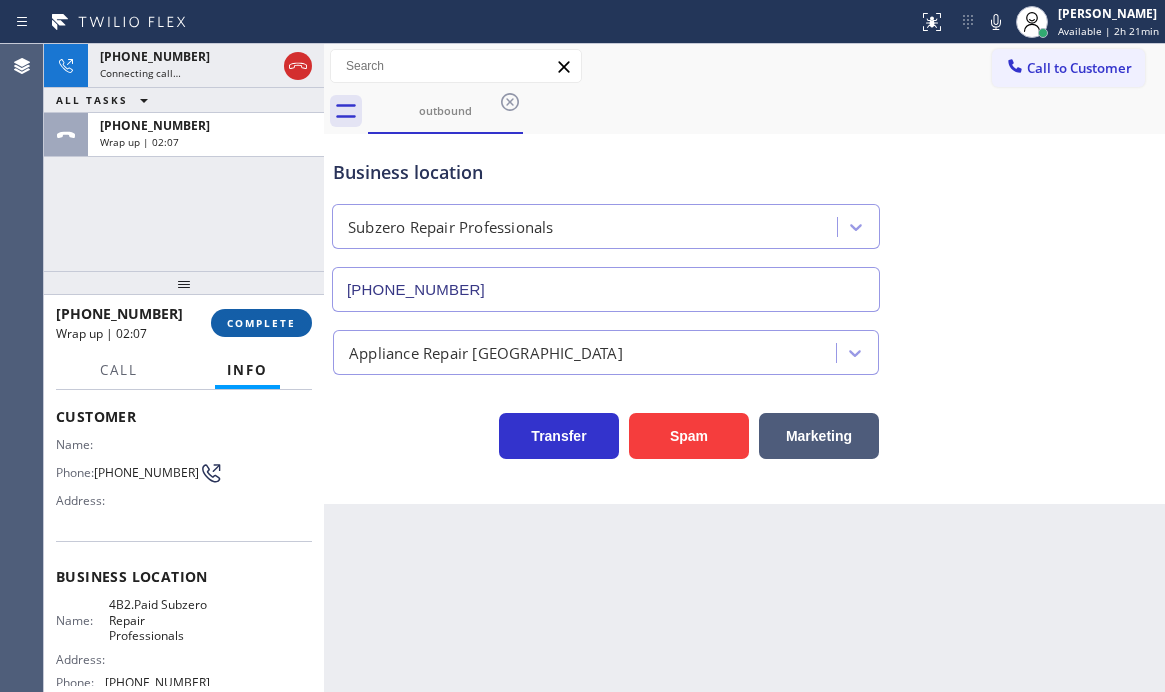 drag, startPoint x: 260, startPoint y: 327, endPoint x: 297, endPoint y: 336, distance: 38.078865 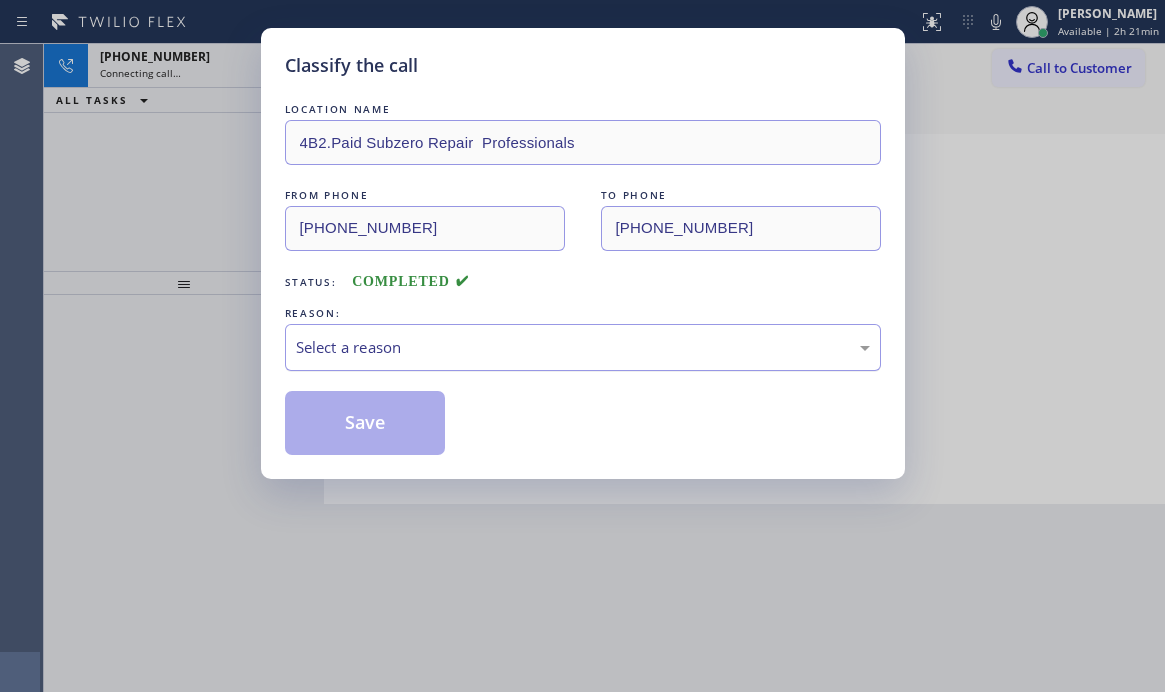 click on "Select a reason" at bounding box center [583, 347] 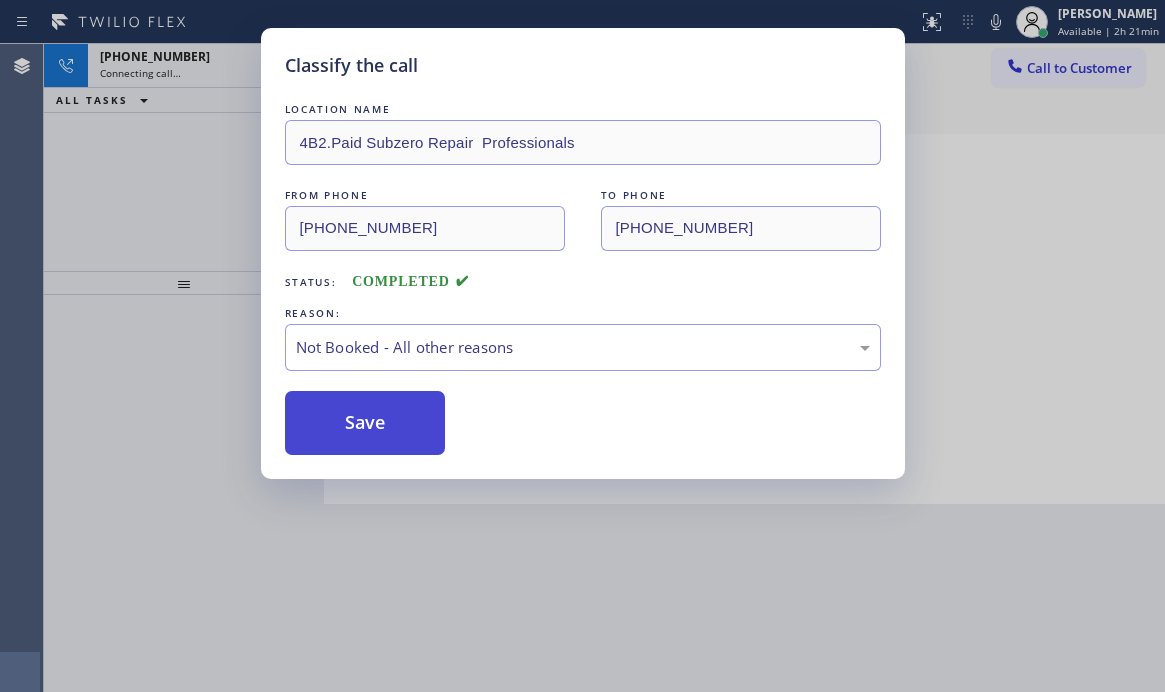 click on "Save" at bounding box center [365, 423] 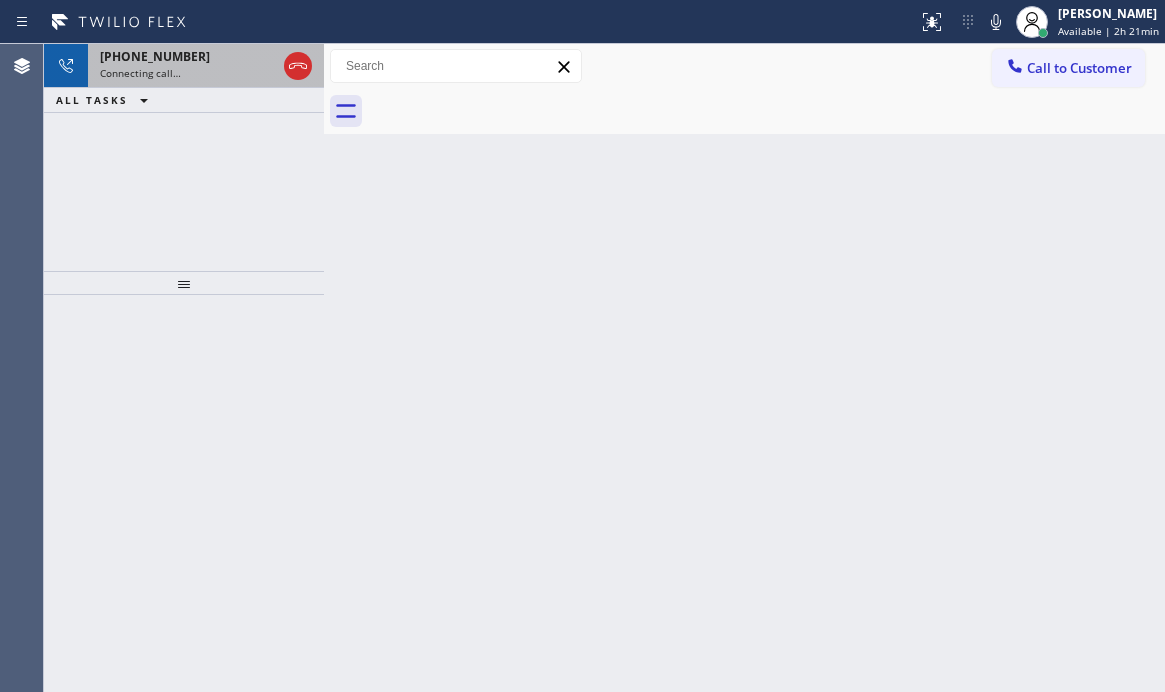 click on "Connecting call…" at bounding box center [188, 73] 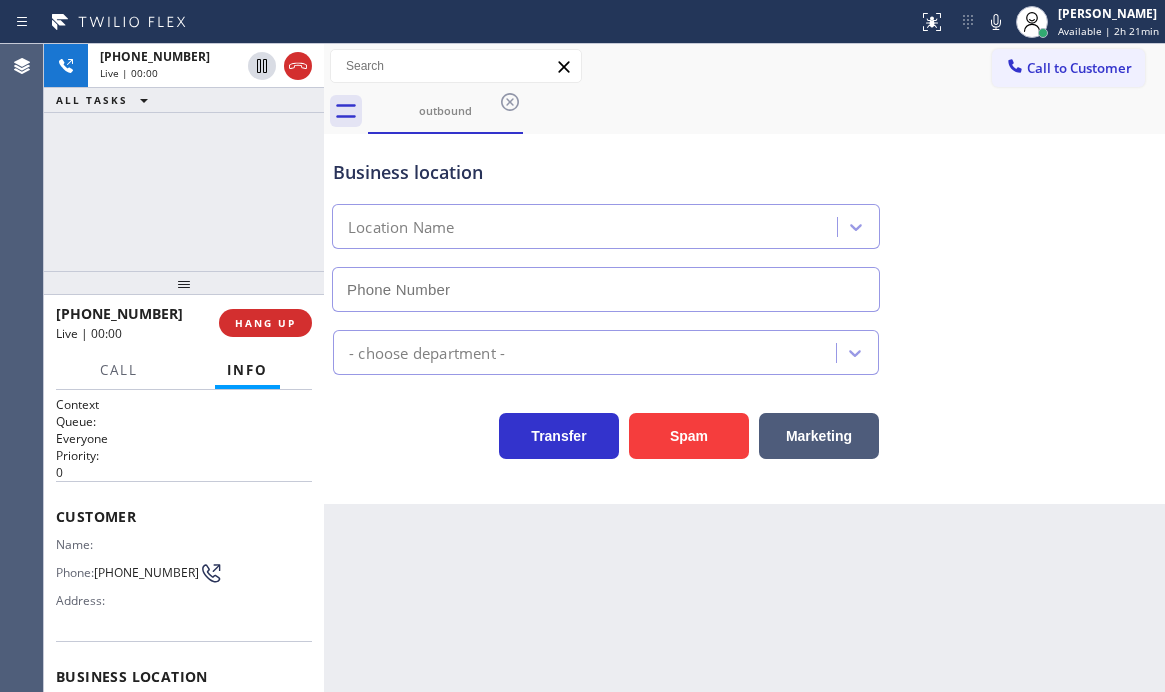 type on "[PHONE_NUMBER]" 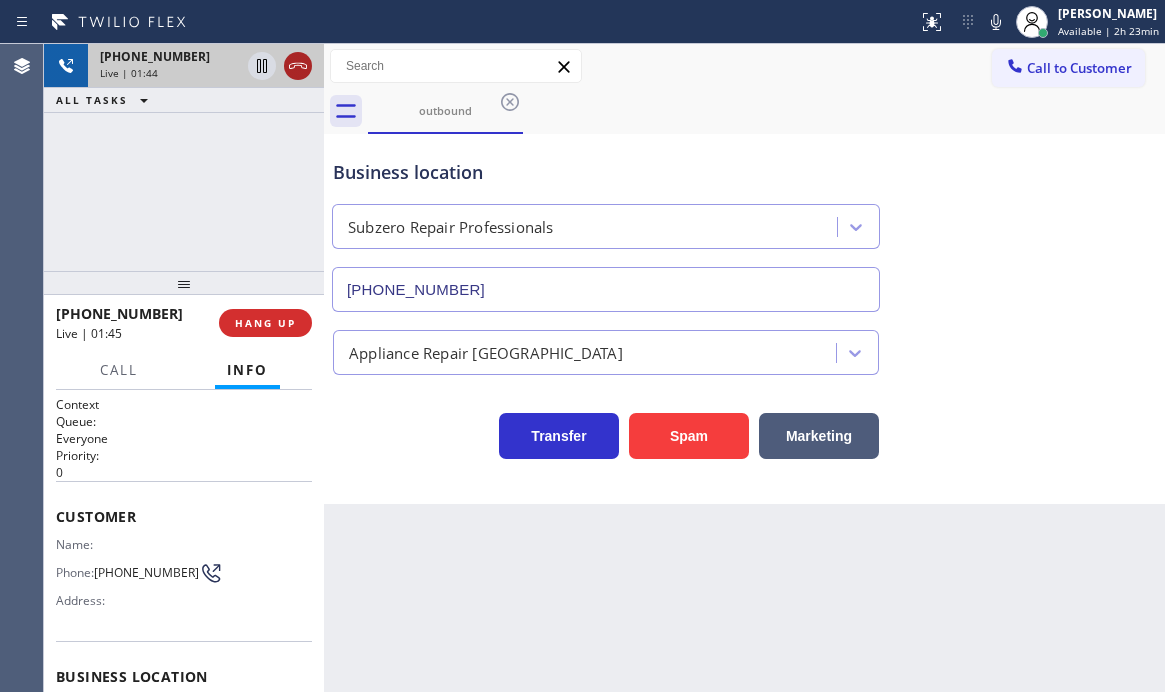 click 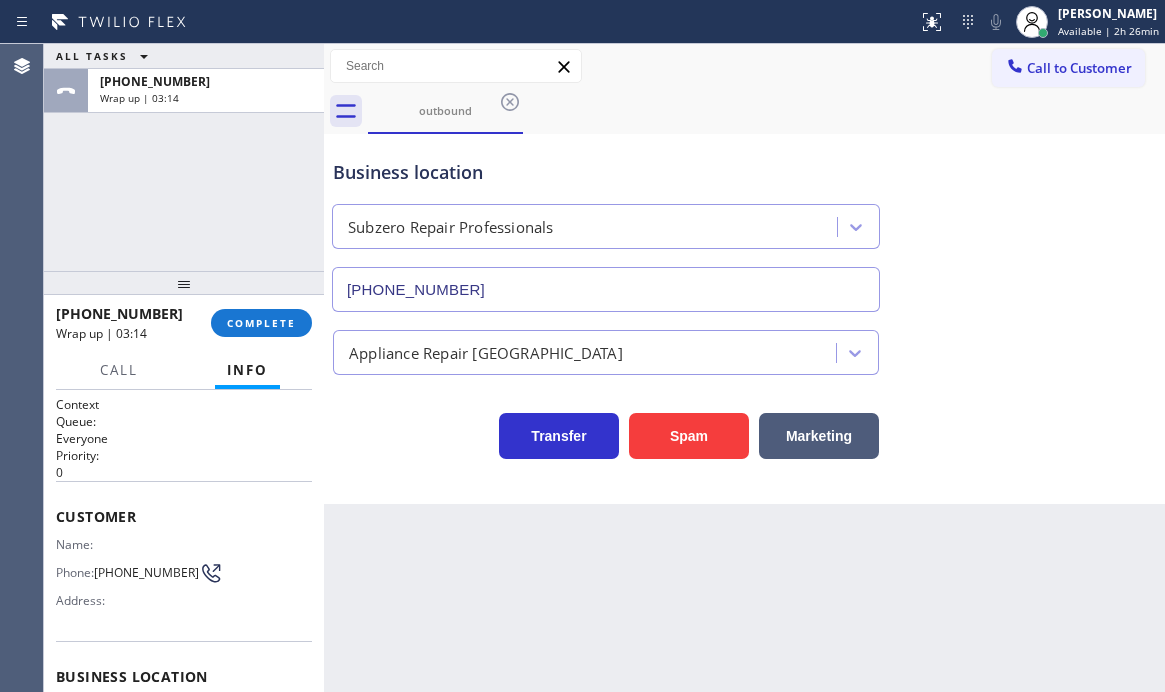 drag, startPoint x: 282, startPoint y: 323, endPoint x: 276, endPoint y: 348, distance: 25.70992 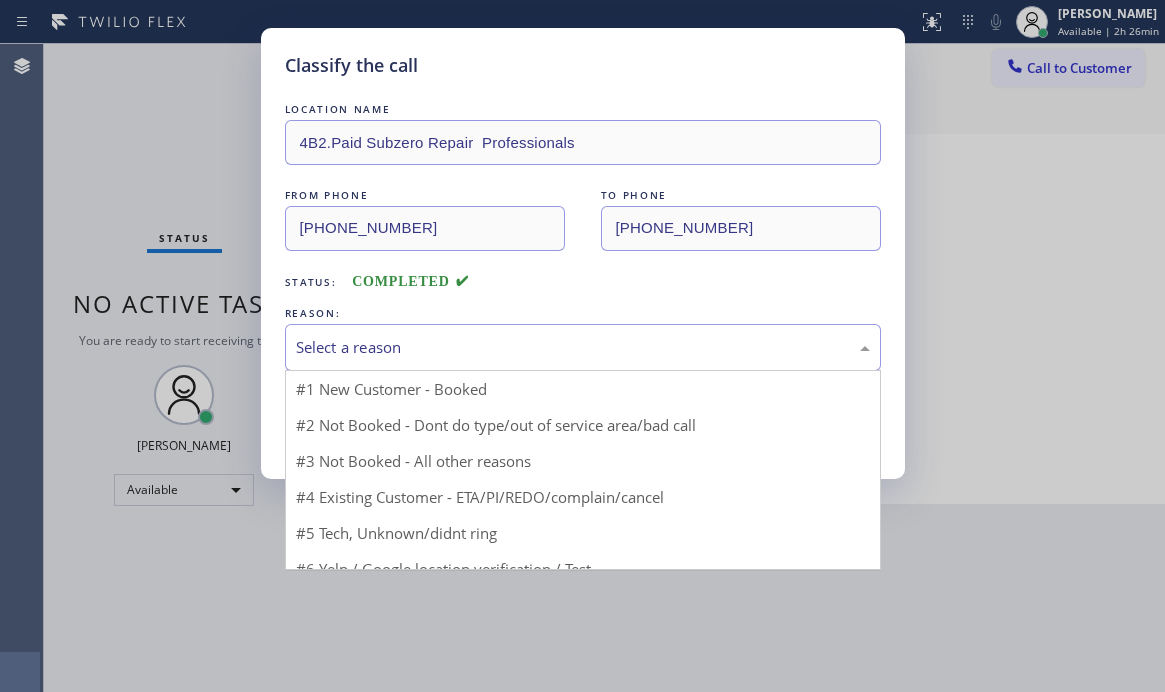 click on "Select a reason" at bounding box center (583, 347) 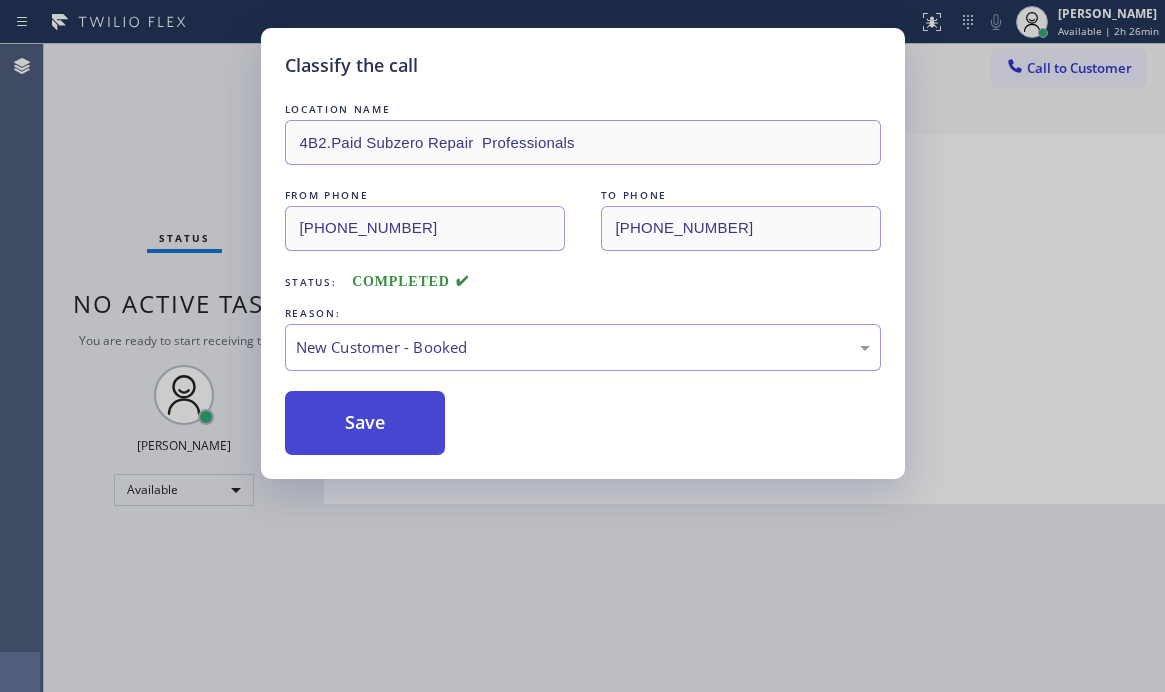 click on "Save" at bounding box center [365, 423] 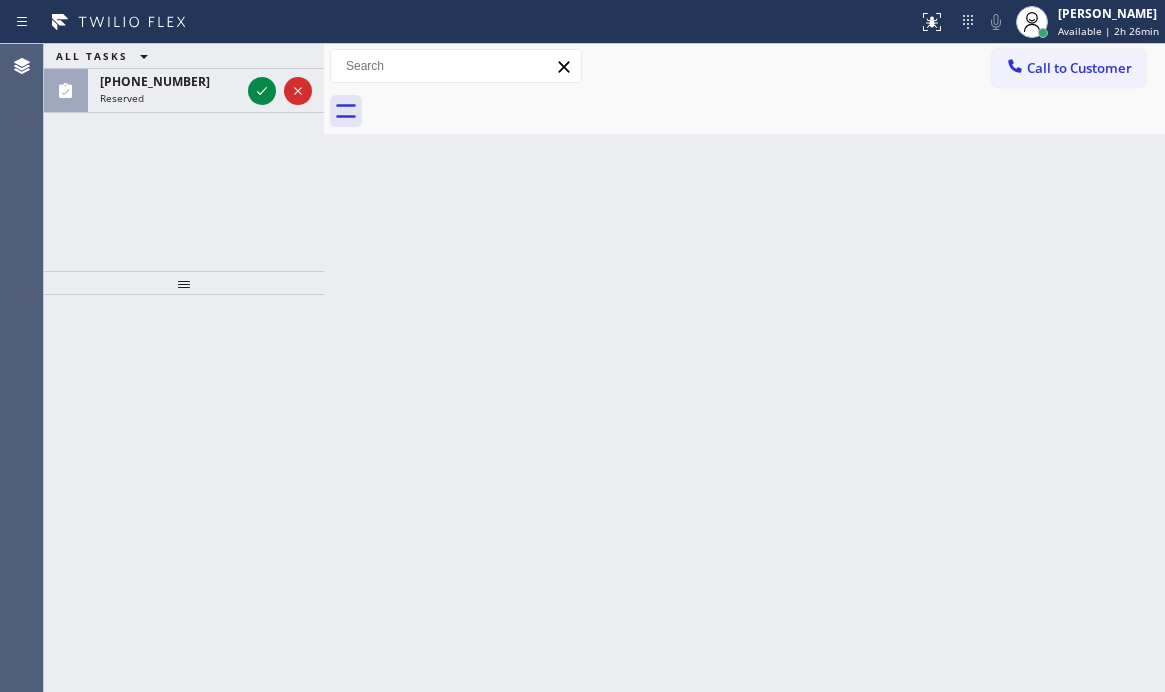 drag, startPoint x: 267, startPoint y: 95, endPoint x: 365, endPoint y: 169, distance: 122.80065 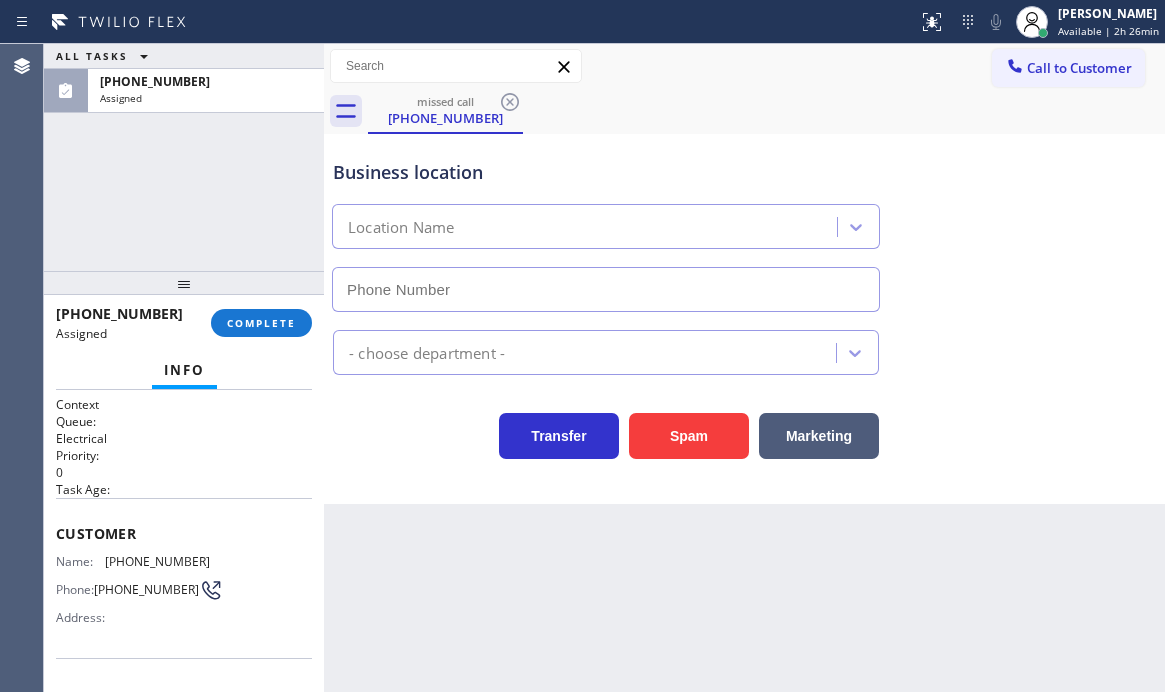 type on "[PHONE_NUMBER]" 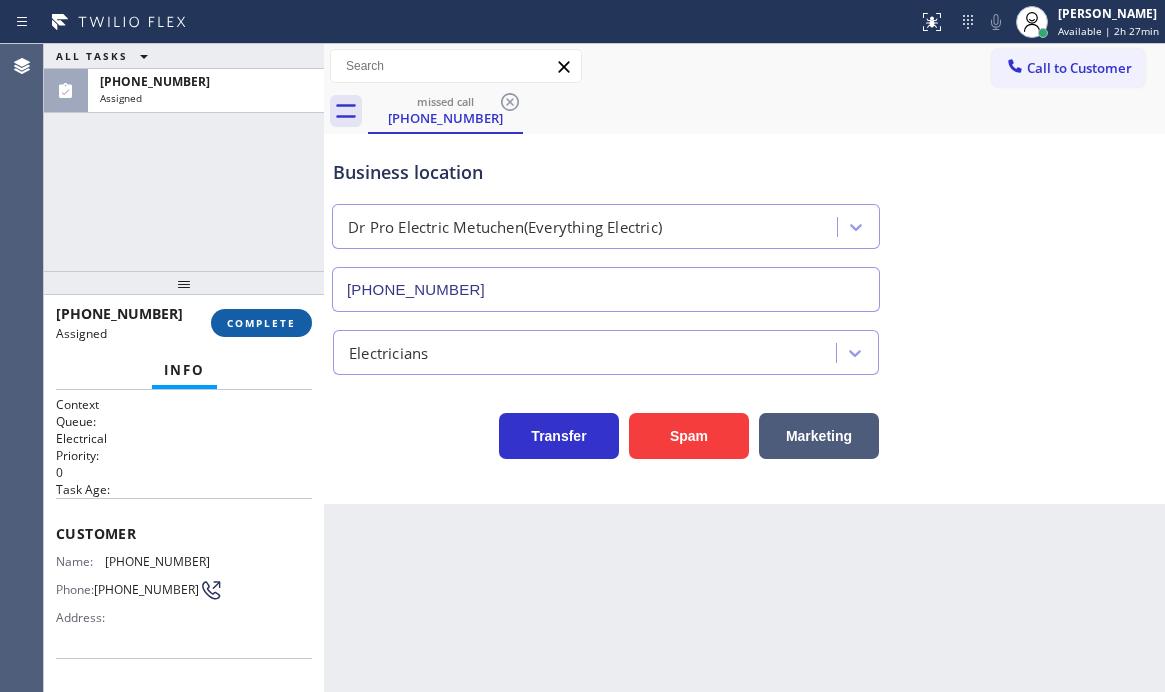 click on "COMPLETE" at bounding box center (261, 323) 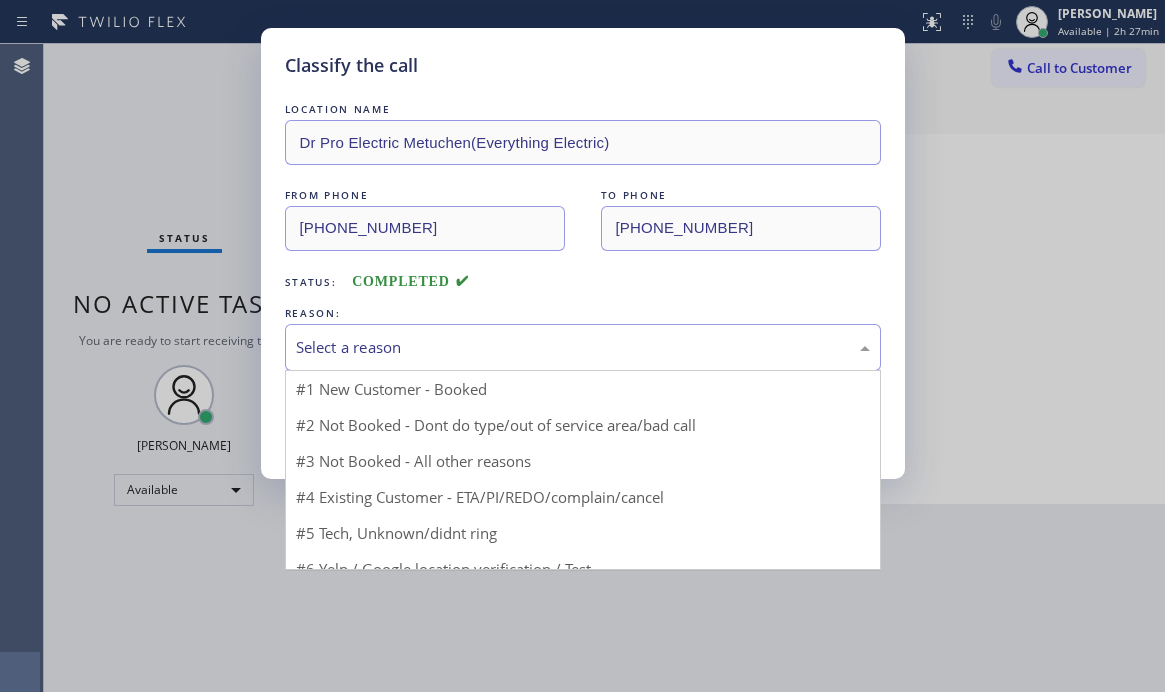 click on "Select a reason" at bounding box center [583, 347] 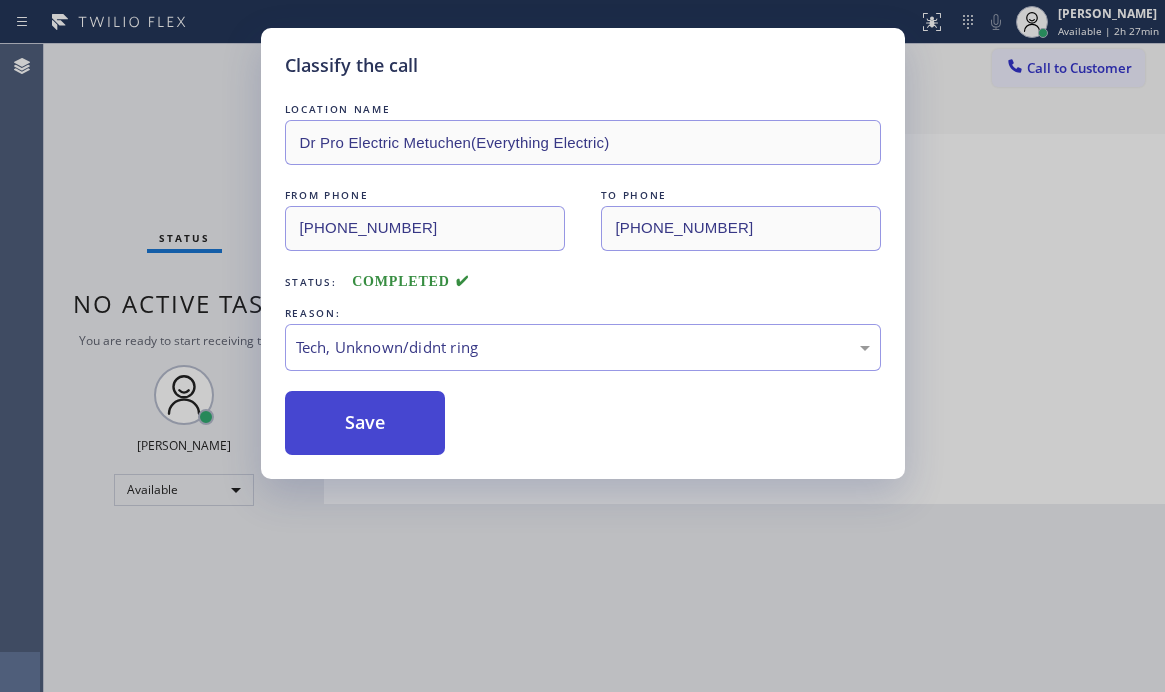 drag, startPoint x: 344, startPoint y: 493, endPoint x: 362, endPoint y: 444, distance: 52.201534 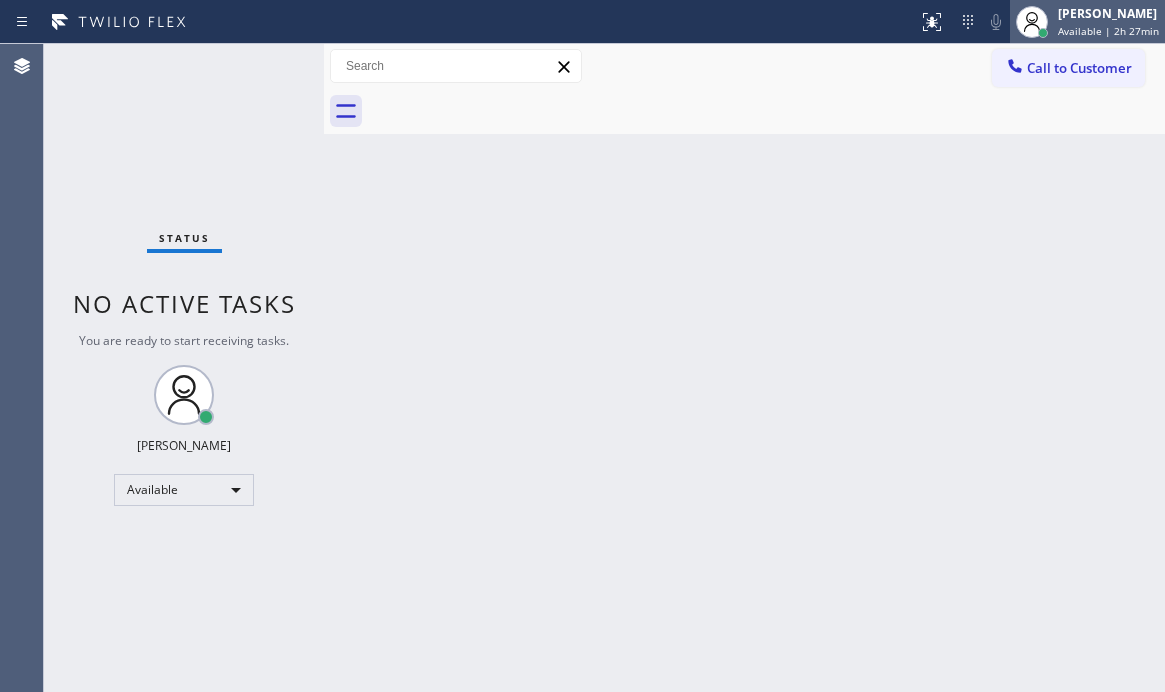 click on "Available | 2h 27min" at bounding box center (1108, 31) 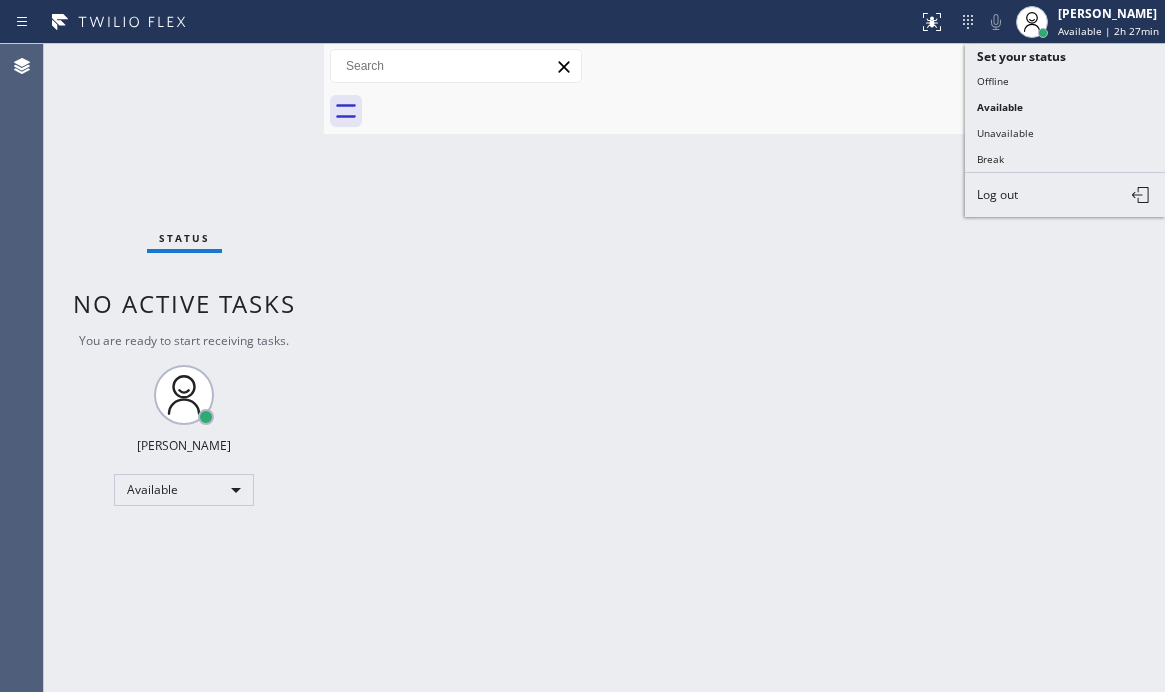 drag, startPoint x: 989, startPoint y: 154, endPoint x: 1115, endPoint y: 154, distance: 126 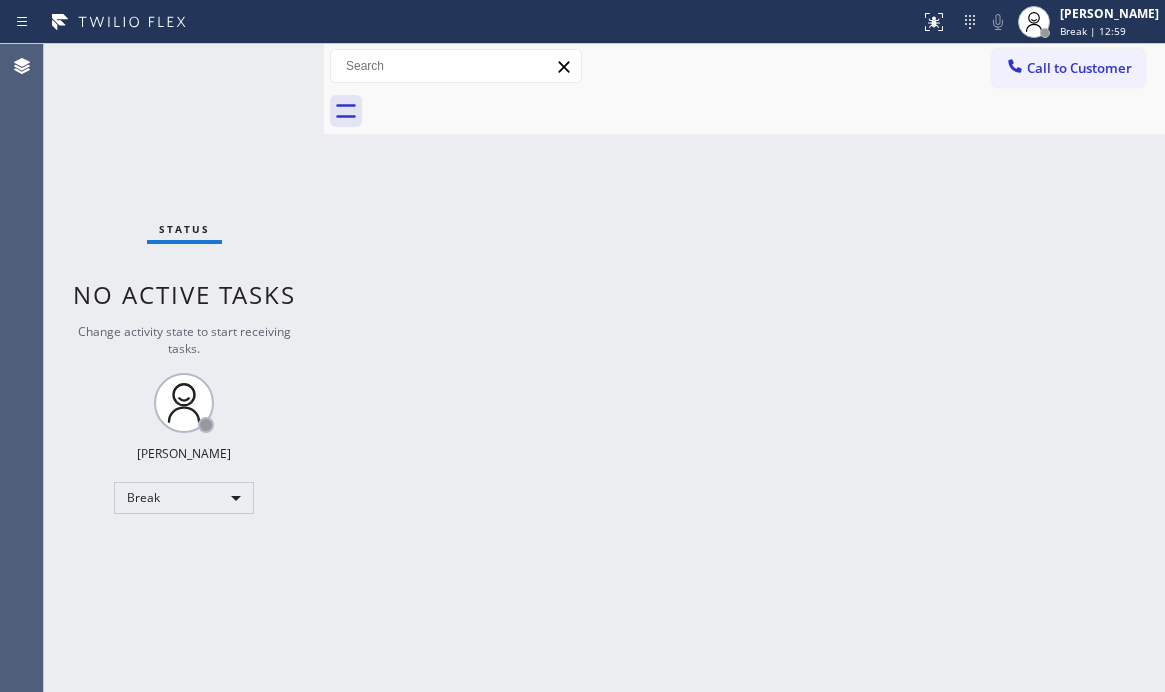 click on "Back to Dashboard Change Sender ID Customers Technicians Select a contact Outbound call Technician Search Technician Your caller id phone number Your caller id phone number Call Technician info Name   Phone none Address none Change Sender ID HVAC [PHONE_NUMBER] 5 Star Appliance [PHONE_NUMBER] Appliance Repair [PHONE_NUMBER] Plumbing [PHONE_NUMBER] Air Duct Cleaning [PHONE_NUMBER]  Electricians [PHONE_NUMBER] Cancel Change Check personal SMS Reset Change No tabs Call to Customer Outbound call Location Subzero Repair  Professionals Your caller id phone number [PHONE_NUMBER] Customer number Call Outbound call Technician Search Technician Your caller id phone number Your caller id phone number Call" at bounding box center [744, 368] 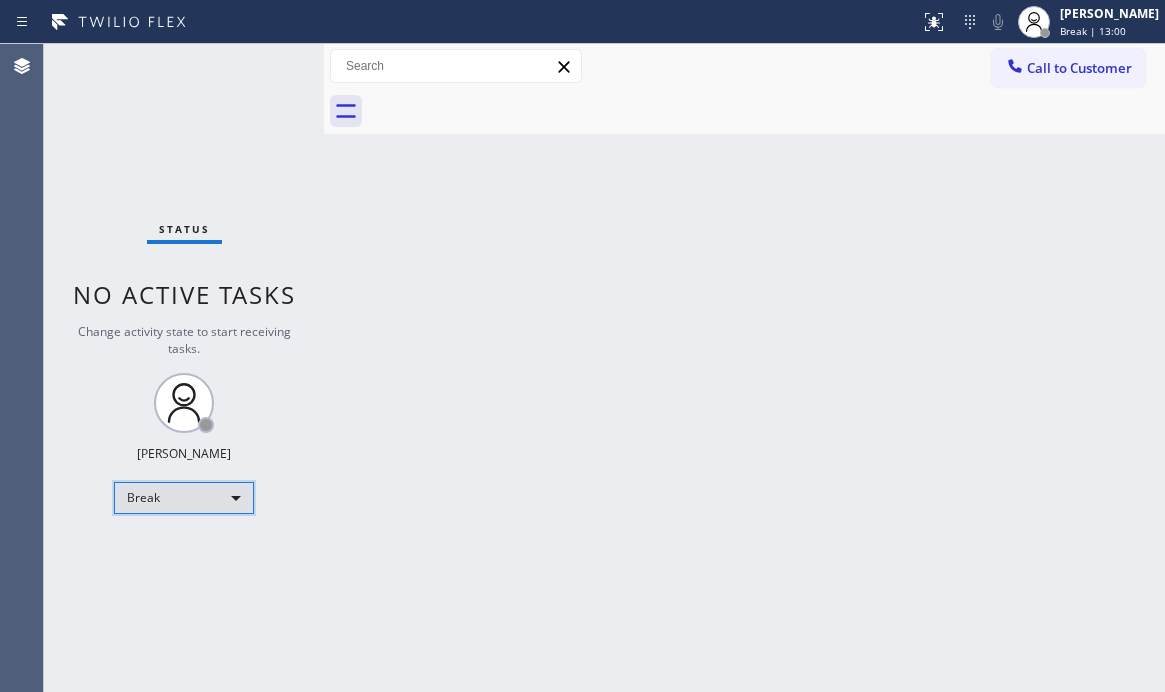 click on "Break" at bounding box center (184, 498) 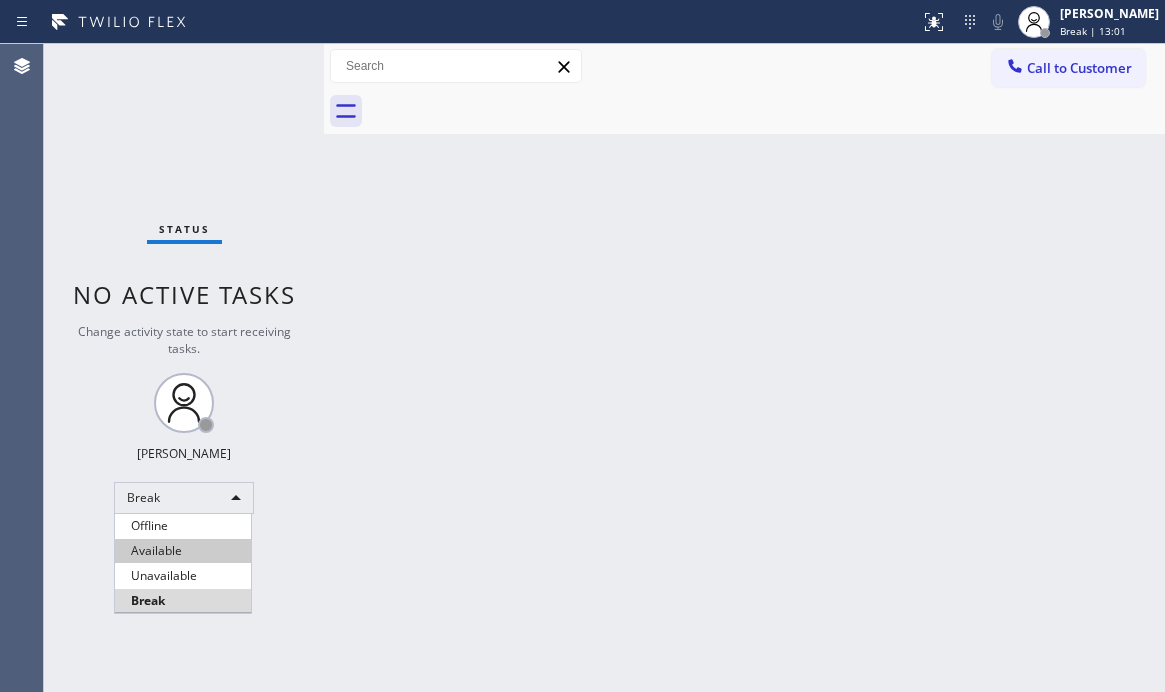 click on "Available" at bounding box center [183, 551] 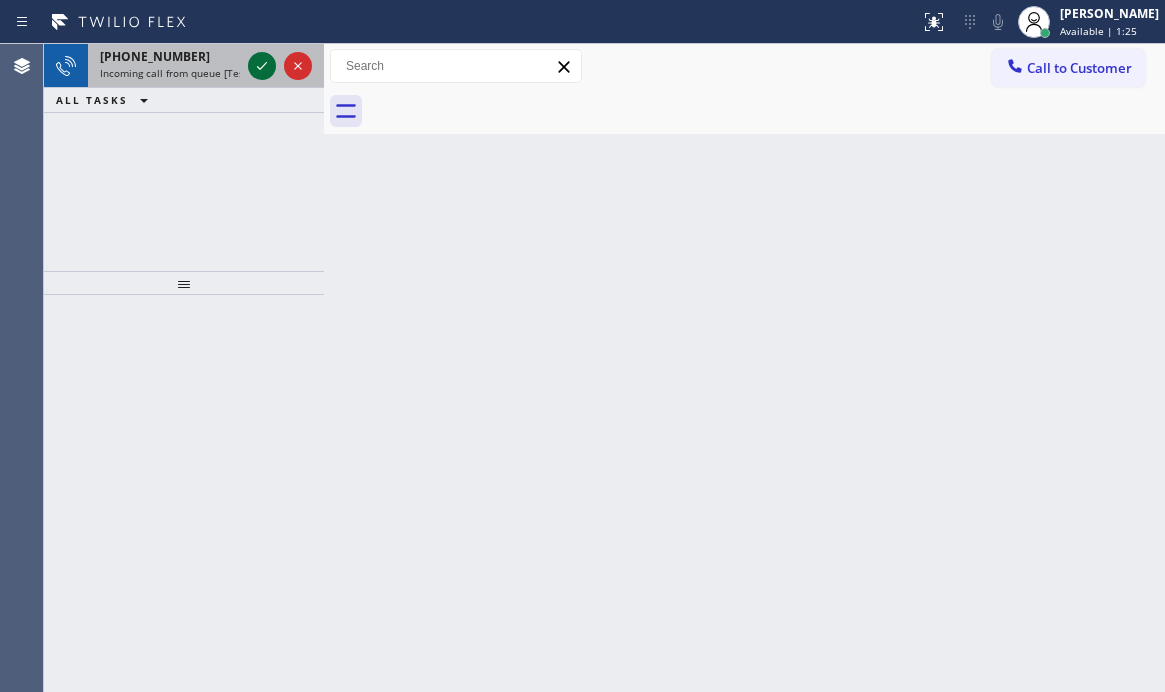 click 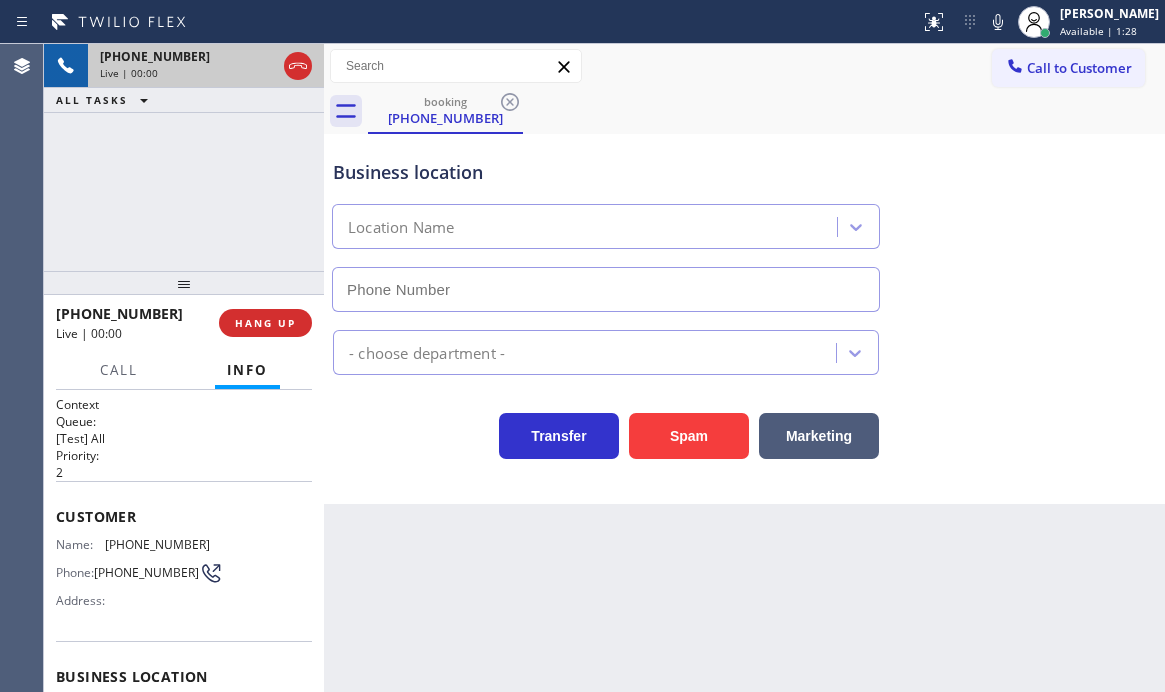 type on "[PHONE_NUMBER]" 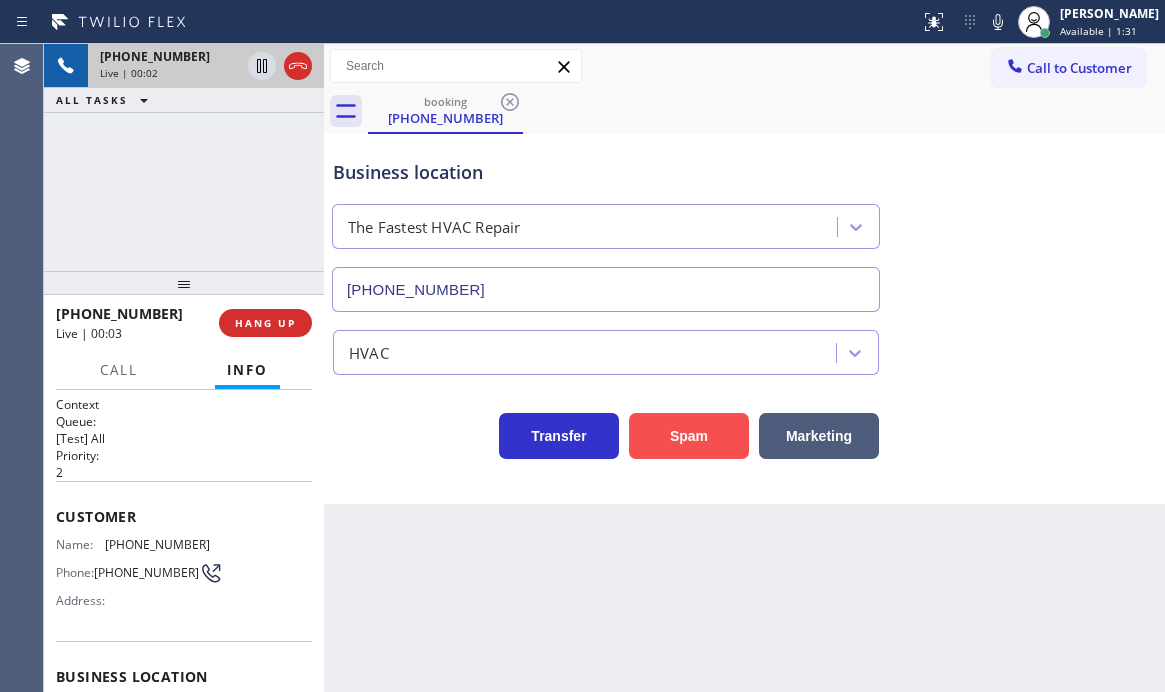 click on "Spam" at bounding box center (689, 436) 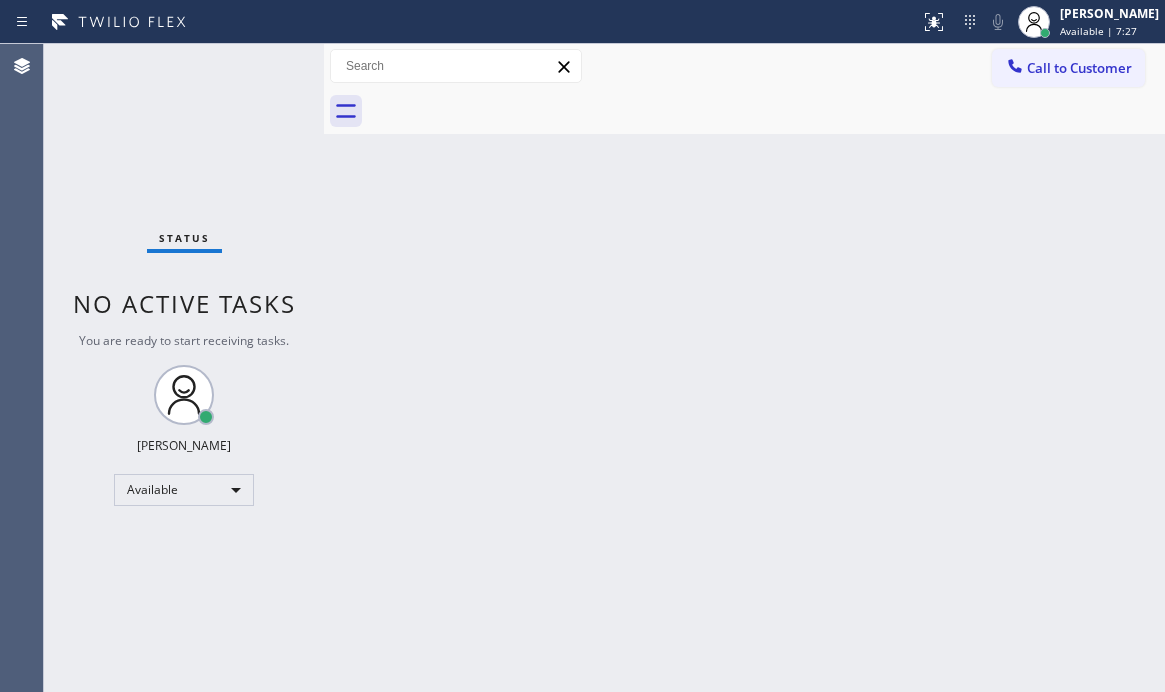 click on "Status   No active tasks     You are ready to start receiving tasks.   [PERSON_NAME] Available" at bounding box center (184, 368) 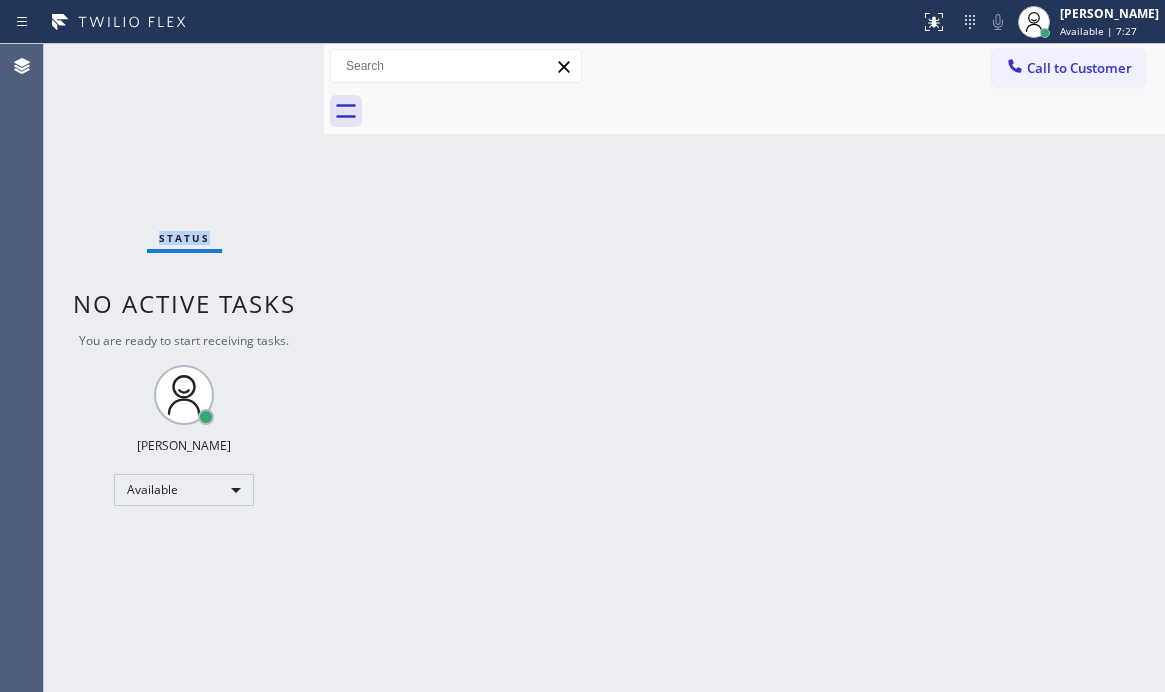 click on "Status   No active tasks     You are ready to start receiving tasks.   [PERSON_NAME] Available" at bounding box center [184, 368] 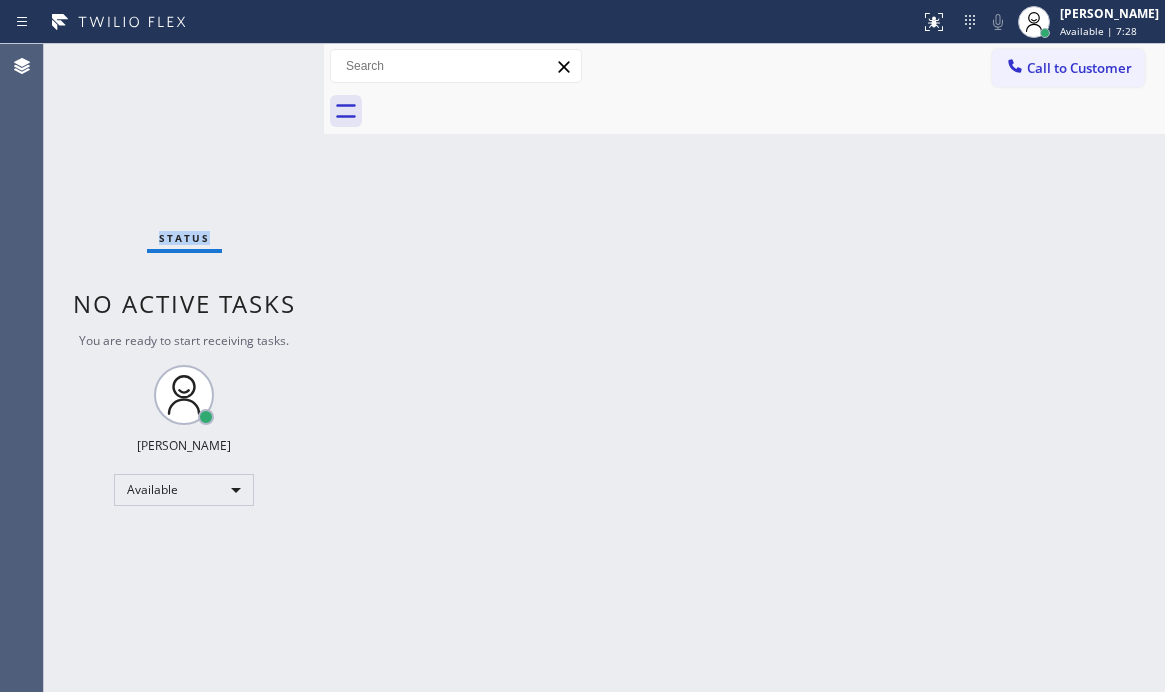 click on "Status   No active tasks     You are ready to start receiving tasks.   [PERSON_NAME] Available" at bounding box center [184, 368] 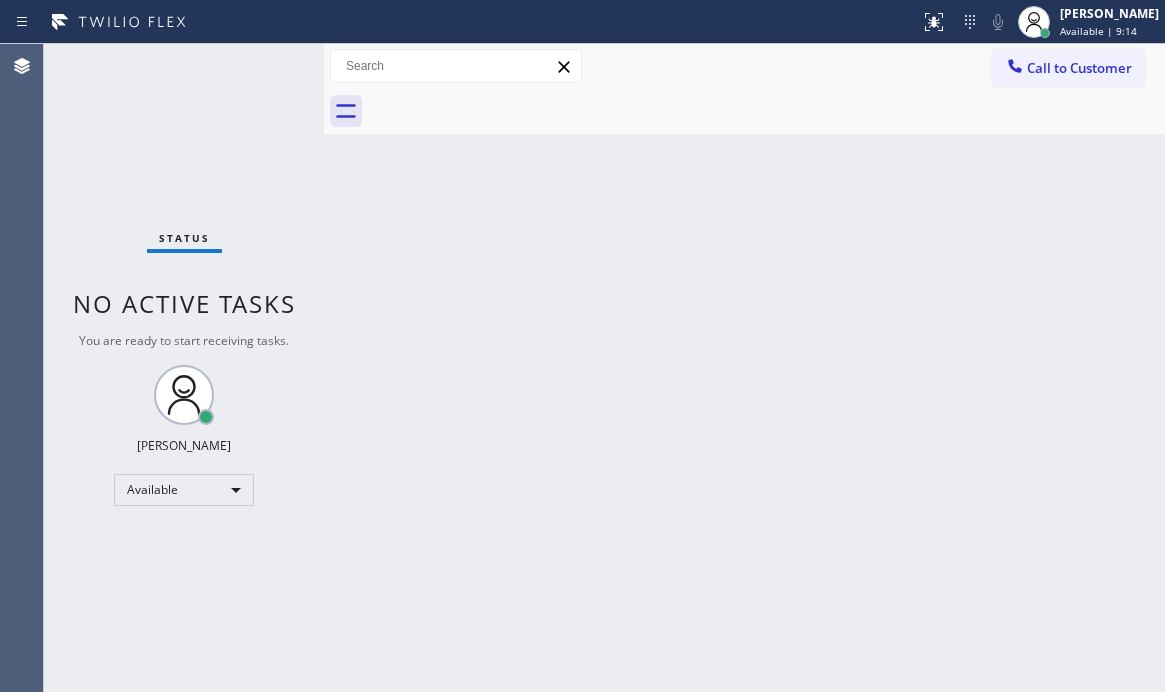 click on "Status   No active tasks     You are ready to start receiving tasks.   [PERSON_NAME] Available" at bounding box center [184, 368] 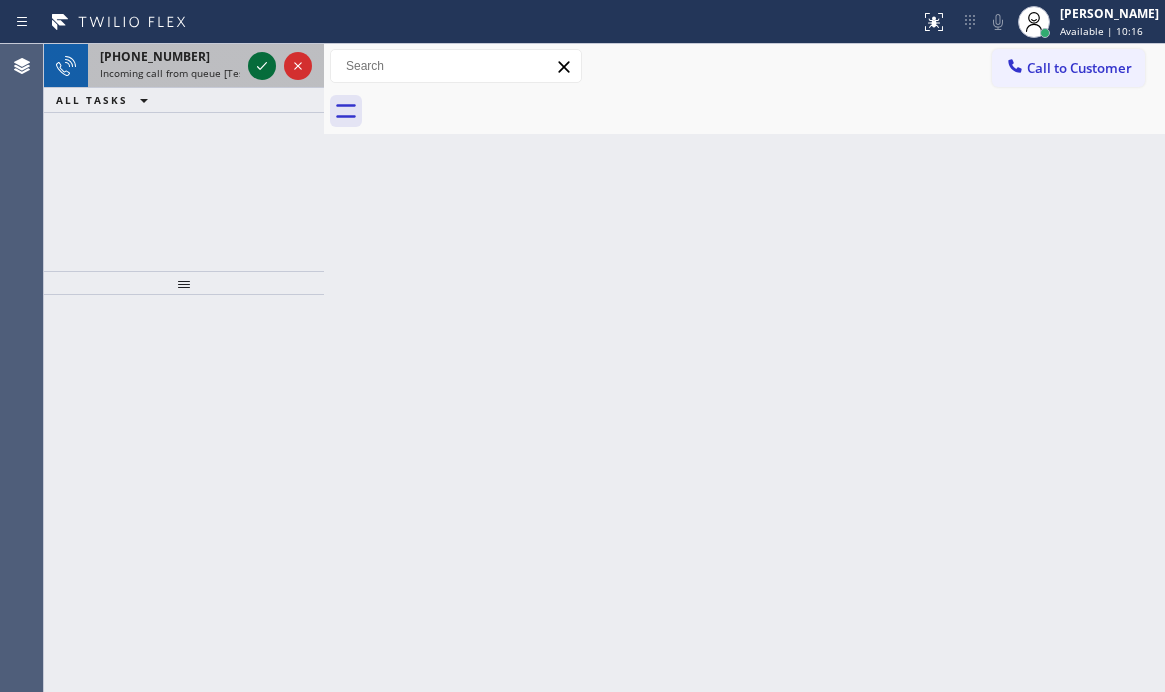 click 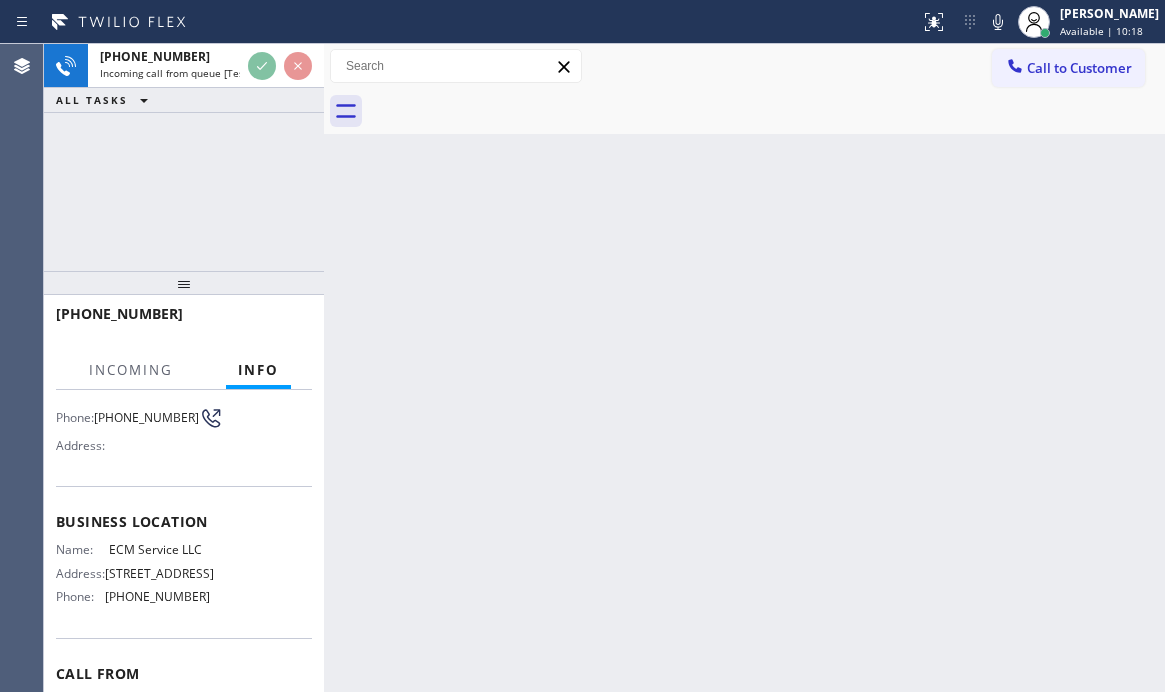 scroll, scrollTop: 200, scrollLeft: 0, axis: vertical 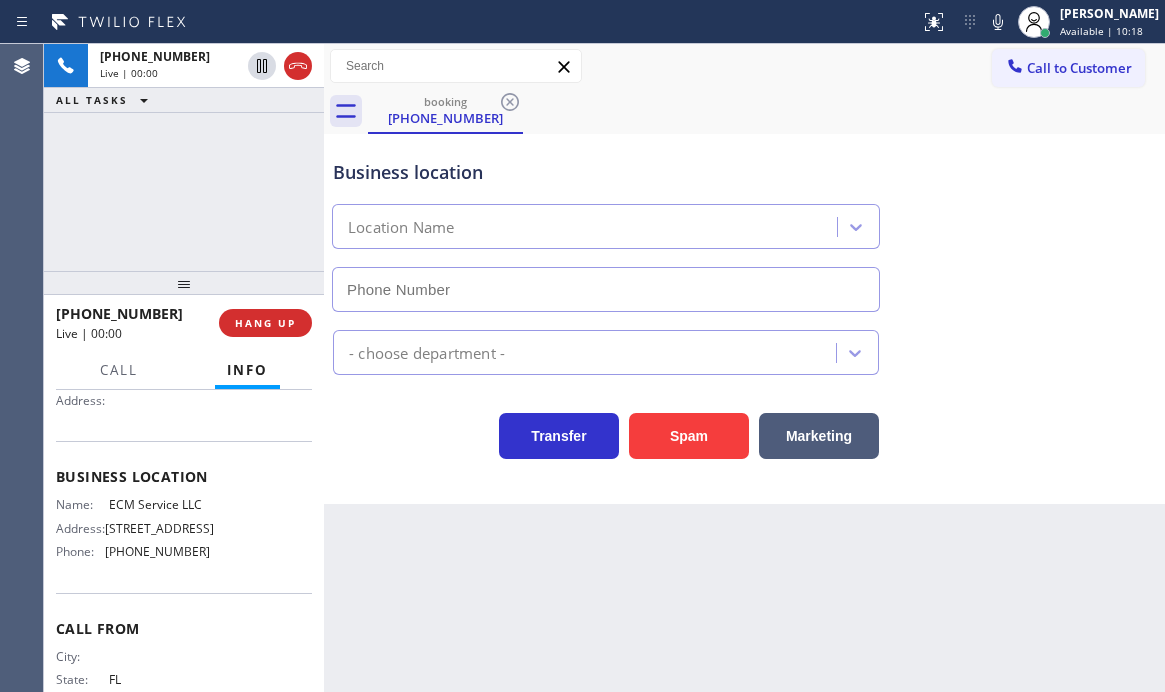 type on "[PHONE_NUMBER]" 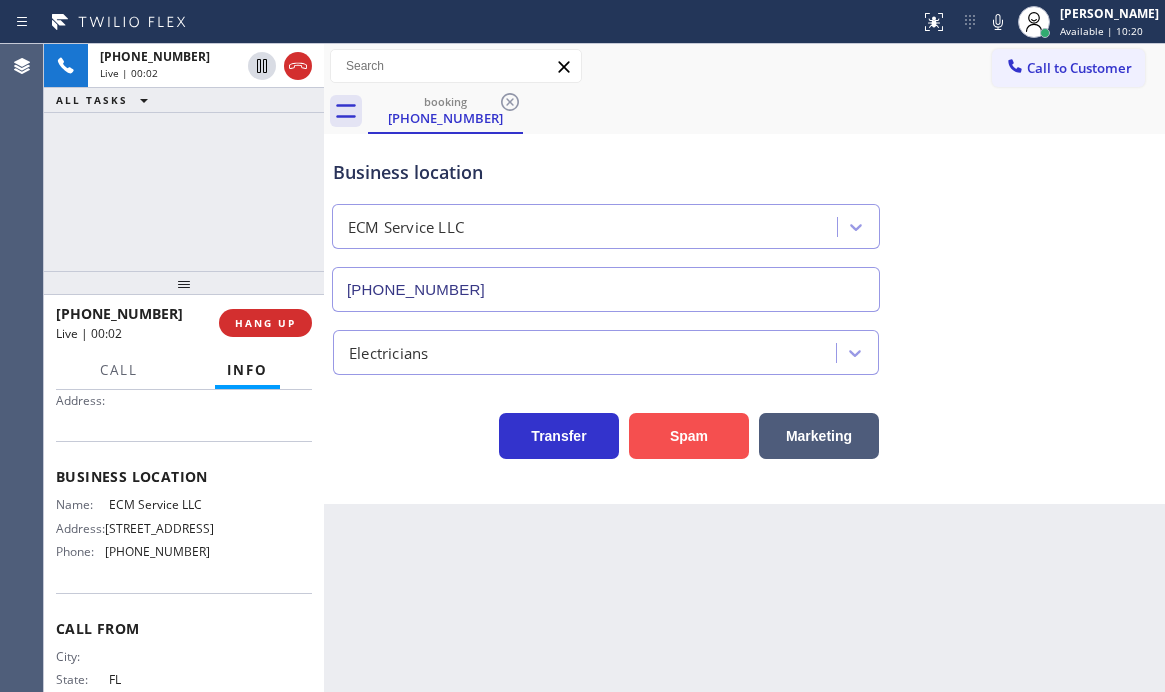 click on "Spam" at bounding box center (689, 436) 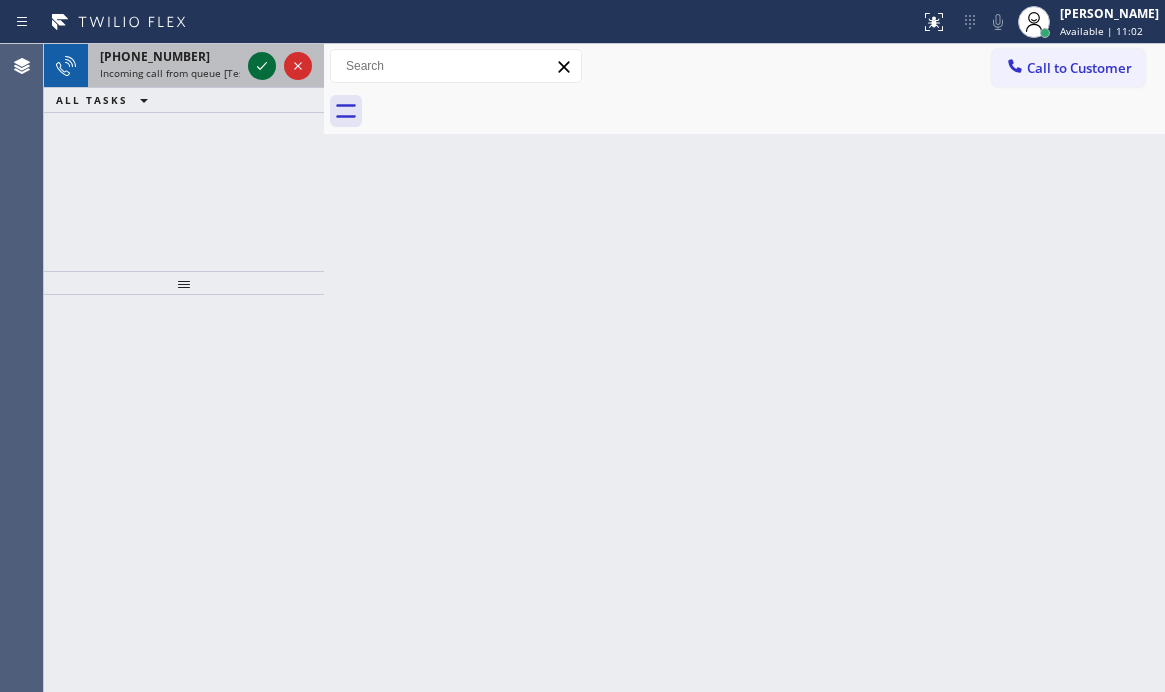 click 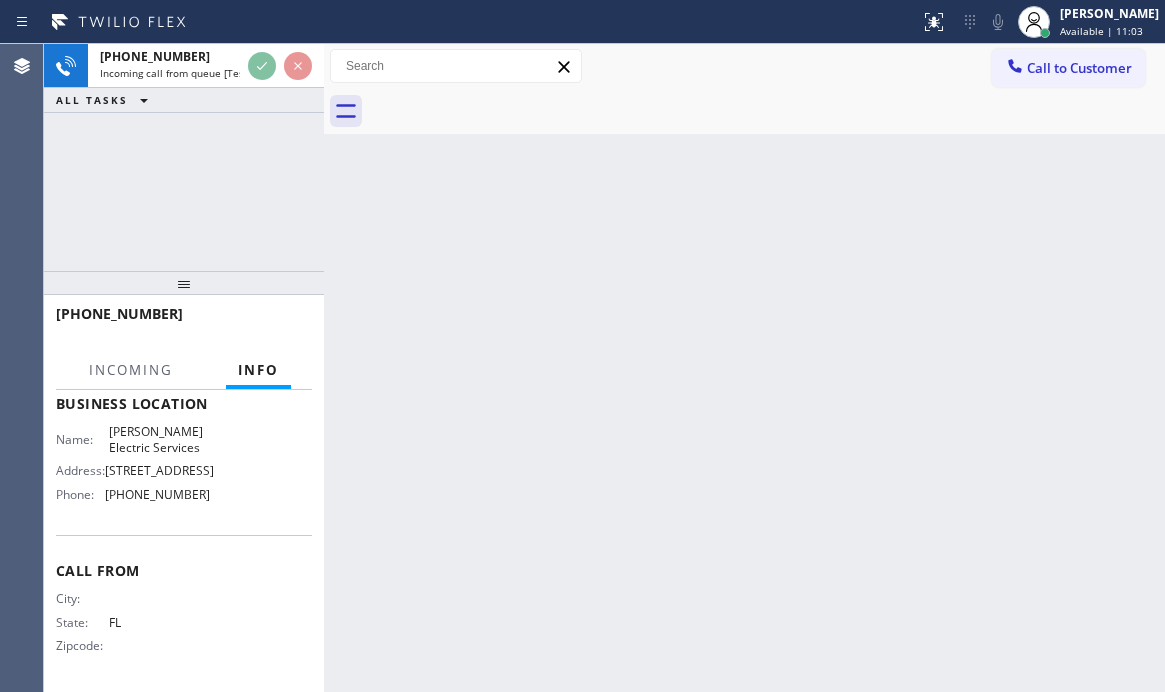 scroll, scrollTop: 300, scrollLeft: 0, axis: vertical 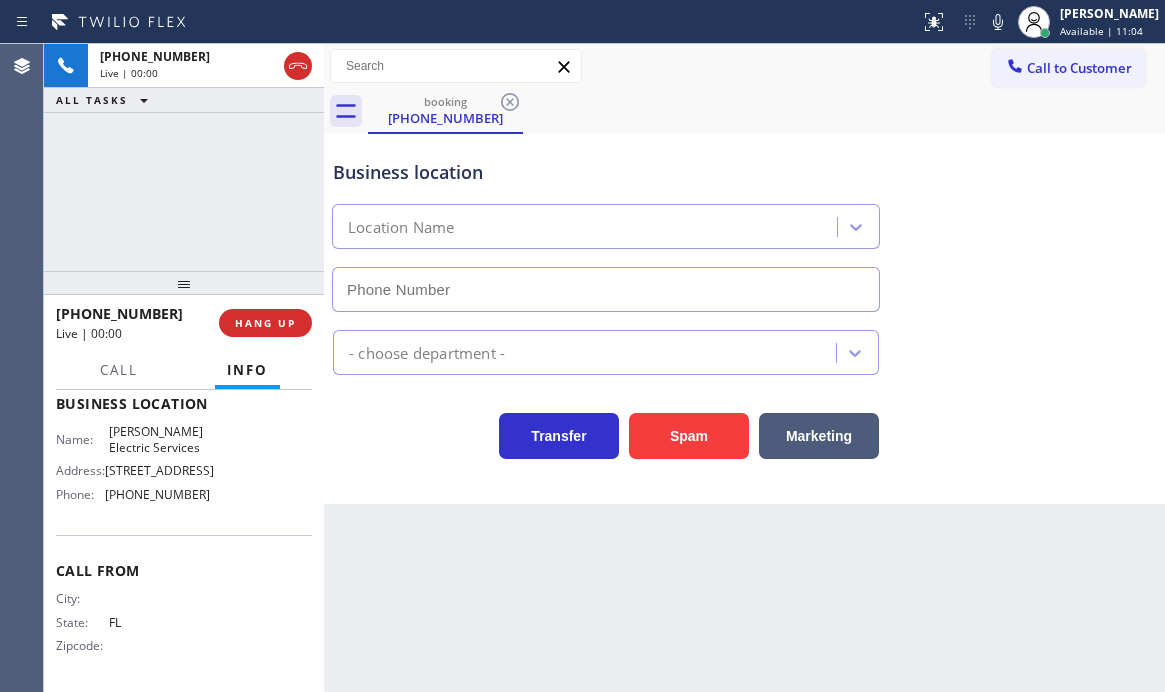 type on "[PHONE_NUMBER]" 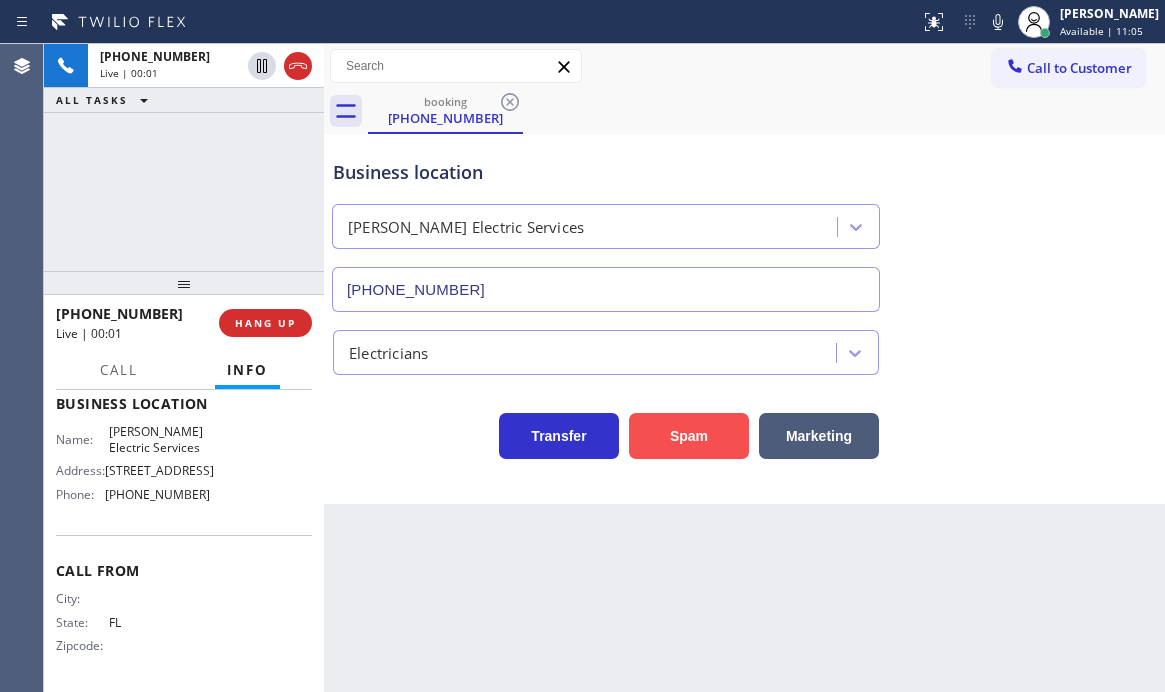 click on "Spam" at bounding box center [689, 436] 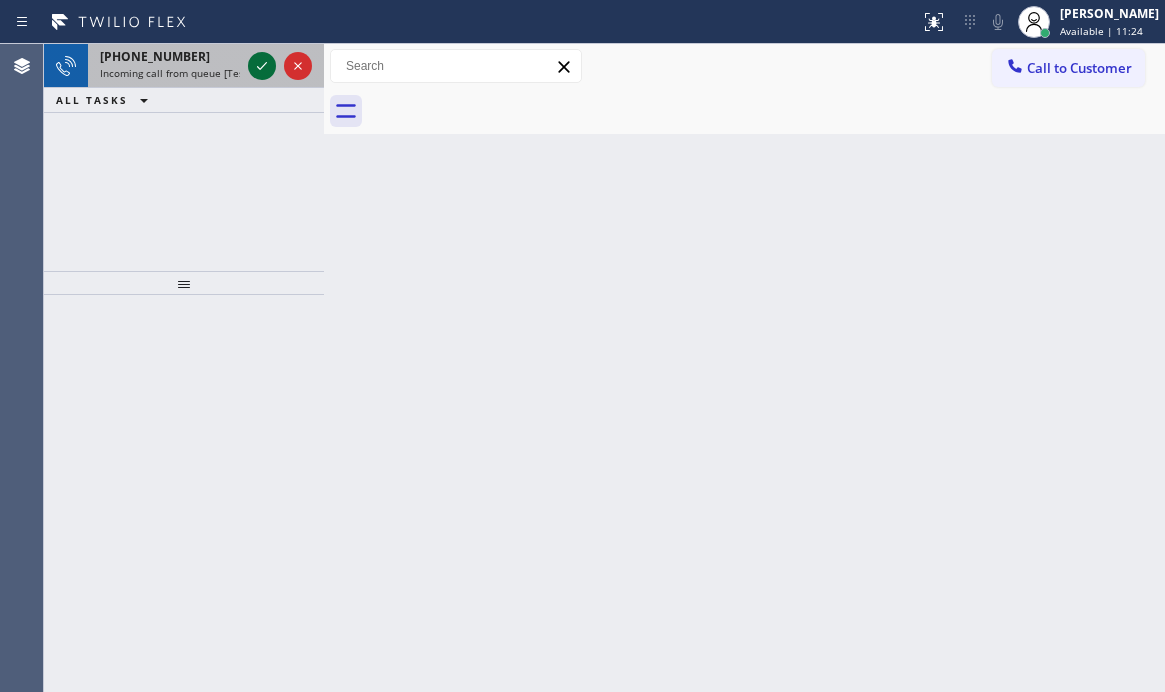 click 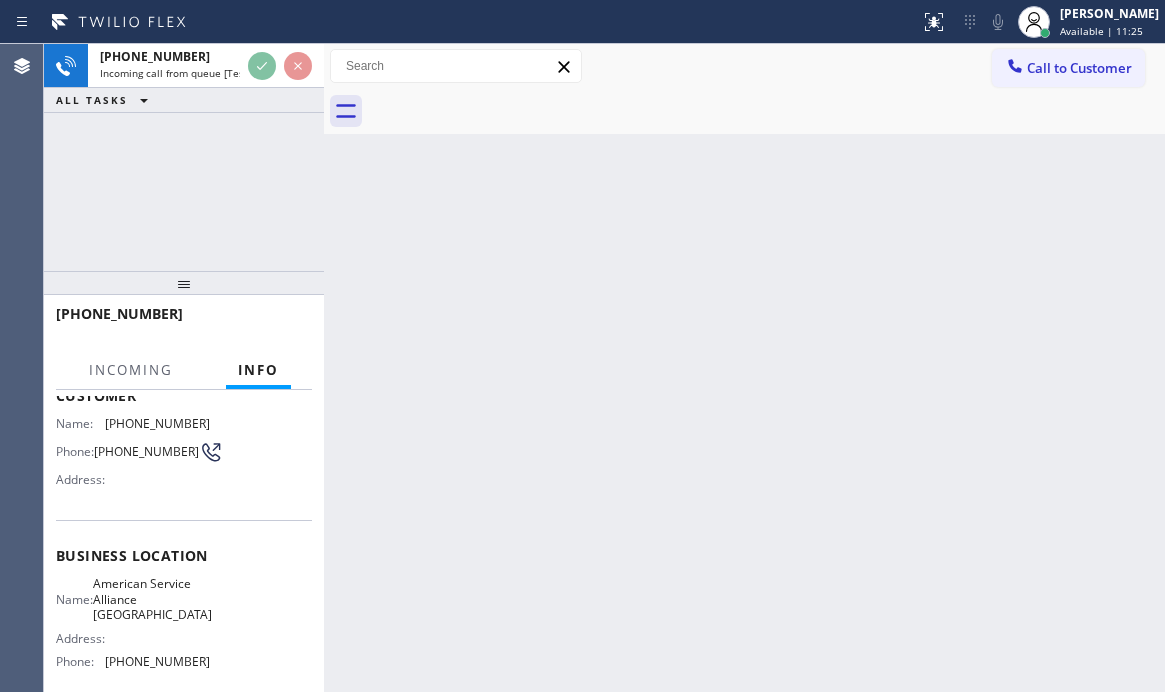 scroll, scrollTop: 296, scrollLeft: 0, axis: vertical 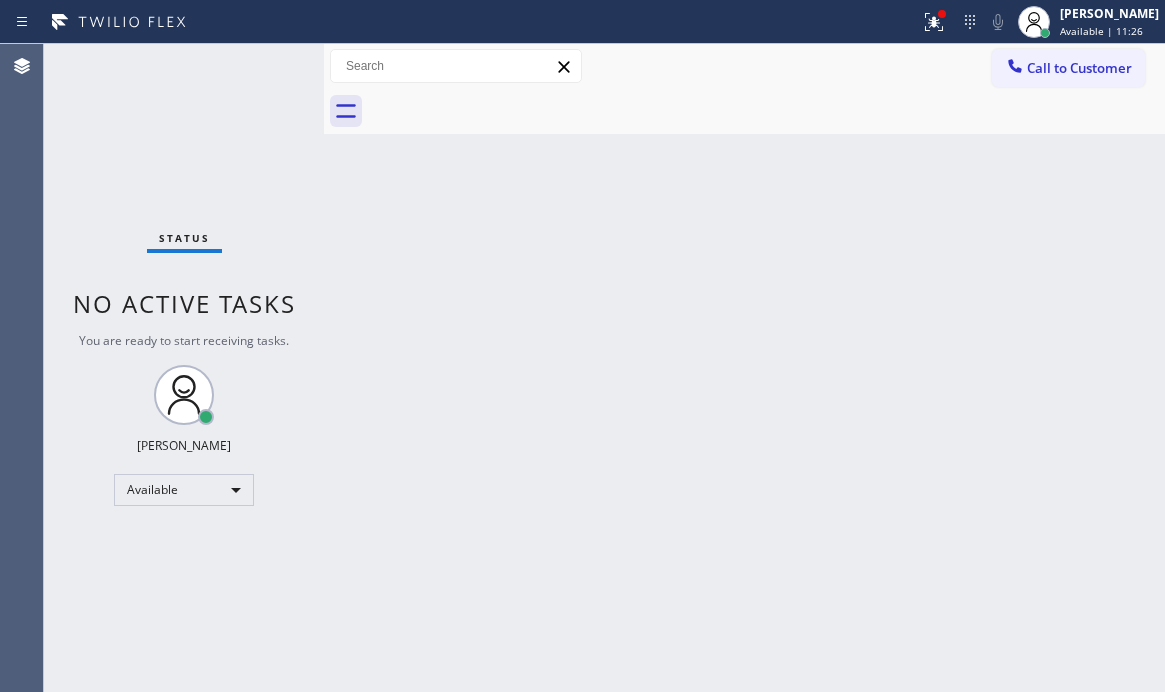 click on "Status   No active tasks     You are ready to start receiving tasks.   [PERSON_NAME] Available" at bounding box center (184, 368) 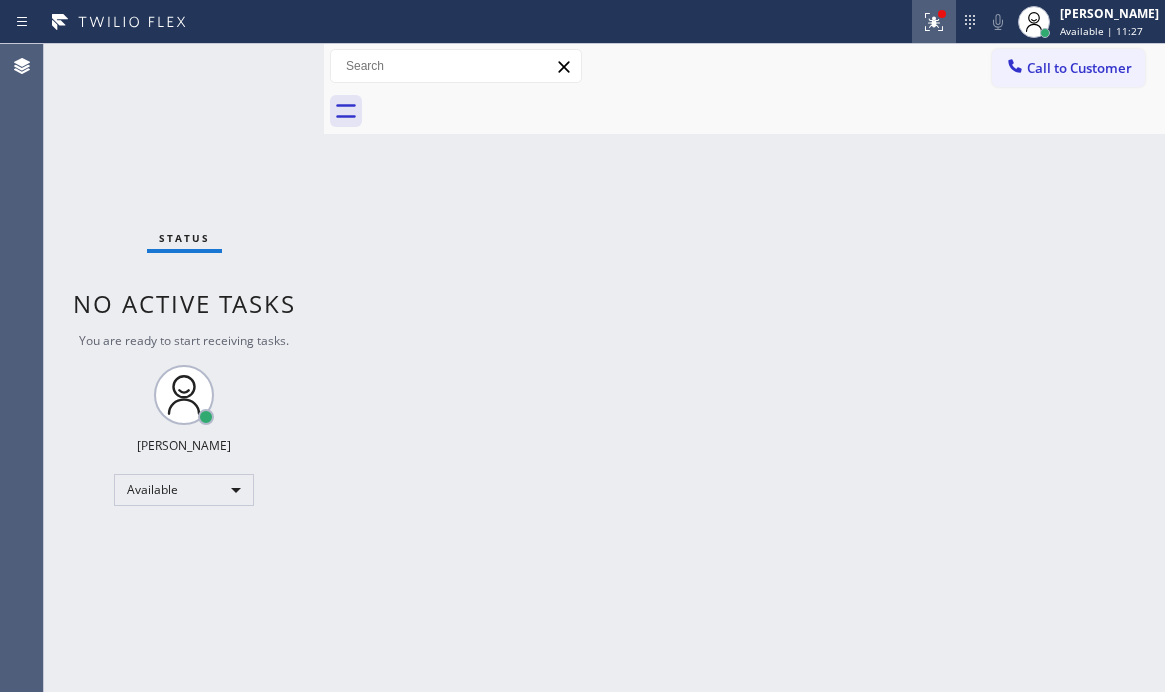 click 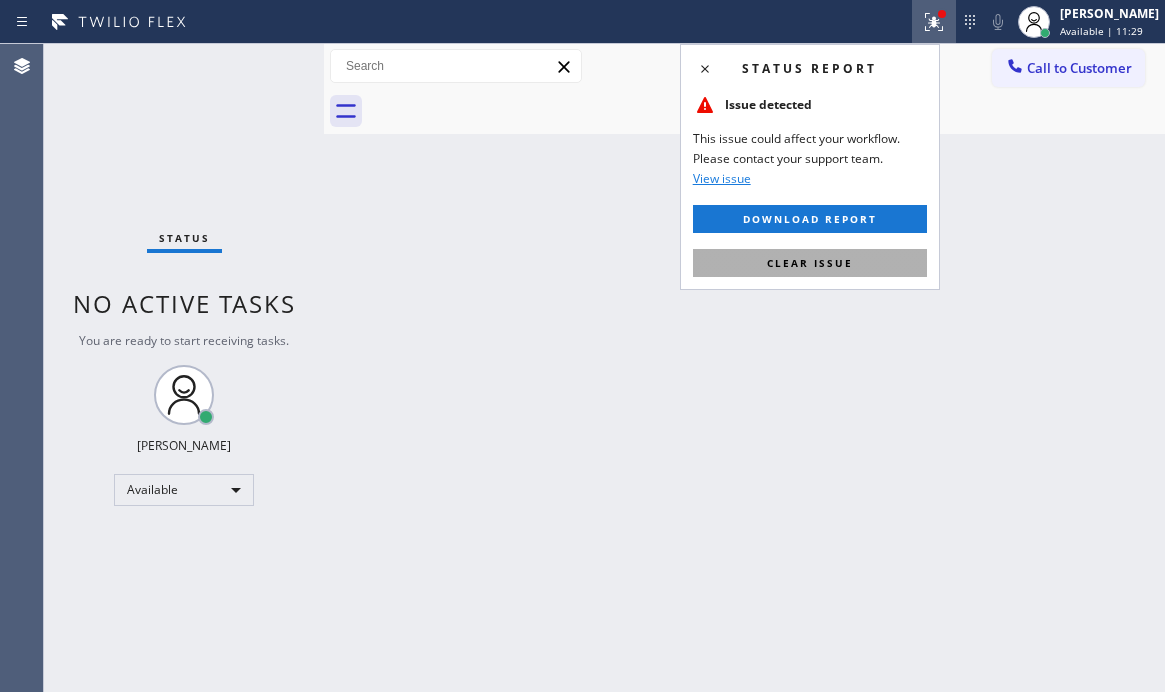 click on "Clear issue" at bounding box center (810, 263) 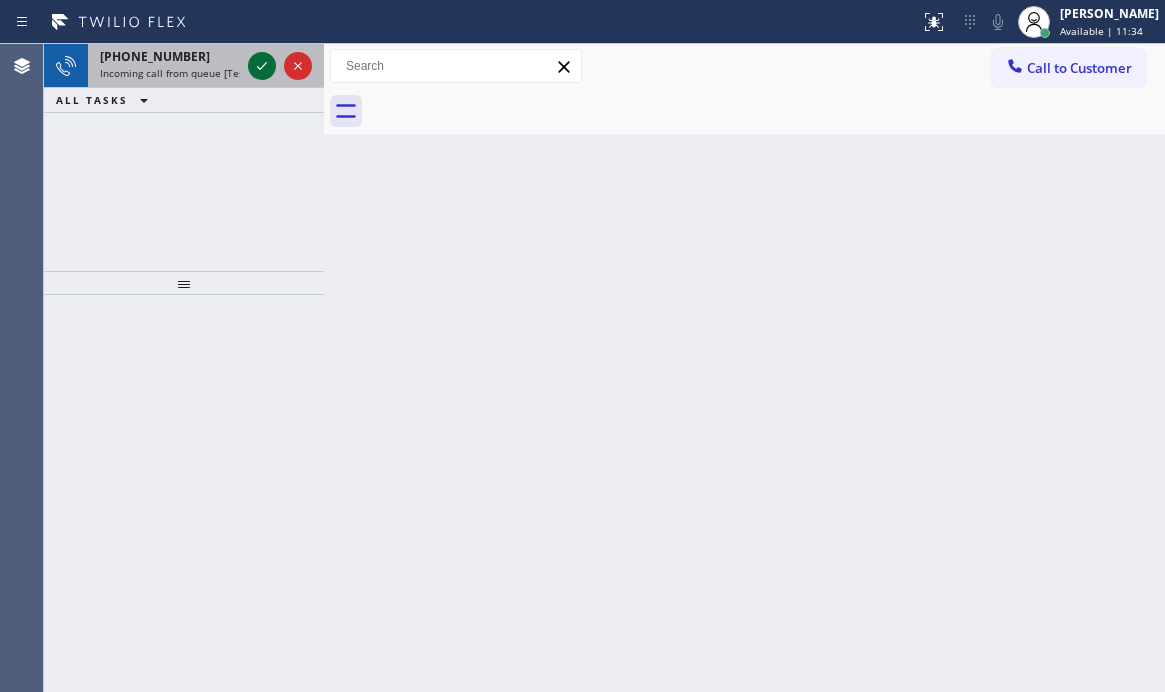 click 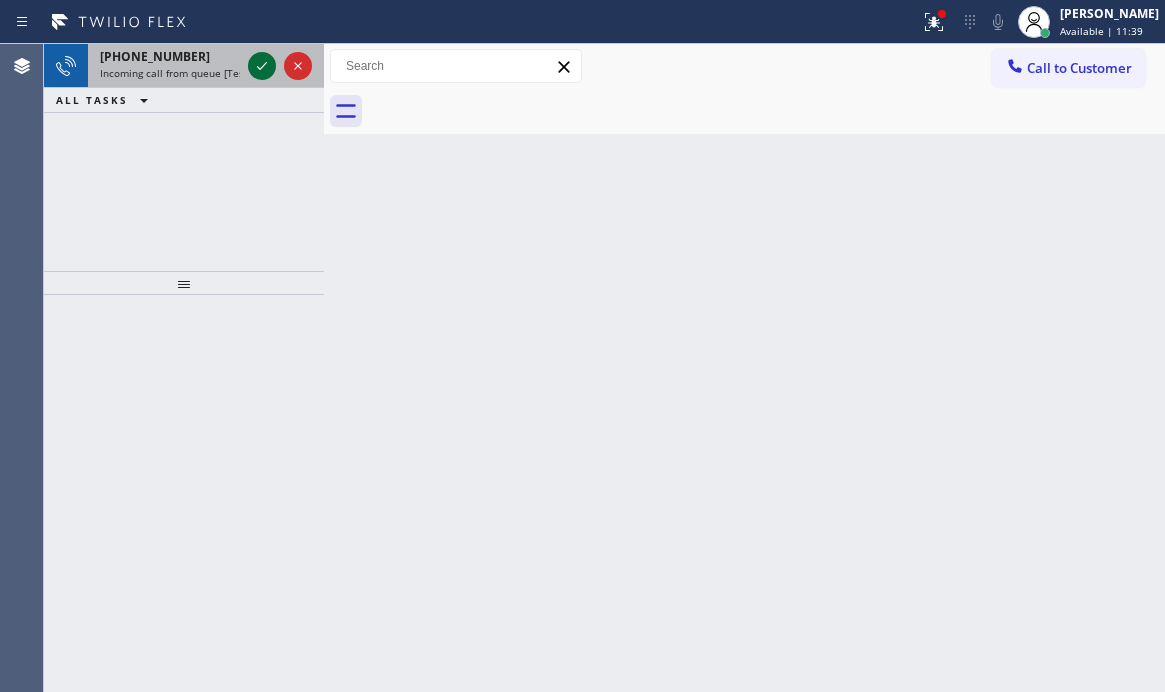 click 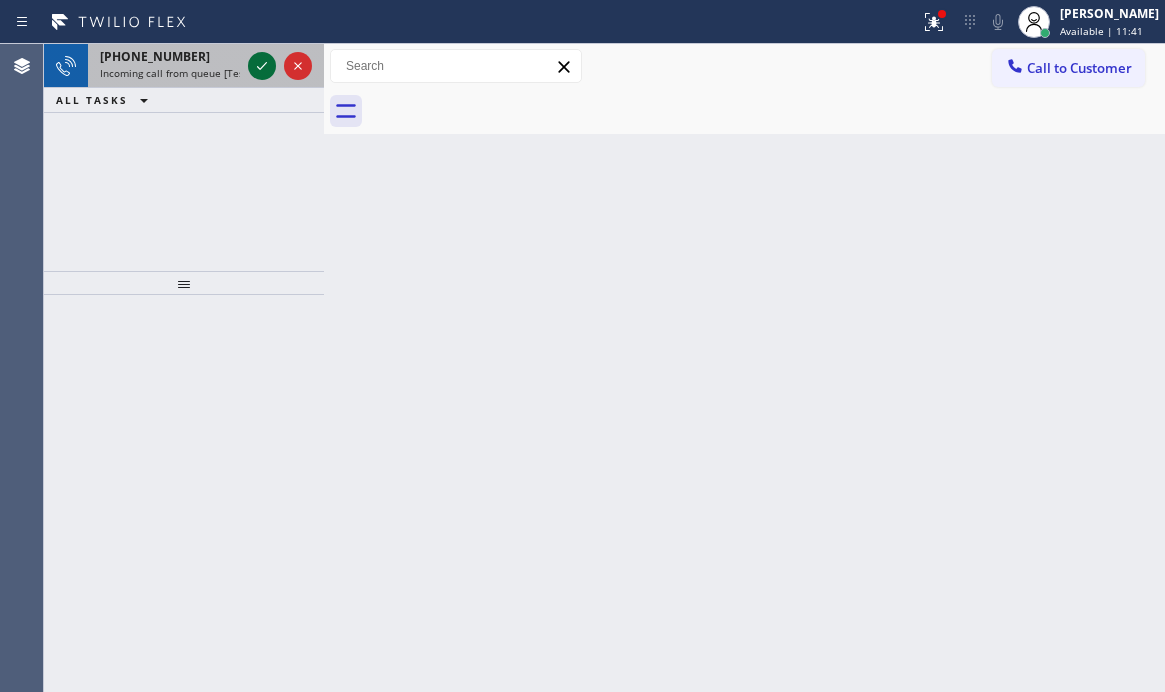 click 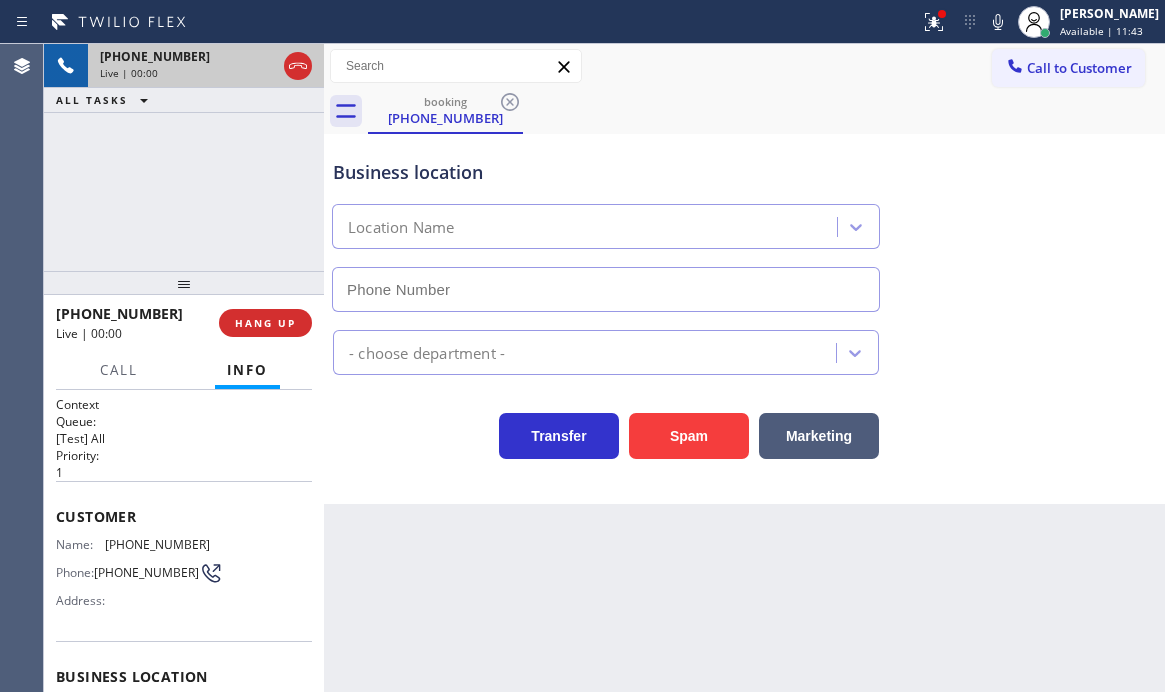 type on "[PHONE_NUMBER]" 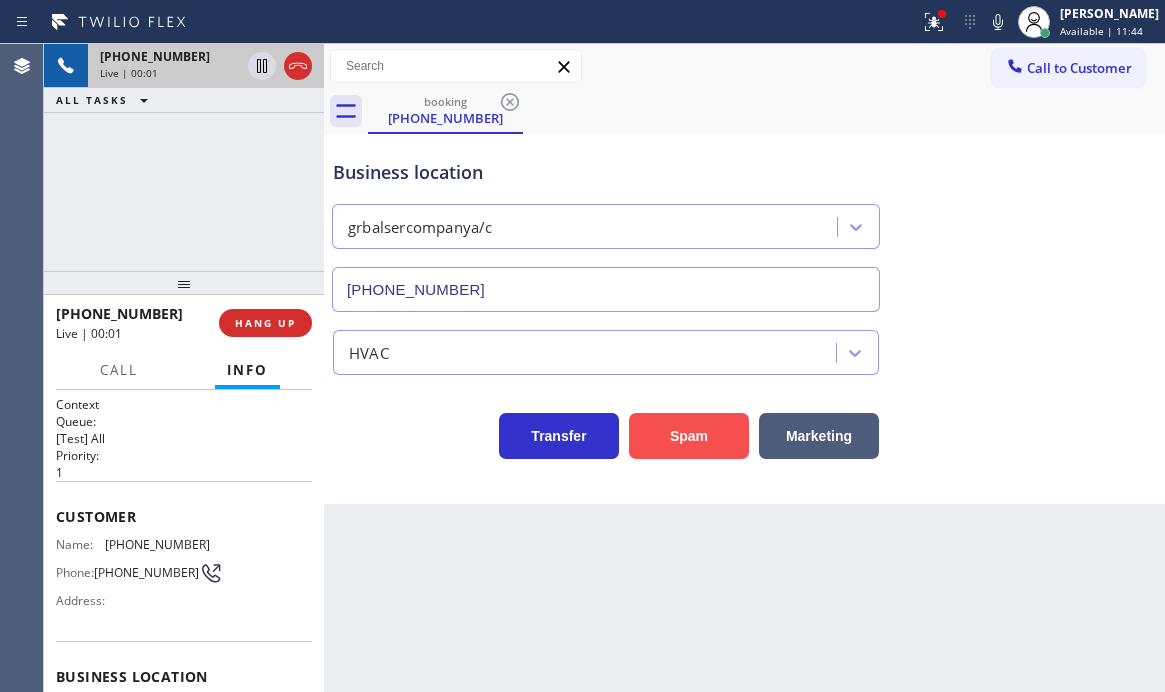 click on "Spam" at bounding box center (689, 436) 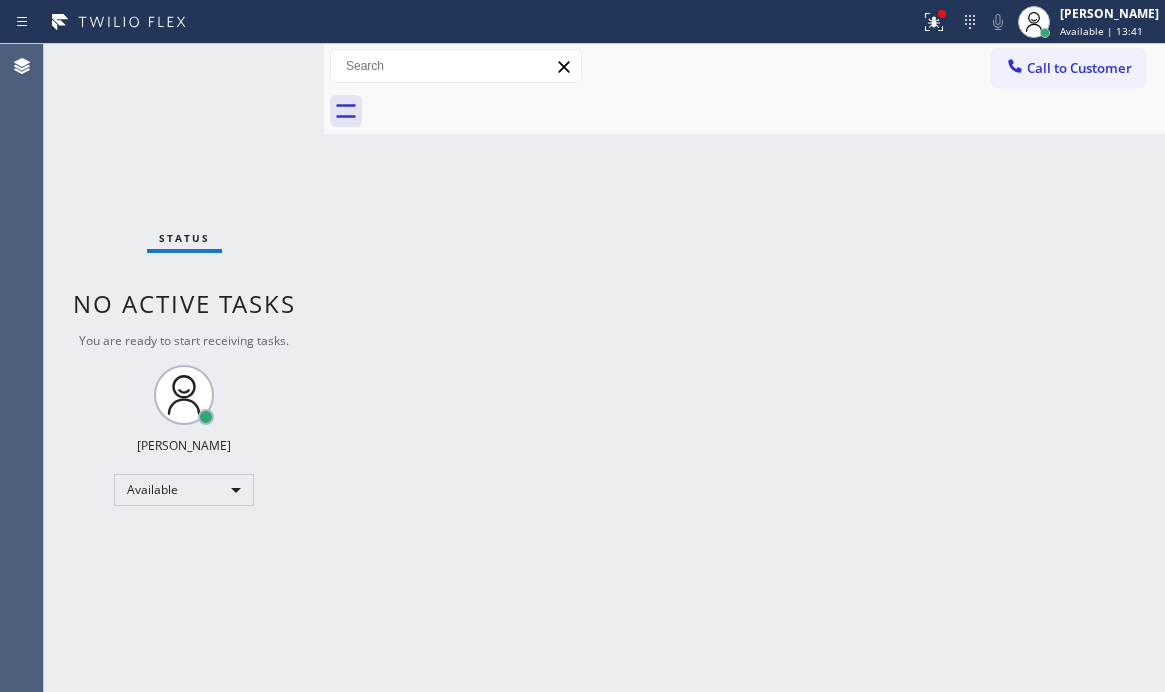 click on "Status   No active tasks     You are ready to start receiving tasks.   [PERSON_NAME] Available" at bounding box center (184, 368) 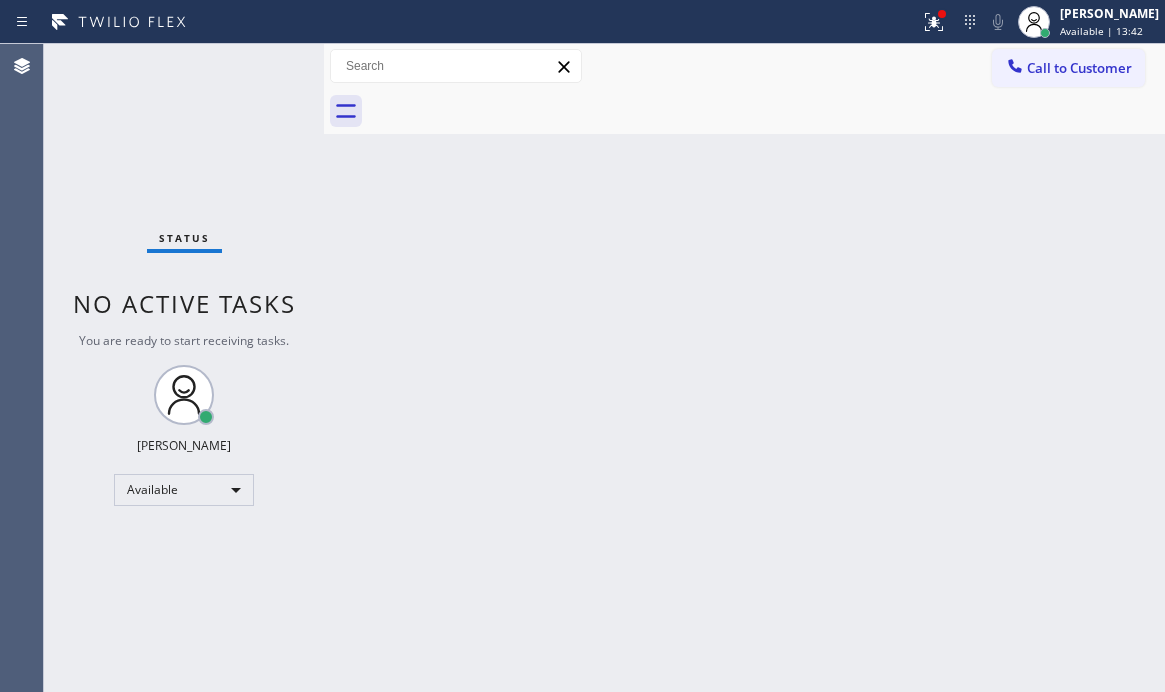 click on "Status   No active tasks     You are ready to start receiving tasks.   [PERSON_NAME] Available" at bounding box center [184, 368] 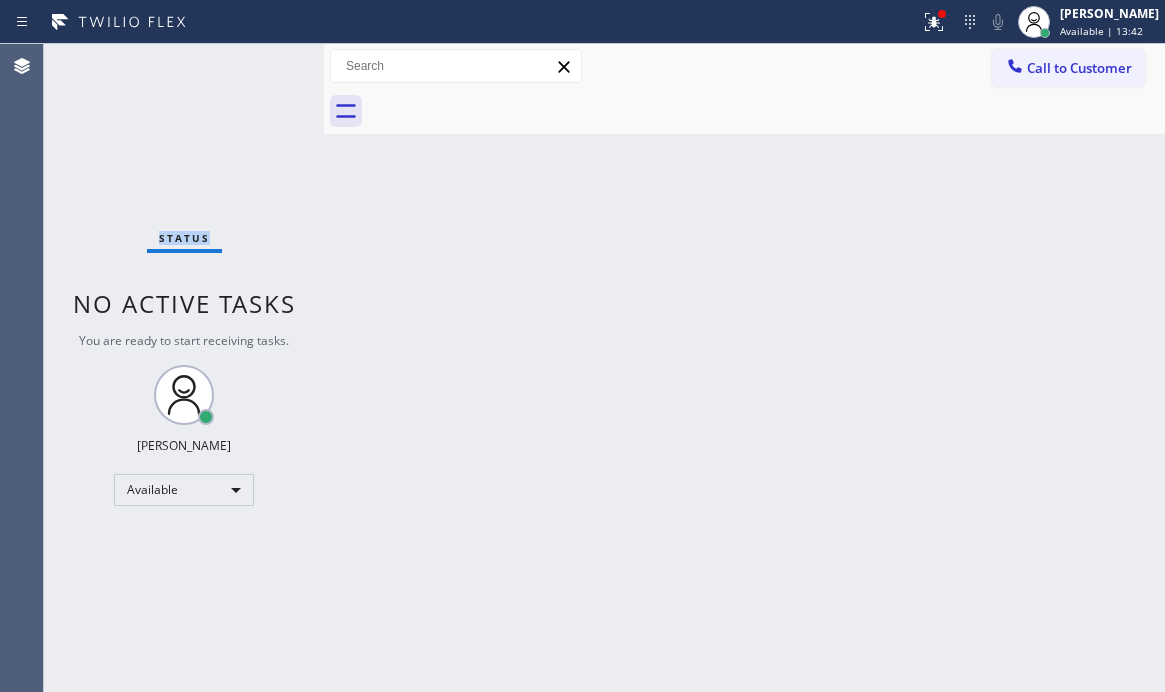 click on "Status   No active tasks     You are ready to start receiving tasks.   [PERSON_NAME] Available" at bounding box center [184, 368] 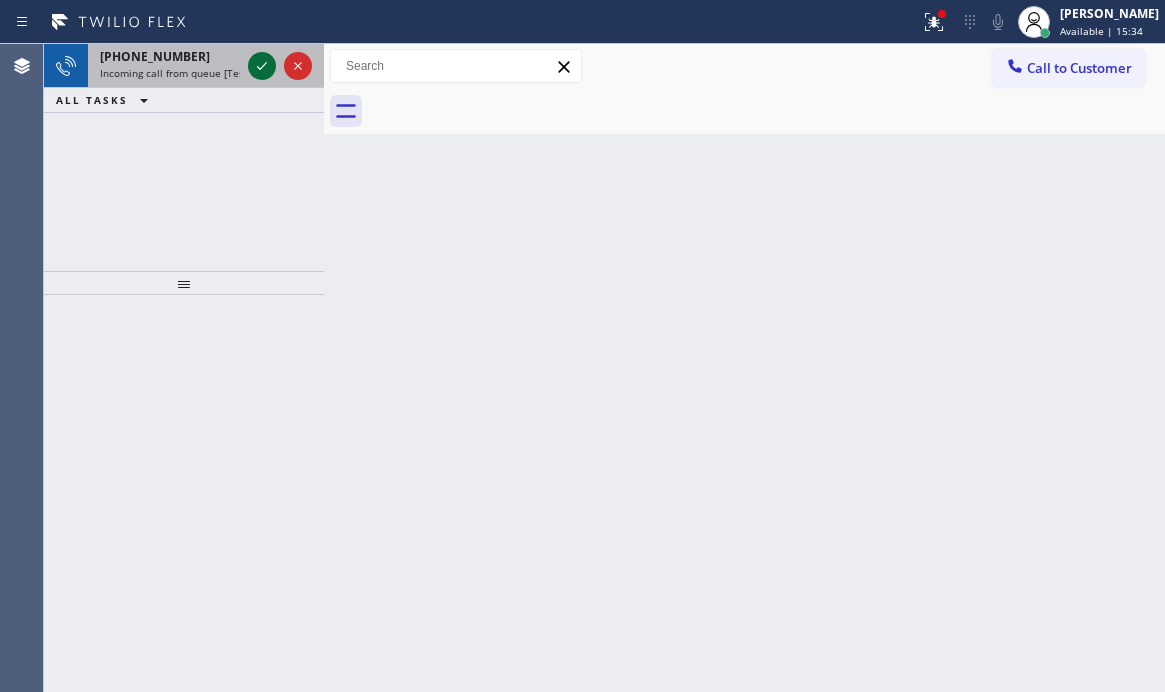 click 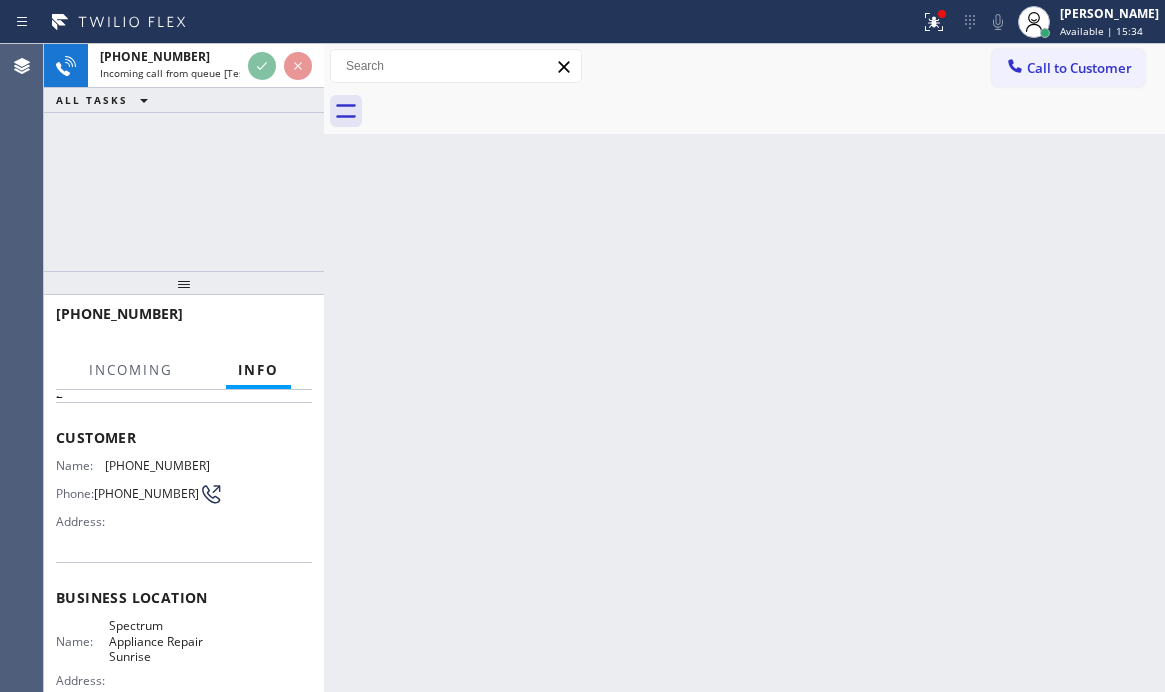 scroll, scrollTop: 200, scrollLeft: 0, axis: vertical 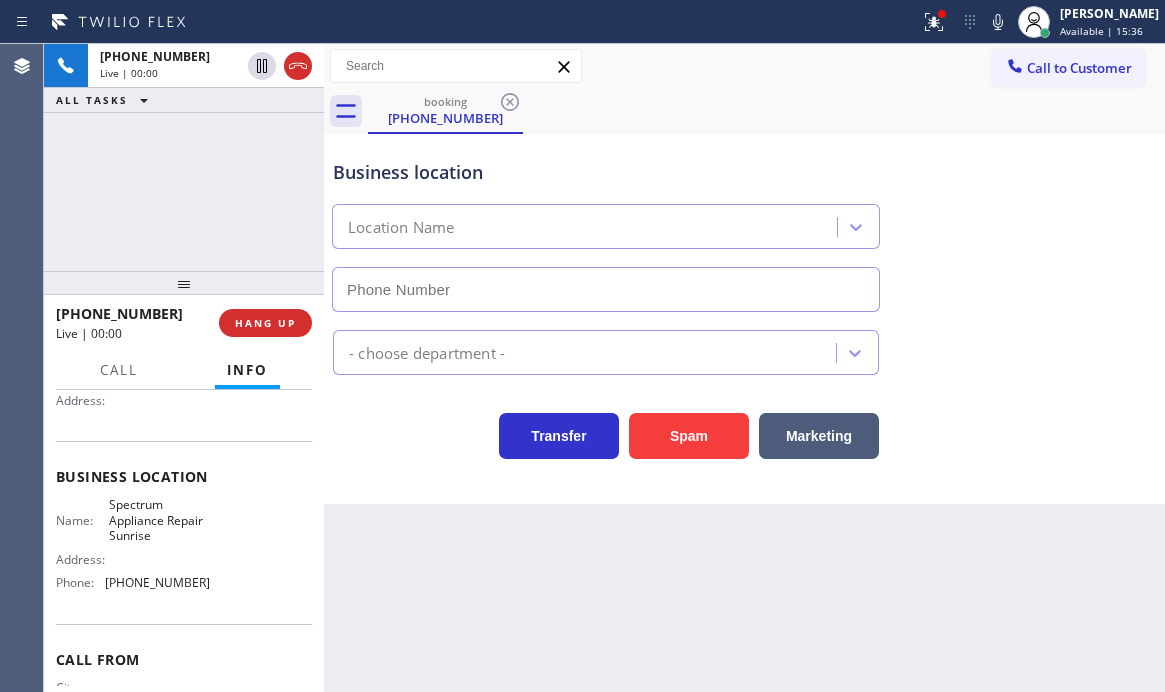 type on "[PHONE_NUMBER]" 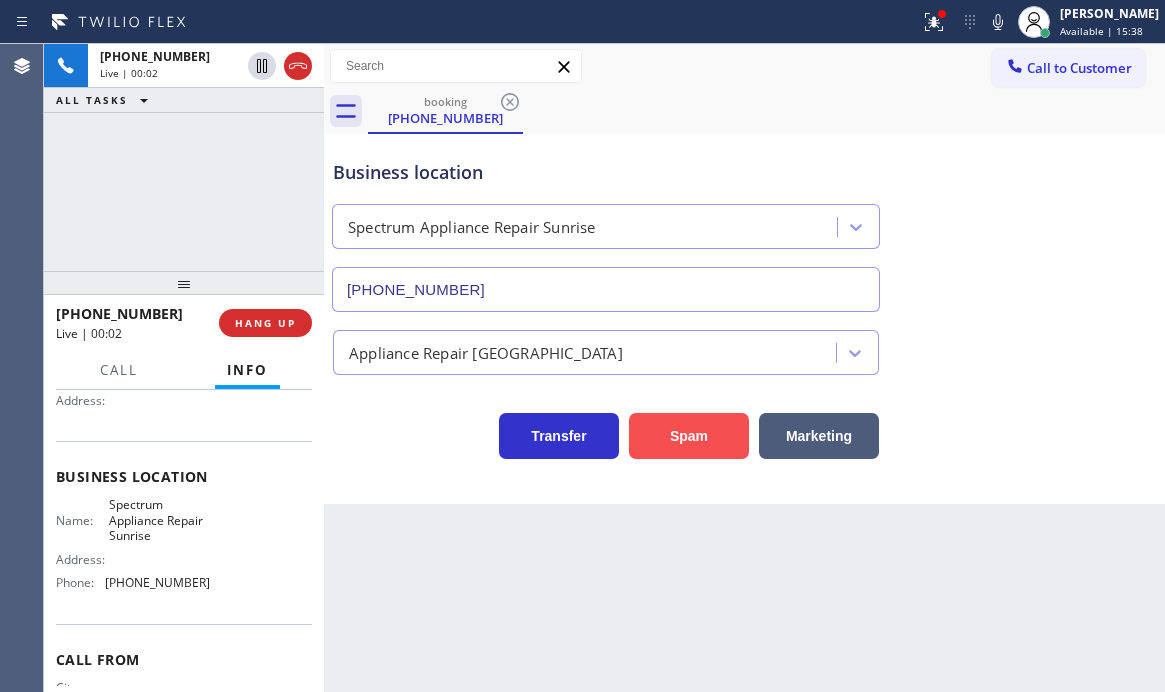 click on "Spam" at bounding box center [689, 436] 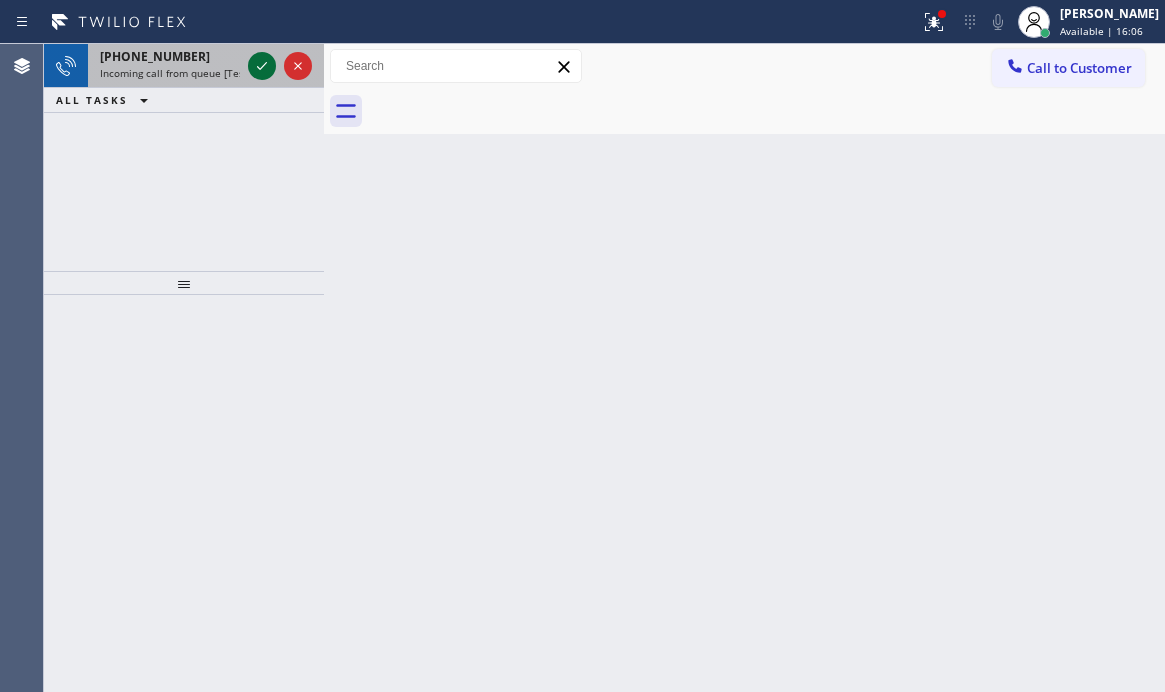 click 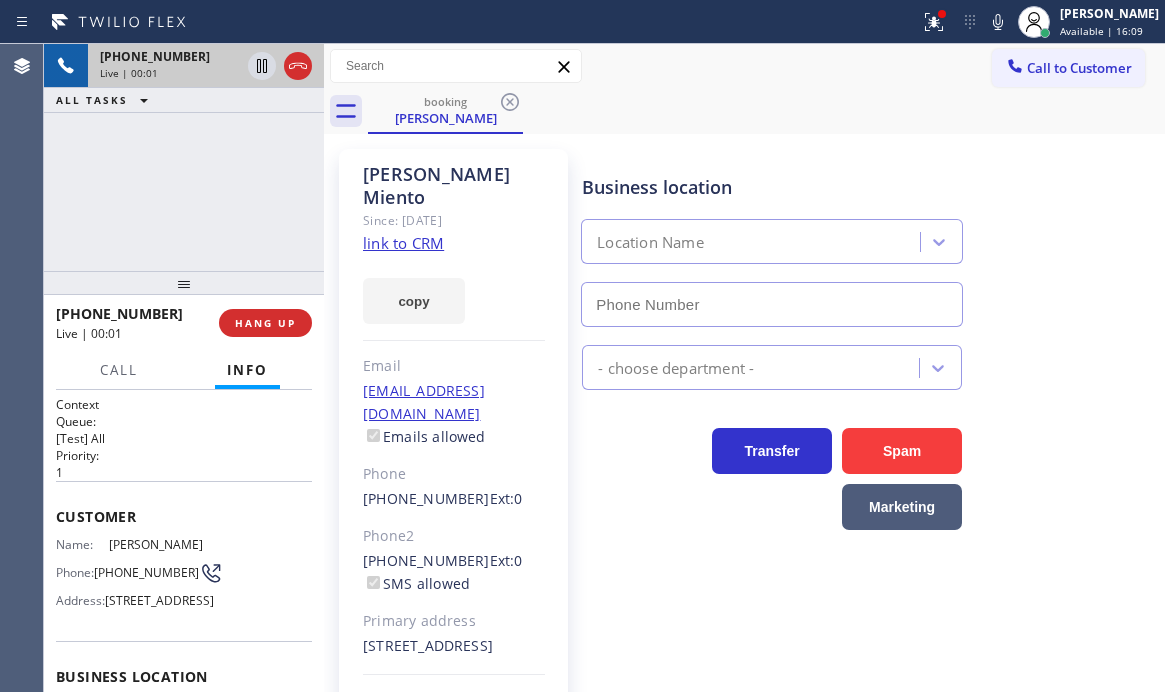 type on "[PHONE_NUMBER]" 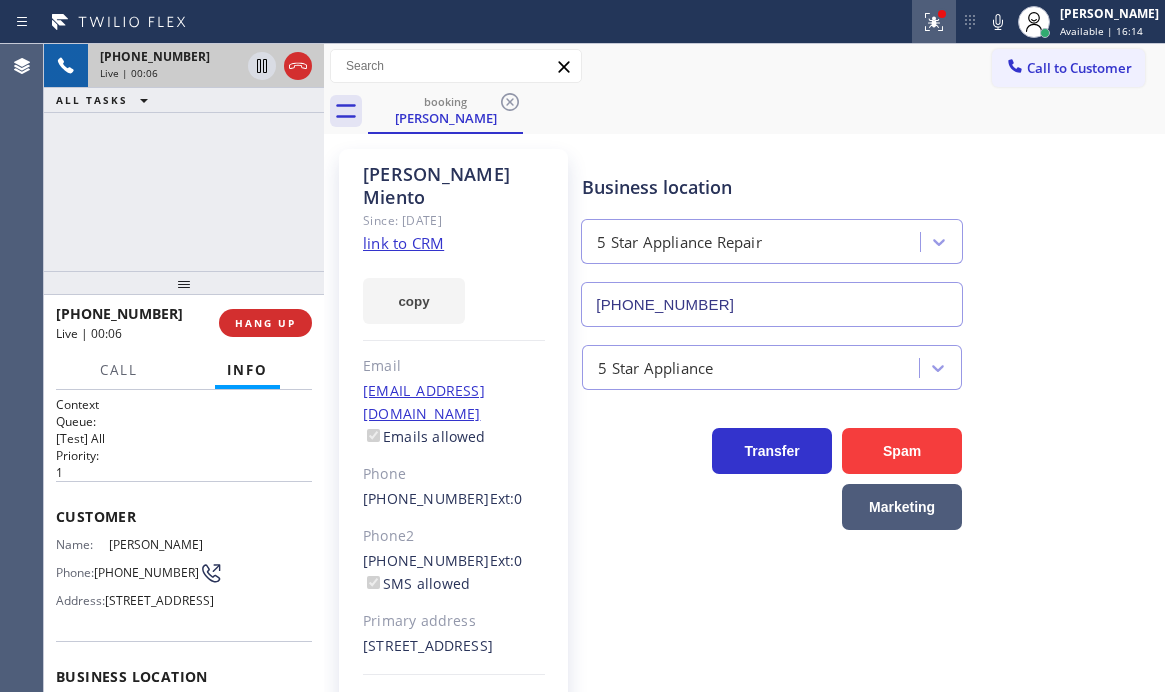 click 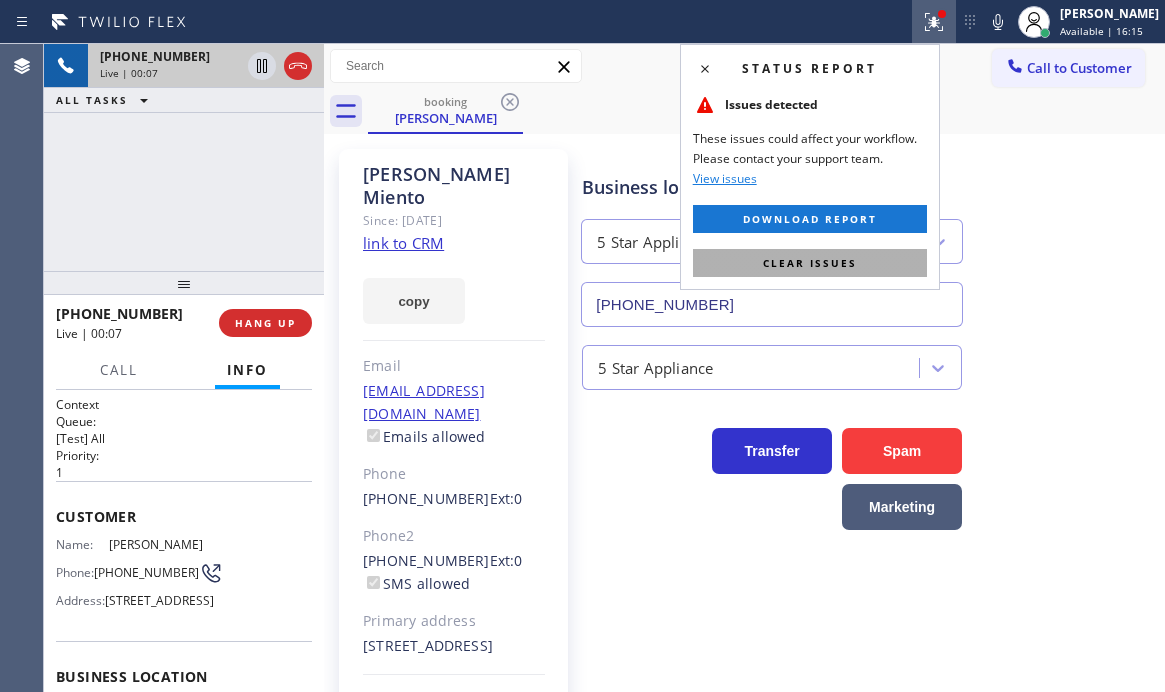 drag, startPoint x: 839, startPoint y: 260, endPoint x: 838, endPoint y: 246, distance: 14.035668 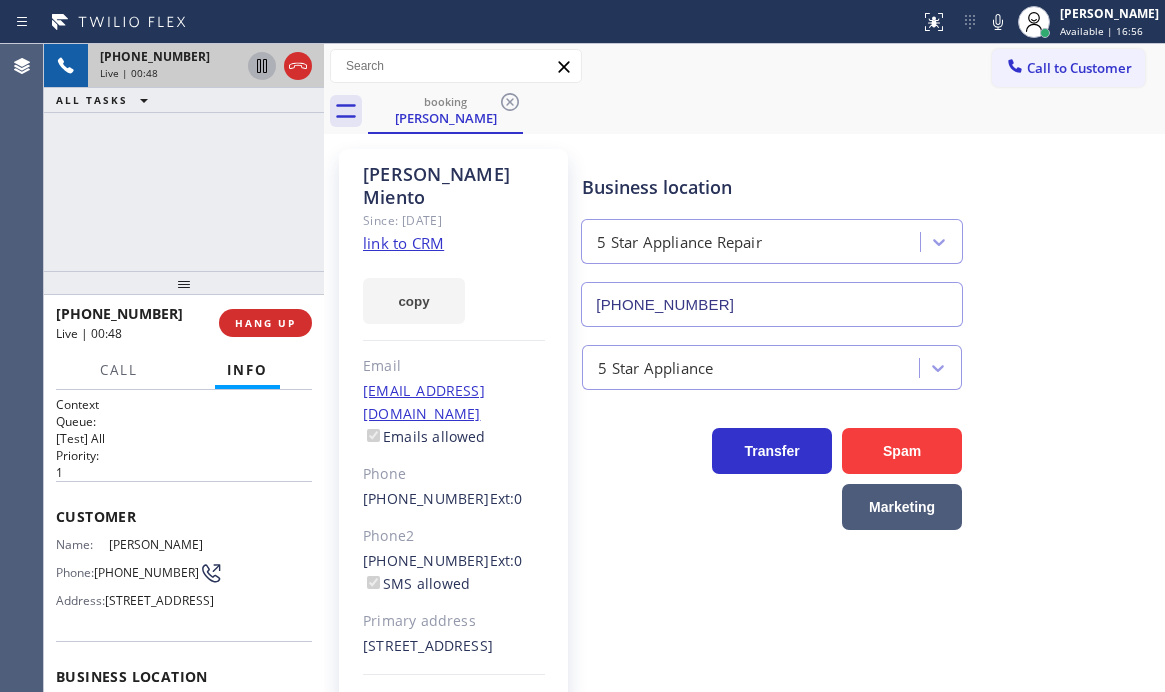click 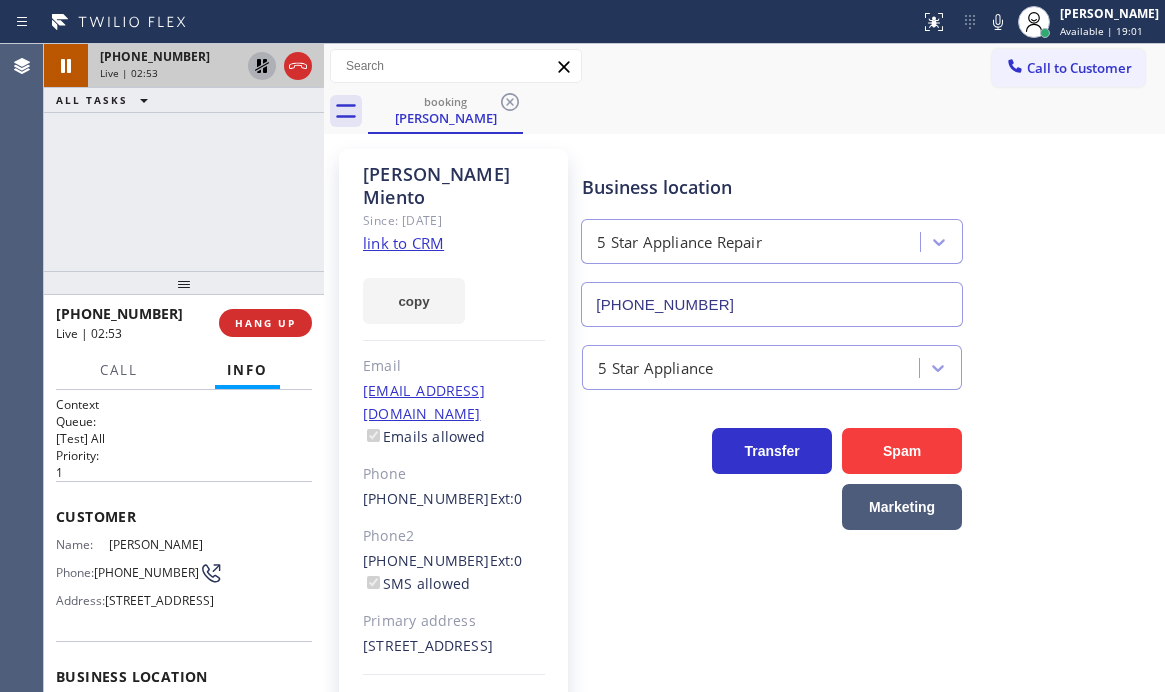 click 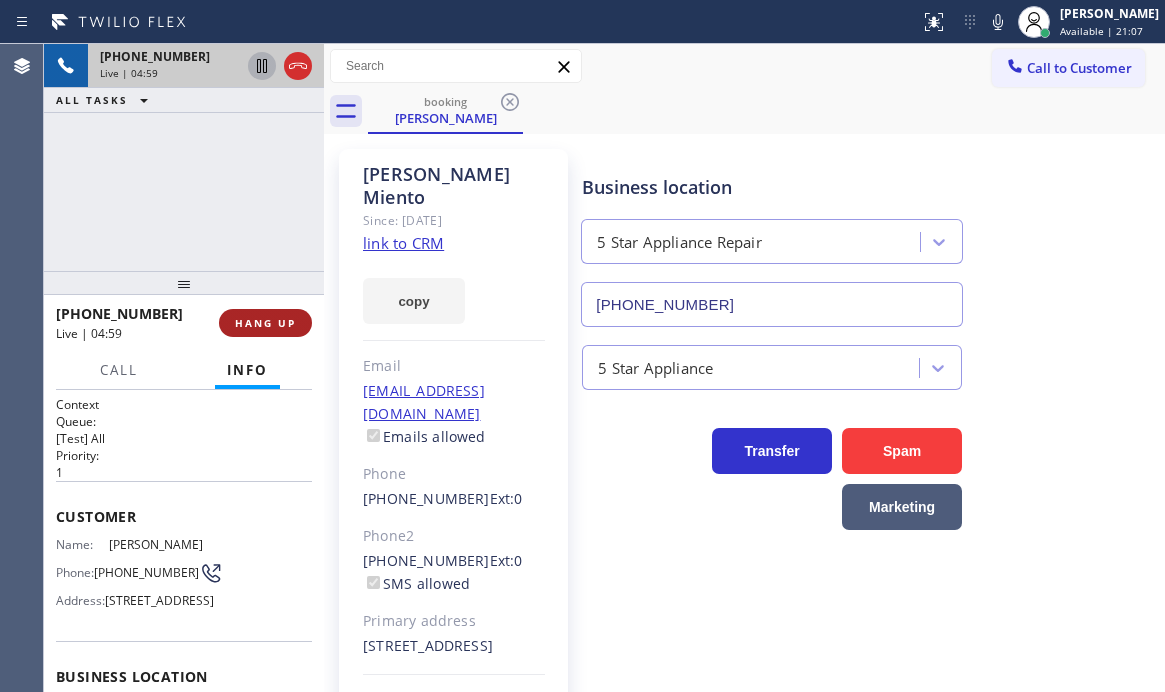 click on "HANG UP" at bounding box center (265, 323) 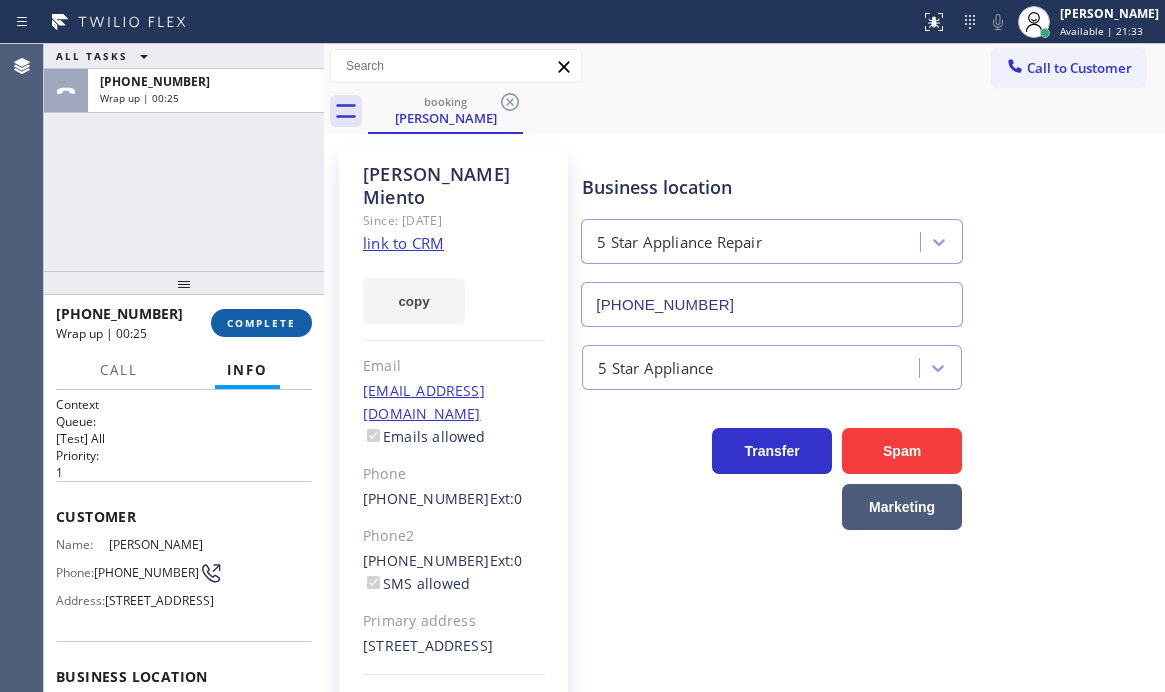 click on "COMPLETE" at bounding box center (261, 323) 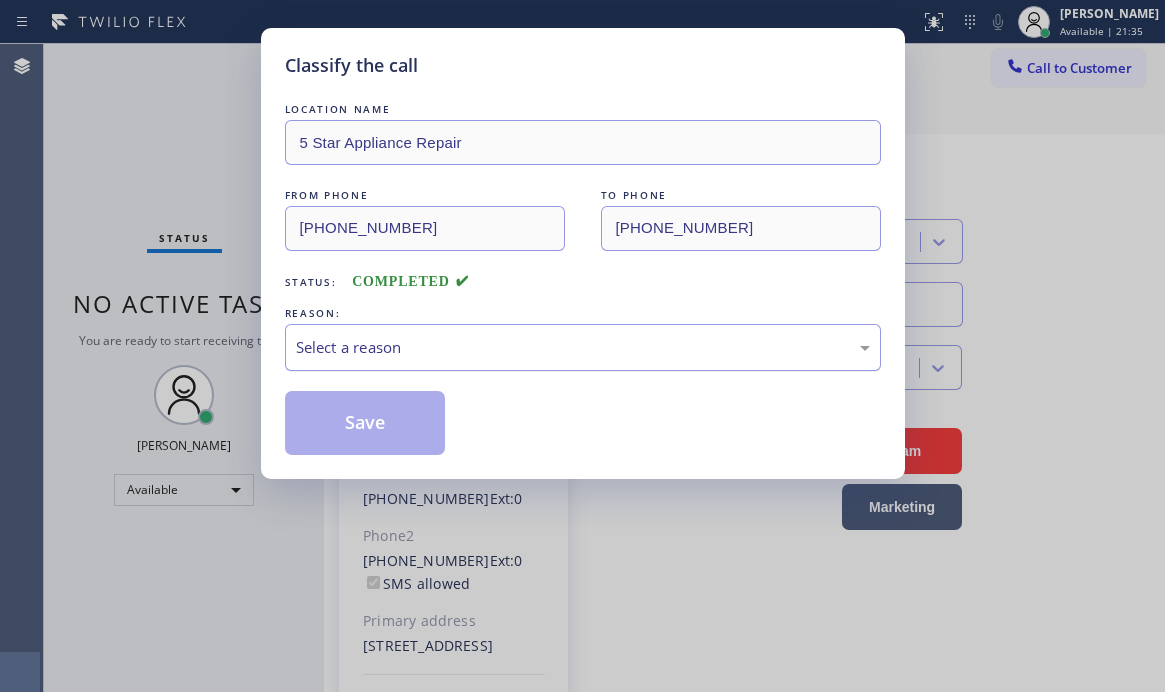drag, startPoint x: 415, startPoint y: 342, endPoint x: 415, endPoint y: 354, distance: 12 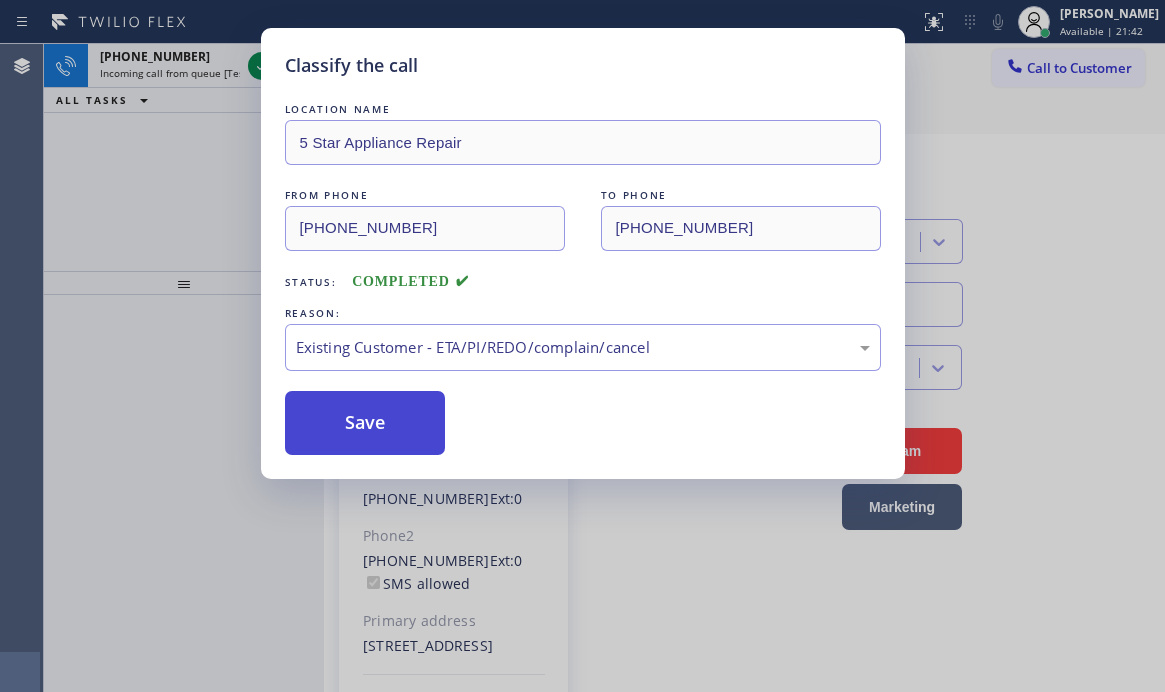click on "Save" at bounding box center [365, 423] 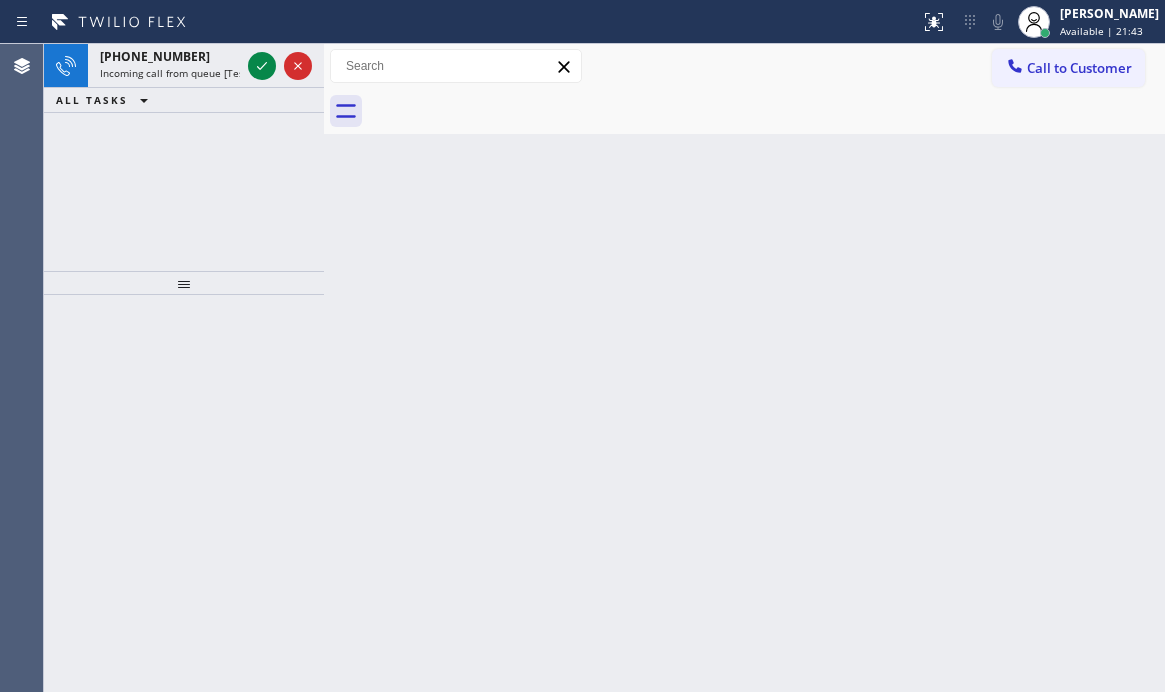click on "[PHONE_NUMBER]" at bounding box center (170, 56) 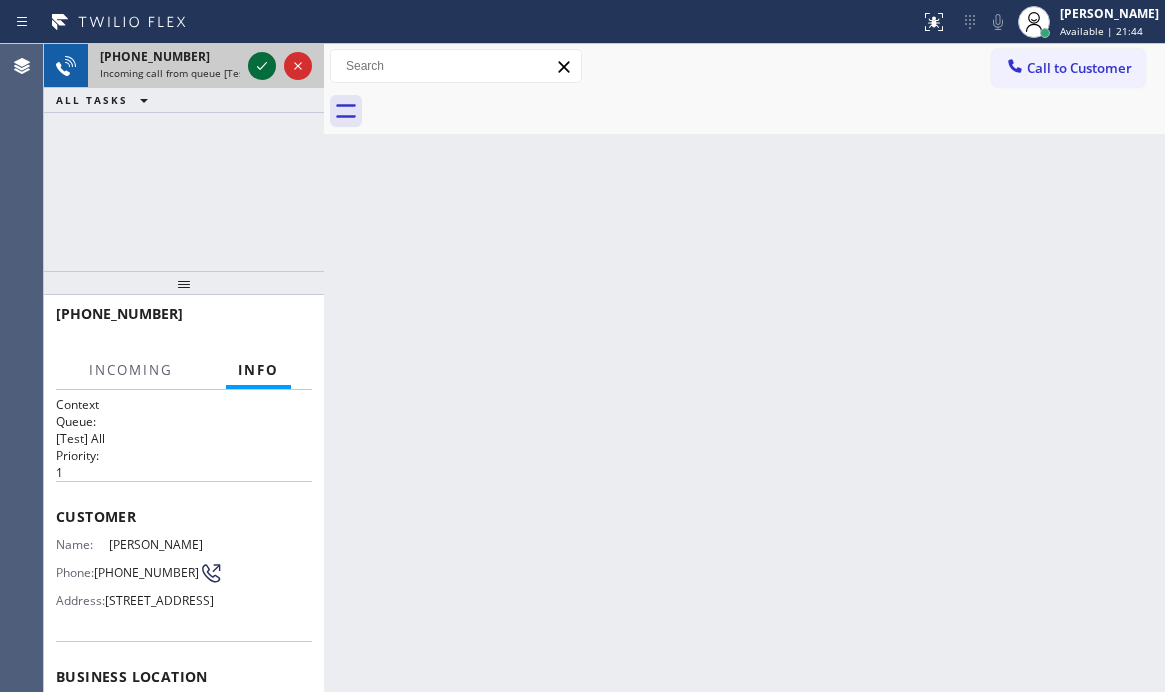 click 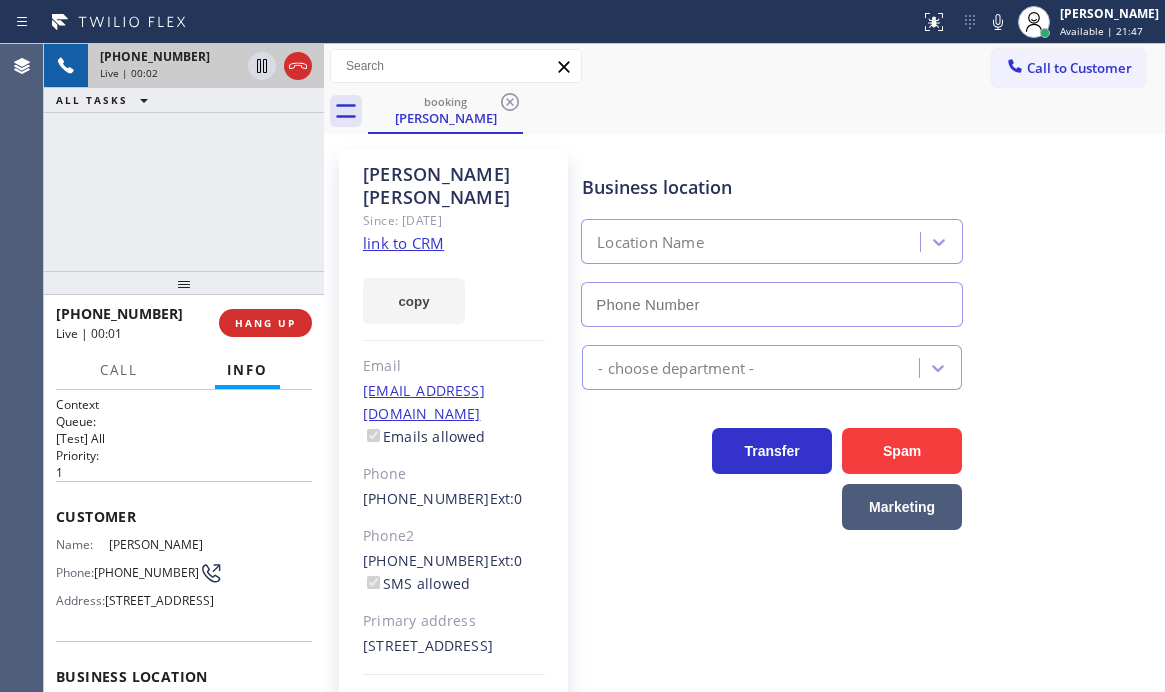 type on "[PHONE_NUMBER]" 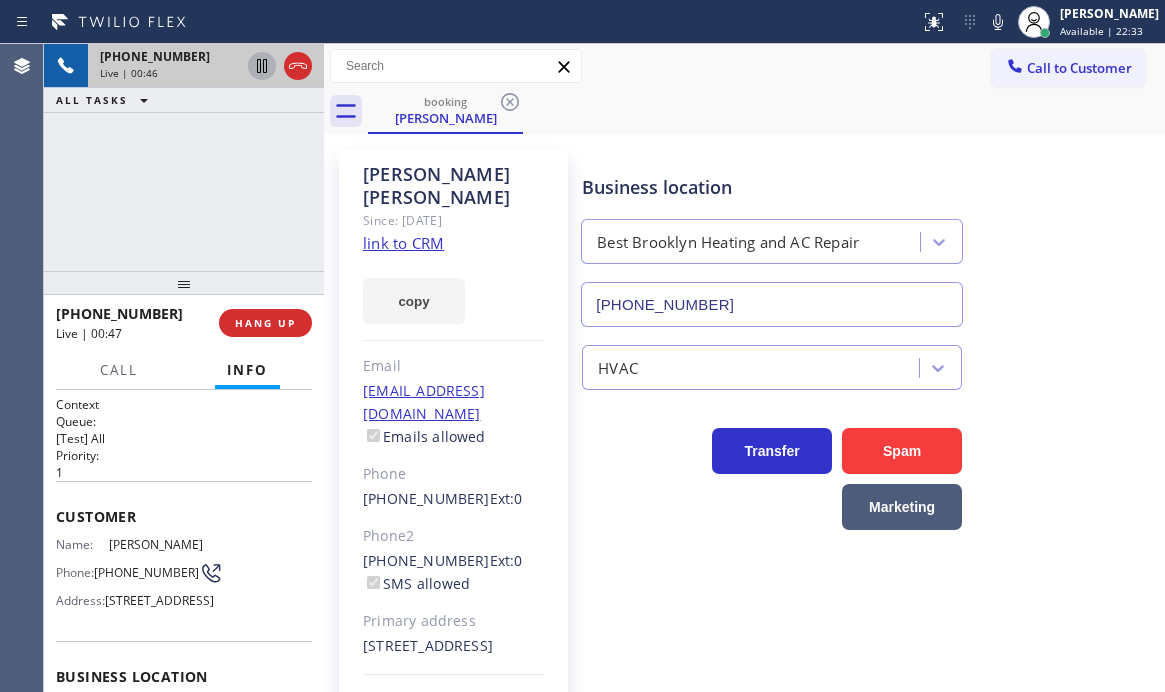 click 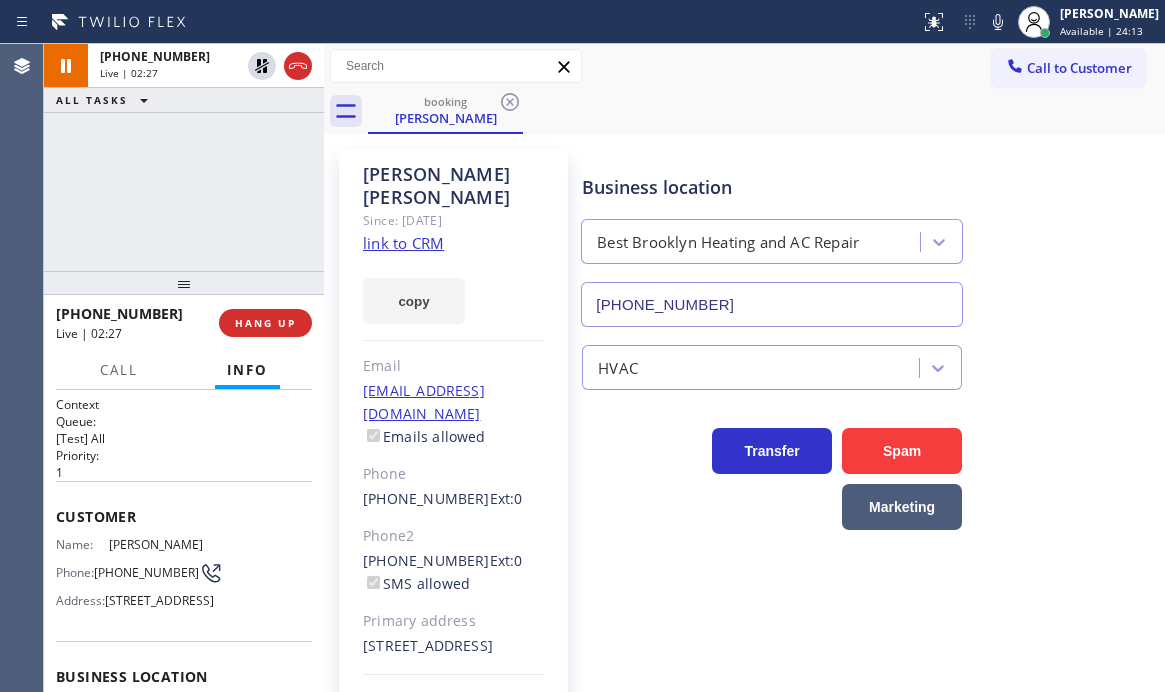 drag, startPoint x: 254, startPoint y: 70, endPoint x: 324, endPoint y: 127, distance: 90.27181 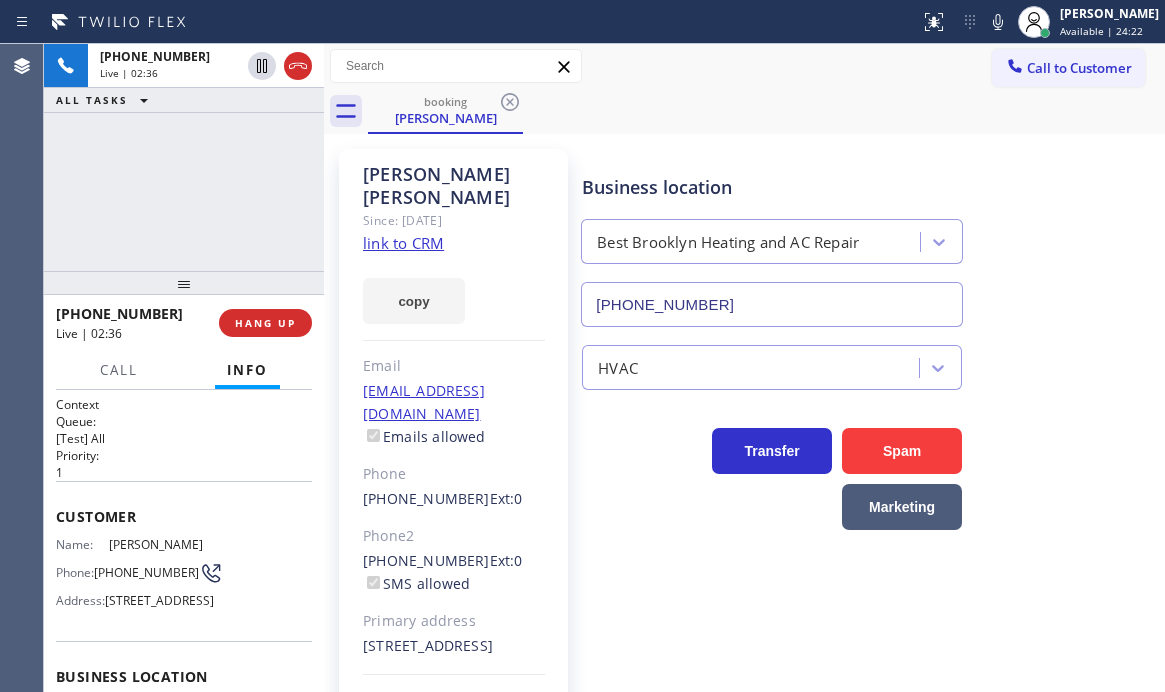 click on "[PHONE_NUMBER] Live | 02:36 ALL TASKS ALL TASKS ACTIVE TASKS TASKS IN WRAP UP" at bounding box center (184, 157) 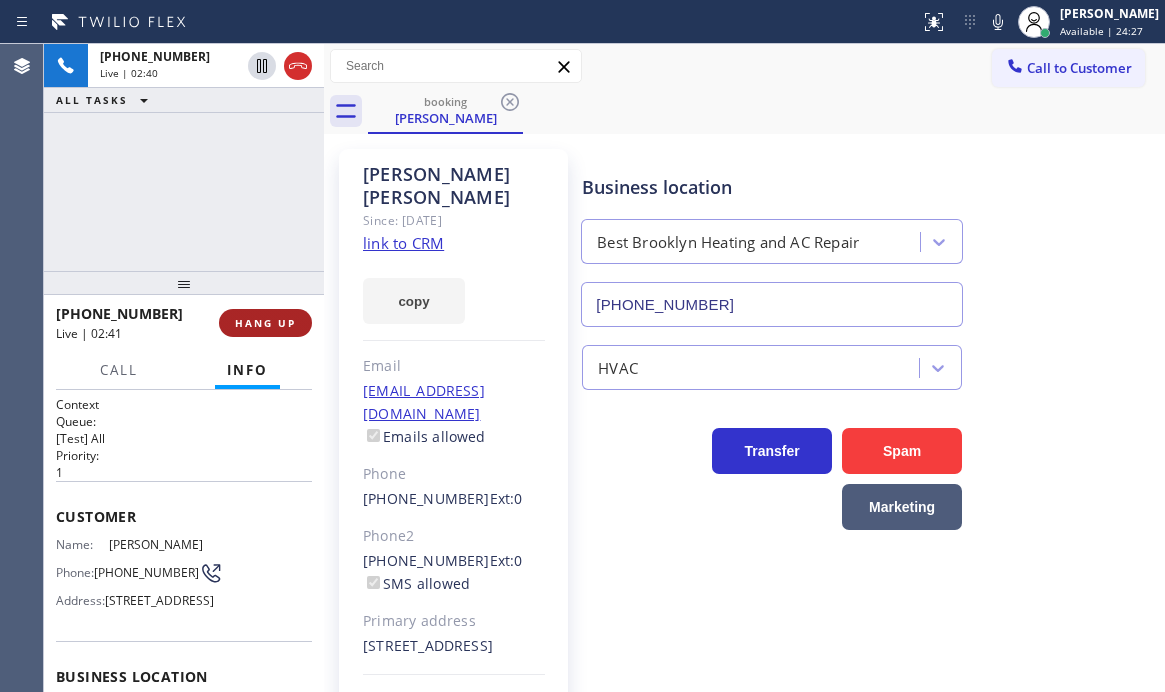 click on "HANG UP" at bounding box center [265, 323] 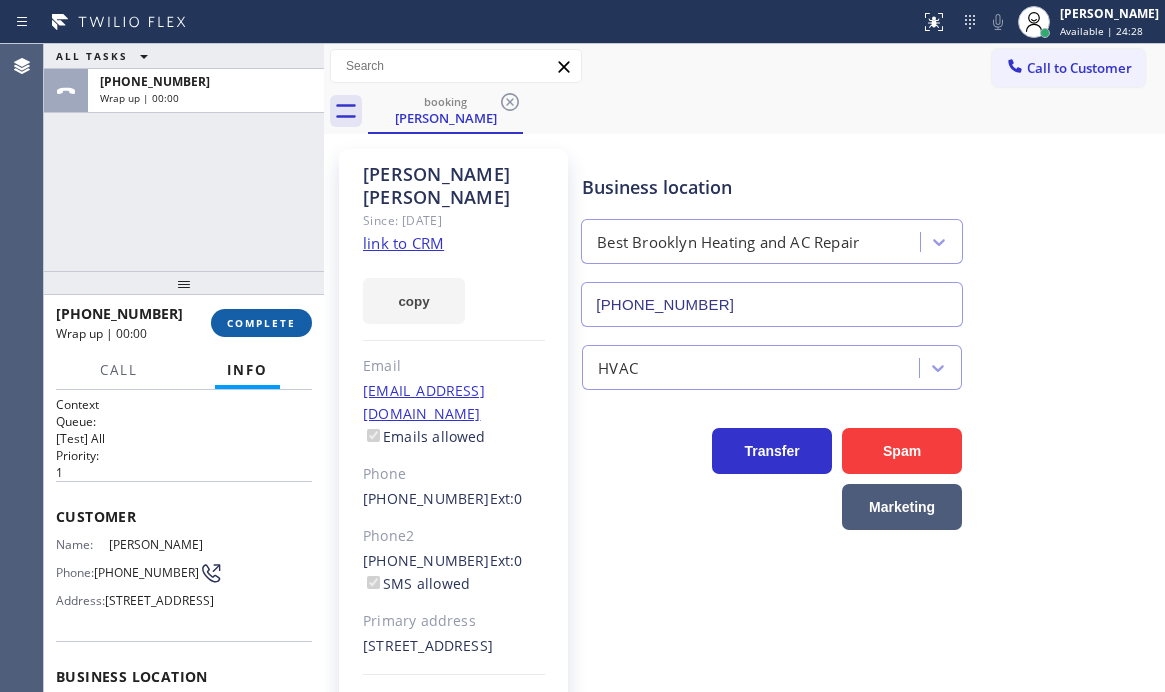 click on "COMPLETE" at bounding box center [261, 323] 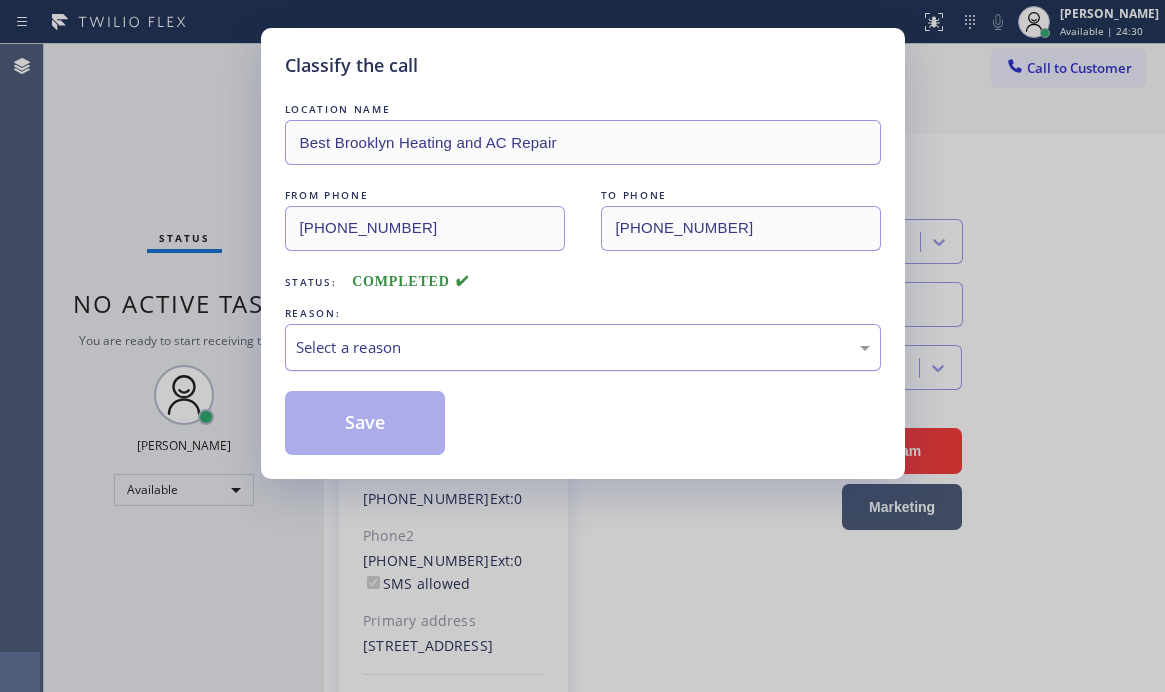 click on "Select a reason" at bounding box center [583, 347] 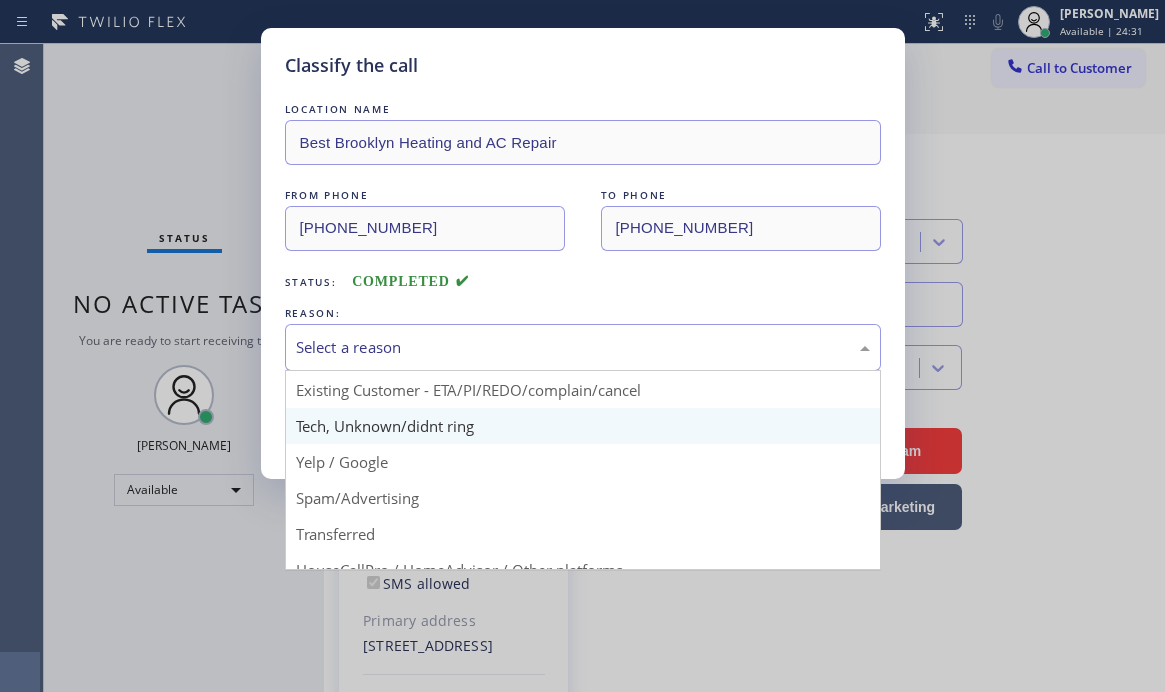 scroll, scrollTop: 26, scrollLeft: 0, axis: vertical 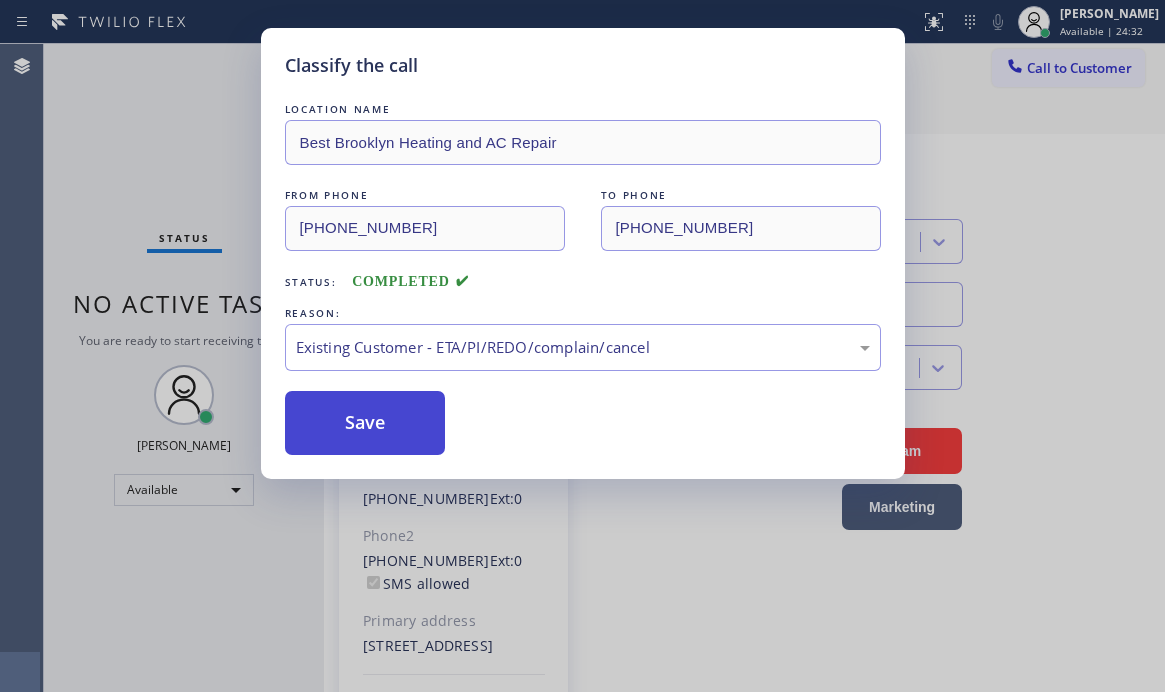 drag, startPoint x: 357, startPoint y: 416, endPoint x: 389, endPoint y: 417, distance: 32.01562 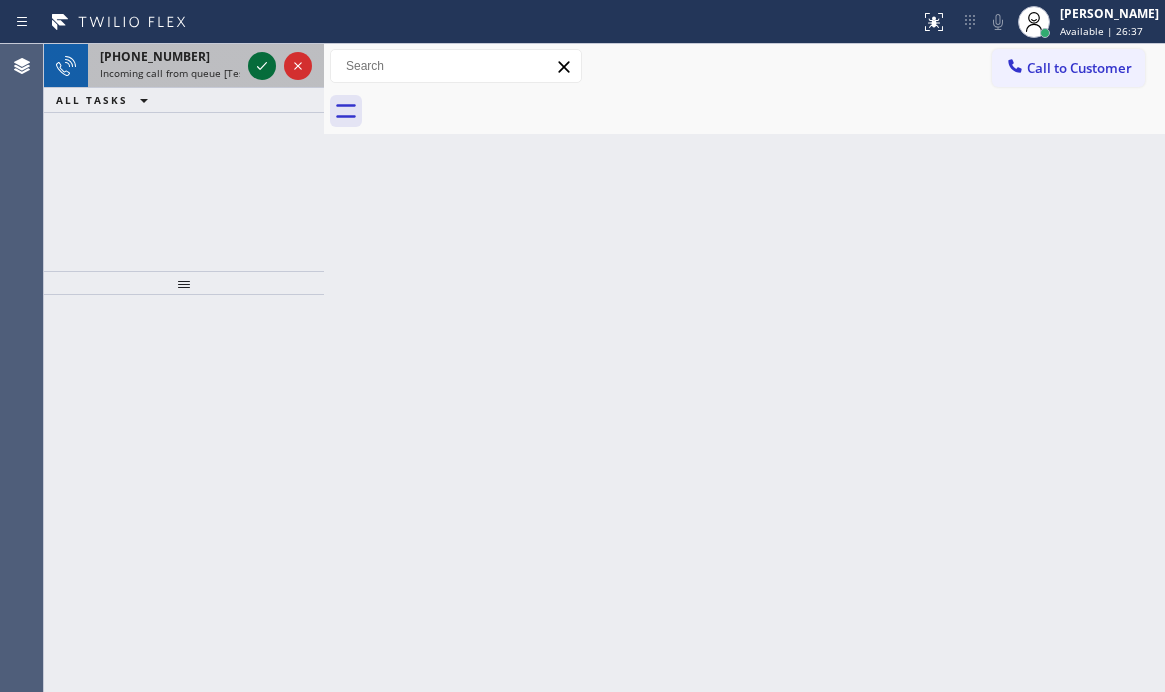 click 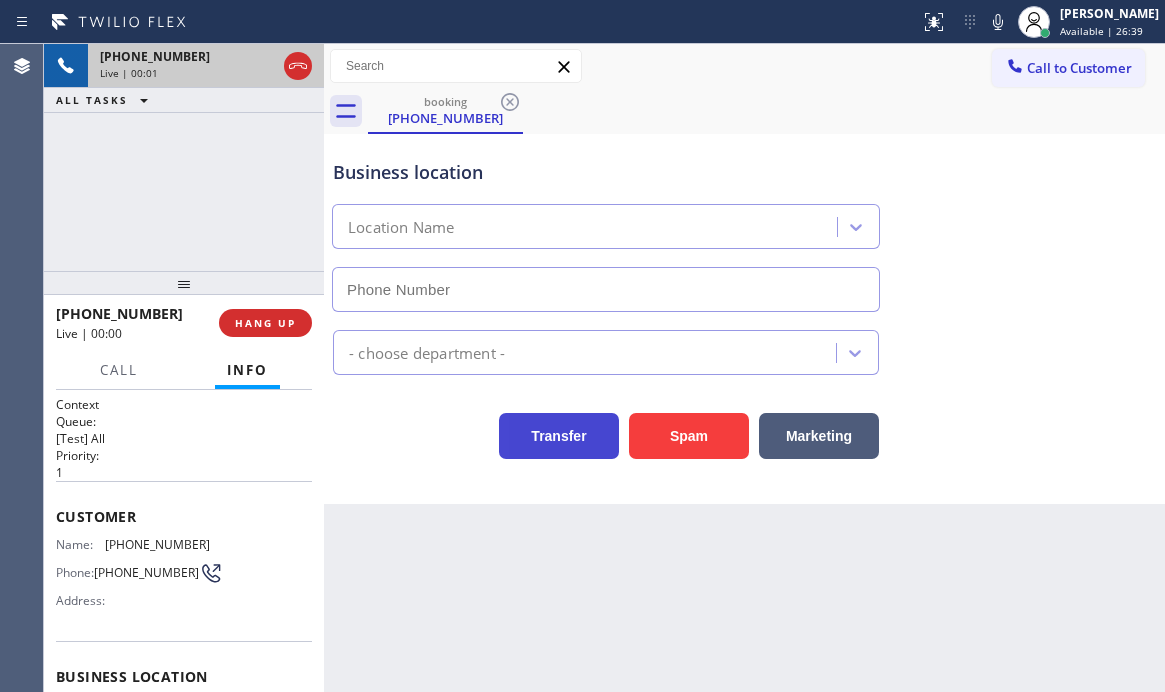 type on "[PHONE_NUMBER]" 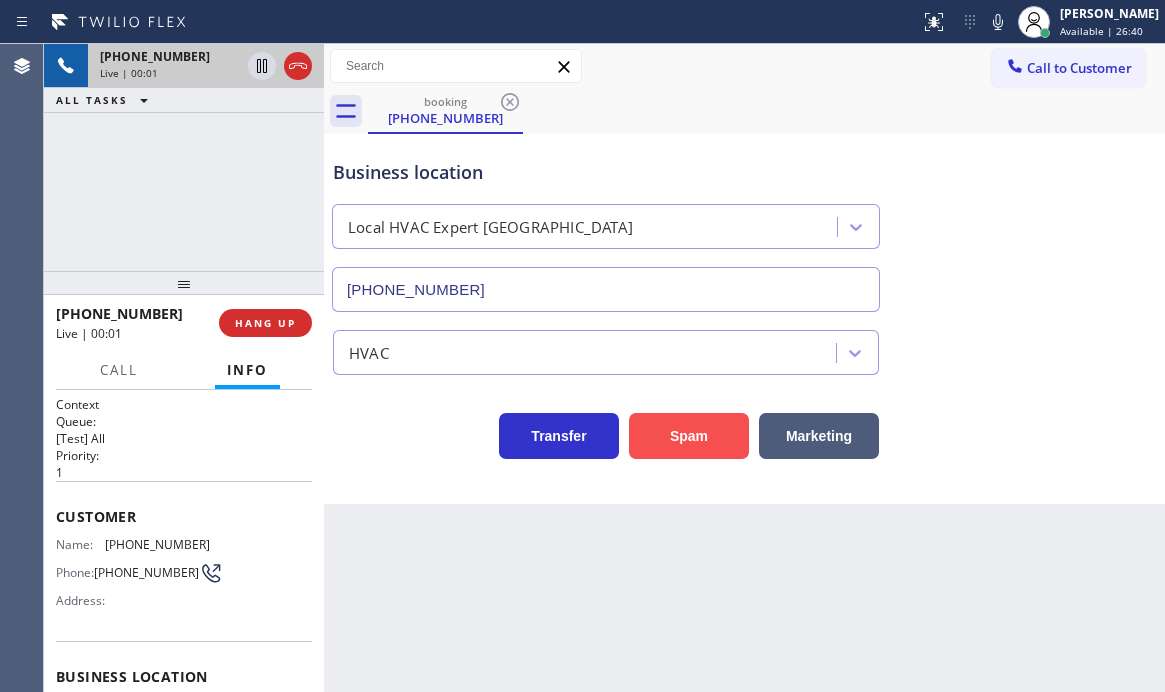 click on "Spam" at bounding box center (689, 436) 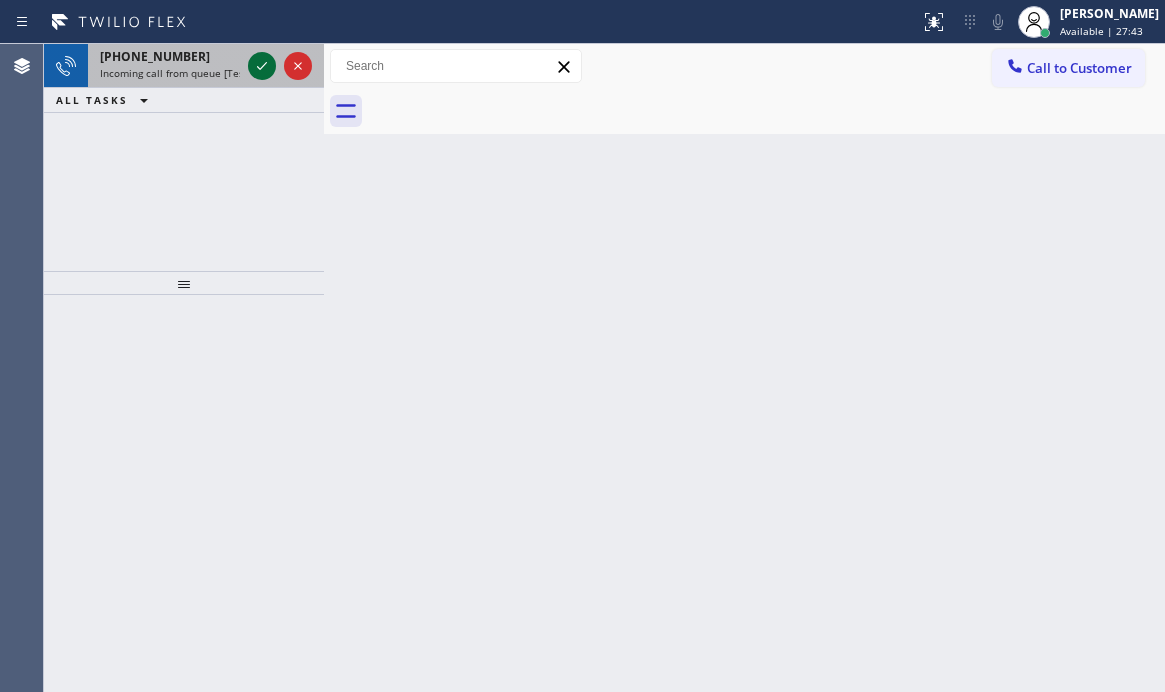 click 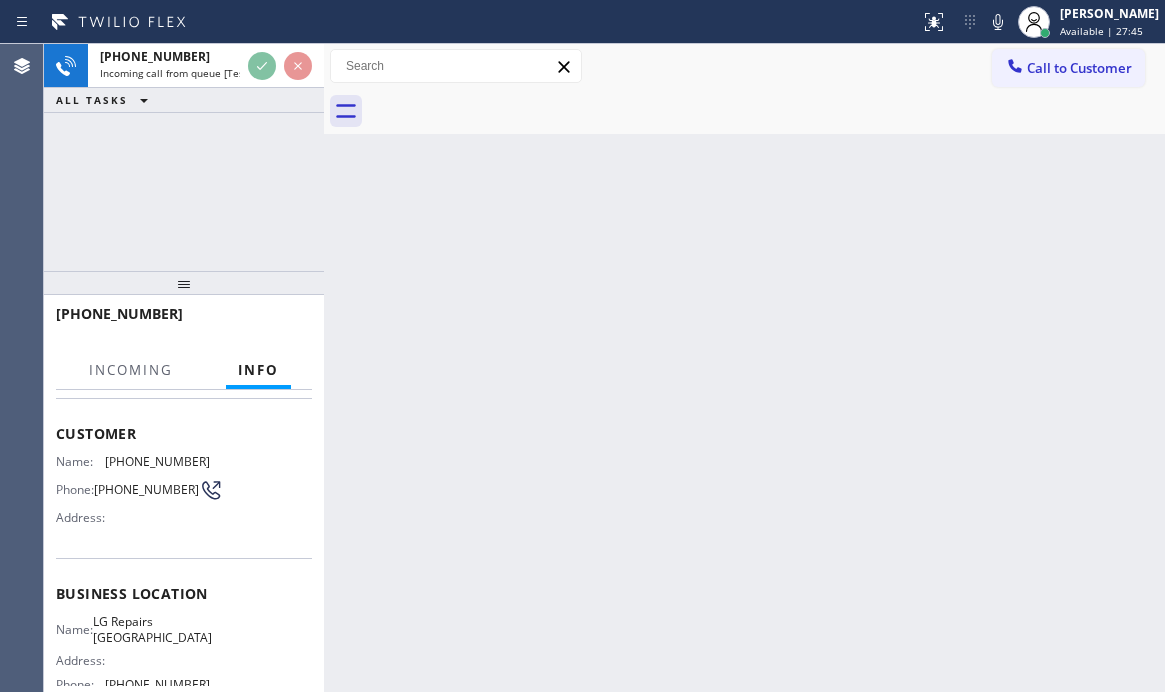 scroll, scrollTop: 200, scrollLeft: 0, axis: vertical 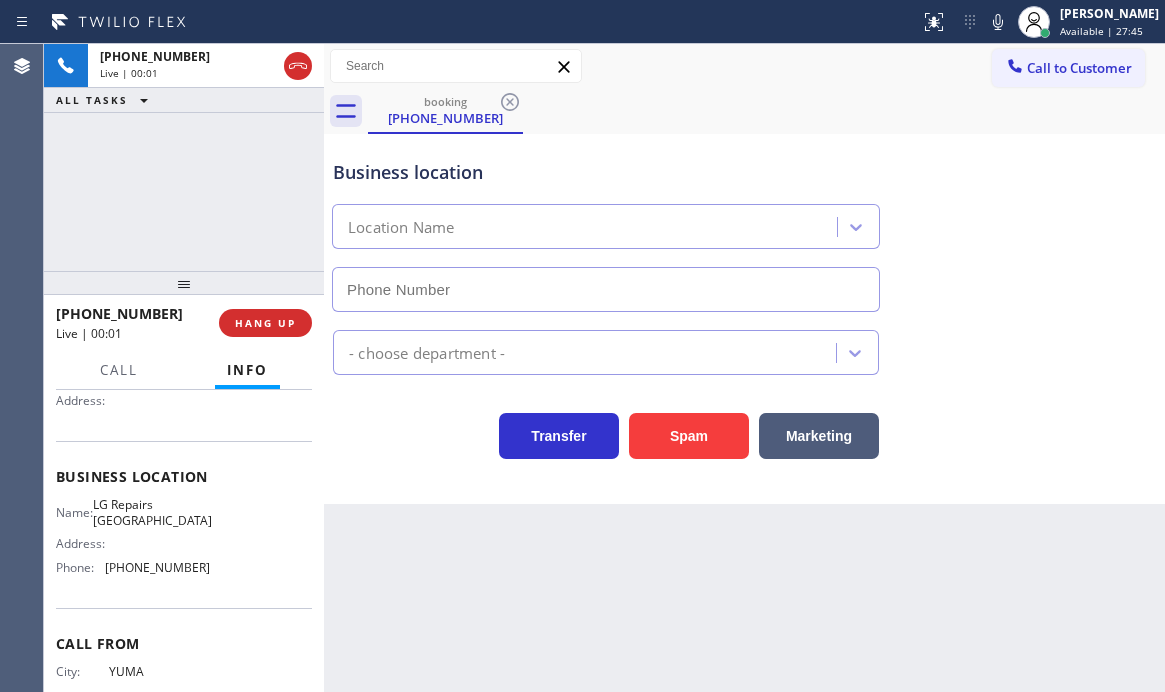type on "[PHONE_NUMBER]" 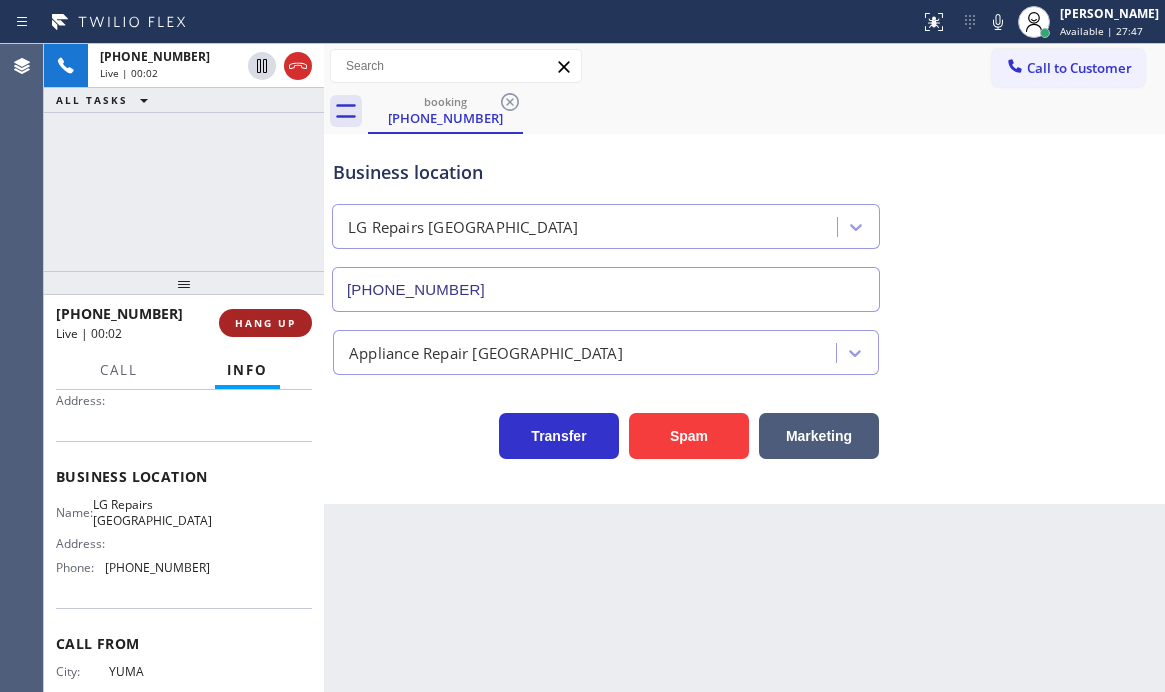 click on "HANG UP" at bounding box center [265, 323] 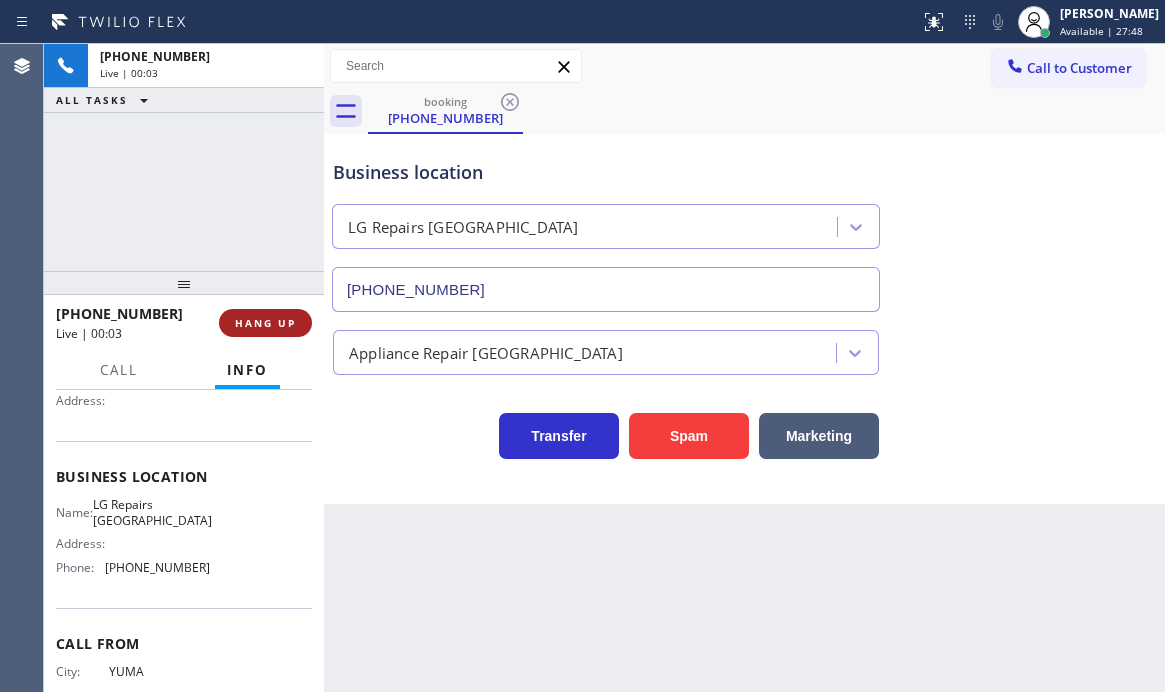 click on "HANG UP" at bounding box center (265, 323) 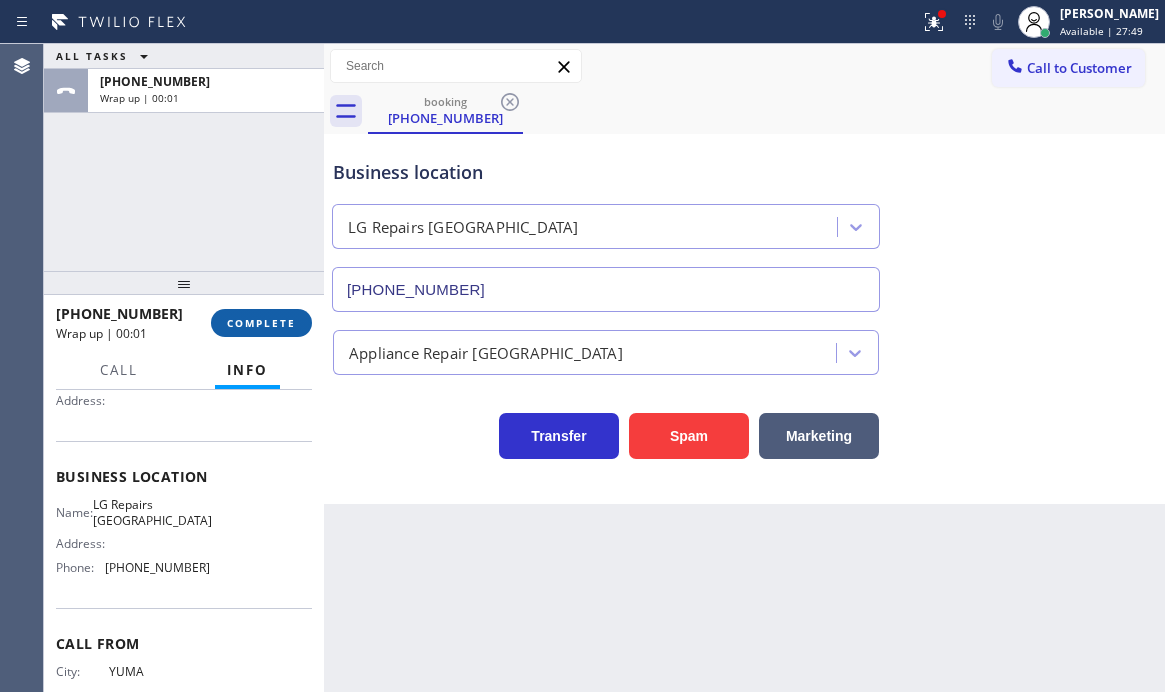 click on "COMPLETE" at bounding box center [261, 323] 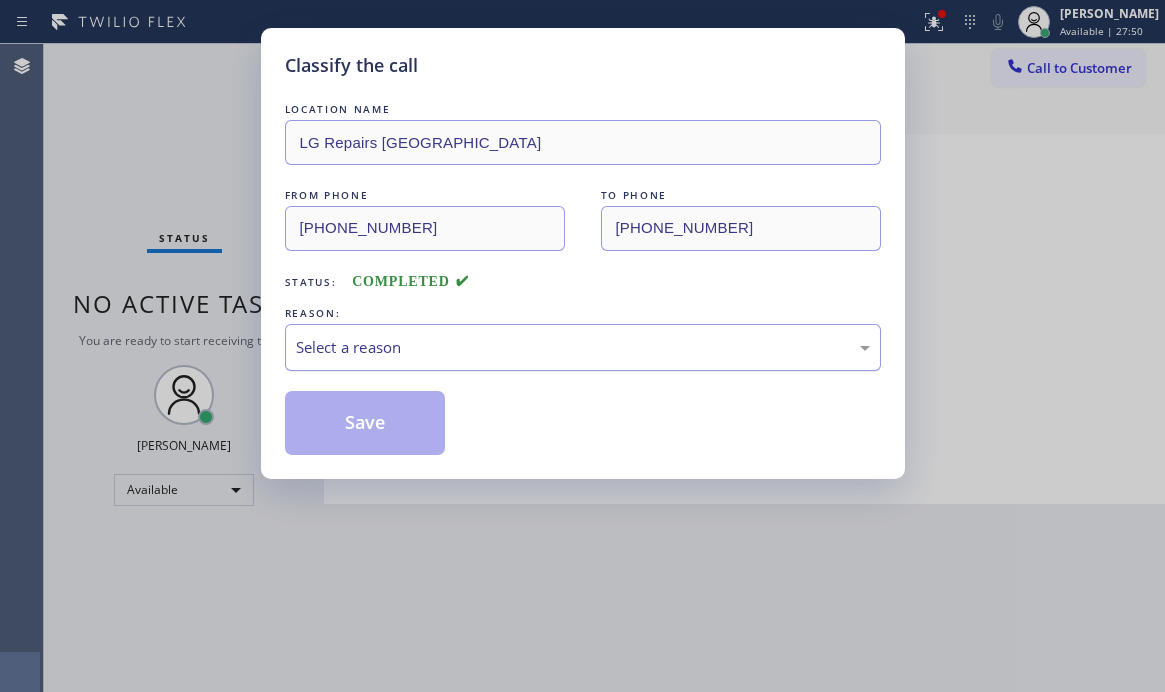 click on "Select a reason" at bounding box center (583, 347) 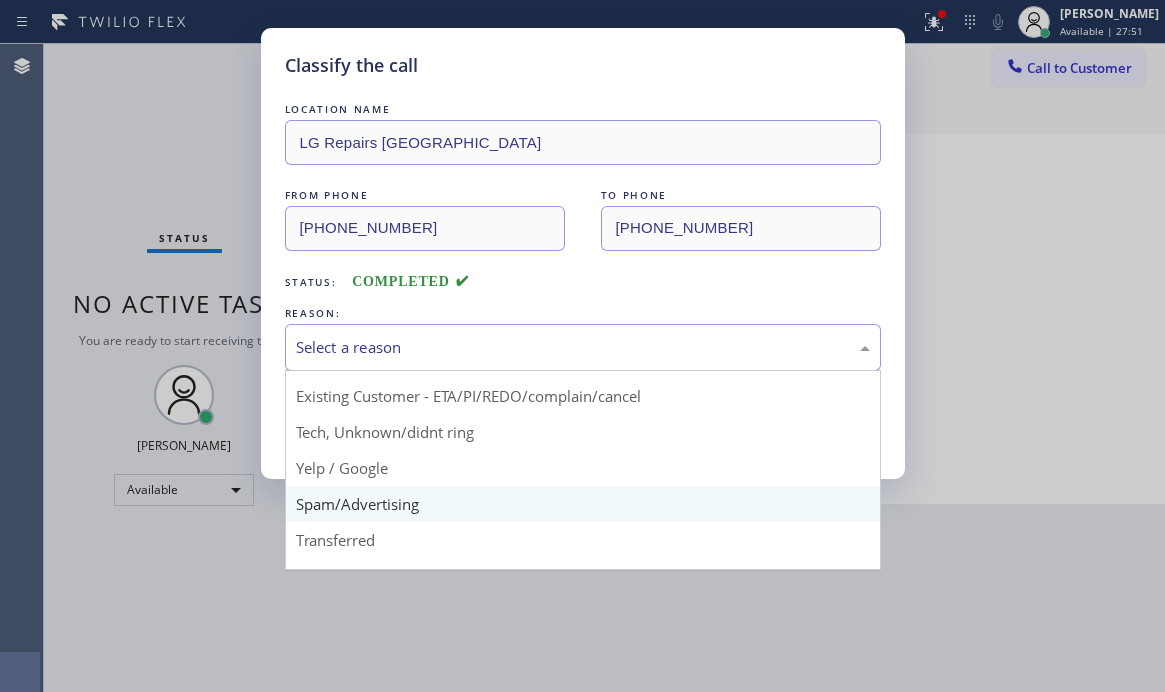 scroll, scrollTop: 100, scrollLeft: 0, axis: vertical 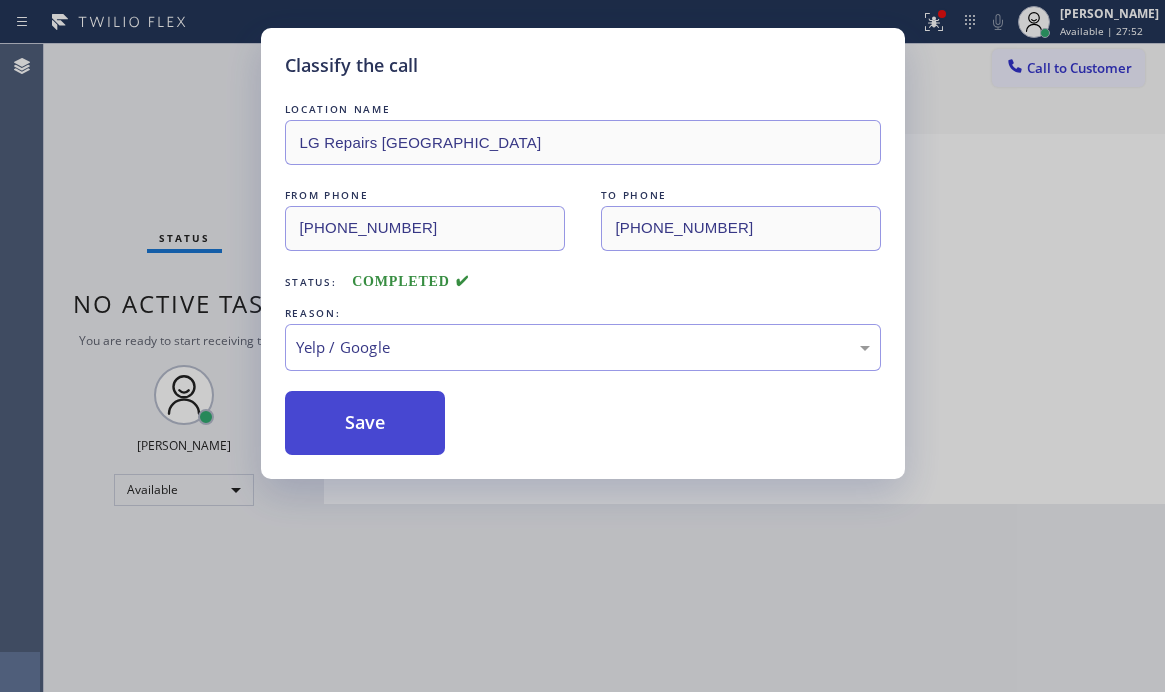 click on "Save" at bounding box center (365, 423) 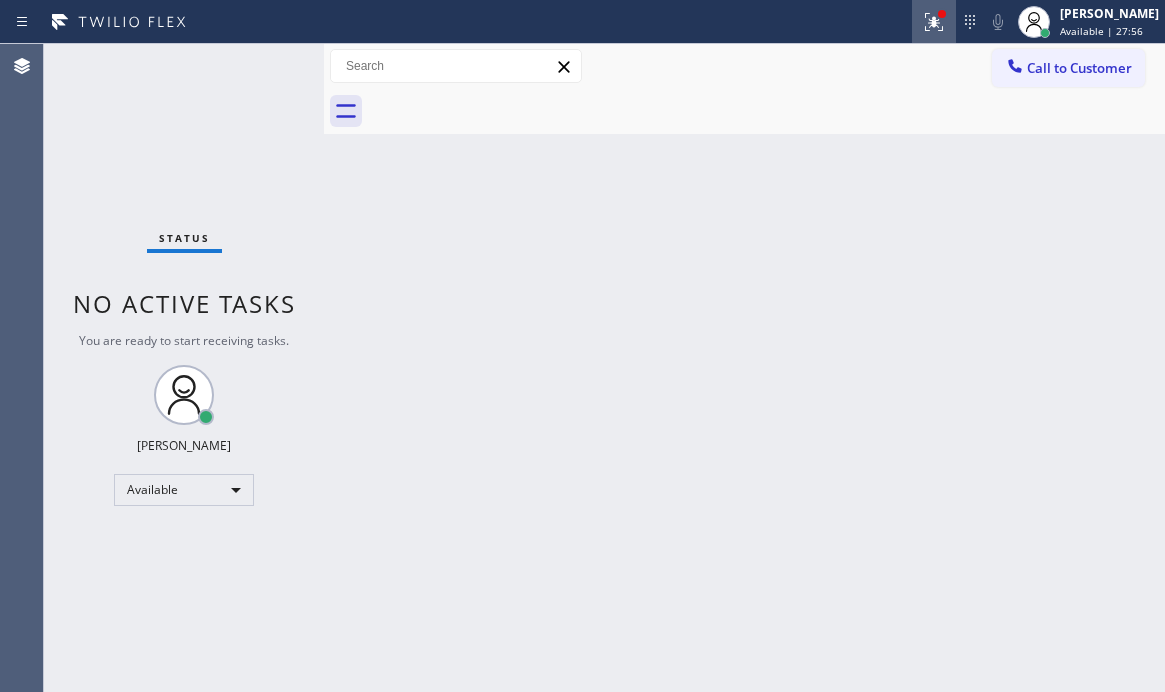 click 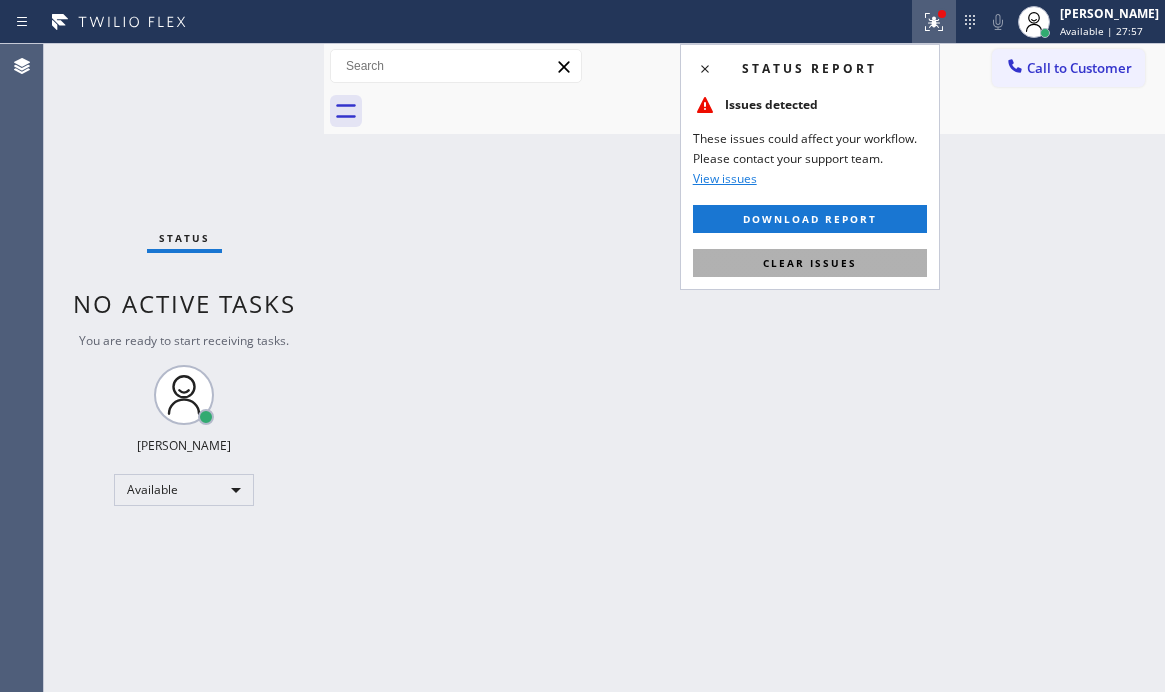click on "Clear issues" at bounding box center (810, 263) 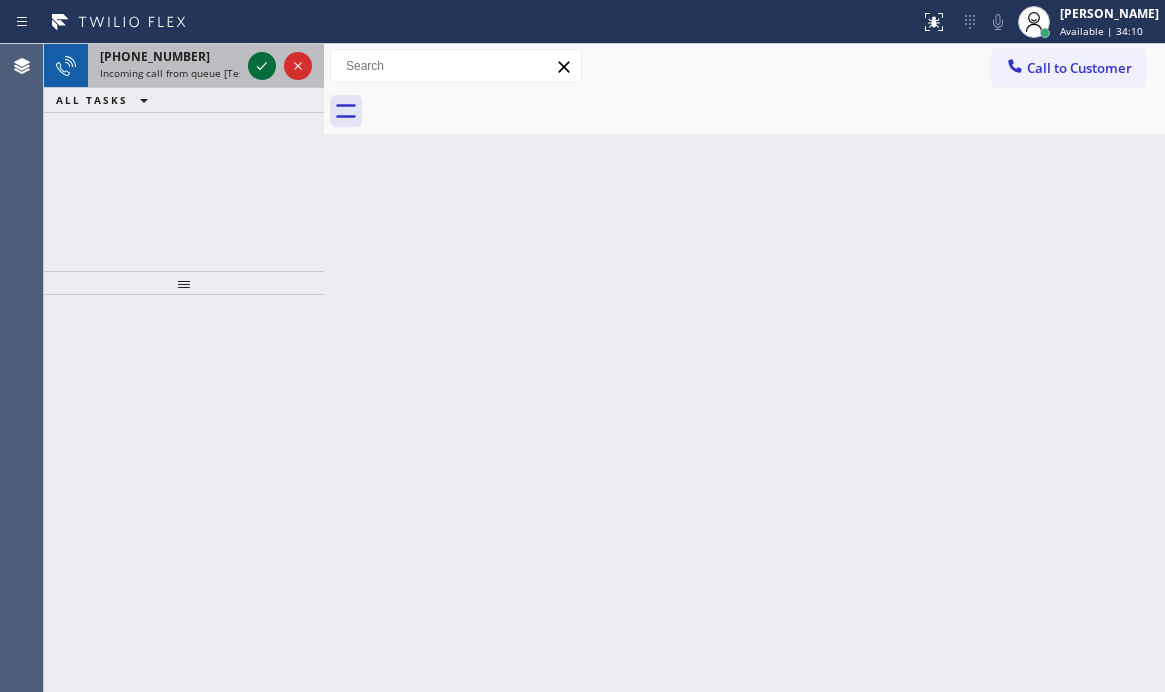 click 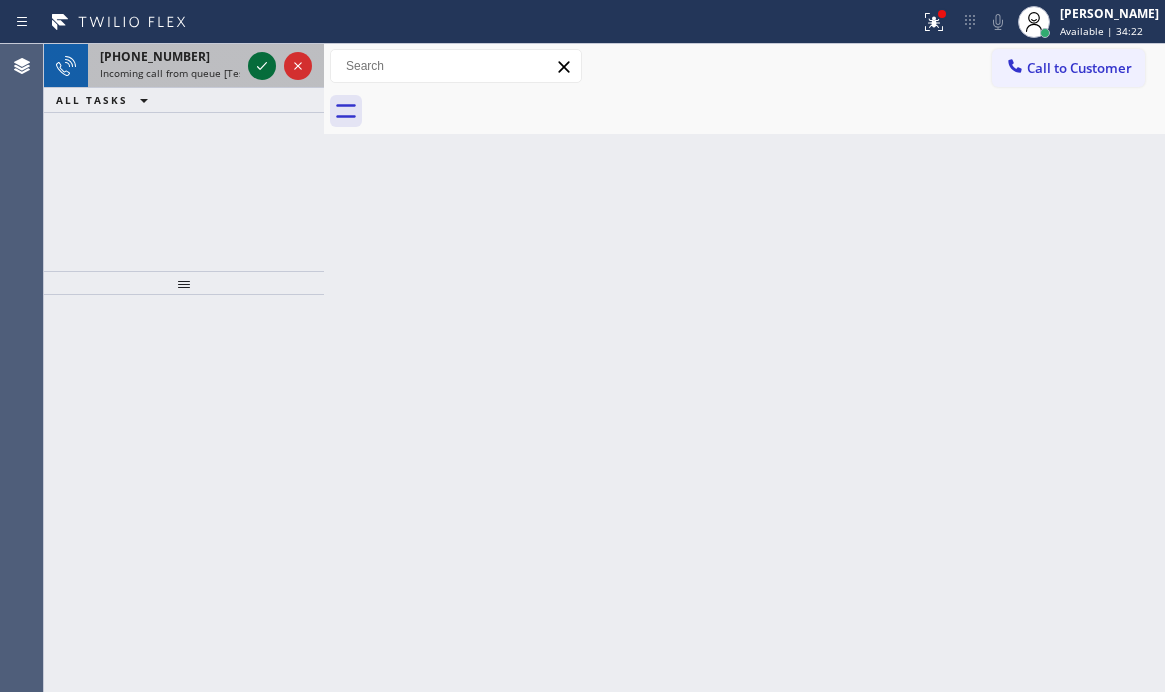 click 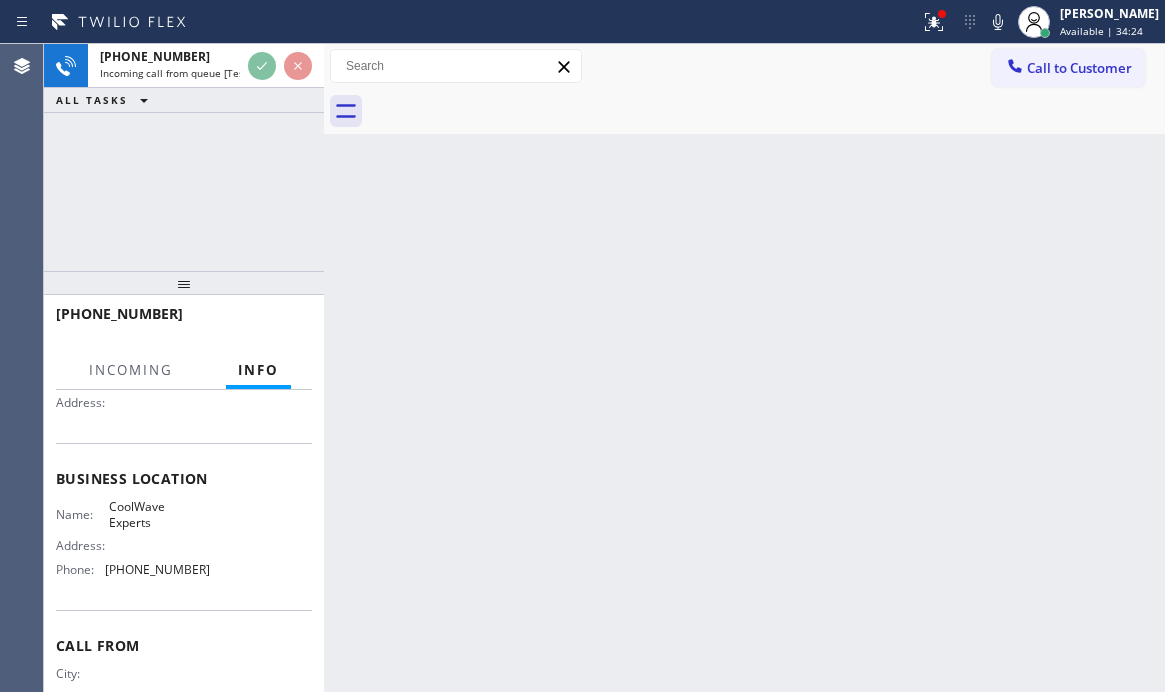 scroll, scrollTop: 200, scrollLeft: 0, axis: vertical 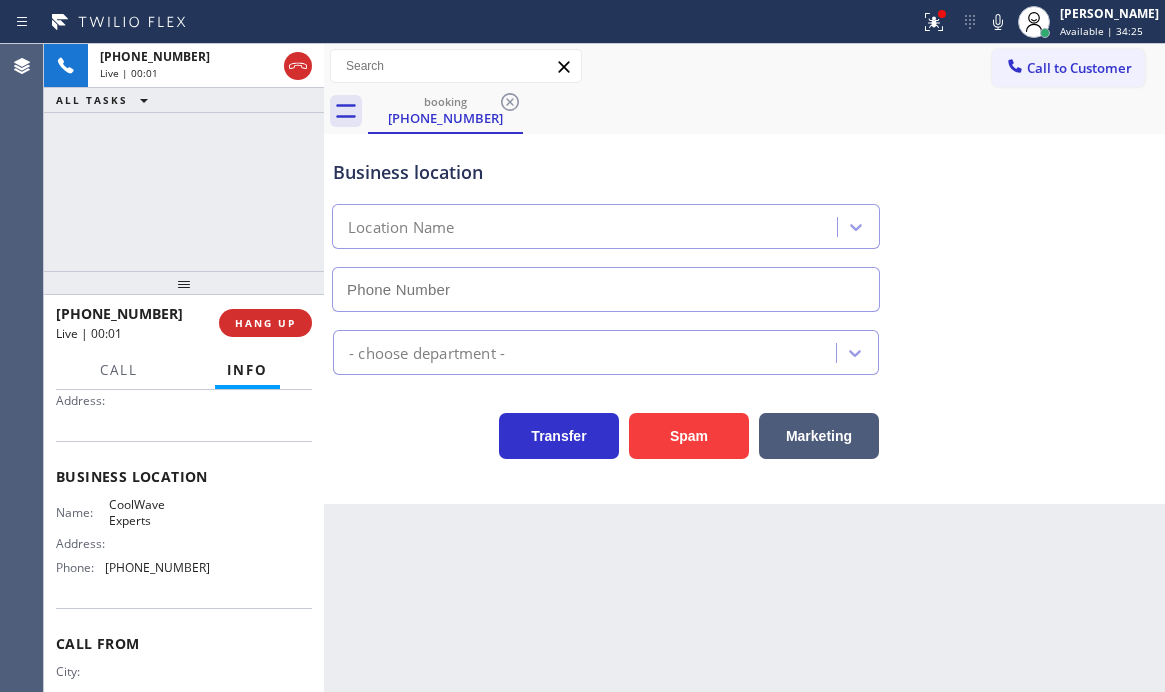 type on "[PHONE_NUMBER]" 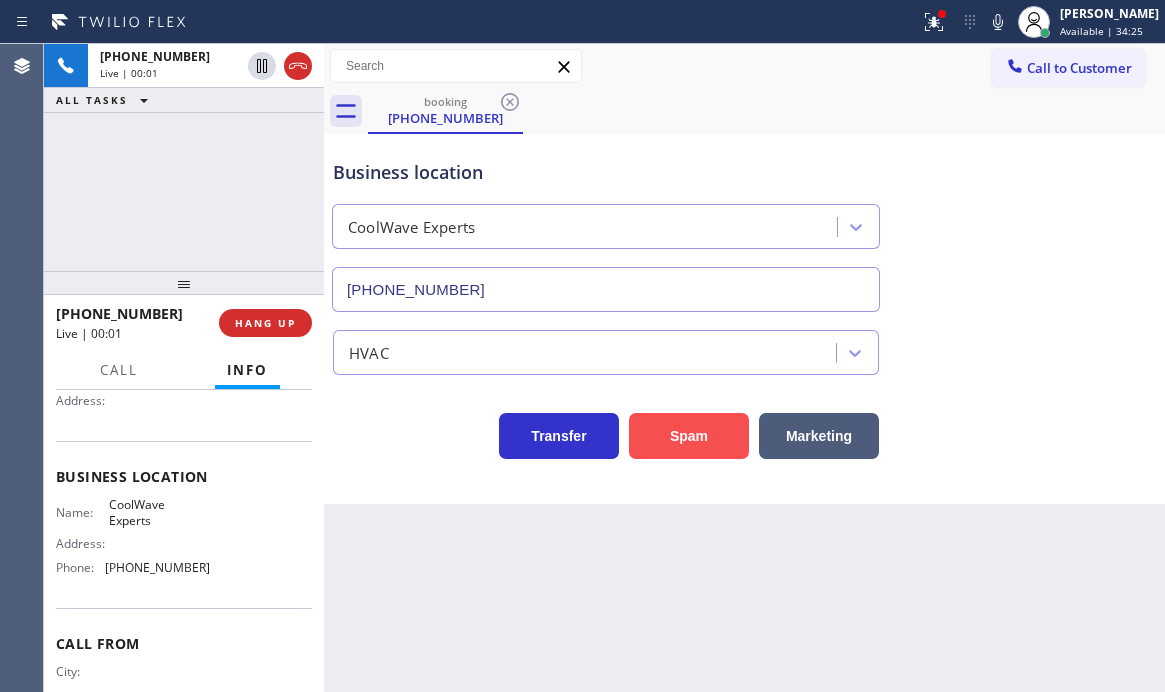 click on "Spam" at bounding box center [689, 436] 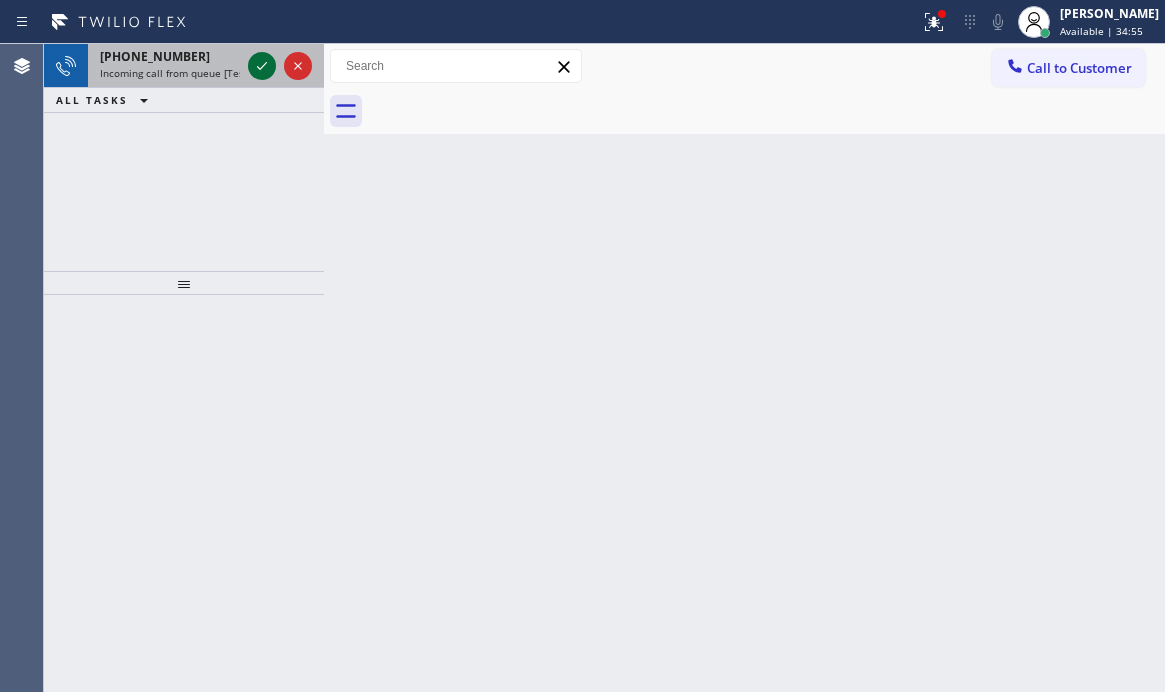 click 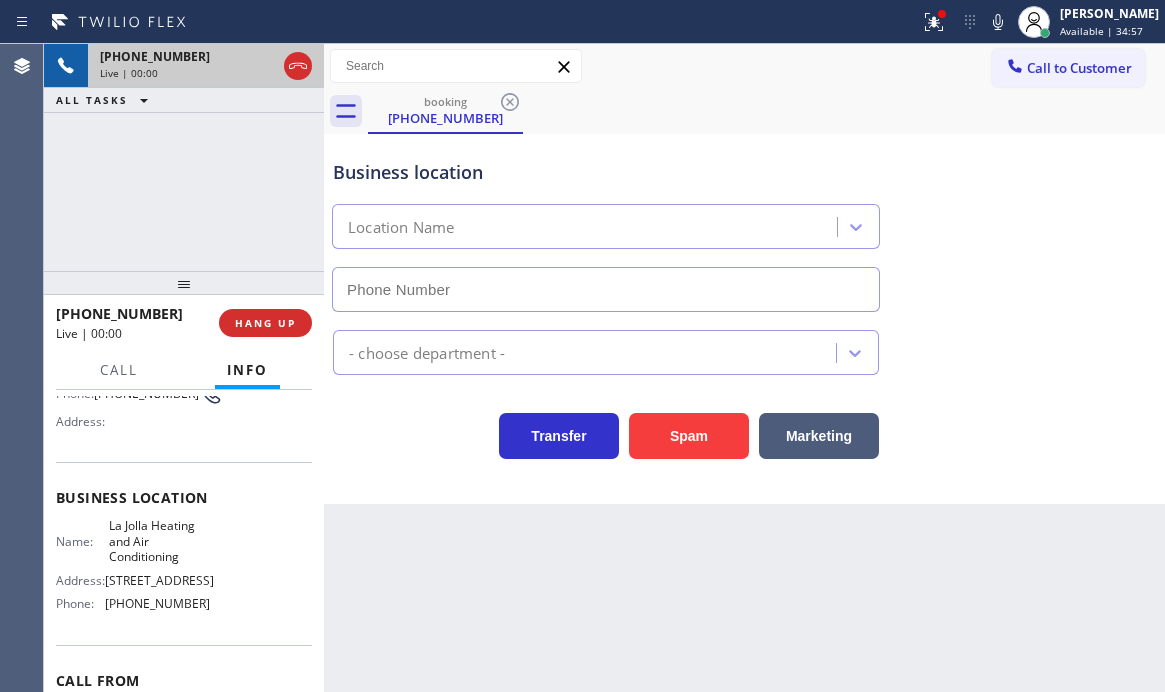 scroll, scrollTop: 200, scrollLeft: 0, axis: vertical 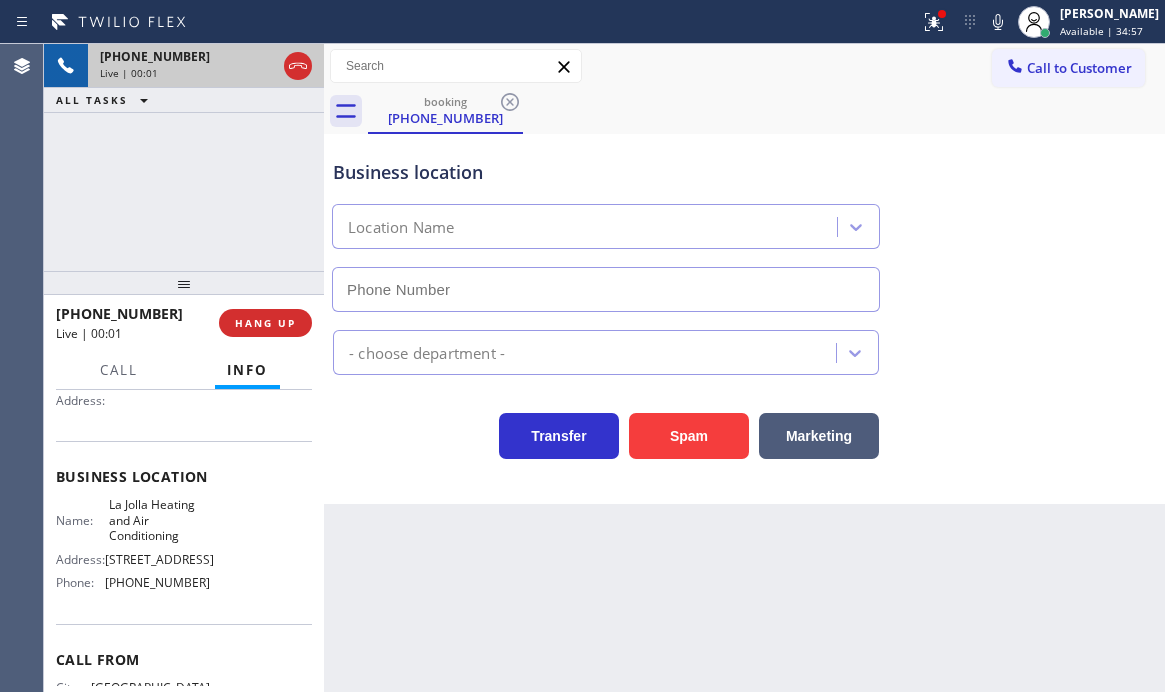 type on "[PHONE_NUMBER]" 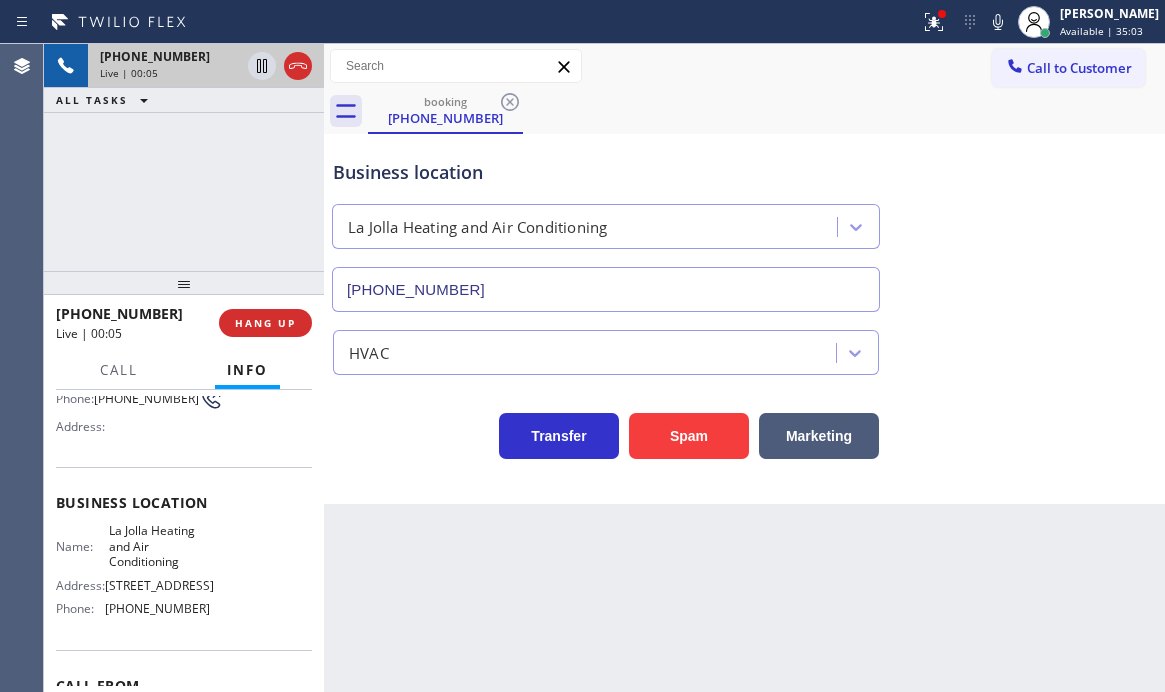scroll, scrollTop: 100, scrollLeft: 0, axis: vertical 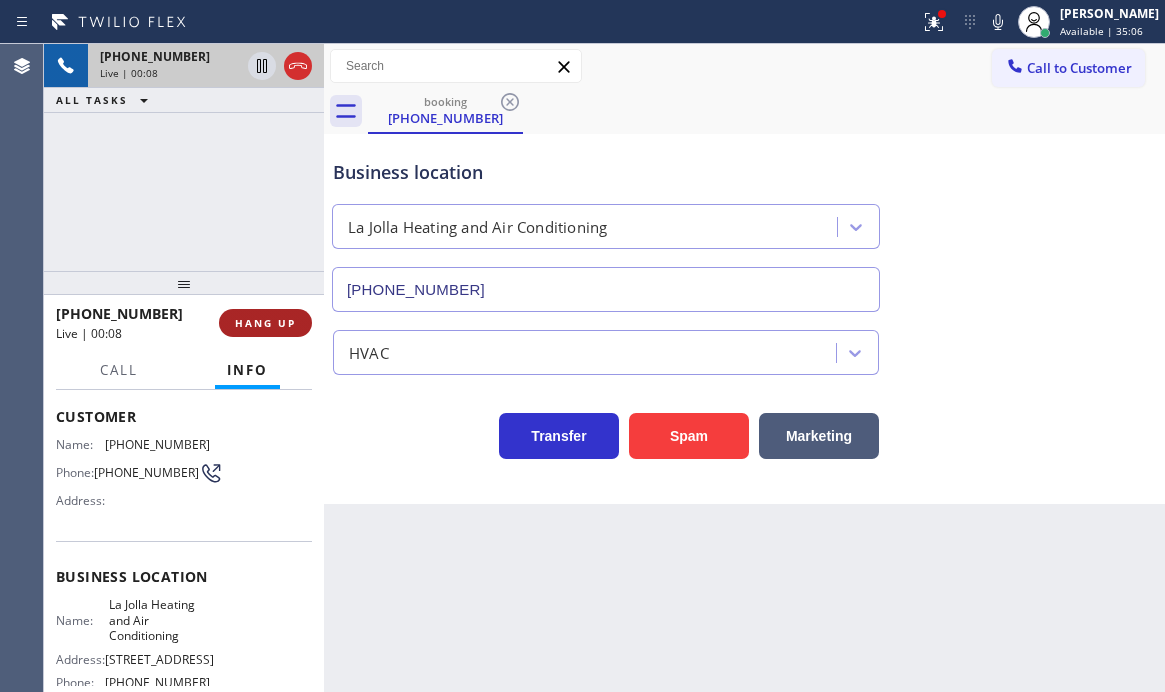 click on "HANG UP" at bounding box center (265, 323) 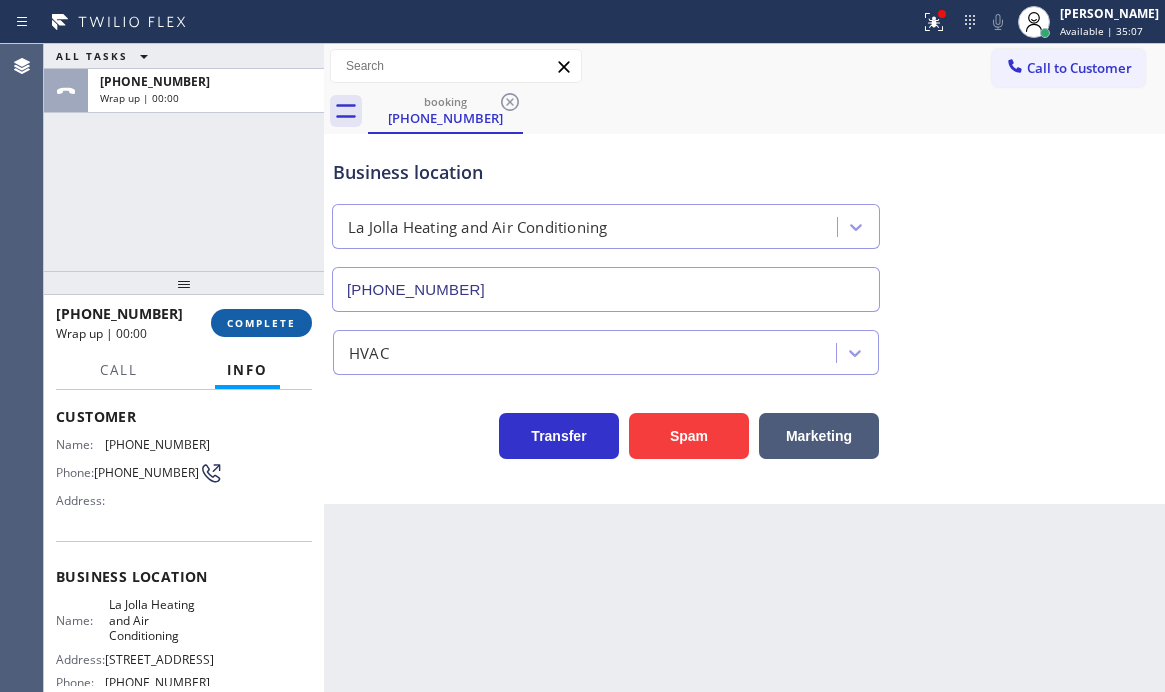 click on "COMPLETE" at bounding box center [261, 323] 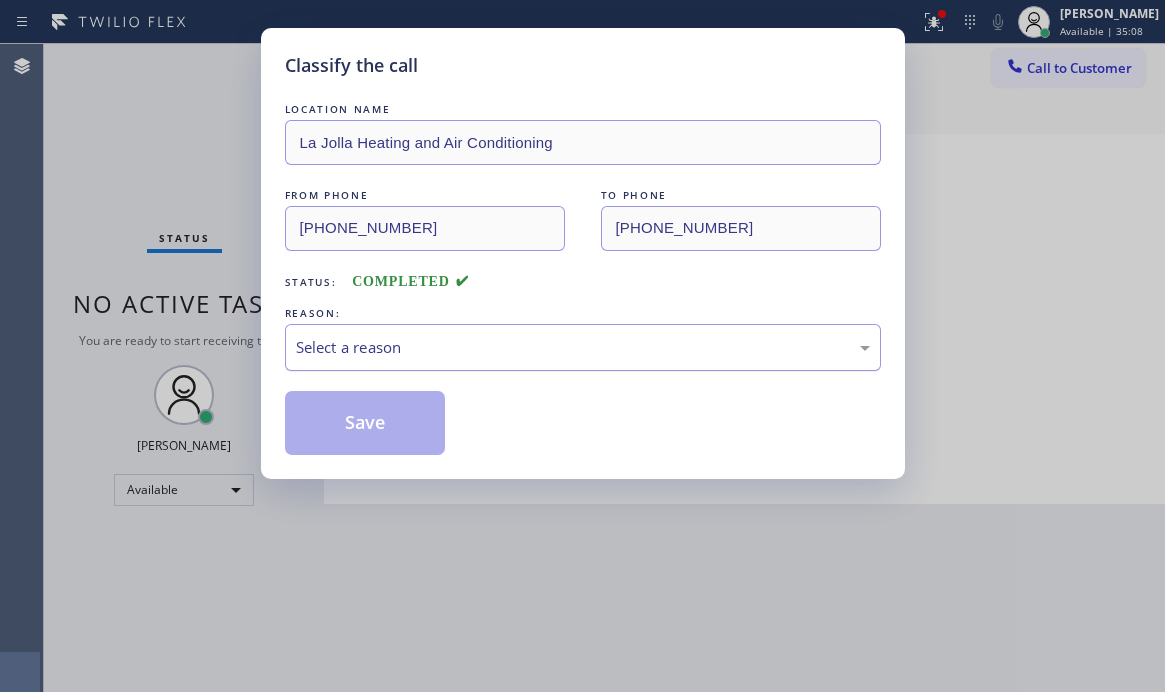 click on "Select a reason" at bounding box center (583, 347) 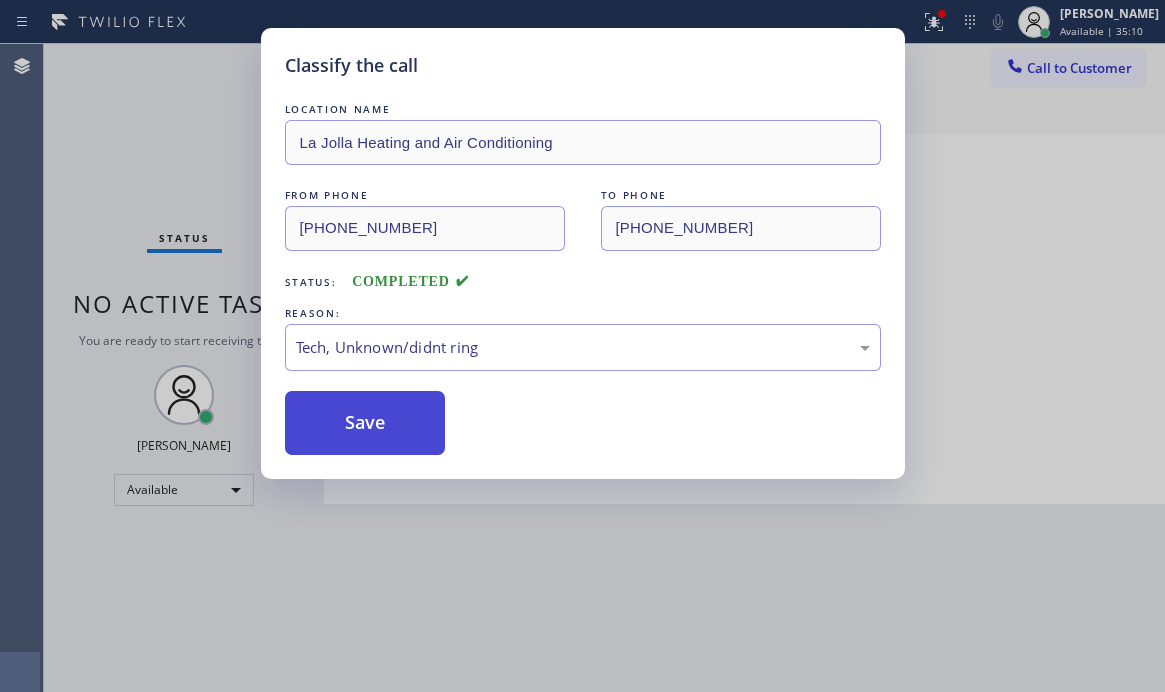 click on "Save" at bounding box center (365, 423) 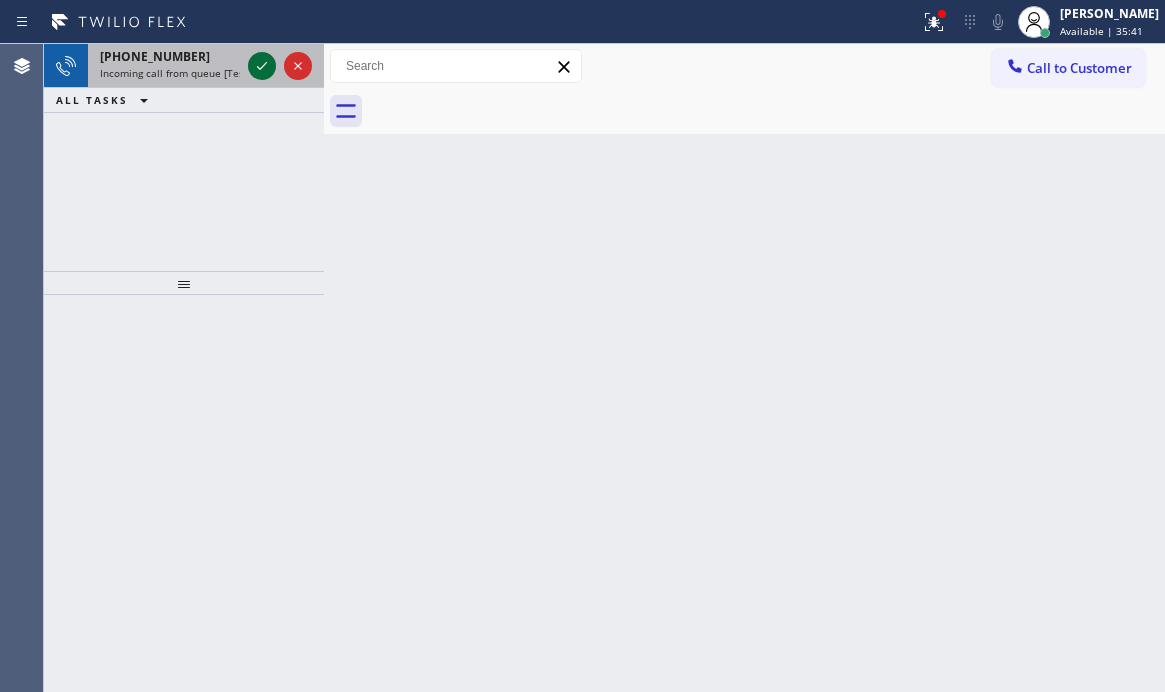 click 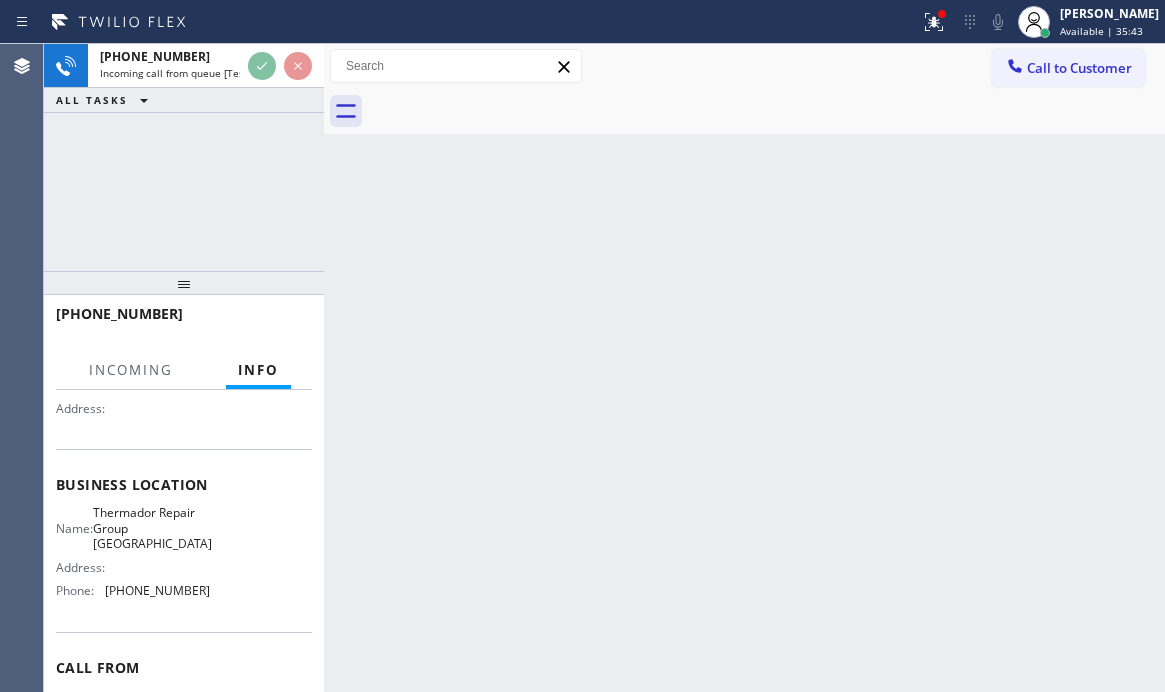 scroll, scrollTop: 200, scrollLeft: 0, axis: vertical 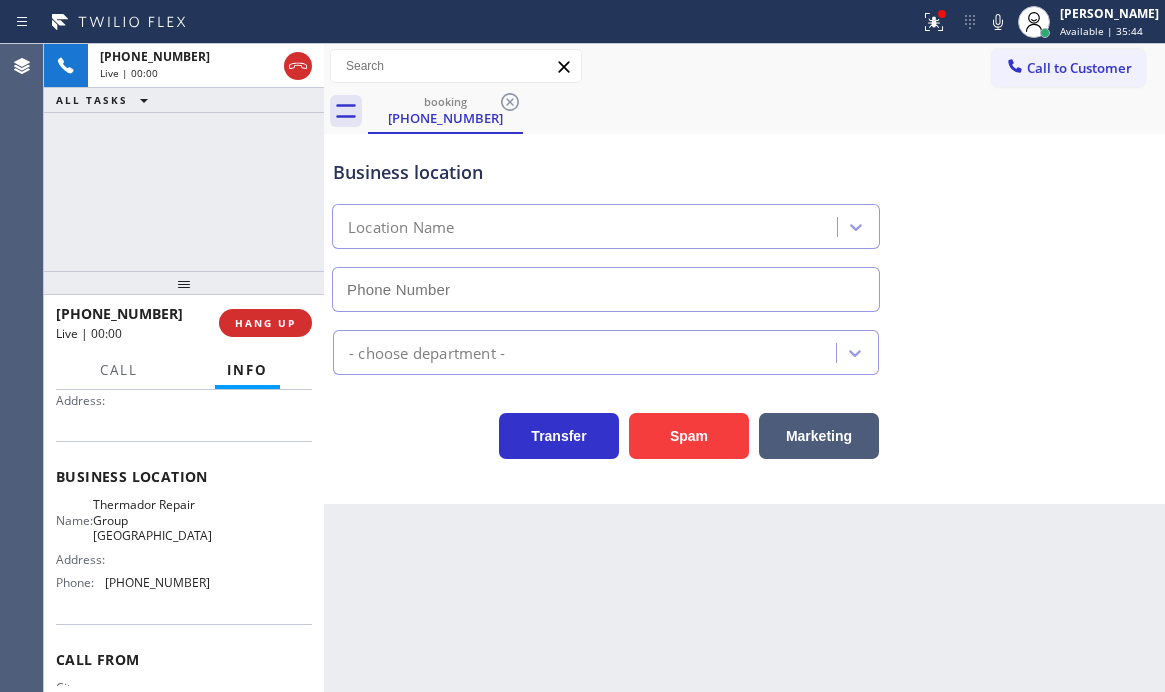 type on "[PHONE_NUMBER]" 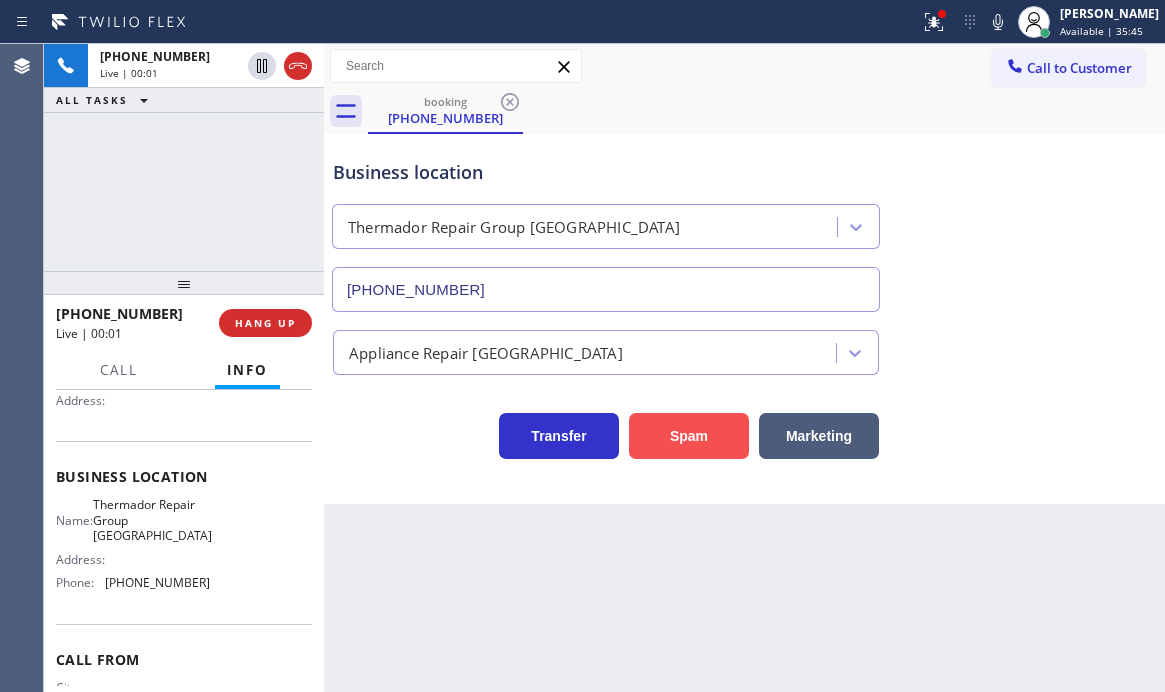 click on "Spam" at bounding box center (689, 436) 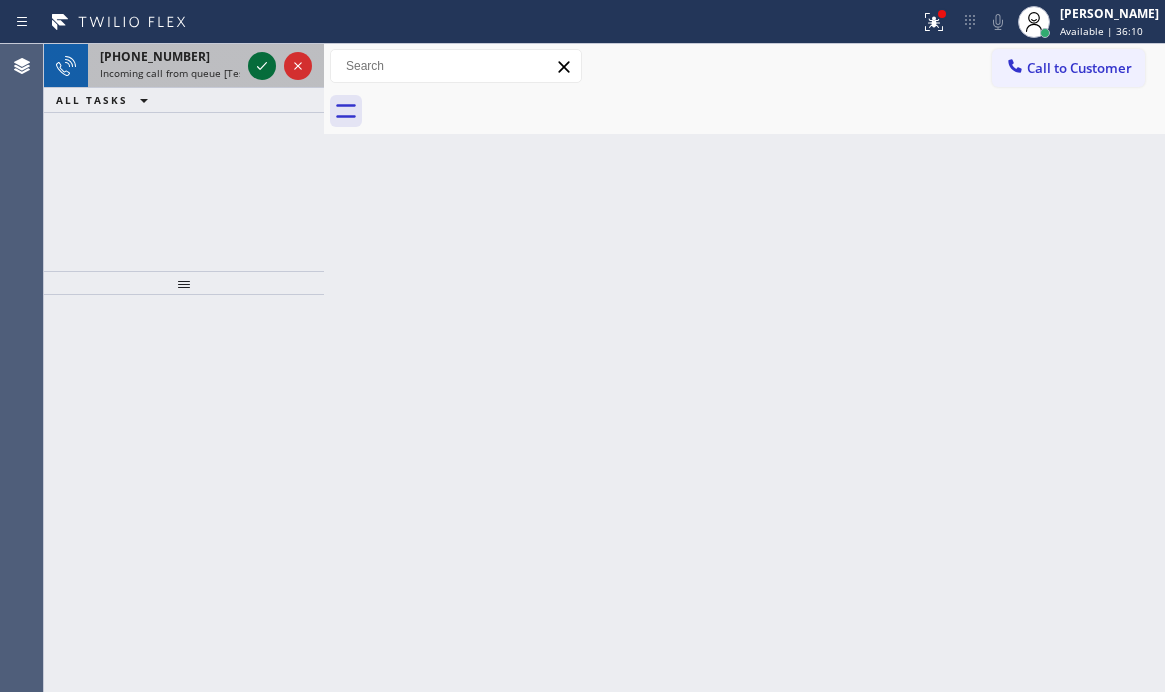 click 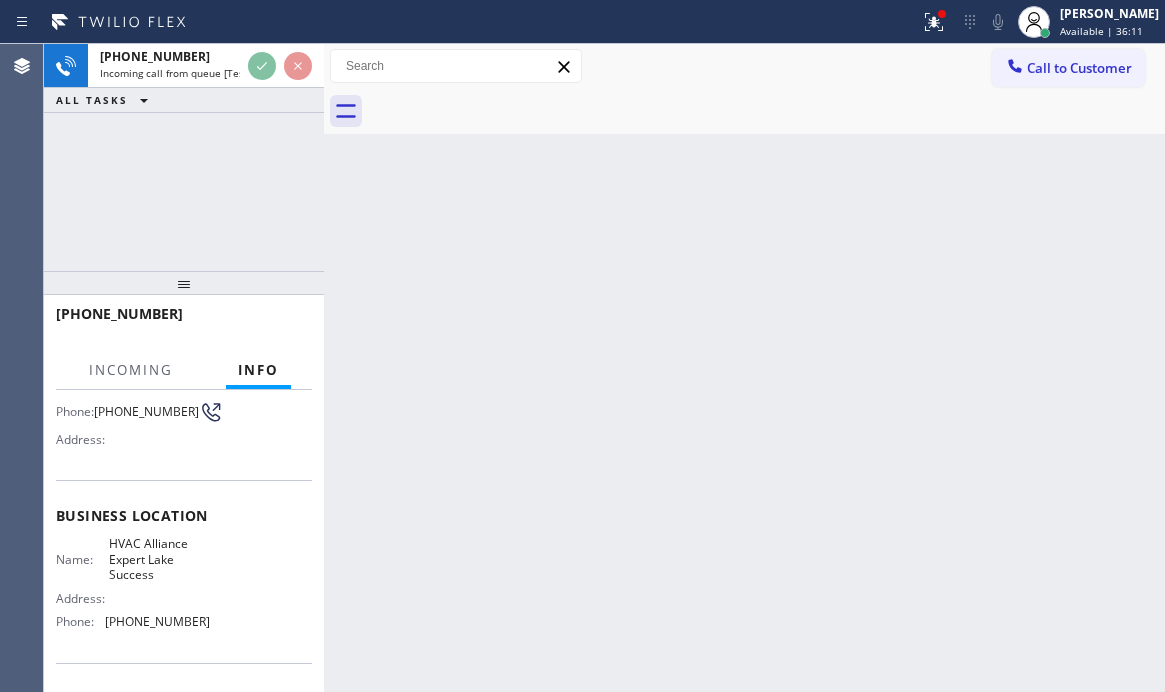 scroll, scrollTop: 200, scrollLeft: 0, axis: vertical 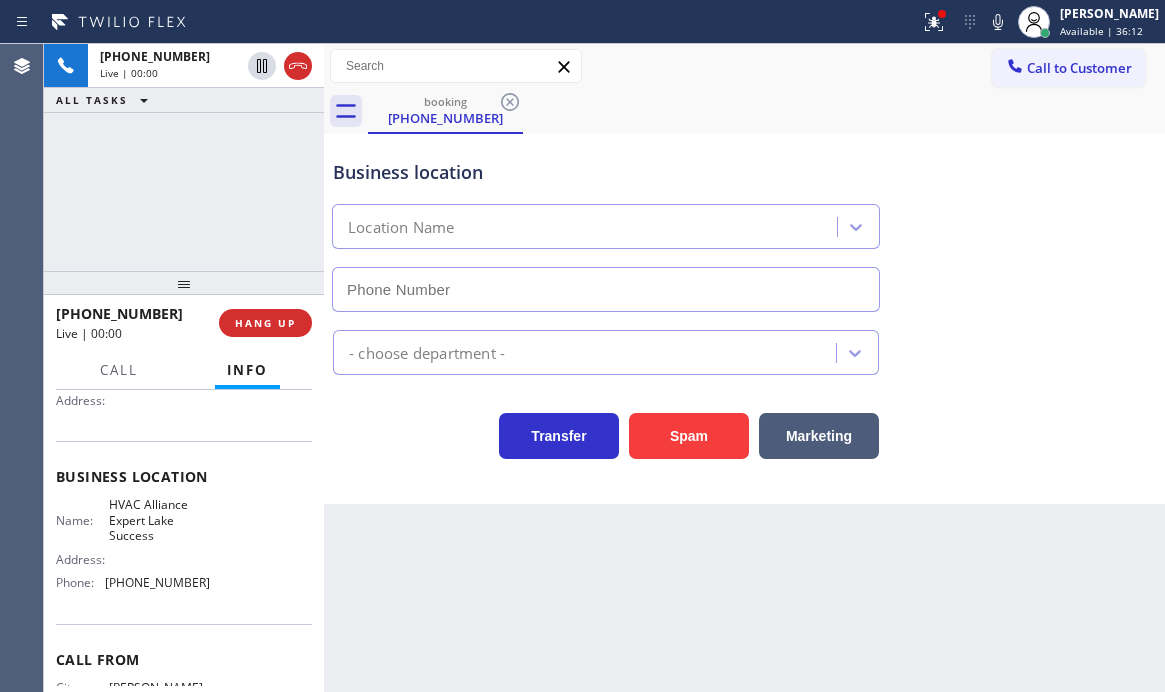 type on "[PHONE_NUMBER]" 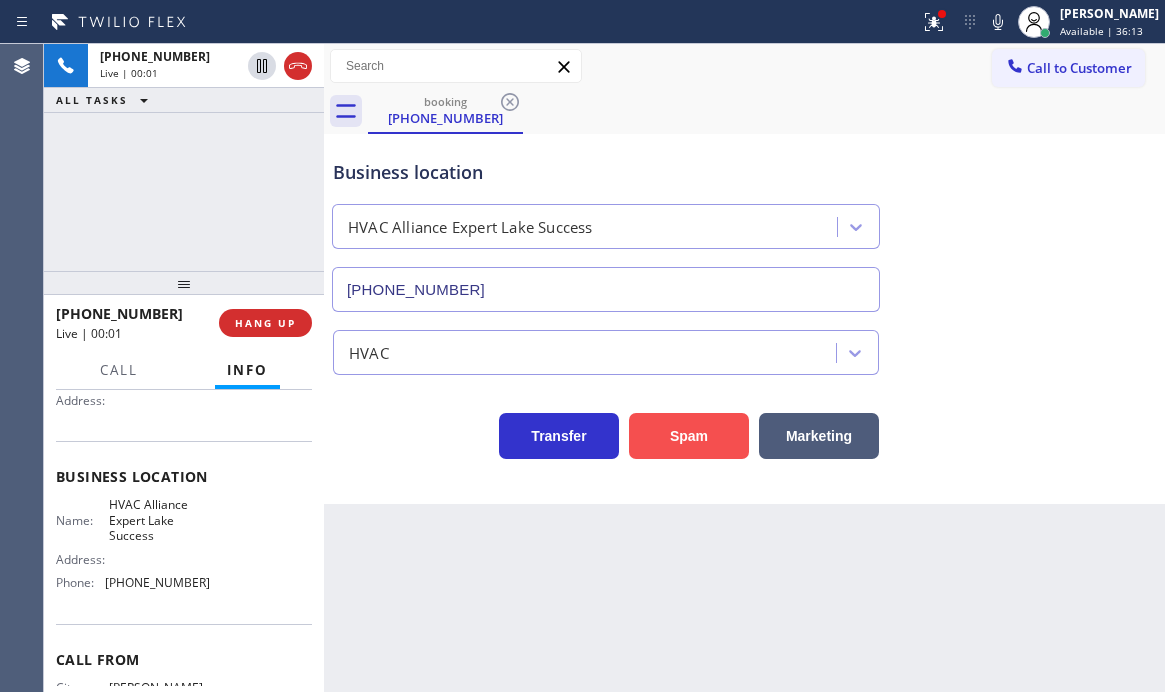 click on "Spam" at bounding box center [689, 436] 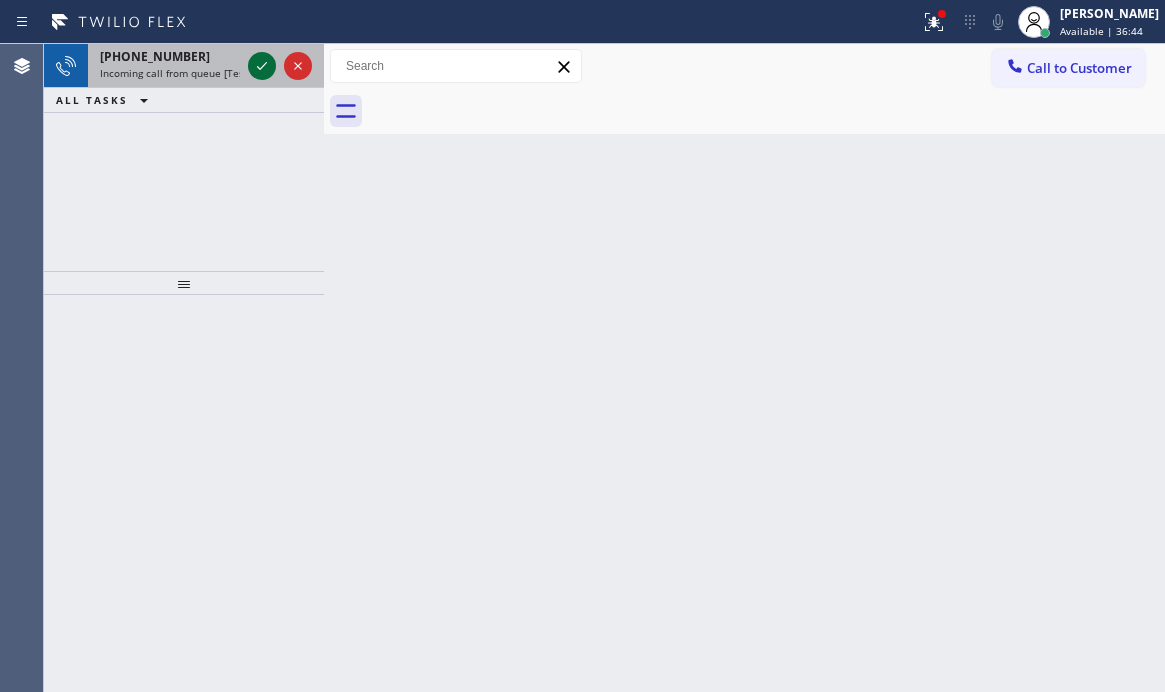 click 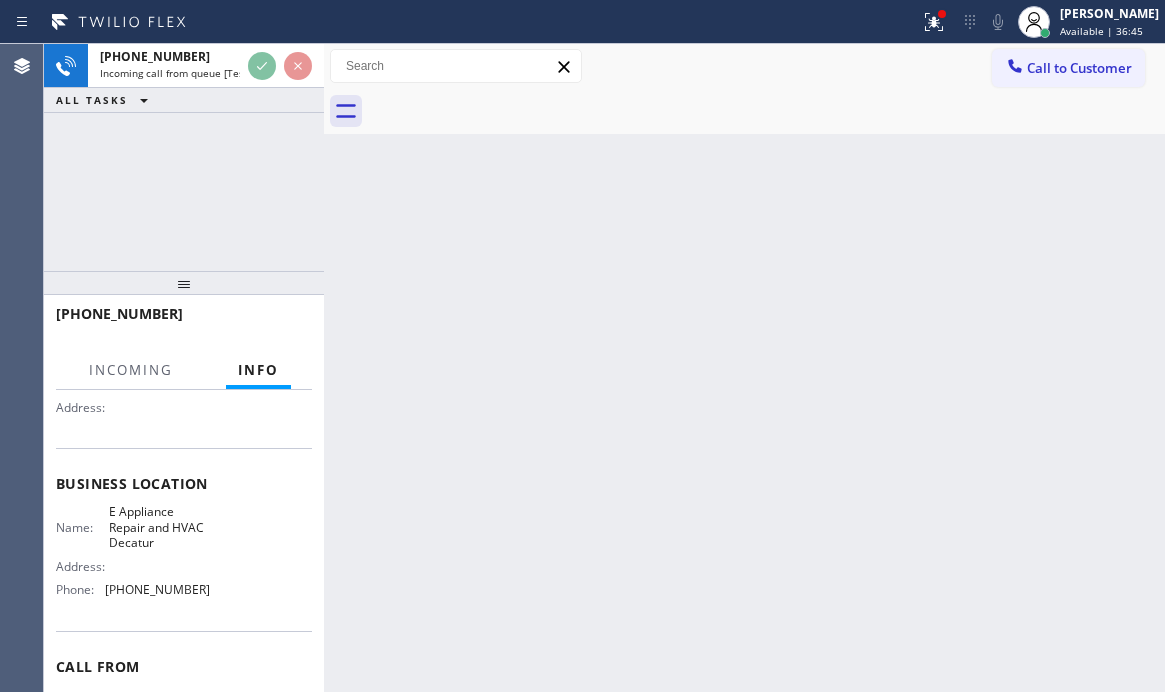 scroll, scrollTop: 200, scrollLeft: 0, axis: vertical 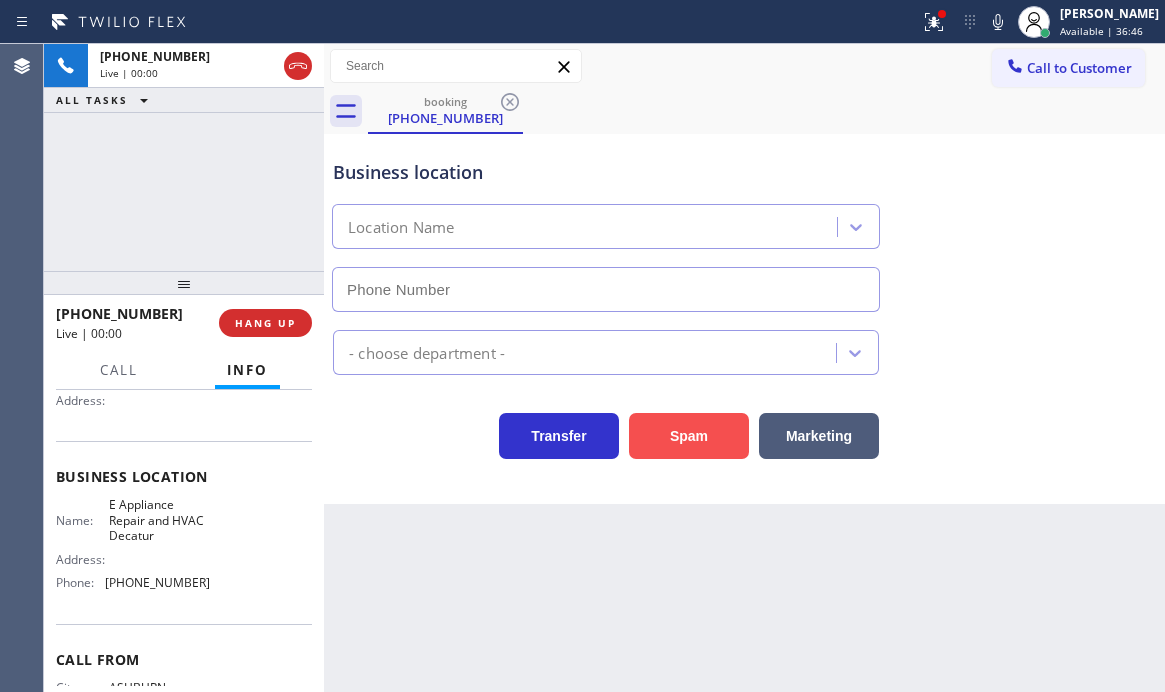 type on "[PHONE_NUMBER]" 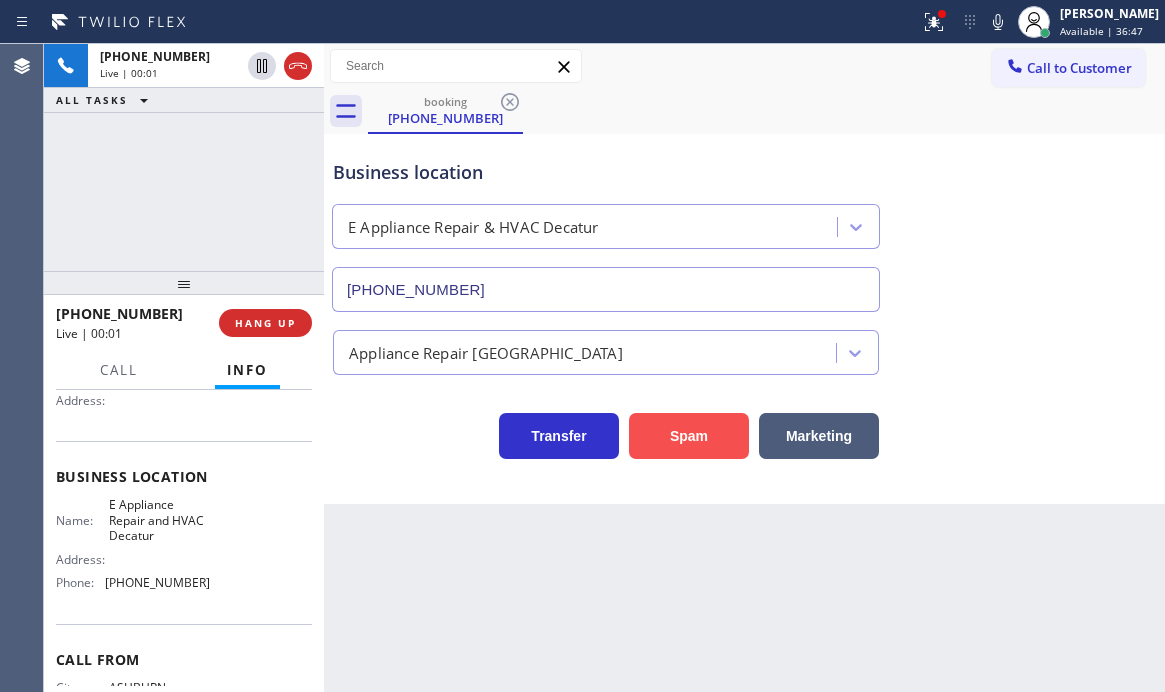 click on "Spam" at bounding box center [689, 436] 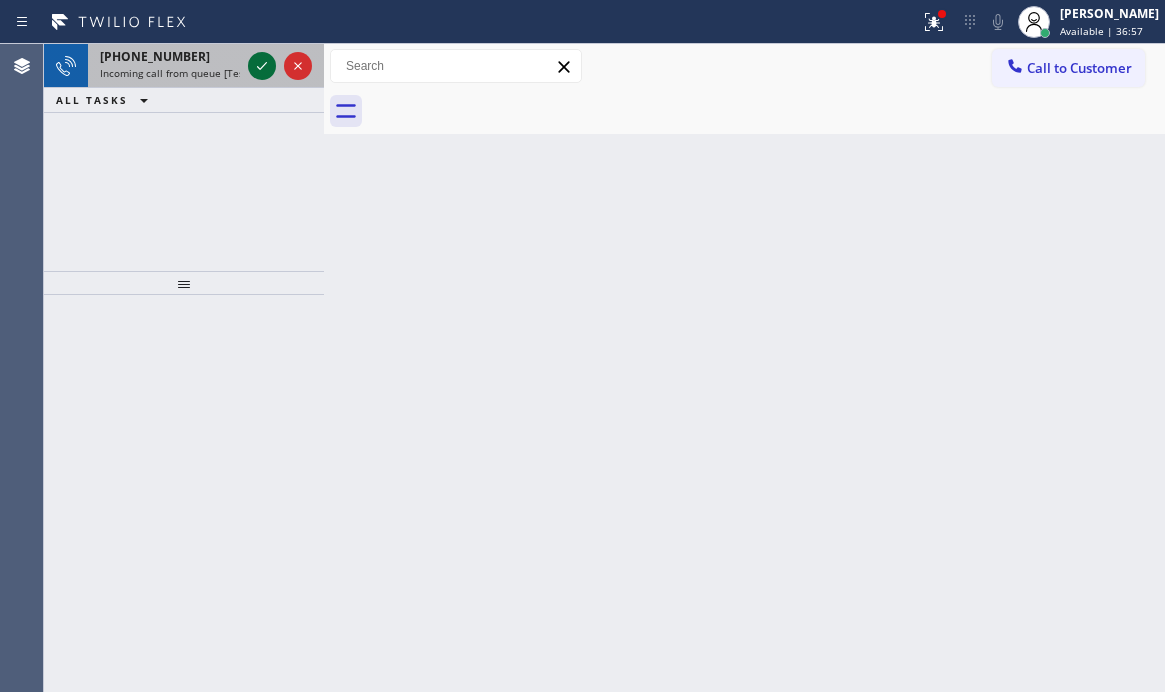 click 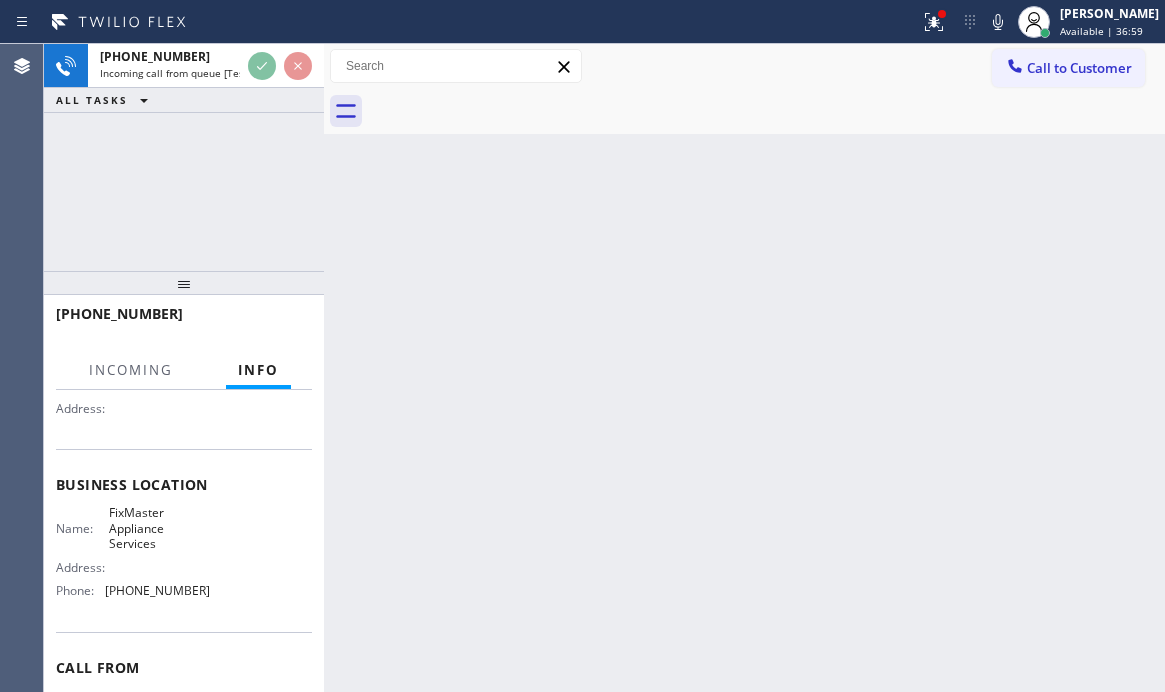scroll, scrollTop: 200, scrollLeft: 0, axis: vertical 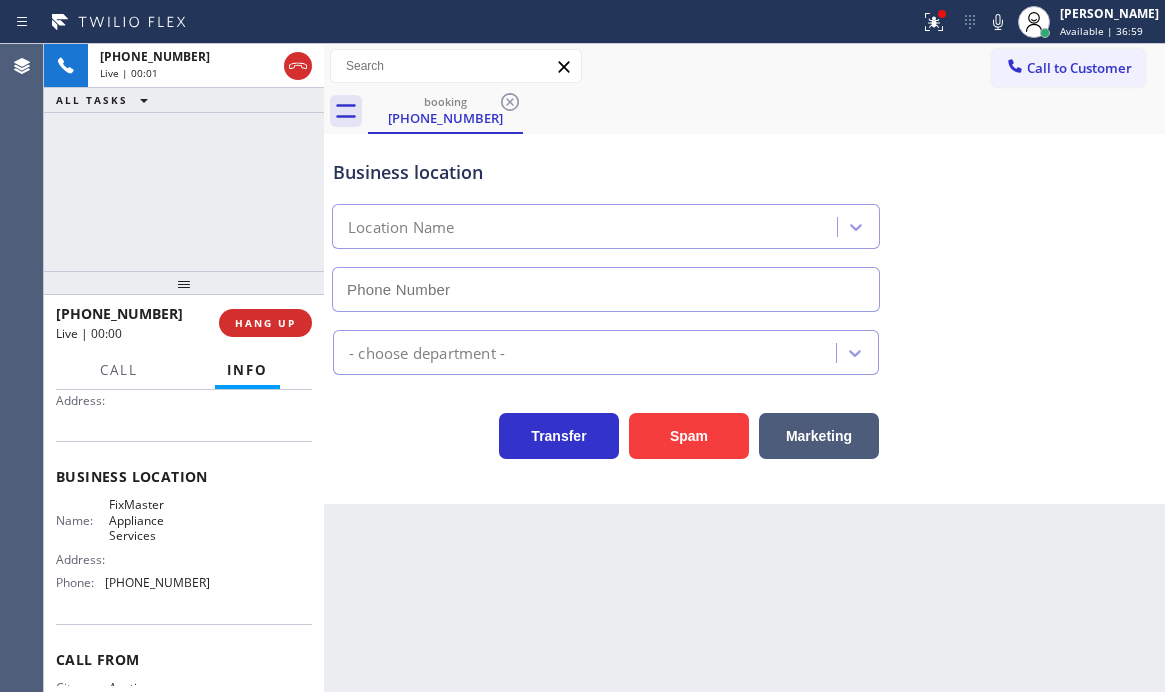 type on "[PHONE_NUMBER]" 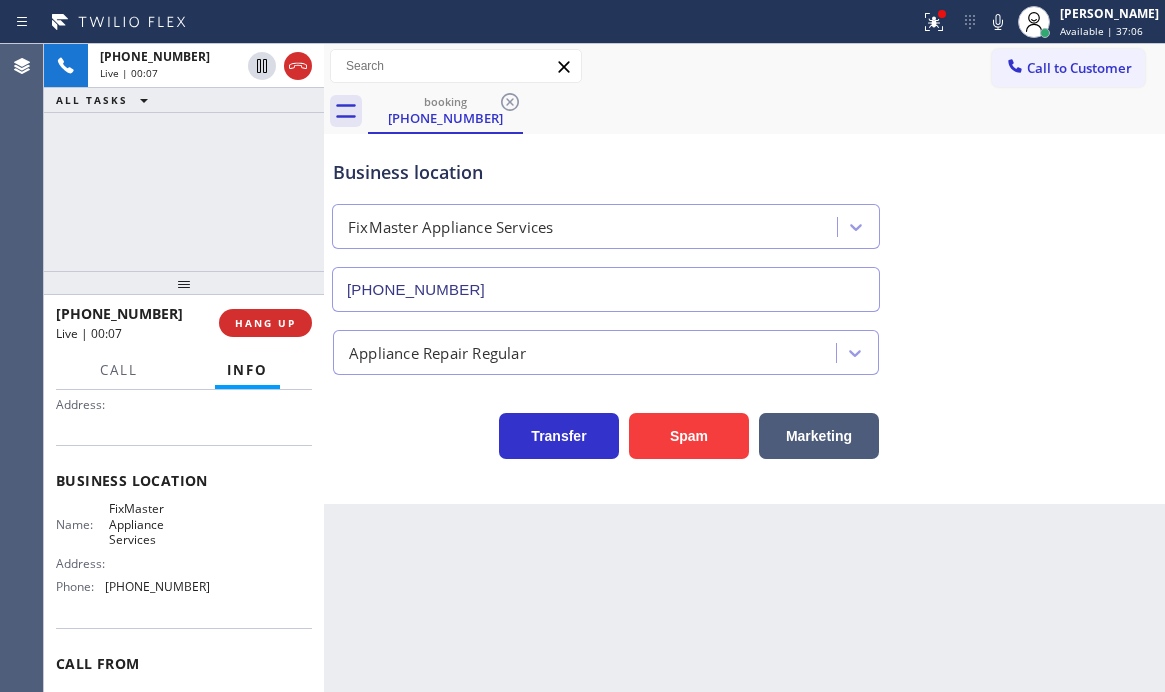 scroll, scrollTop: 96, scrollLeft: 0, axis: vertical 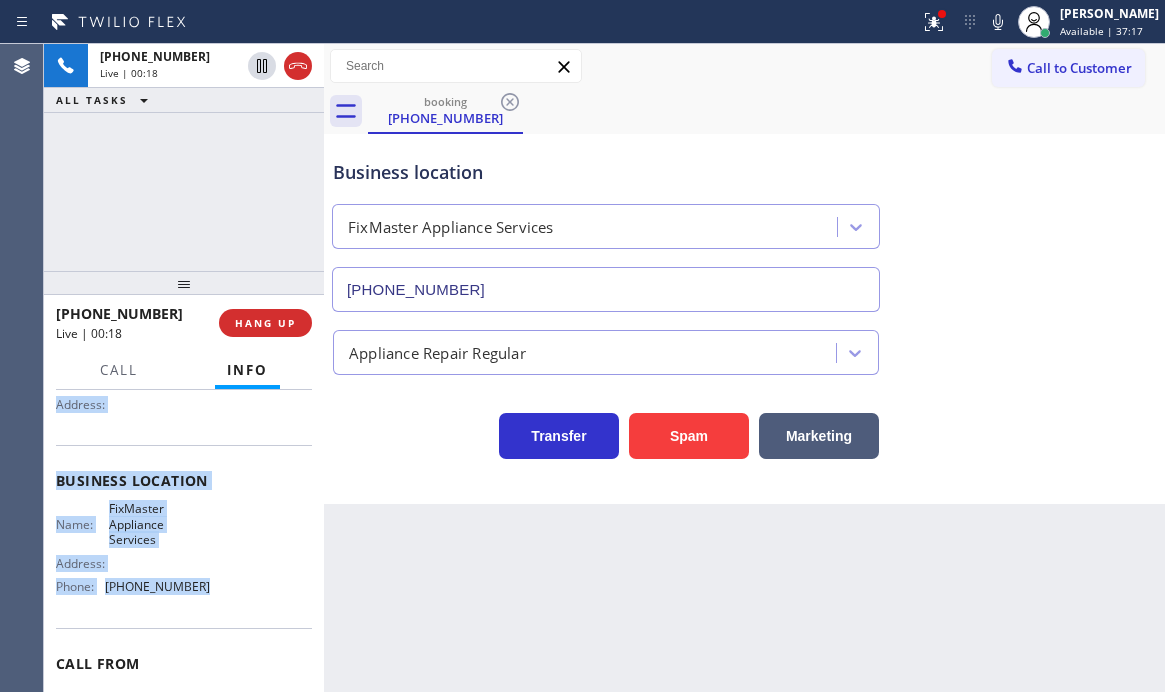 drag, startPoint x: 54, startPoint y: 416, endPoint x: 201, endPoint y: 598, distance: 233.95085 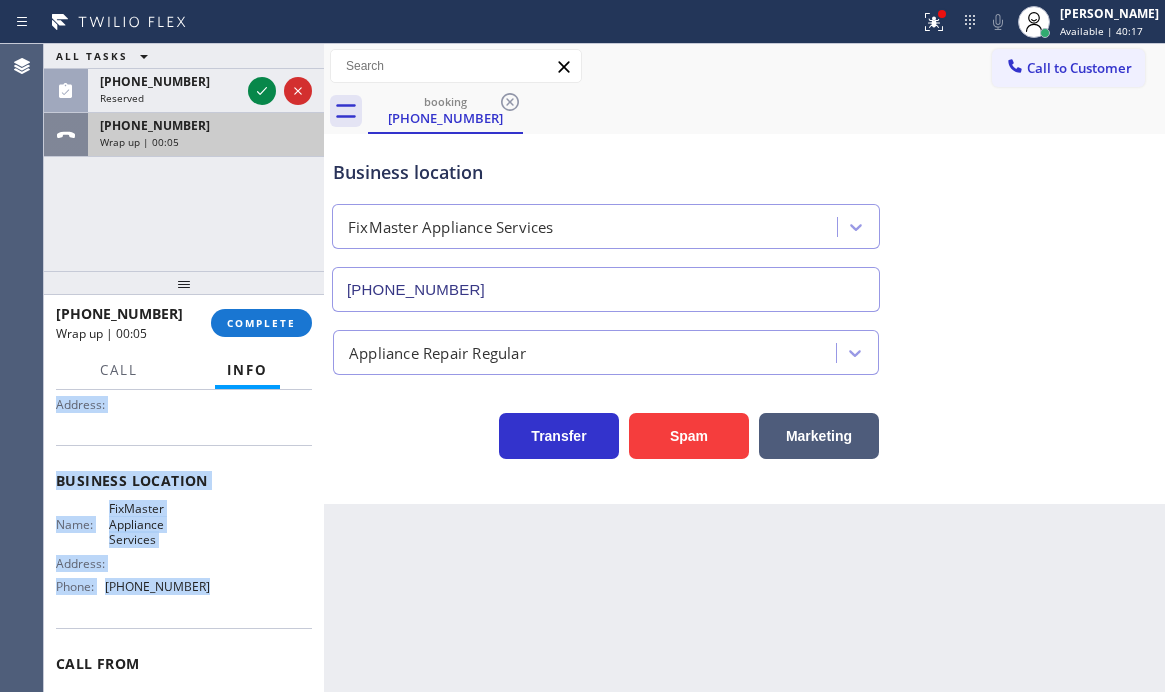 click on "Wrap up | 00:05" at bounding box center (206, 142) 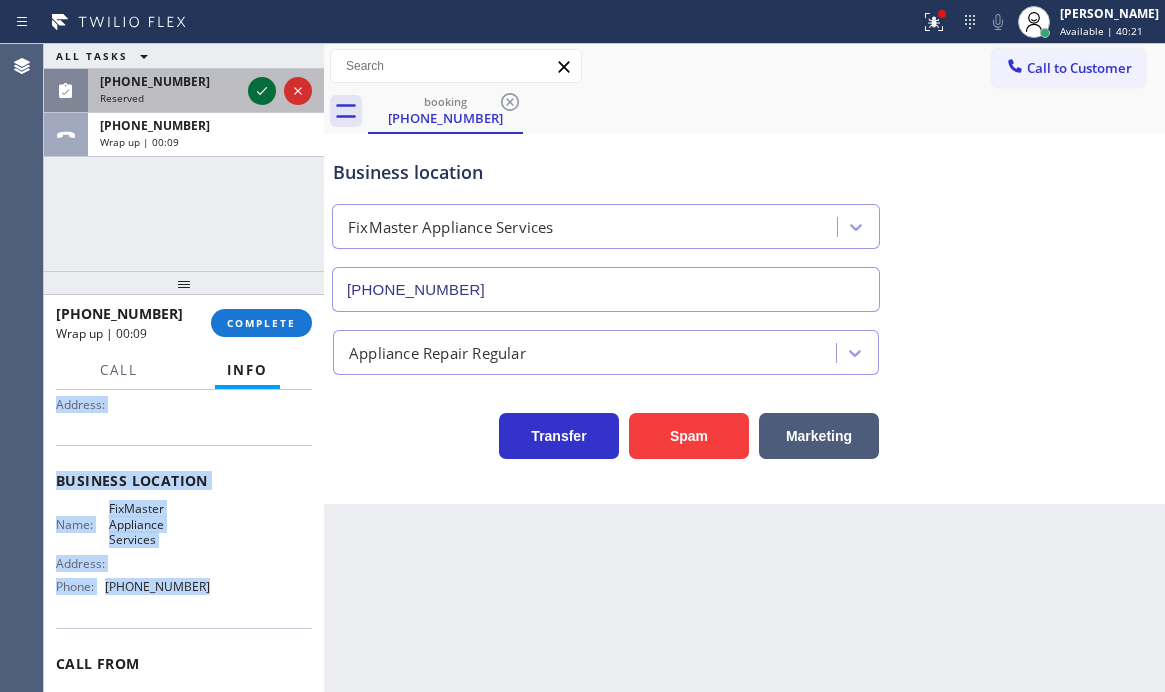 click 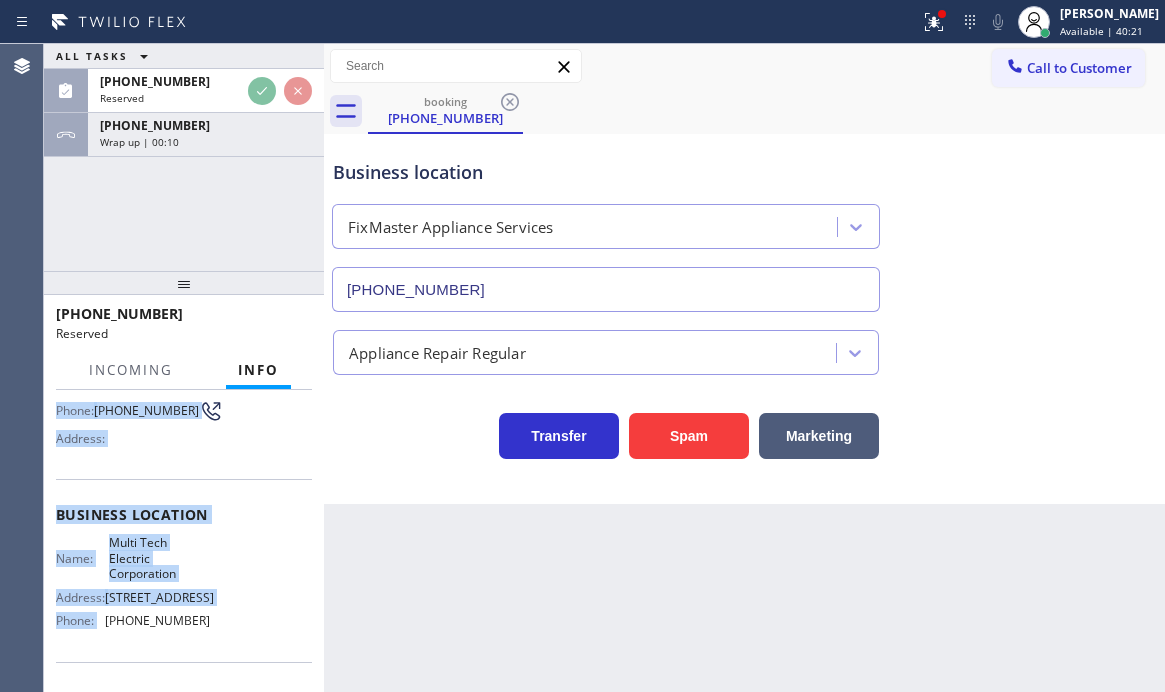 scroll, scrollTop: 230, scrollLeft: 0, axis: vertical 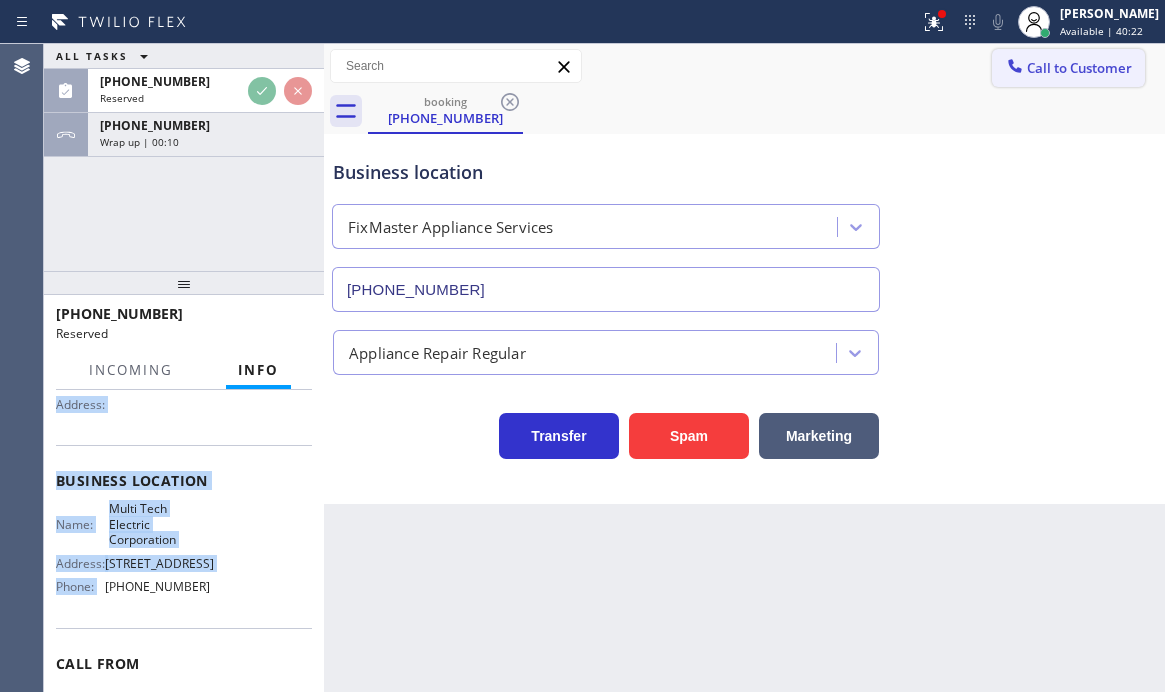 click on "Call to Customer" at bounding box center (1079, 68) 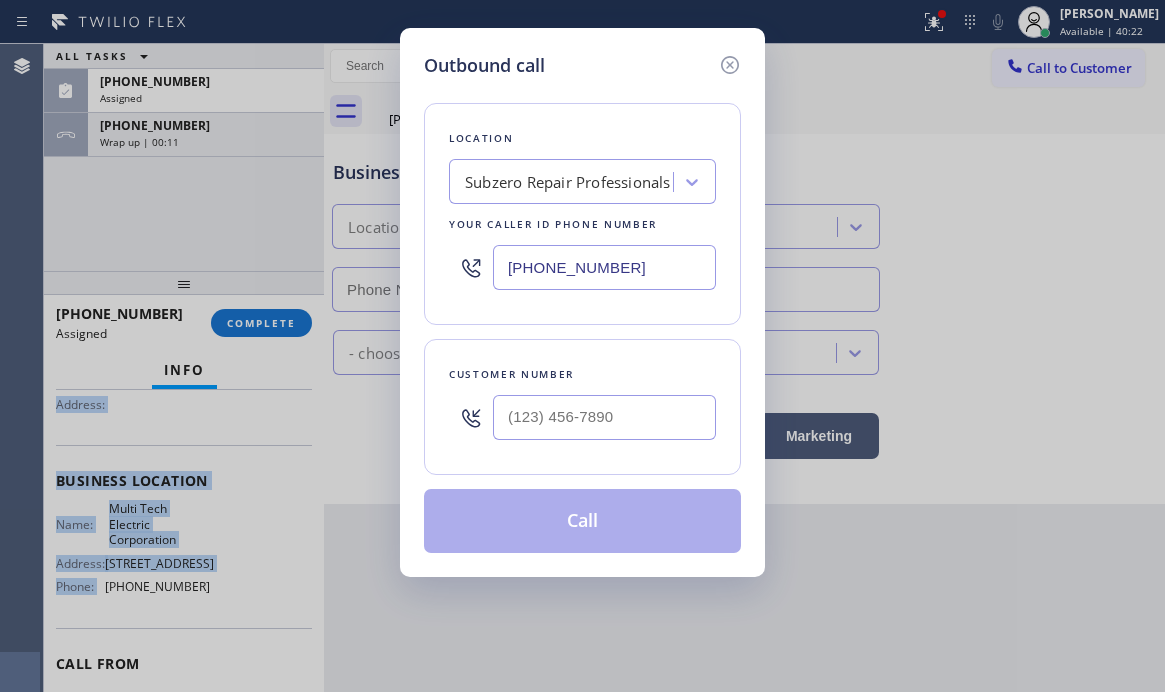type on "[PHONE_NUMBER]" 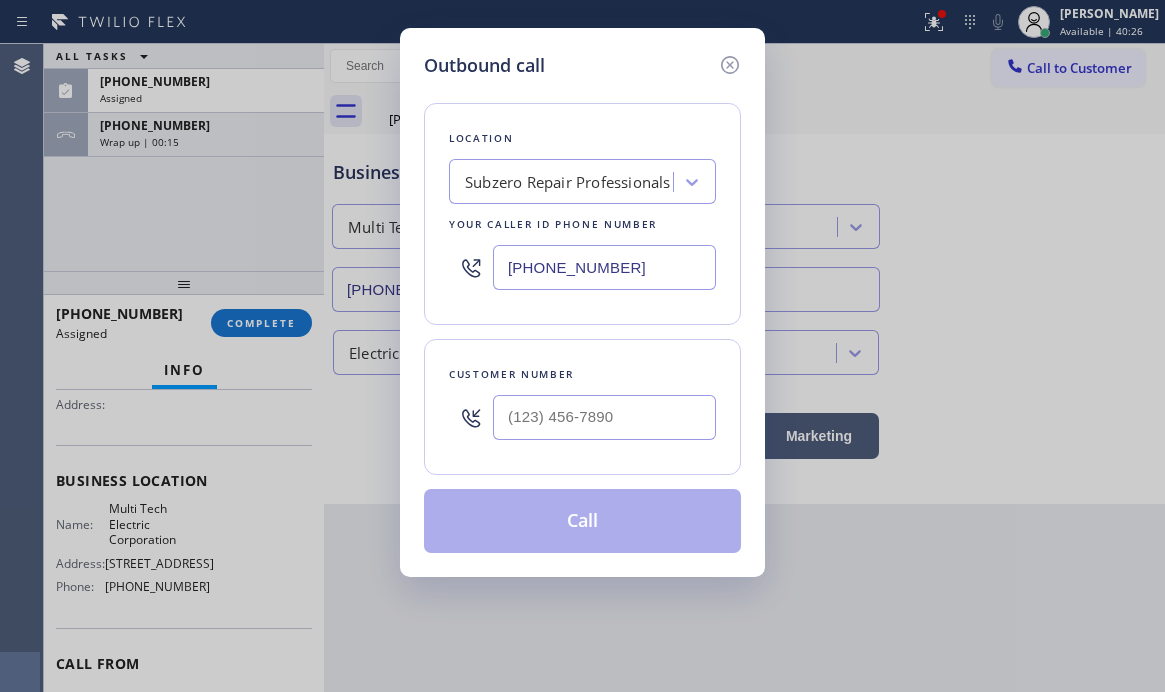click on "[PHONE_NUMBER]" at bounding box center [604, 267] 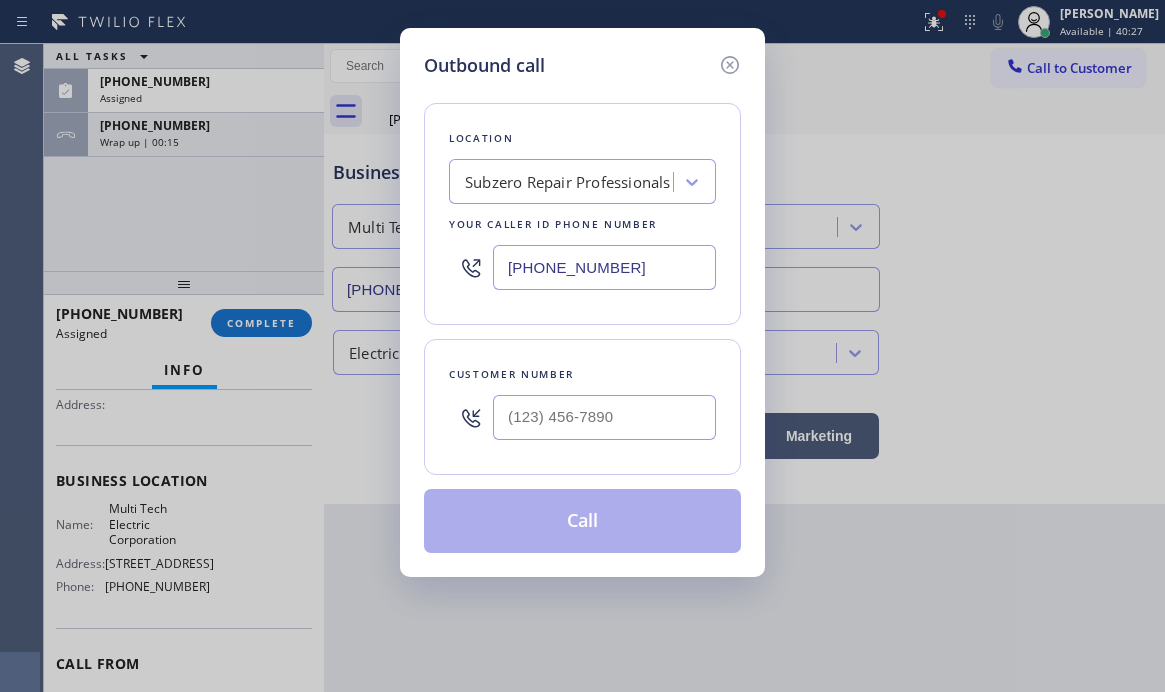 click on "[PHONE_NUMBER]" at bounding box center (604, 267) 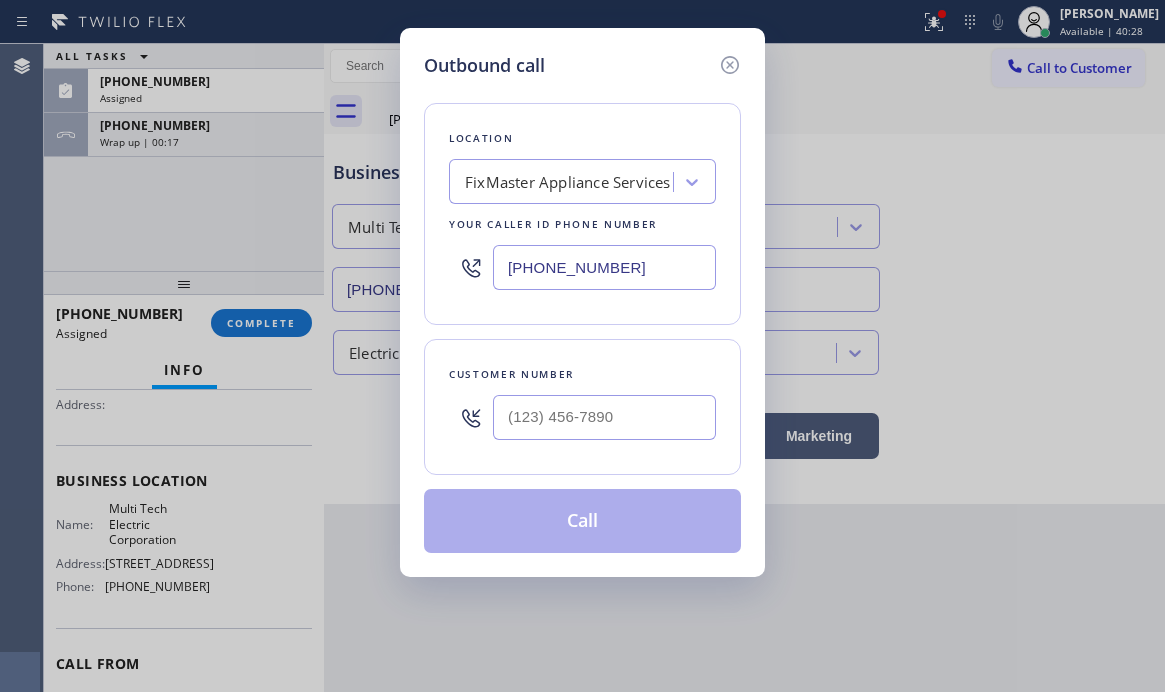 type on "[PHONE_NUMBER]" 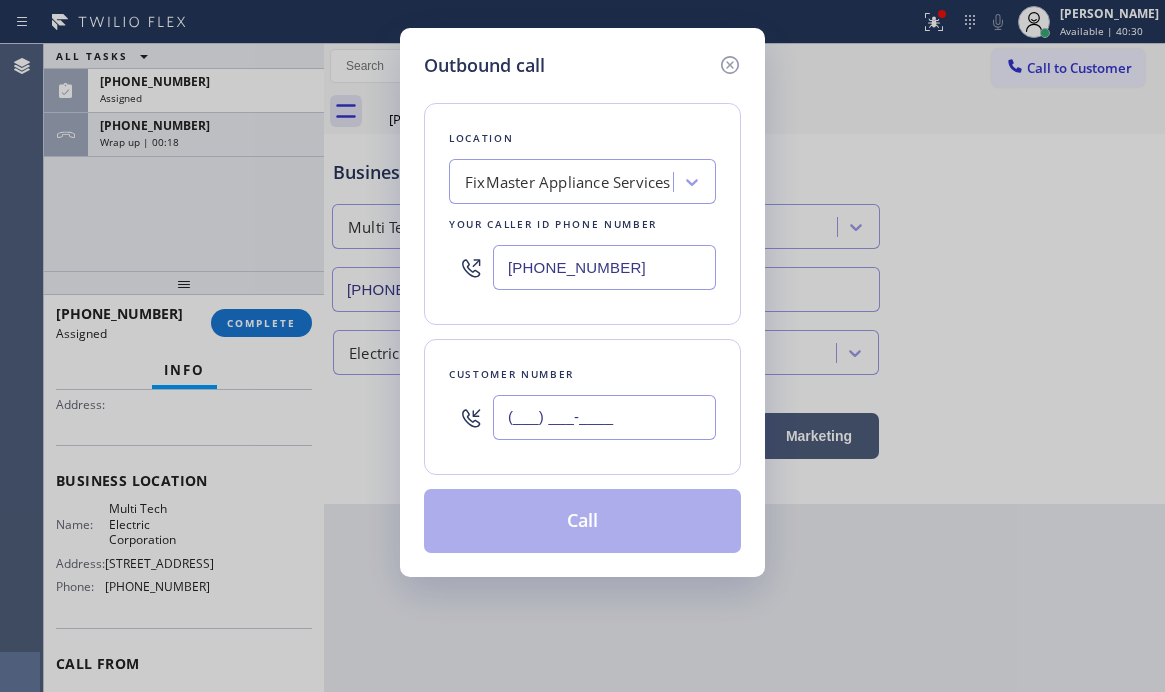 click on "(___) ___-____" at bounding box center (604, 417) 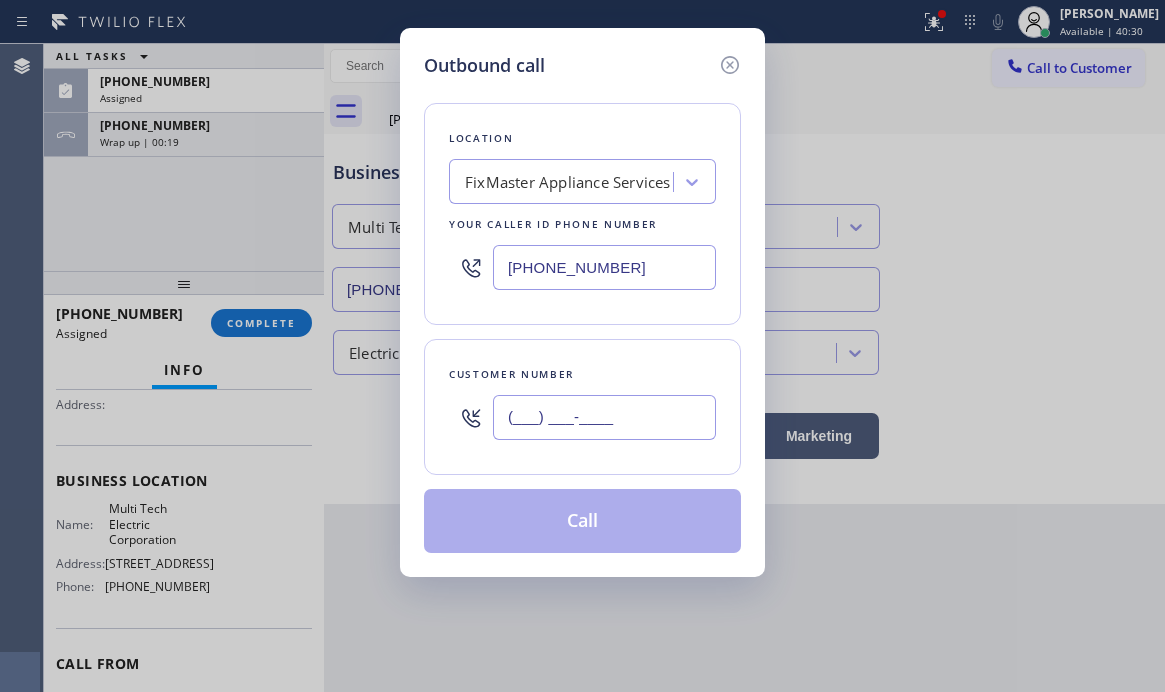 paste on "512) 781-8612" 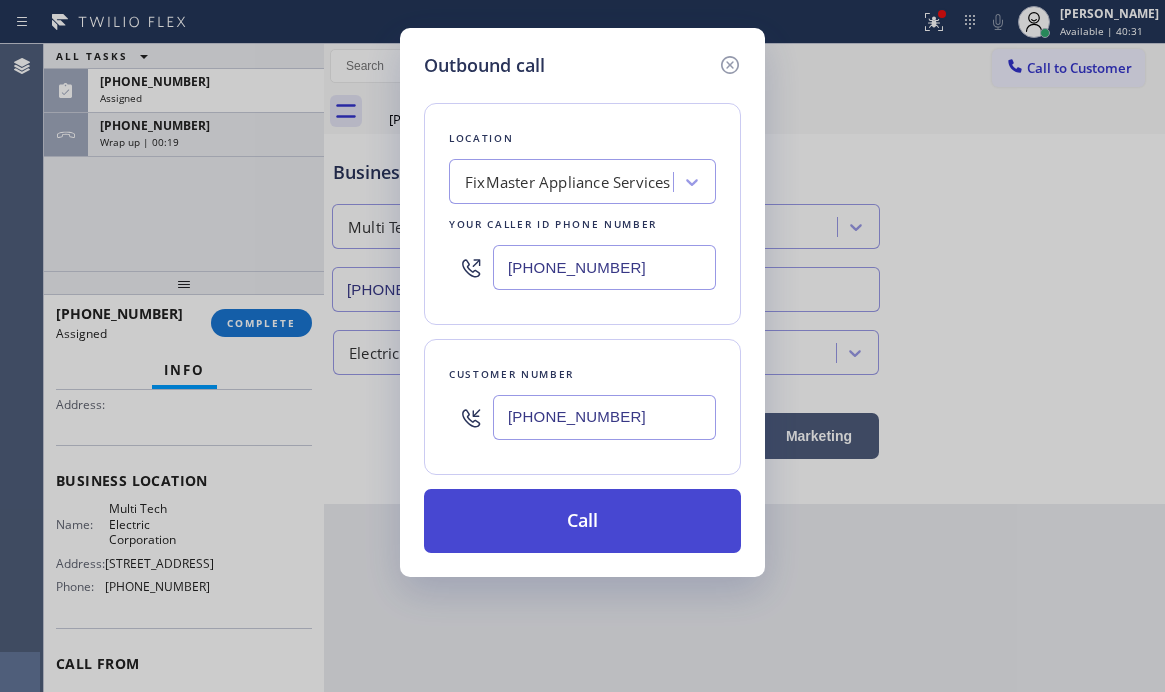 type on "[PHONE_NUMBER]" 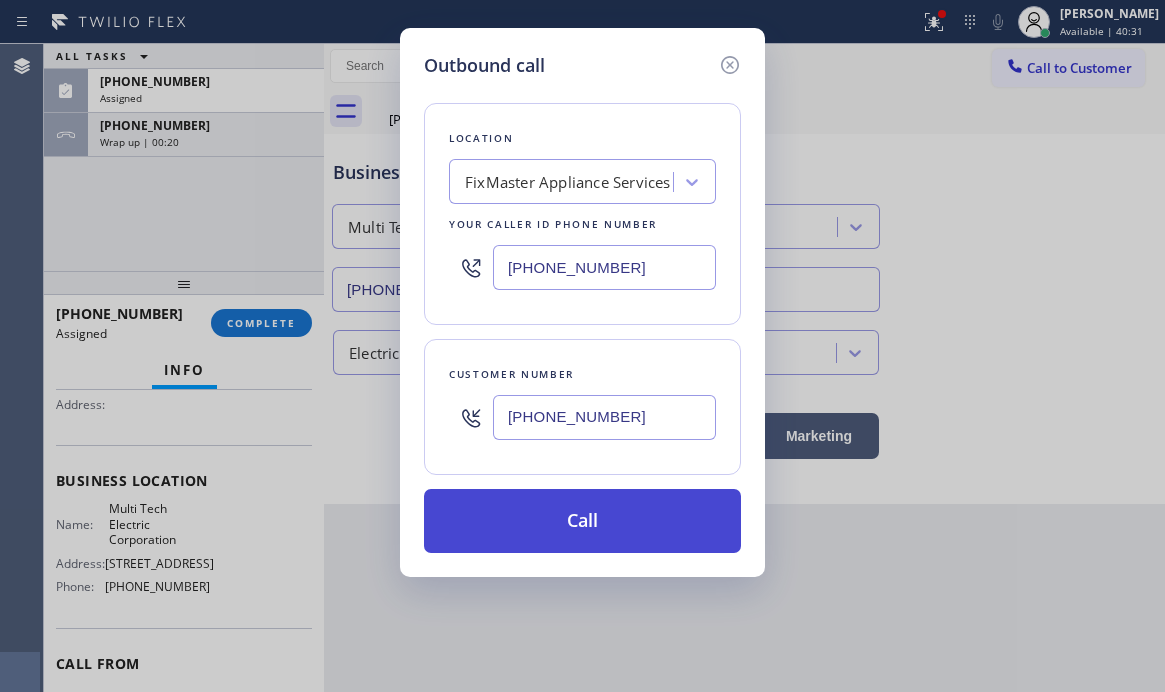 click on "Call" at bounding box center [582, 521] 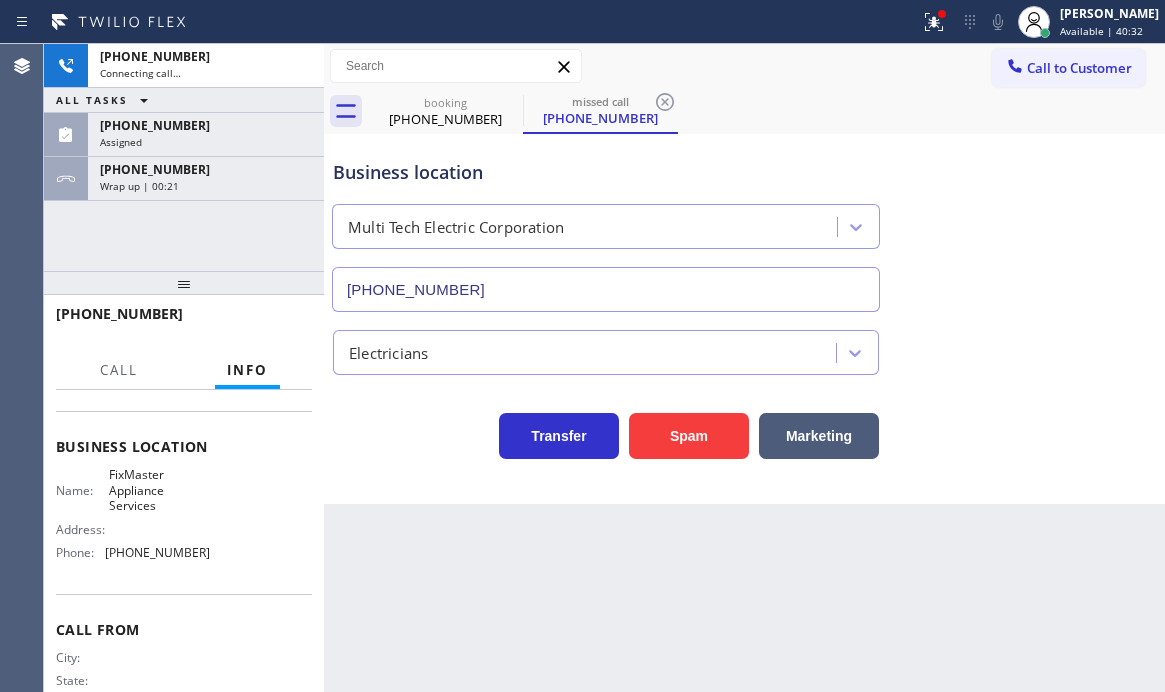 scroll, scrollTop: 196, scrollLeft: 0, axis: vertical 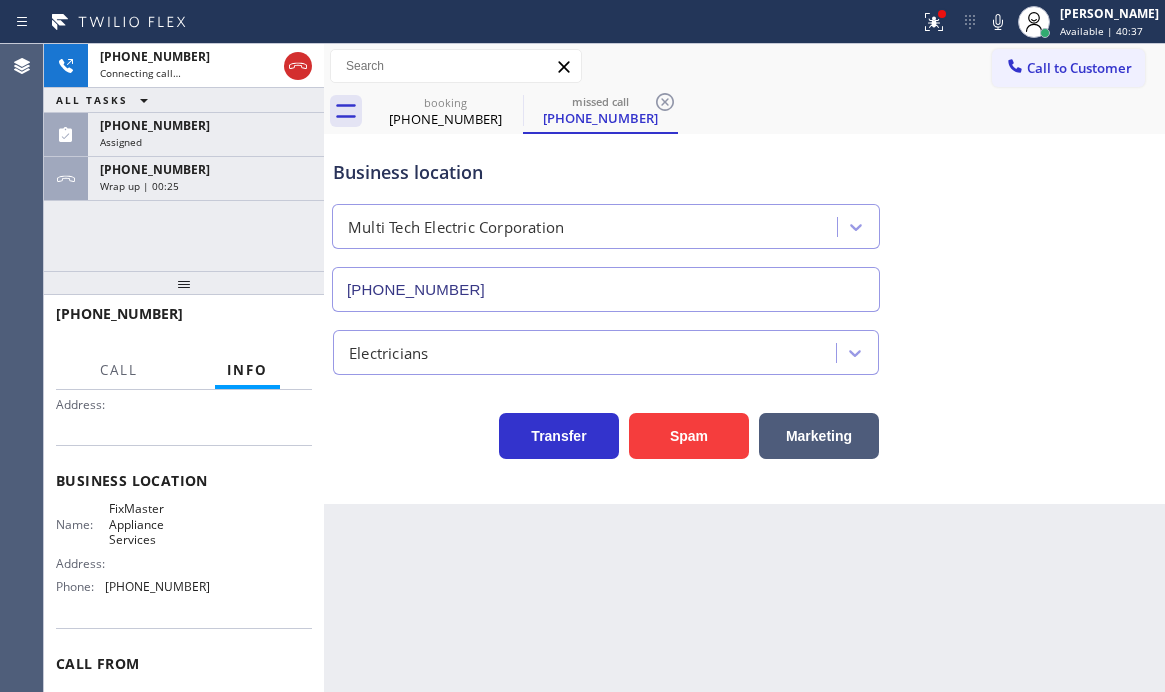 drag, startPoint x: 222, startPoint y: 187, endPoint x: 241, endPoint y: 218, distance: 36.359318 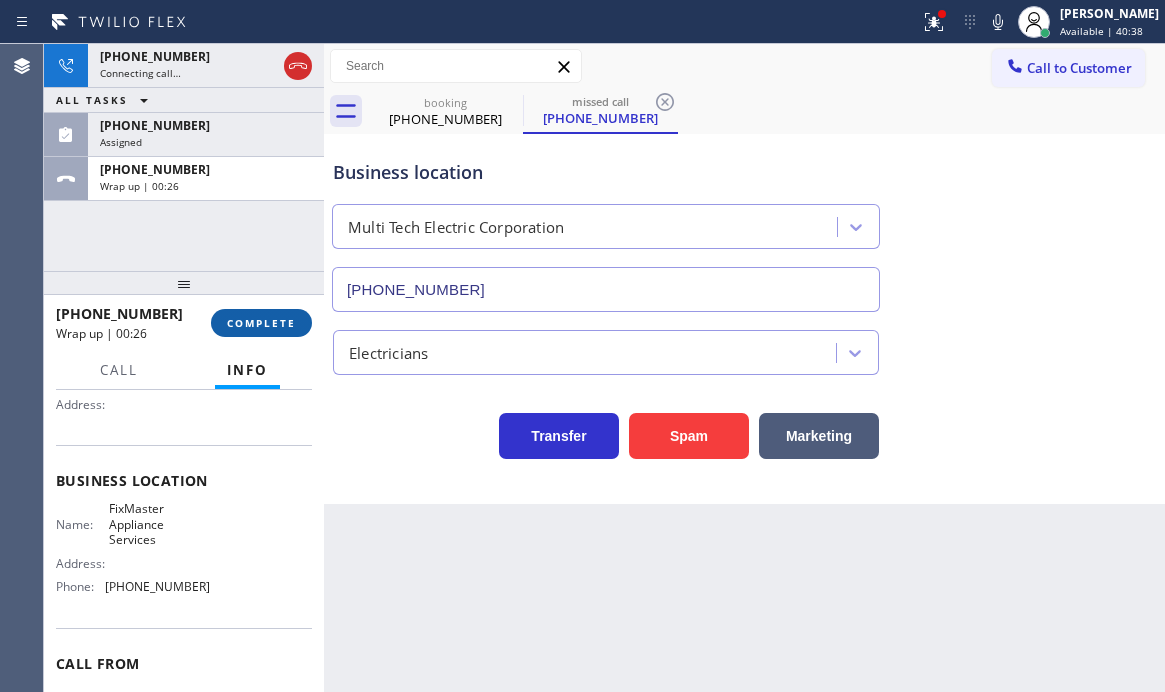 drag, startPoint x: 274, startPoint y: 320, endPoint x: 294, endPoint y: 331, distance: 22.825424 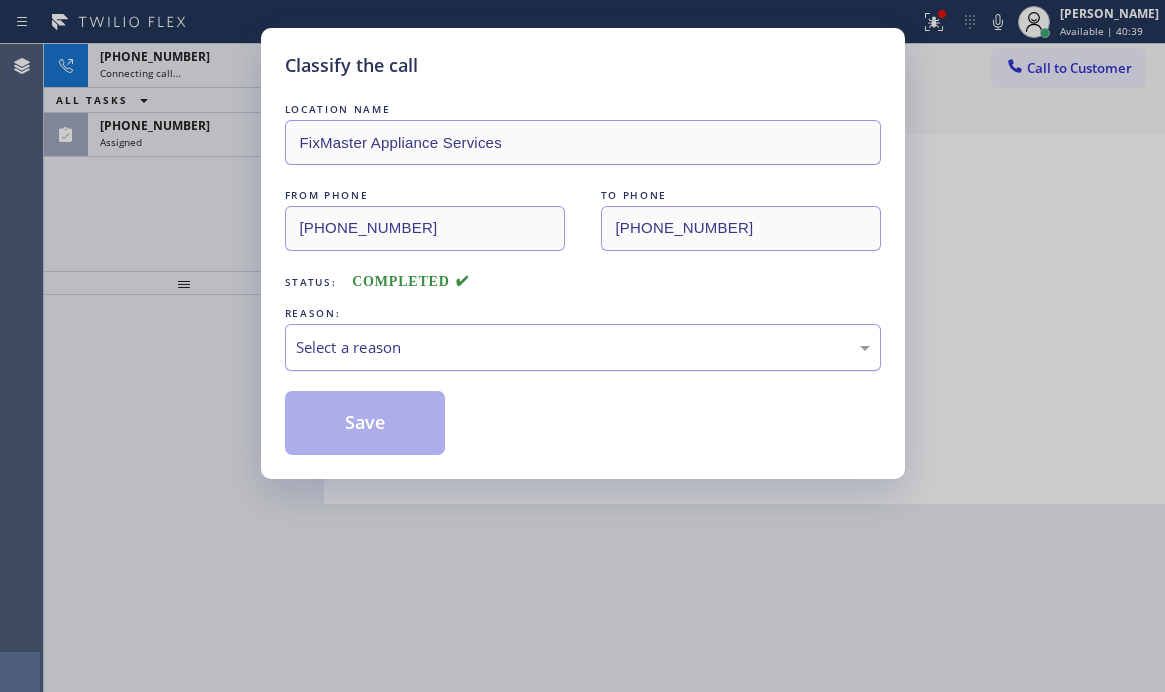 click on "Select a reason" at bounding box center [583, 347] 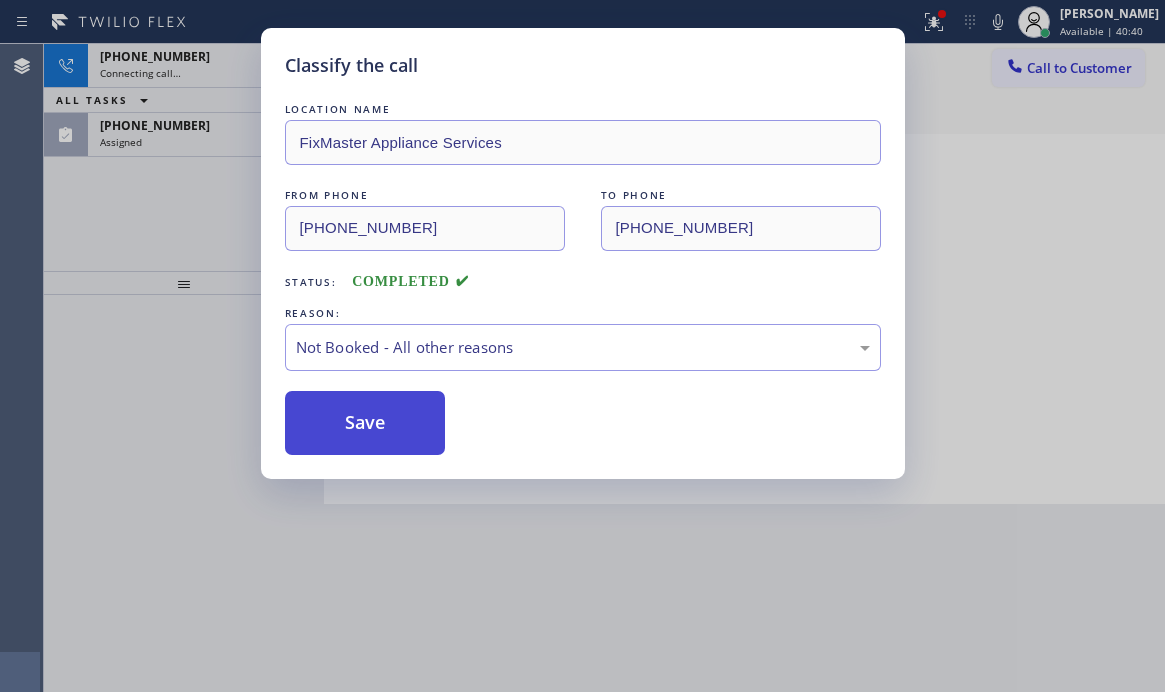 drag, startPoint x: 397, startPoint y: 427, endPoint x: 347, endPoint y: 429, distance: 50.039986 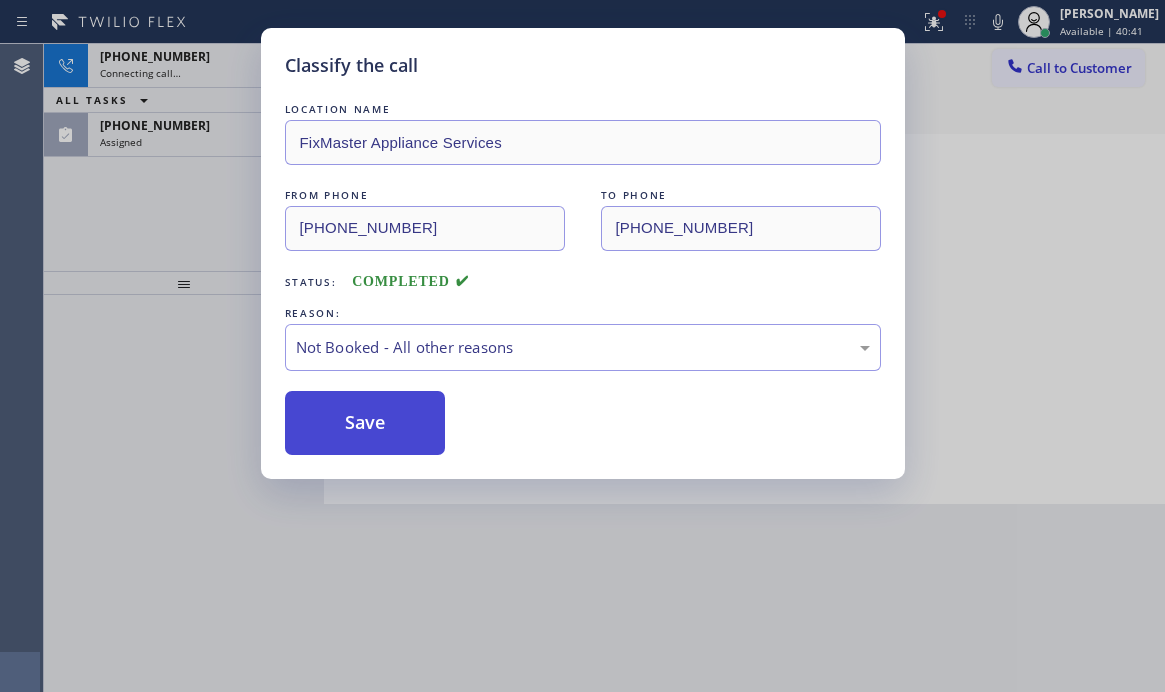 click on "Save" at bounding box center [365, 423] 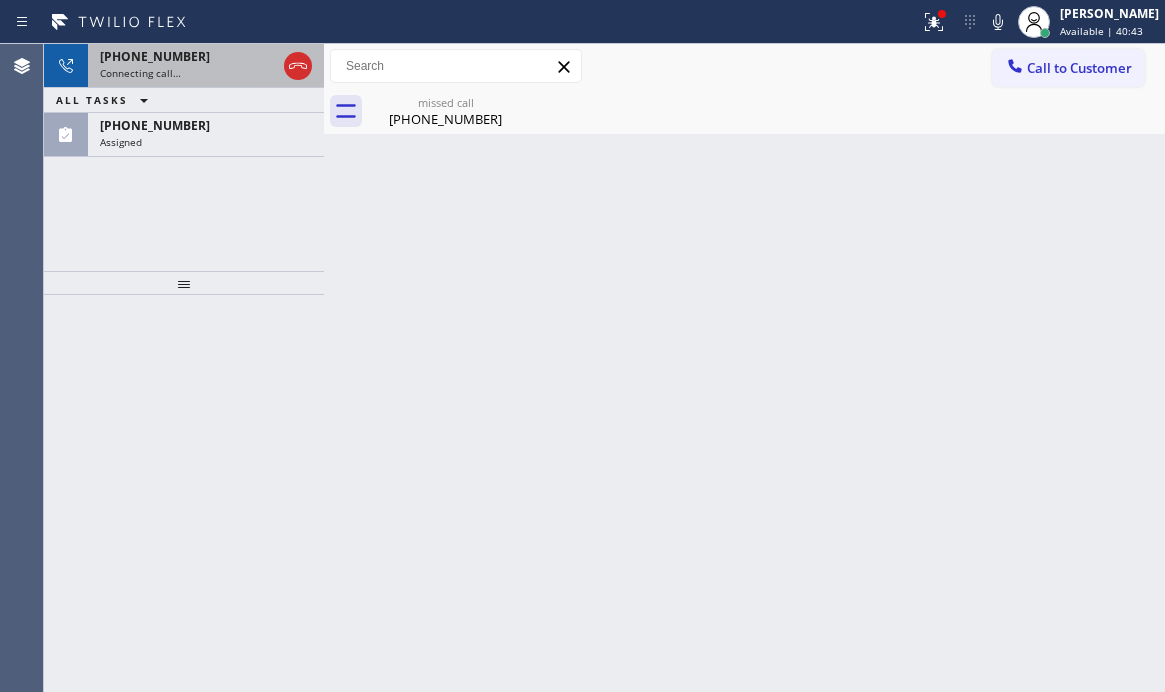click on "Connecting call…" at bounding box center (188, 73) 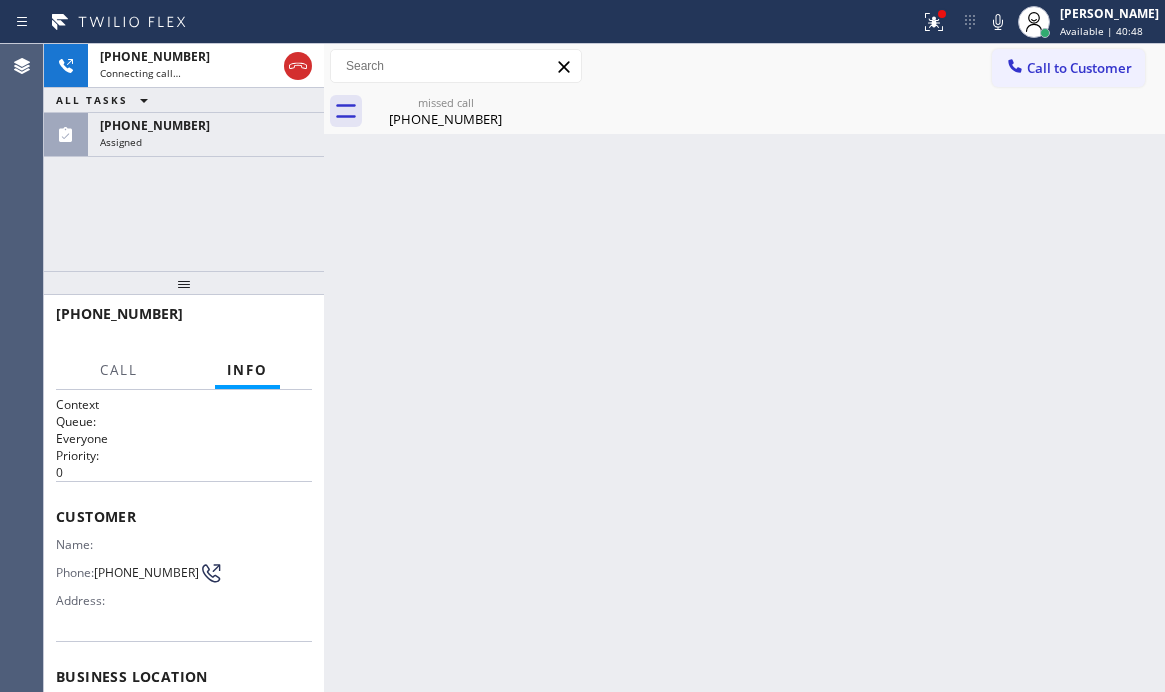 scroll, scrollTop: 296, scrollLeft: 0, axis: vertical 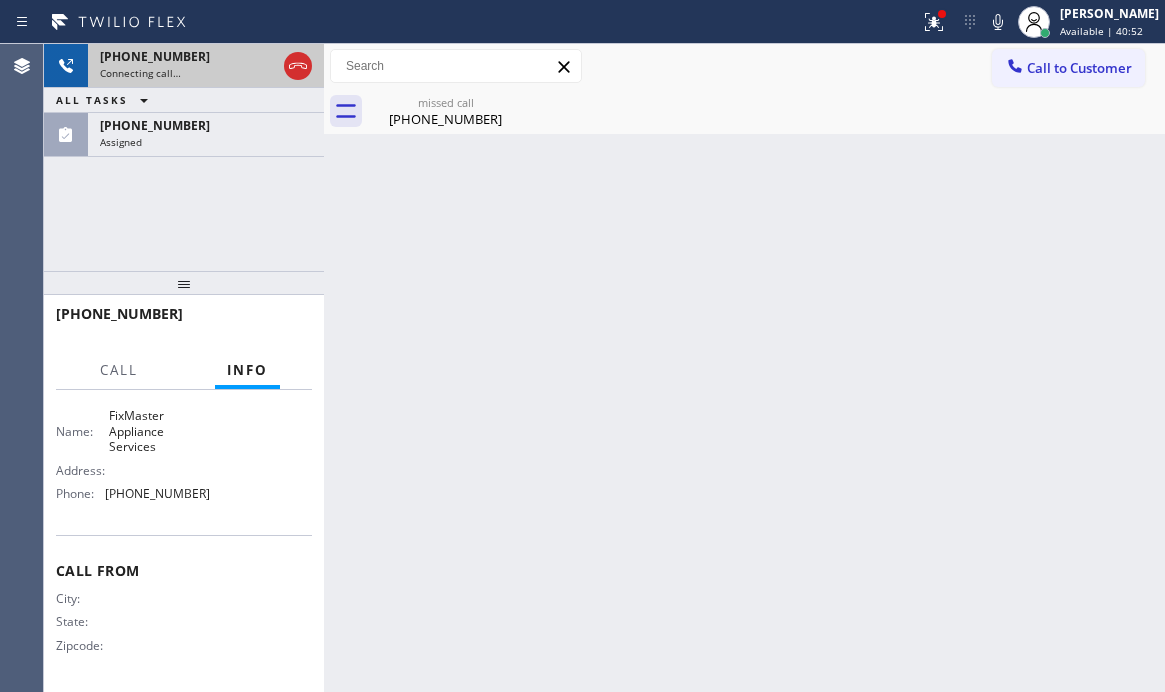 click on "[PHONE_NUMBER] Connecting call…" at bounding box center (184, 66) 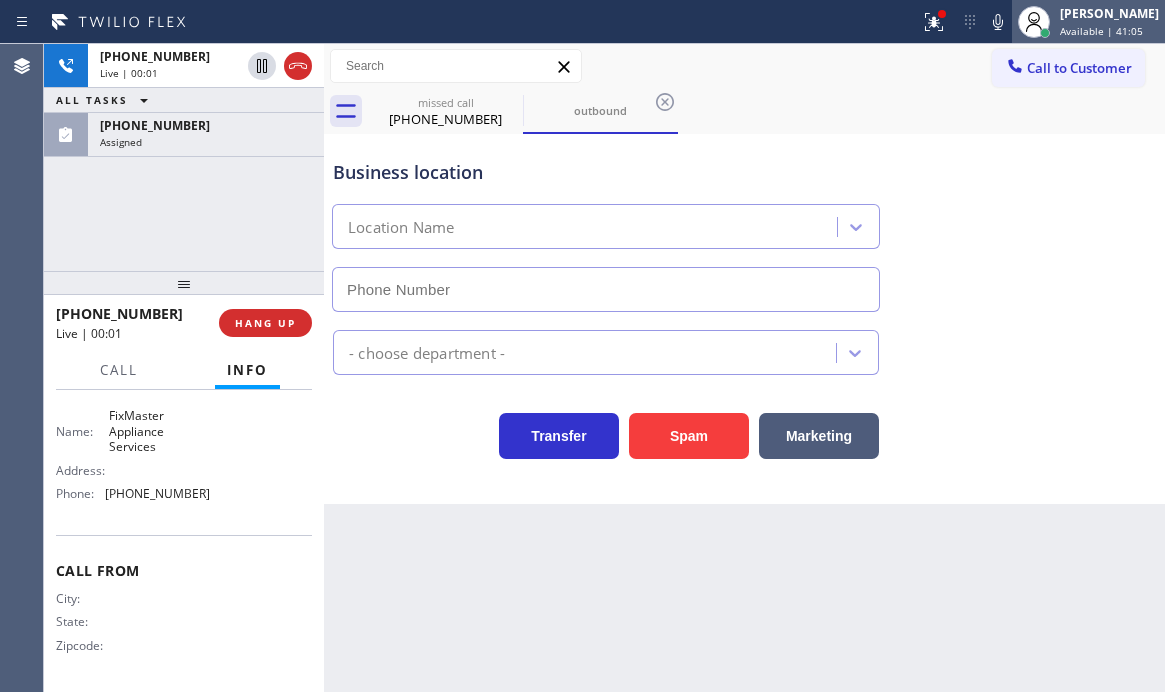 type on "[PHONE_NUMBER]" 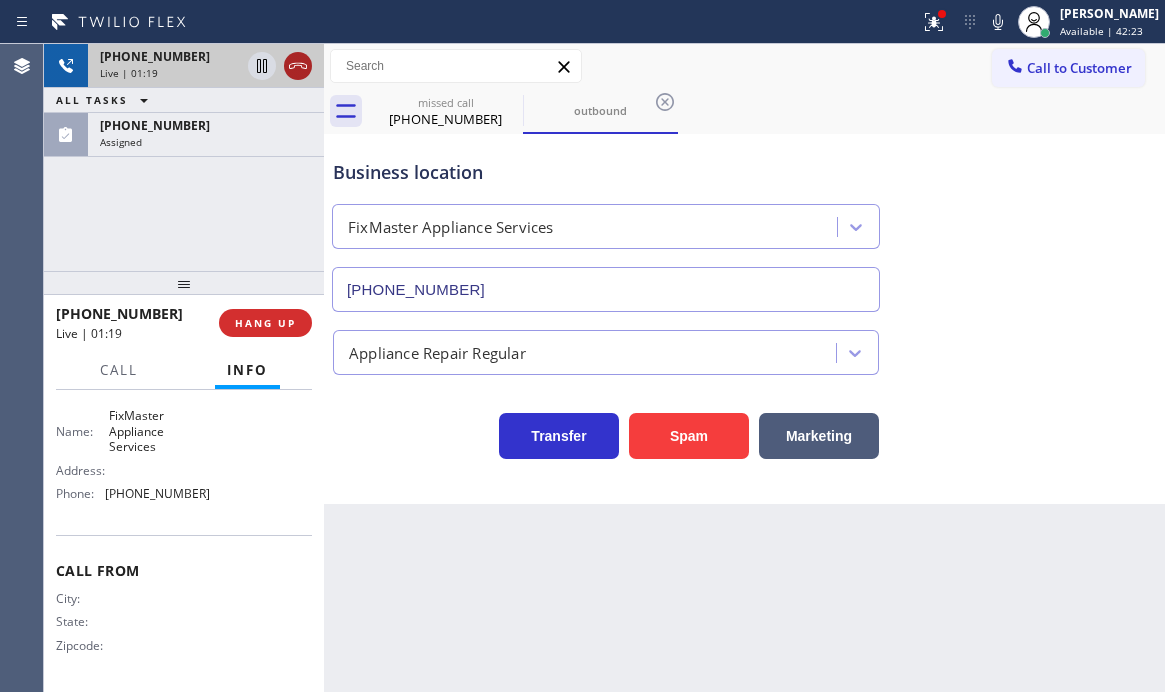 click 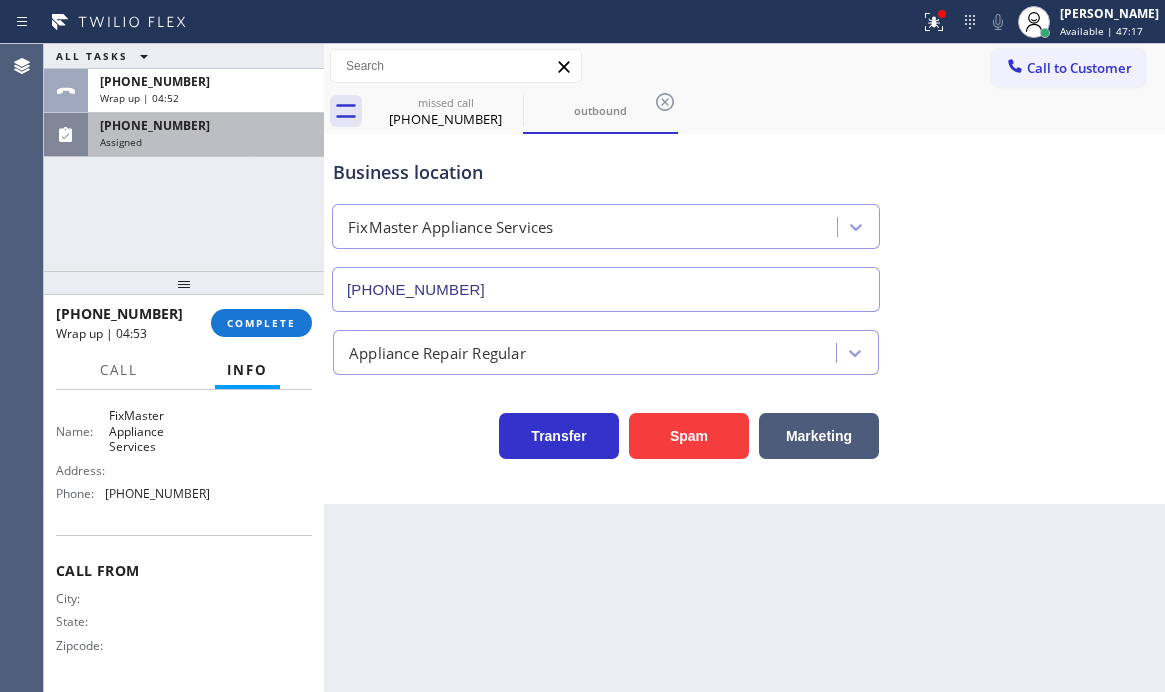 drag, startPoint x: 161, startPoint y: 134, endPoint x: 165, endPoint y: 145, distance: 11.7046995 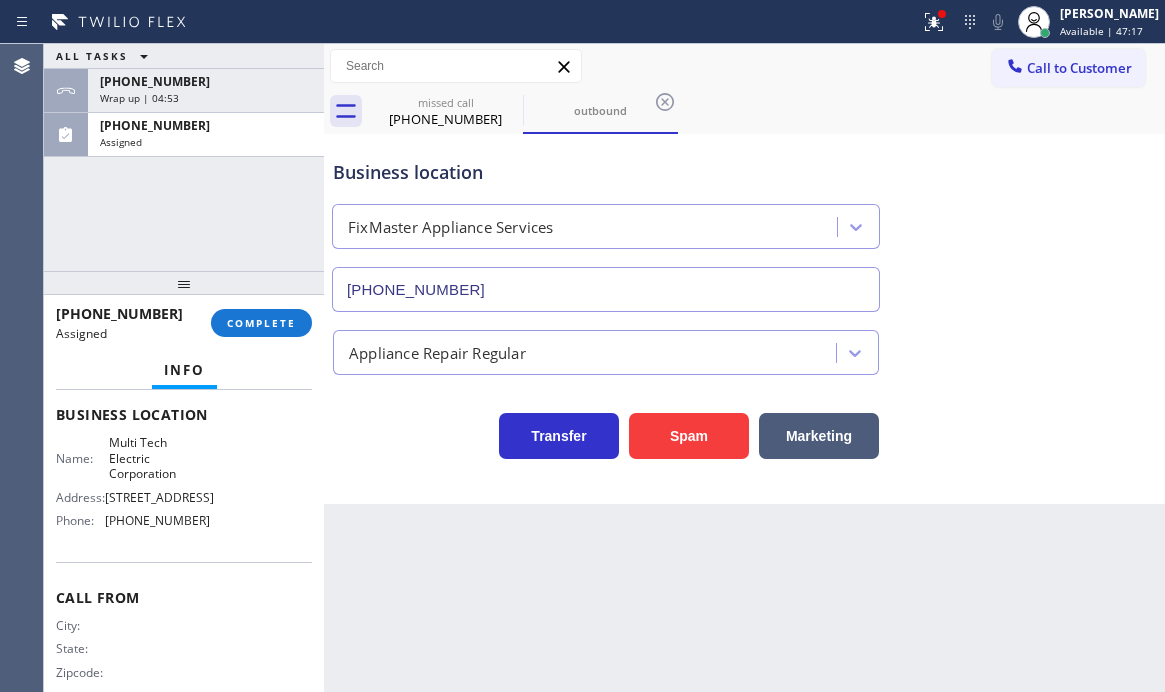 scroll, scrollTop: 330, scrollLeft: 0, axis: vertical 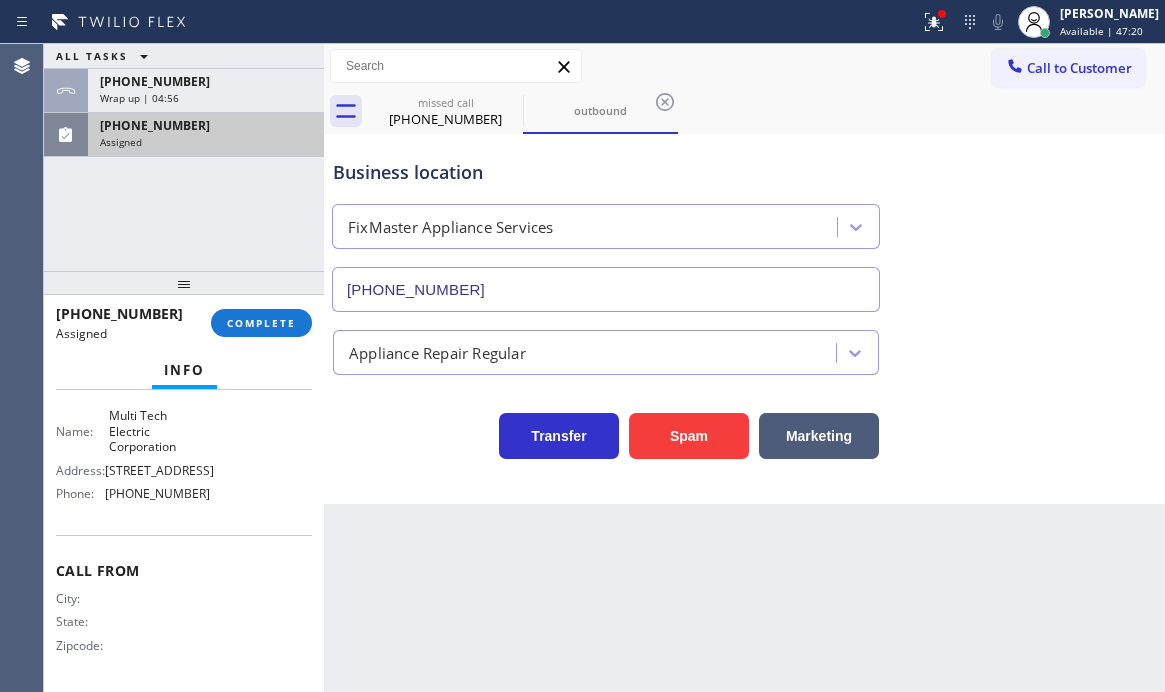 drag, startPoint x: 248, startPoint y: 89, endPoint x: 245, endPoint y: 114, distance: 25.179358 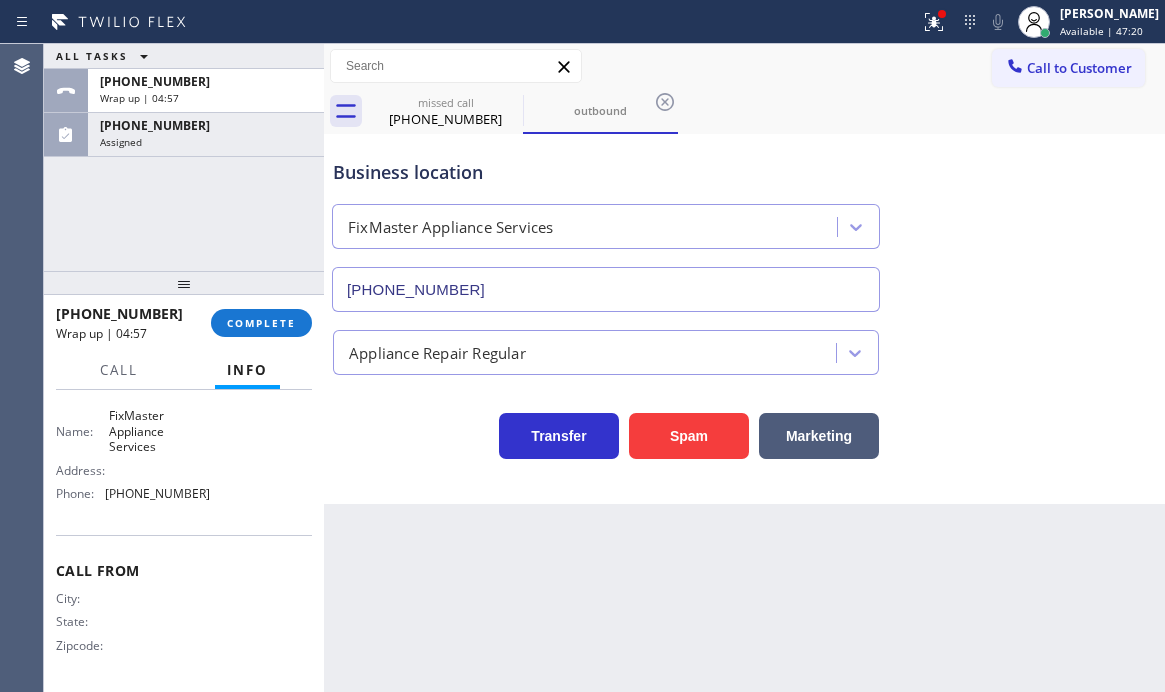 scroll, scrollTop: 296, scrollLeft: 0, axis: vertical 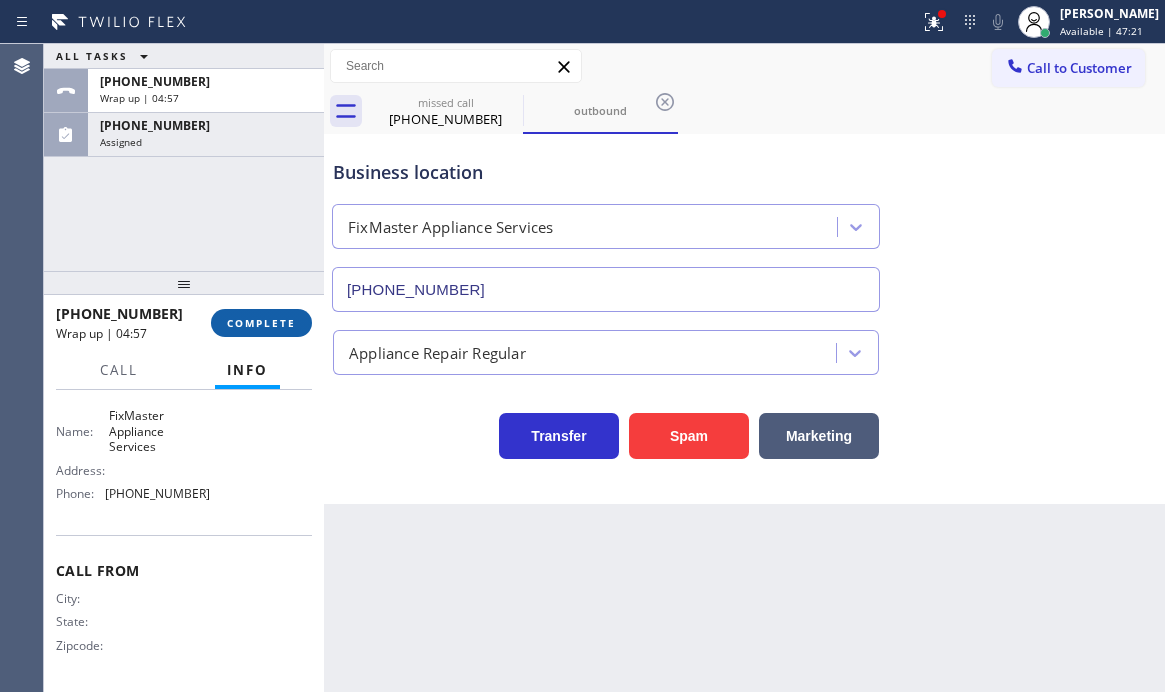 click on "COMPLETE" at bounding box center [261, 323] 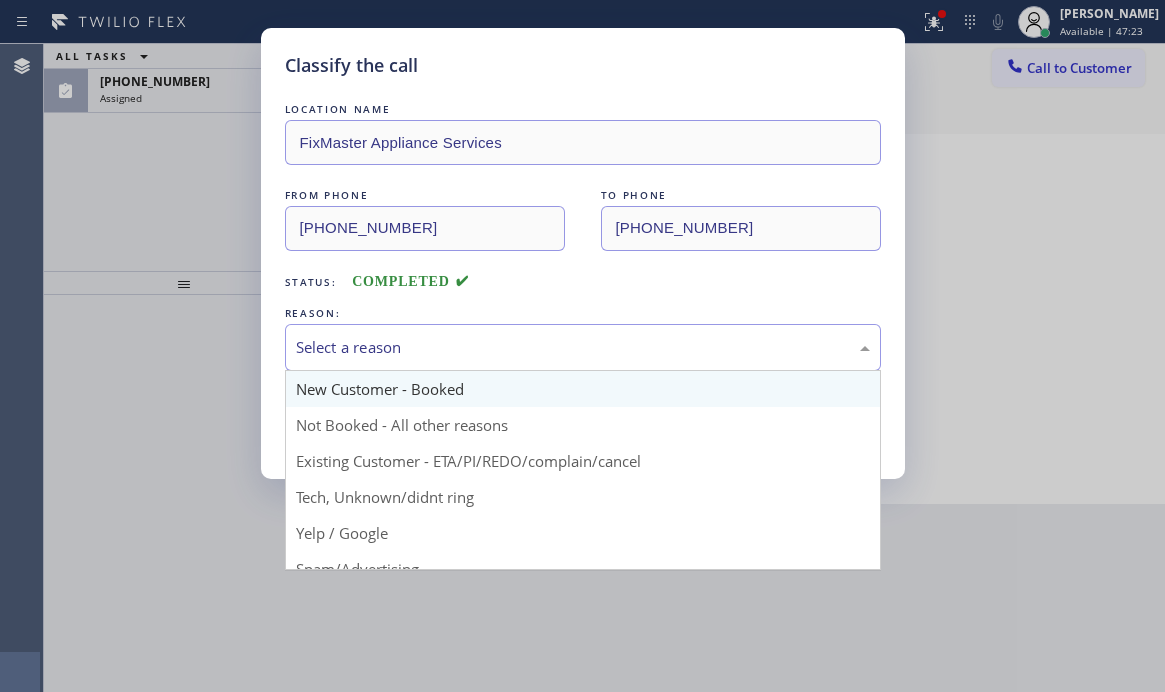 drag, startPoint x: 403, startPoint y: 349, endPoint x: 373, endPoint y: 403, distance: 61.77378 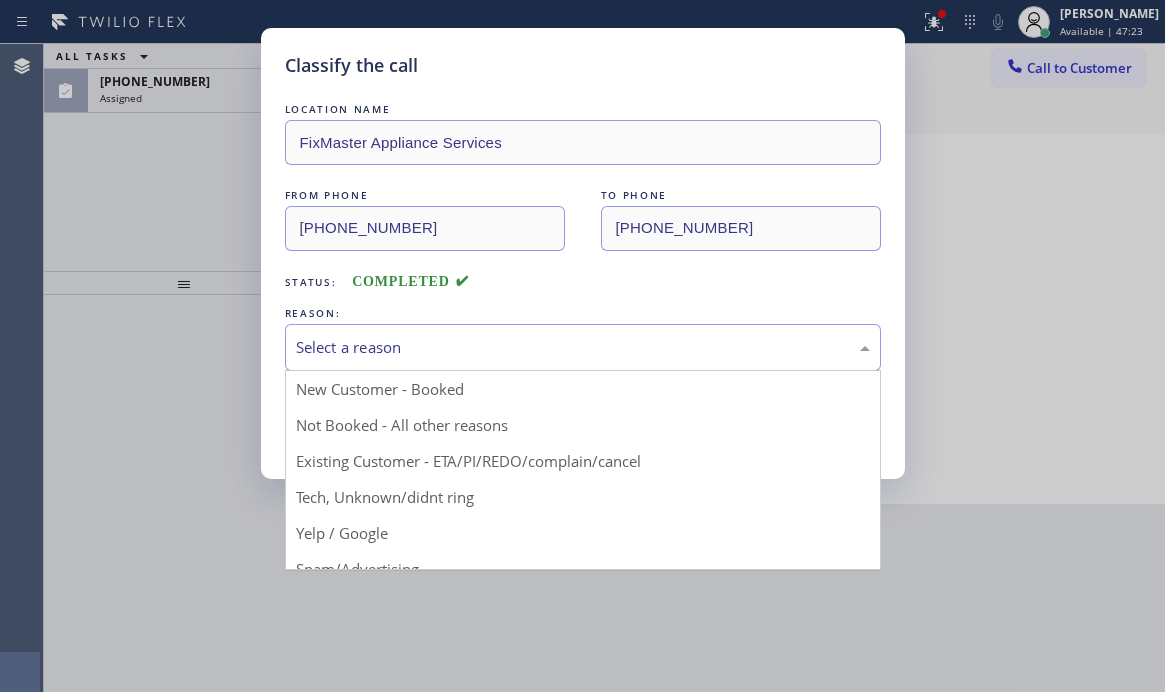 drag, startPoint x: 360, startPoint y: 423, endPoint x: 350, endPoint y: 426, distance: 10.440307 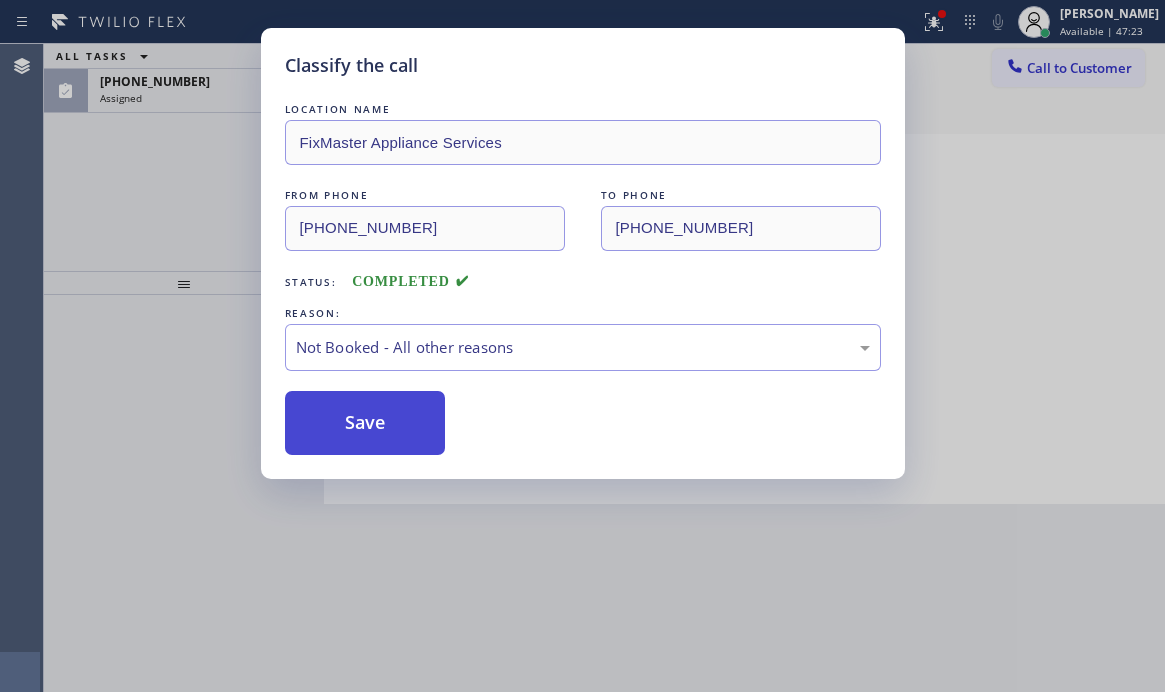 click on "Save" at bounding box center [365, 423] 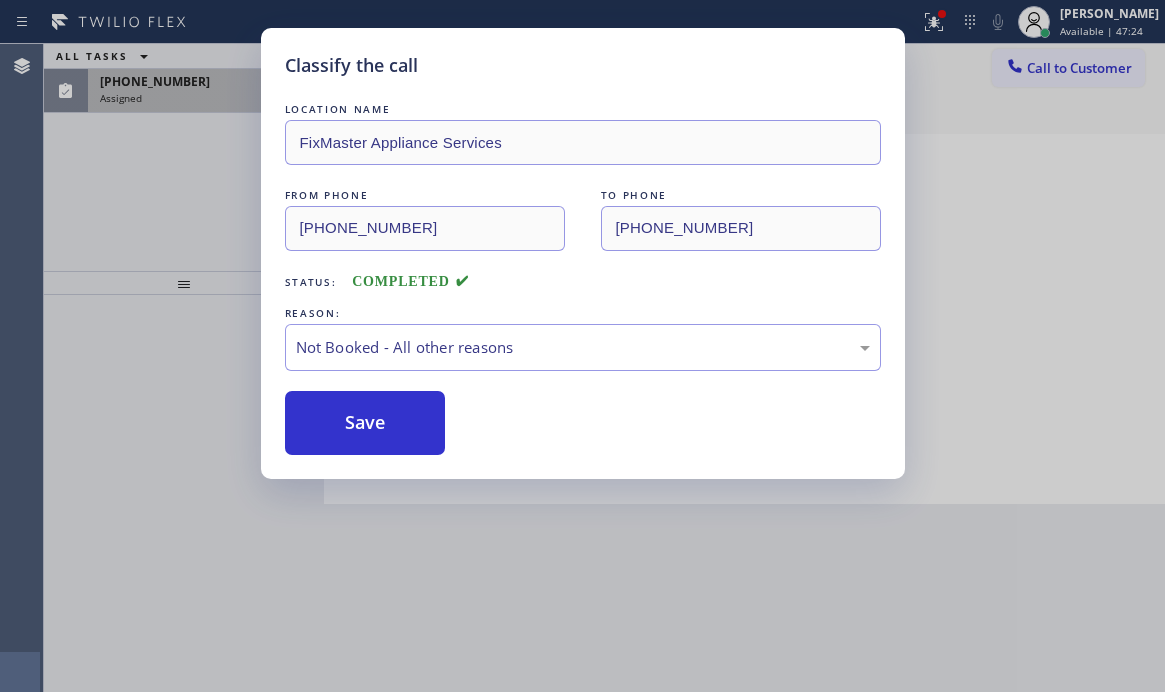click on "Classify the call LOCATION NAME FixMaster Appliance Services FROM PHONE [PHONE_NUMBER] TO PHONE [PHONE_NUMBER] Status: COMPLETED REASON: Not Booked - All other reasons Save" at bounding box center (582, 346) 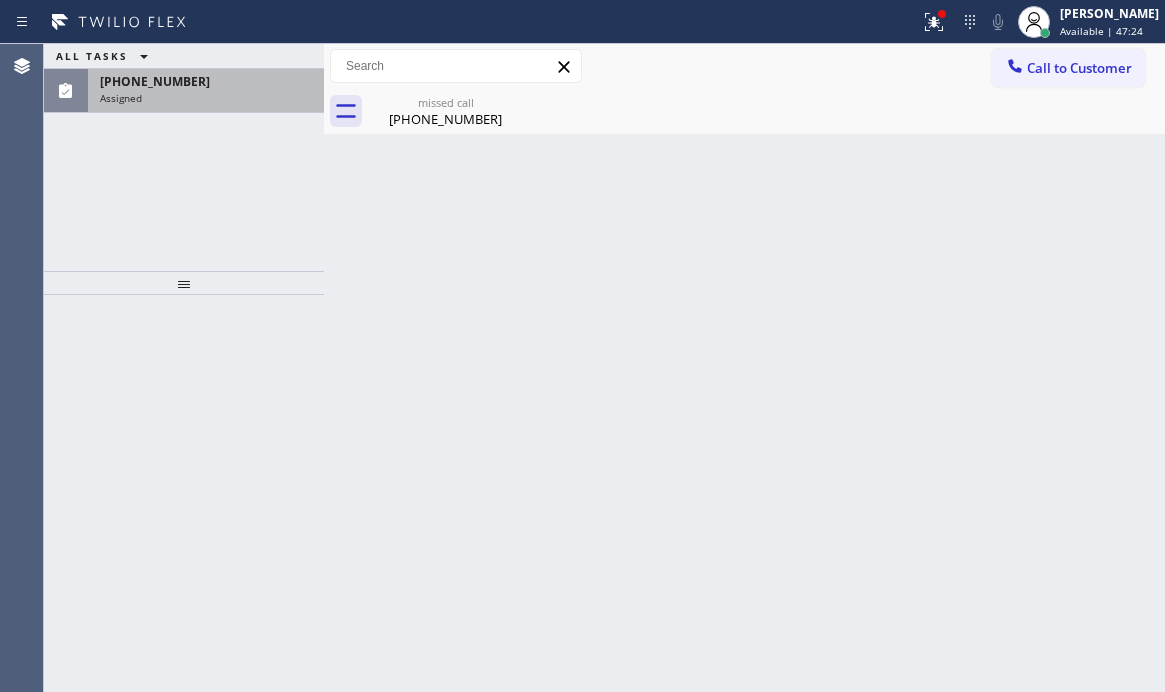 click on "Assigned" at bounding box center (206, 98) 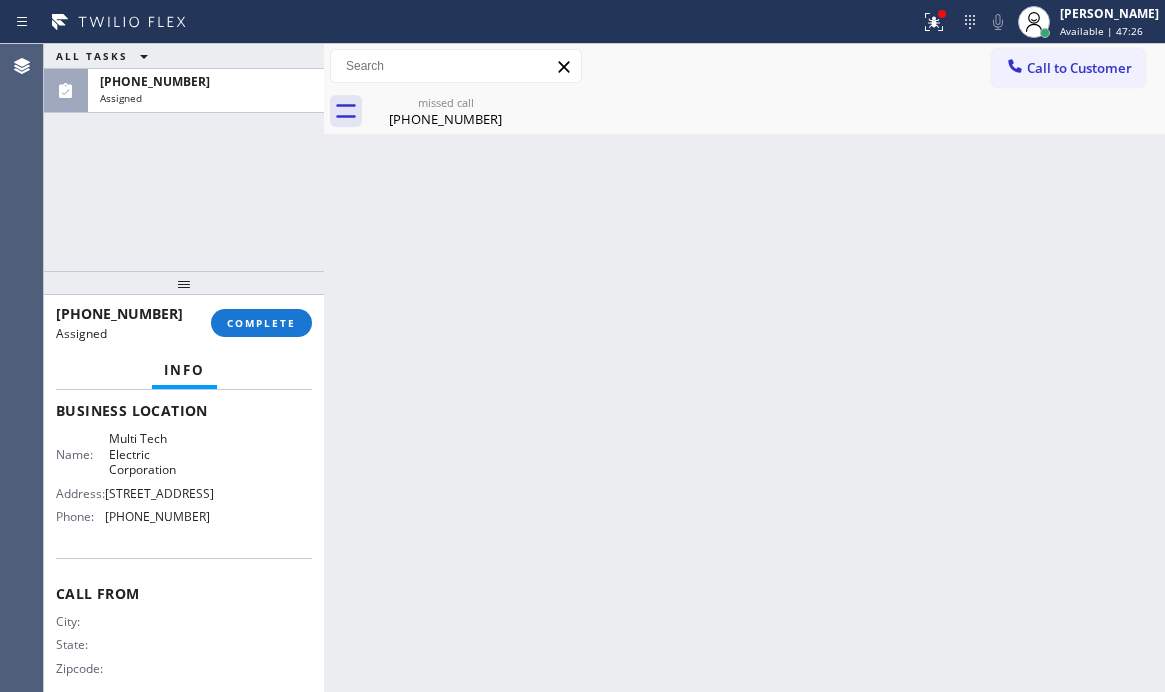 scroll, scrollTop: 0, scrollLeft: 0, axis: both 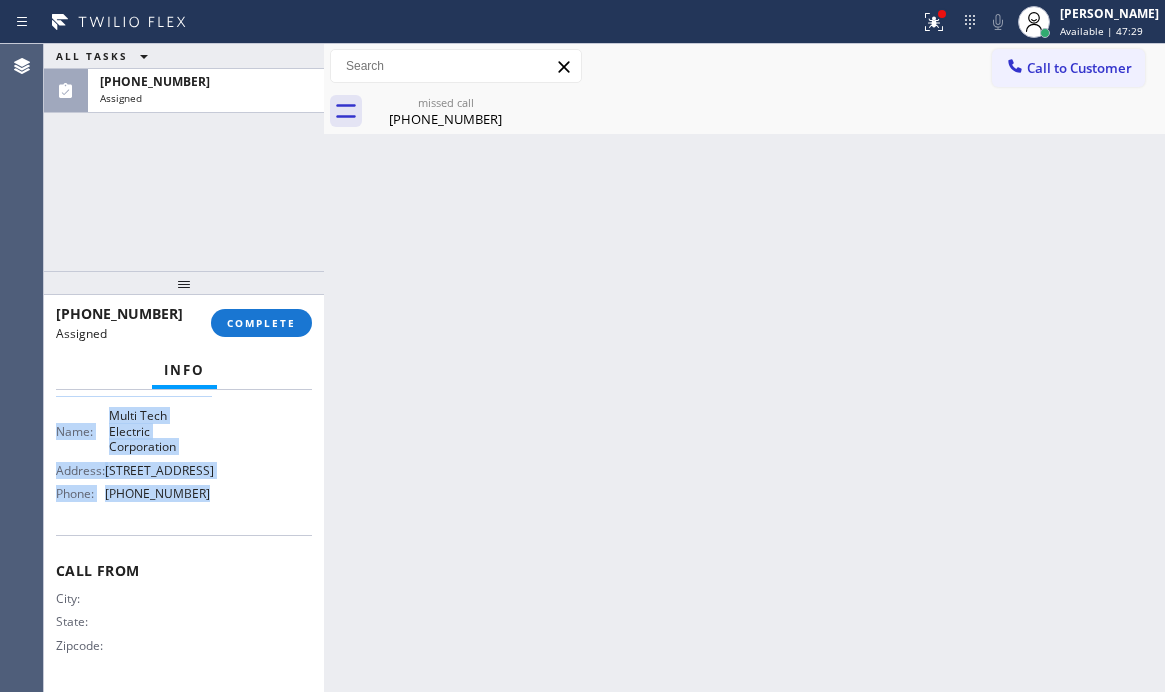 drag, startPoint x: 51, startPoint y: 546, endPoint x: 234, endPoint y: 511, distance: 186.31694 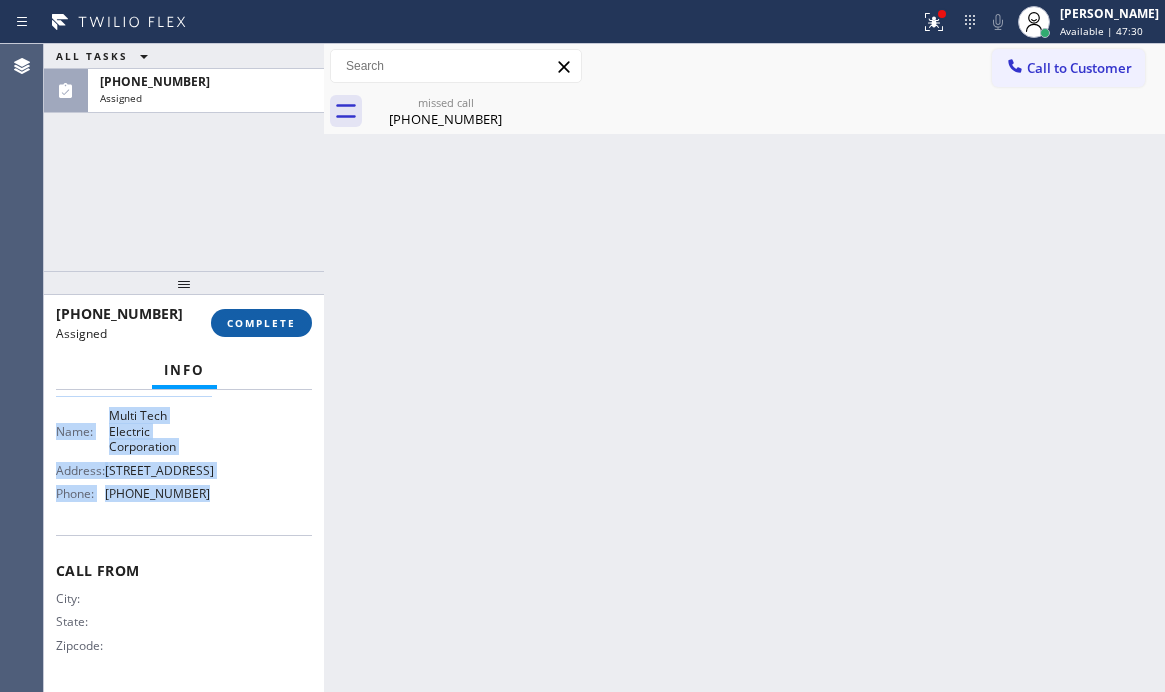 click on "COMPLETE" at bounding box center [261, 323] 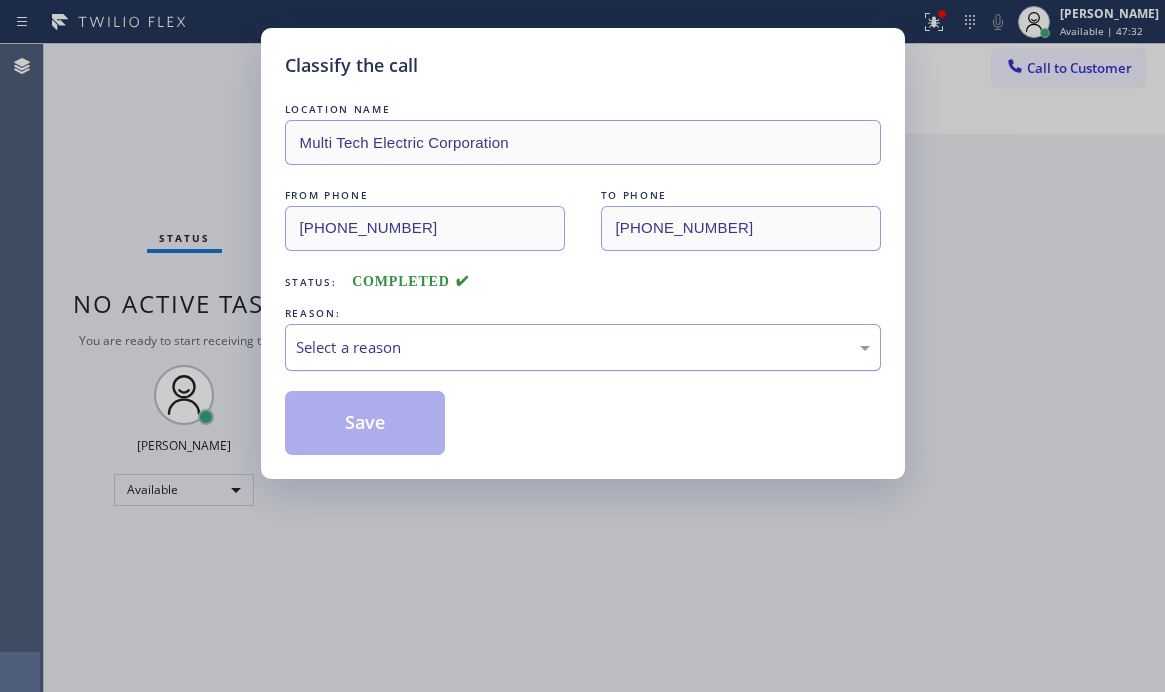 drag, startPoint x: 474, startPoint y: 348, endPoint x: 467, endPoint y: 359, distance: 13.038404 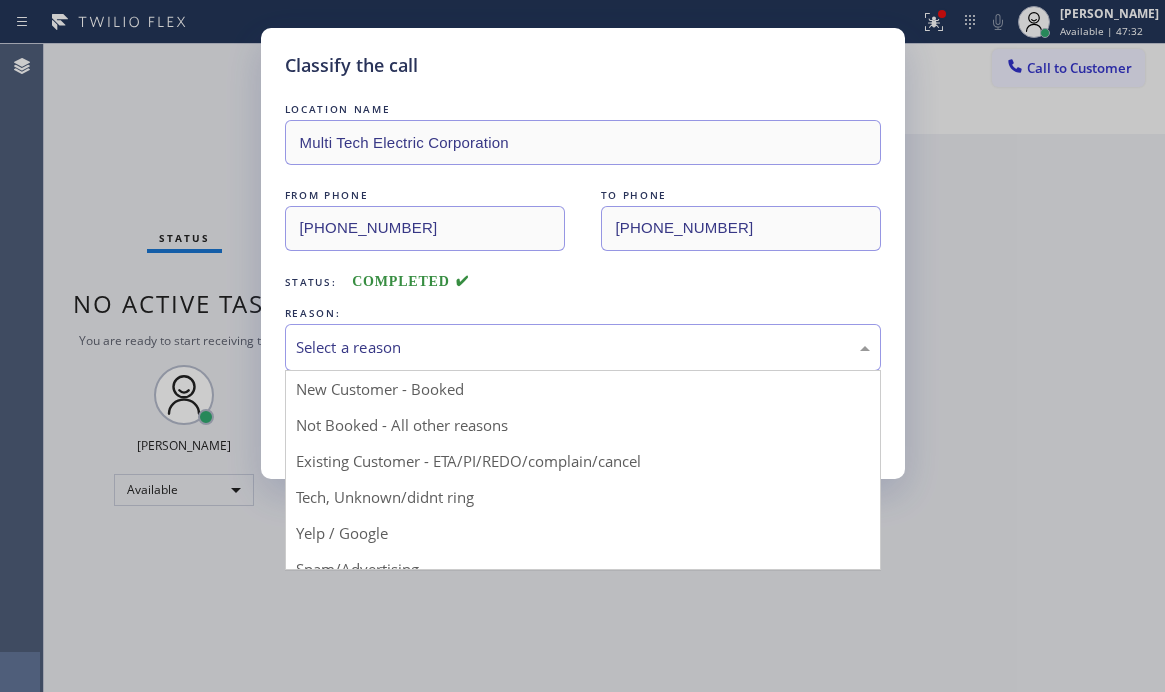 drag, startPoint x: 377, startPoint y: 426, endPoint x: 359, endPoint y: 428, distance: 18.110771 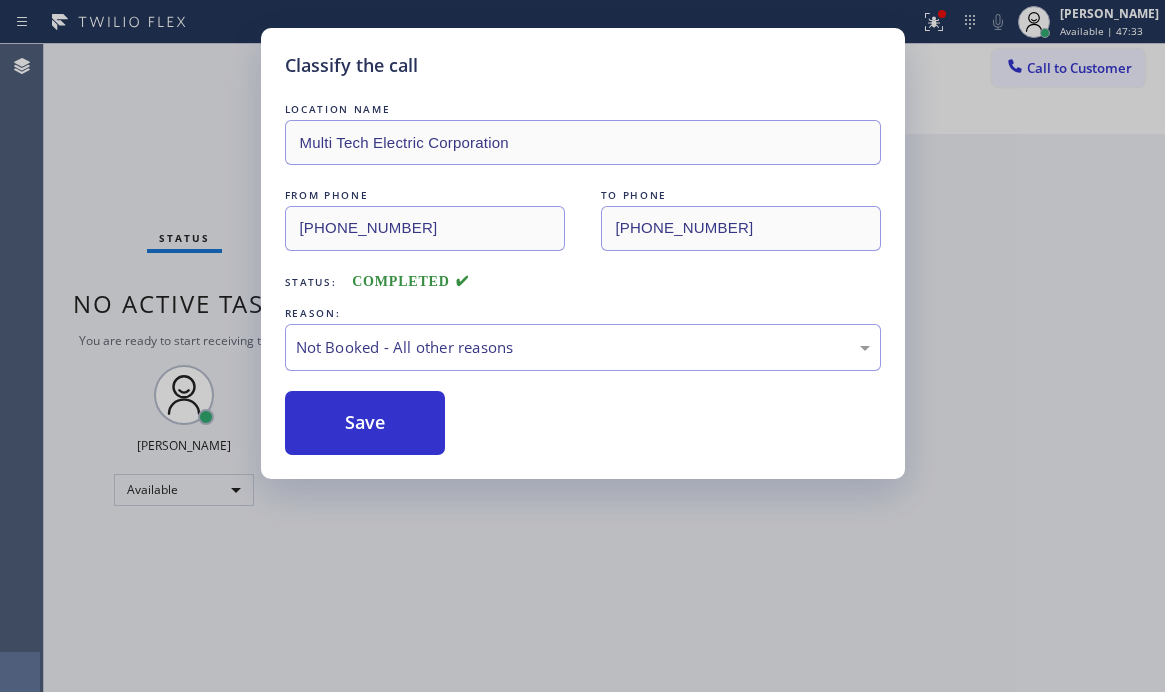 drag, startPoint x: 359, startPoint y: 428, endPoint x: 746, endPoint y: 422, distance: 387.0465 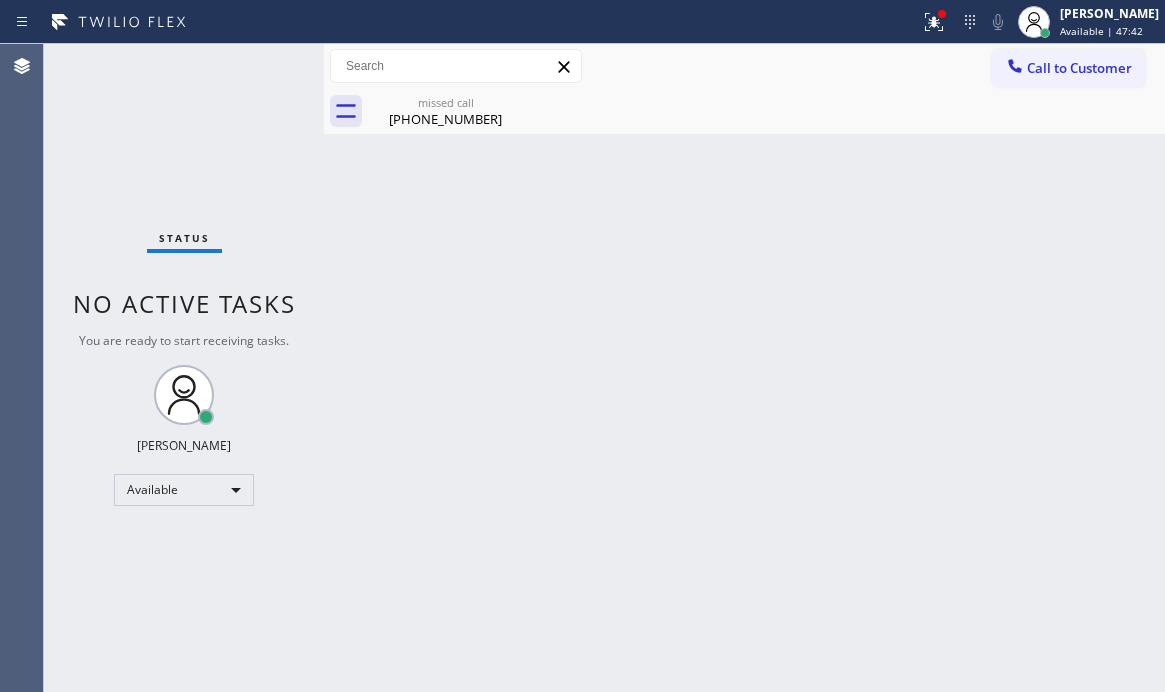 drag, startPoint x: 923, startPoint y: 23, endPoint x: 926, endPoint y: 43, distance: 20.22375 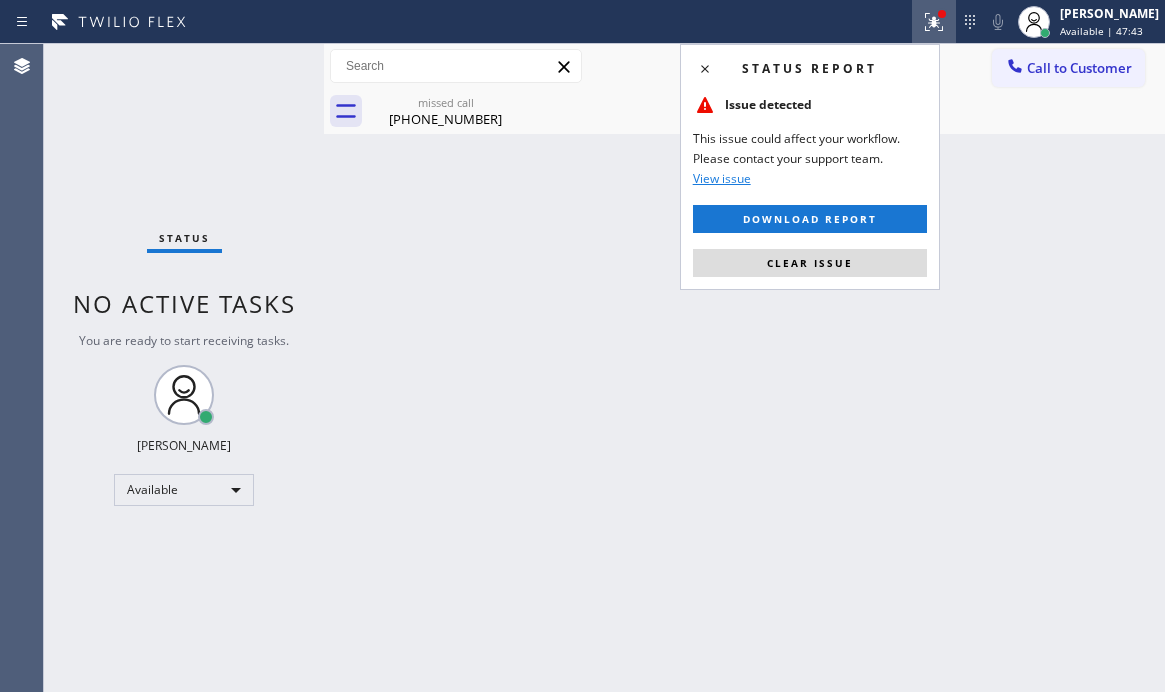 click on "Status report Issue detected This issue could affect your workflow. Please contact your support team. View issue Download report Clear issue" at bounding box center [810, 167] 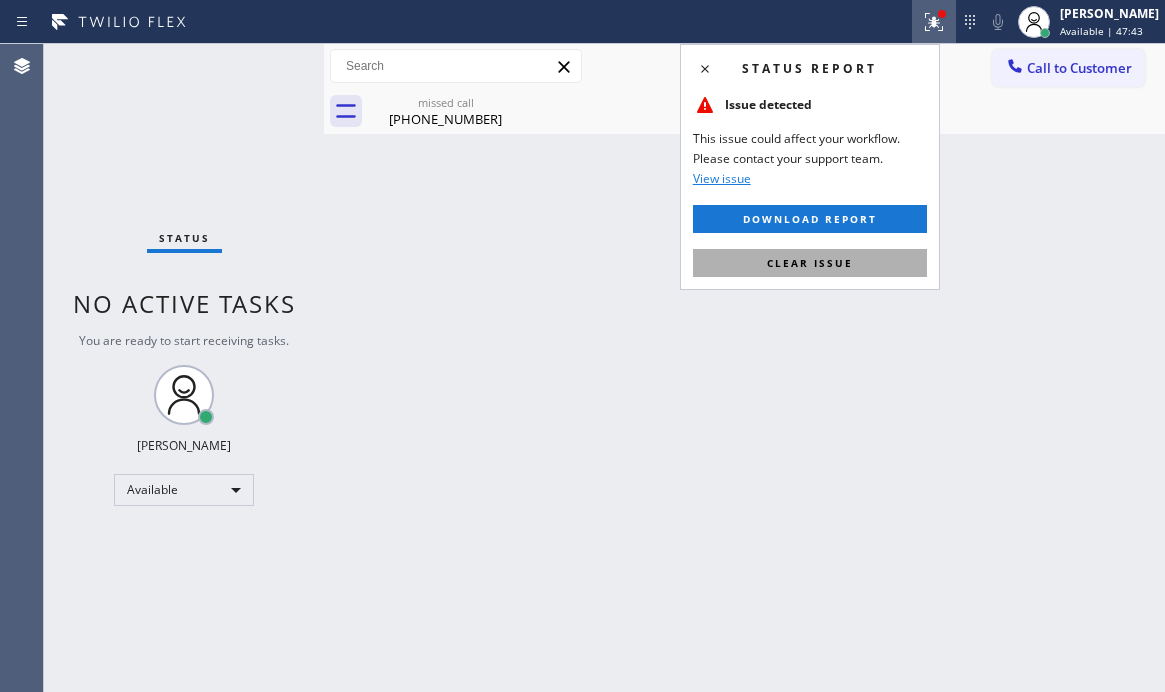 click on "Clear issue" at bounding box center [810, 263] 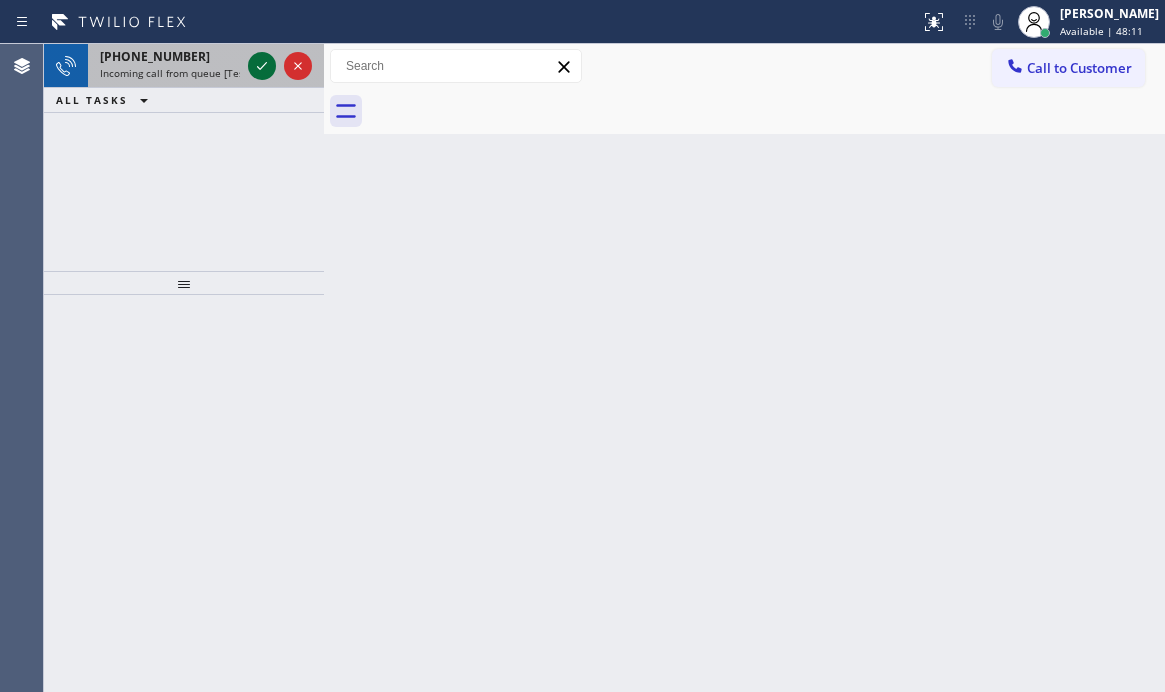 click 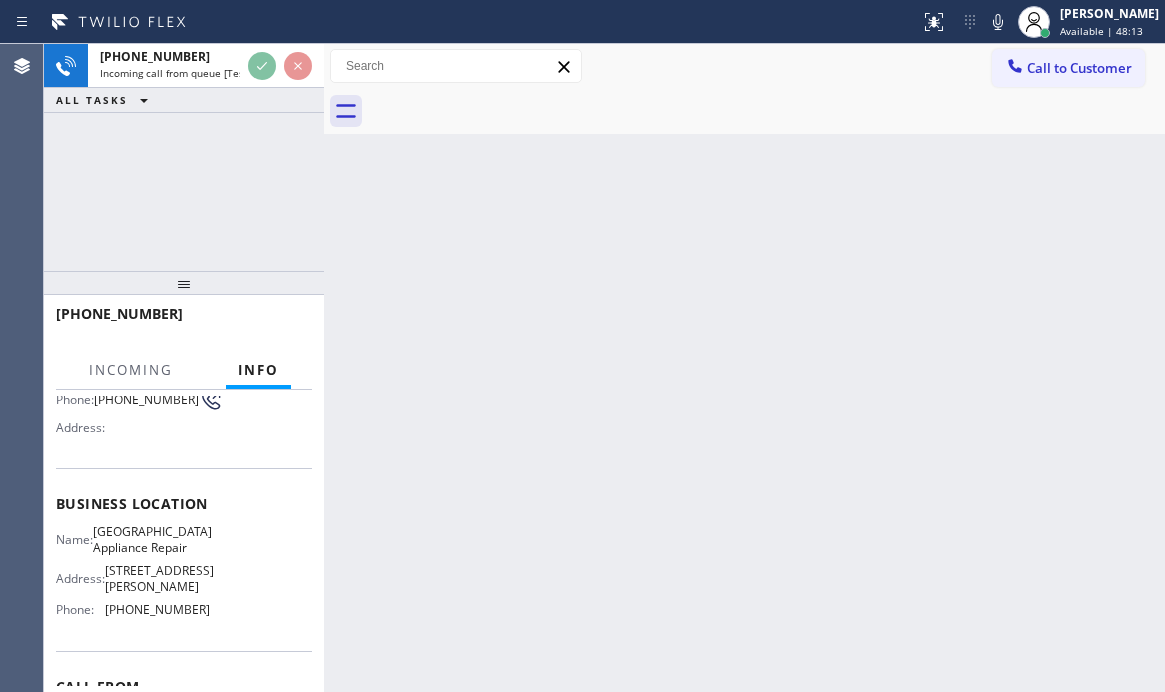 scroll, scrollTop: 296, scrollLeft: 0, axis: vertical 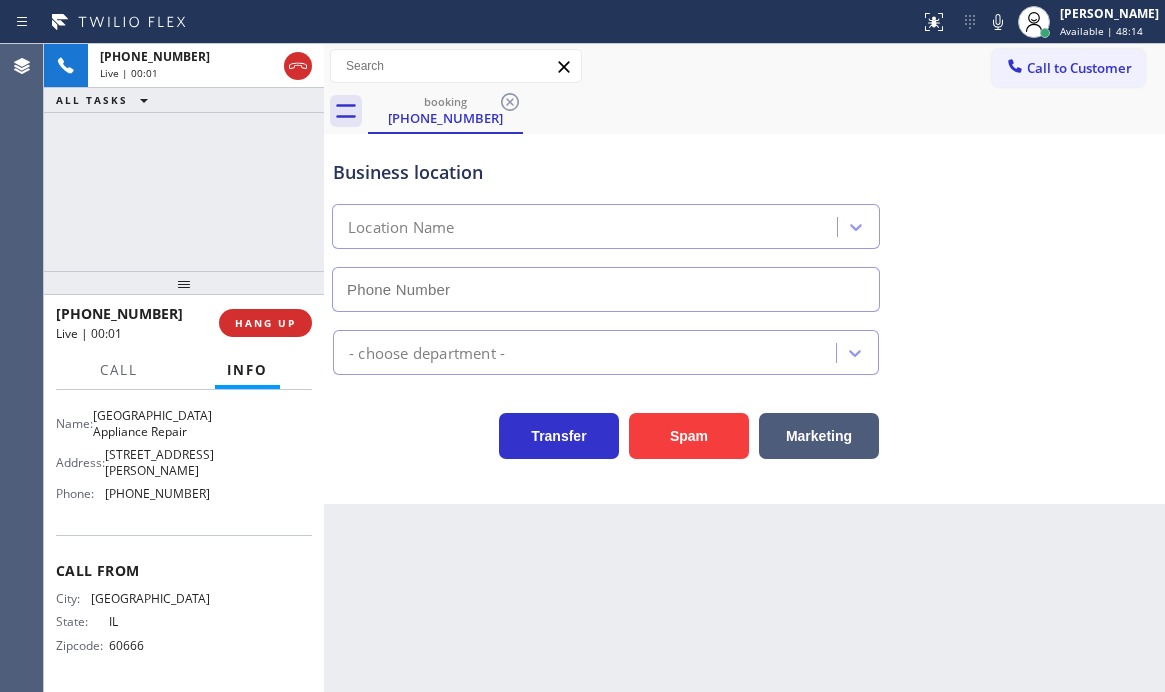 type on "[PHONE_NUMBER]" 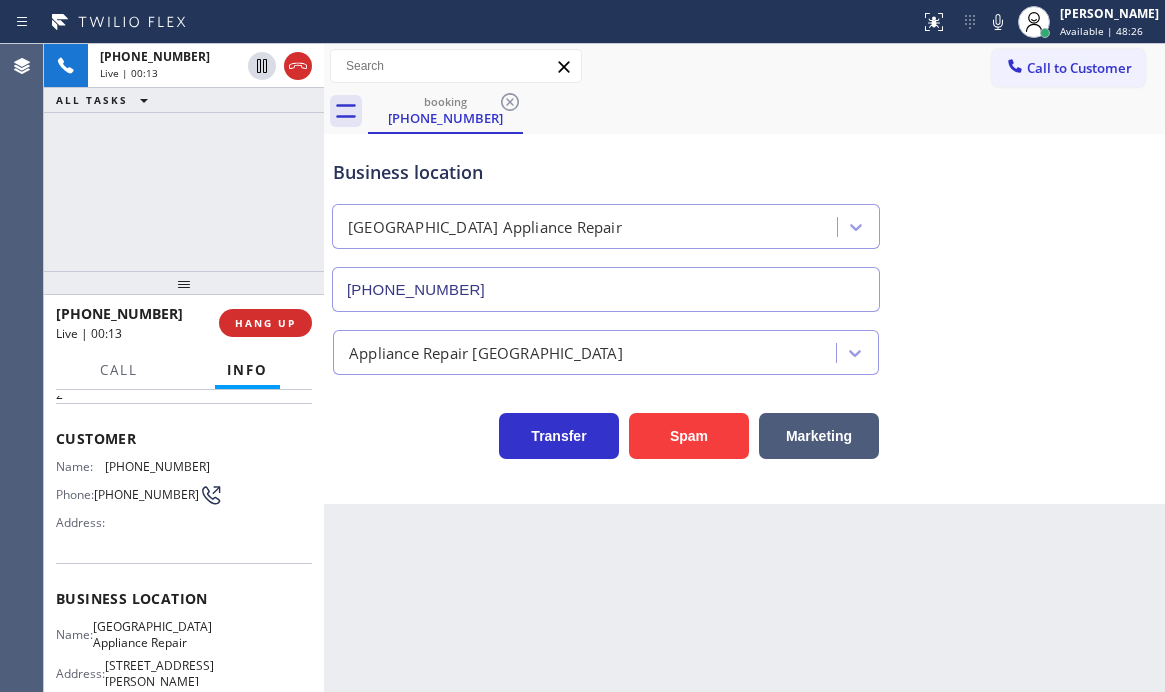 scroll, scrollTop: 0, scrollLeft: 0, axis: both 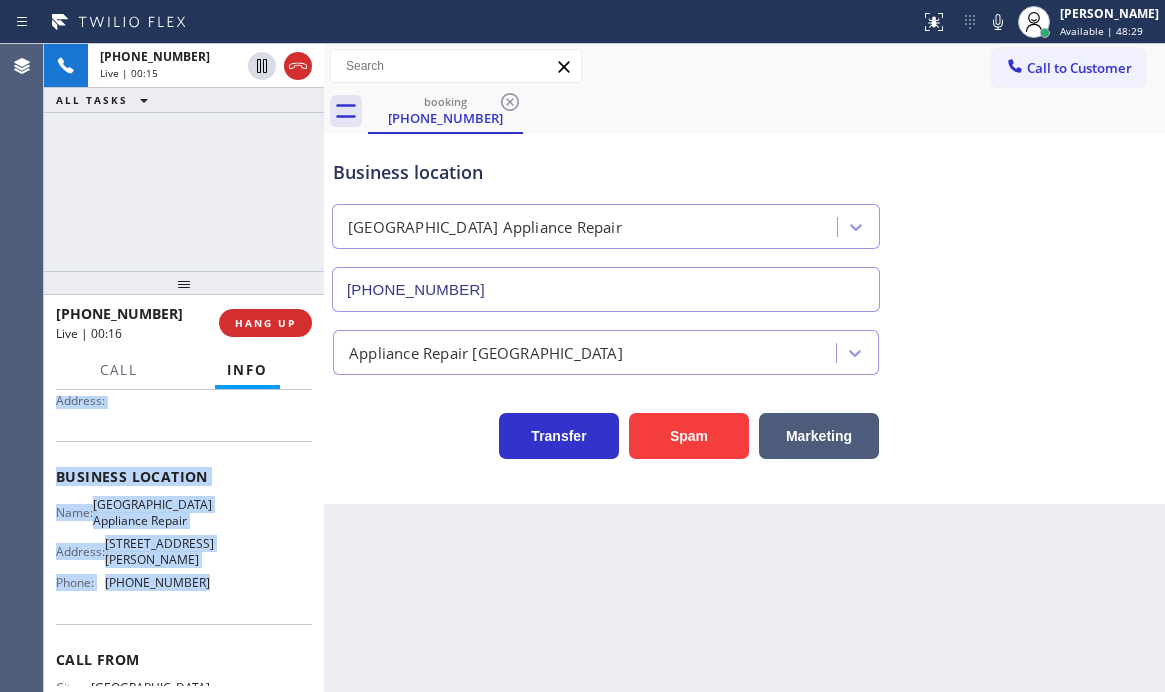 drag, startPoint x: 57, startPoint y: 518, endPoint x: 208, endPoint y: 582, distance: 164.00305 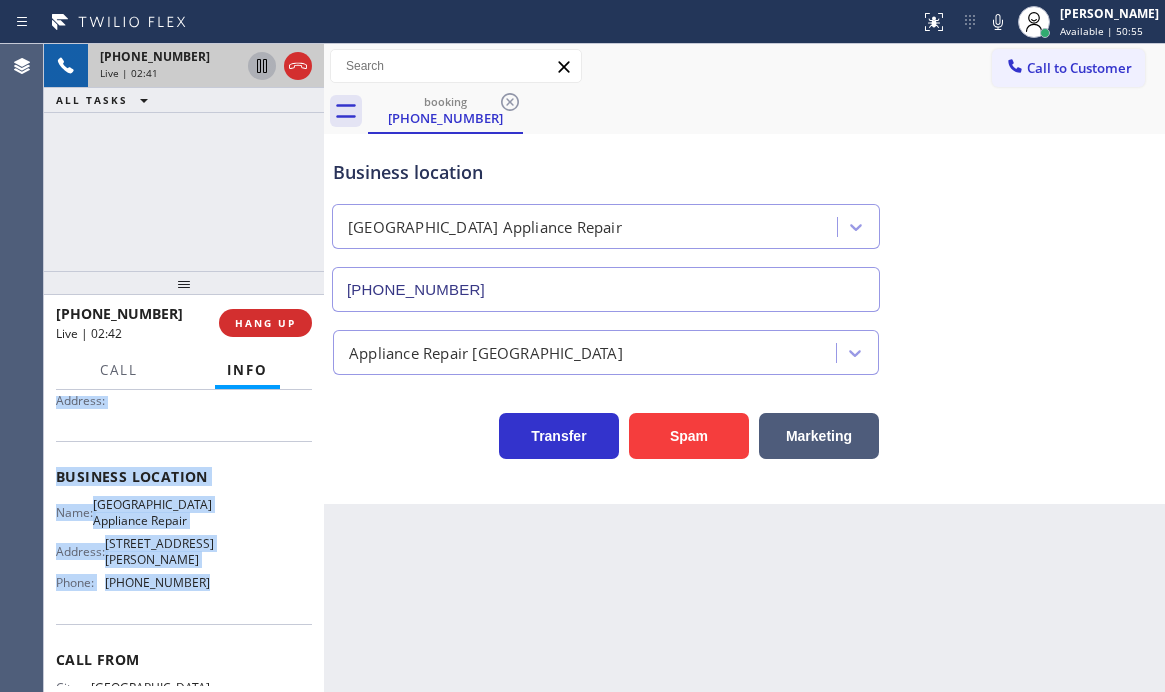 click 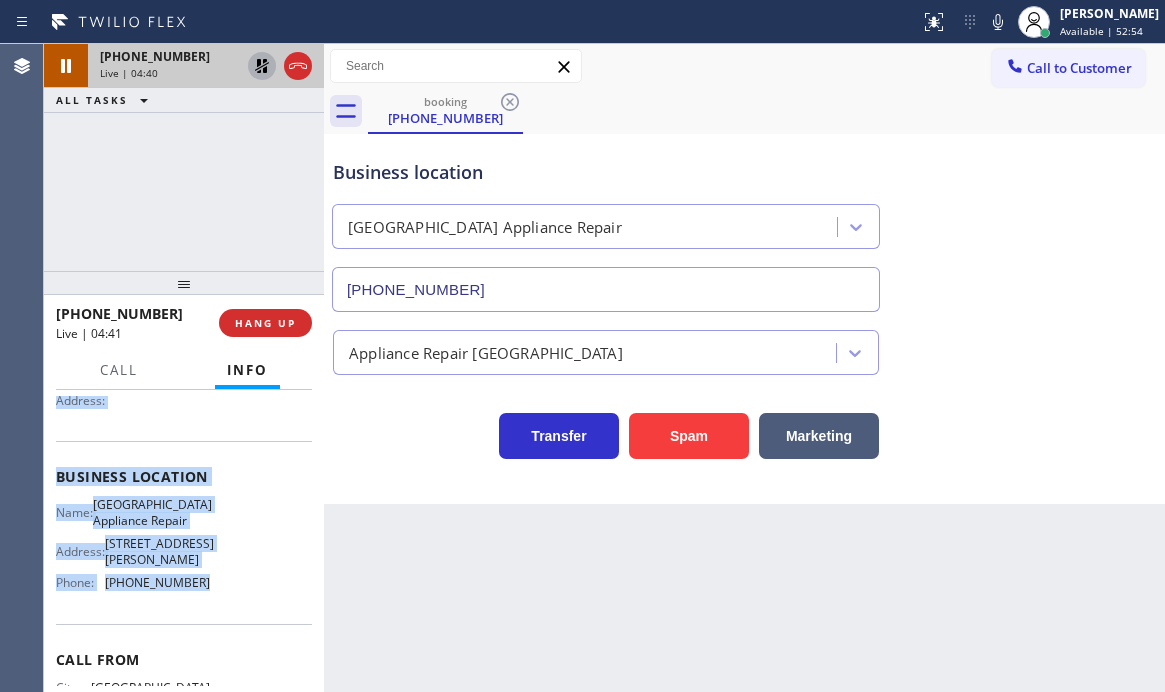 click 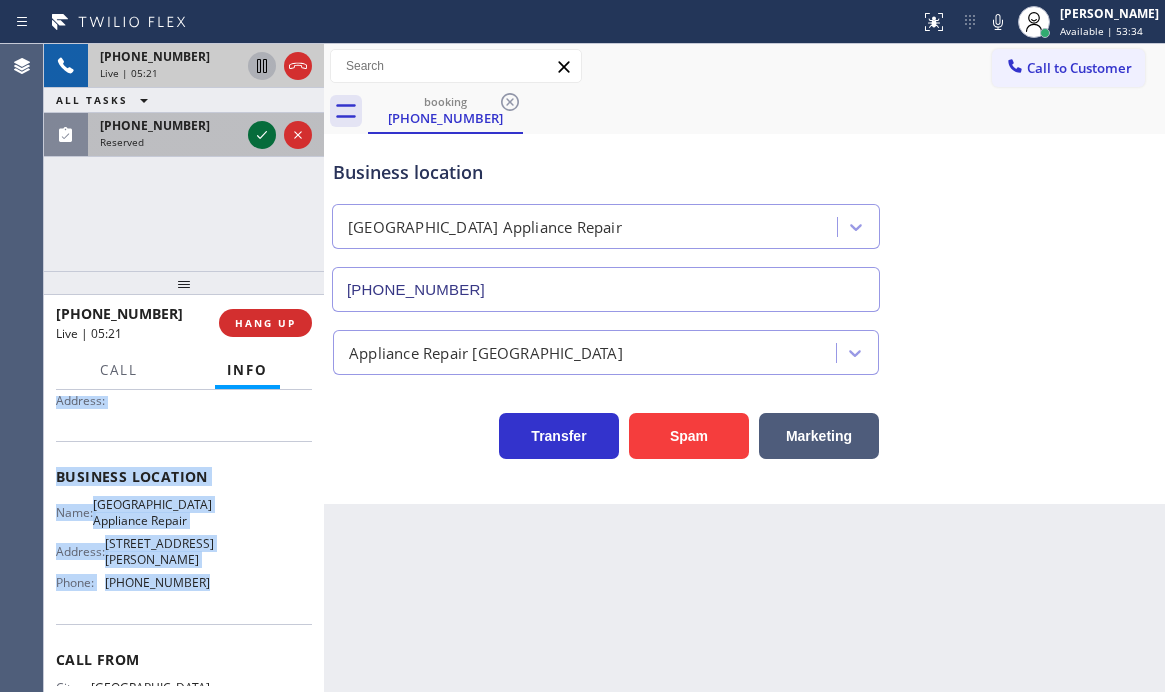 click 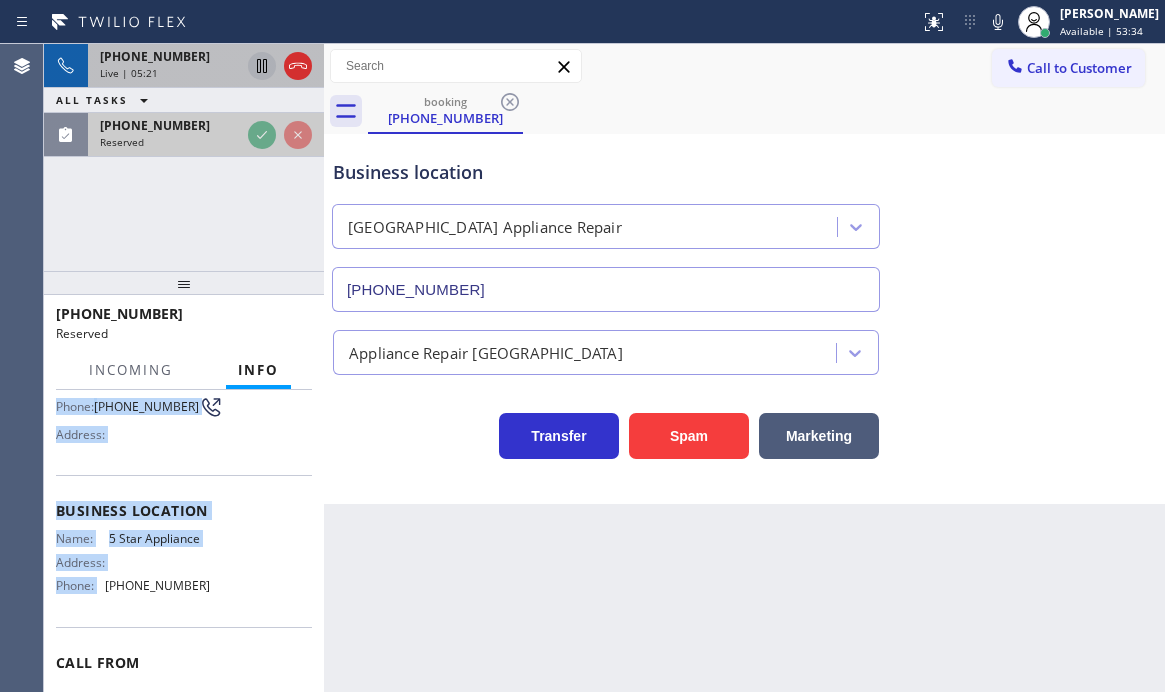 scroll, scrollTop: 217, scrollLeft: 0, axis: vertical 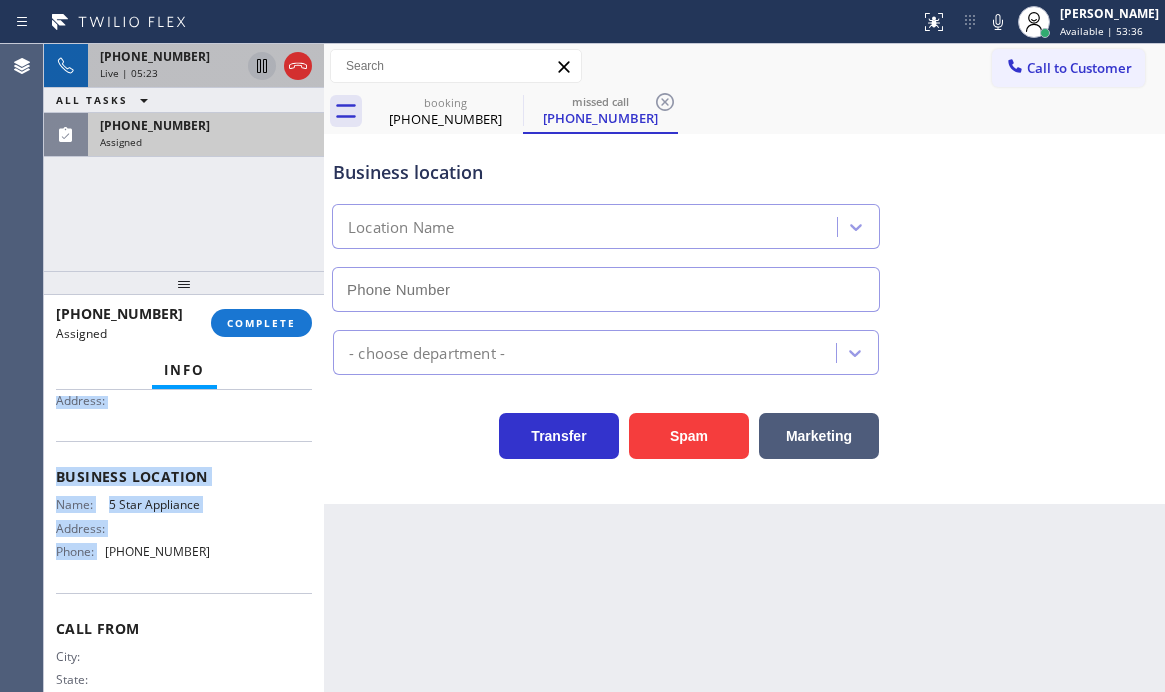 type on "[PHONE_NUMBER]" 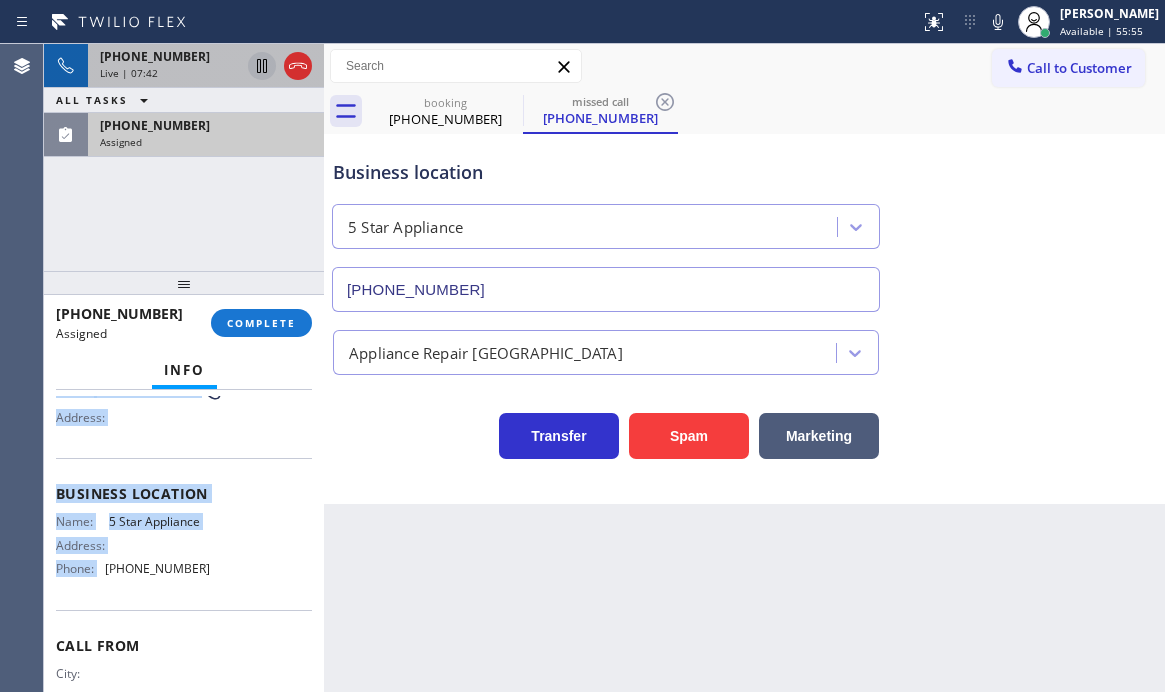 scroll, scrollTop: 234, scrollLeft: 0, axis: vertical 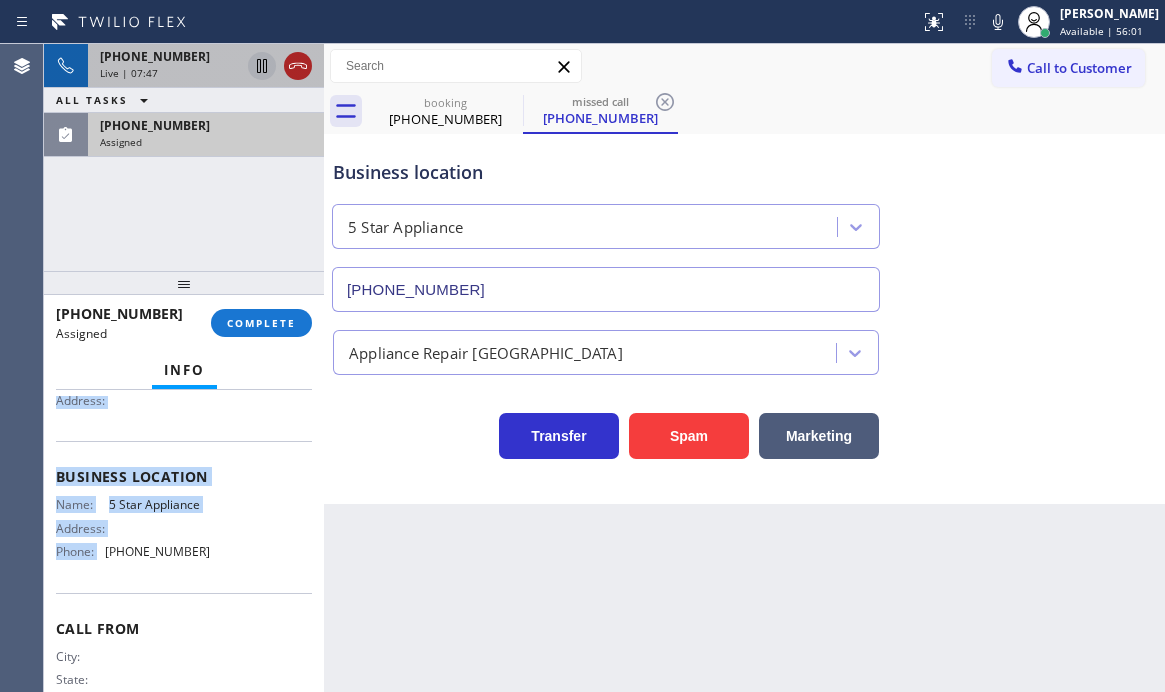 click 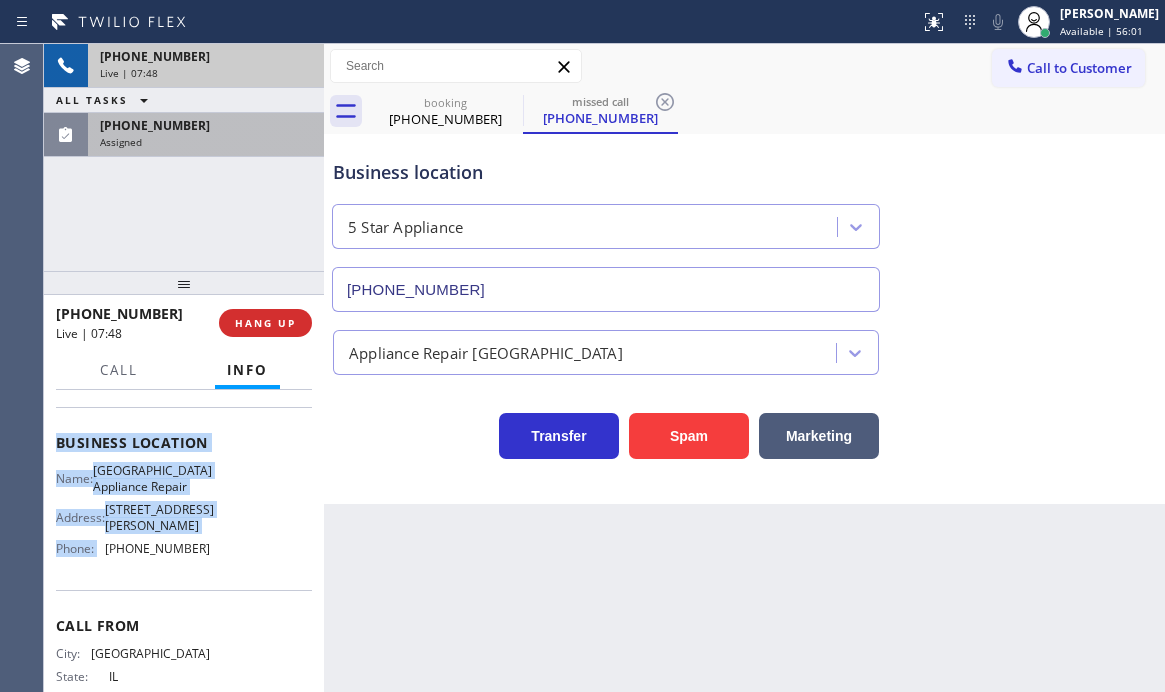 scroll, scrollTop: 200, scrollLeft: 0, axis: vertical 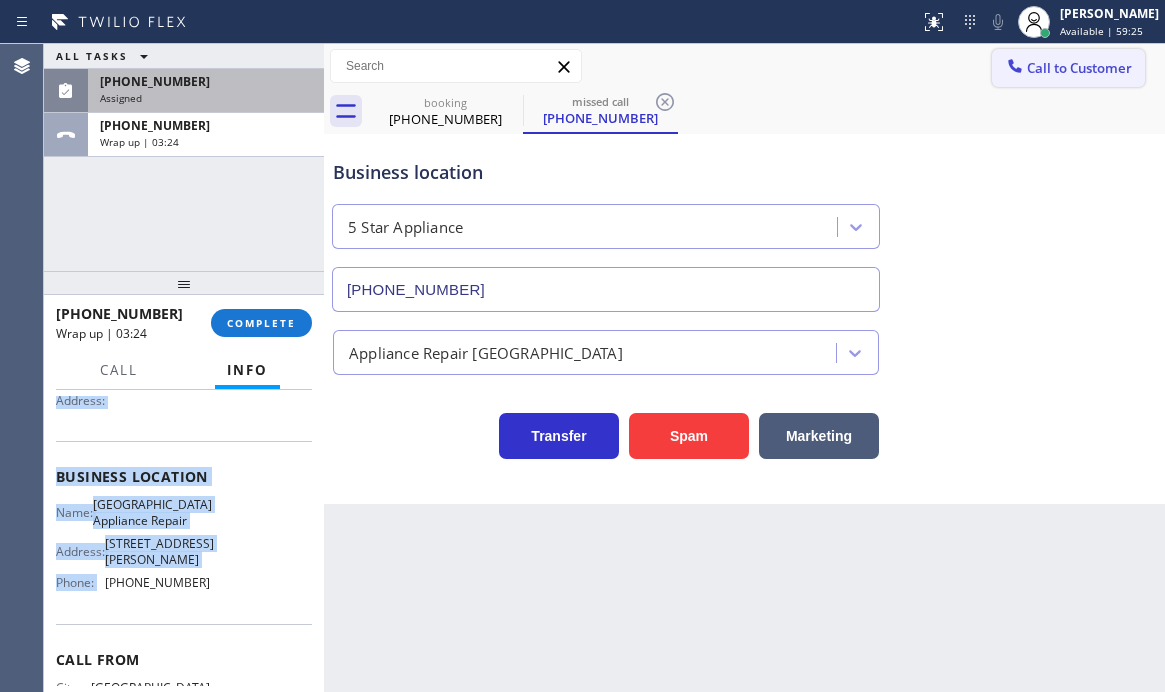 click on "Call to Customer" at bounding box center (1079, 68) 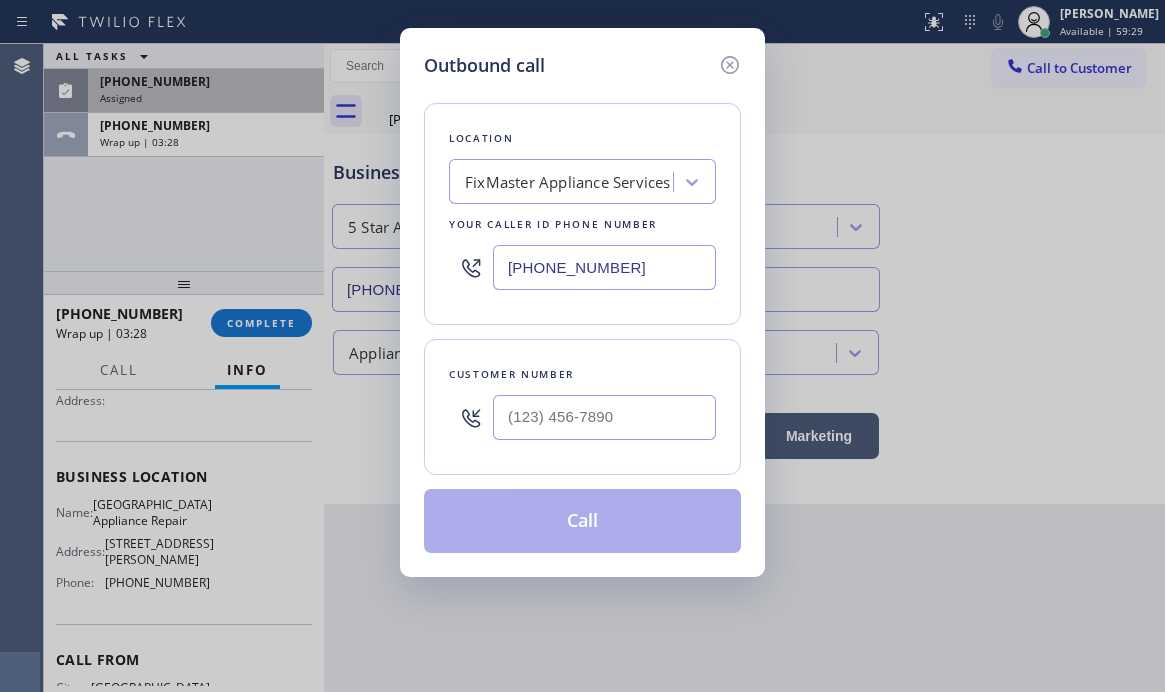 click on "[PHONE_NUMBER]" at bounding box center (604, 267) 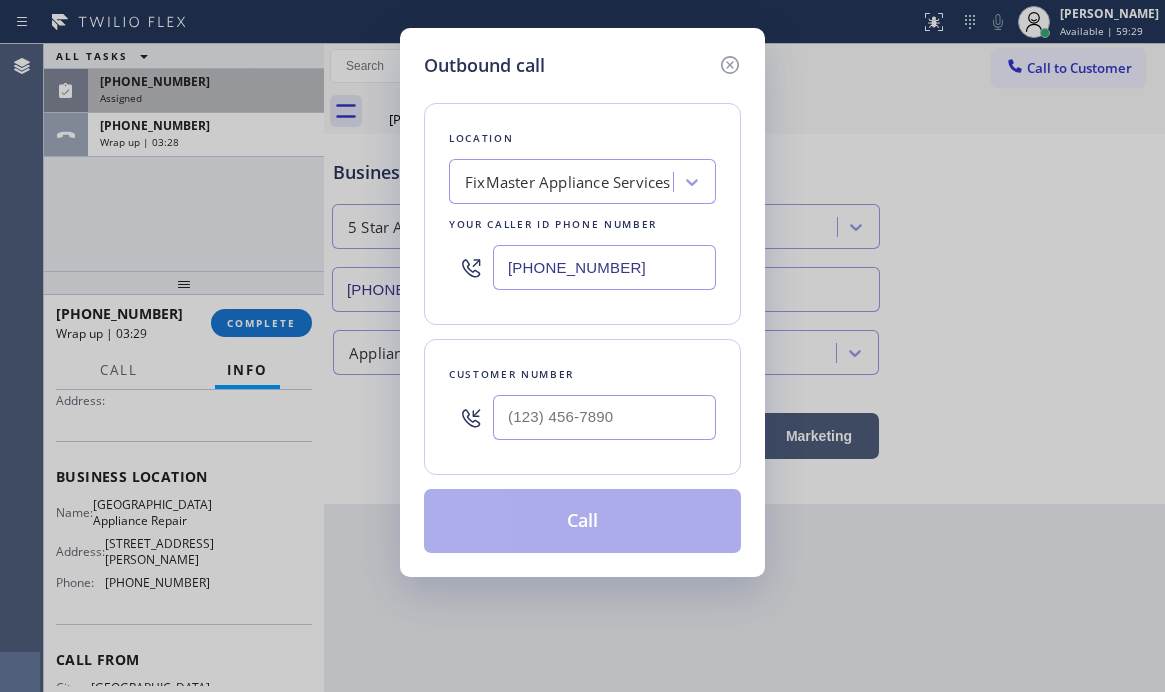 click on "[PHONE_NUMBER]" at bounding box center (604, 267) 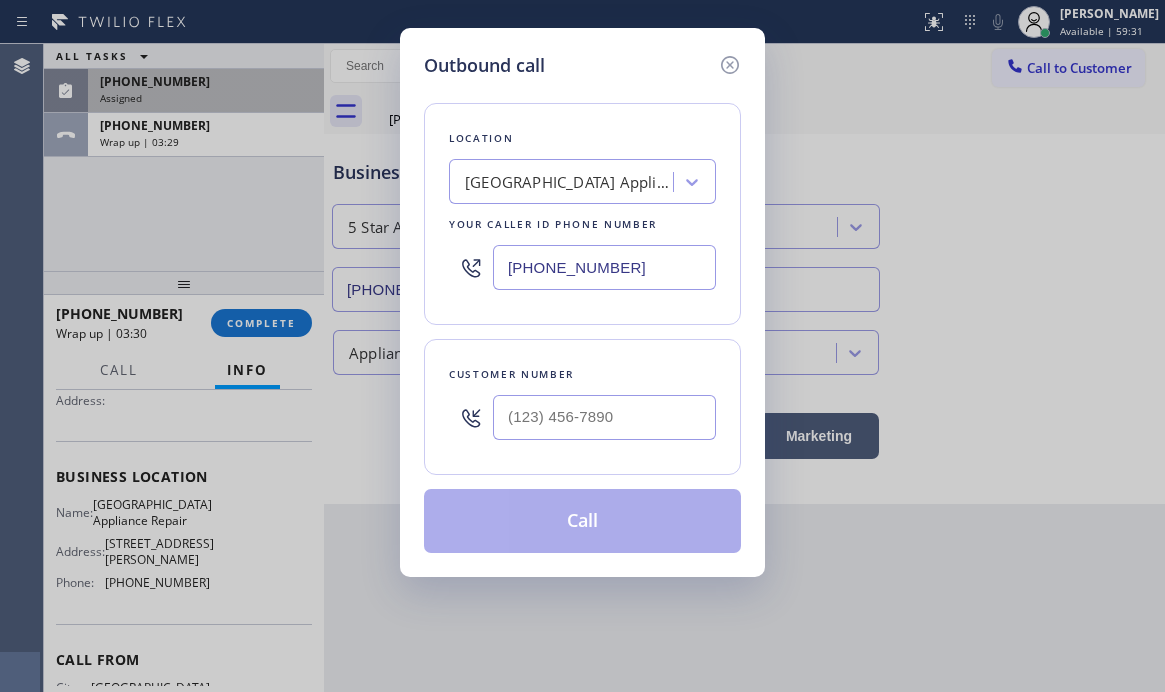 type on "[PHONE_NUMBER]" 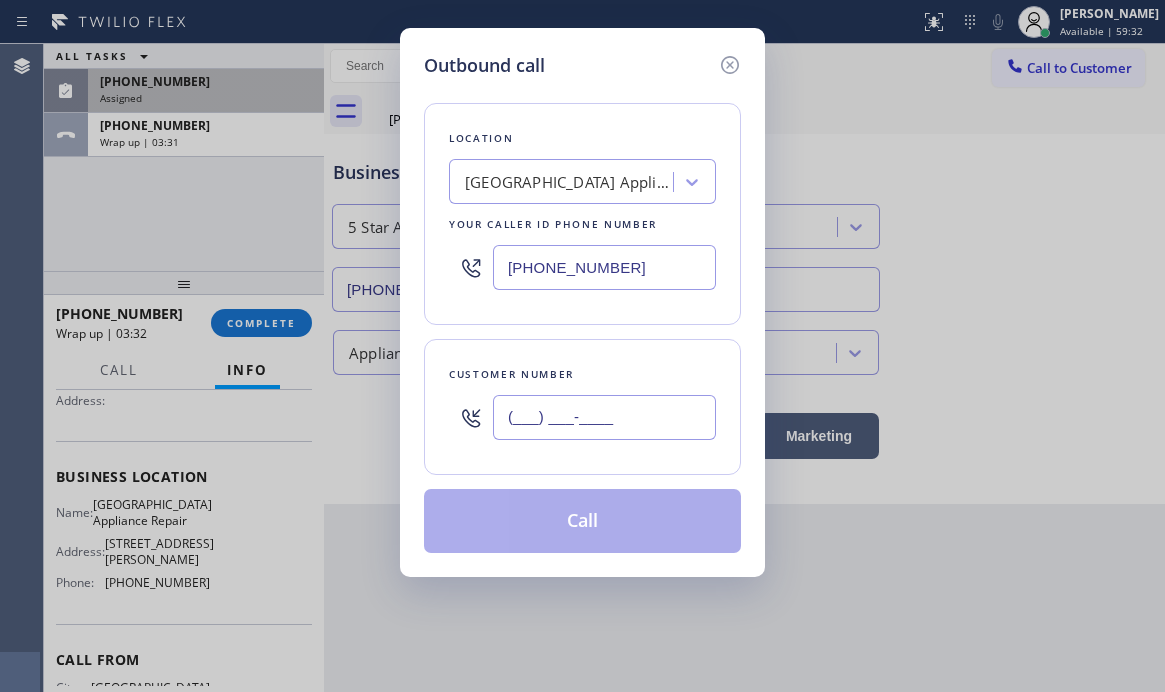 click on "(___) ___-____" at bounding box center (604, 417) 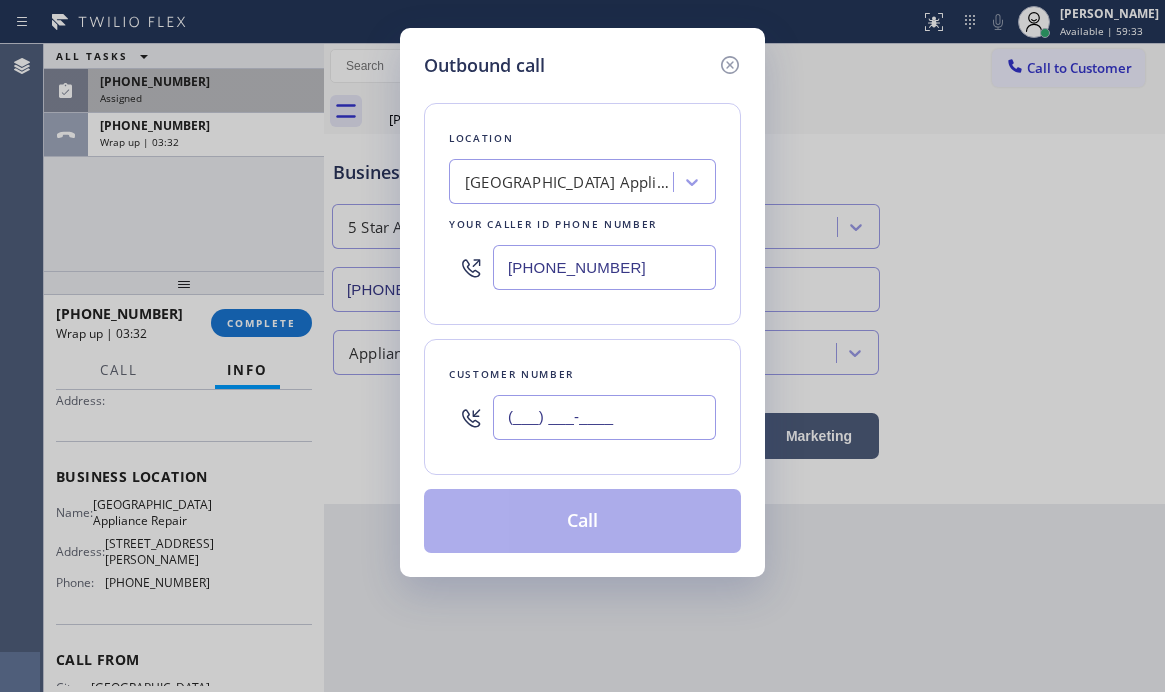 paste on "773) 957-9635" 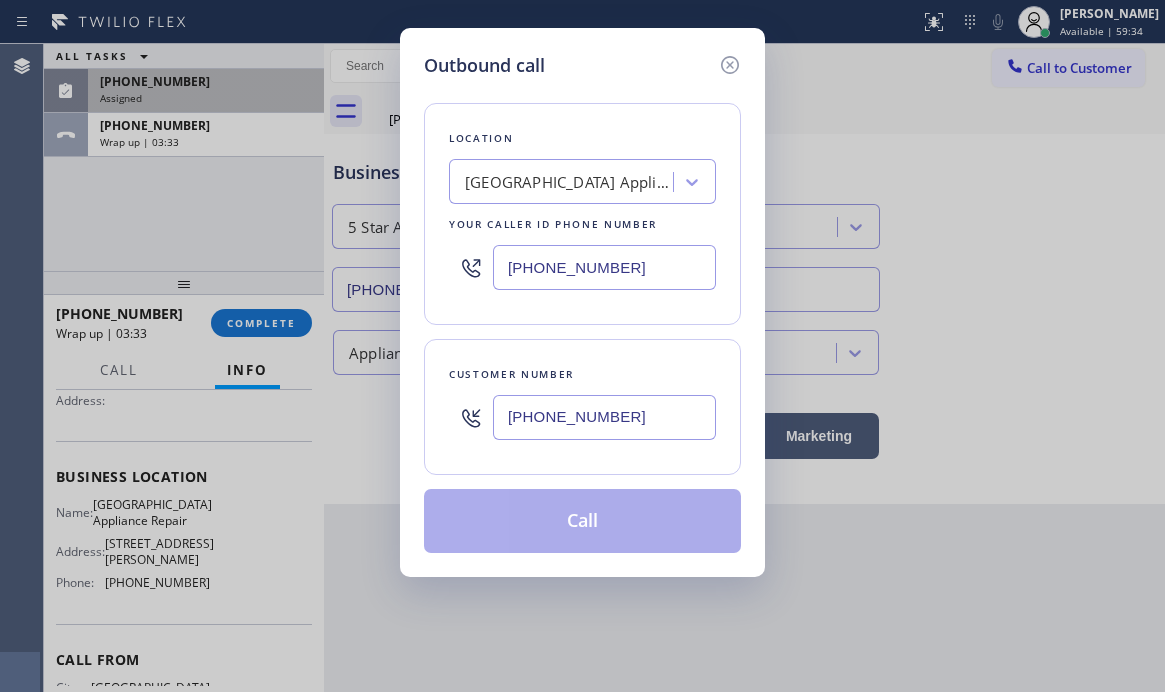 type on "[PHONE_NUMBER]" 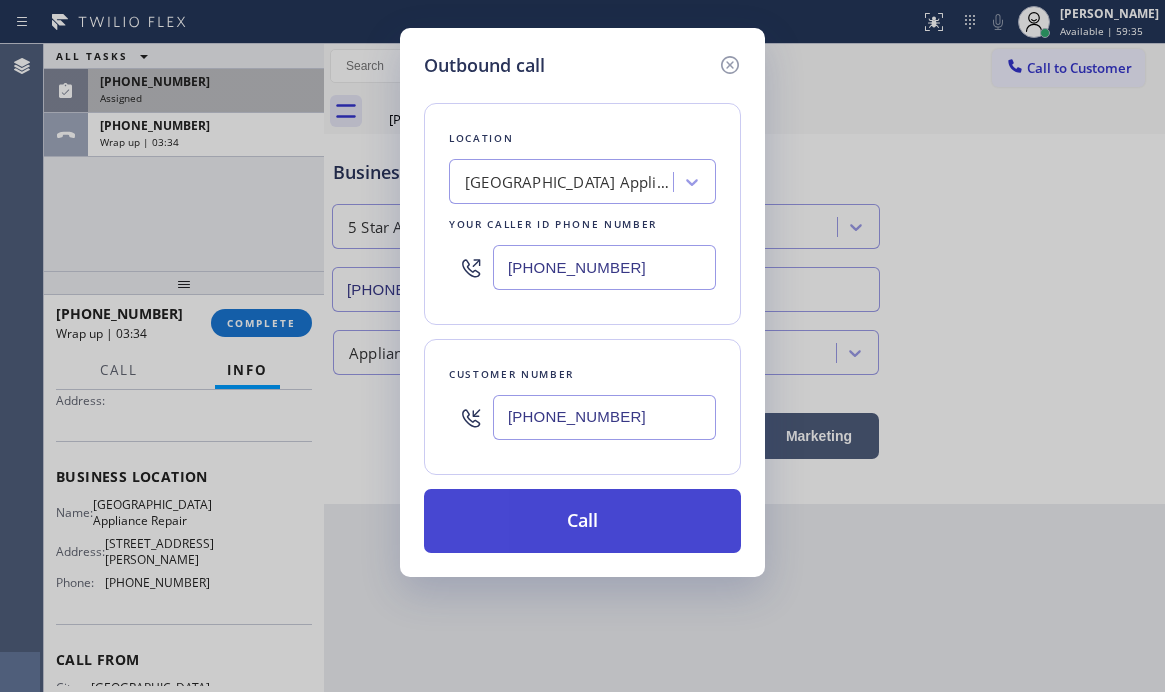 click on "Call" at bounding box center [582, 521] 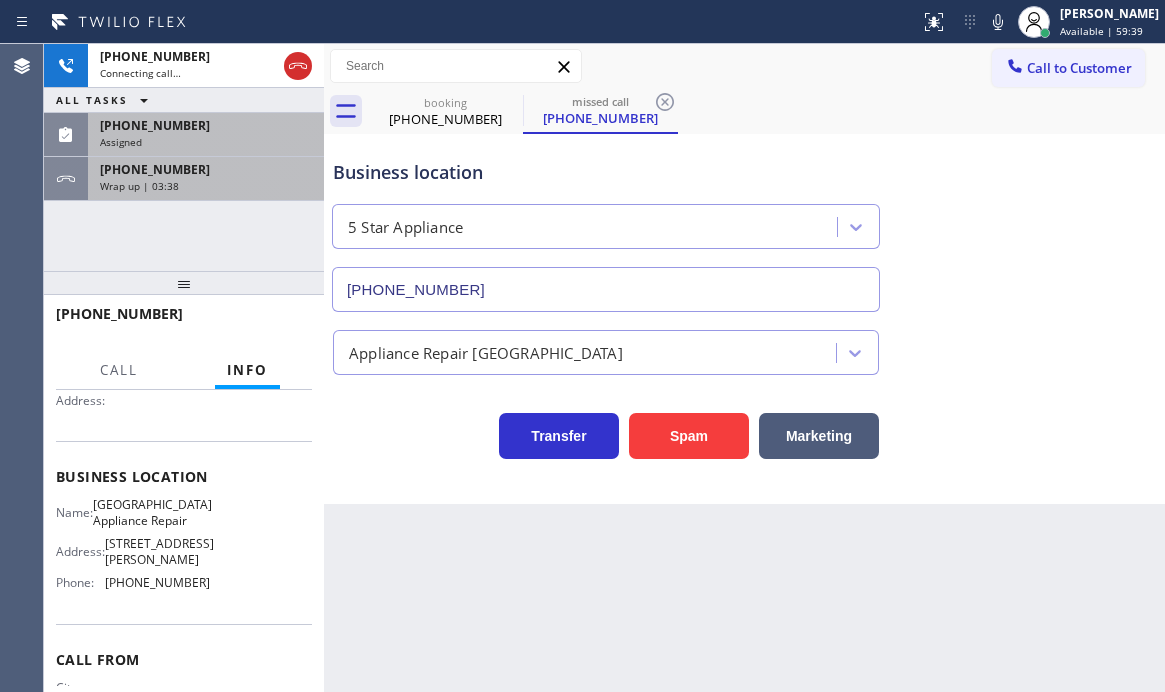 click on "[PHONE_NUMBER]" at bounding box center [206, 169] 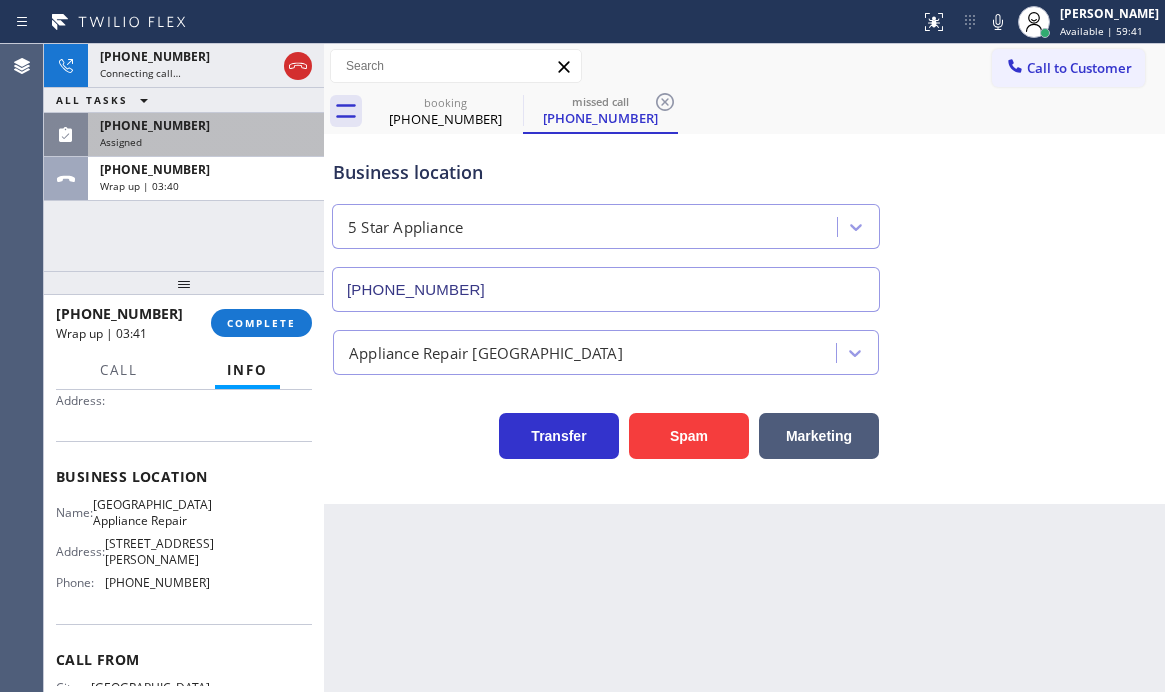 drag, startPoint x: 255, startPoint y: 322, endPoint x: 326, endPoint y: 334, distance: 72.00694 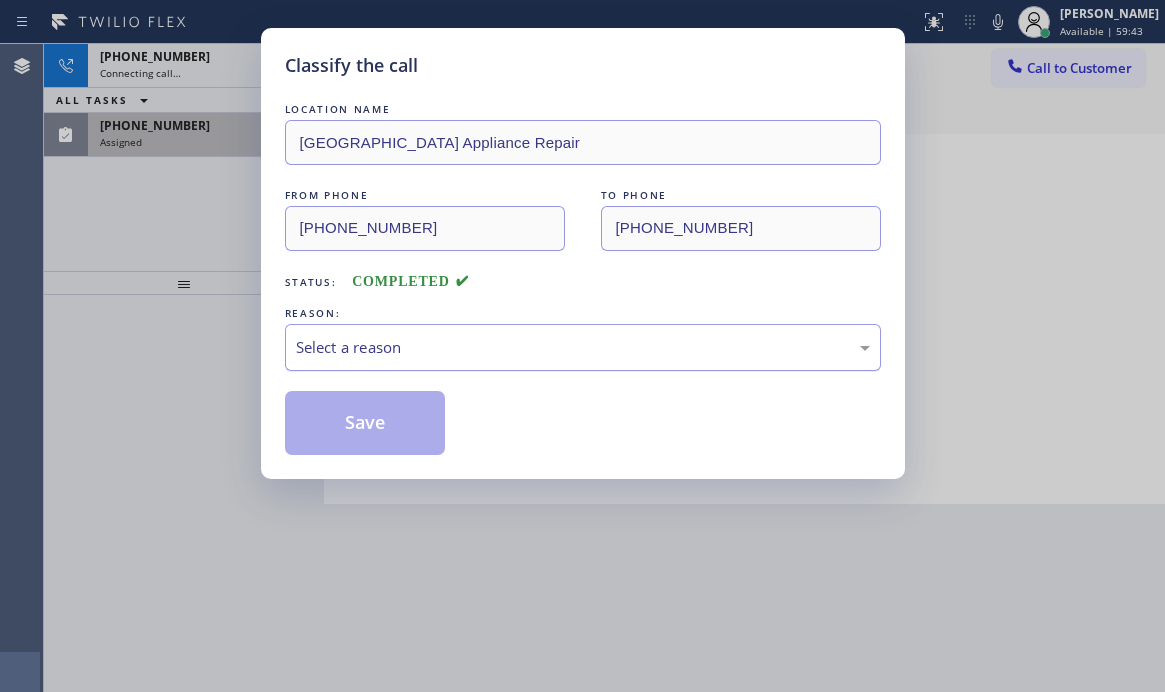 click on "Select a reason" at bounding box center [583, 347] 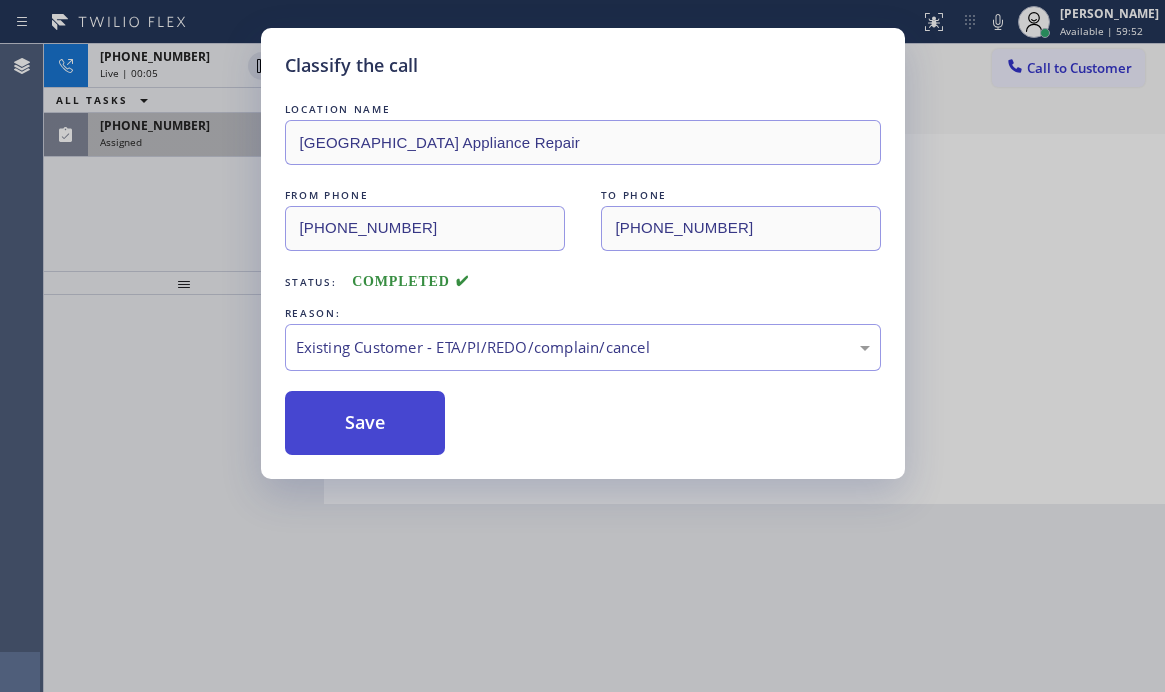 click on "Save" at bounding box center (365, 423) 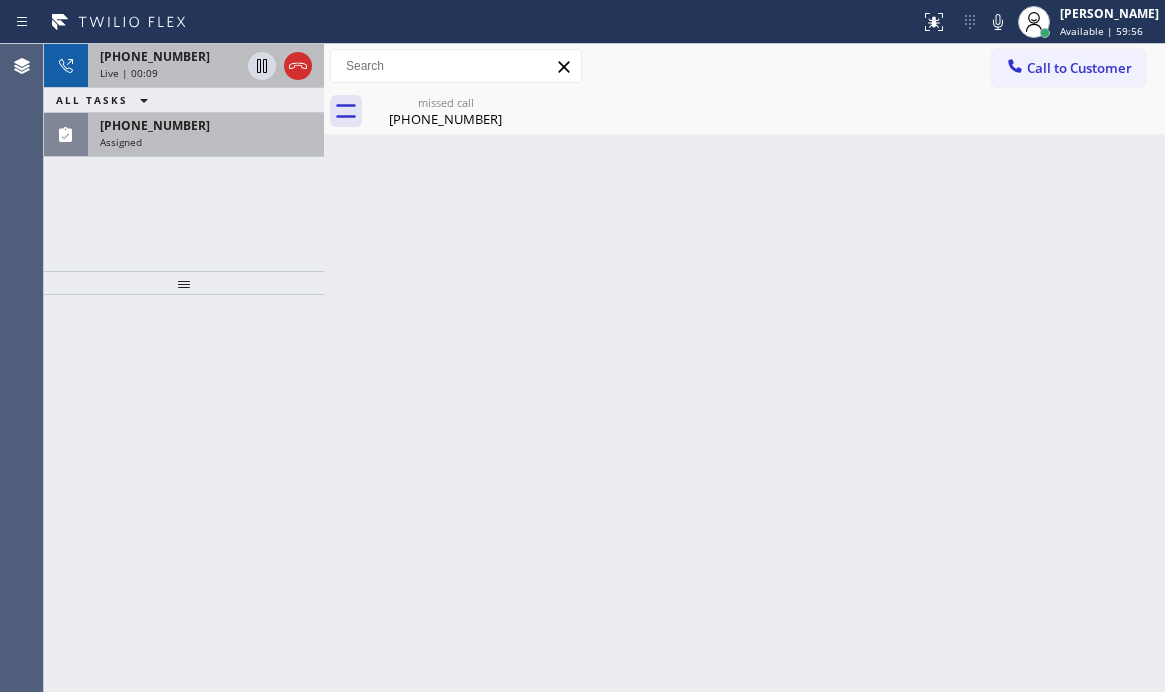 click on "Live | 00:09" at bounding box center [170, 73] 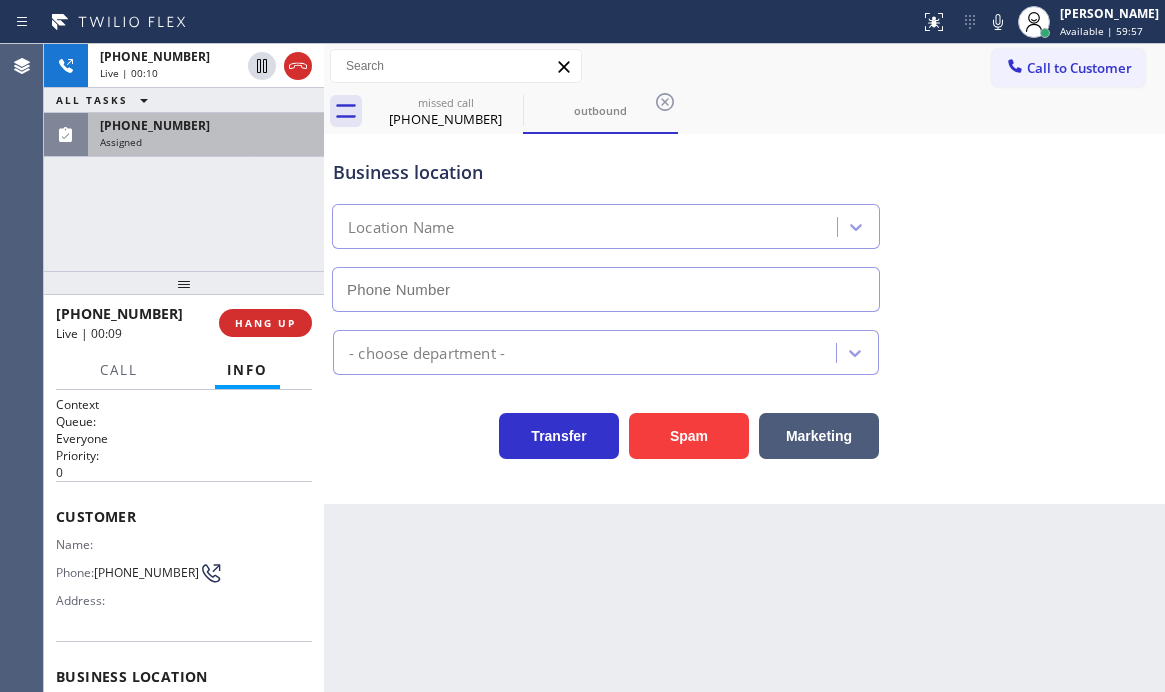 type on "[PHONE_NUMBER]" 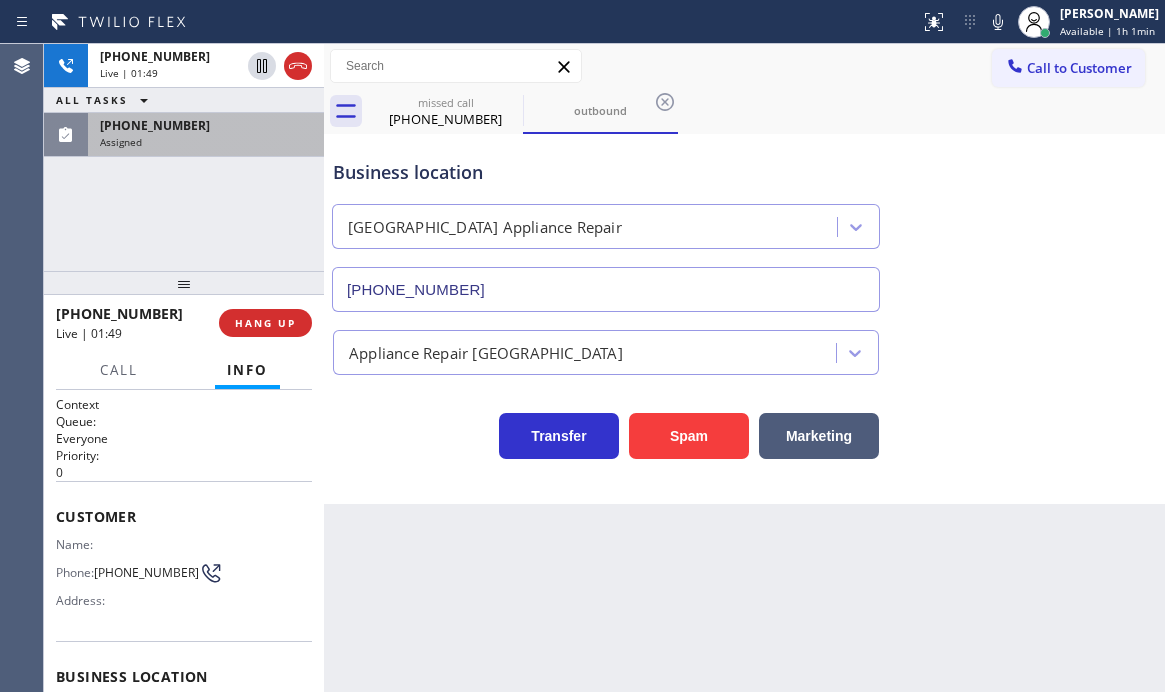 drag, startPoint x: 1043, startPoint y: 162, endPoint x: 1050, endPoint y: 170, distance: 10.630146 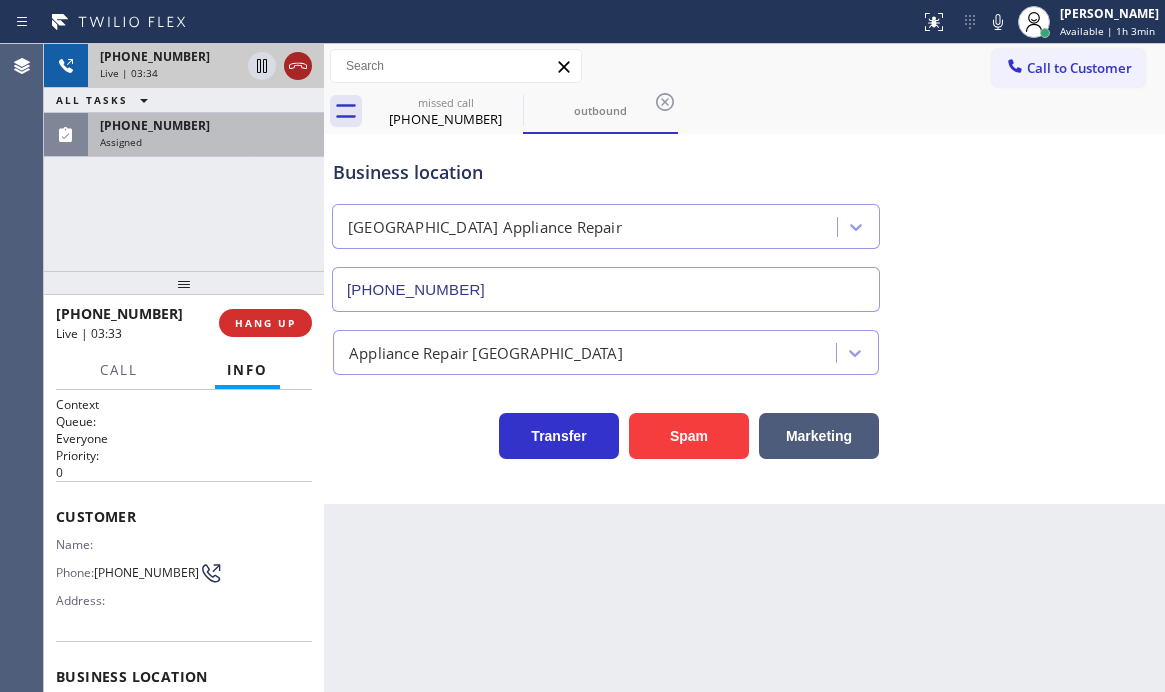 click 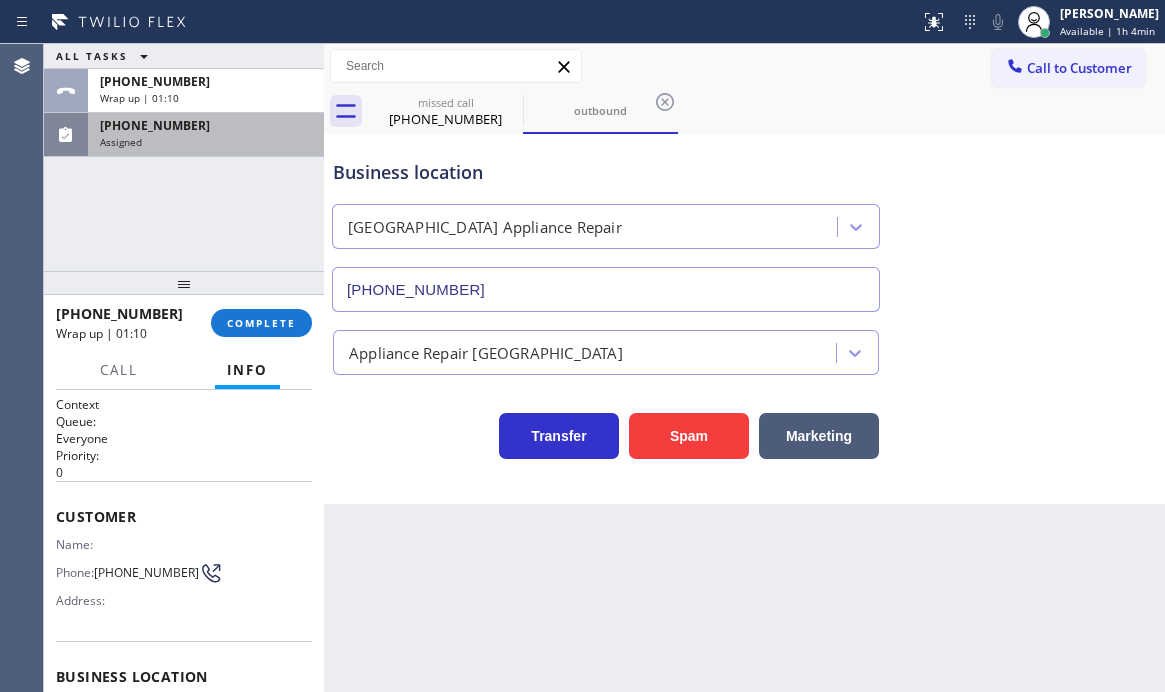 click on "[PHONE_NUMBER]" at bounding box center (206, 125) 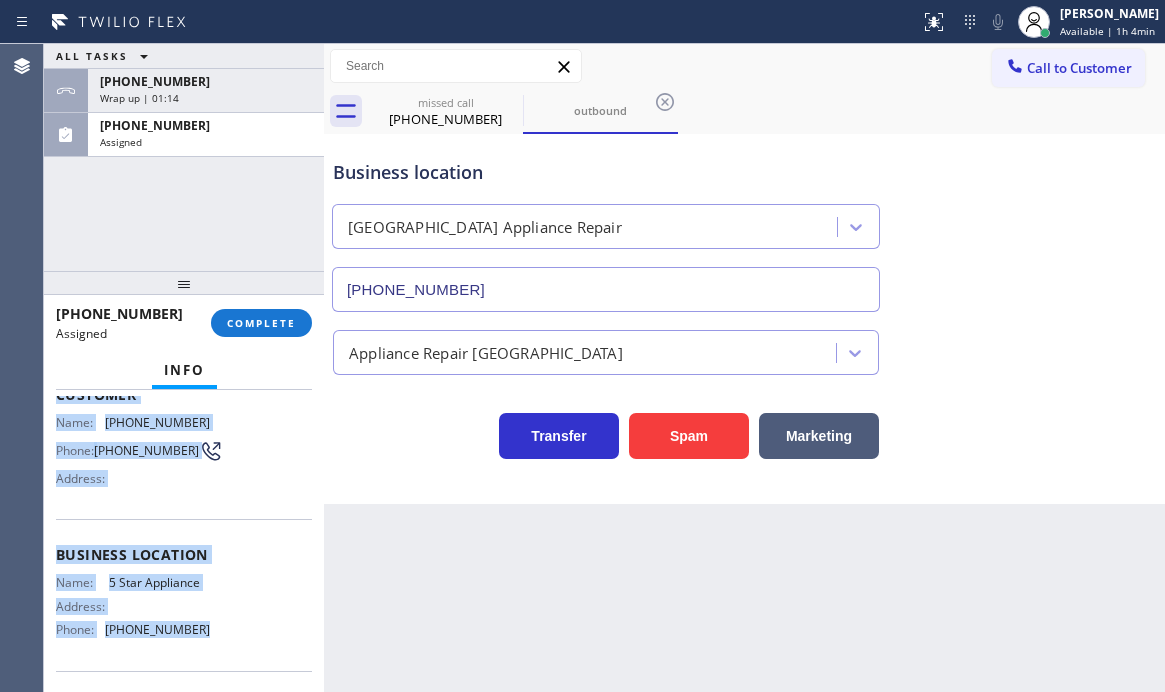 scroll, scrollTop: 200, scrollLeft: 0, axis: vertical 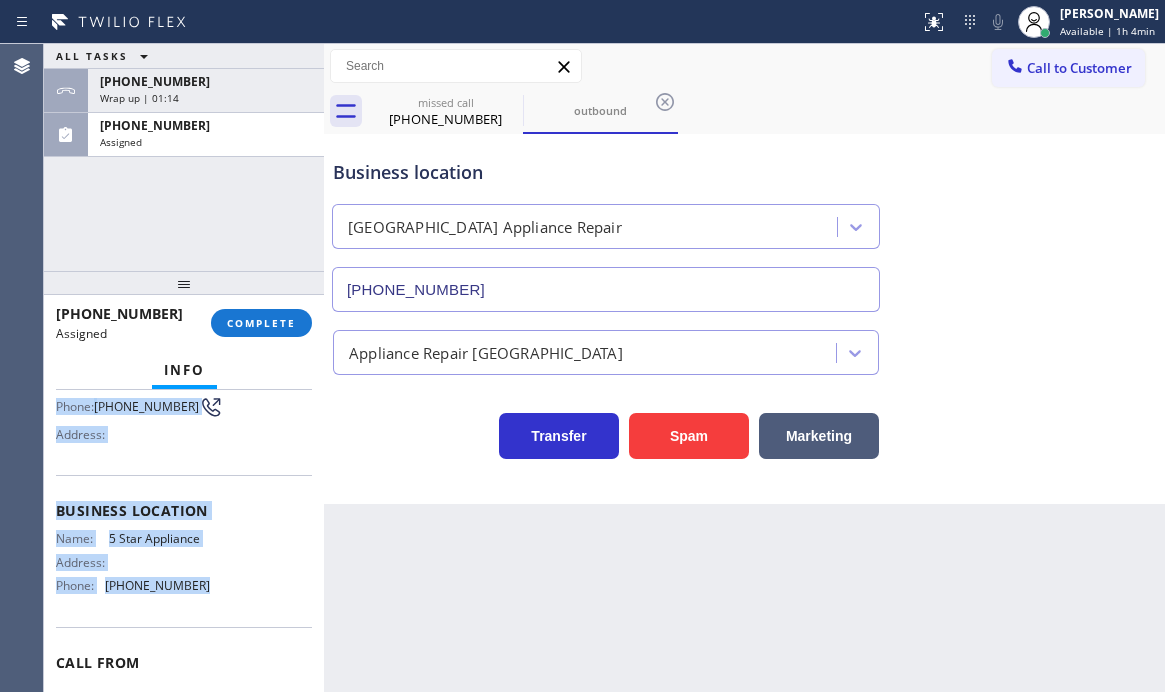 drag, startPoint x: 142, startPoint y: 584, endPoint x: 205, endPoint y: 603, distance: 65.802734 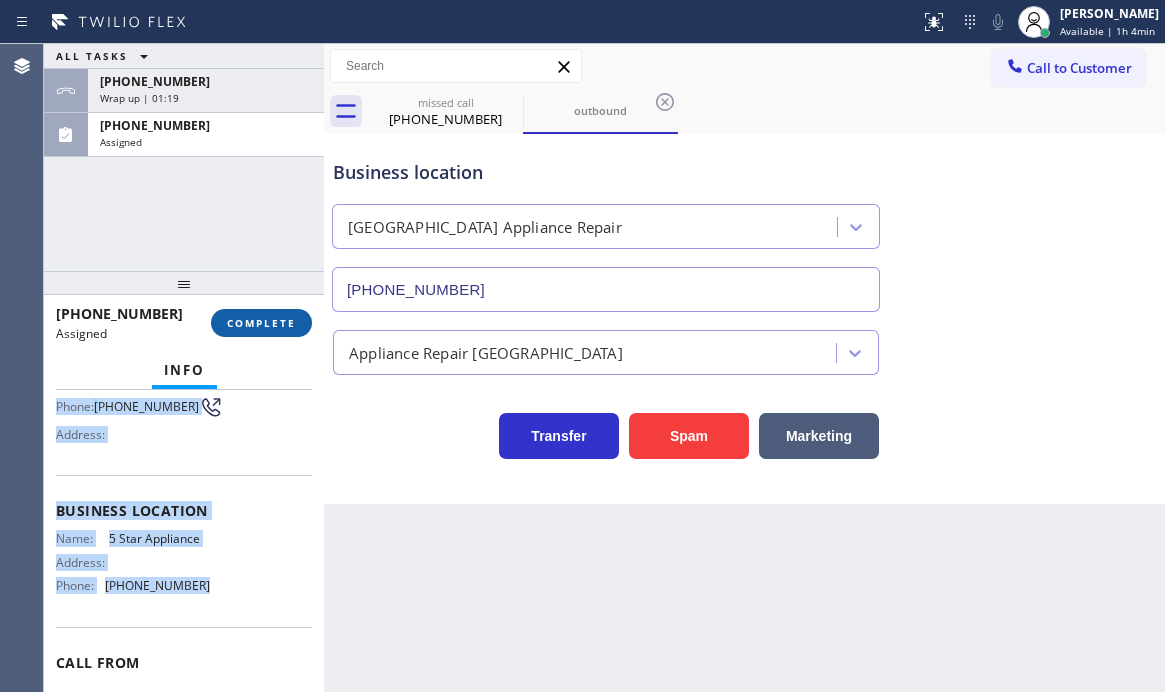 click on "COMPLETE" at bounding box center [261, 323] 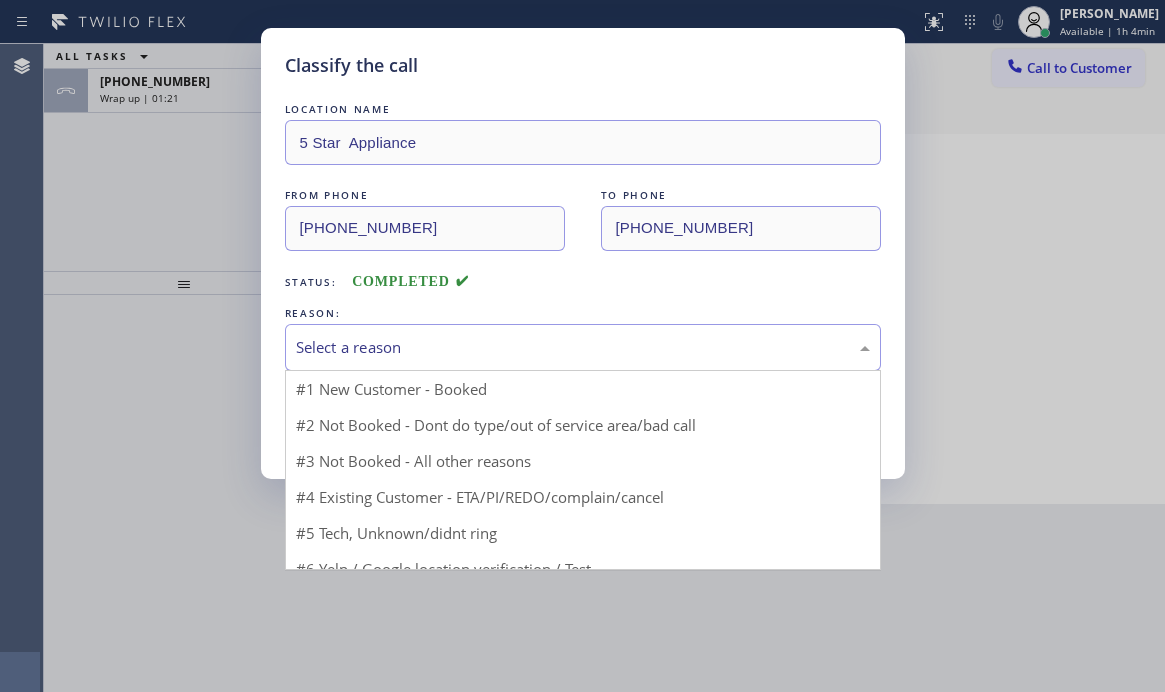 drag, startPoint x: 413, startPoint y: 347, endPoint x: 419, endPoint y: 362, distance: 16.155495 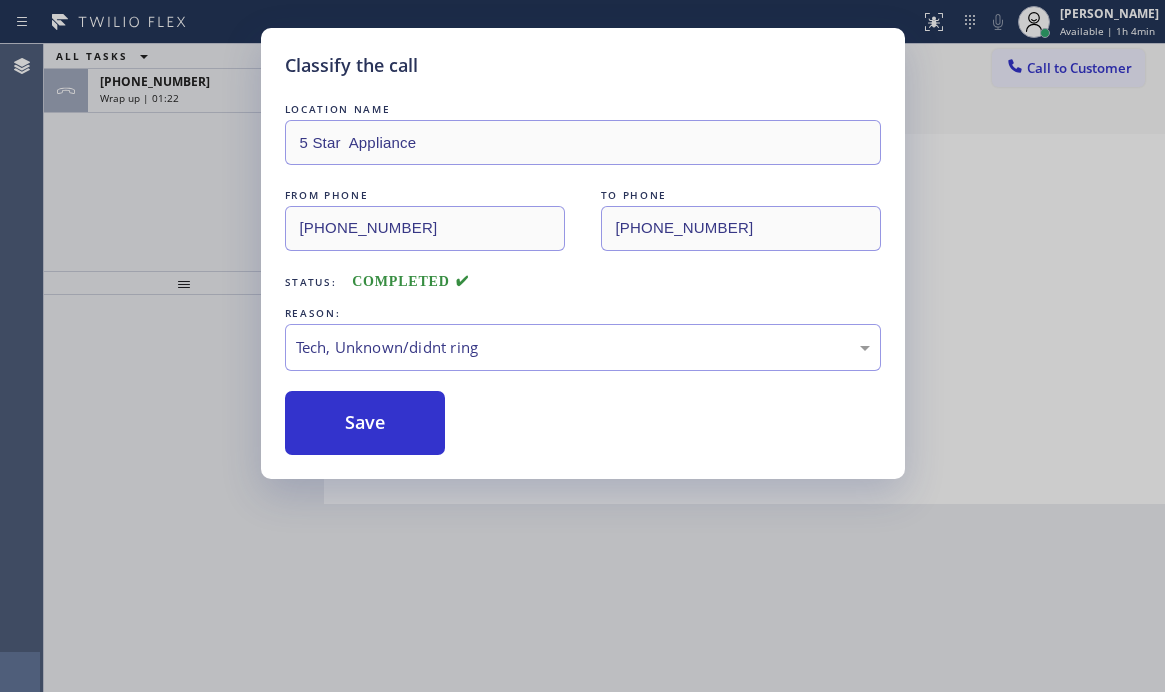 drag, startPoint x: 377, startPoint y: 505, endPoint x: 360, endPoint y: 477, distance: 32.75668 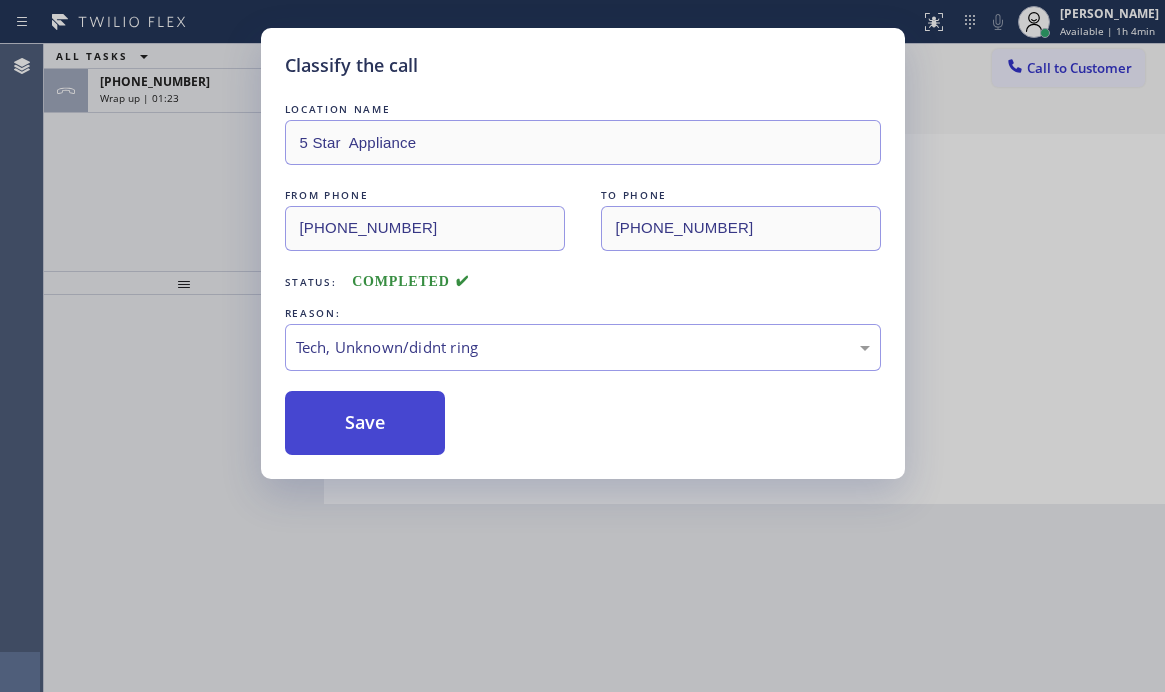 click on "Save" at bounding box center (365, 423) 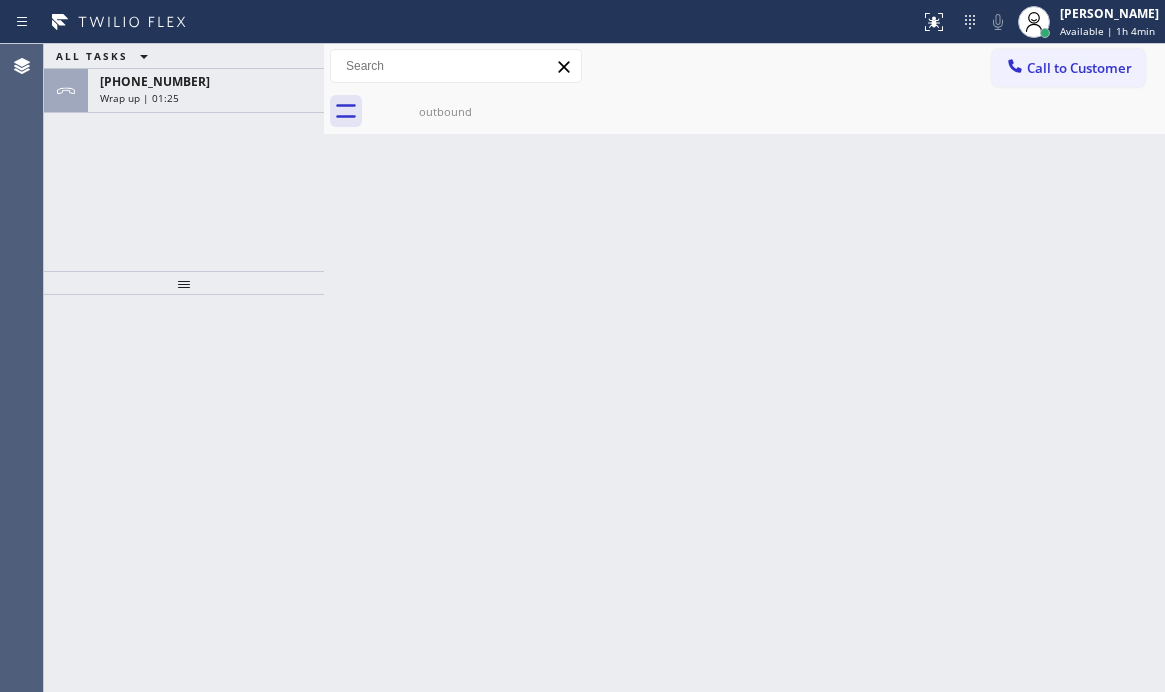 drag, startPoint x: 270, startPoint y: 94, endPoint x: 1098, endPoint y: 187, distance: 833.2065 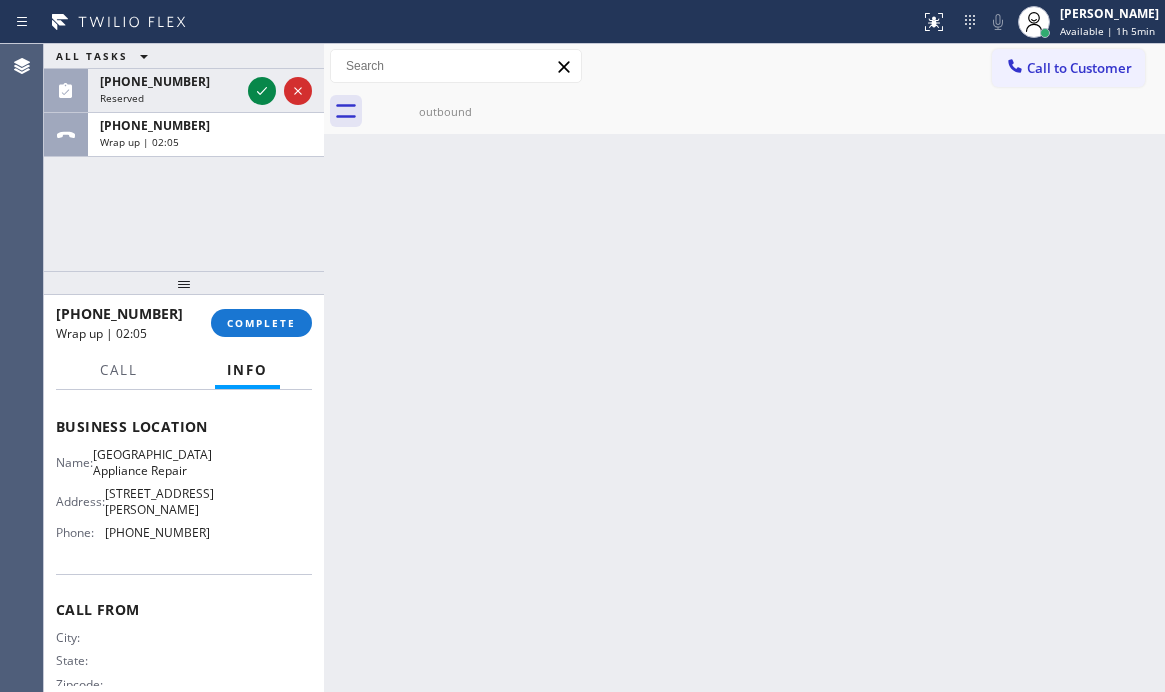 scroll, scrollTop: 296, scrollLeft: 0, axis: vertical 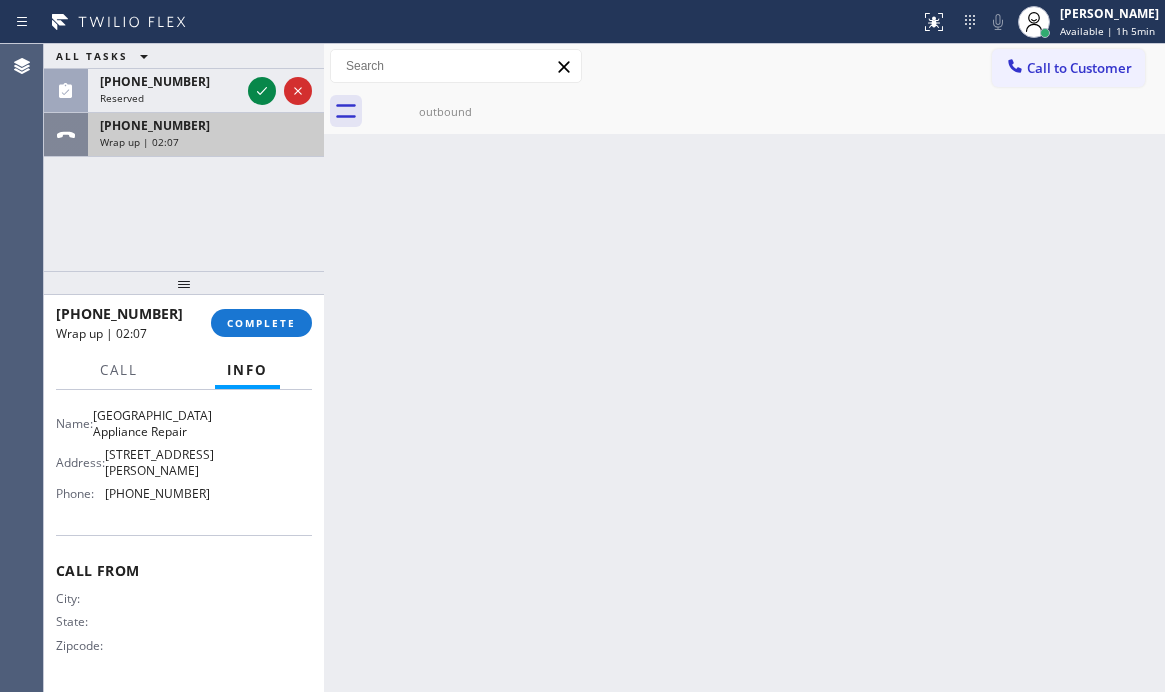 click on "Wrap up | 02:07" at bounding box center (206, 142) 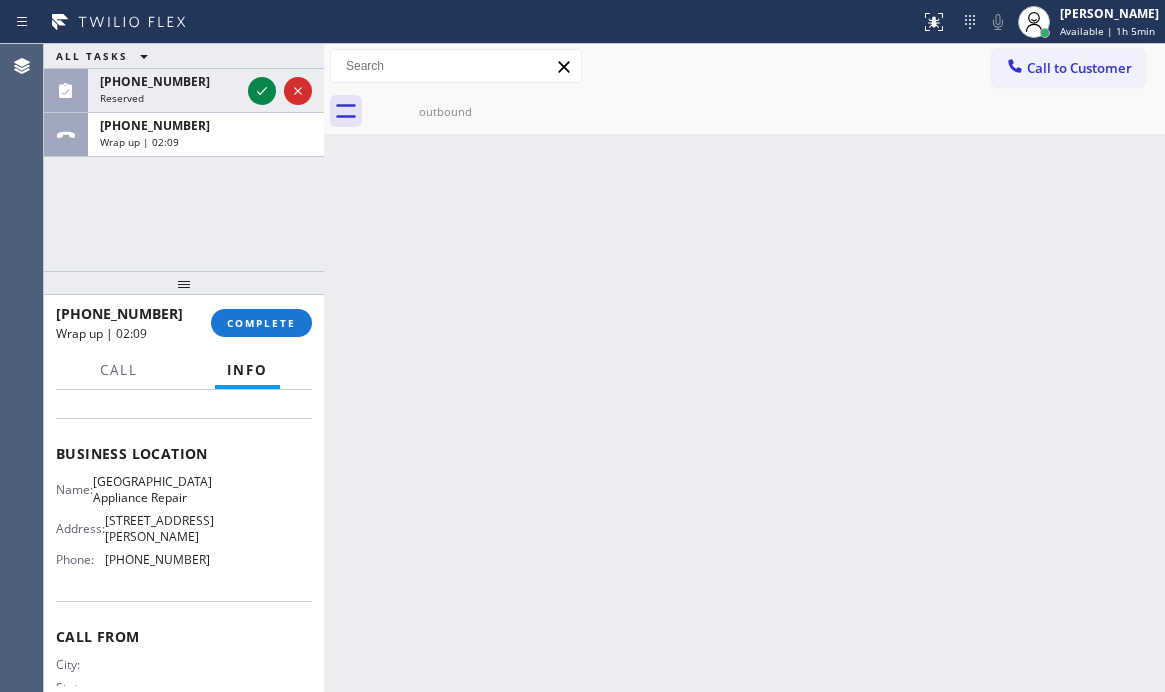 scroll, scrollTop: 96, scrollLeft: 0, axis: vertical 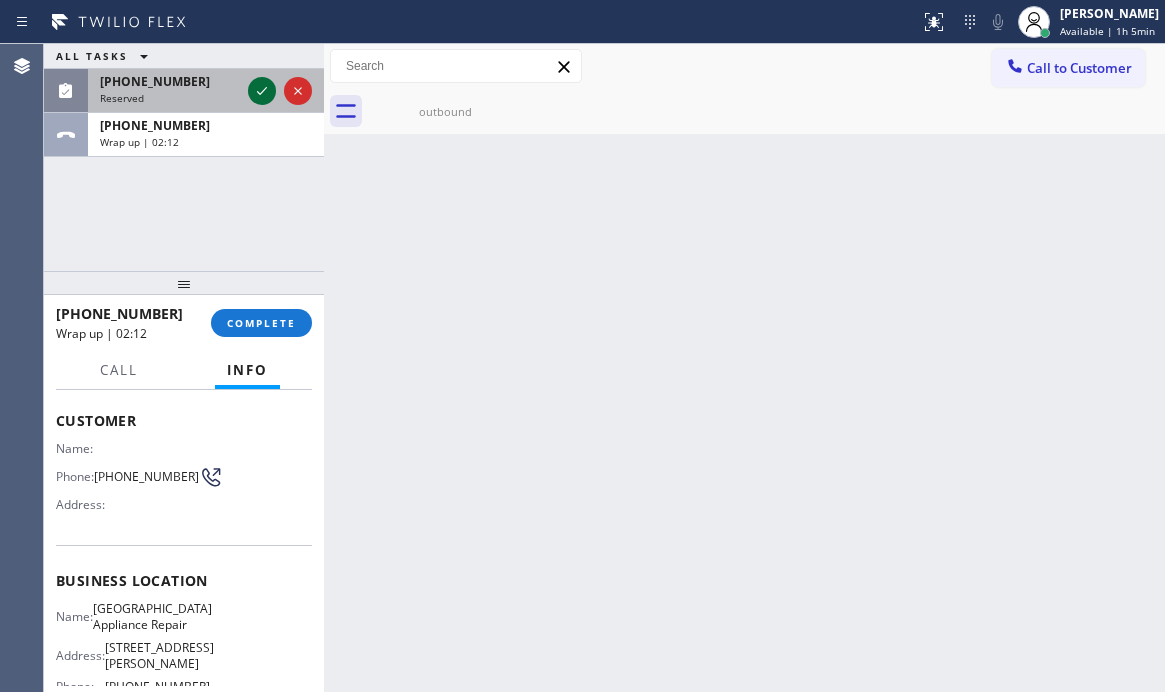 click 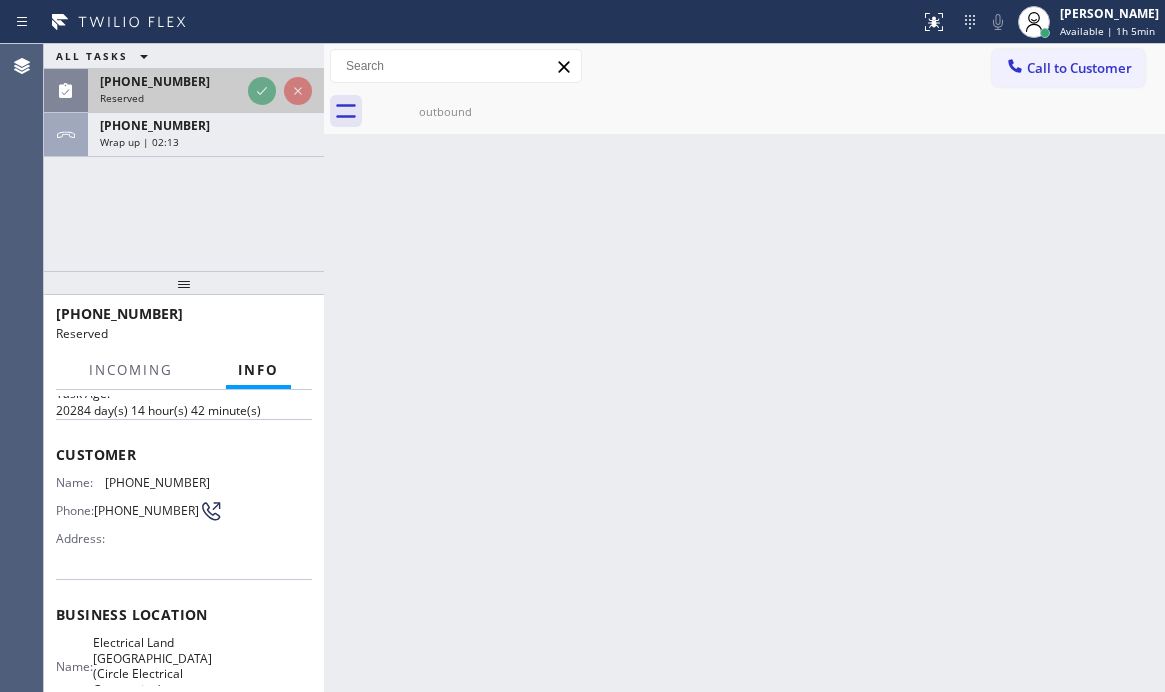 scroll, scrollTop: 130, scrollLeft: 0, axis: vertical 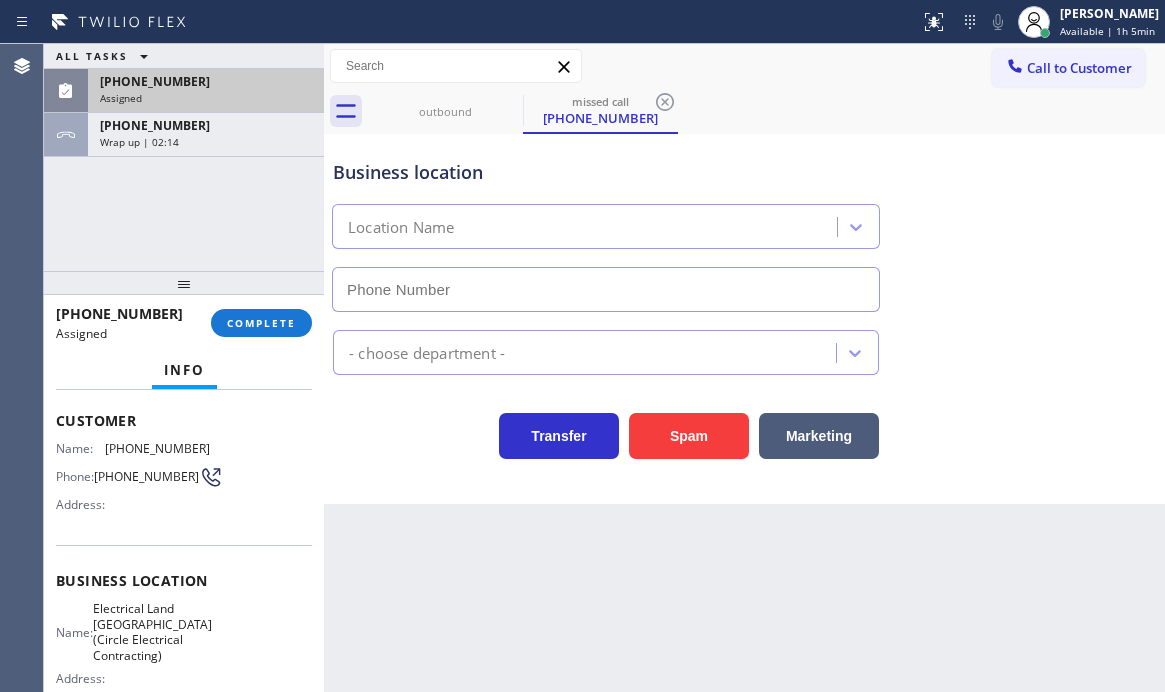 type on "[PHONE_NUMBER]" 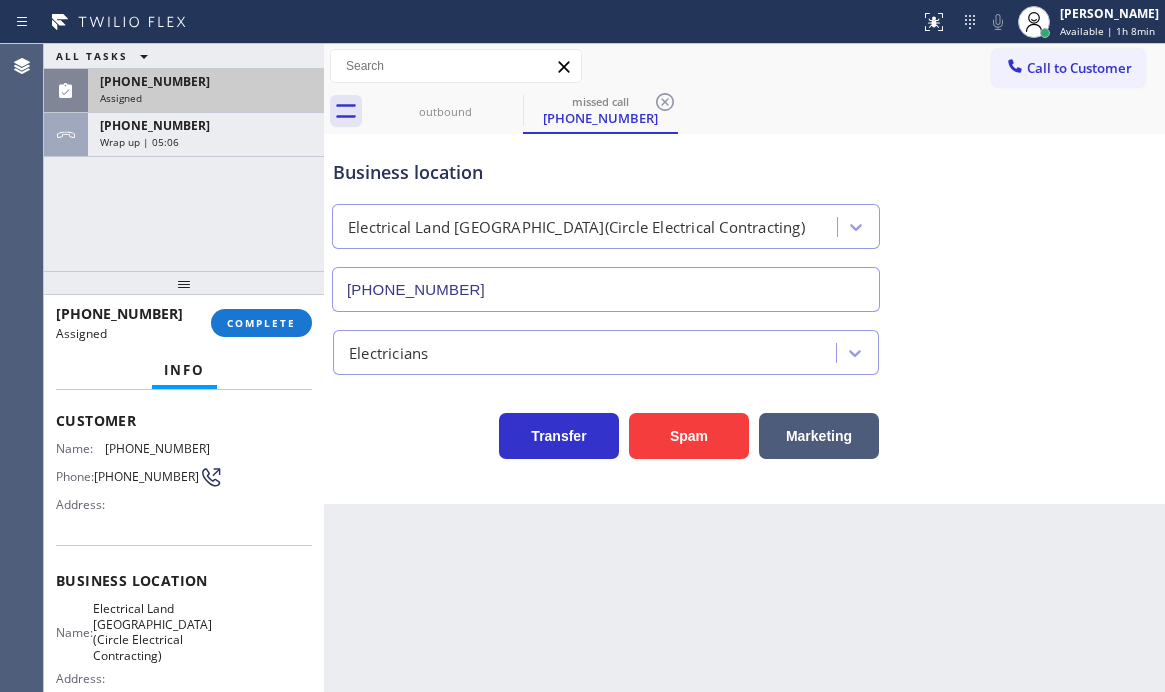 drag, startPoint x: 212, startPoint y: 139, endPoint x: 235, endPoint y: 183, distance: 49.648766 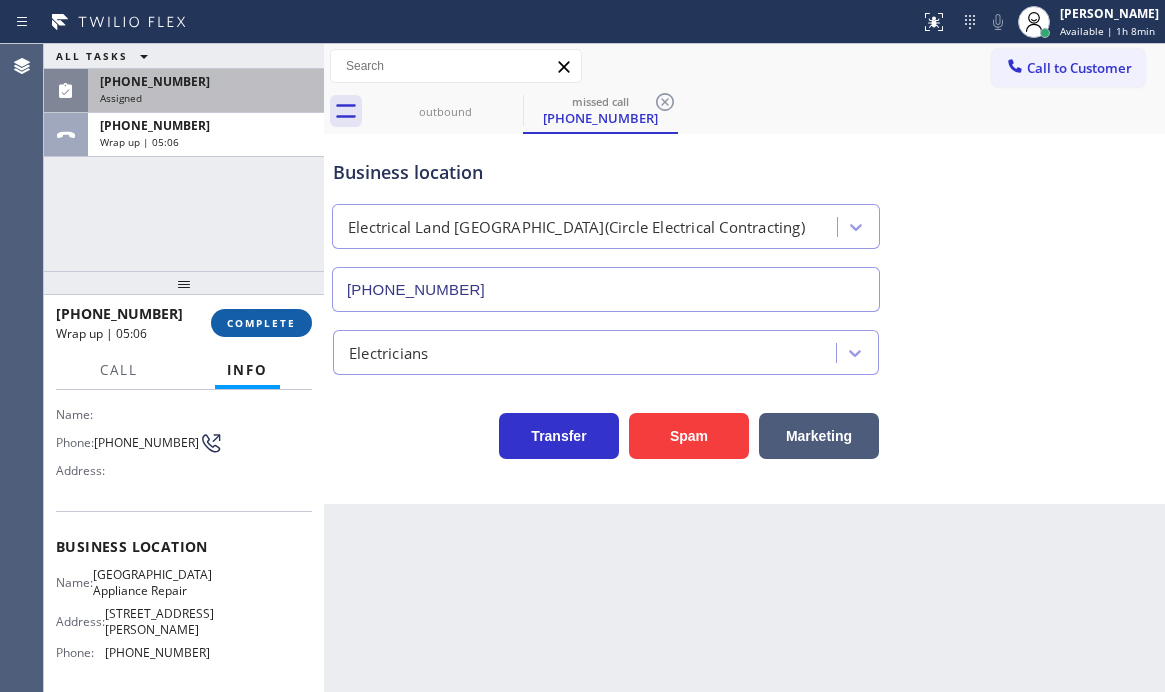 scroll, scrollTop: 96, scrollLeft: 0, axis: vertical 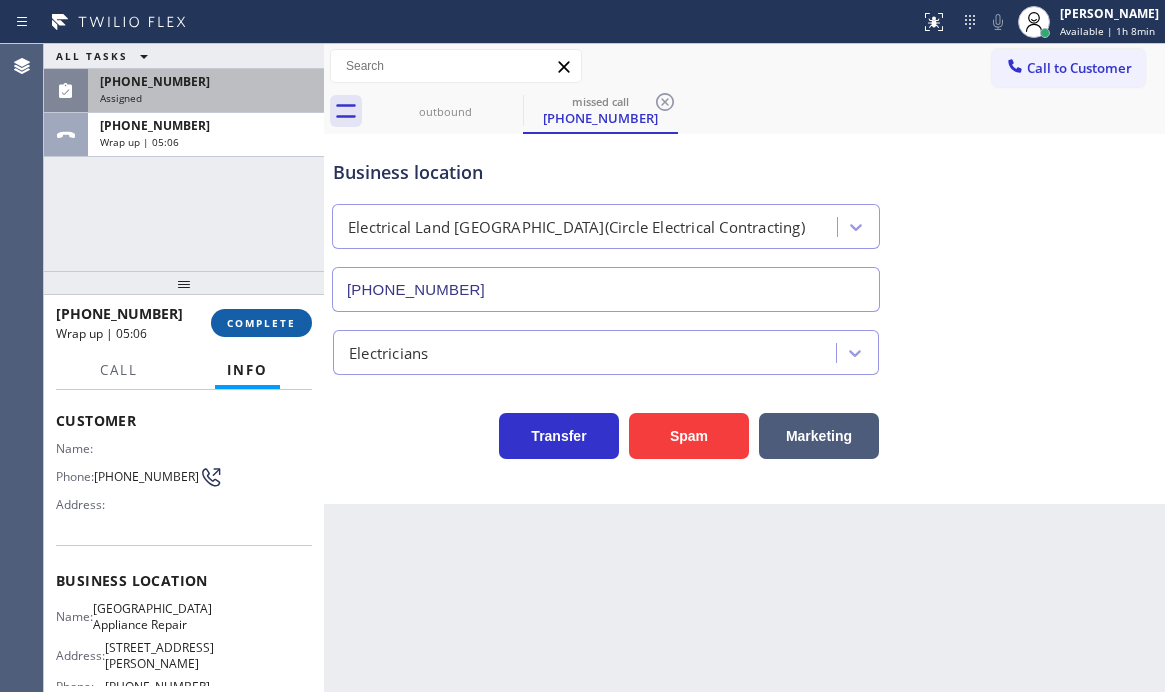 click on "COMPLETE" at bounding box center (261, 323) 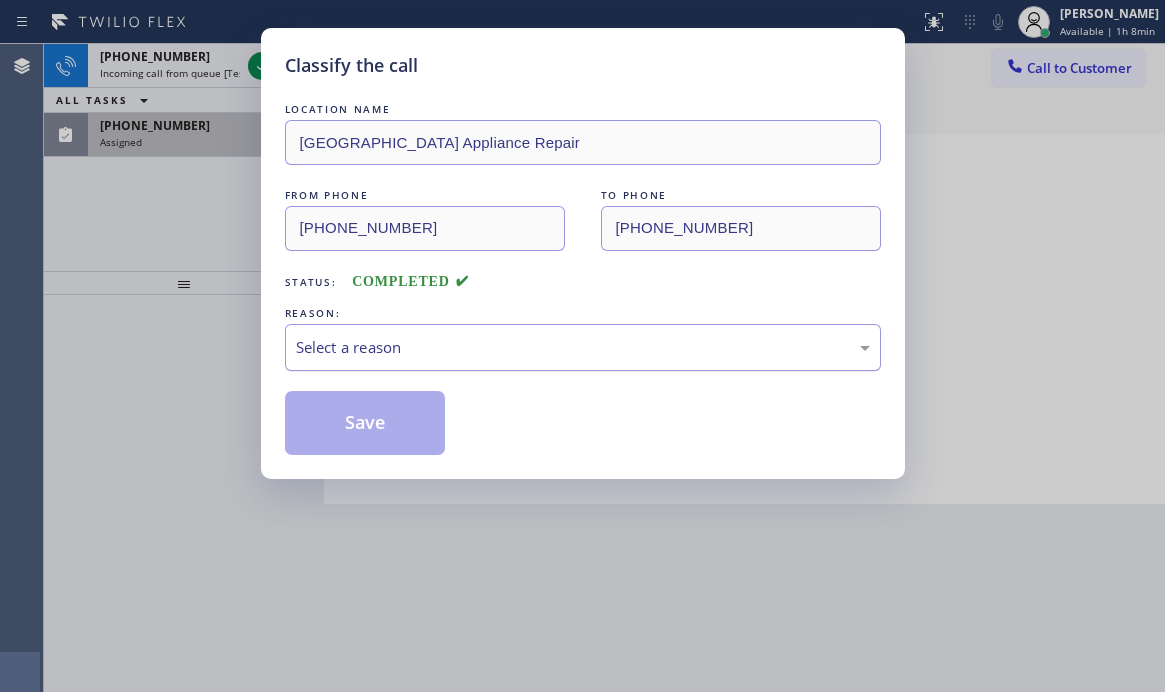 drag, startPoint x: 460, startPoint y: 350, endPoint x: 456, endPoint y: 361, distance: 11.7046995 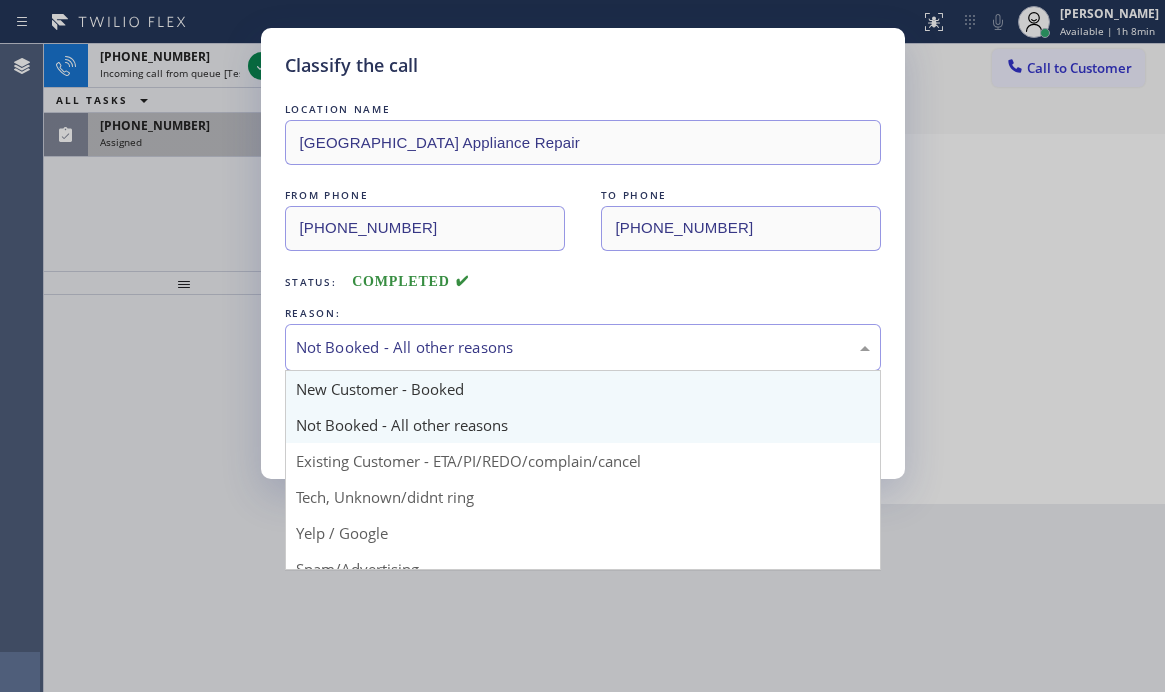 drag, startPoint x: 373, startPoint y: 350, endPoint x: 362, endPoint y: 388, distance: 39.56008 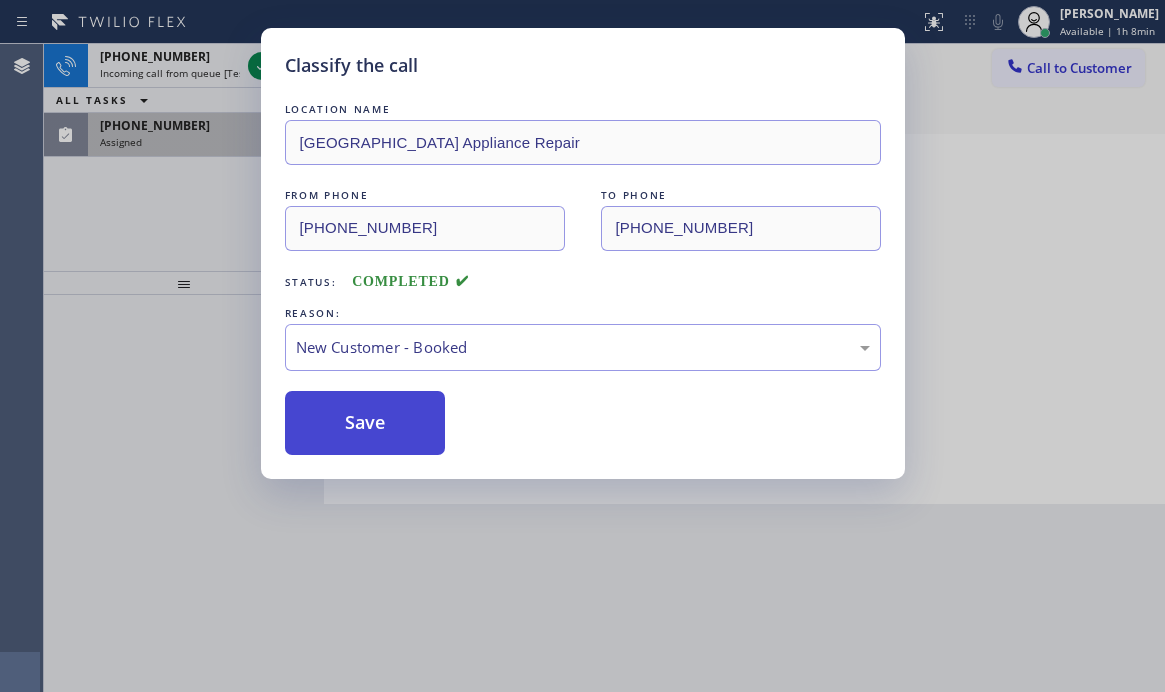 click on "Save" at bounding box center (365, 423) 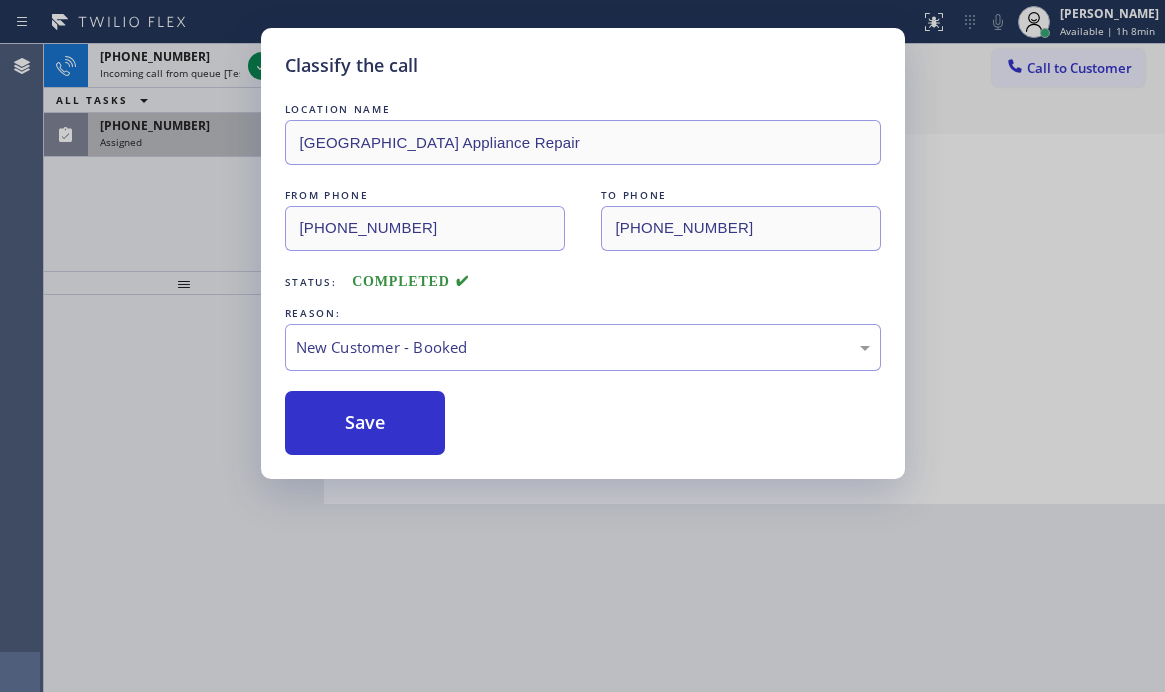 drag, startPoint x: 187, startPoint y: 62, endPoint x: 215, endPoint y: 83, distance: 35 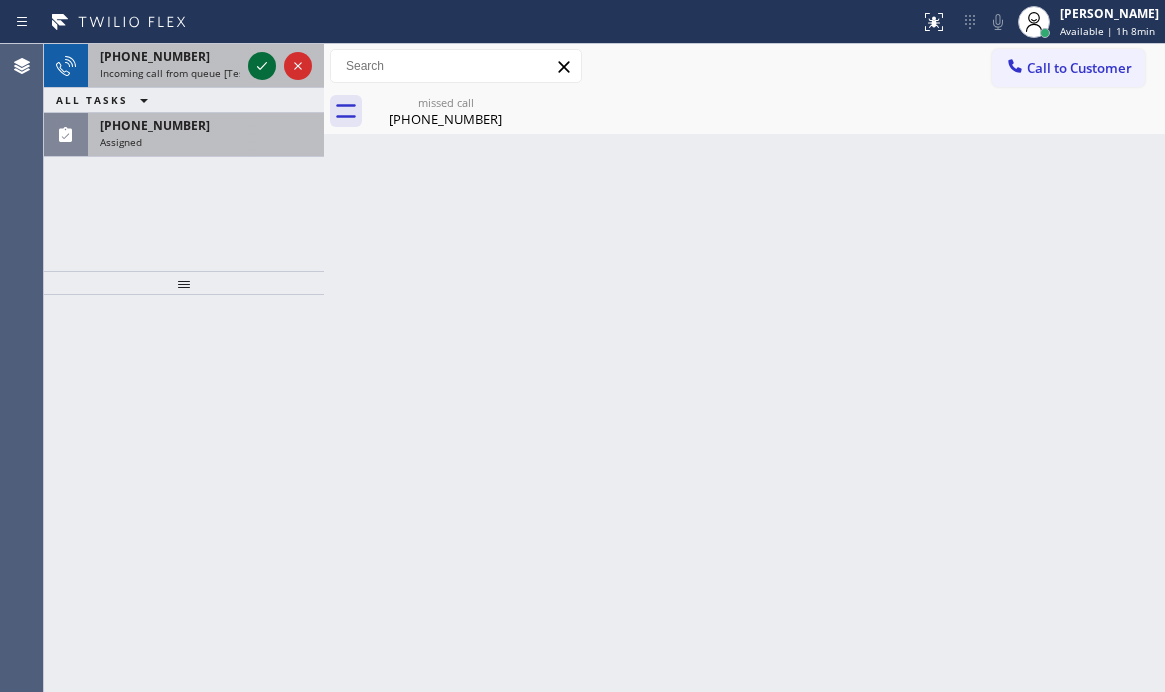 click 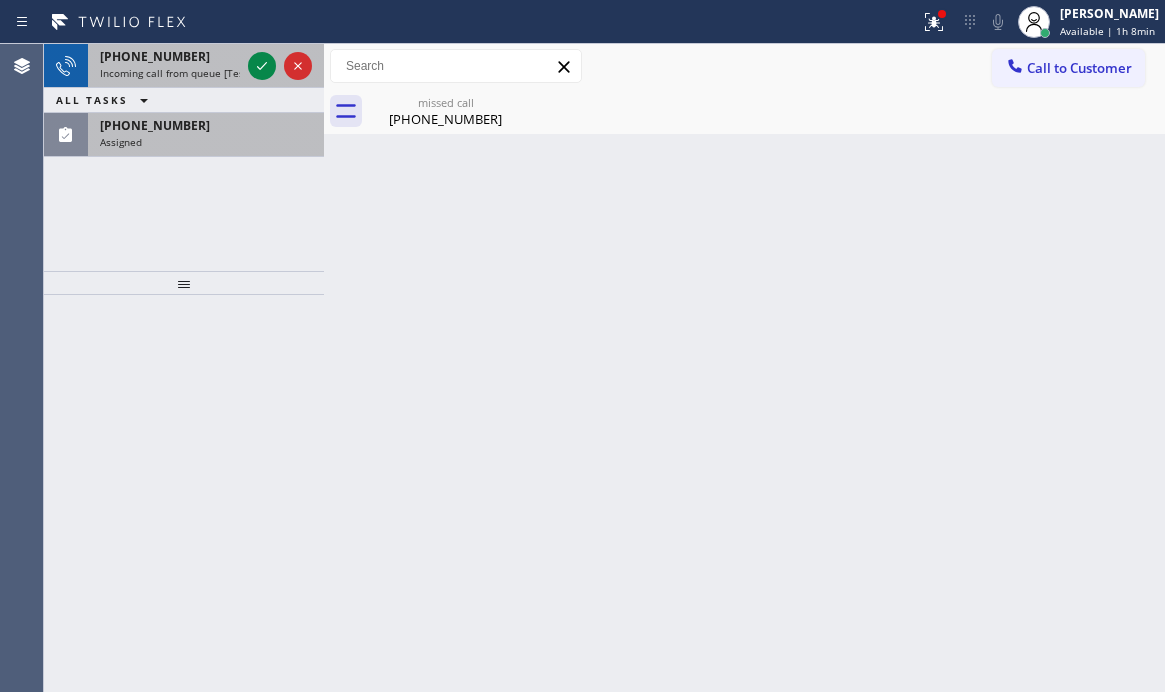 click on "[PHONE_NUMBER]" at bounding box center (170, 56) 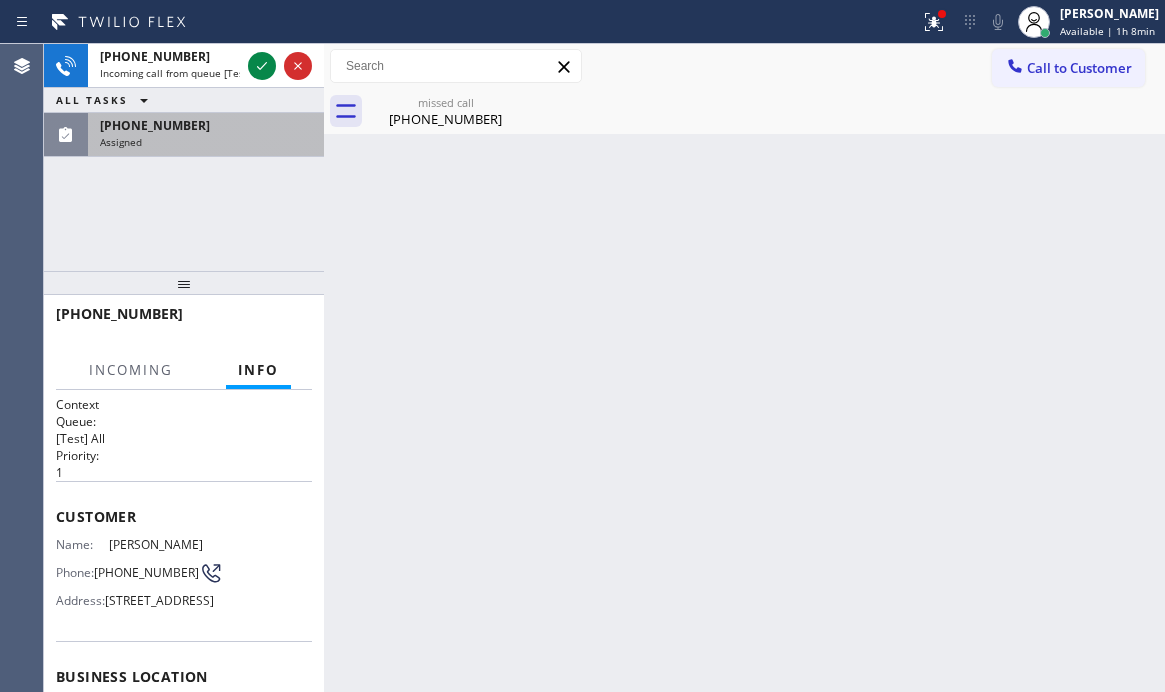 drag, startPoint x: 262, startPoint y: 68, endPoint x: 243, endPoint y: 93, distance: 31.400637 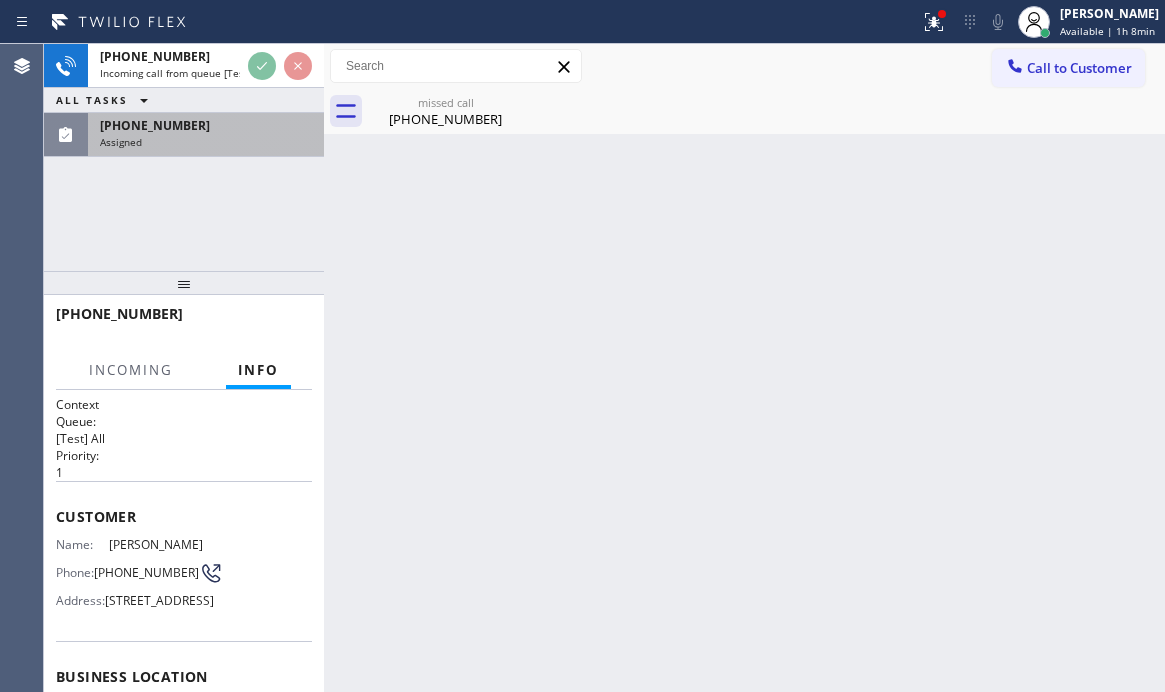 click on "[PHONE_NUMBER] Assigned" at bounding box center (202, 135) 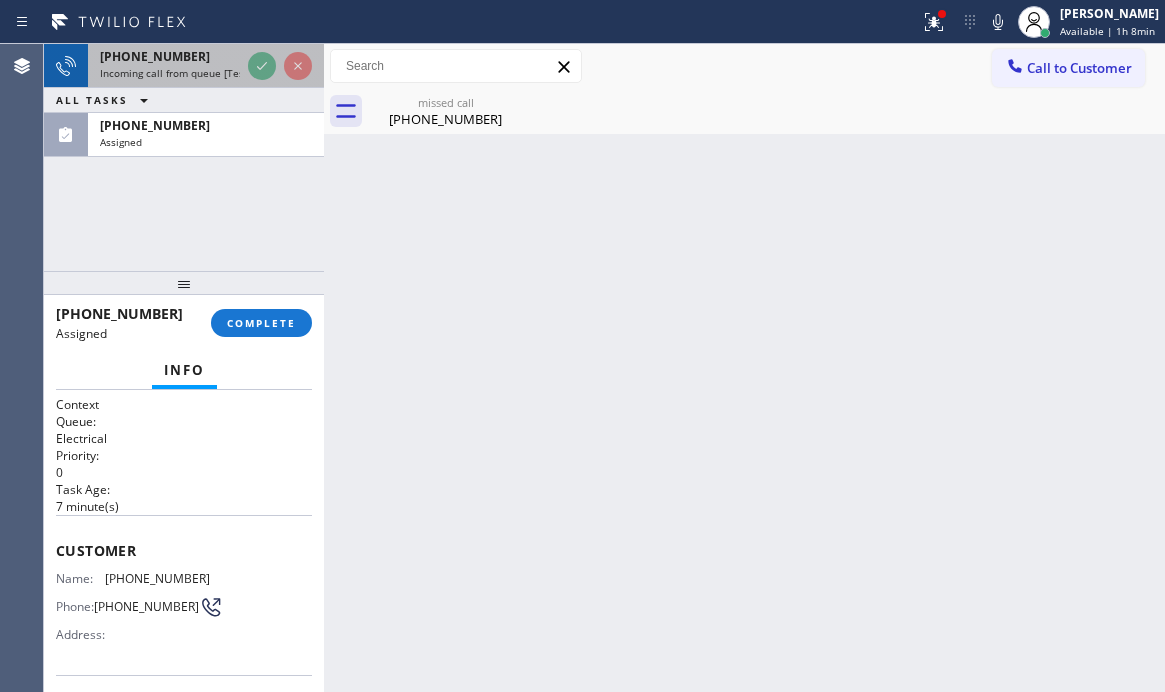drag, startPoint x: 192, startPoint y: 59, endPoint x: 198, endPoint y: 78, distance: 19.924858 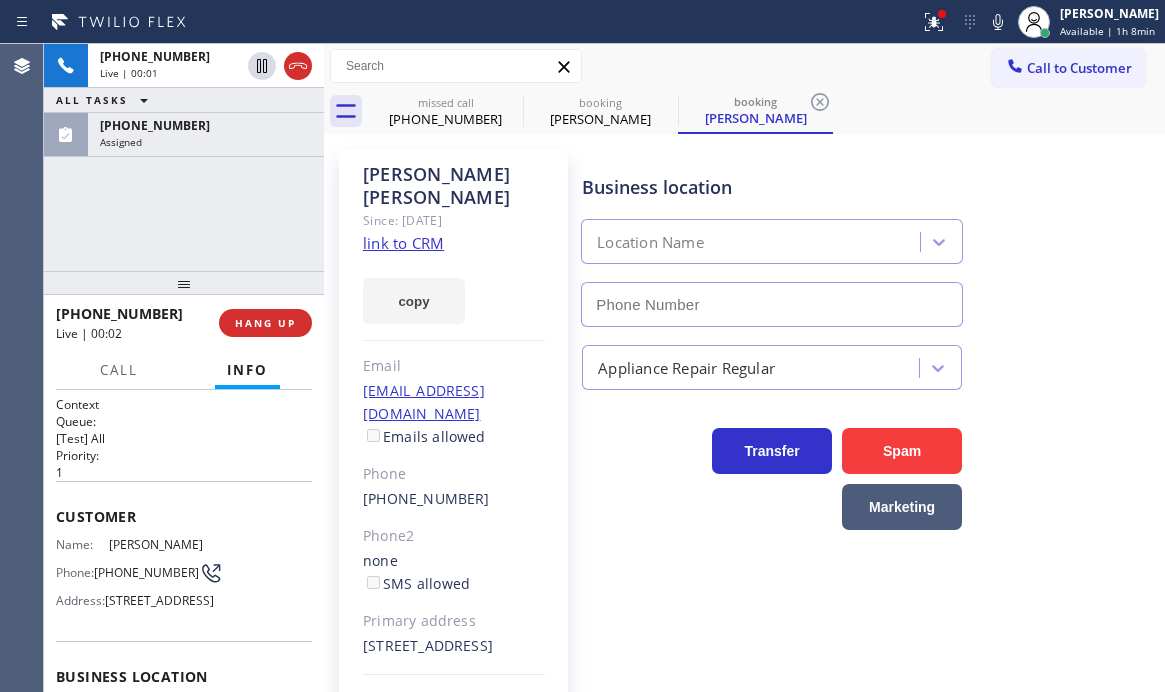 type on "[PHONE_NUMBER]" 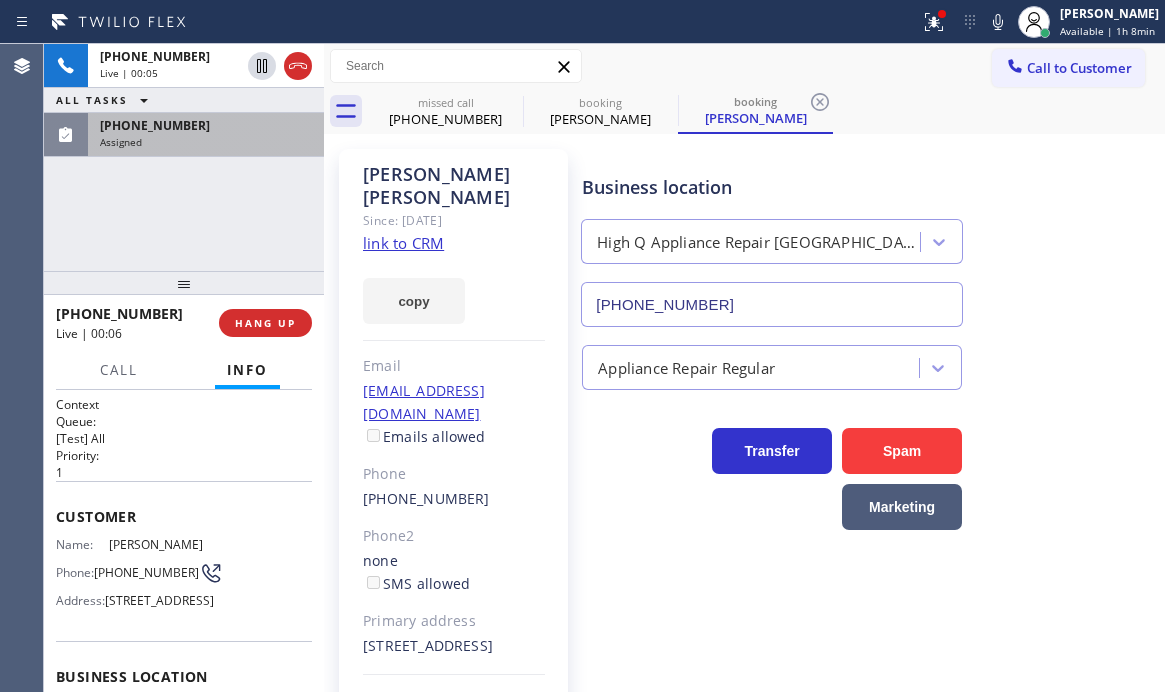 click on "[PHONE_NUMBER] Assigned" at bounding box center [202, 135] 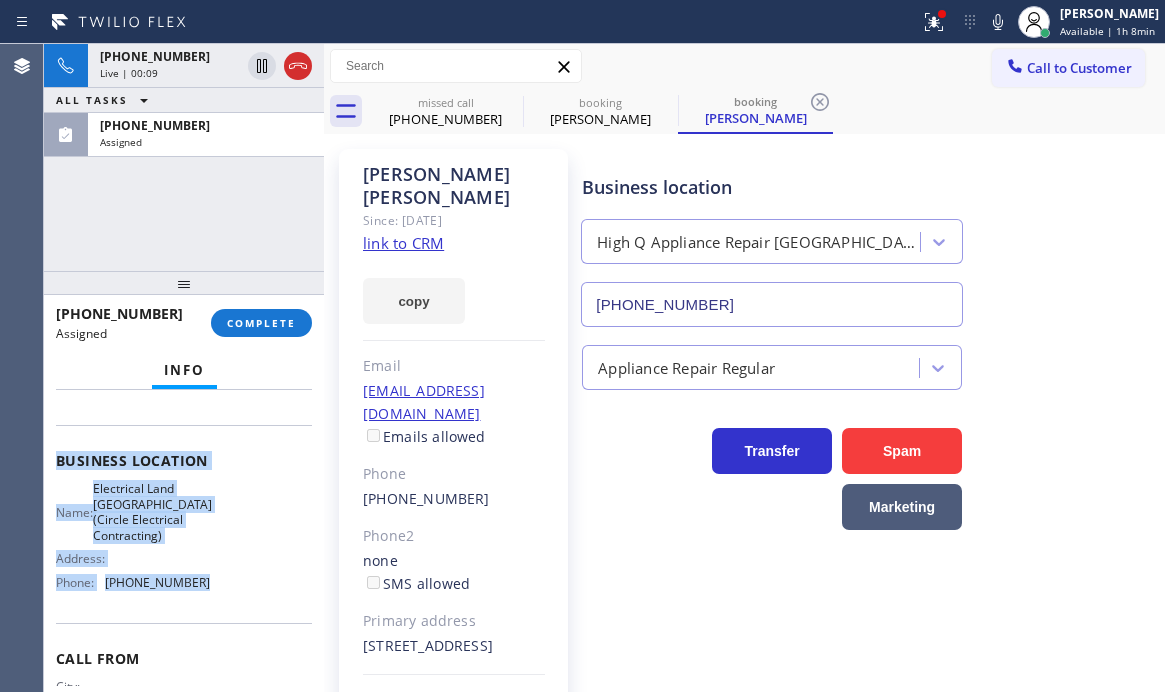 scroll, scrollTop: 300, scrollLeft: 0, axis: vertical 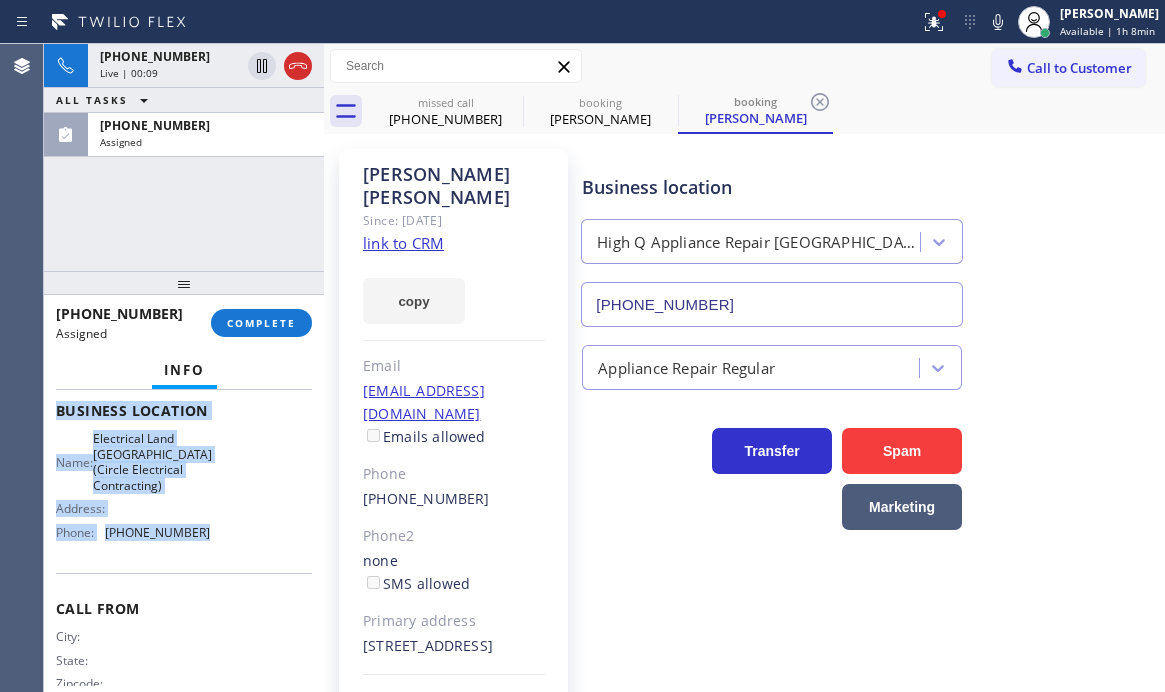 drag, startPoint x: 54, startPoint y: 545, endPoint x: 214, endPoint y: 556, distance: 160.37769 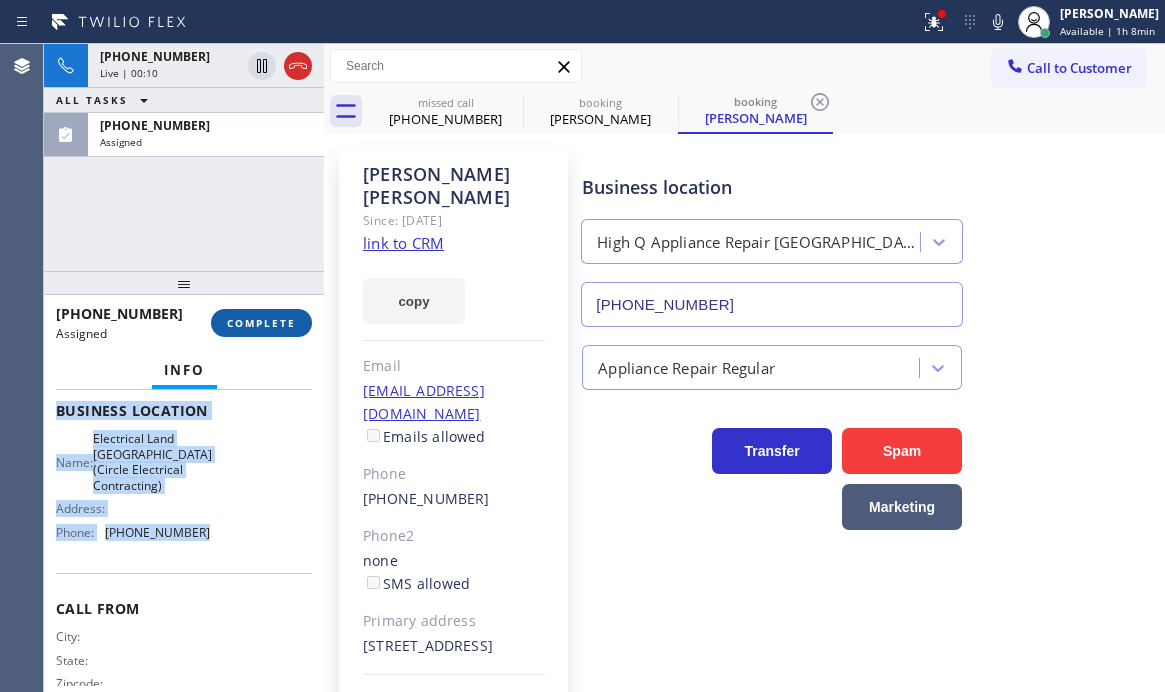 click on "COMPLETE" at bounding box center [261, 323] 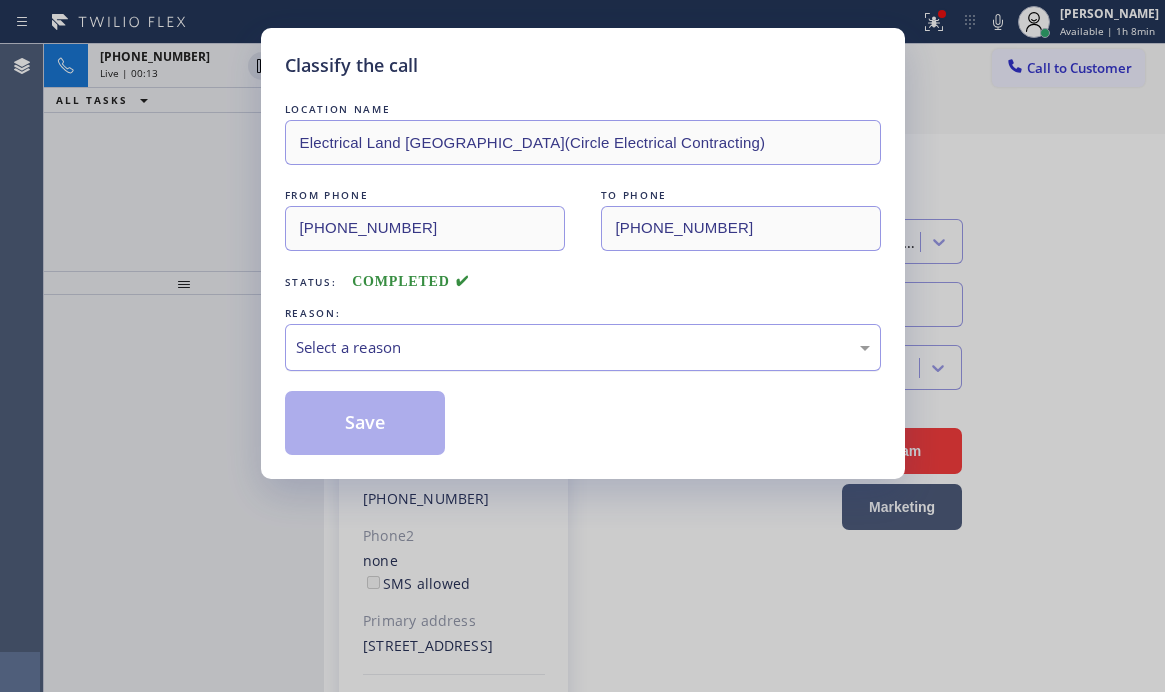 drag, startPoint x: 446, startPoint y: 347, endPoint x: 441, endPoint y: 362, distance: 15.811388 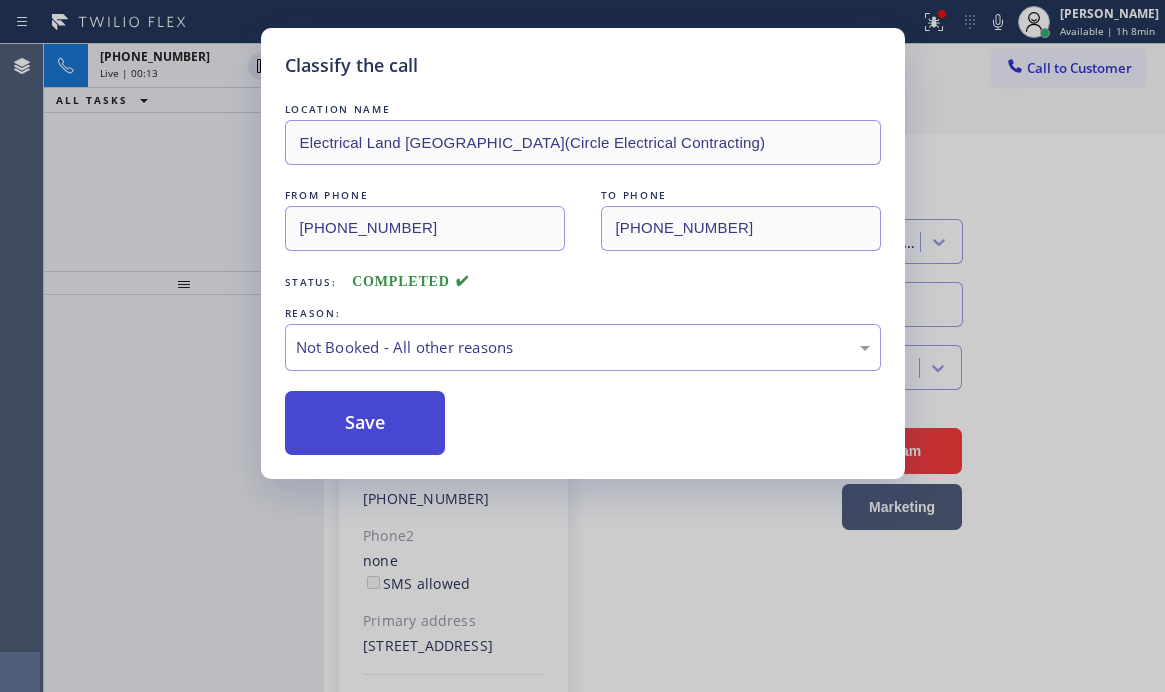 click on "Save" at bounding box center [365, 423] 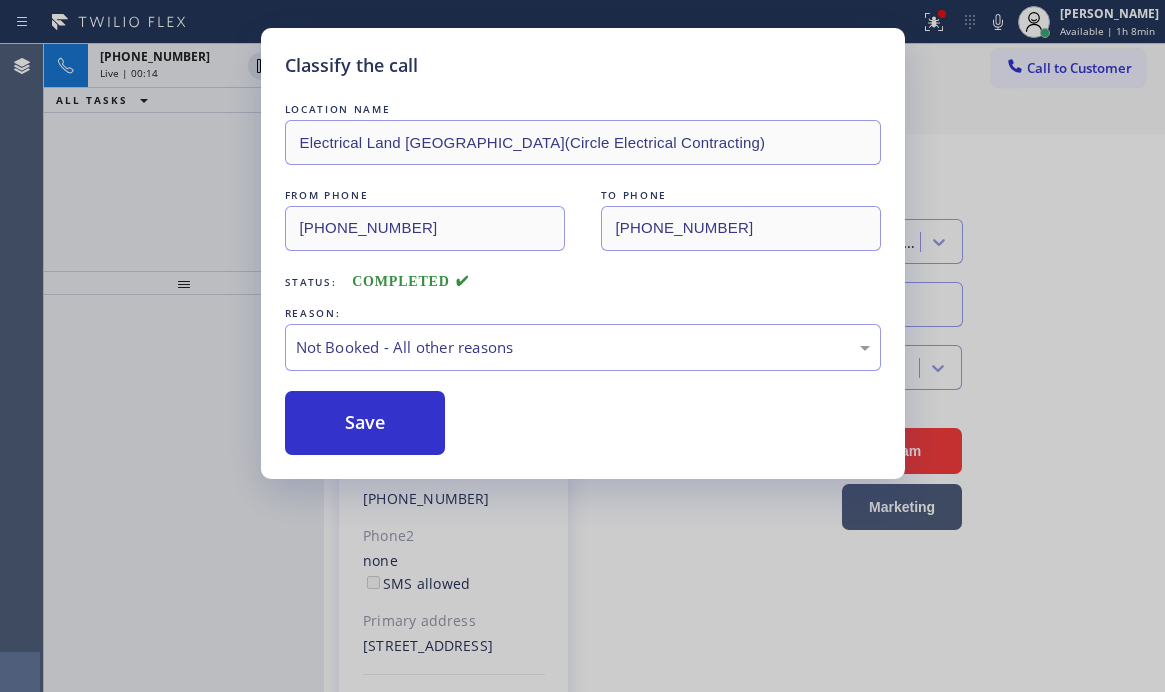 click on "Classify the call LOCATION NAME Electrical Land [GEOGRAPHIC_DATA](Circle Electrical Contracting) FROM PHONE [PHONE_NUMBER] TO PHONE [PHONE_NUMBER] Status: COMPLETED REASON: Not Booked - All other reasons Save" at bounding box center (582, 346) 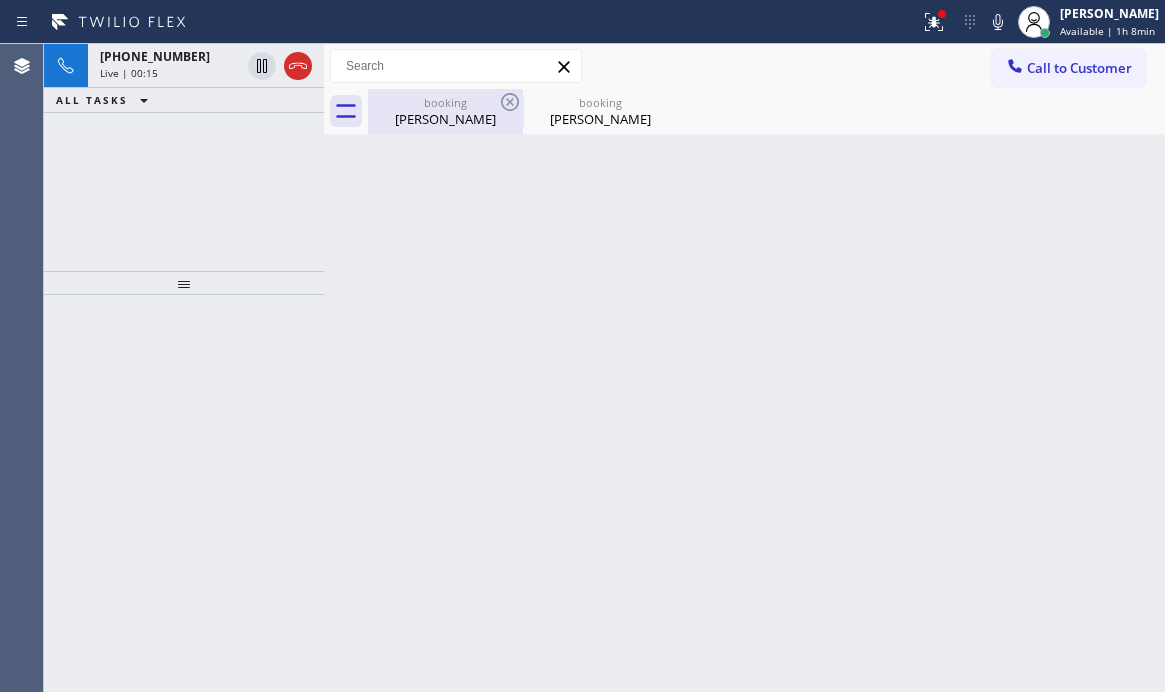 click on "booking" at bounding box center [445, 102] 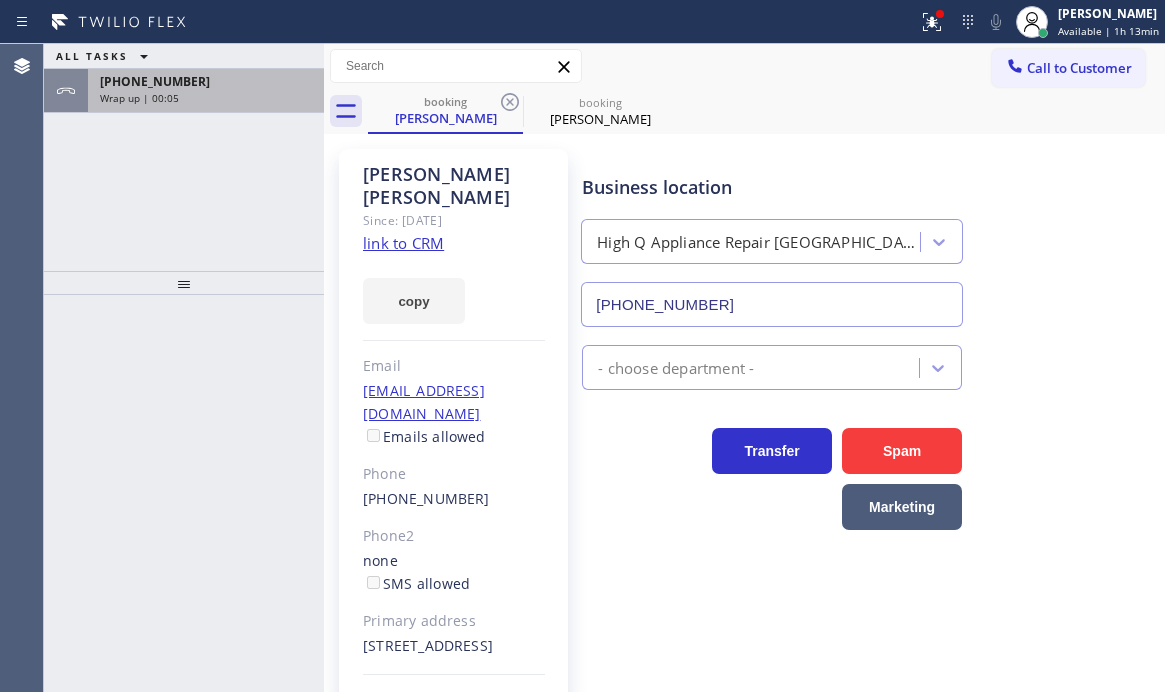 click on "Wrap up | 00:05" at bounding box center [206, 98] 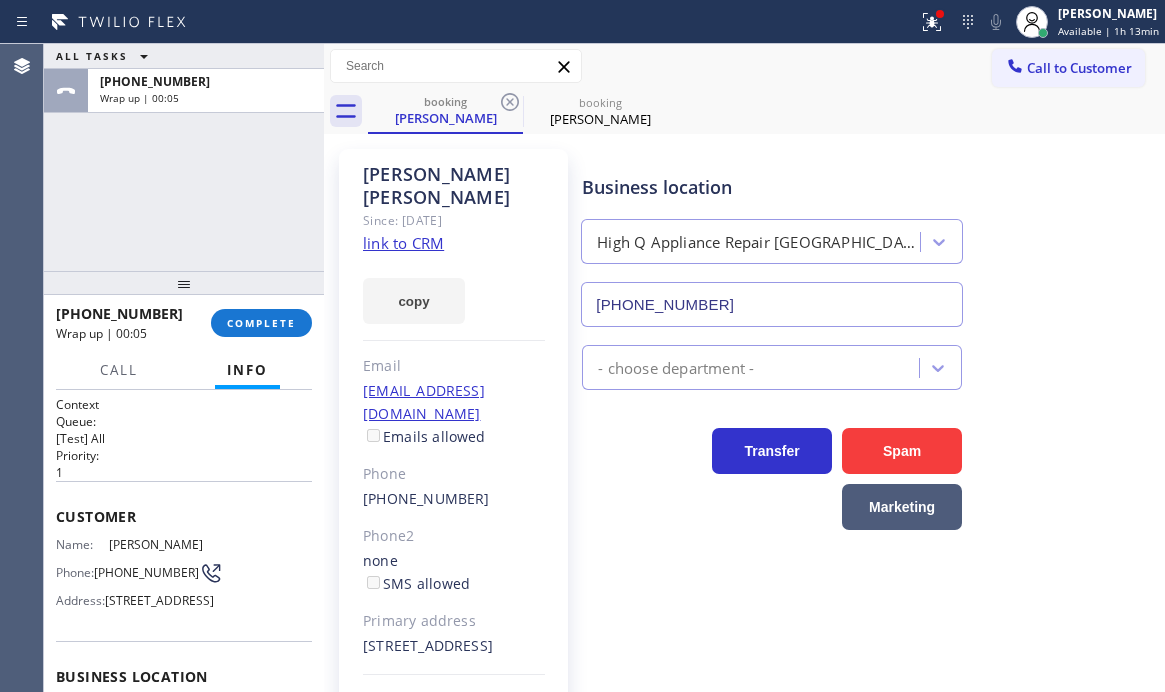 drag, startPoint x: 237, startPoint y: 322, endPoint x: 234, endPoint y: 339, distance: 17.262676 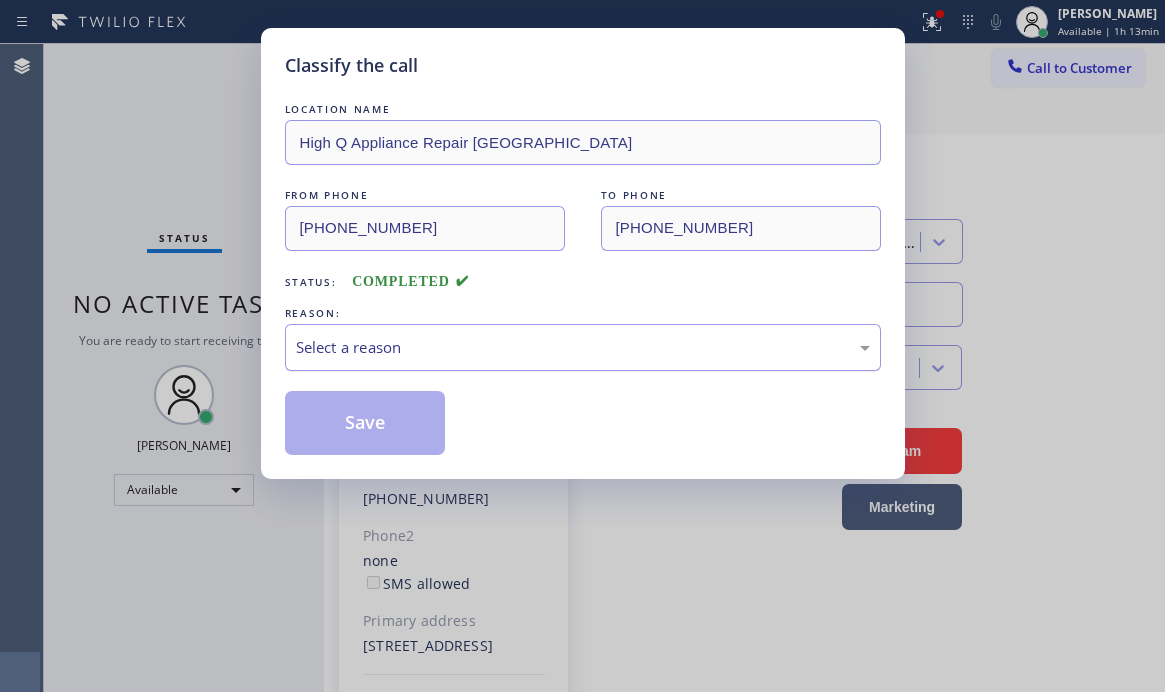 click on "Select a reason" at bounding box center [583, 347] 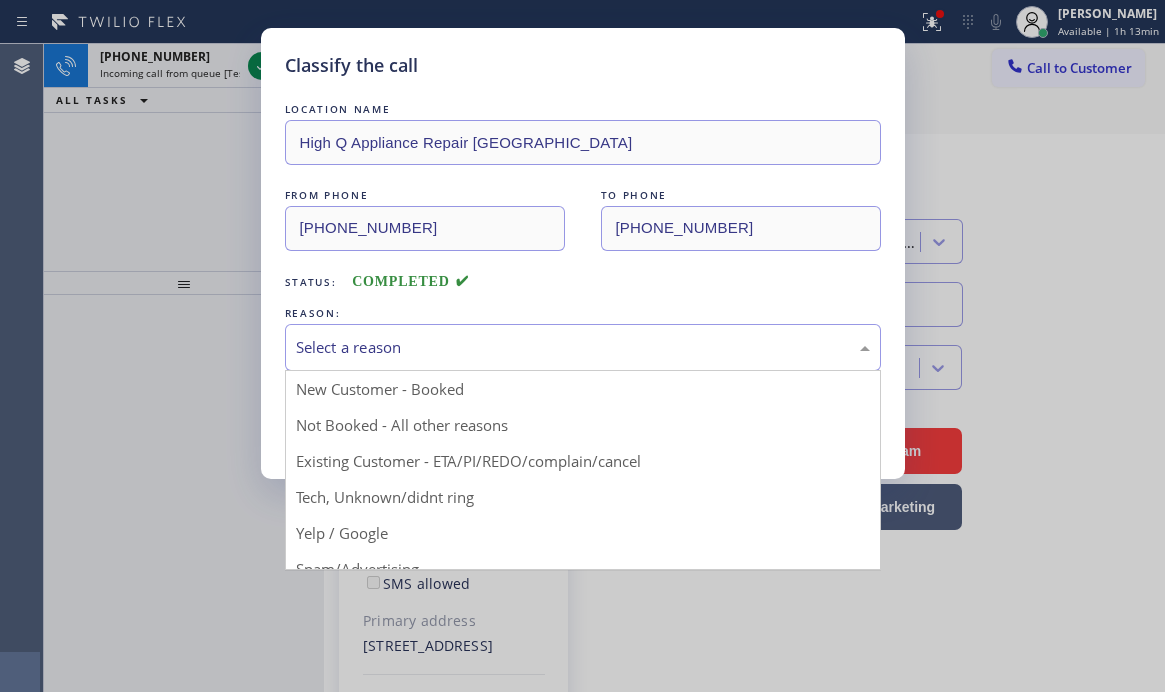 drag, startPoint x: 342, startPoint y: 465, endPoint x: 344, endPoint y: 448, distance: 17.117243 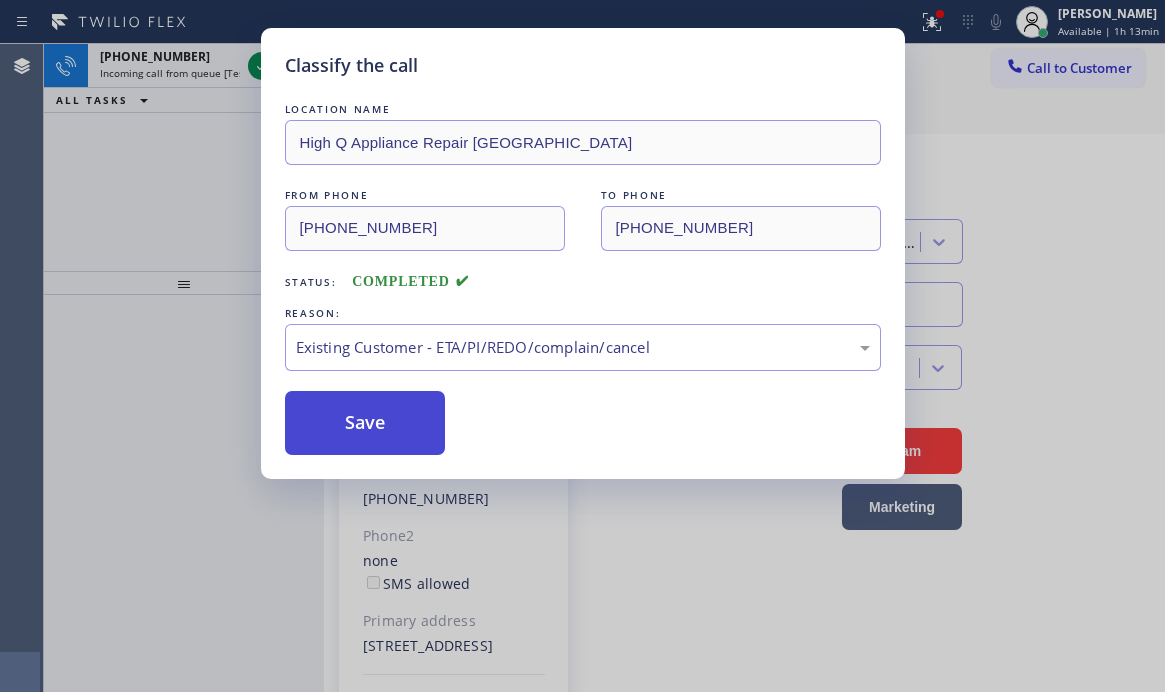 click on "Save" at bounding box center (365, 423) 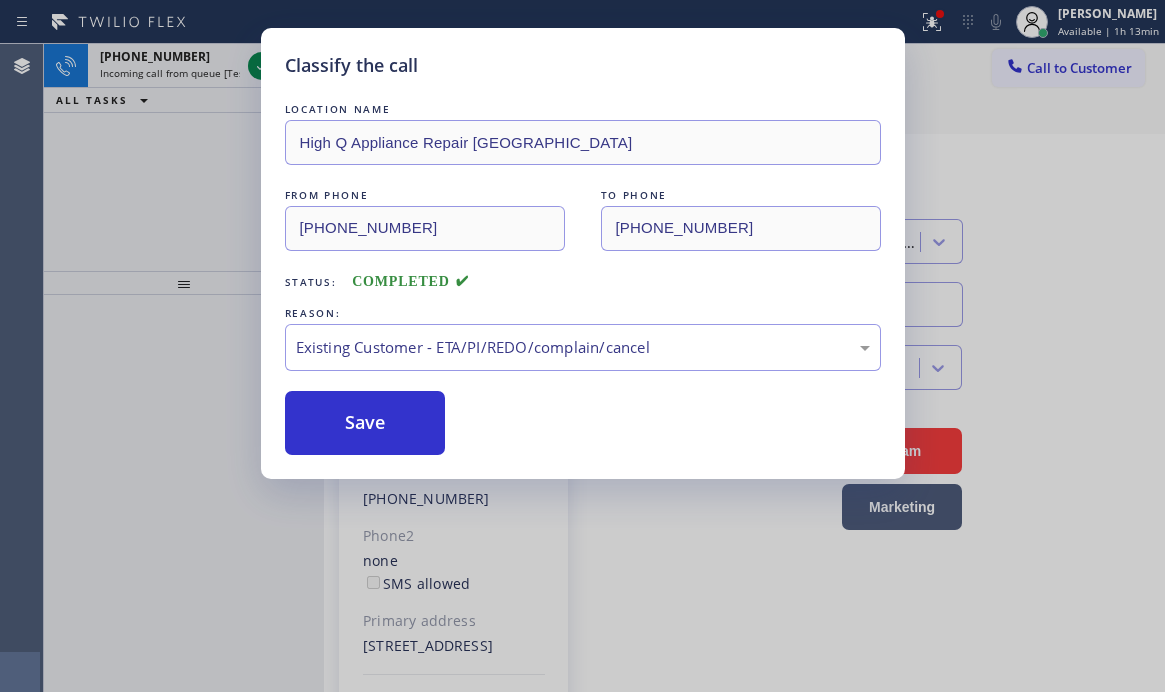 click on "Classify the call LOCATION NAME High Q Appliance Repair [GEOGRAPHIC_DATA] FROM PHONE [PHONE_NUMBER] TO PHONE [PHONE_NUMBER] Status: COMPLETED REASON: Existing Customer - ETA/PI/REDO/complain/cancel Save" at bounding box center [582, 346] 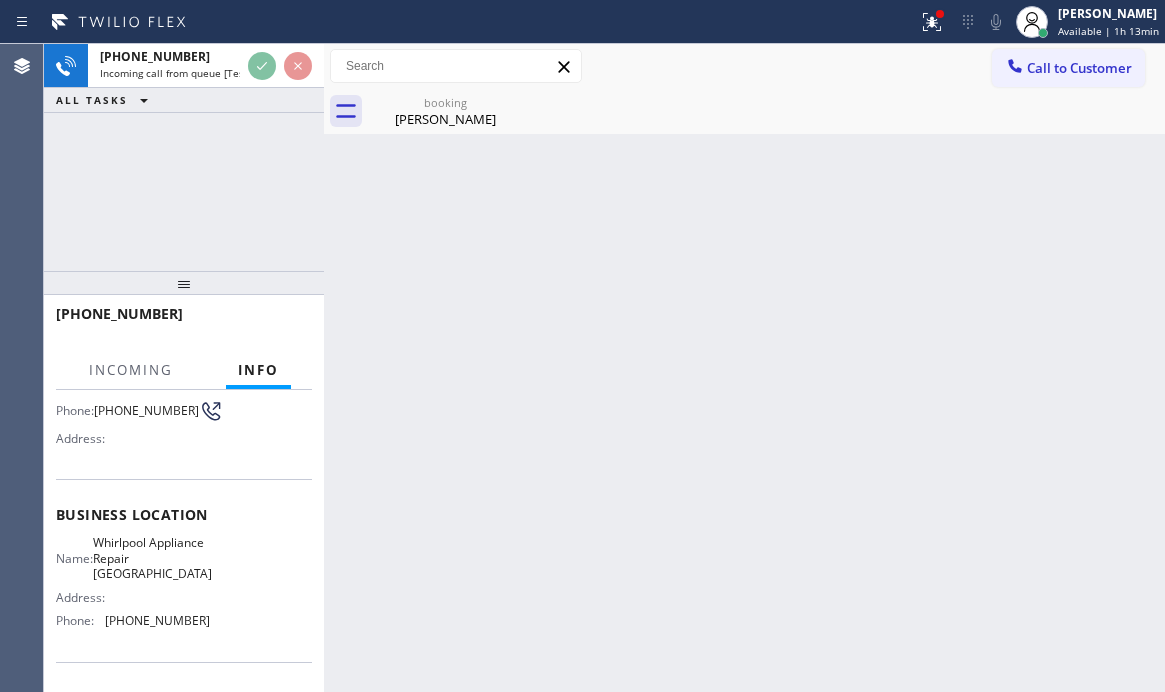 scroll, scrollTop: 296, scrollLeft: 0, axis: vertical 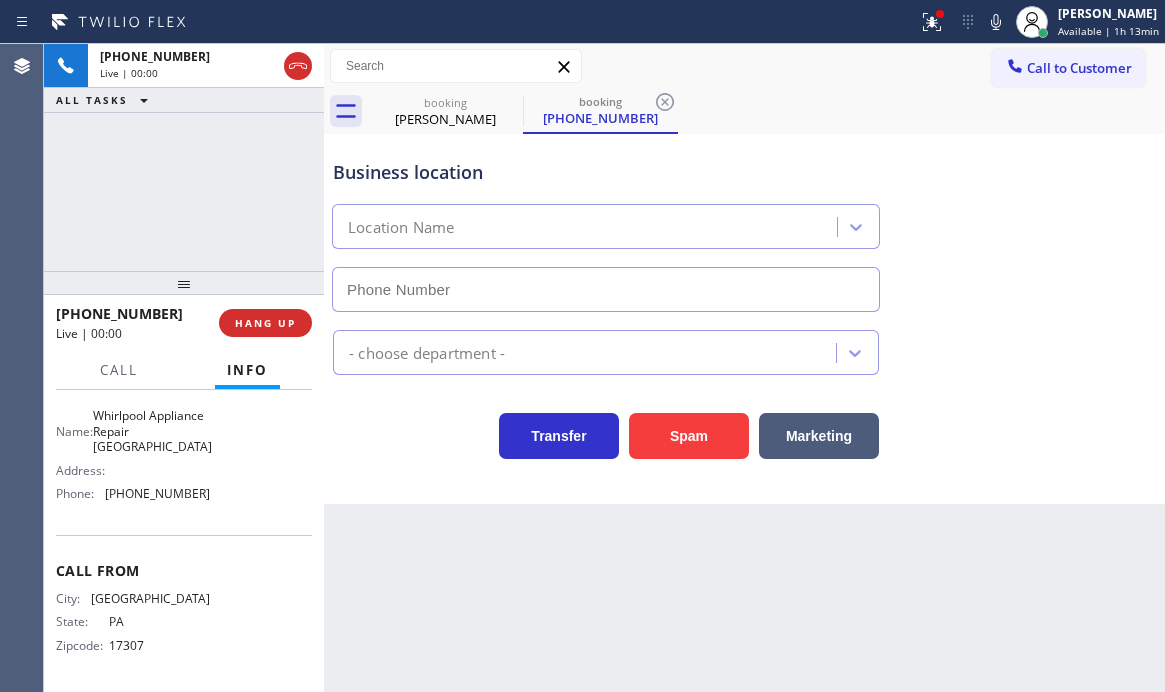 type on "[PHONE_NUMBER]" 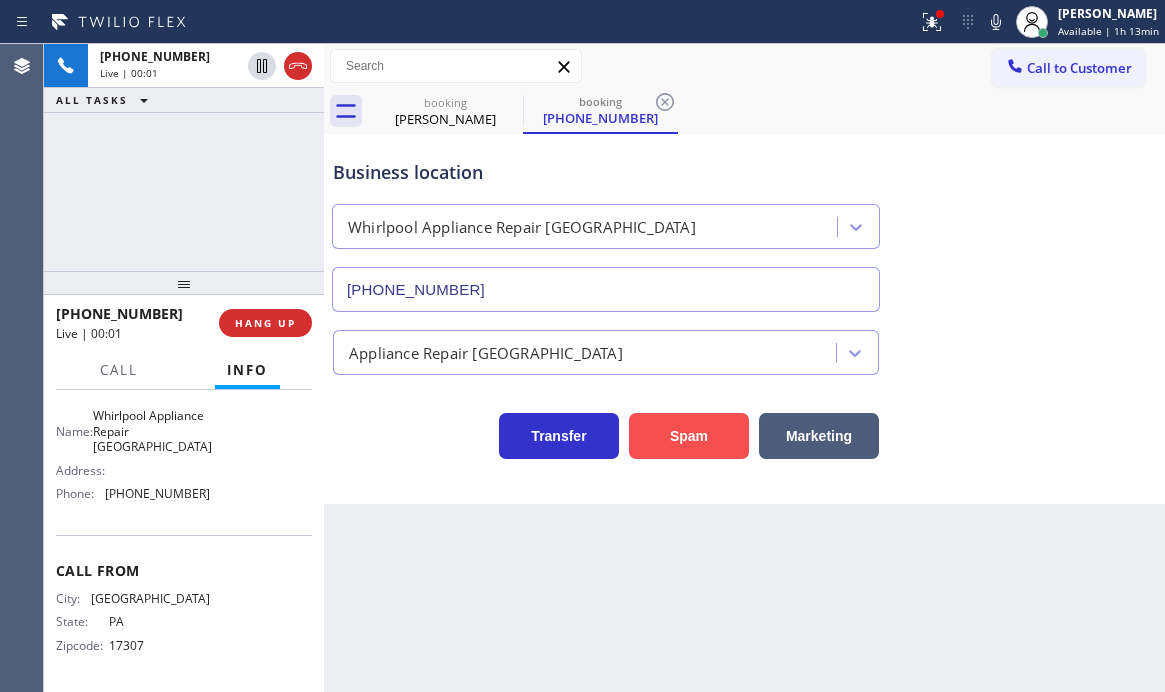 click on "Spam" at bounding box center (689, 436) 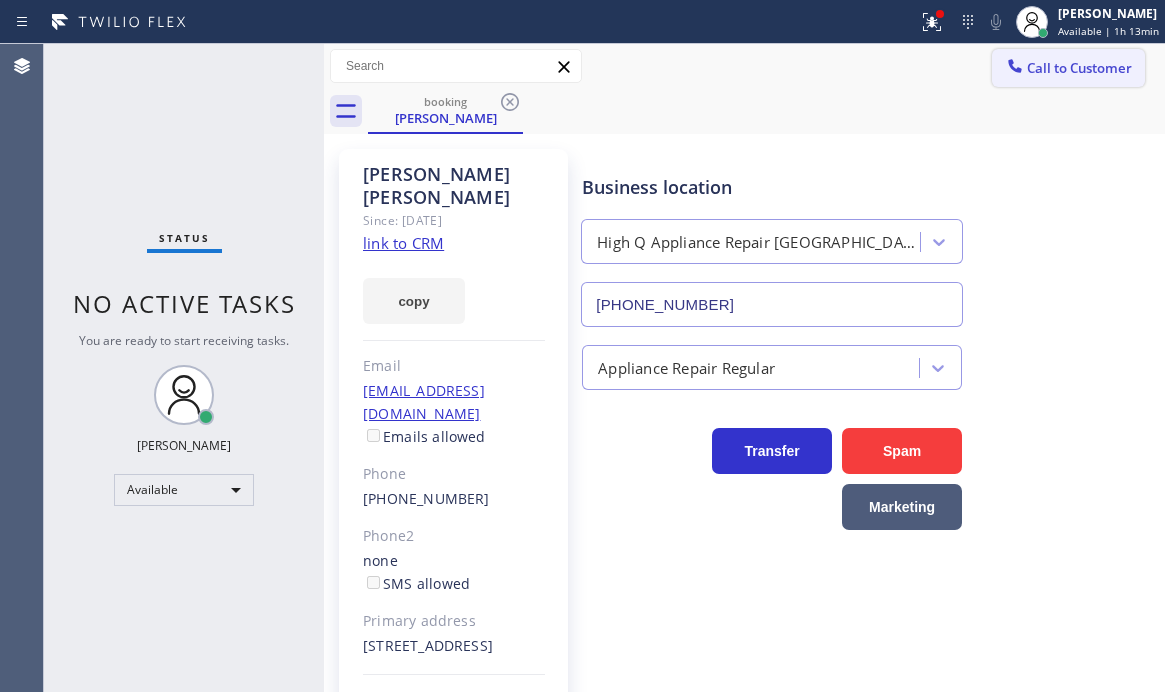 drag, startPoint x: 1004, startPoint y: 66, endPoint x: 1155, endPoint y: 203, distance: 203.88722 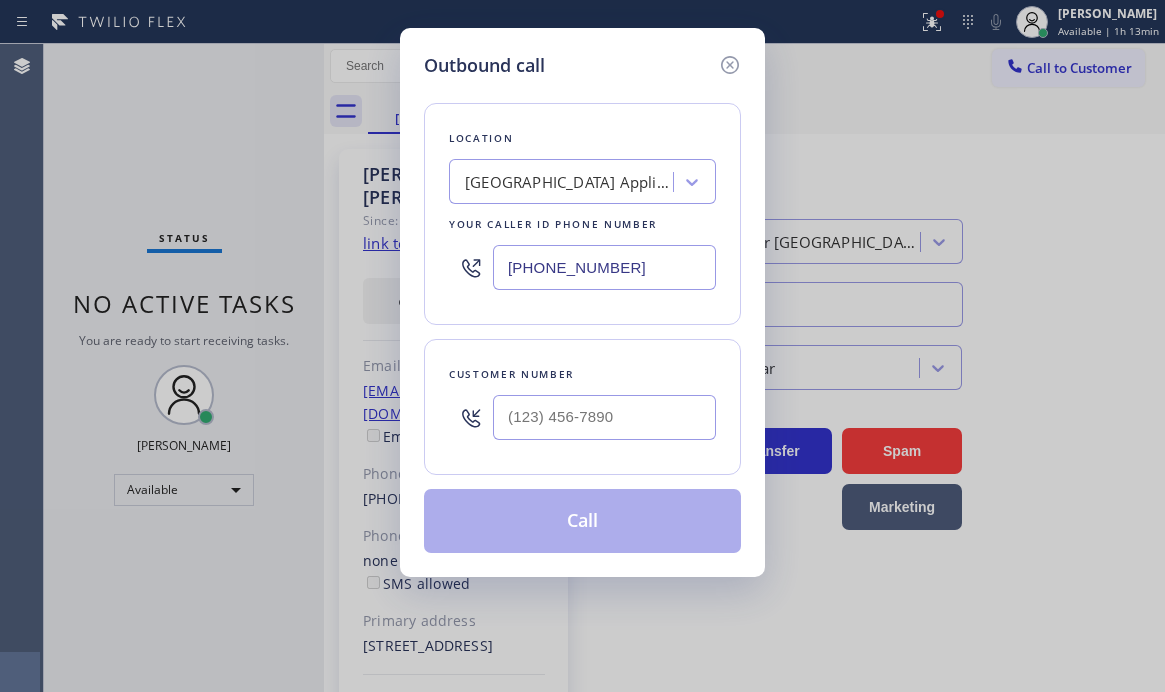 click on "[PHONE_NUMBER]" at bounding box center (604, 267) 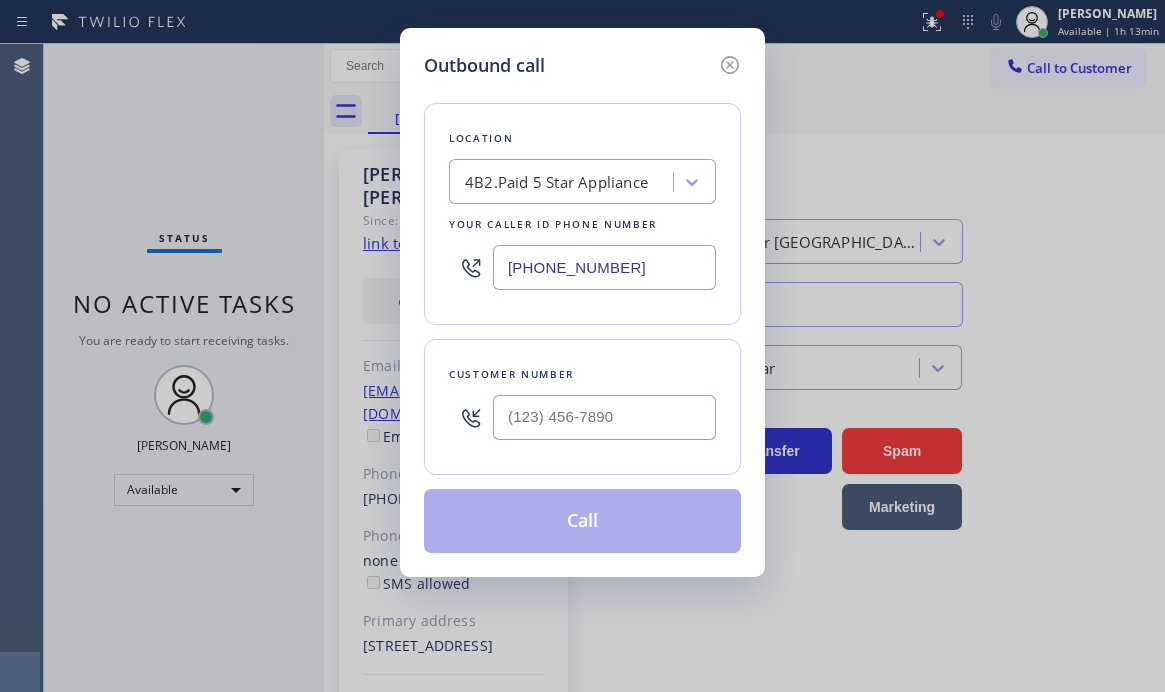 type on "[PHONE_NUMBER]" 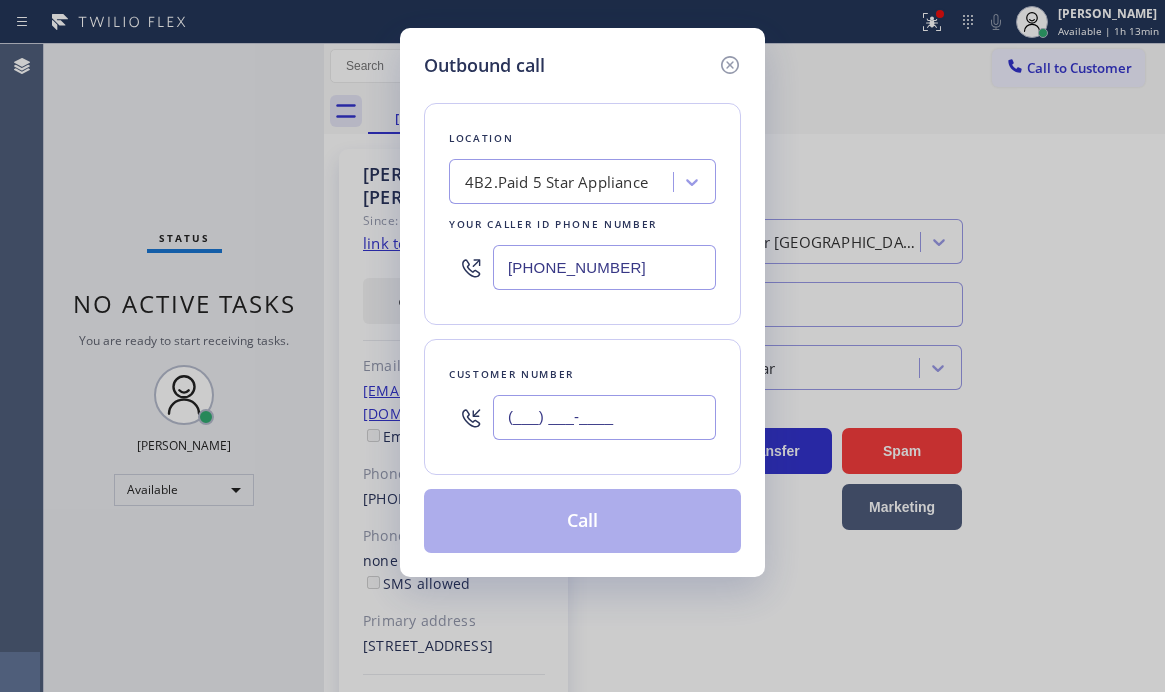 click on "(___) ___-____" at bounding box center (604, 417) 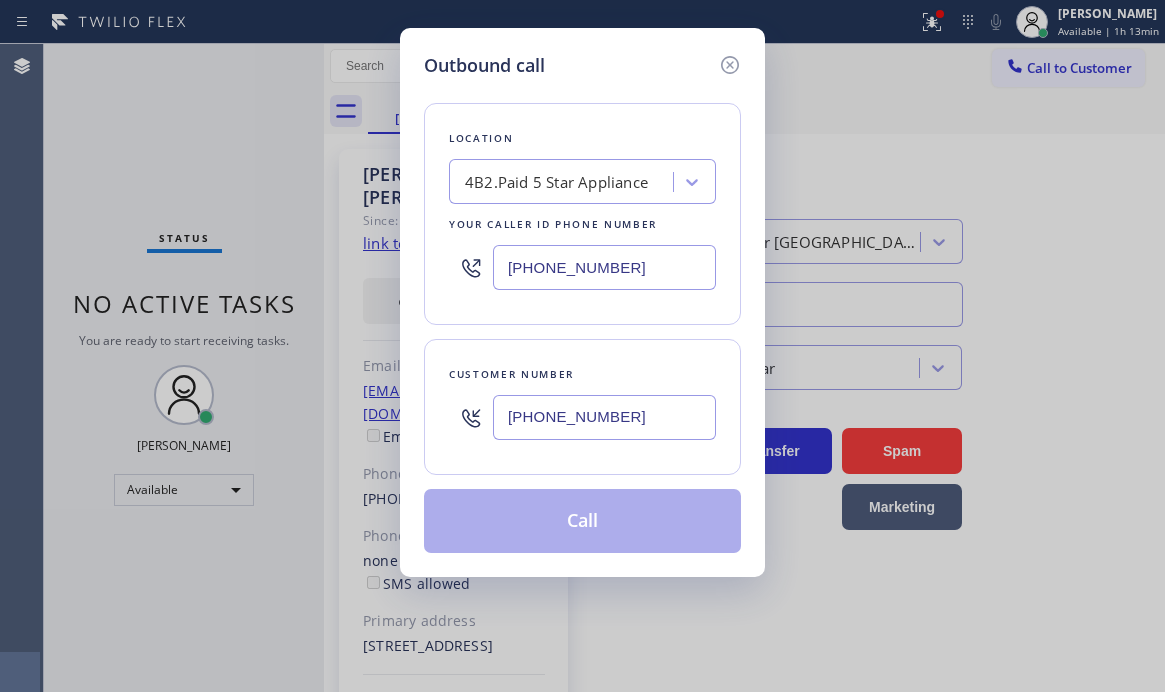 type on "[PHONE_NUMBER]" 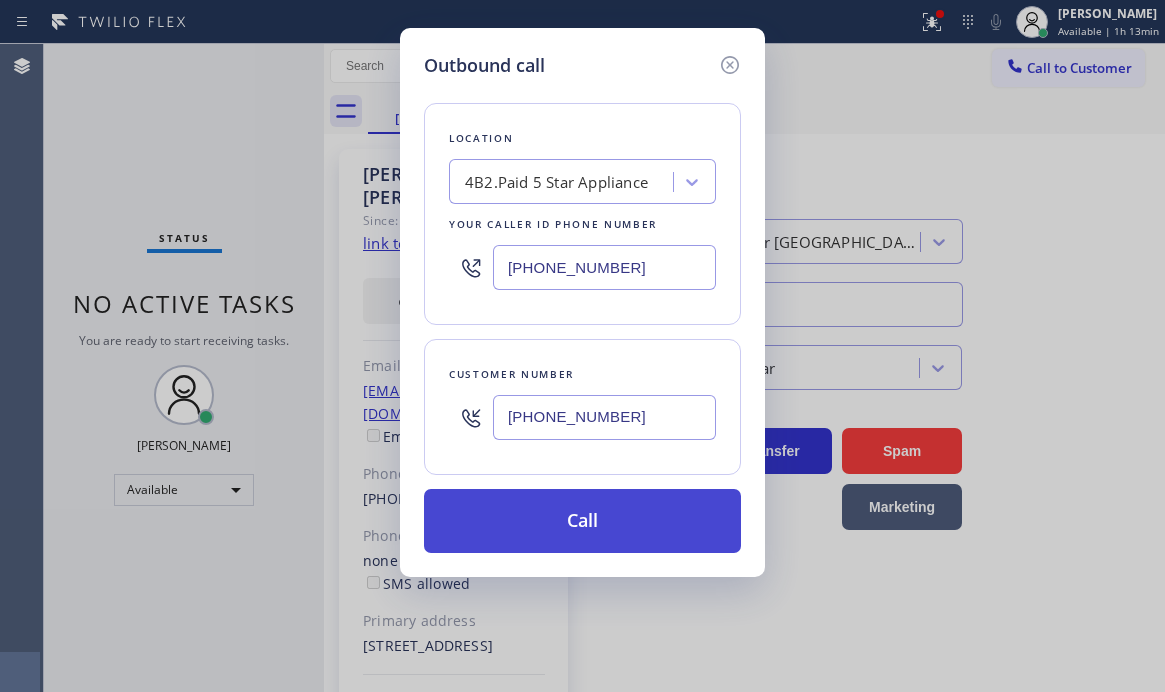 click on "Call" at bounding box center [582, 521] 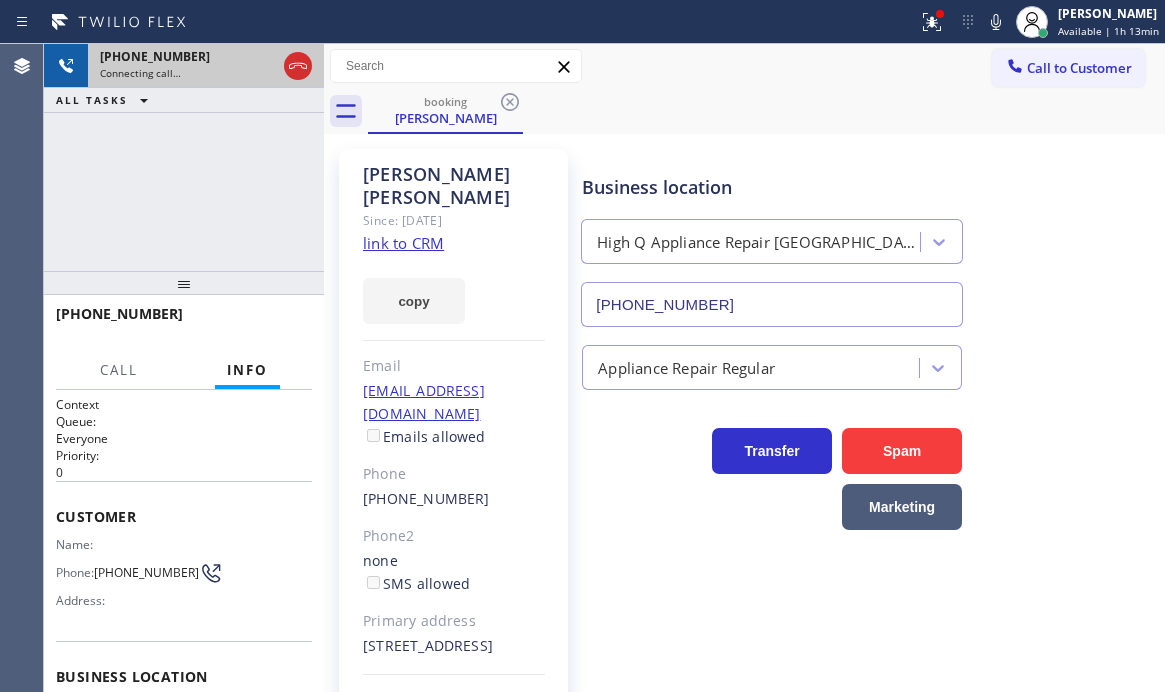 click on "Connecting call…" at bounding box center (188, 73) 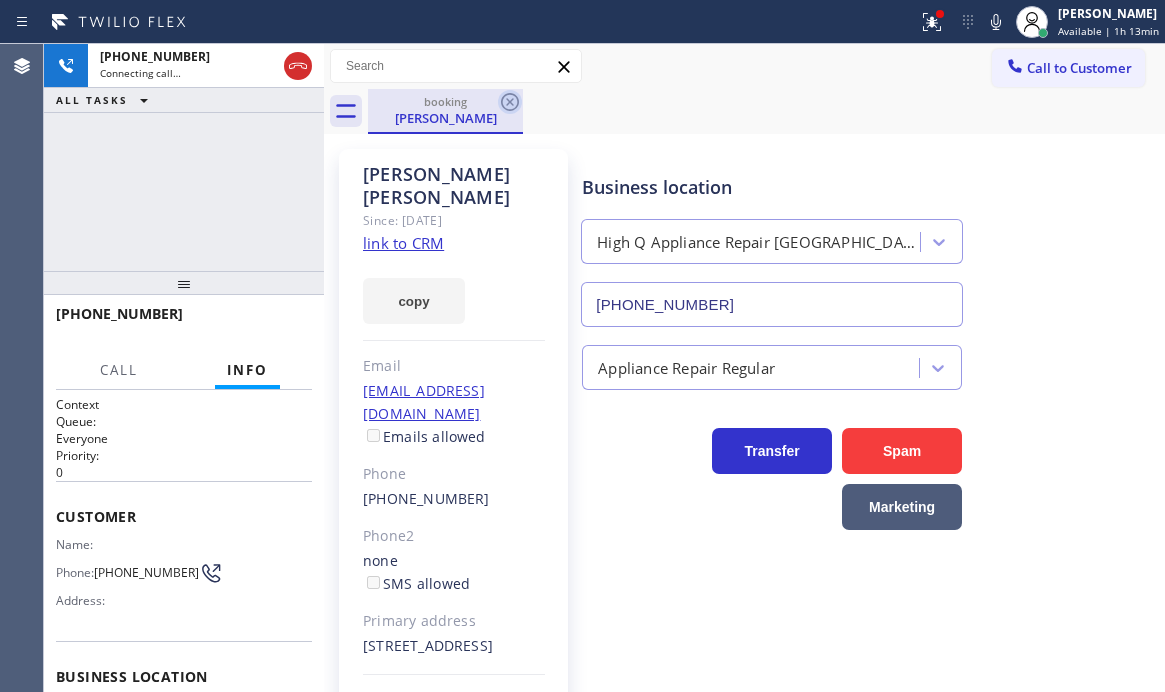 click 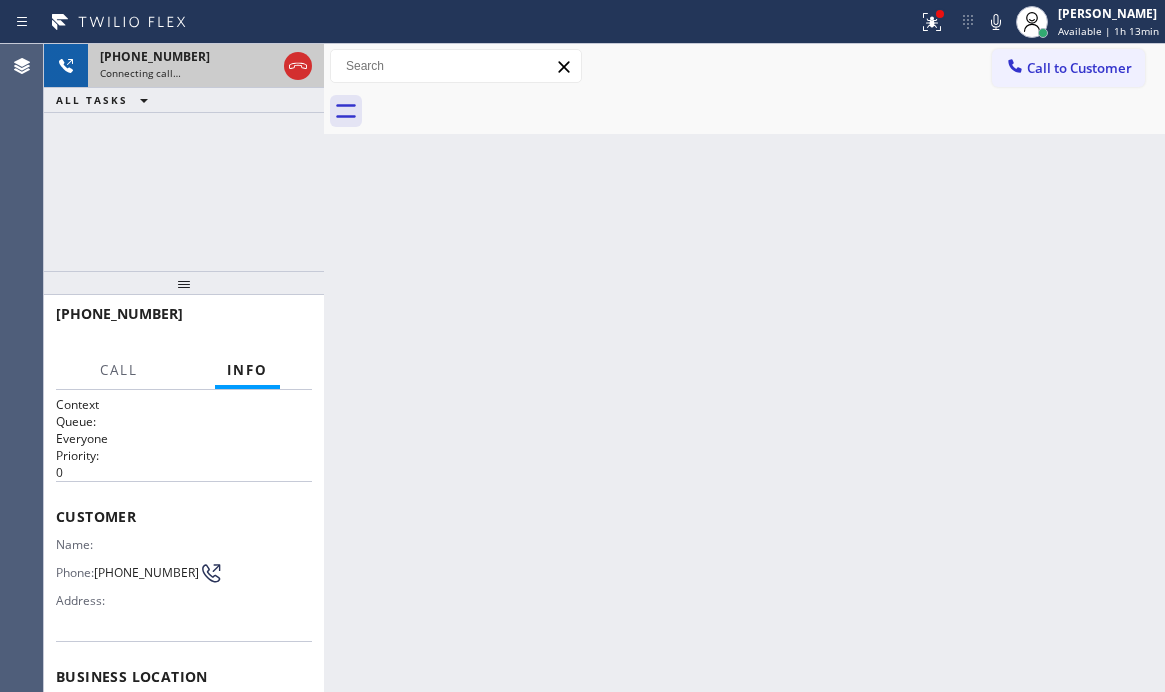 click on "Connecting call…" at bounding box center [188, 73] 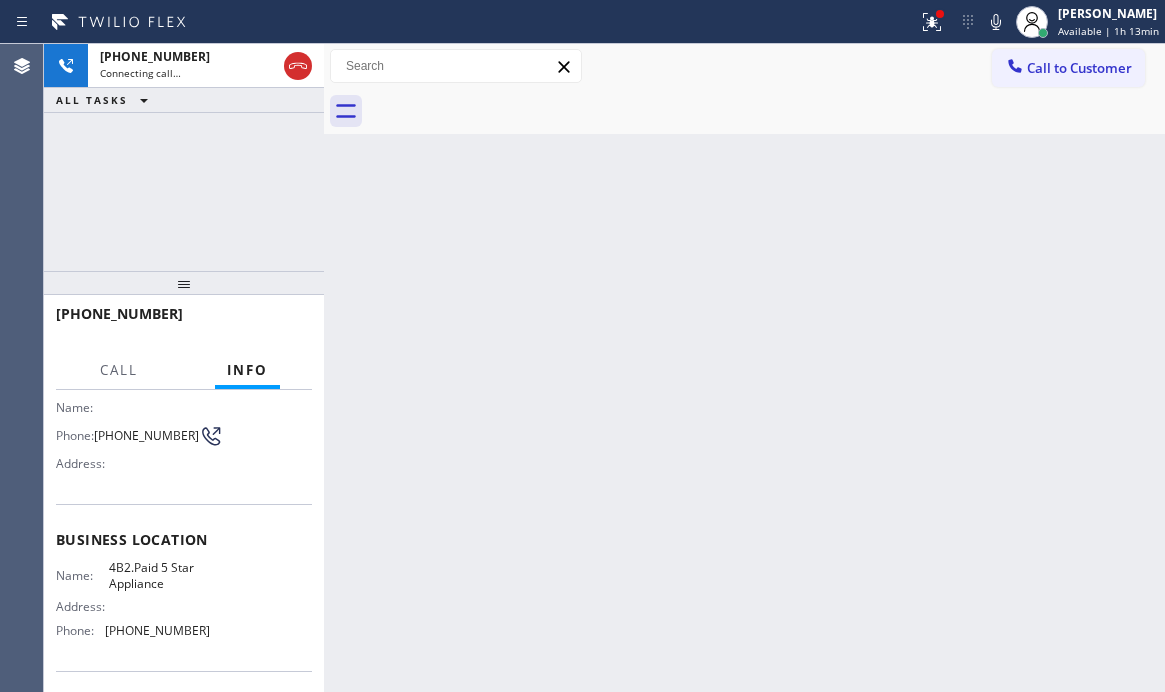 scroll, scrollTop: 0, scrollLeft: 0, axis: both 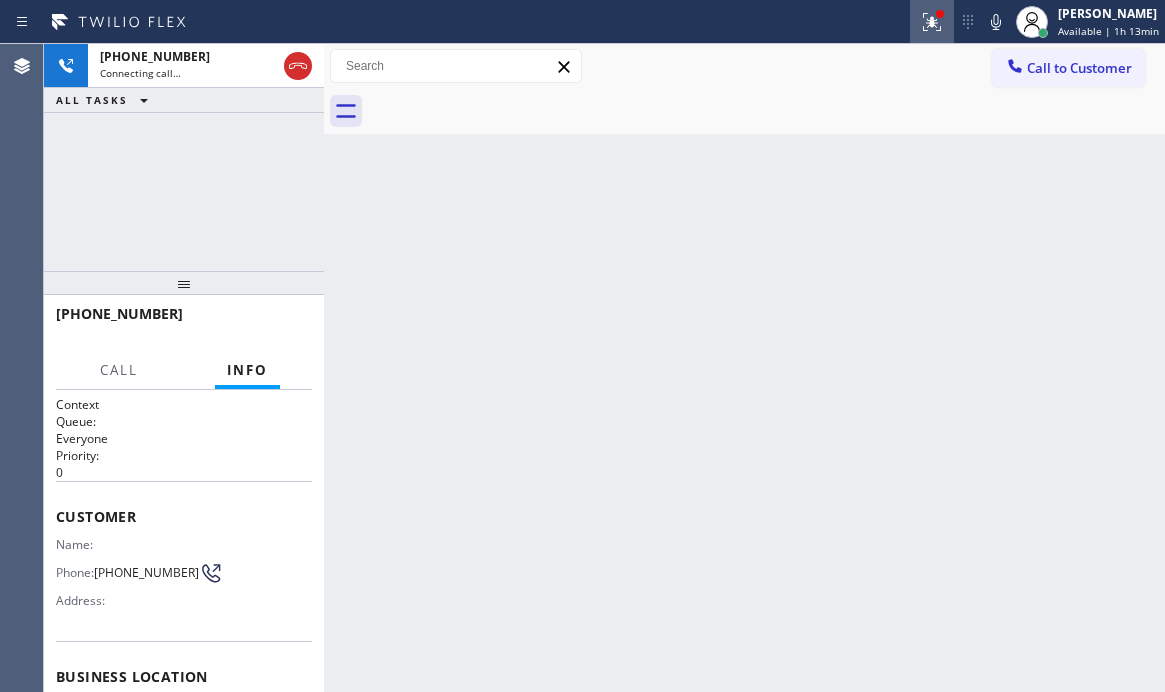 click 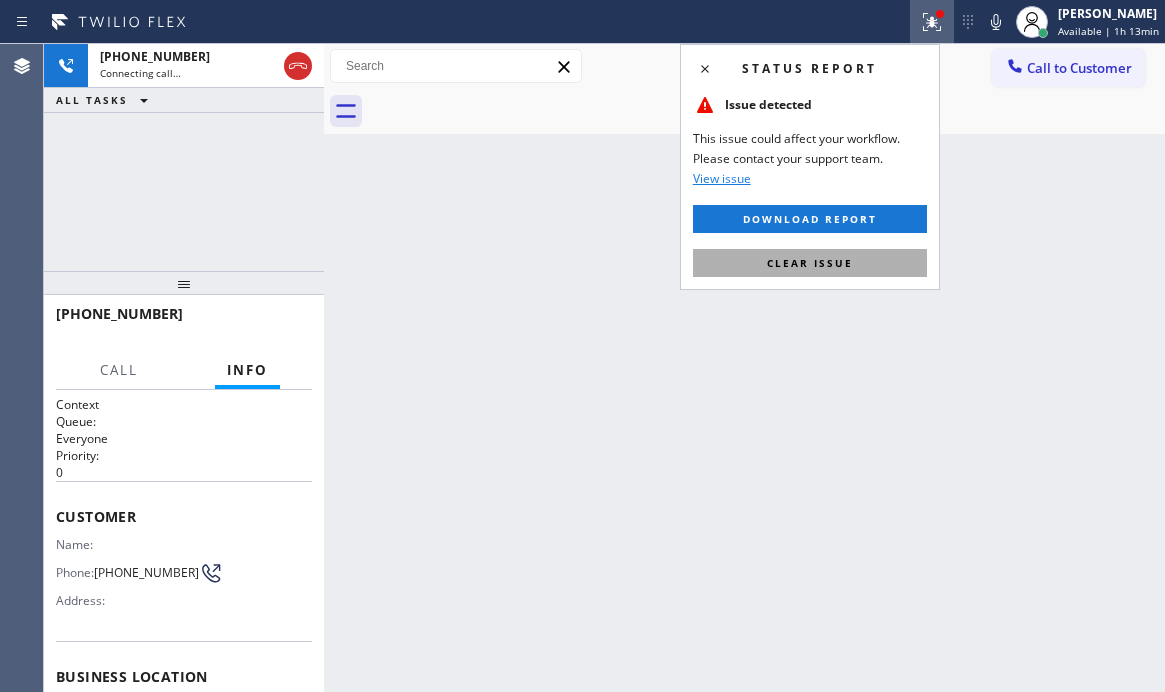 click on "Clear issue" at bounding box center (810, 263) 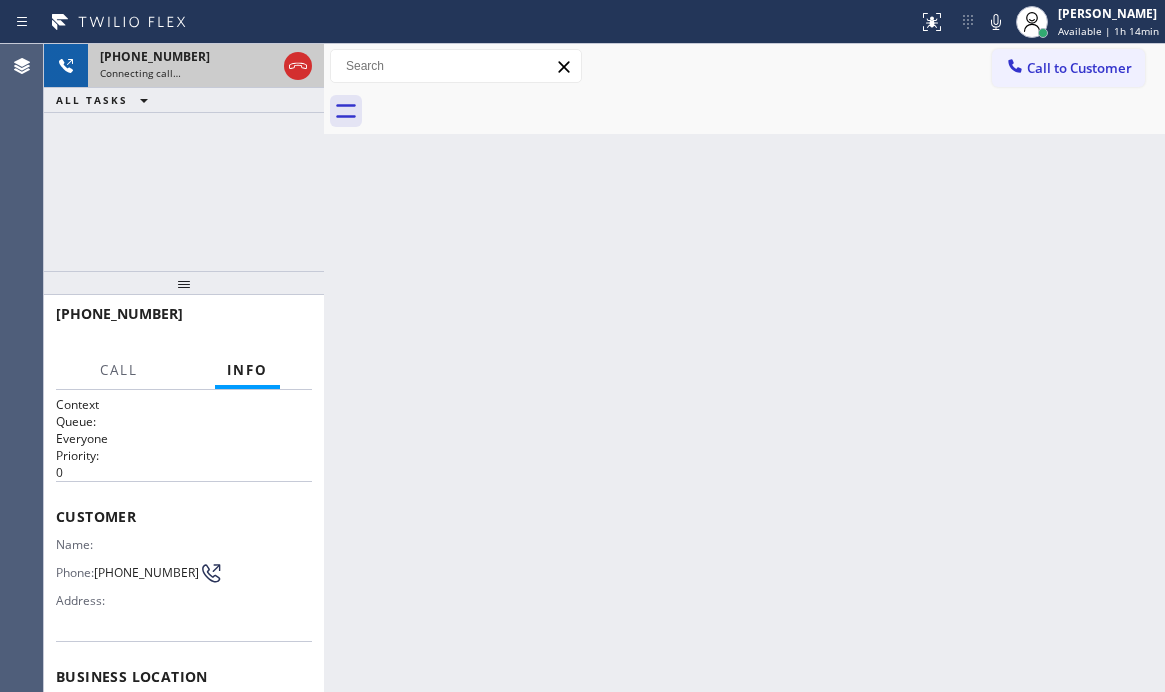 click on "Connecting call…" at bounding box center [188, 73] 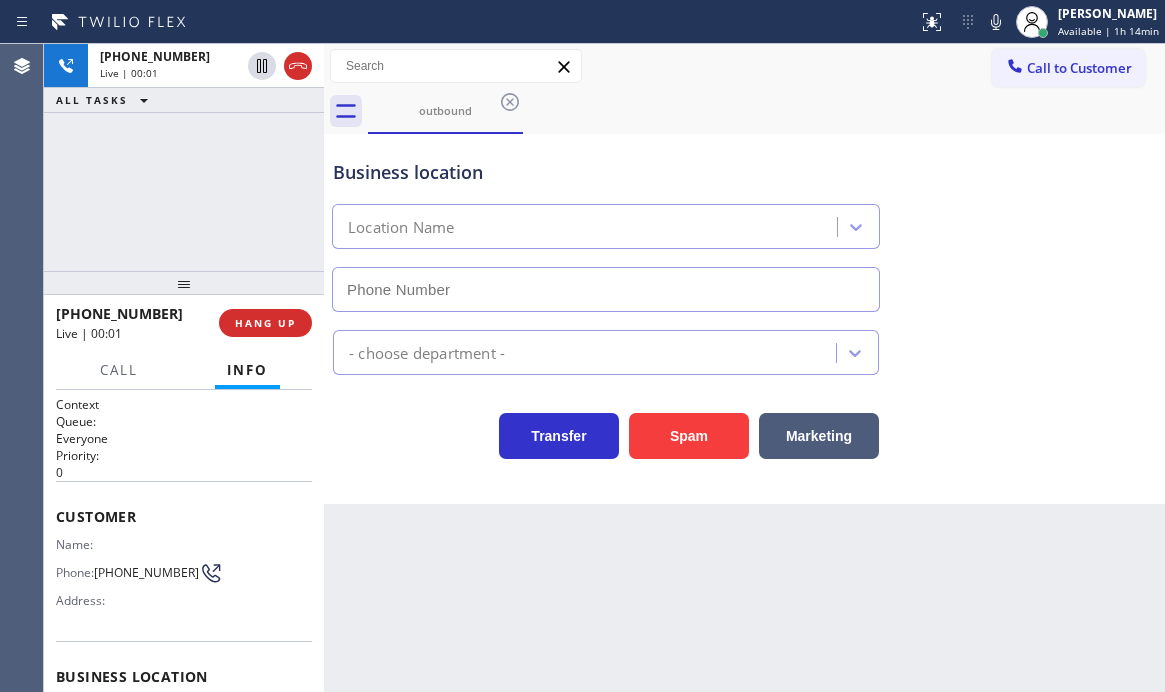 type on "[PHONE_NUMBER]" 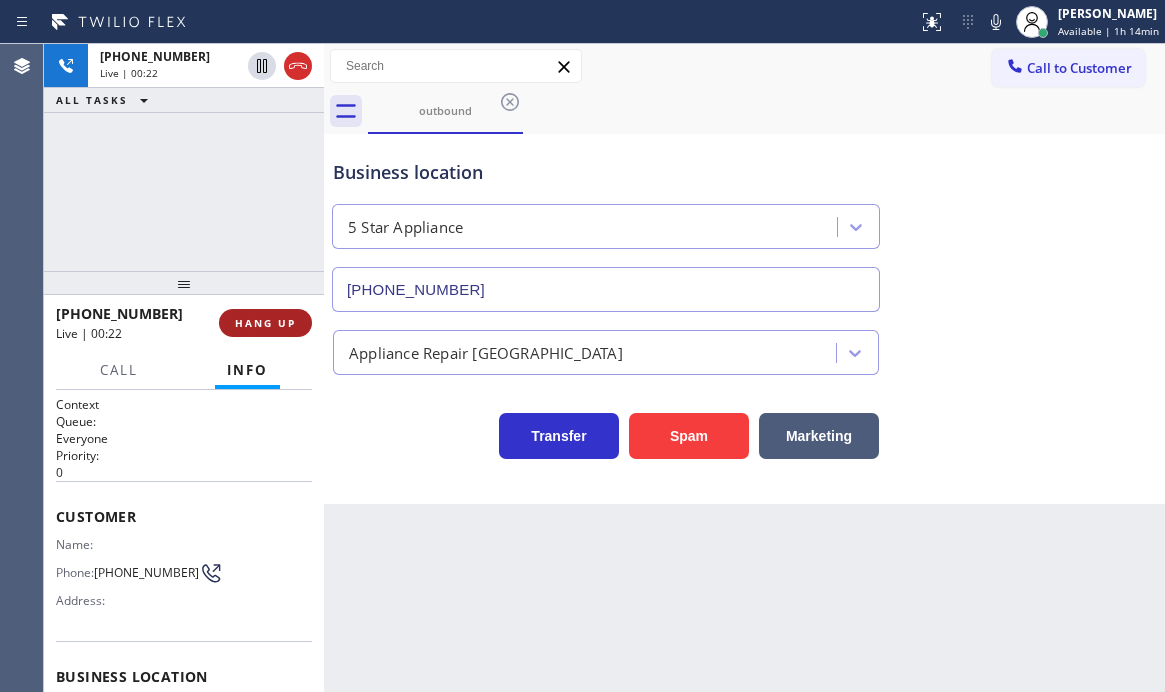 click on "HANG UP" at bounding box center [265, 323] 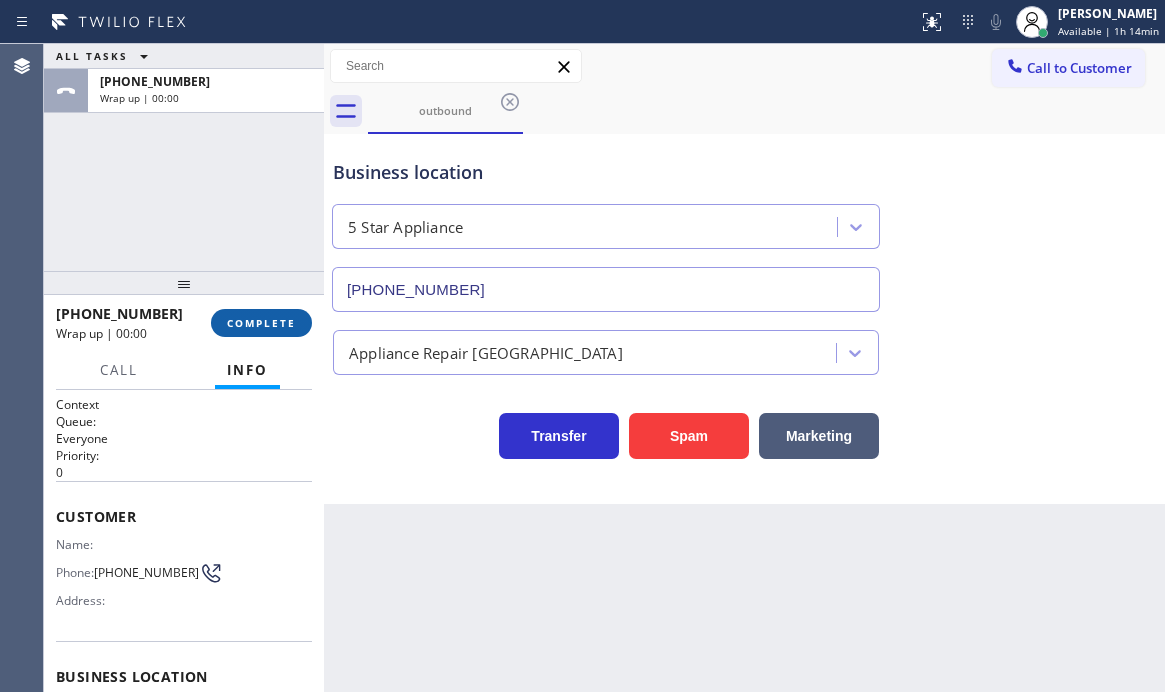click on "COMPLETE" at bounding box center (261, 323) 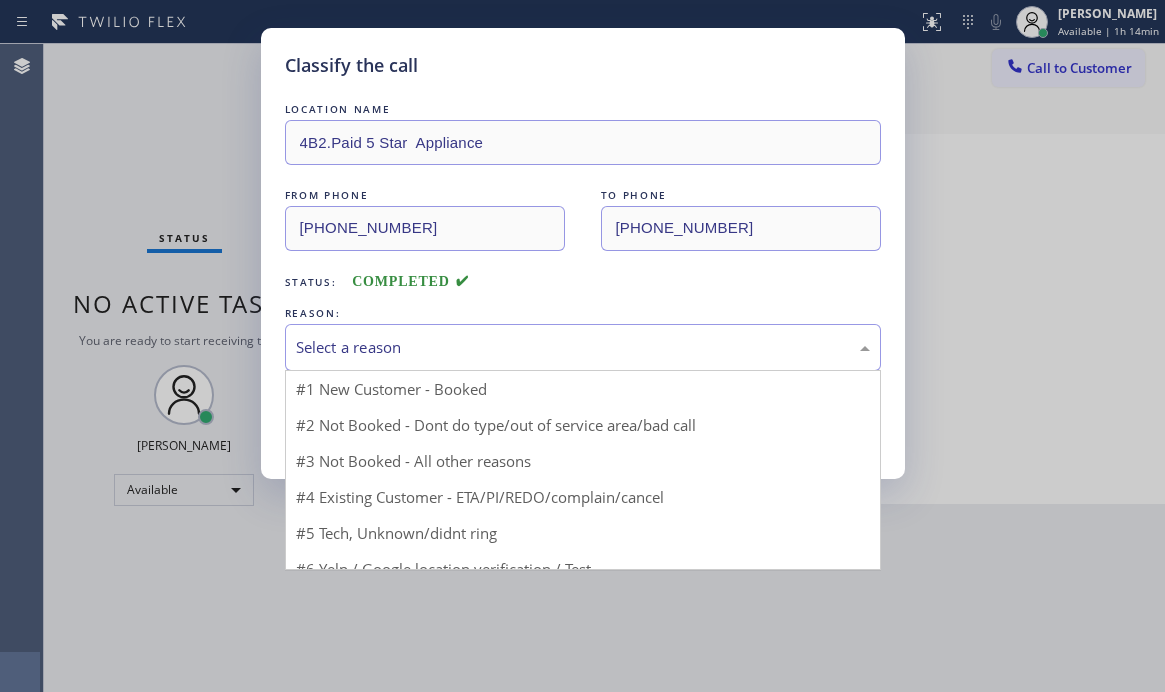 click on "Select a reason" at bounding box center (583, 347) 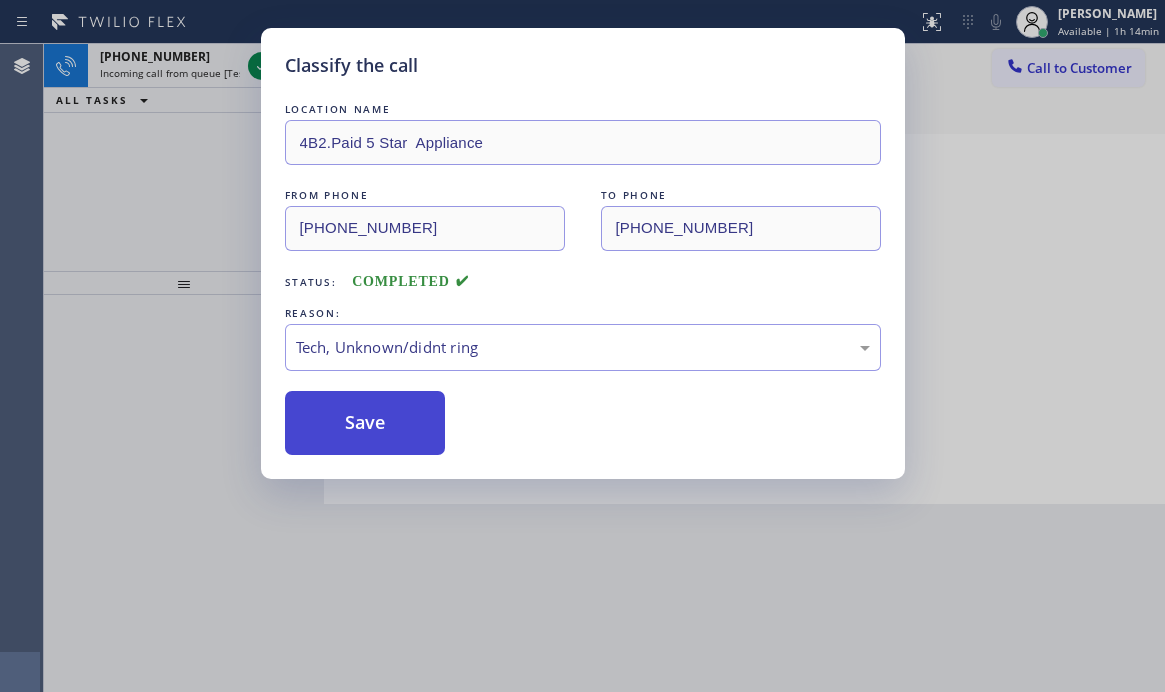 drag, startPoint x: 405, startPoint y: 501, endPoint x: 373, endPoint y: 434, distance: 74.24958 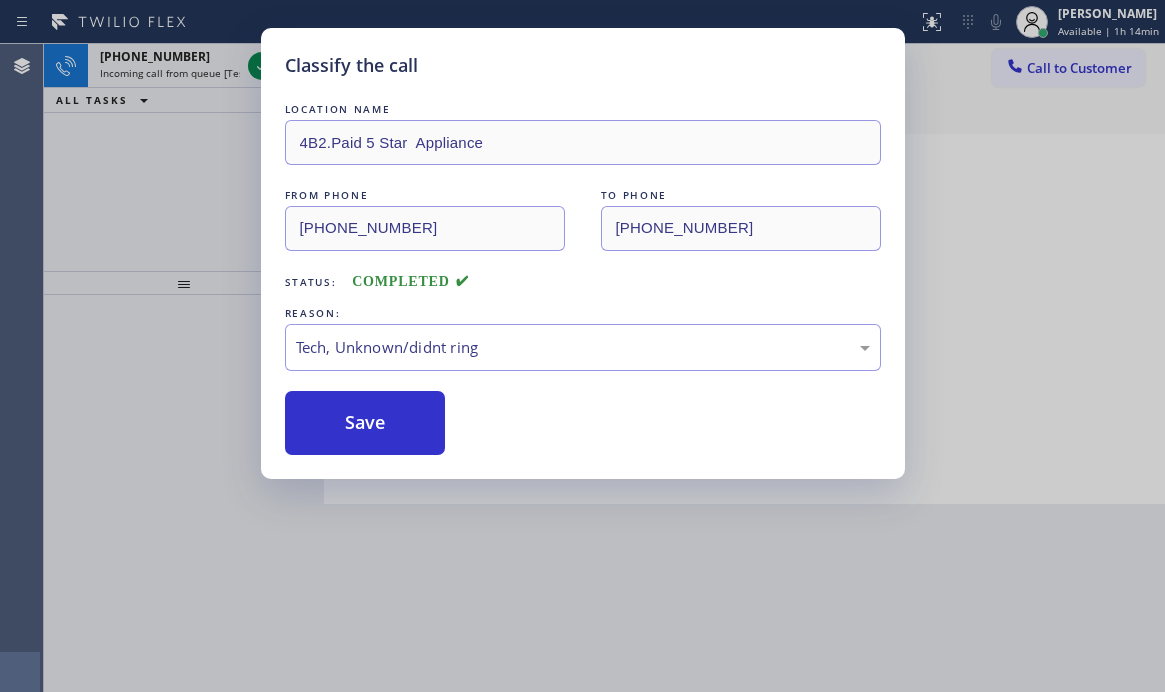 drag, startPoint x: 369, startPoint y: 429, endPoint x: 346, endPoint y: 383, distance: 51.42956 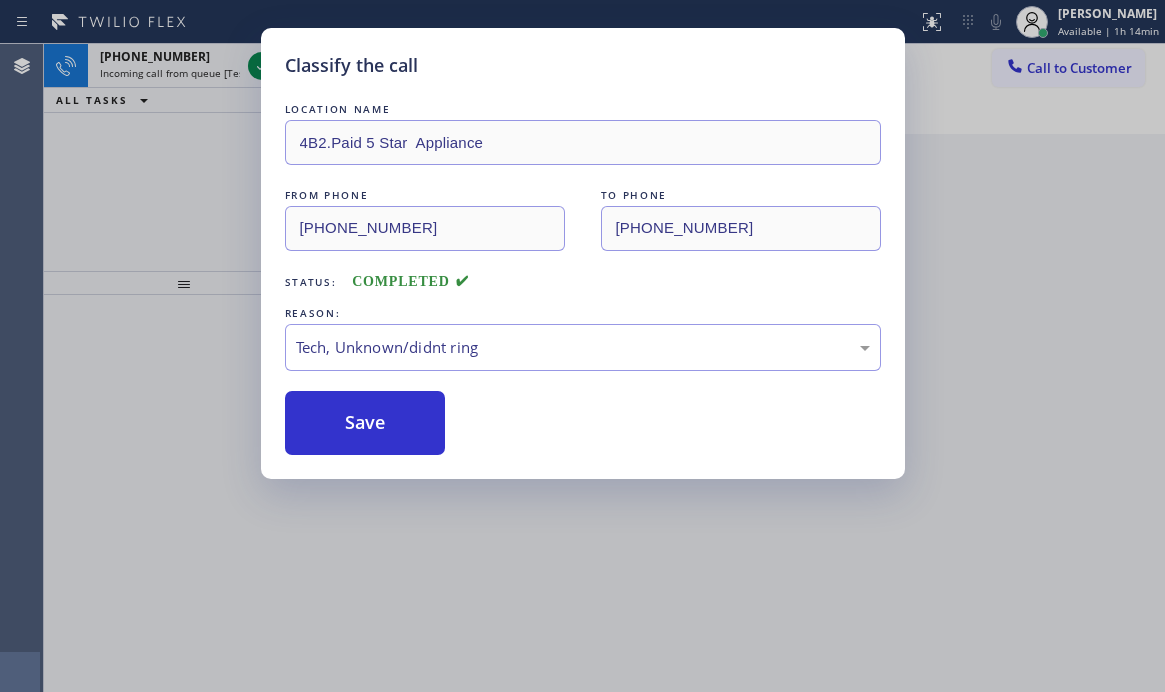 drag, startPoint x: 220, startPoint y: 129, endPoint x: 231, endPoint y: 122, distance: 13.038404 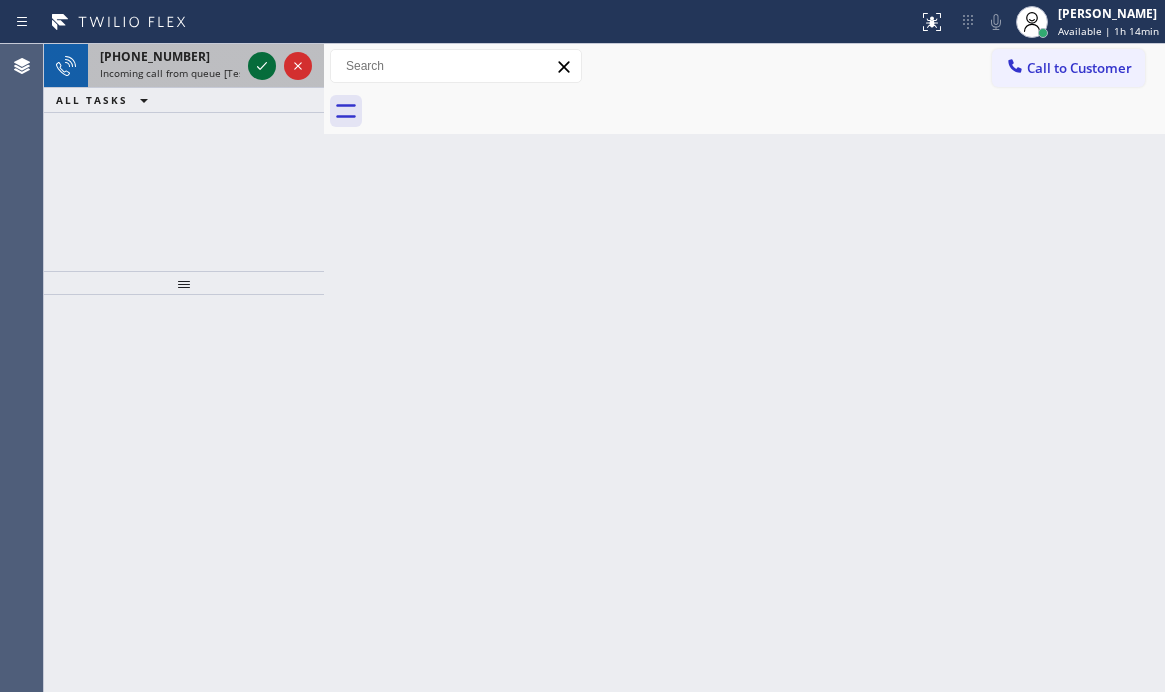 click 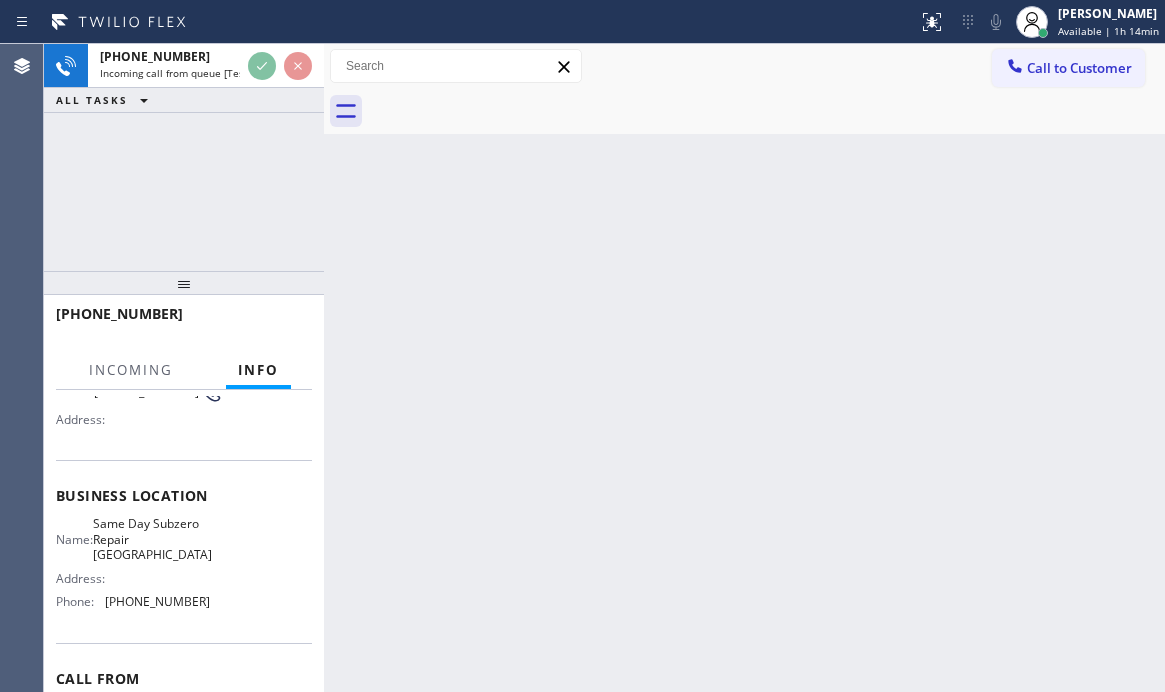 scroll, scrollTop: 200, scrollLeft: 0, axis: vertical 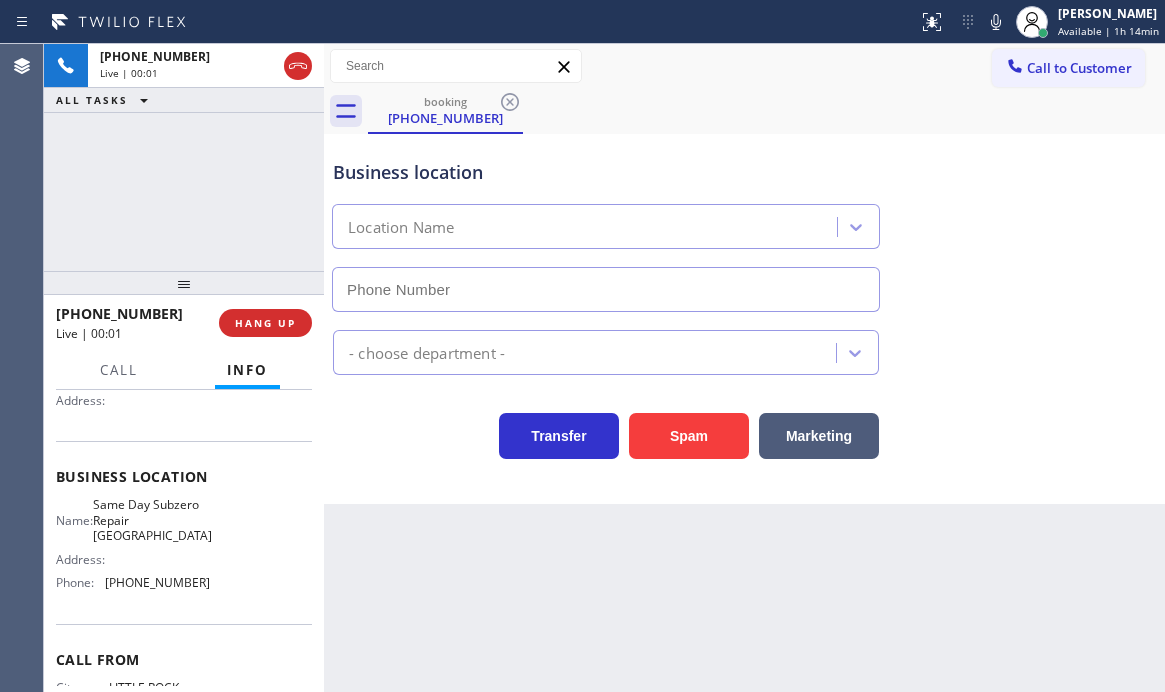 type on "[PHONE_NUMBER]" 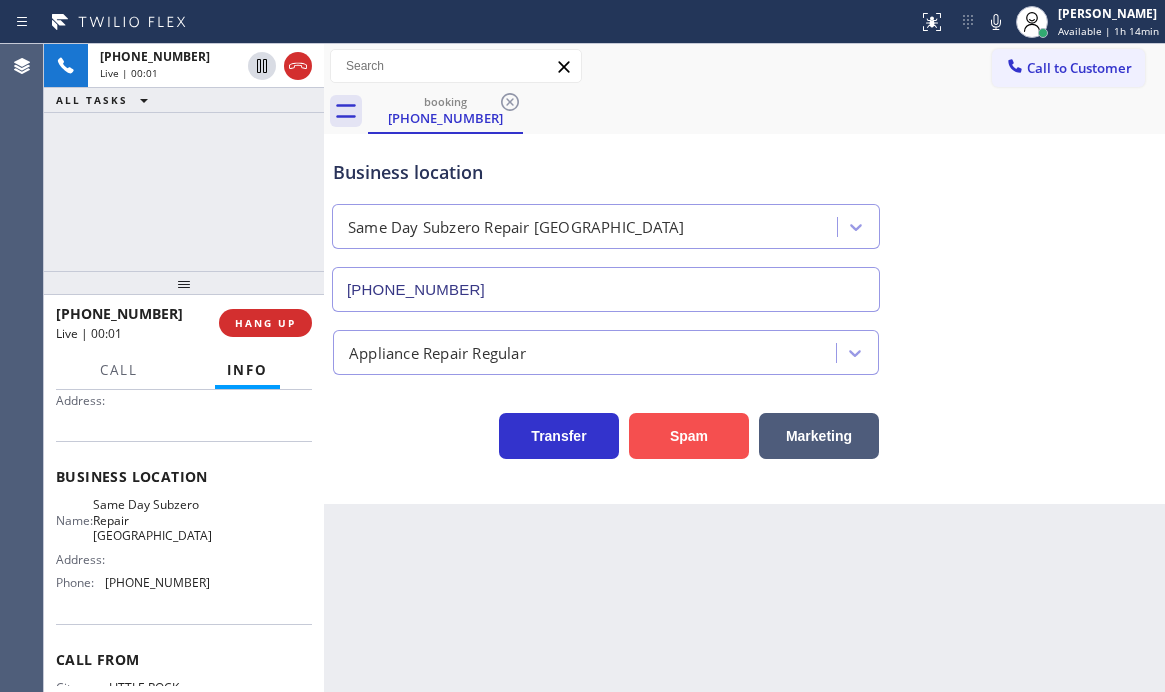 click on "Spam" at bounding box center [689, 436] 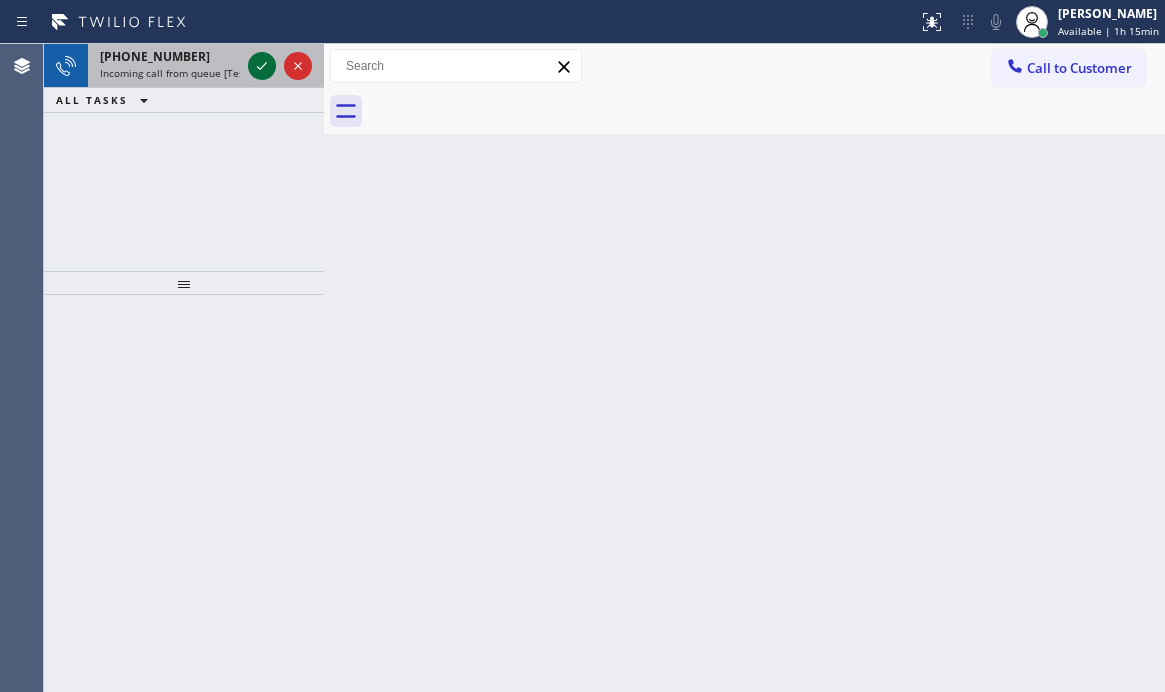 click 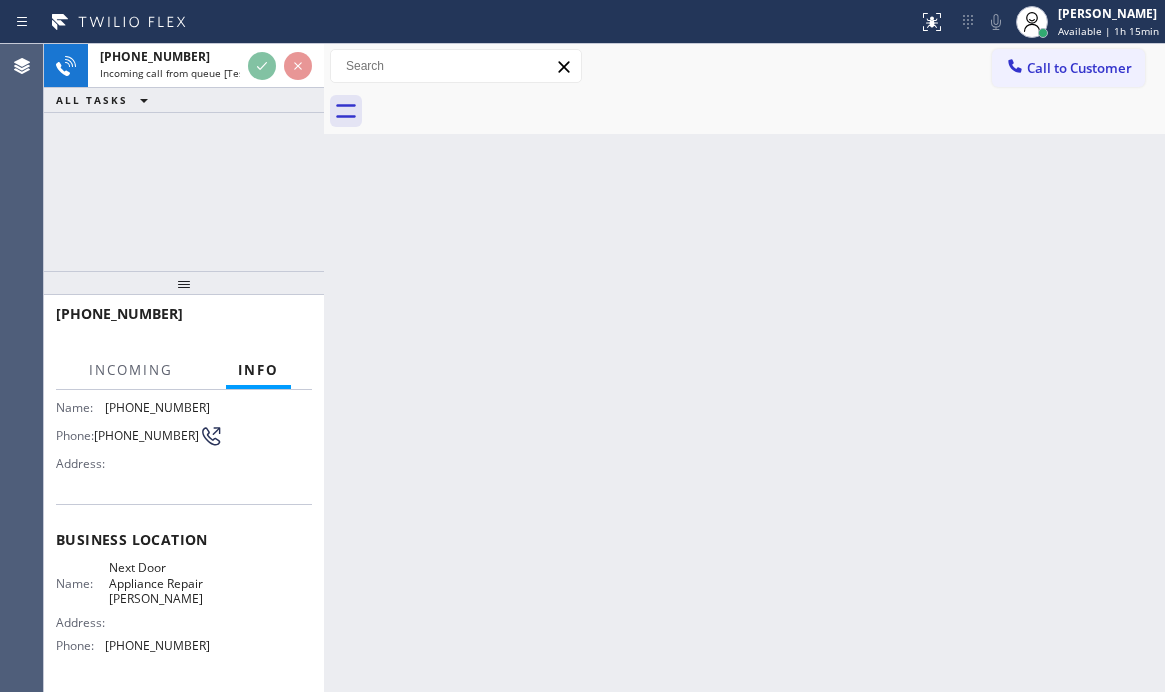 scroll, scrollTop: 296, scrollLeft: 0, axis: vertical 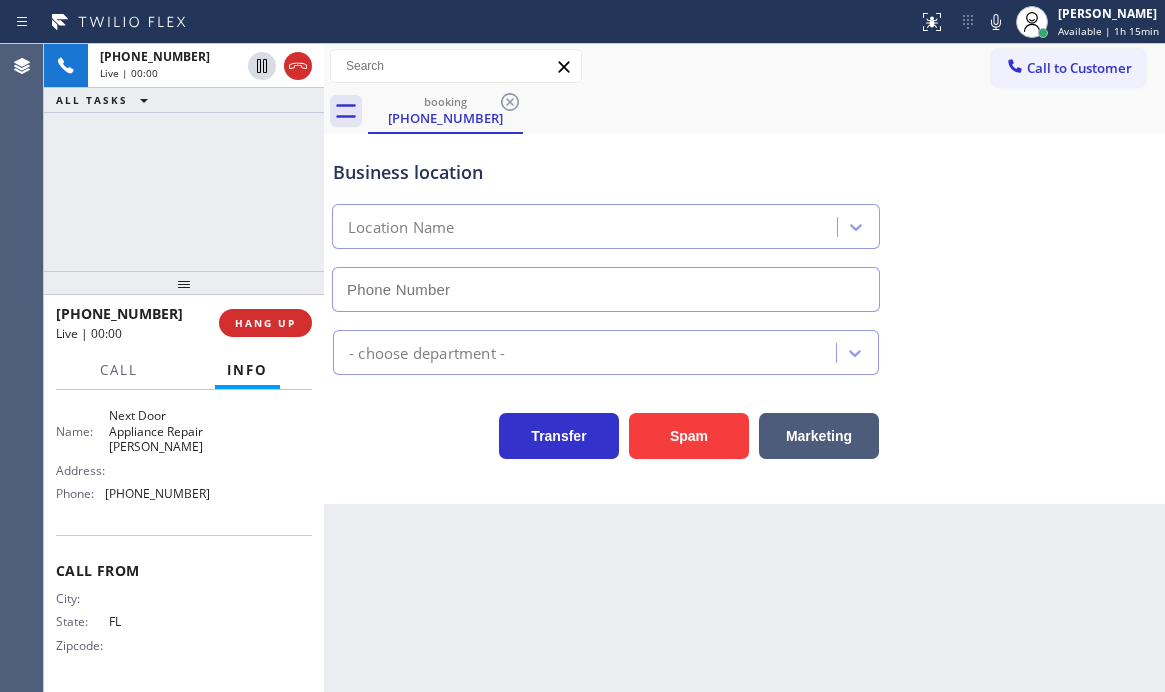 type on "[PHONE_NUMBER]" 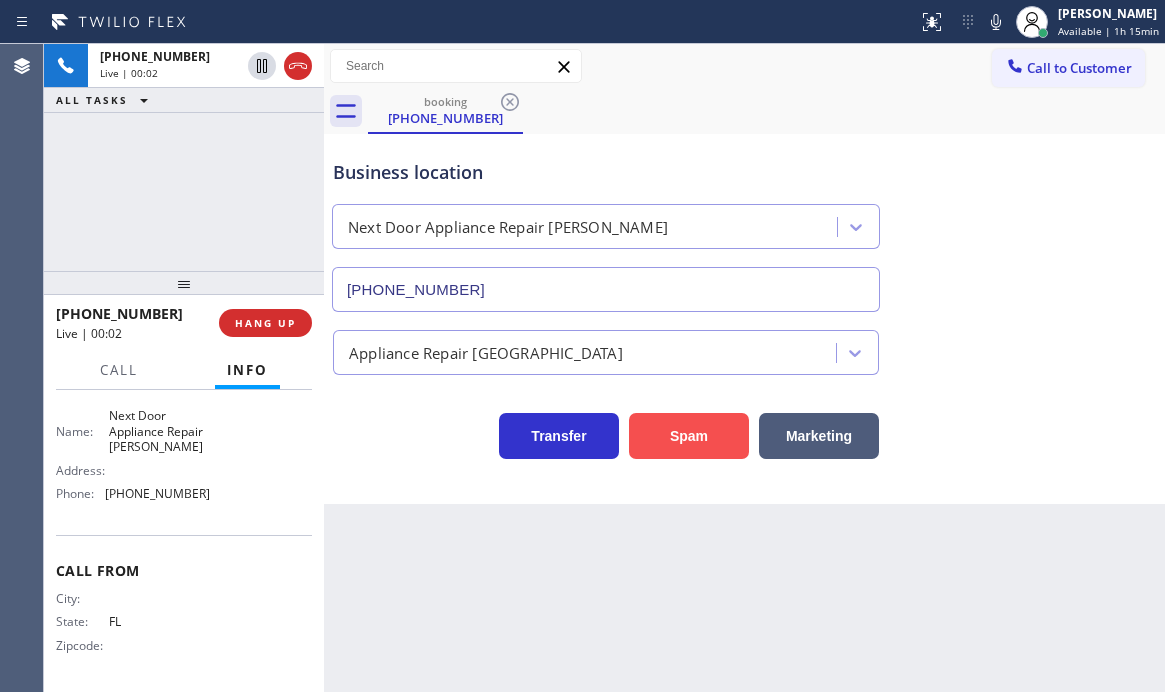 click on "Spam" at bounding box center [689, 436] 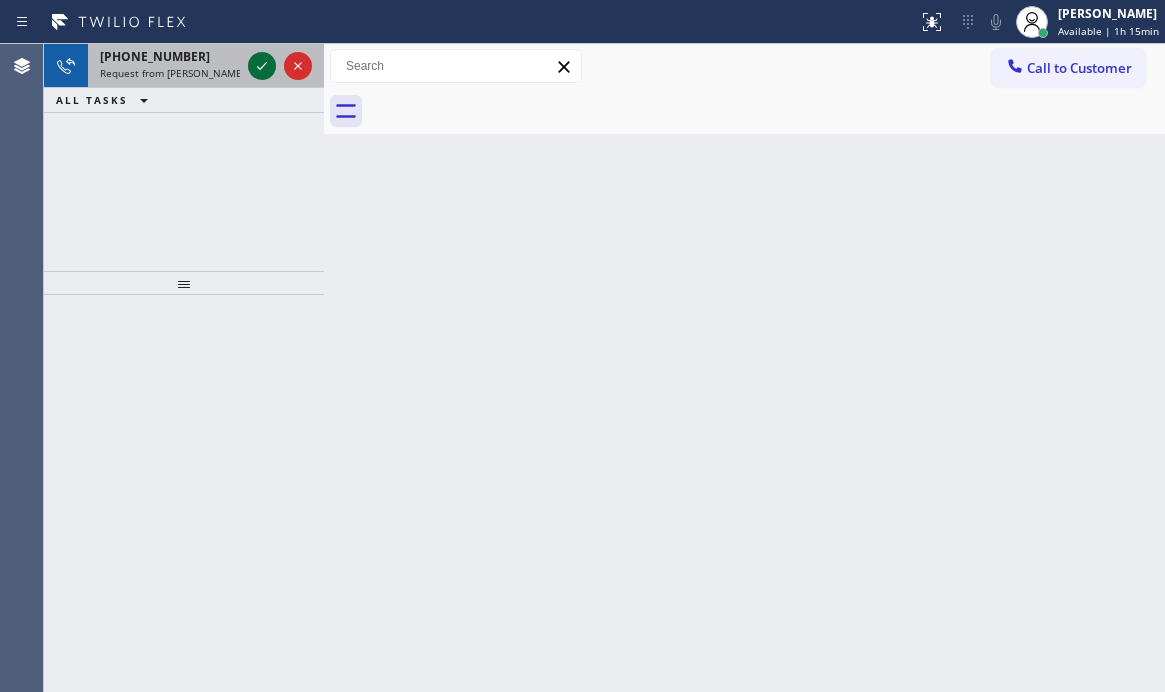 click 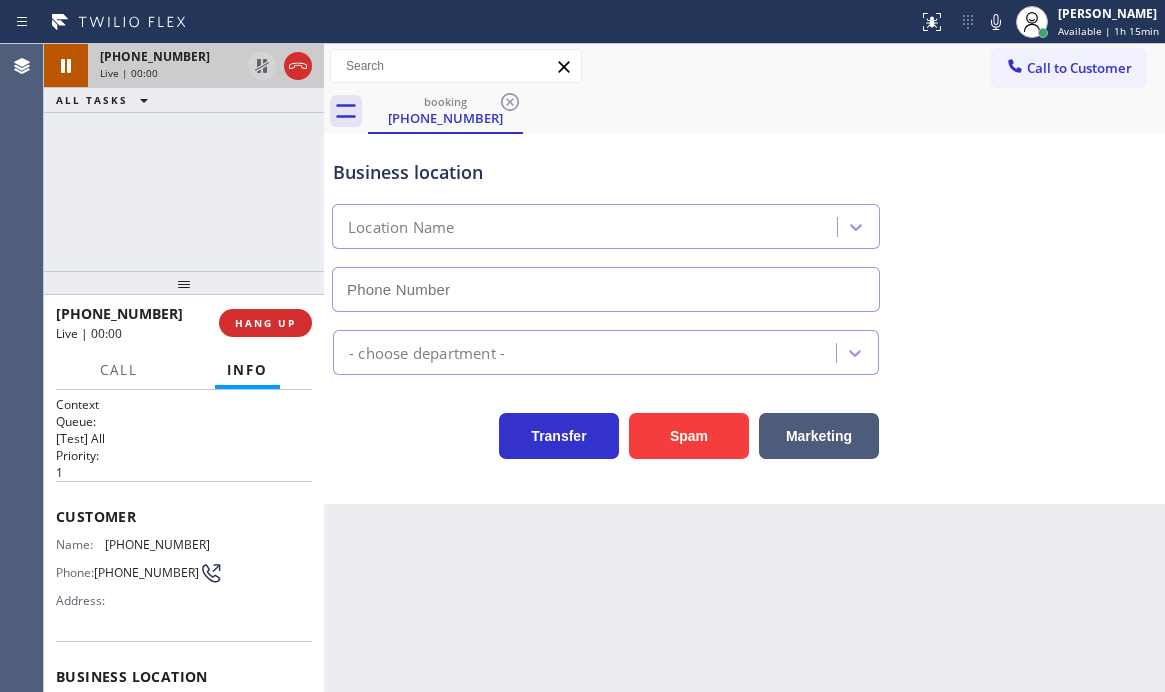 type on "[PHONE_NUMBER]" 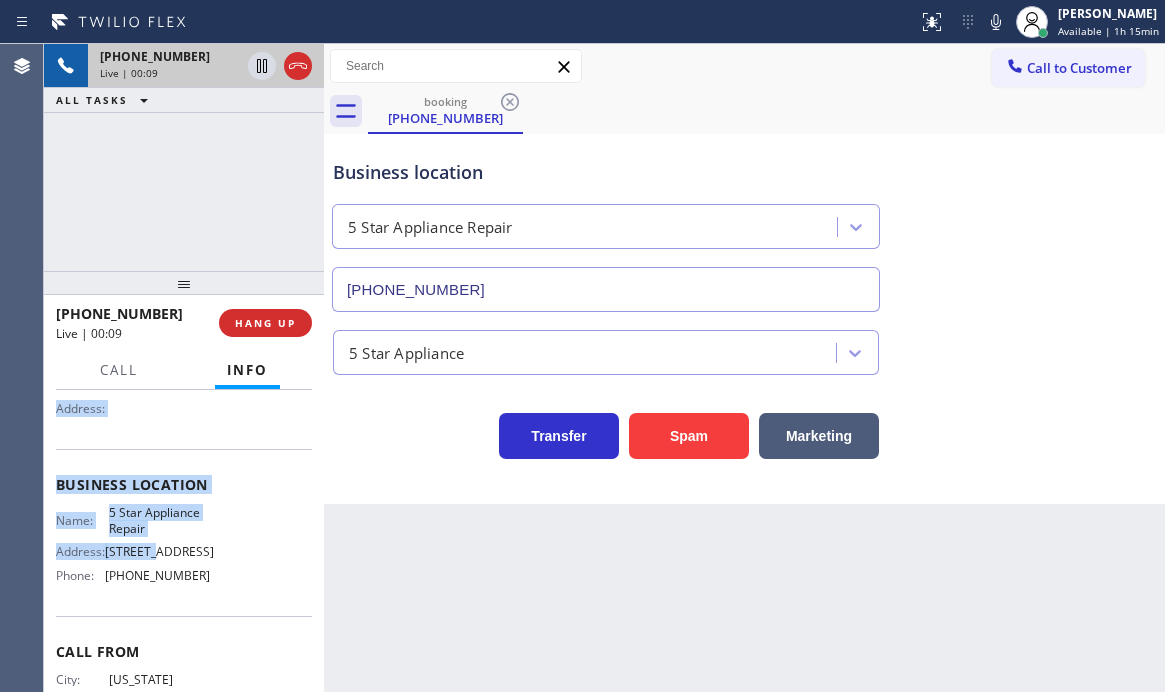 scroll, scrollTop: 200, scrollLeft: 0, axis: vertical 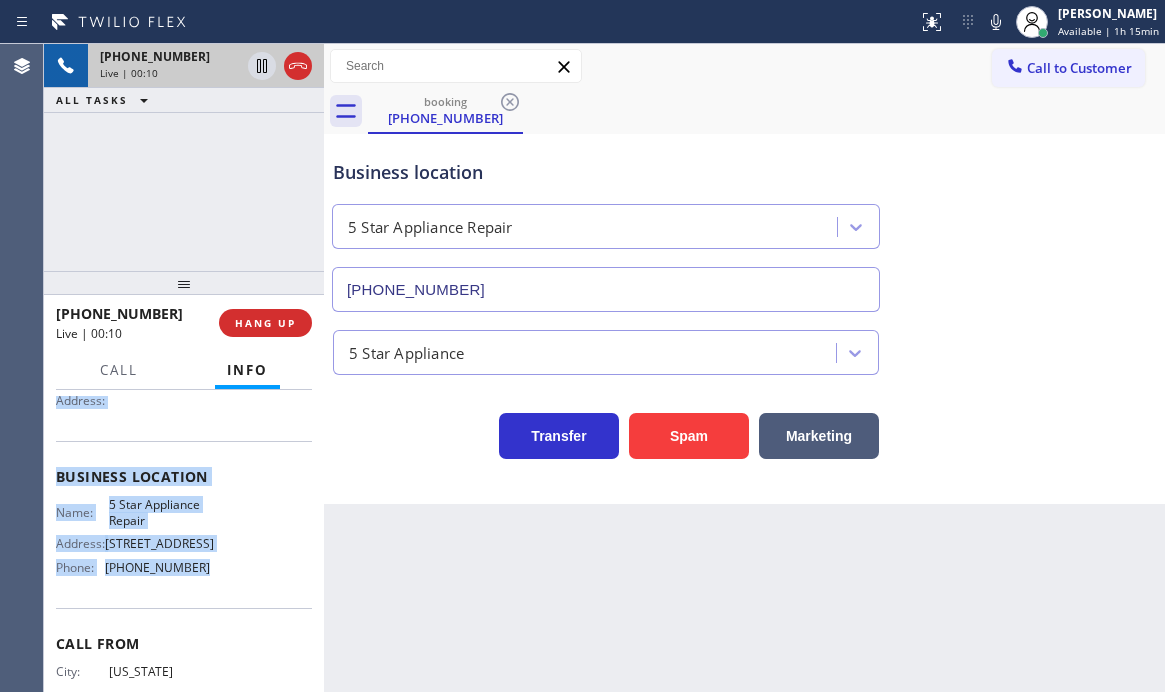 drag, startPoint x: 58, startPoint y: 505, endPoint x: 198, endPoint y: 582, distance: 159.77797 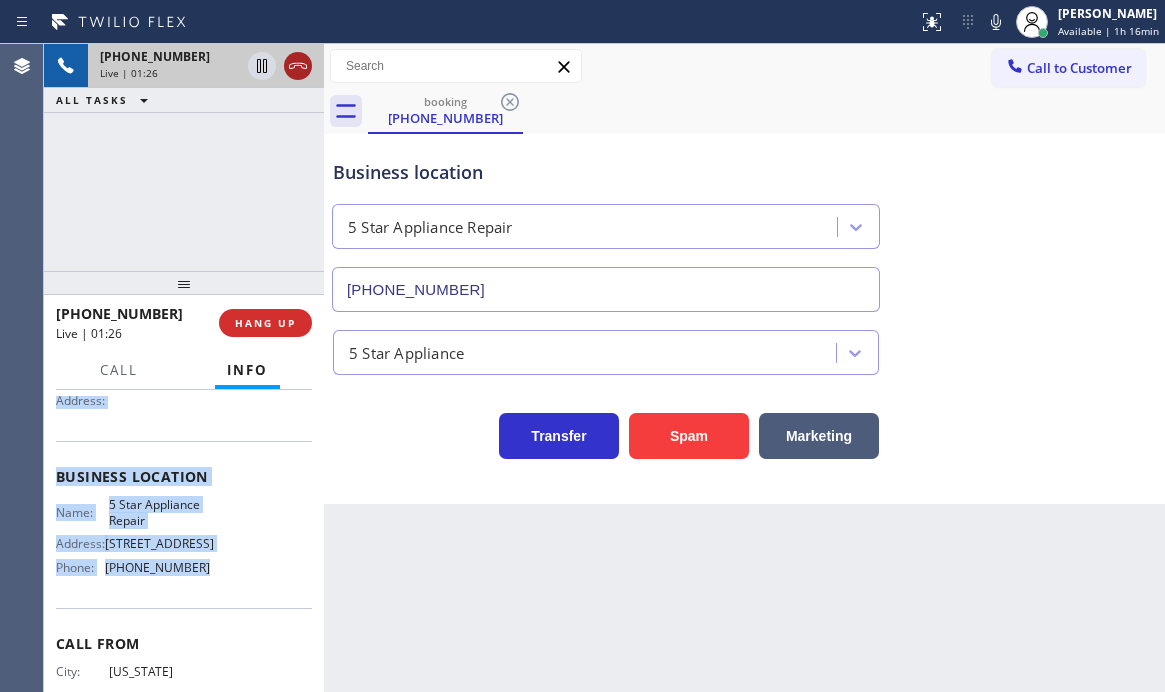 click 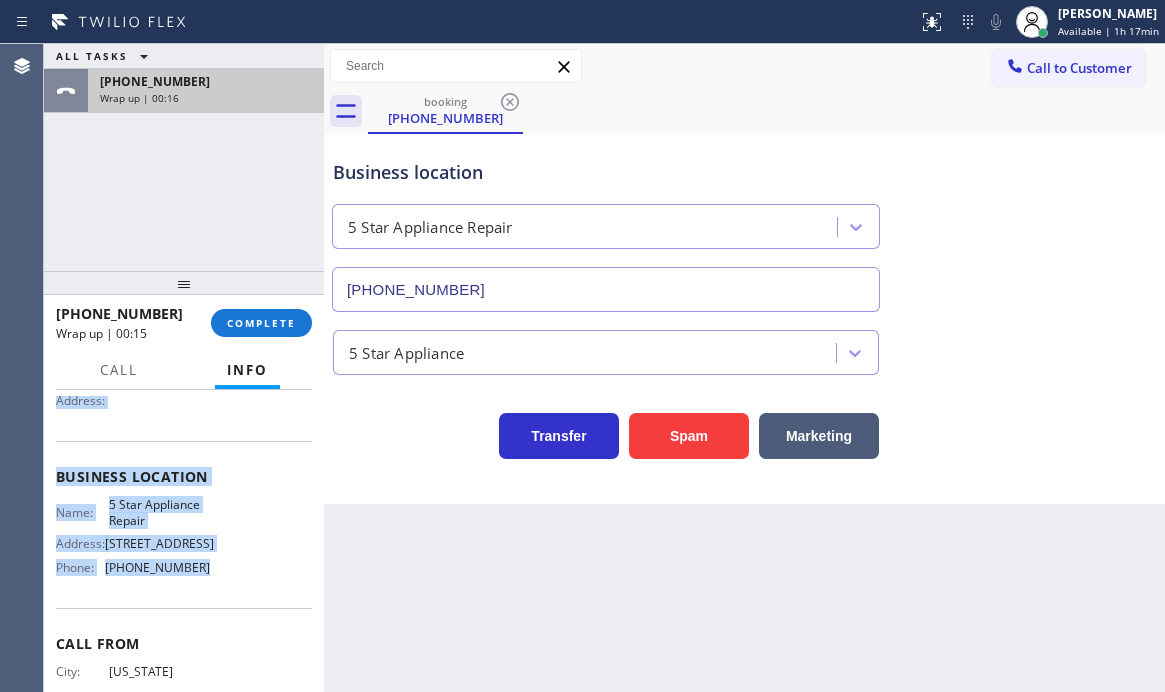 click on "[PHONE_NUMBER]" at bounding box center [206, 81] 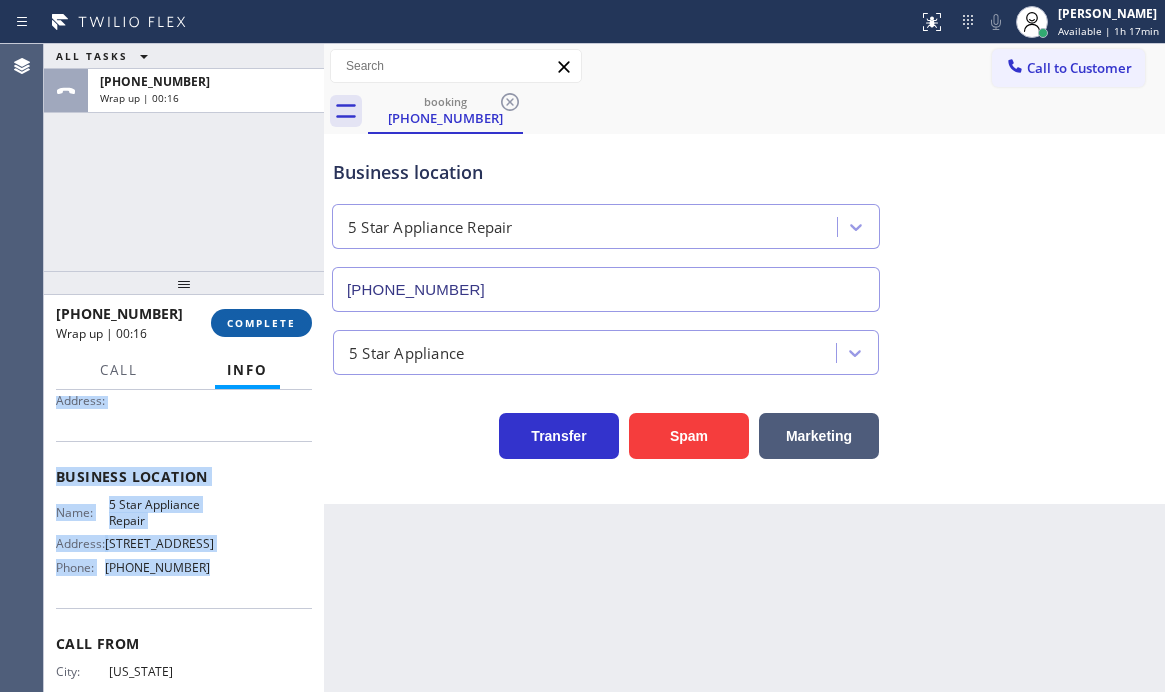 click on "COMPLETE" at bounding box center [261, 323] 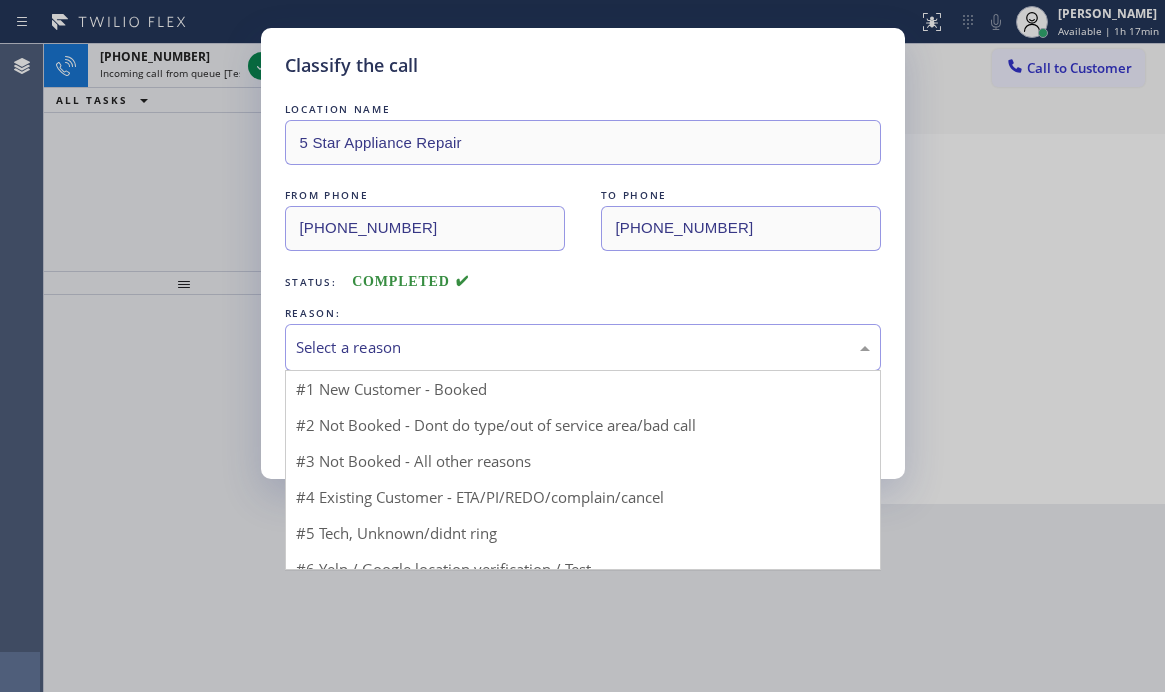 click on "Select a reason" at bounding box center [583, 347] 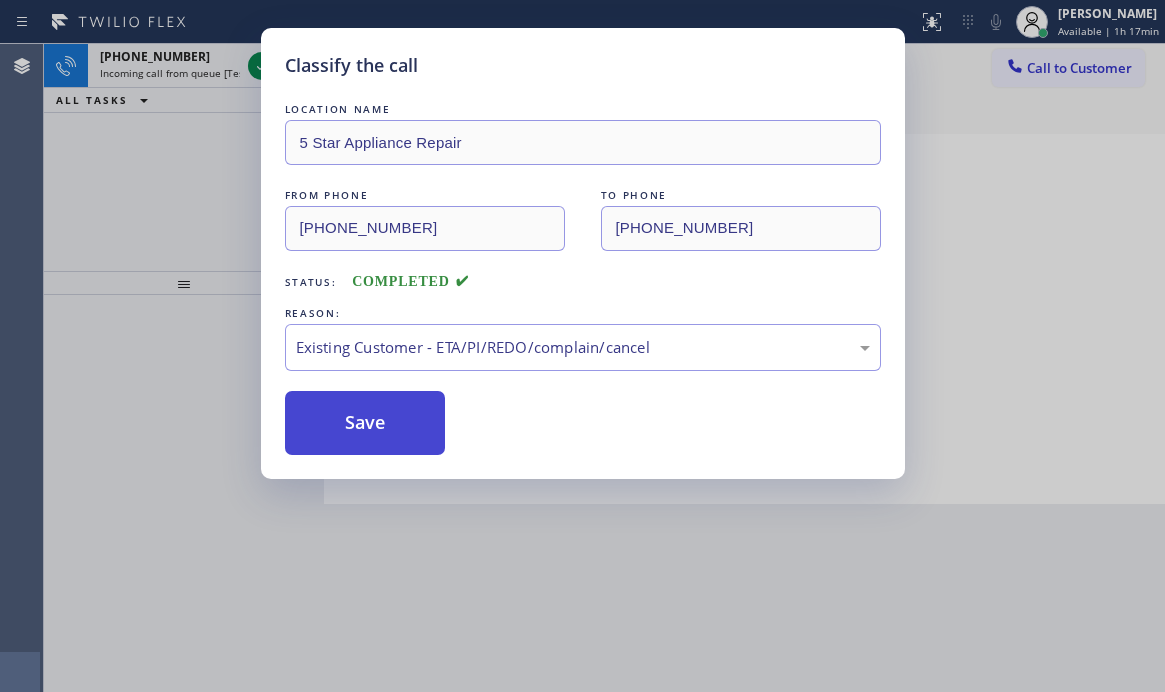 click on "Classify the call LOCATION NAME 5 Star Appliance Repair FROM PHONE [PHONE_NUMBER] TO PHONE [PHONE_NUMBER] Status: COMPLETED REASON: Existing Customer - ETA/PI/REDO/complain/cancel Save" at bounding box center [583, 253] 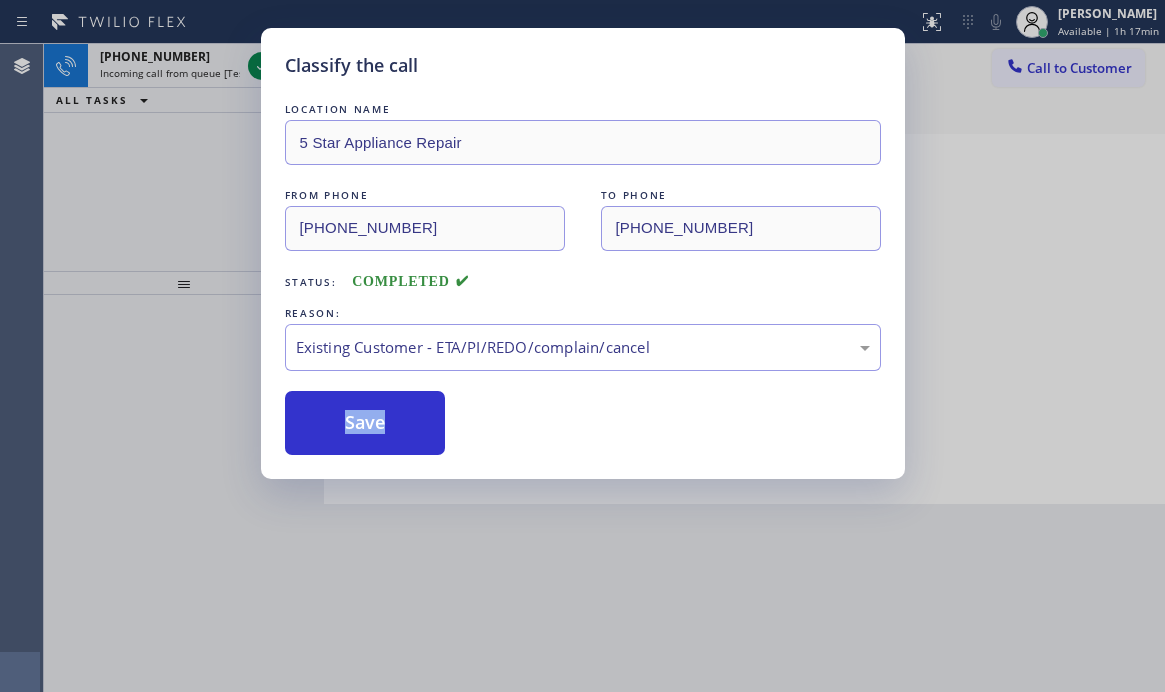 drag, startPoint x: 344, startPoint y: 435, endPoint x: 307, endPoint y: 321, distance: 119.85408 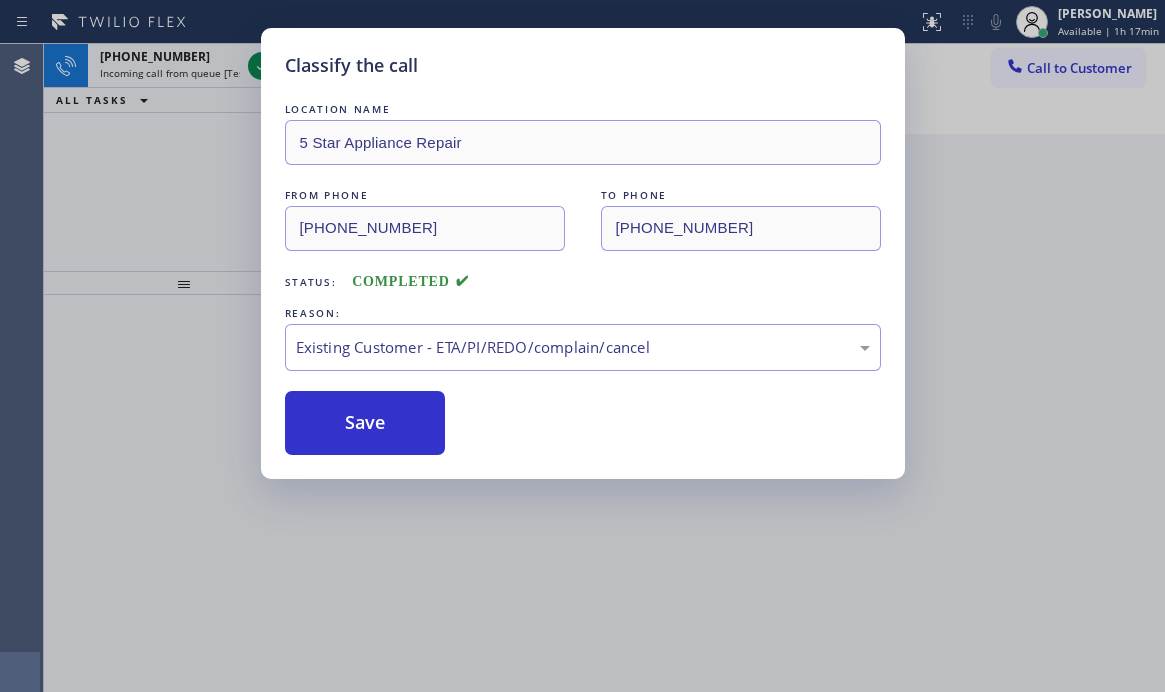 click on "Classify the call LOCATION NAME 5 Star Appliance Repair FROM PHONE [PHONE_NUMBER] TO PHONE [PHONE_NUMBER] Status: COMPLETED REASON: Existing Customer - ETA/PI/REDO/complain/cancel Save" at bounding box center (582, 346) 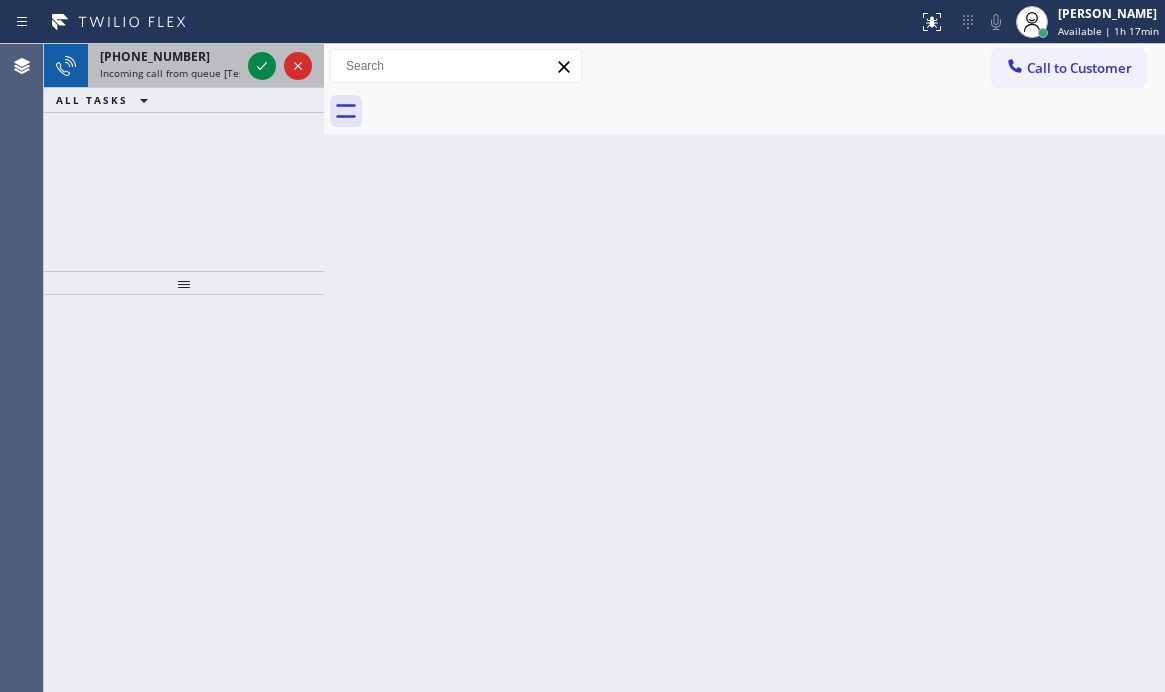 drag, startPoint x: 206, startPoint y: 69, endPoint x: 238, endPoint y: 68, distance: 32.01562 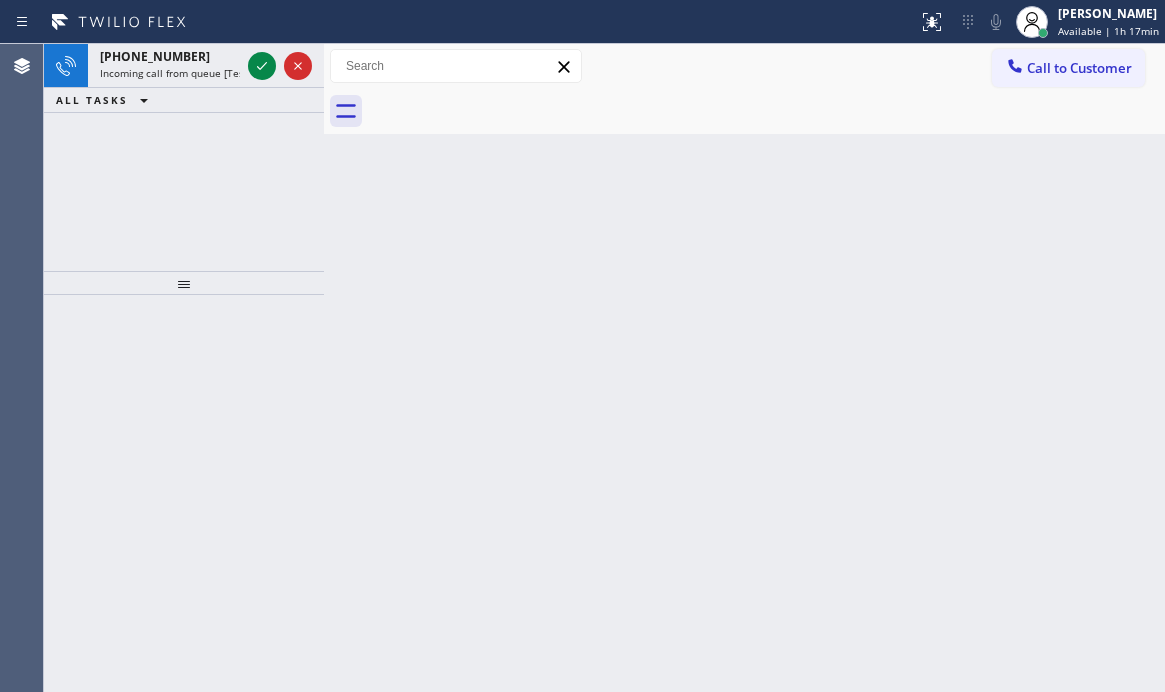 drag, startPoint x: 252, startPoint y: 66, endPoint x: 255, endPoint y: 89, distance: 23.194826 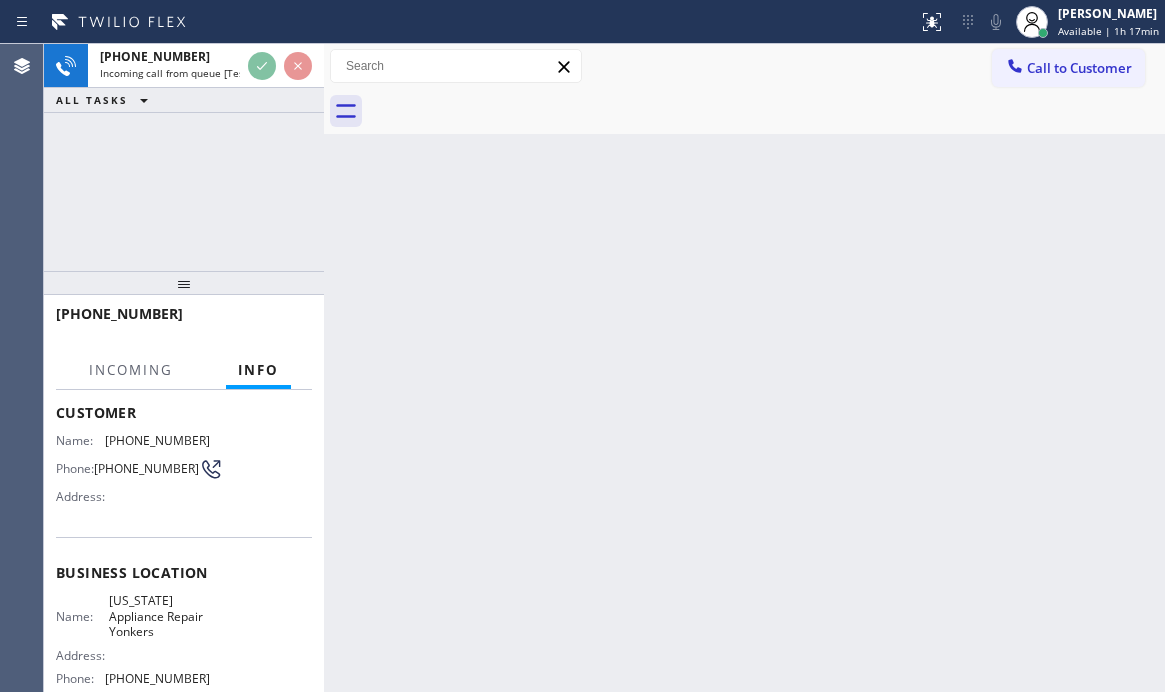 scroll, scrollTop: 200, scrollLeft: 0, axis: vertical 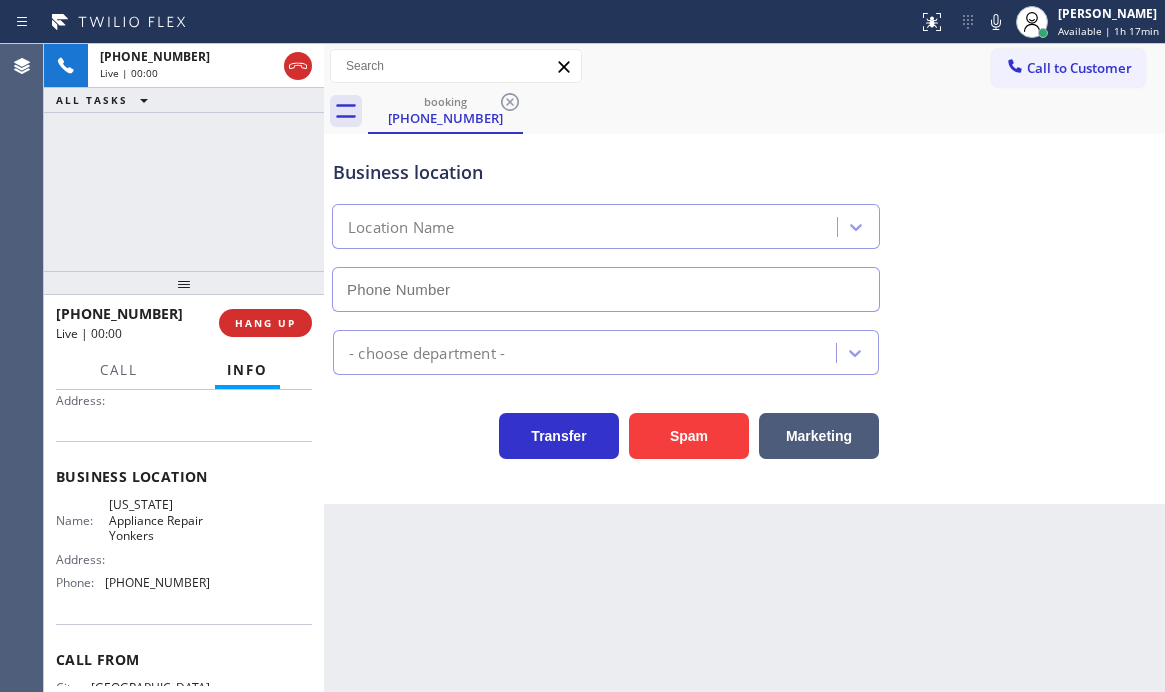 type on "[PHONE_NUMBER]" 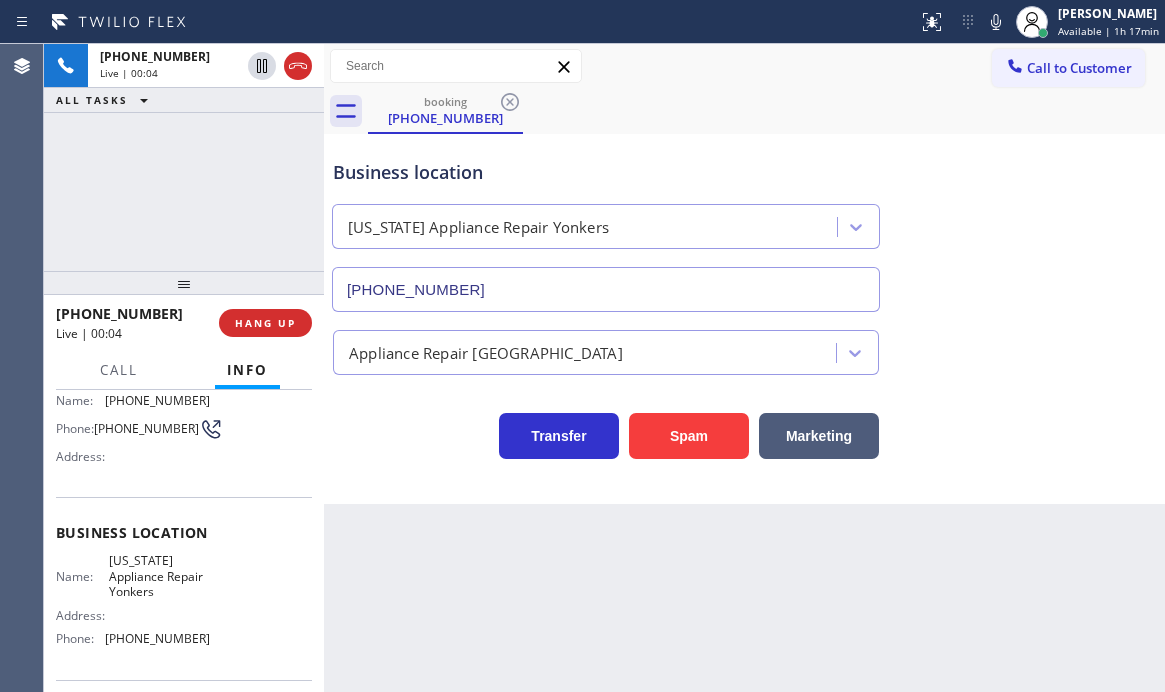 scroll, scrollTop: 100, scrollLeft: 0, axis: vertical 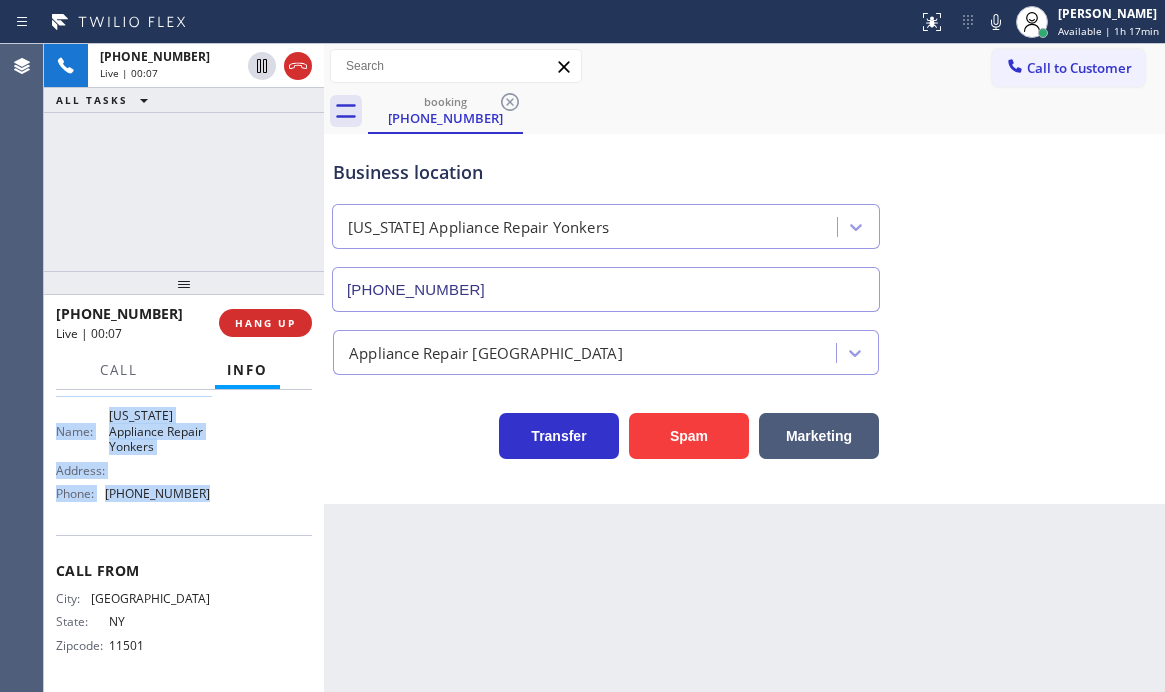 drag, startPoint x: 55, startPoint y: 412, endPoint x: 219, endPoint y: 523, distance: 198.03282 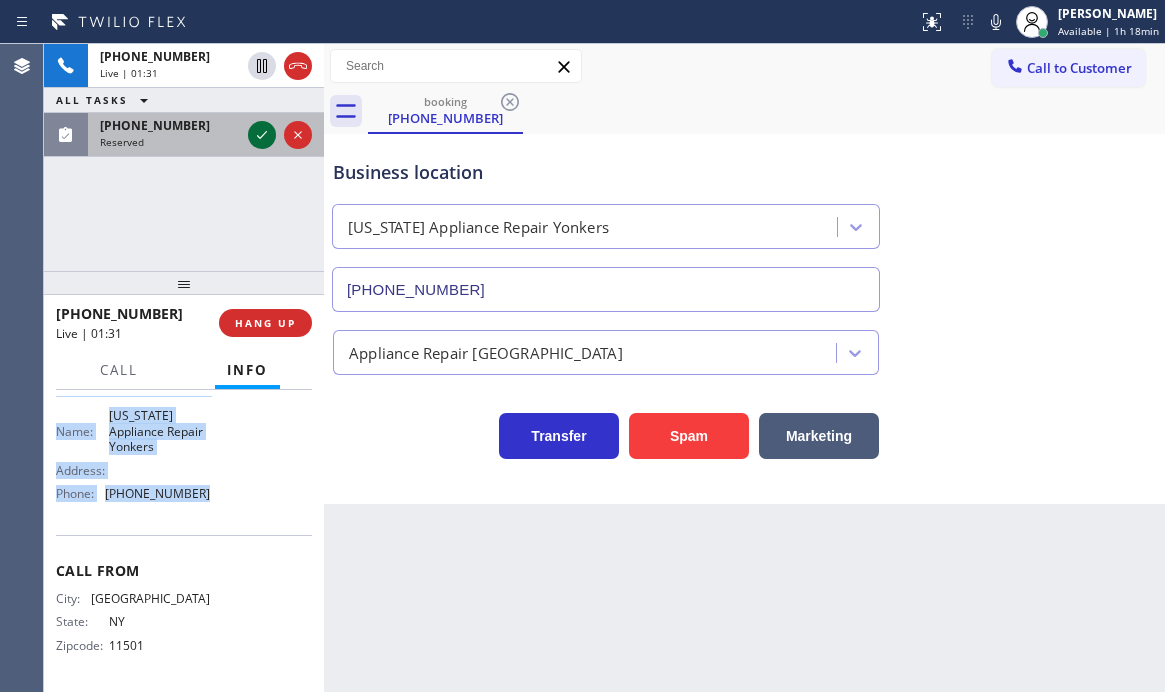 click 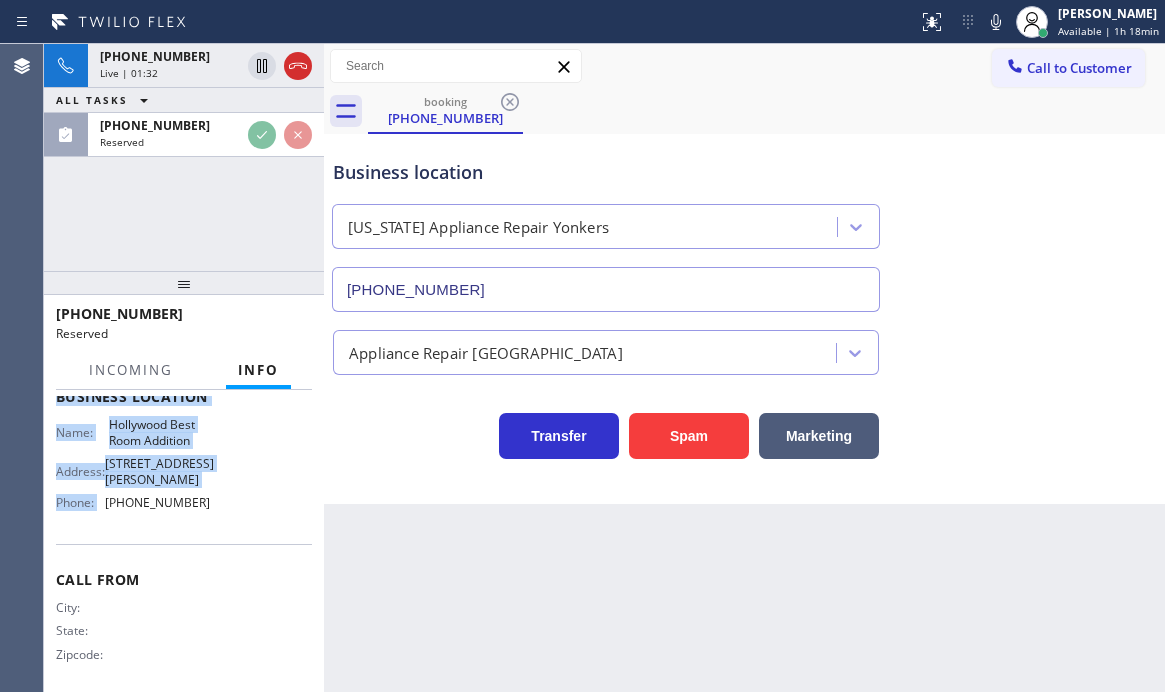 scroll, scrollTop: 297, scrollLeft: 0, axis: vertical 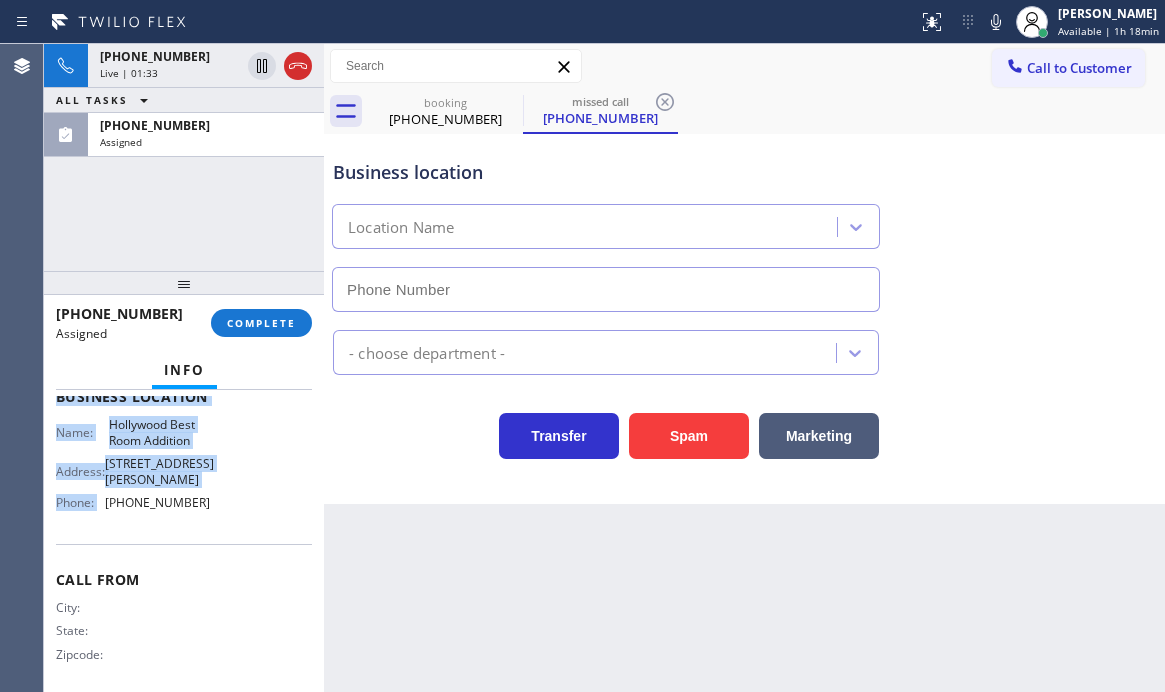 type on "[PHONE_NUMBER]" 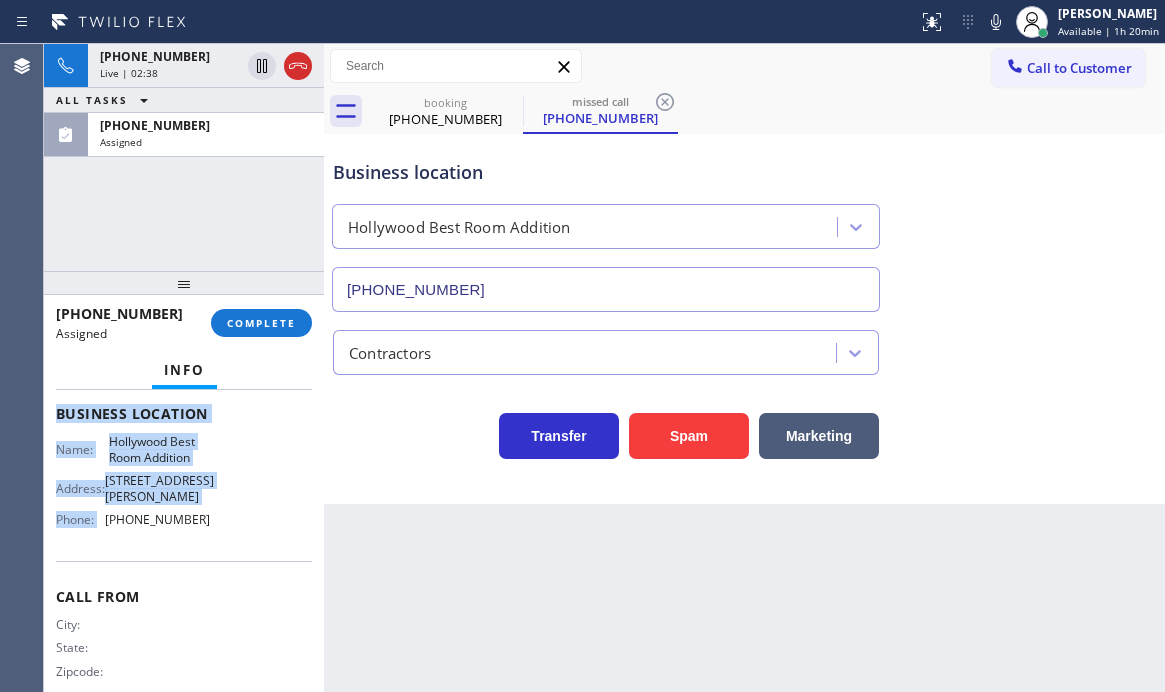 scroll, scrollTop: 314, scrollLeft: 0, axis: vertical 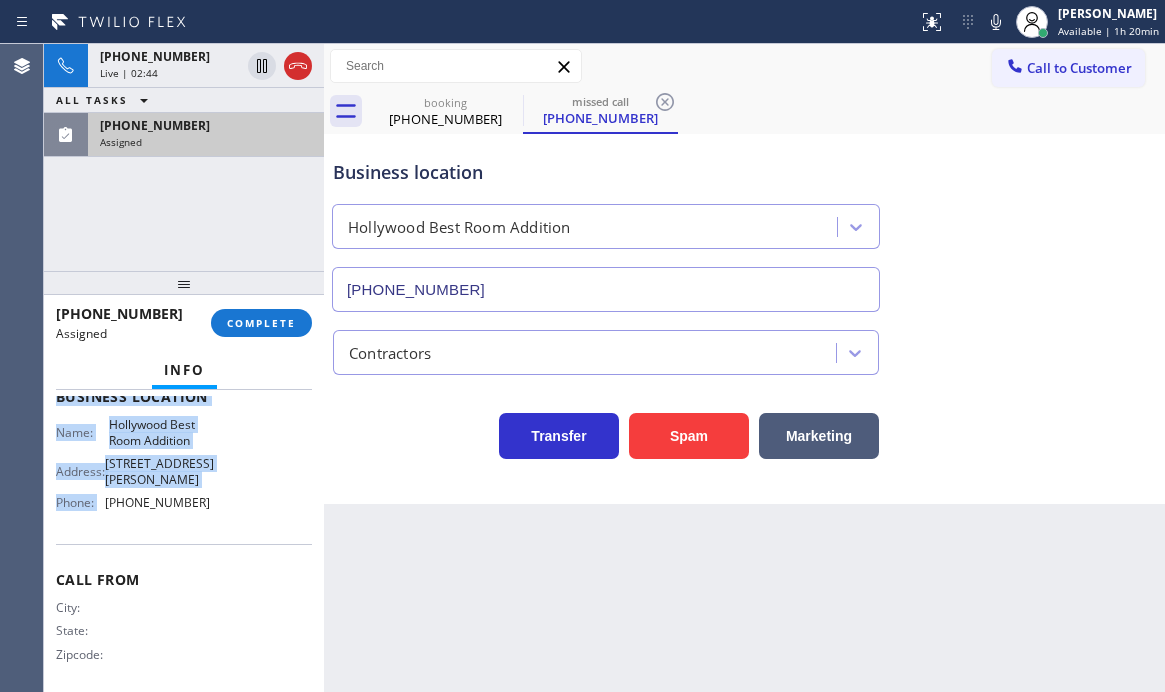 click on "Assigned" at bounding box center [206, 142] 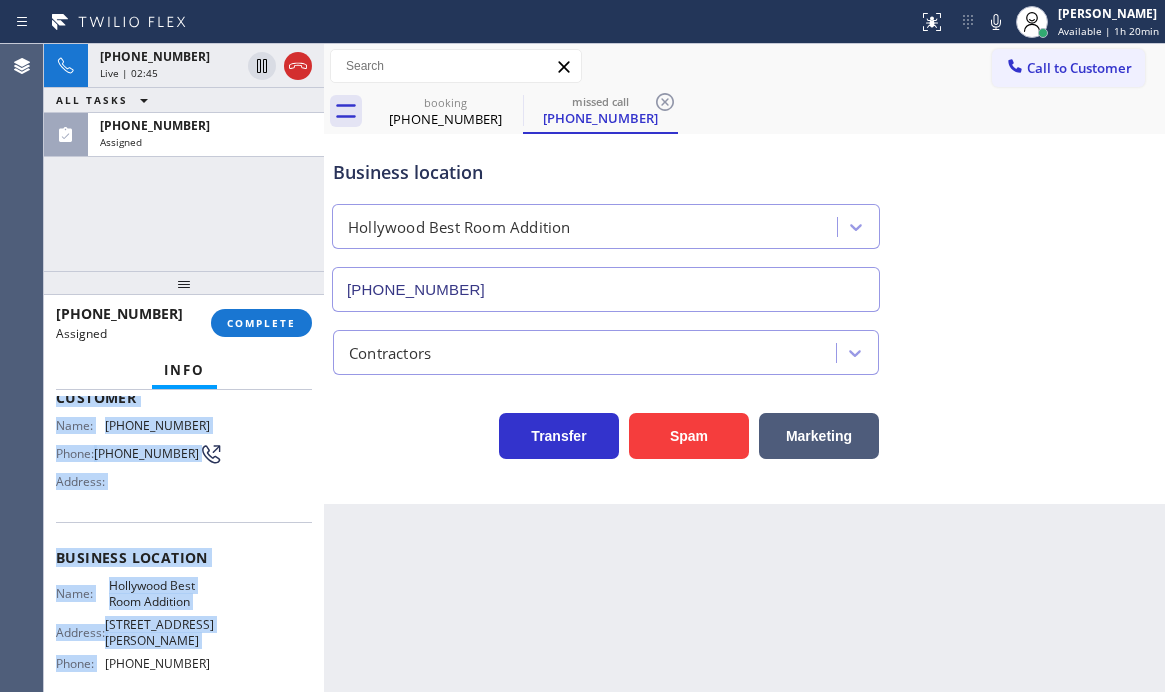 scroll, scrollTop: 114, scrollLeft: 0, axis: vertical 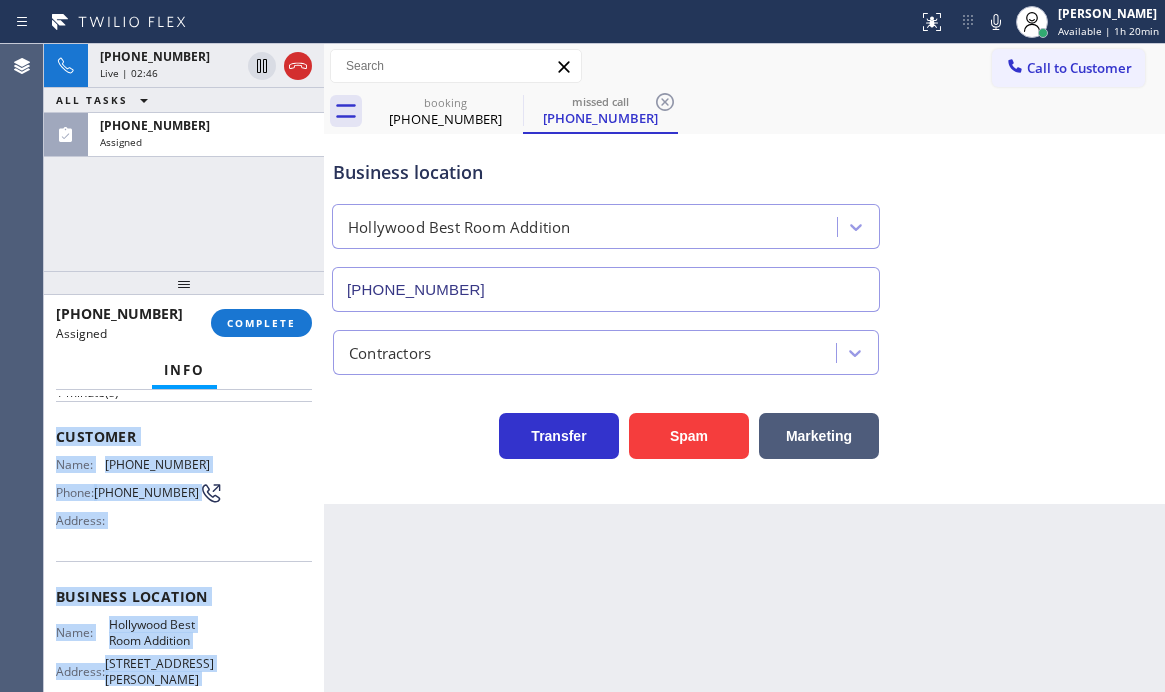click on "Name: [PHONE_NUMBER] Phone: [PHONE_NUMBER] Address:" at bounding box center [184, 496] 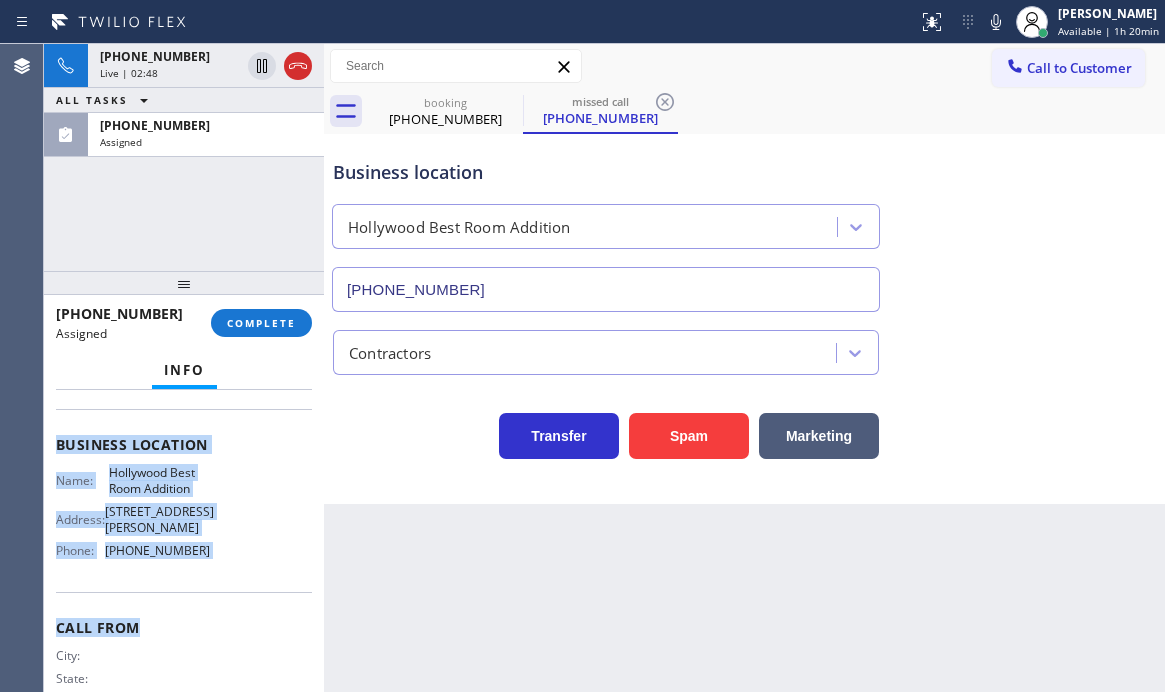 scroll, scrollTop: 314, scrollLeft: 0, axis: vertical 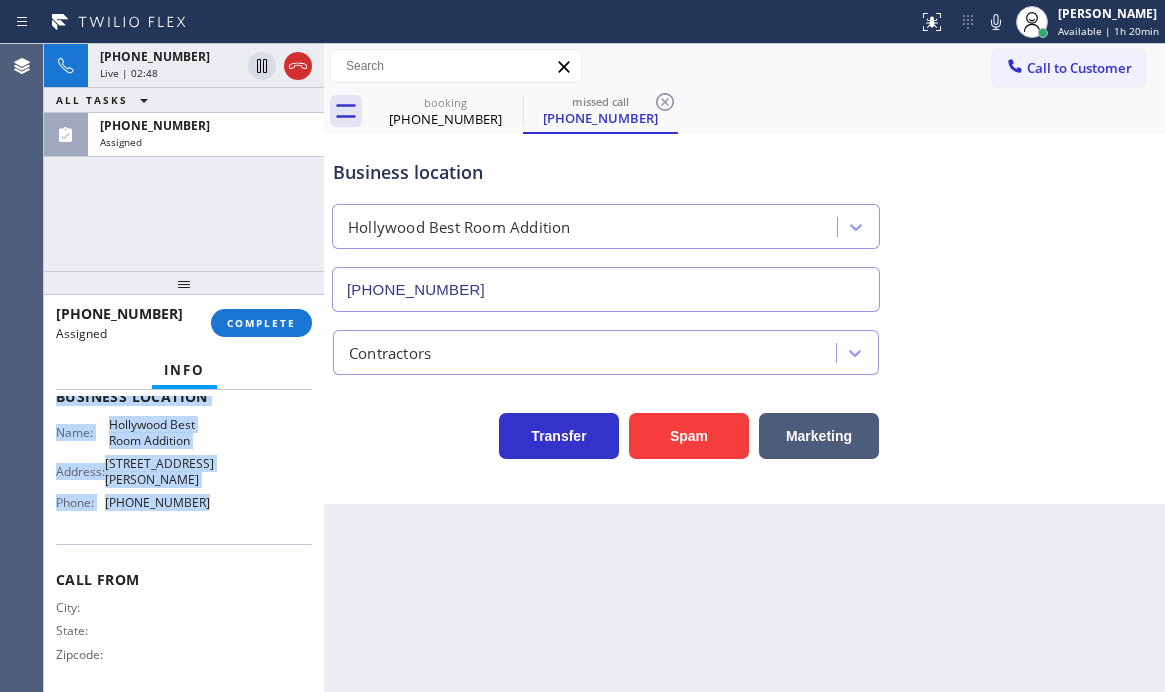 drag, startPoint x: 56, startPoint y: 436, endPoint x: 211, endPoint y: 516, distance: 174.42764 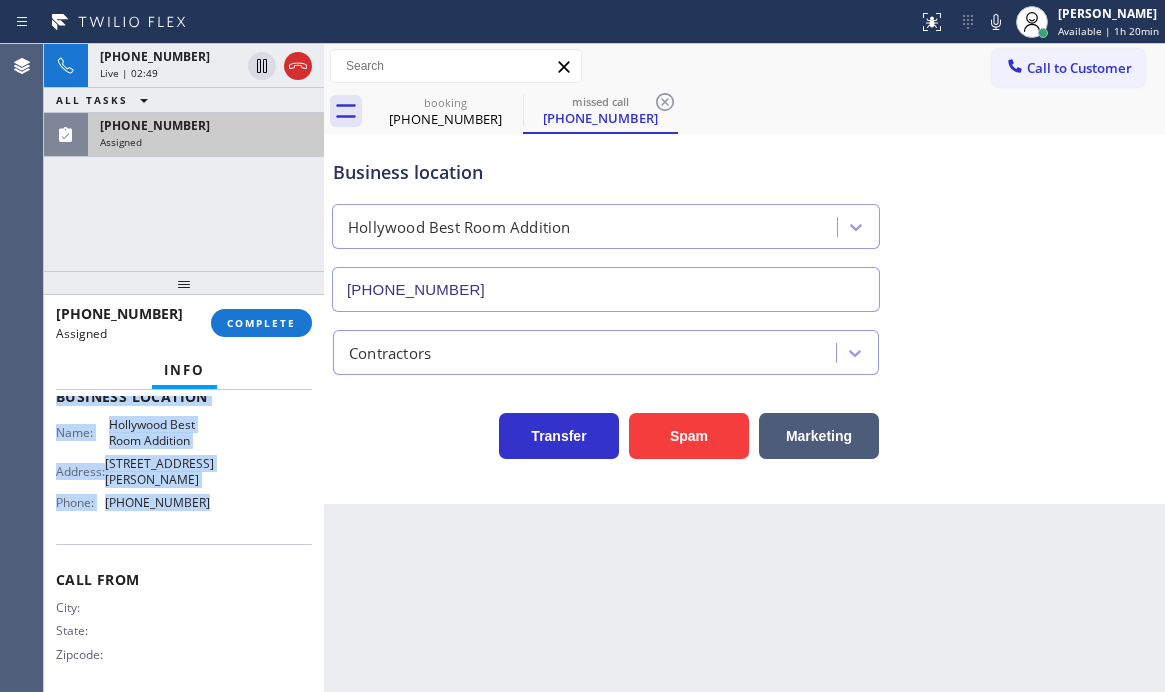 click on "Assigned" at bounding box center [206, 142] 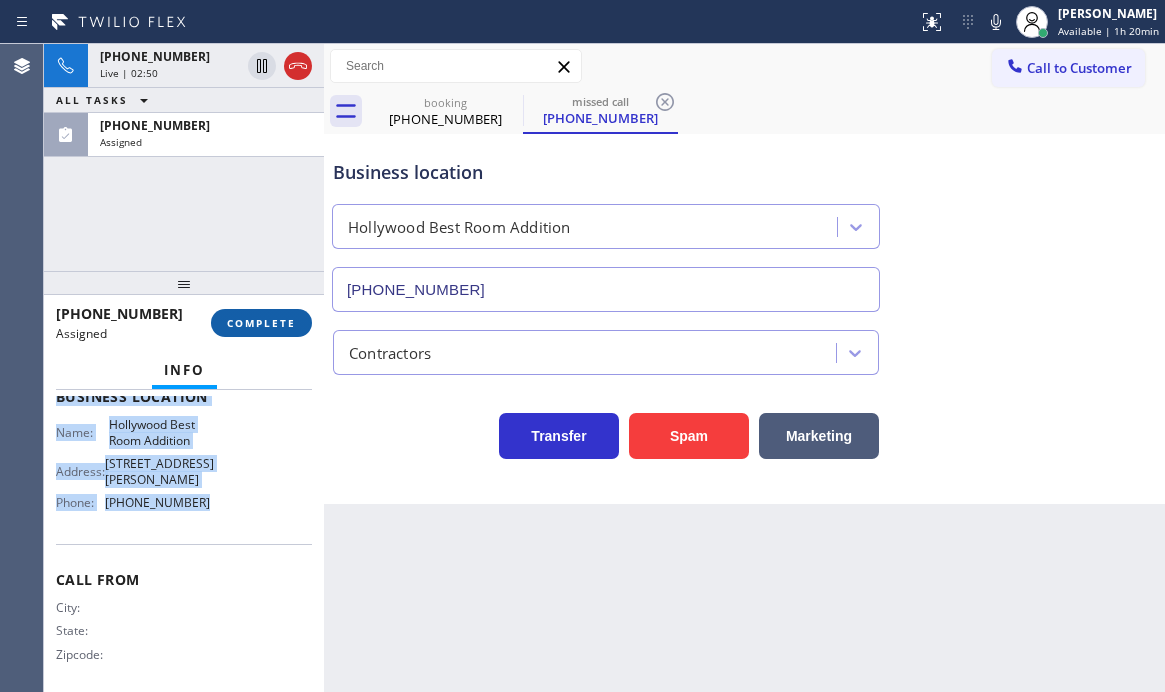 drag, startPoint x: 253, startPoint y: 323, endPoint x: 498, endPoint y: 381, distance: 251.77173 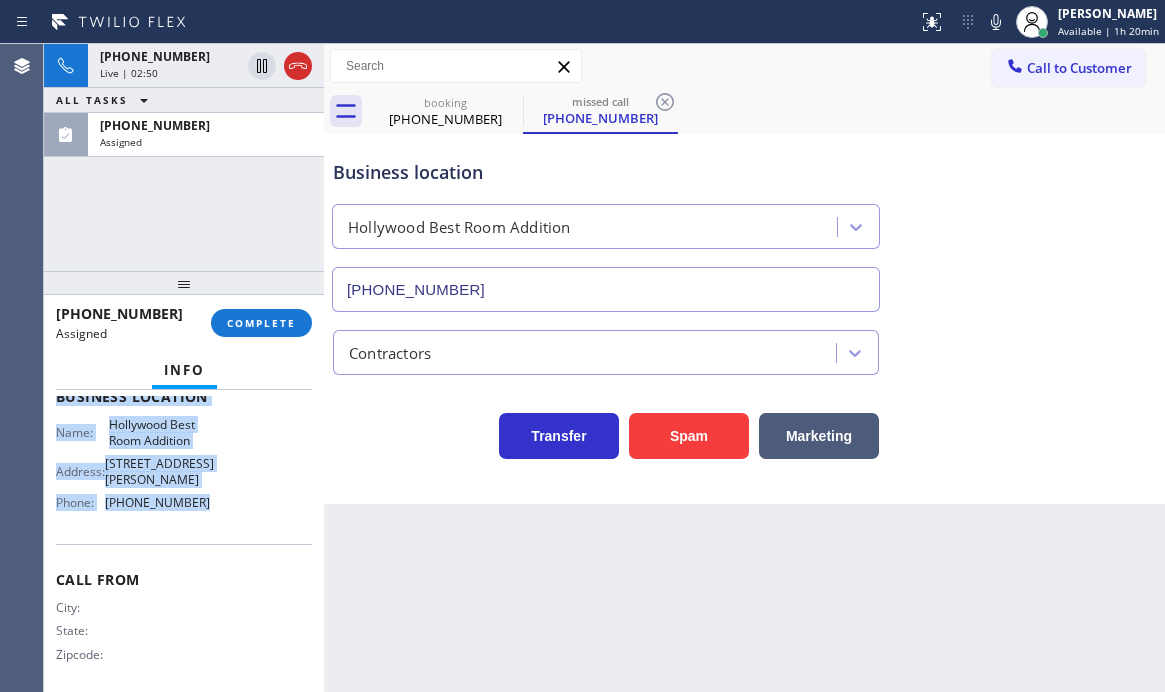 click on "COMPLETE" at bounding box center (261, 323) 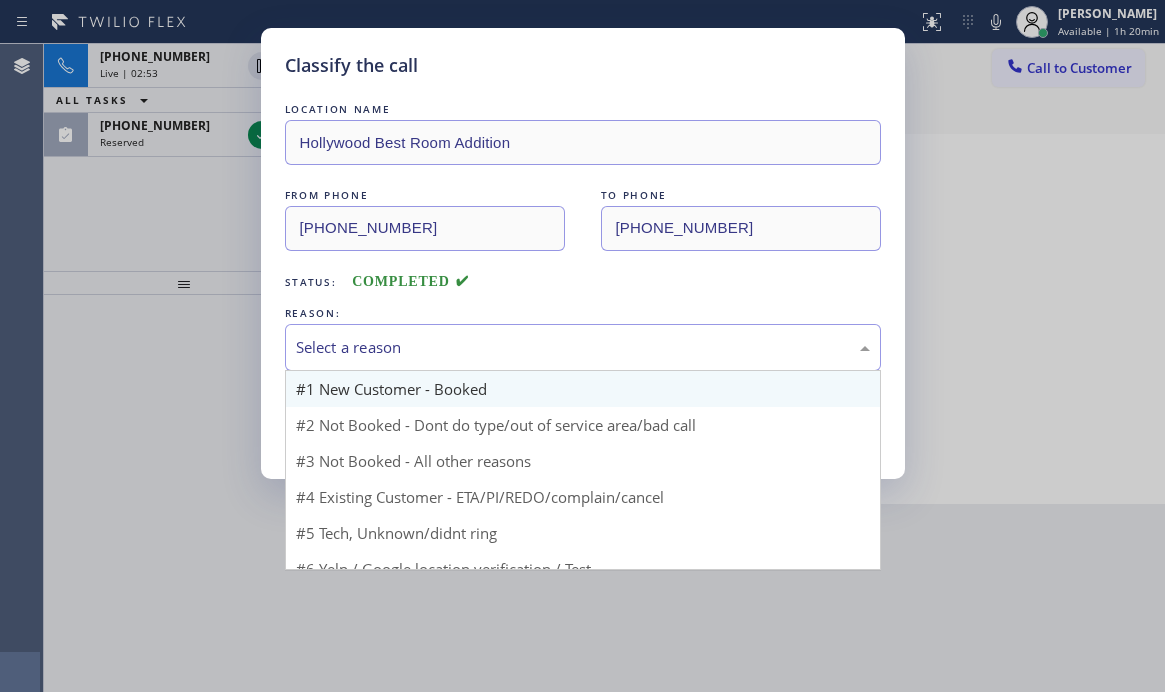drag, startPoint x: 463, startPoint y: 348, endPoint x: 379, endPoint y: 401, distance: 99.32271 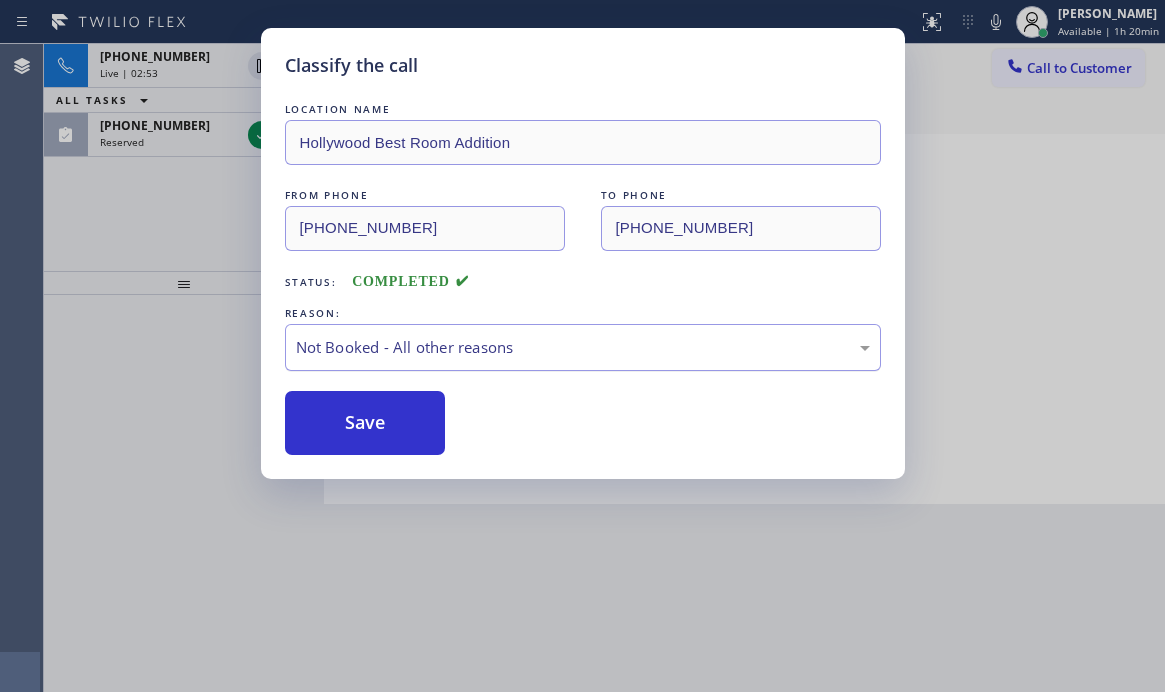 drag, startPoint x: 334, startPoint y: 423, endPoint x: 296, endPoint y: 336, distance: 94.93682 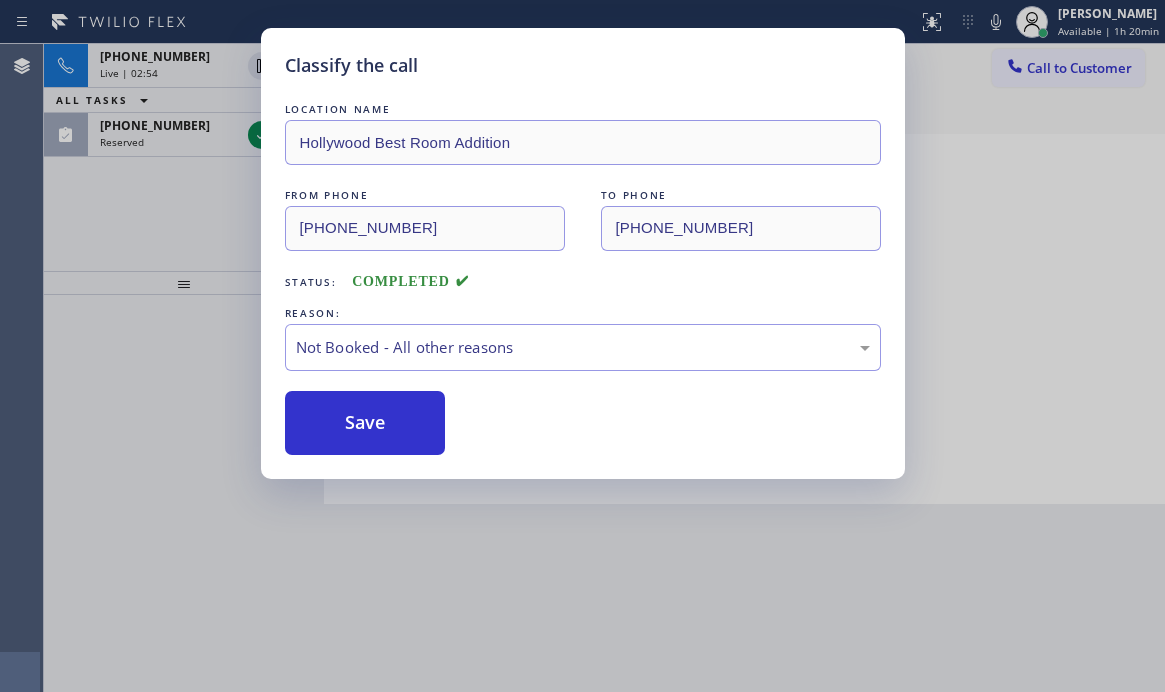click on "Classify the call LOCATION NAME Hollywood Best Room Addition FROM PHONE [PHONE_NUMBER] TO PHONE [PHONE_NUMBER] Status: COMPLETED REASON: Not Booked - All other reasons Save" at bounding box center (582, 346) 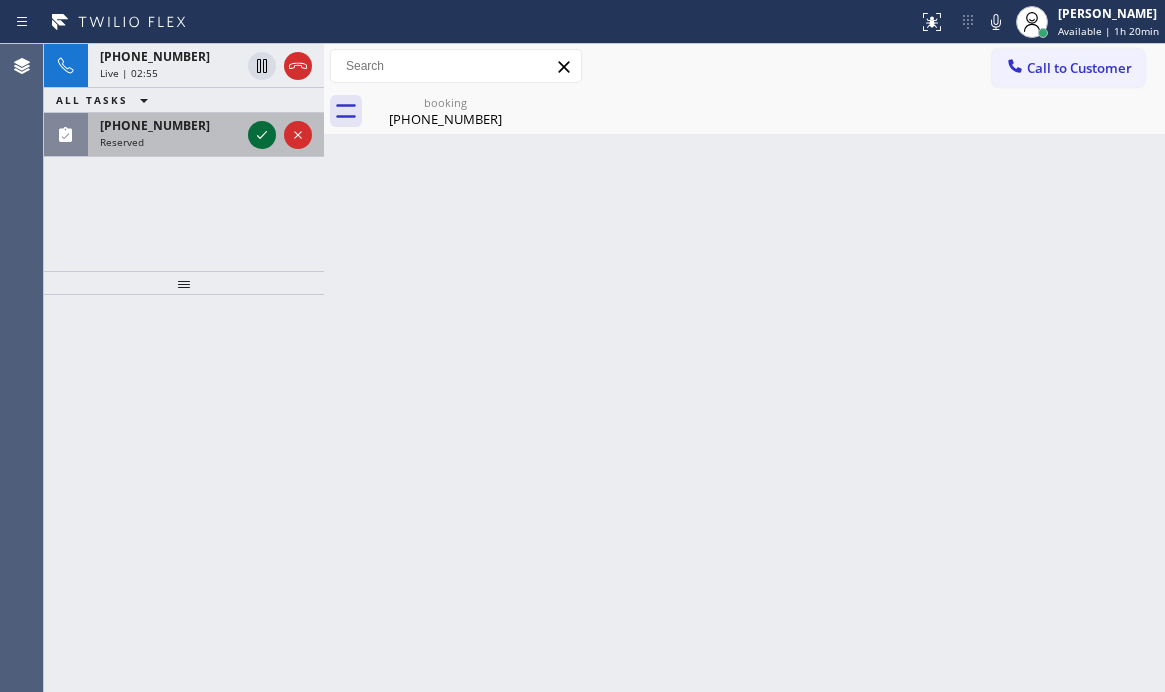click 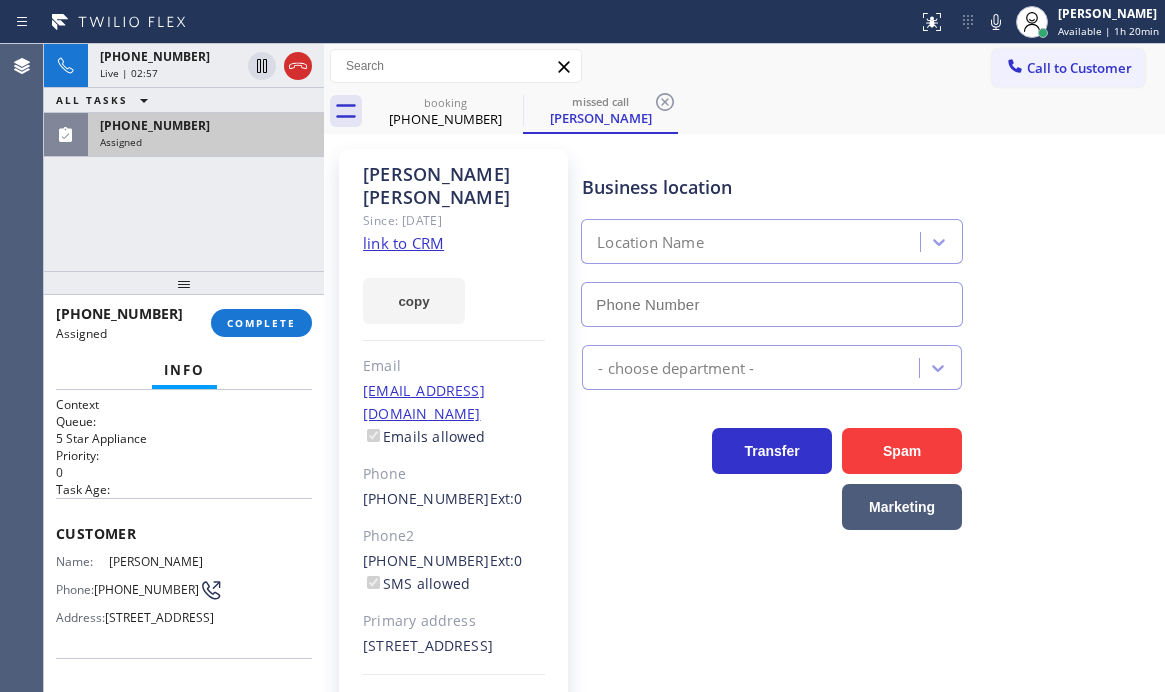 type on "[PHONE_NUMBER]" 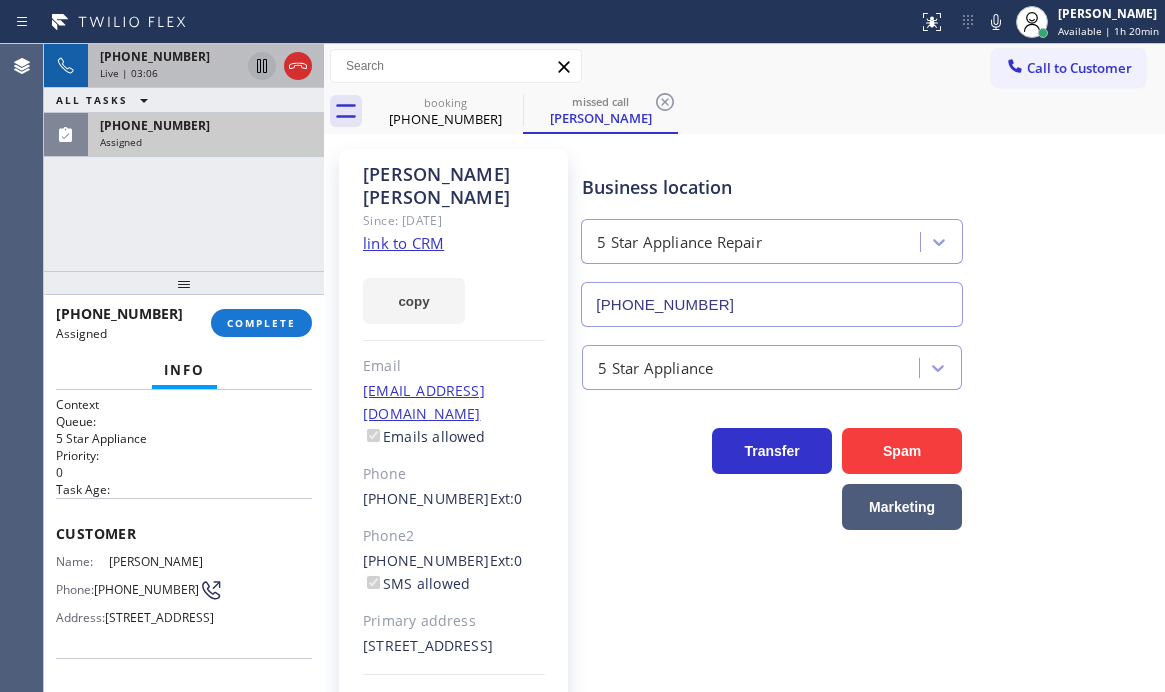click 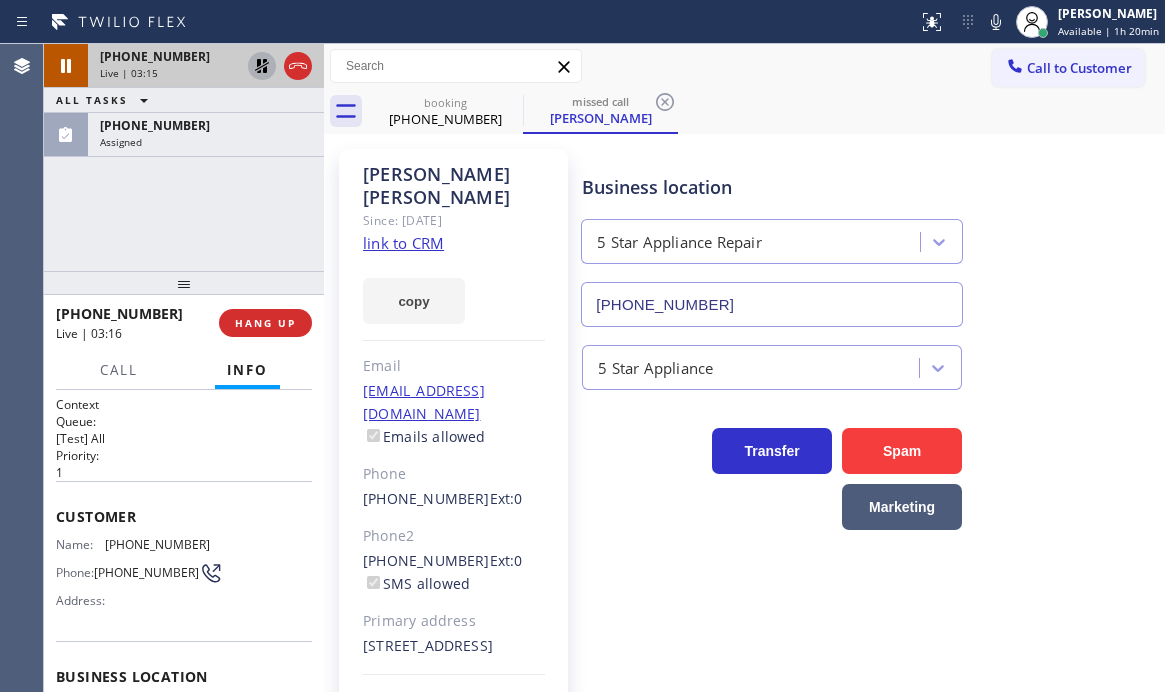 drag, startPoint x: 193, startPoint y: 128, endPoint x: 187, endPoint y: 160, distance: 32.55764 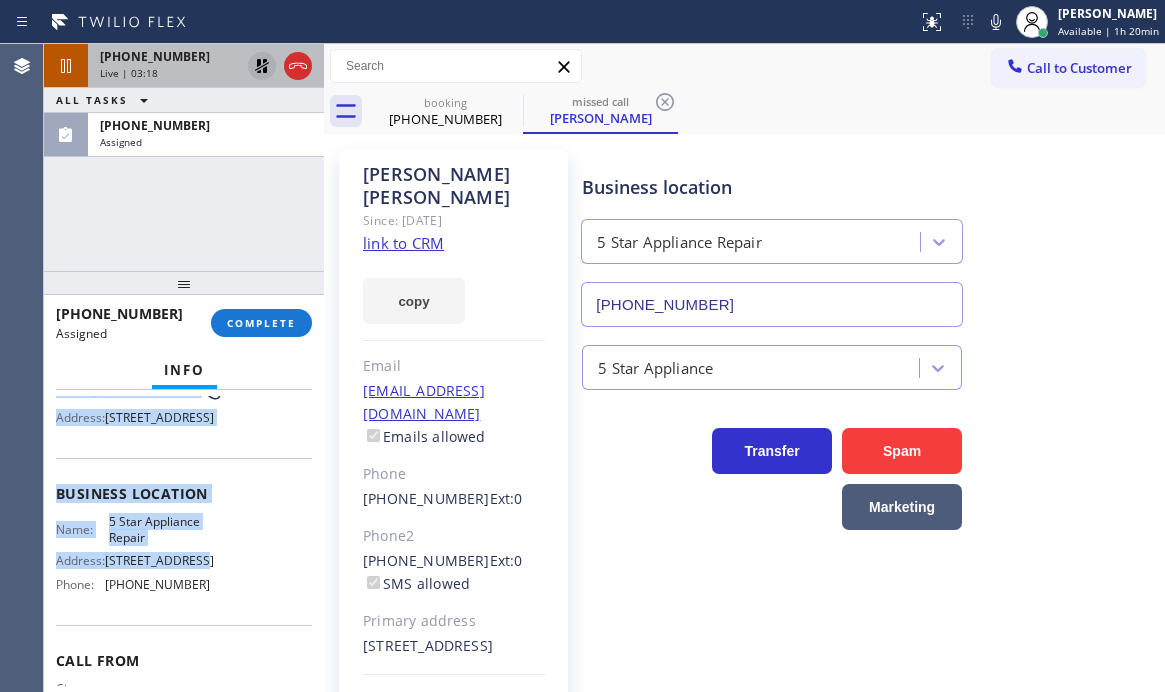 scroll, scrollTop: 300, scrollLeft: 0, axis: vertical 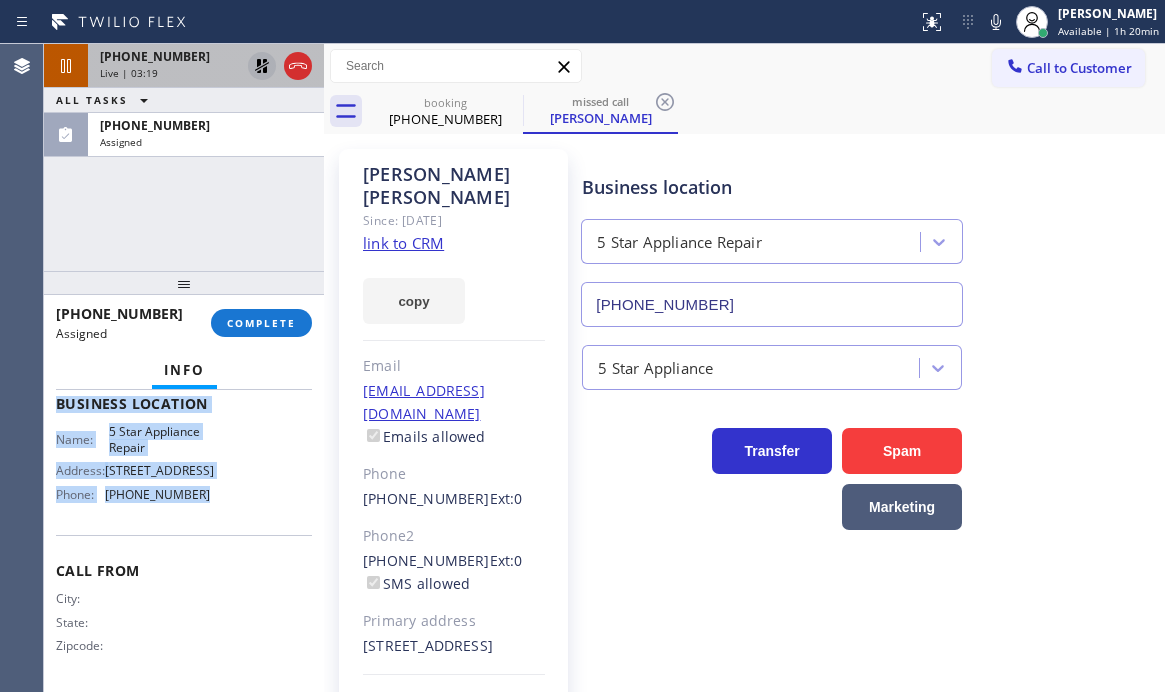 drag, startPoint x: 59, startPoint y: 527, endPoint x: 206, endPoint y: 559, distance: 150.44267 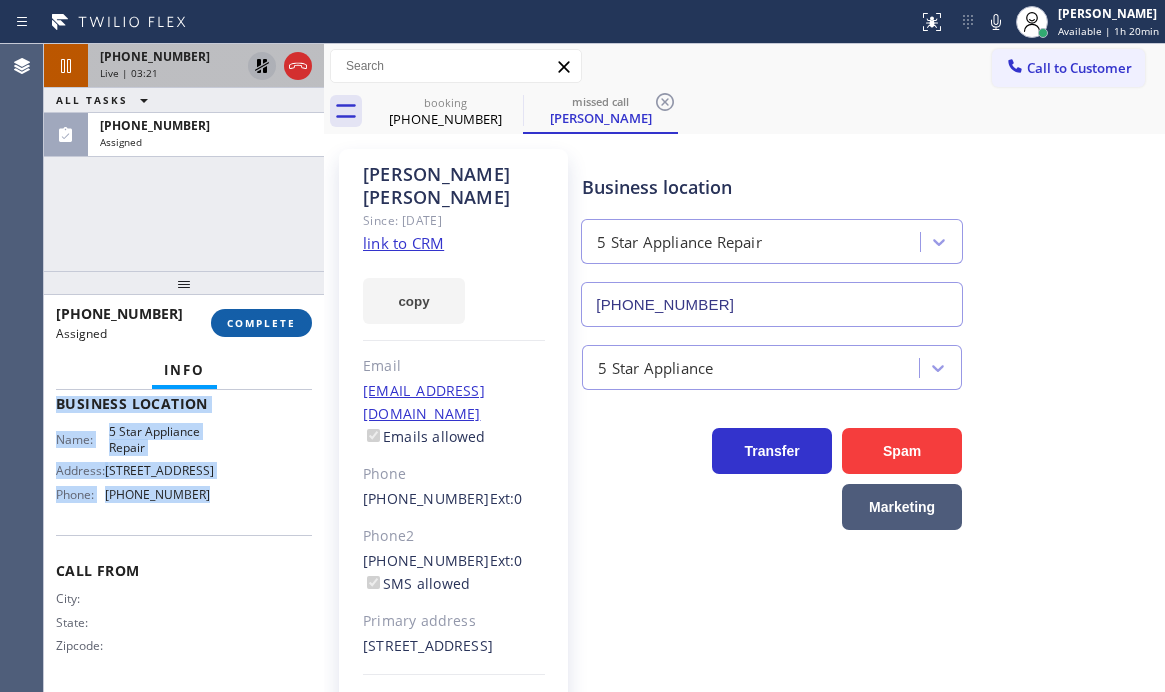 click on "COMPLETE" at bounding box center [261, 323] 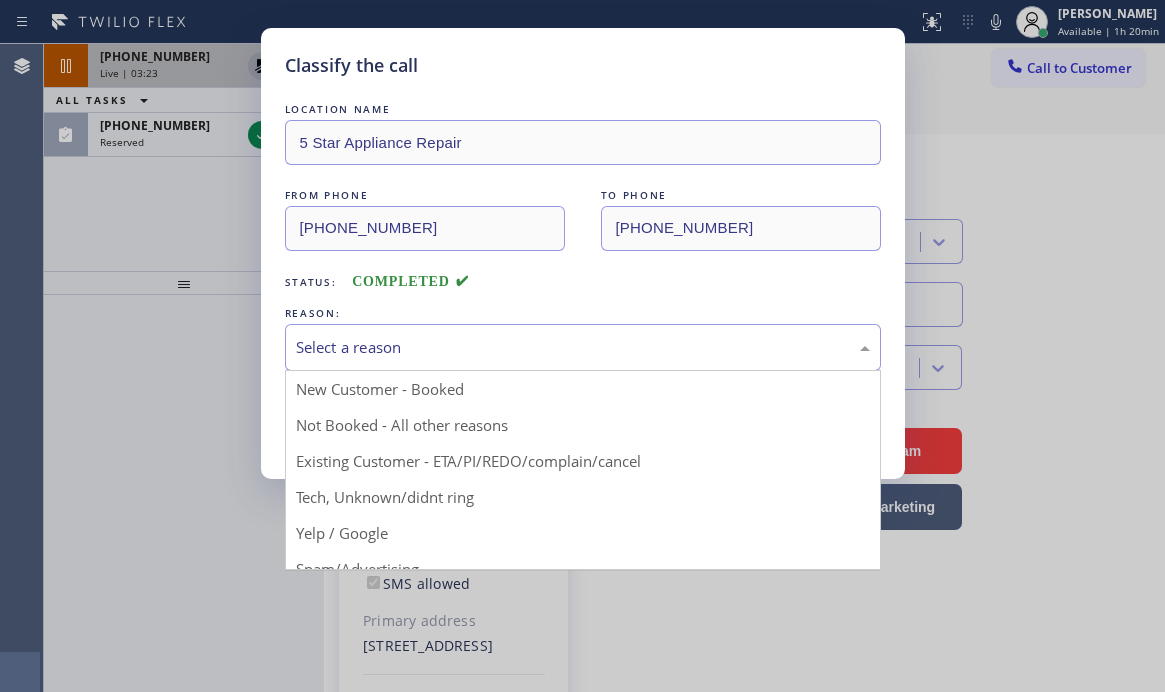 click on "Select a reason" at bounding box center (583, 347) 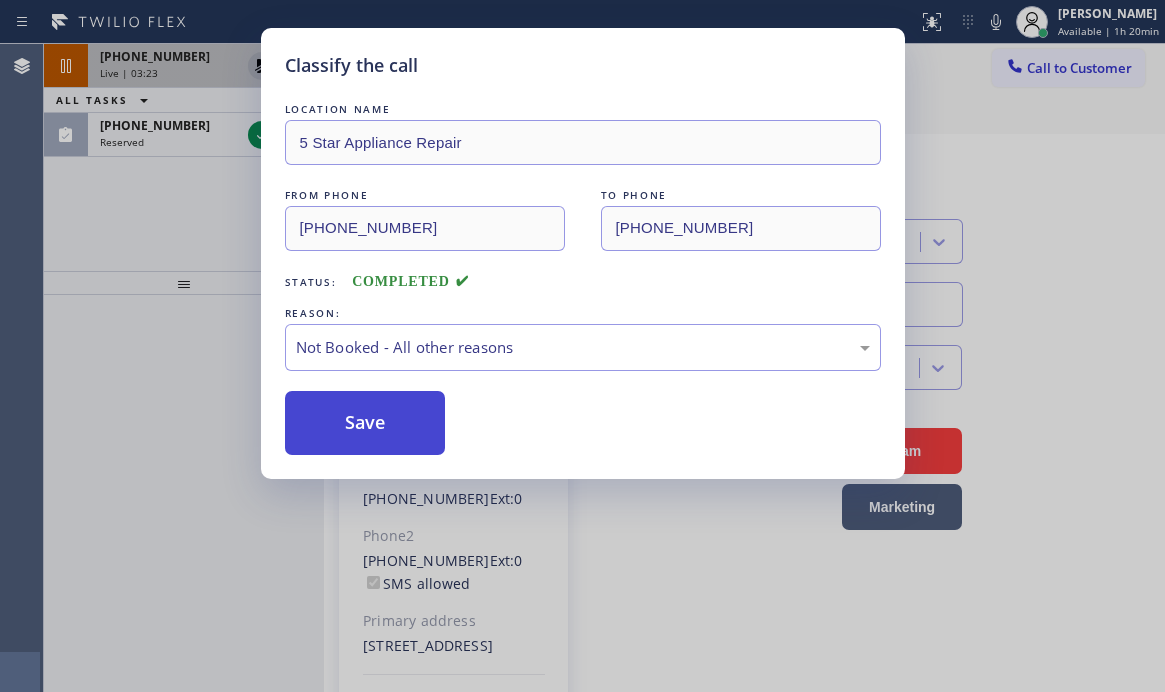 drag, startPoint x: 333, startPoint y: 426, endPoint x: 273, endPoint y: 288, distance: 150.47923 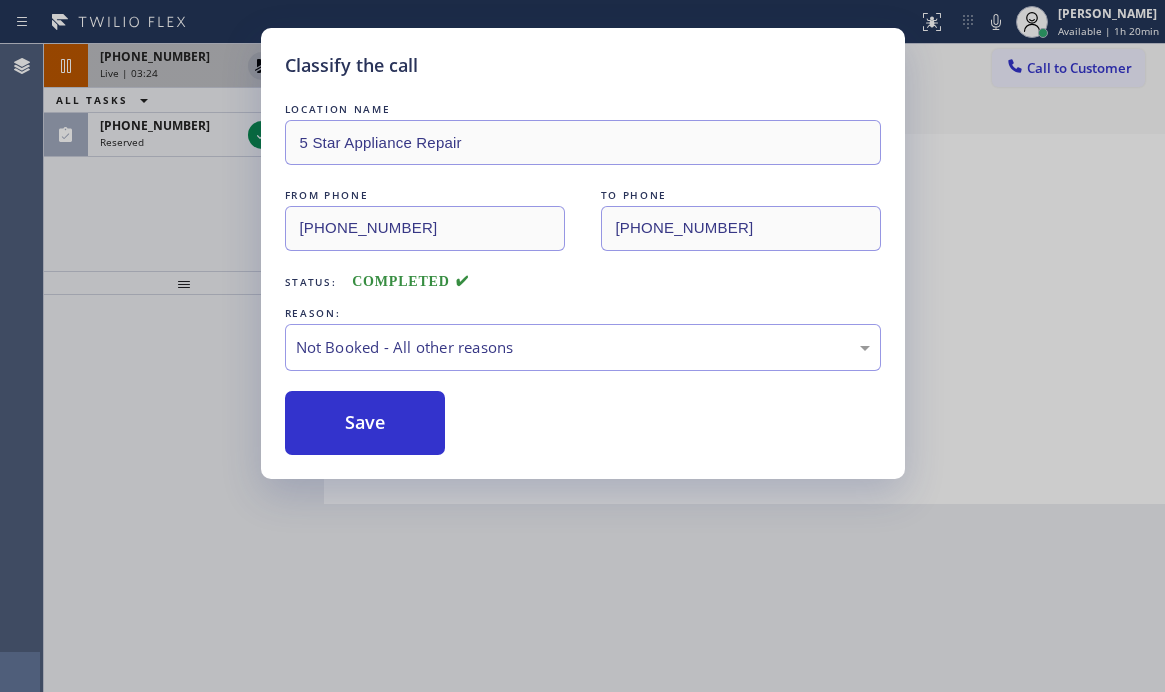 click on "Classify the call LOCATION NAME 5 Star Appliance Repair FROM PHONE [PHONE_NUMBER] TO PHONE [PHONE_NUMBER] Status: COMPLETED REASON: Not Booked - All other reasons Save" at bounding box center (582, 346) 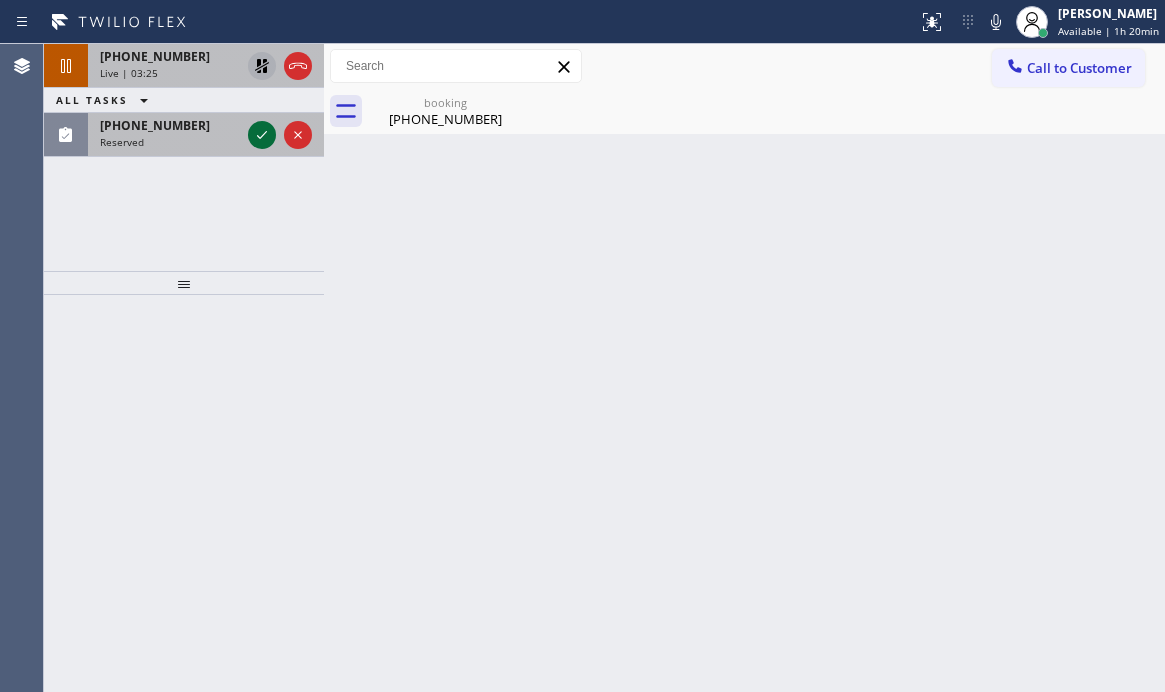 click 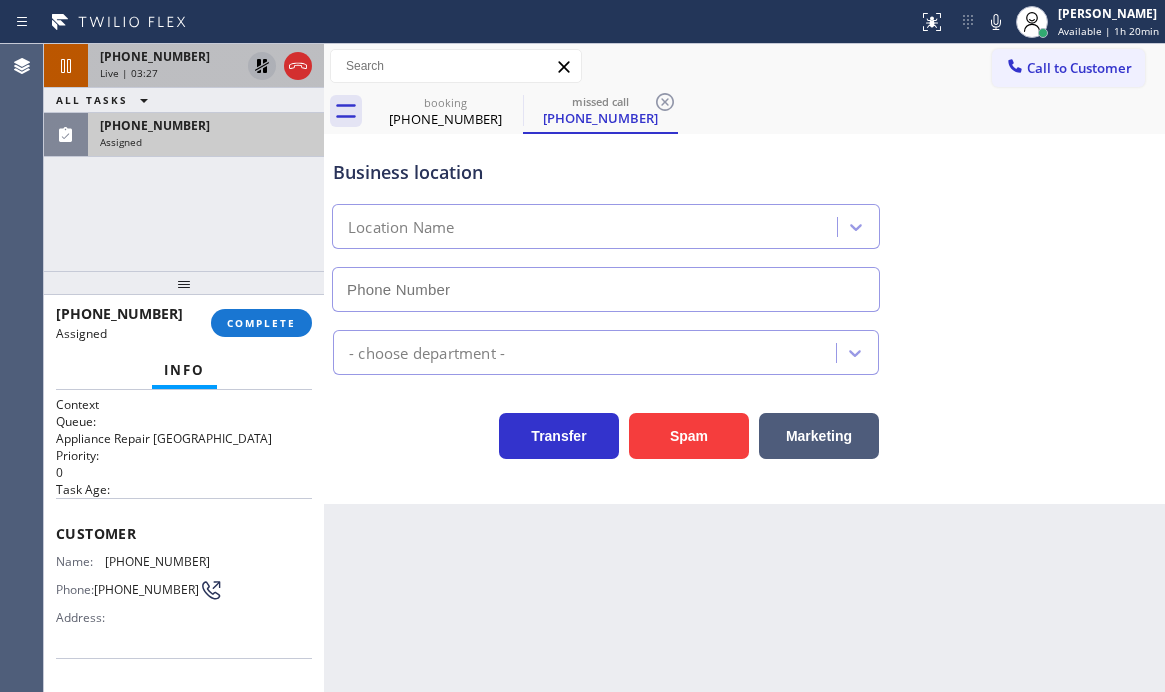 type on "[PHONE_NUMBER]" 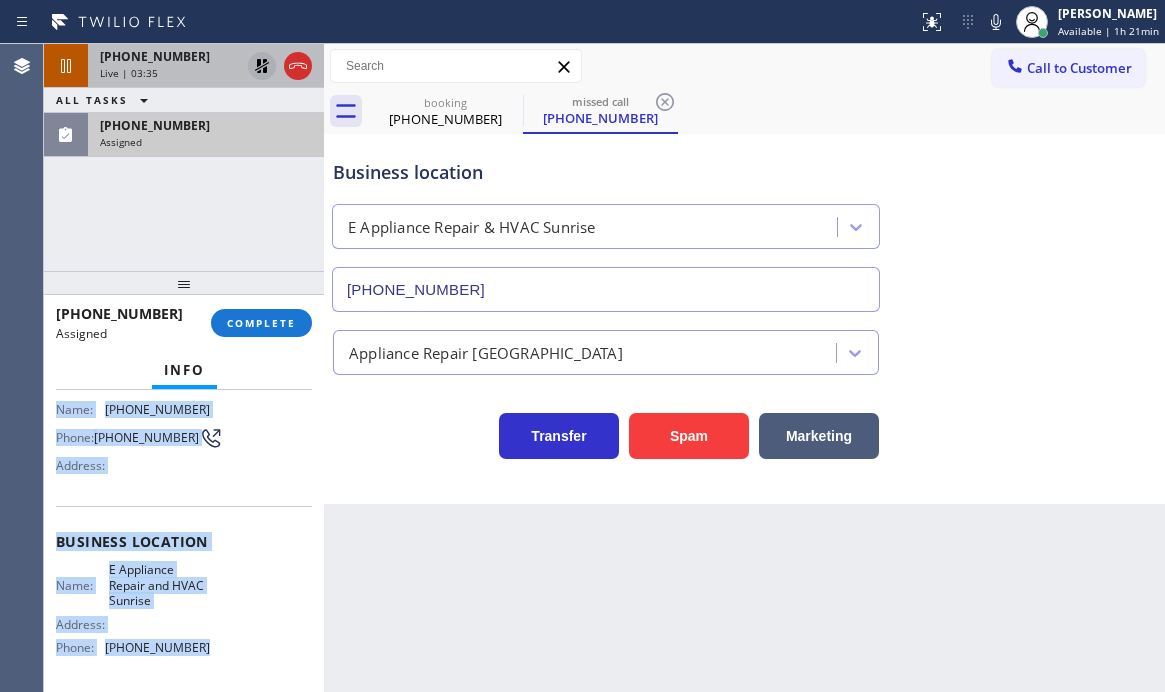scroll, scrollTop: 200, scrollLeft: 0, axis: vertical 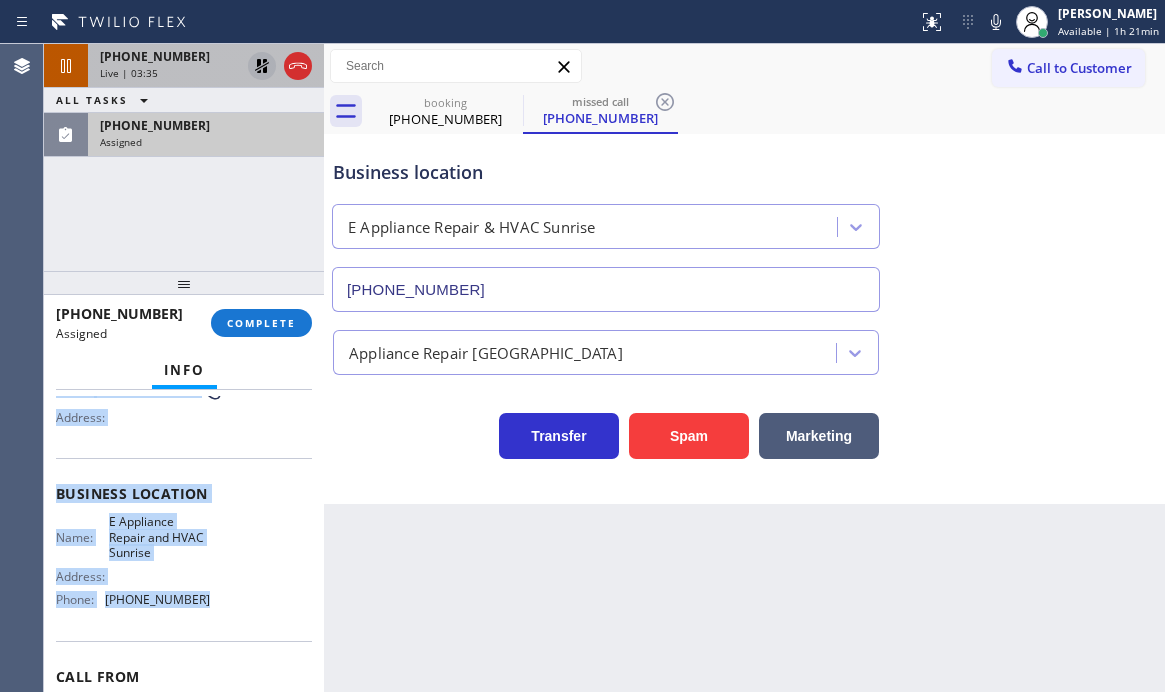 drag, startPoint x: 57, startPoint y: 528, endPoint x: 194, endPoint y: 612, distance: 160.70158 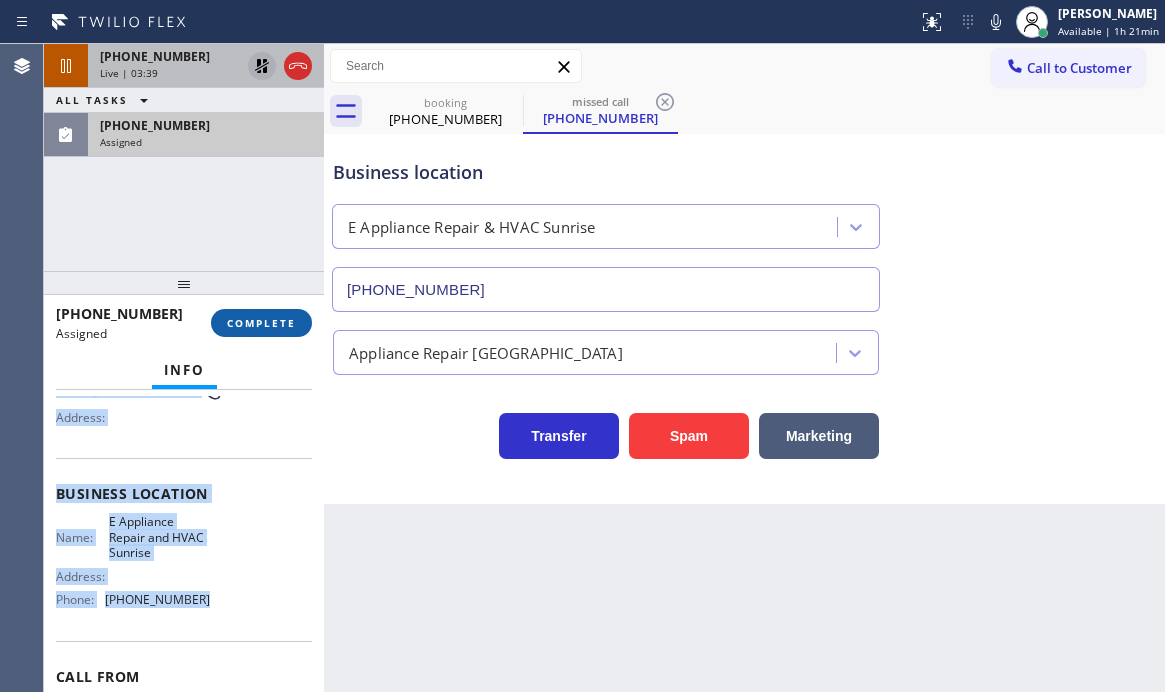 click on "COMPLETE" at bounding box center (261, 323) 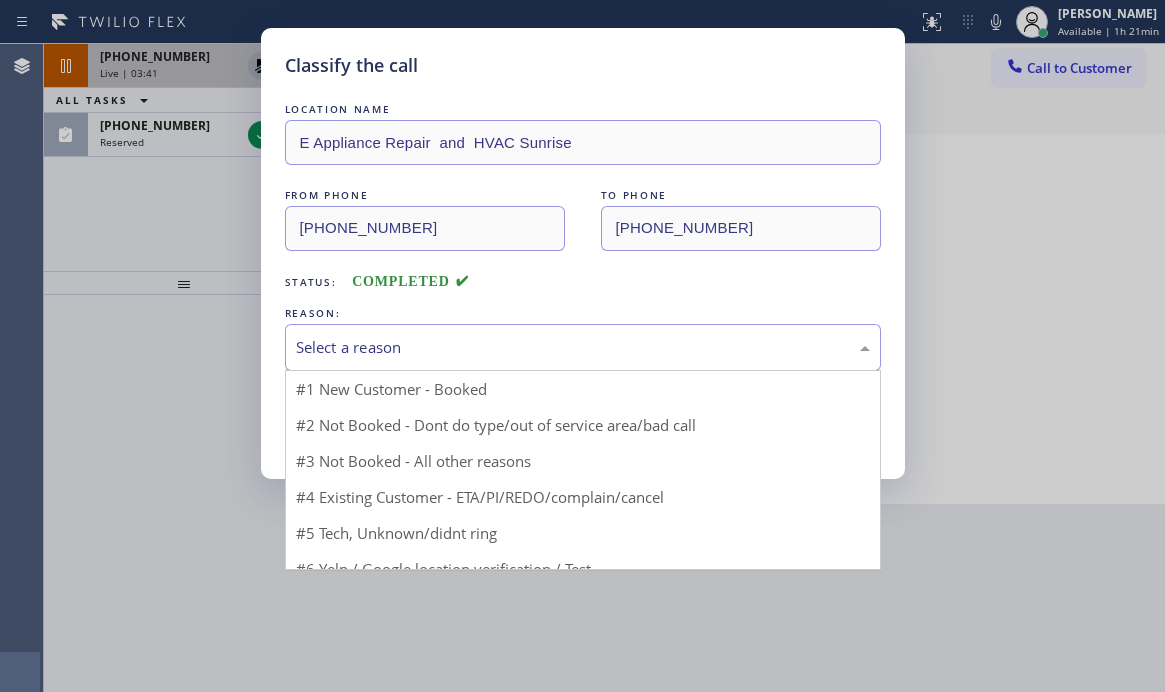 click on "Select a reason" at bounding box center (583, 347) 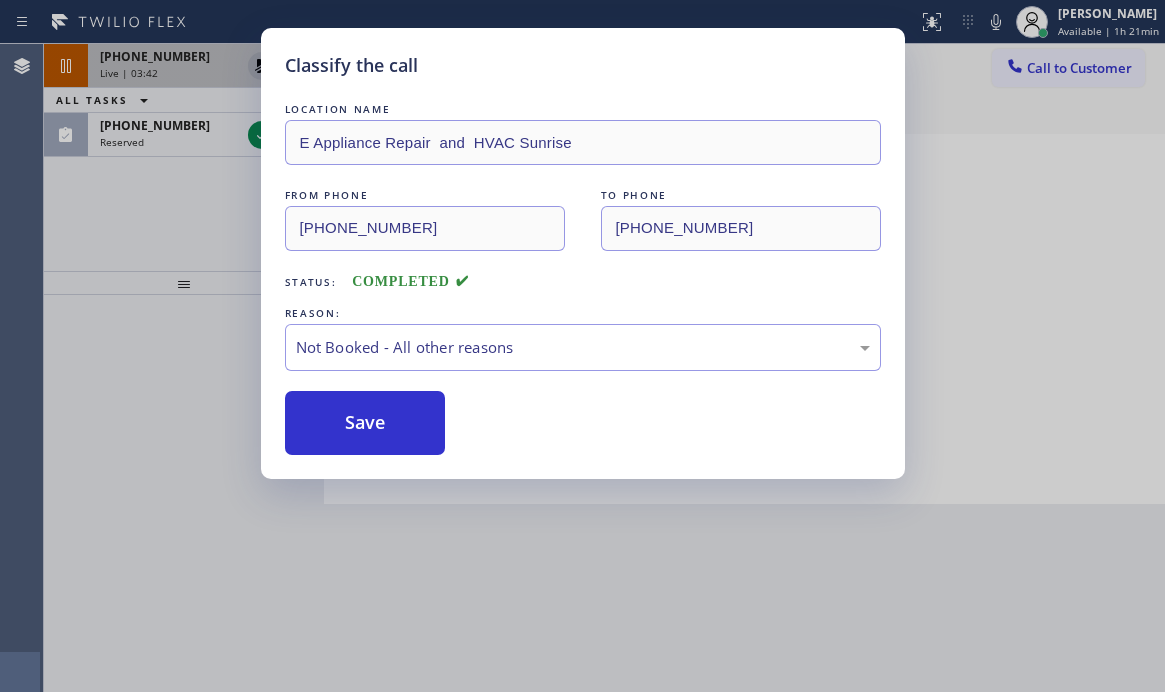drag, startPoint x: 357, startPoint y: 425, endPoint x: 343, endPoint y: 388, distance: 39.56008 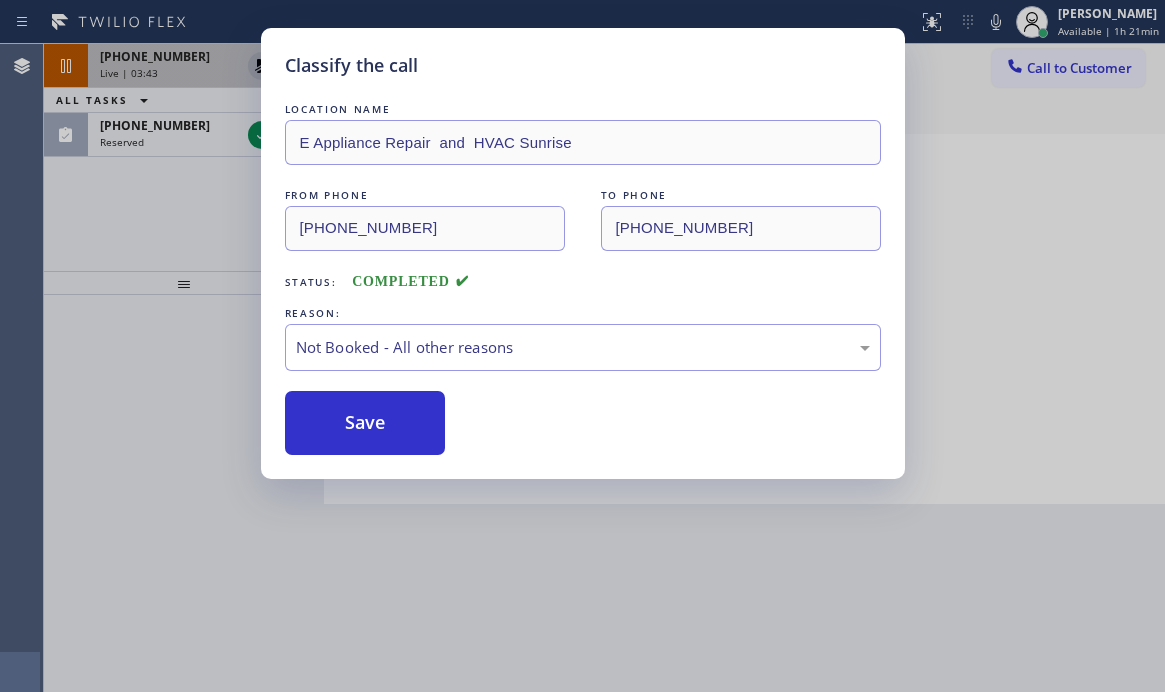 drag, startPoint x: 183, startPoint y: 134, endPoint x: 220, endPoint y: 154, distance: 42.059483 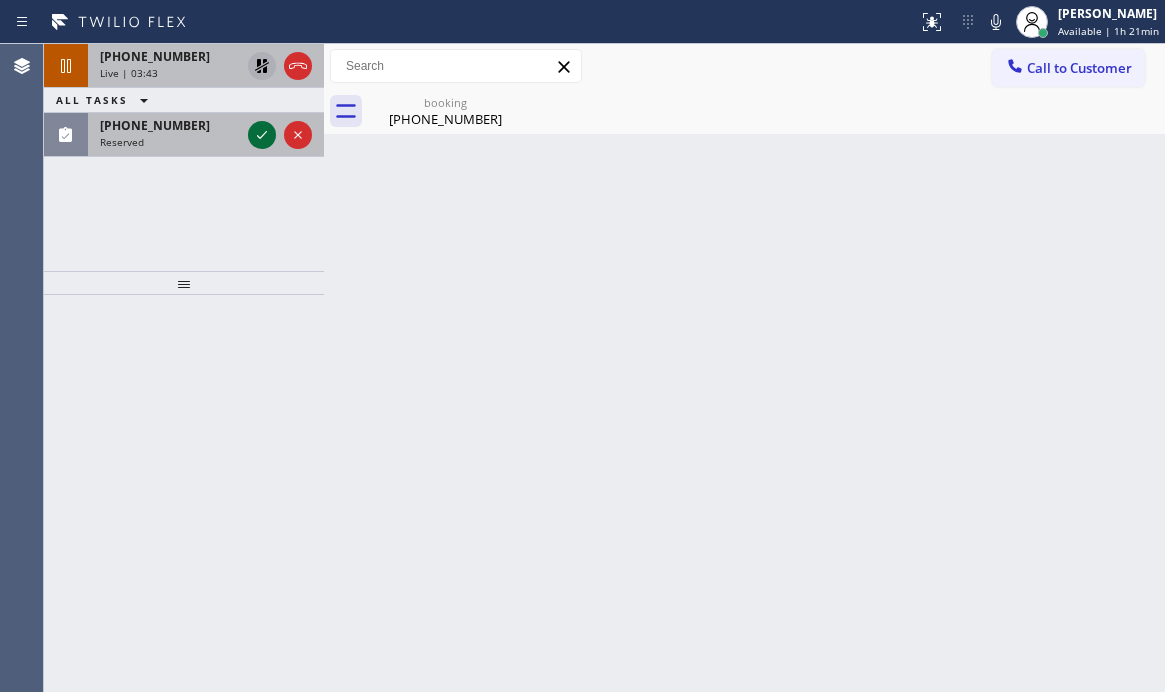 click 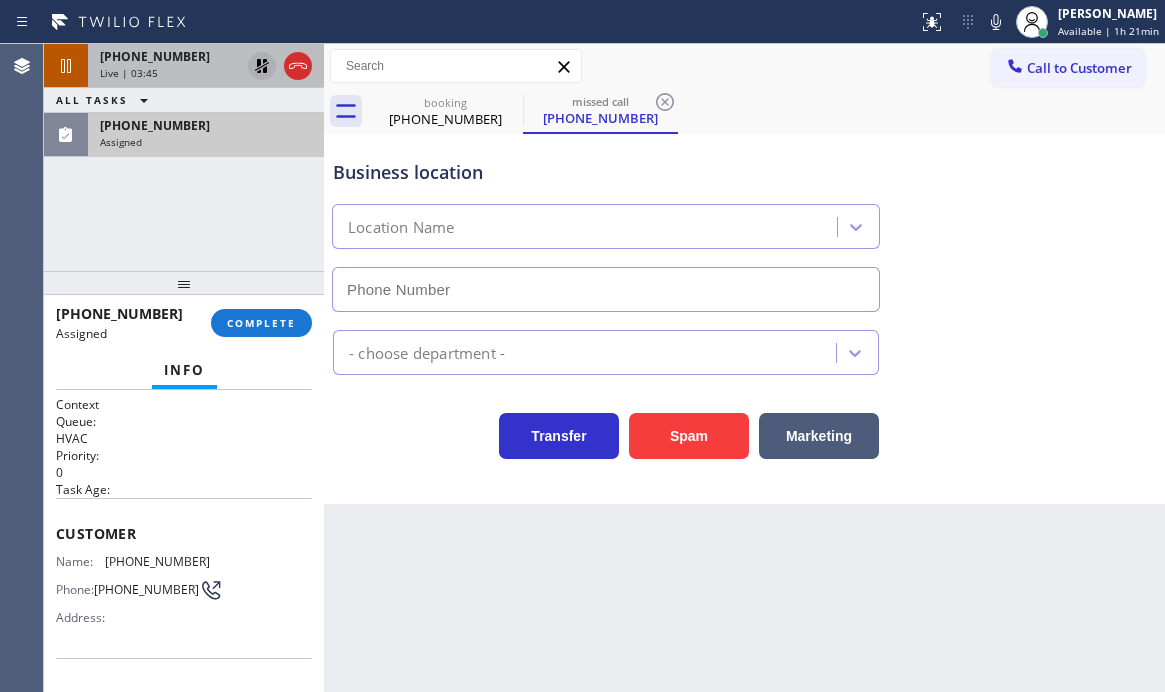 type on "[PHONE_NUMBER]" 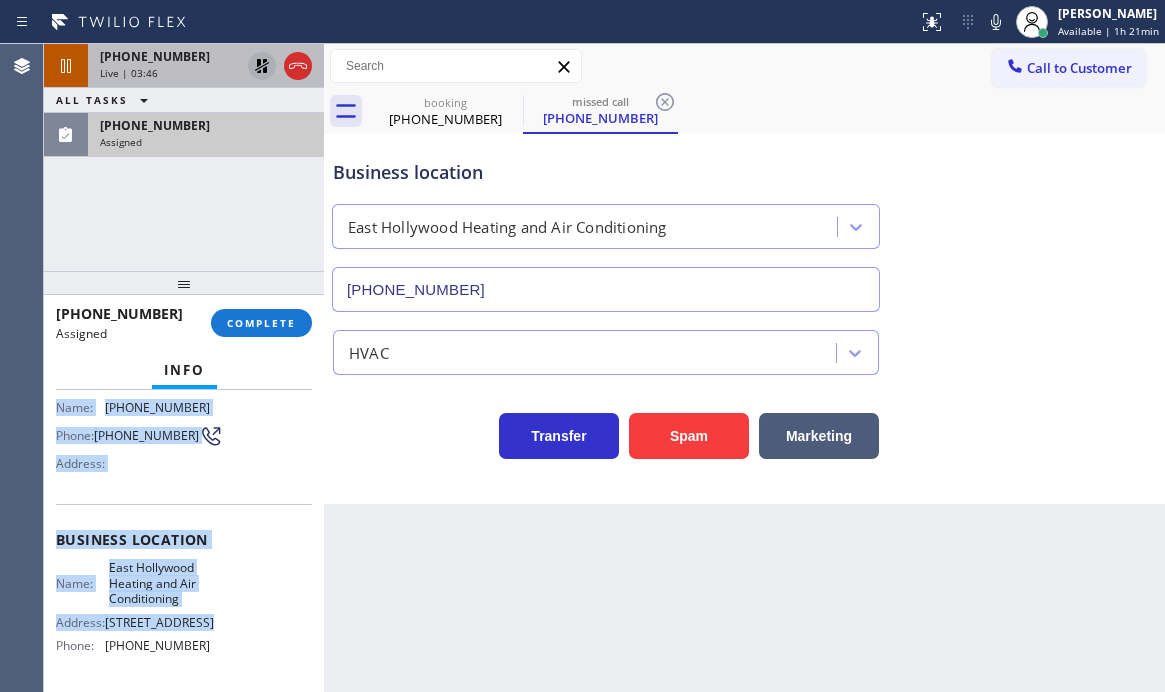 scroll, scrollTop: 200, scrollLeft: 0, axis: vertical 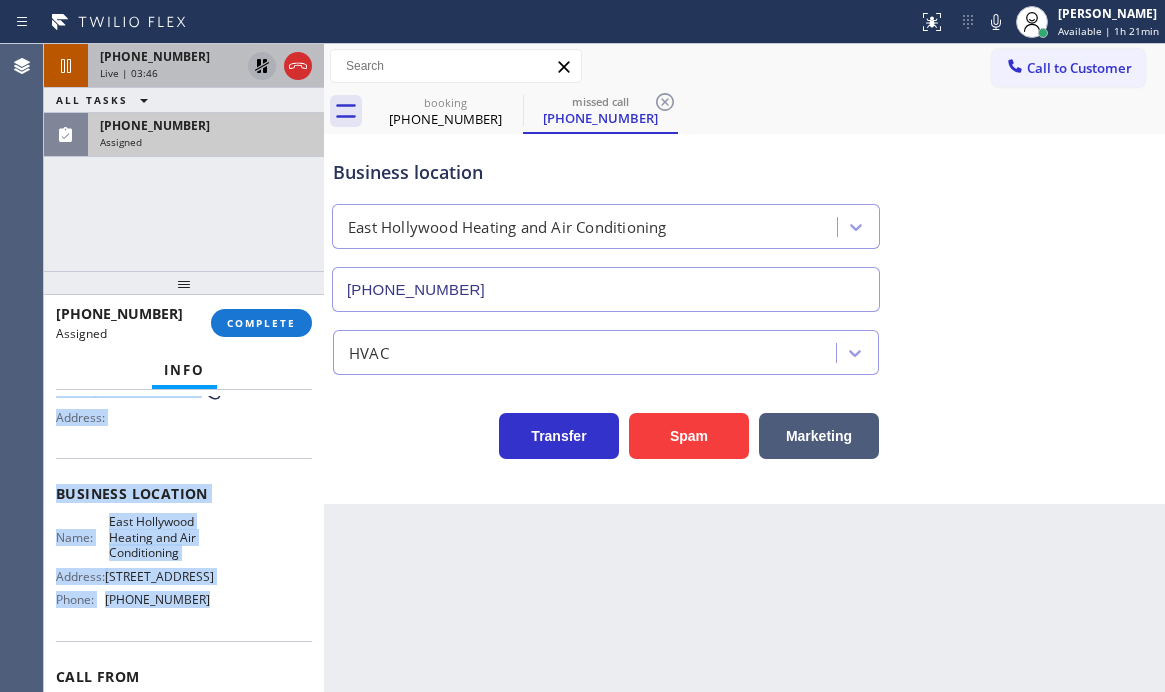 drag, startPoint x: 51, startPoint y: 528, endPoint x: 201, endPoint y: 623, distance: 177.55281 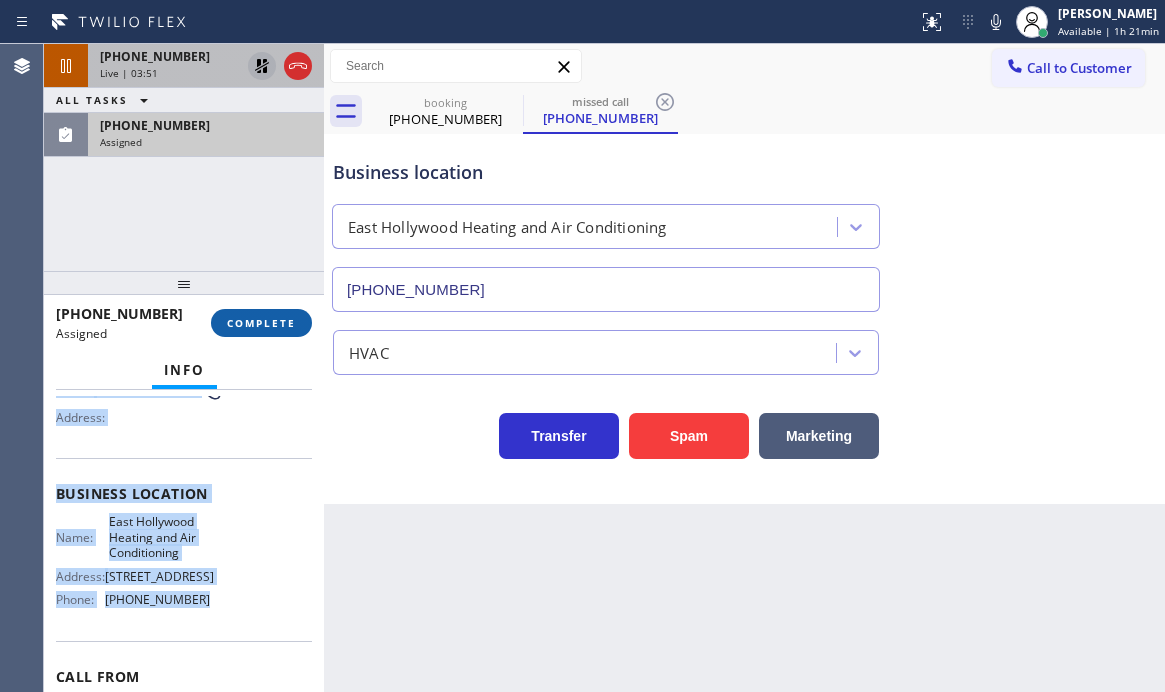 click on "COMPLETE" at bounding box center [261, 323] 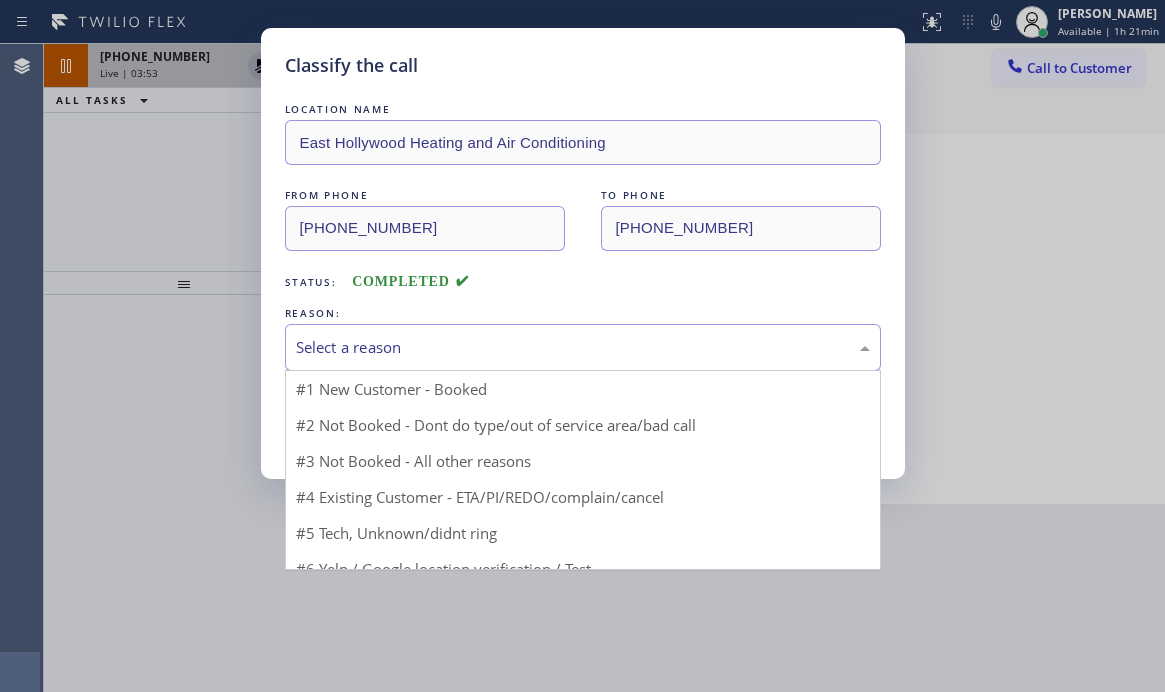 drag, startPoint x: 367, startPoint y: 335, endPoint x: 367, endPoint y: 370, distance: 35 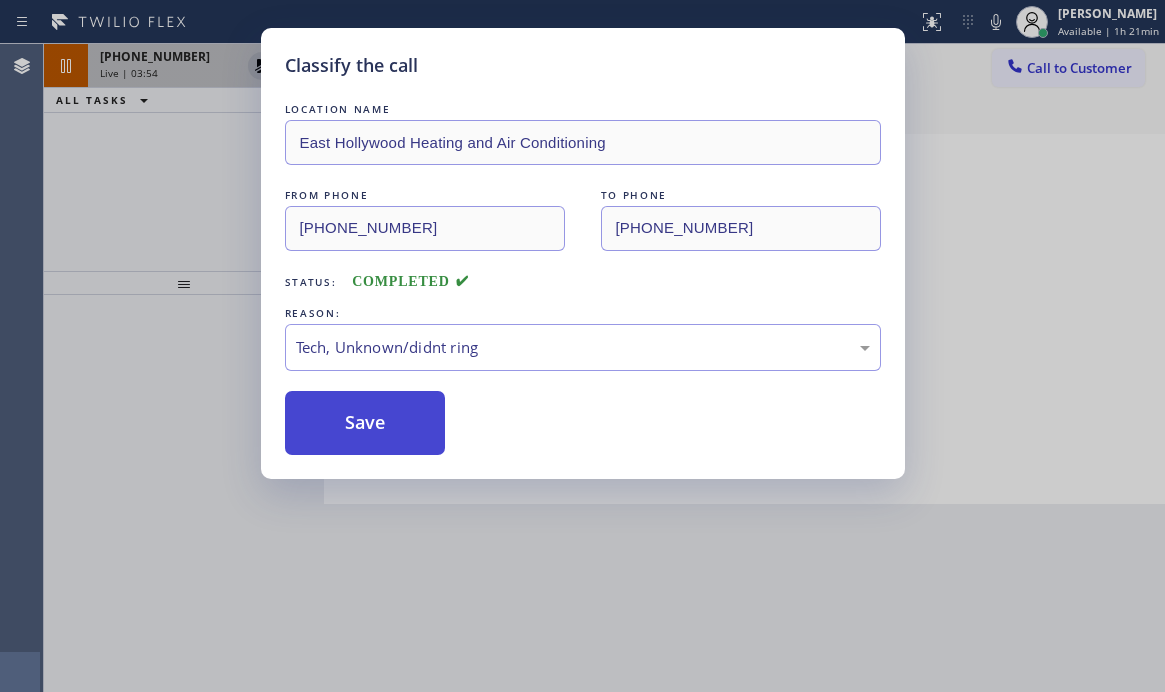 drag, startPoint x: 350, startPoint y: 427, endPoint x: 506, endPoint y: 434, distance: 156.15697 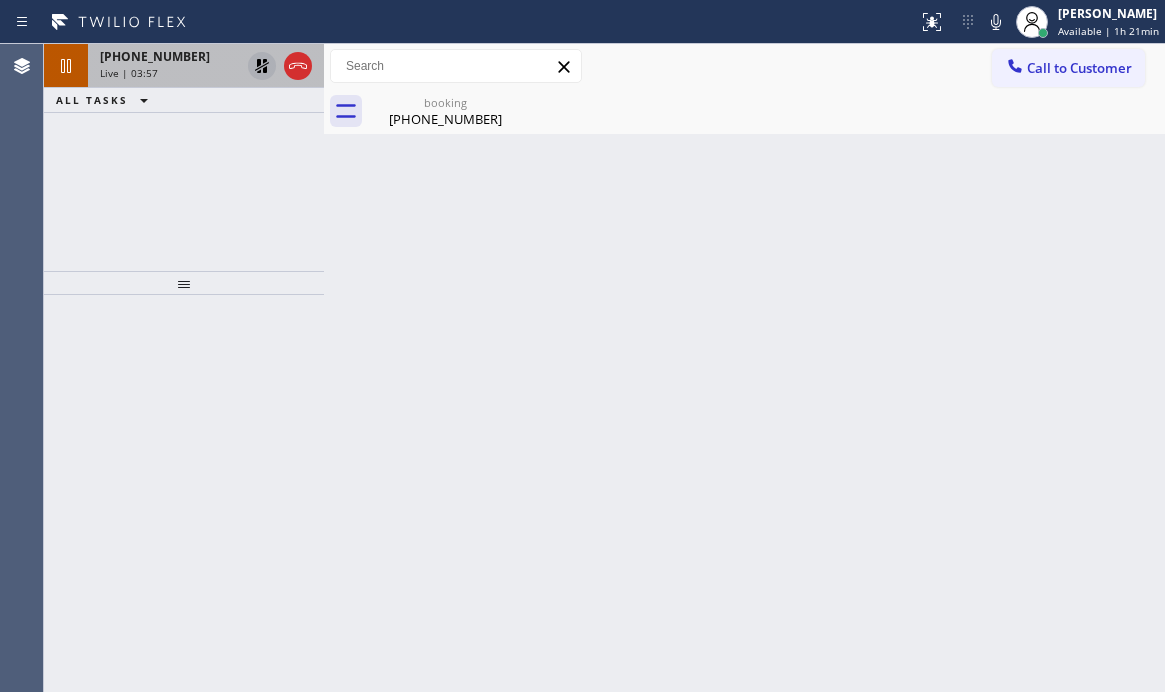 drag, startPoint x: 201, startPoint y: 64, endPoint x: 321, endPoint y: 94, distance: 123.69317 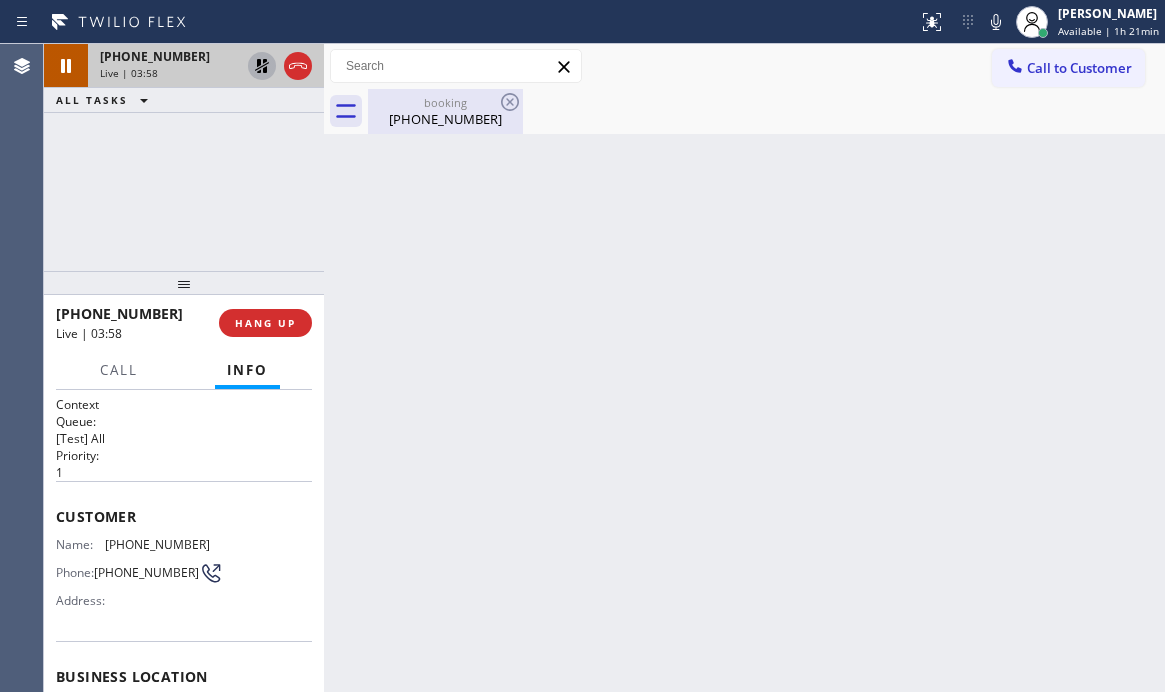 drag, startPoint x: 409, startPoint y: 110, endPoint x: 452, endPoint y: 124, distance: 45.221676 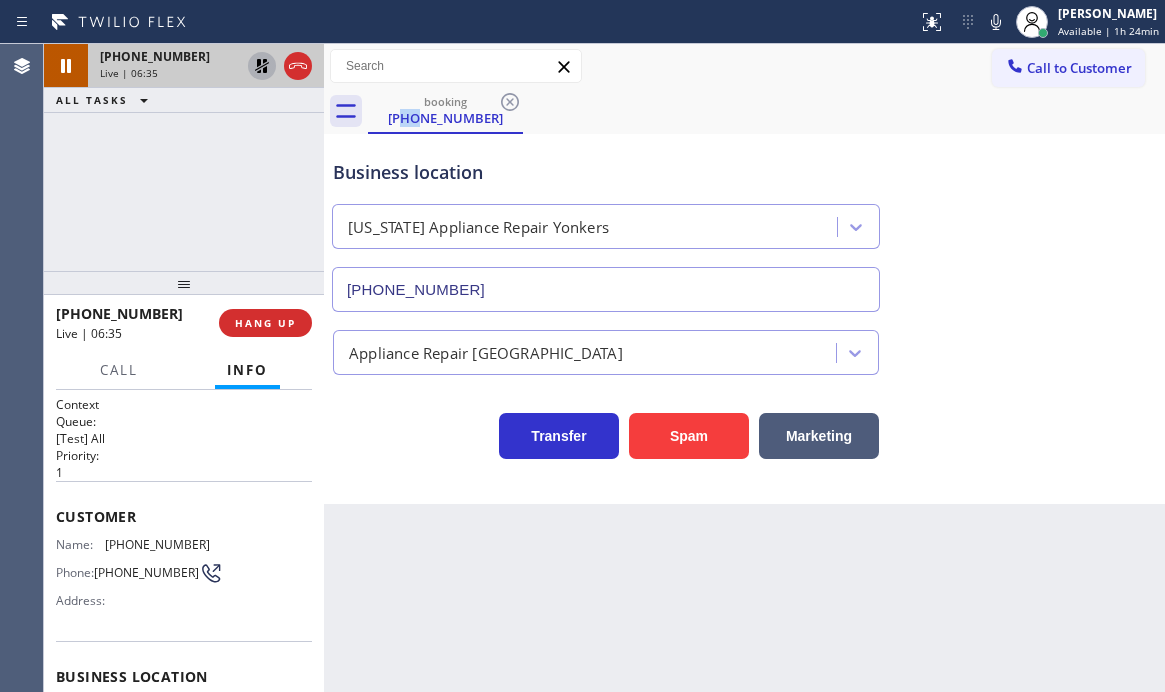 click 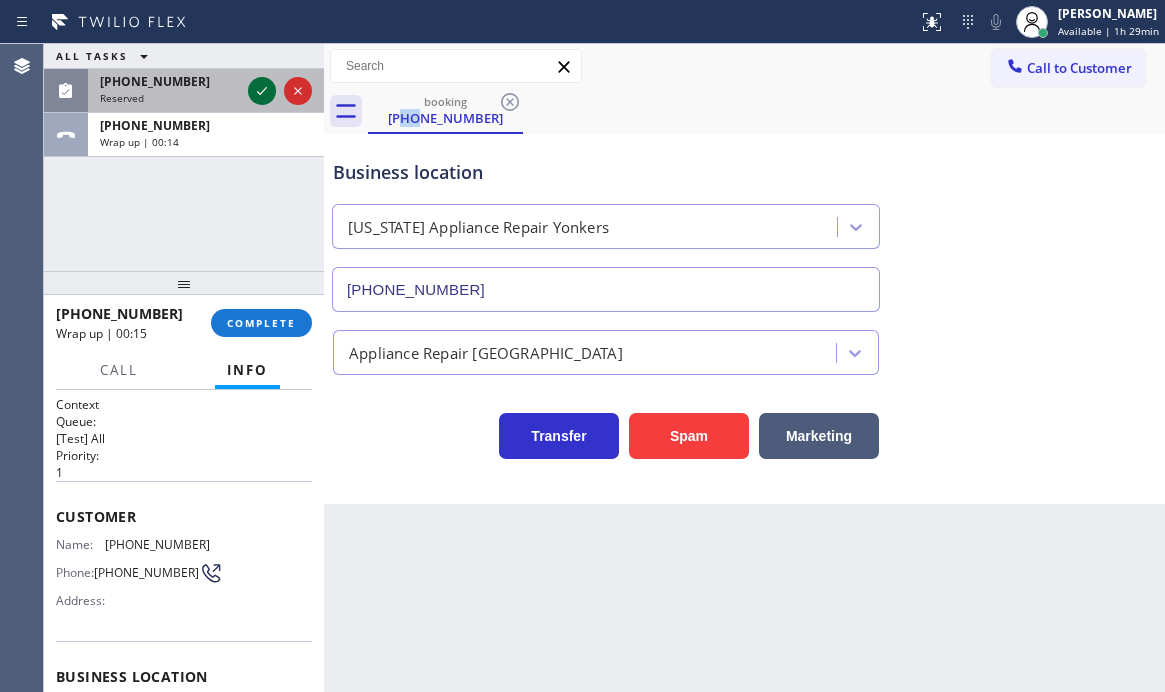 click 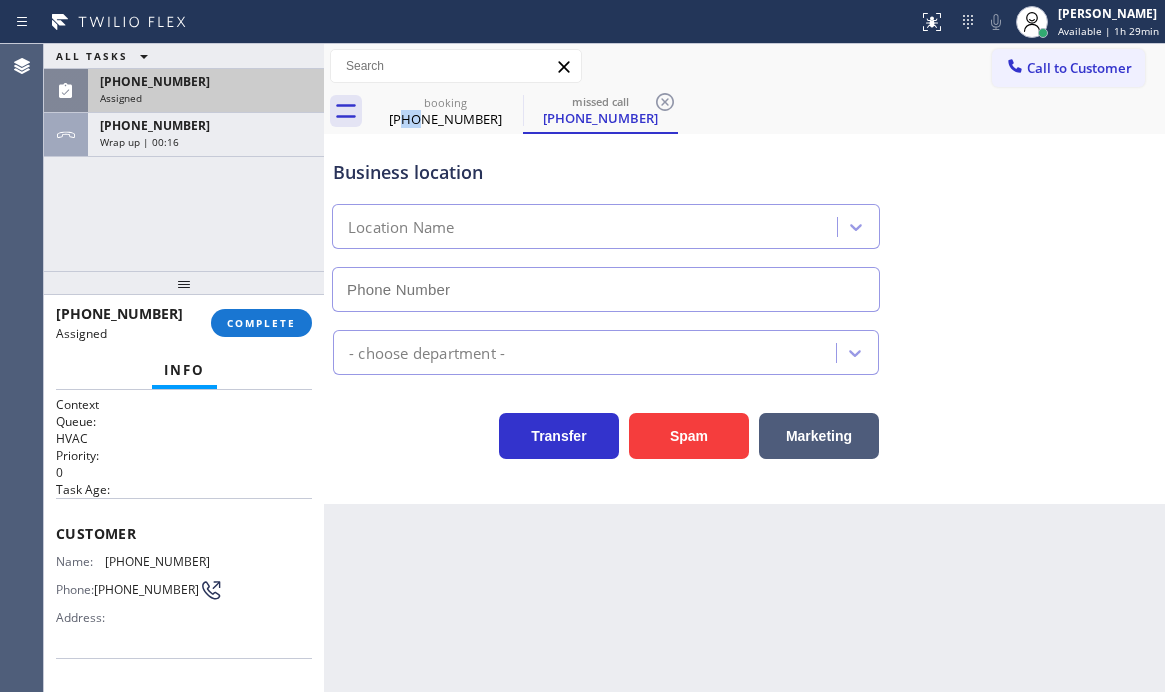 type on "[PHONE_NUMBER]" 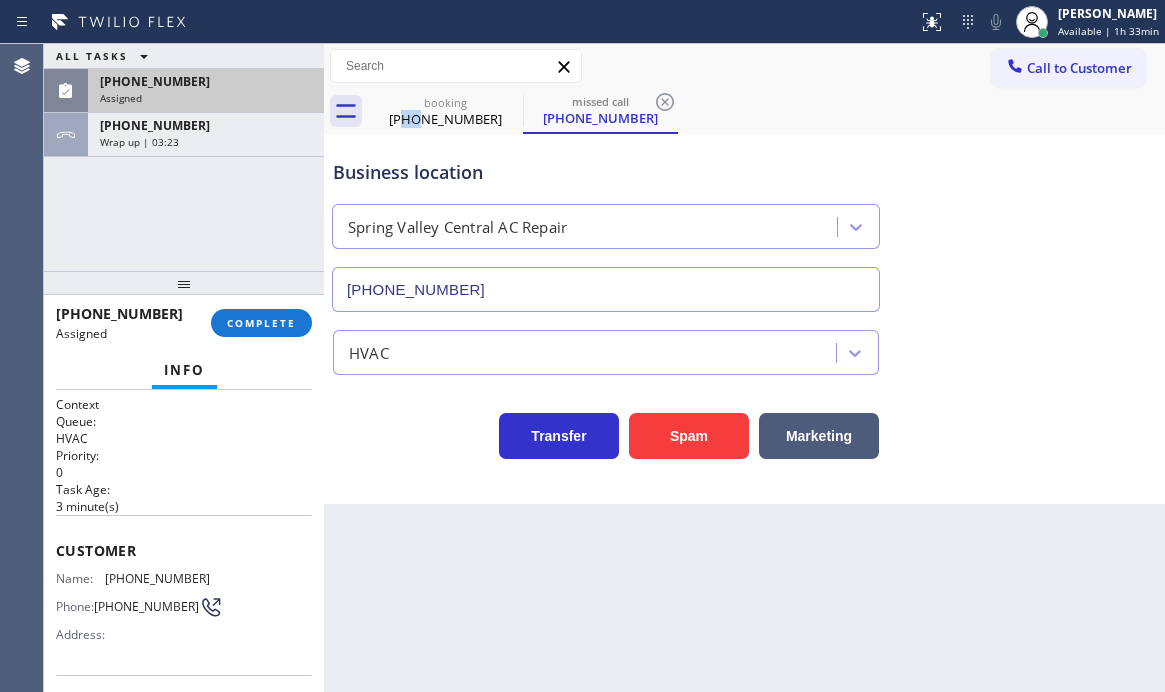 drag, startPoint x: 222, startPoint y: 144, endPoint x: 258, endPoint y: 284, distance: 144.55449 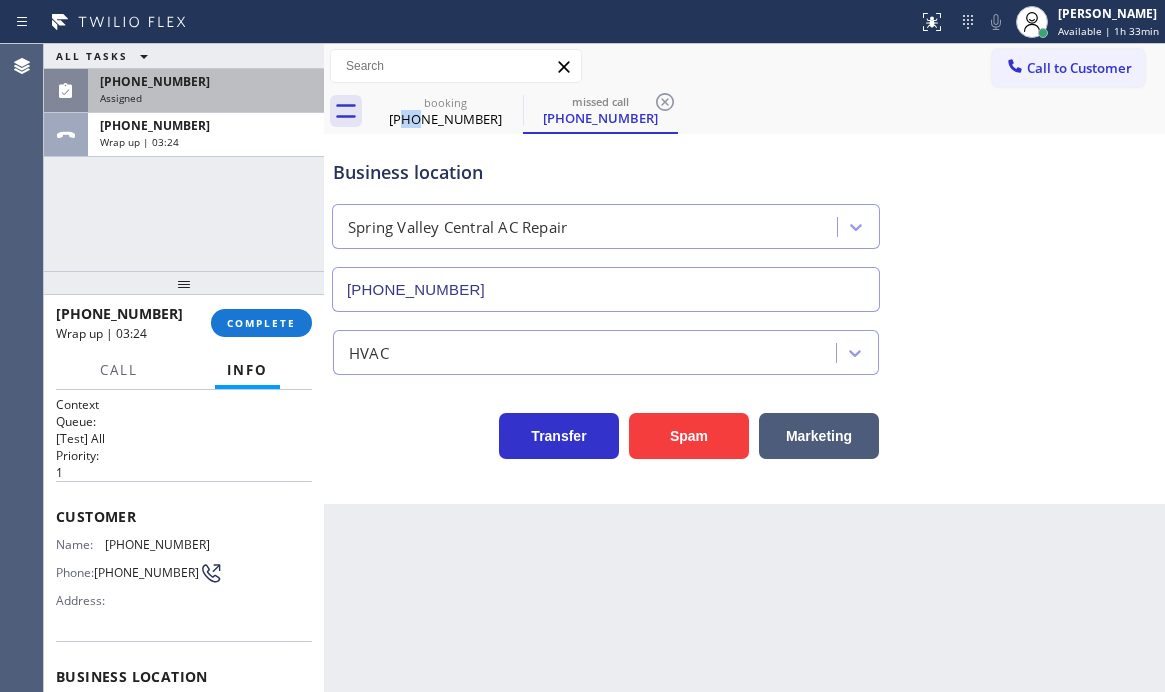 drag, startPoint x: 252, startPoint y: 316, endPoint x: 390, endPoint y: 357, distance: 143.9618 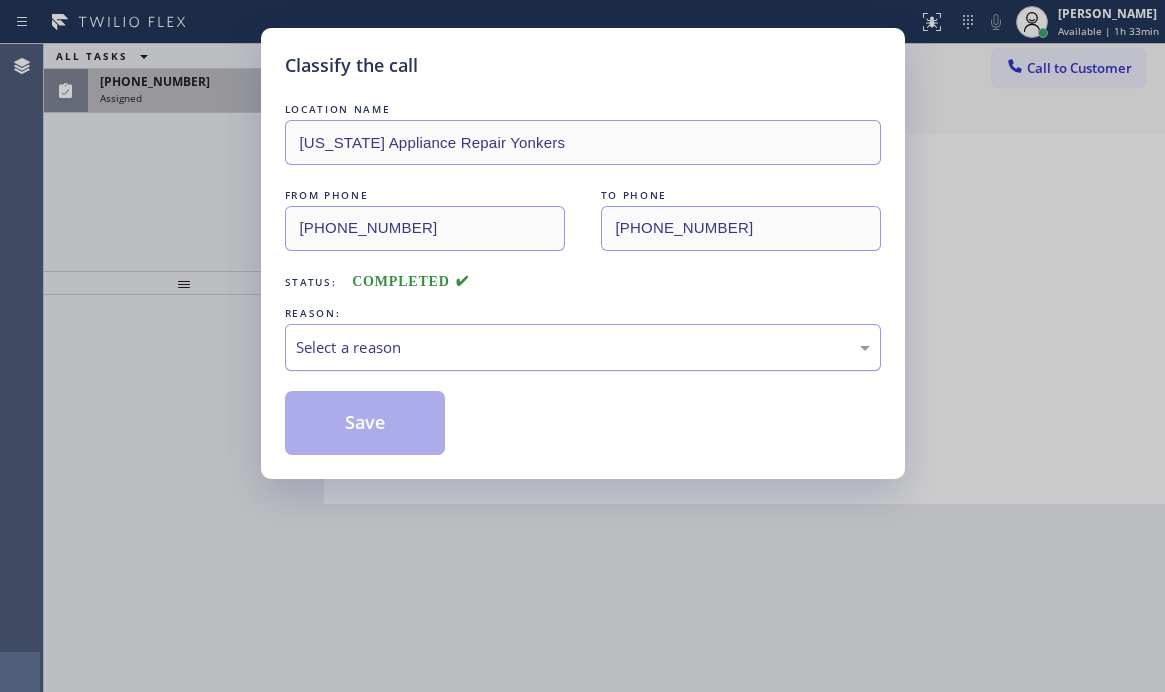 drag, startPoint x: 482, startPoint y: 346, endPoint x: 470, endPoint y: 365, distance: 22.472204 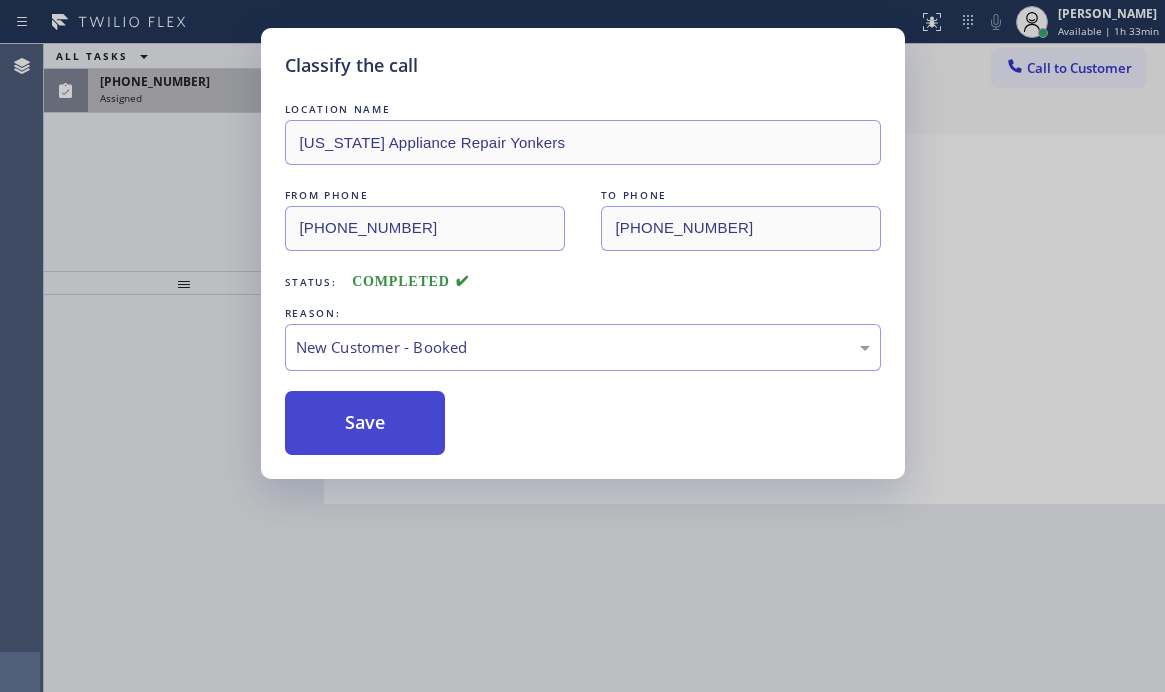 click on "Save" at bounding box center [365, 423] 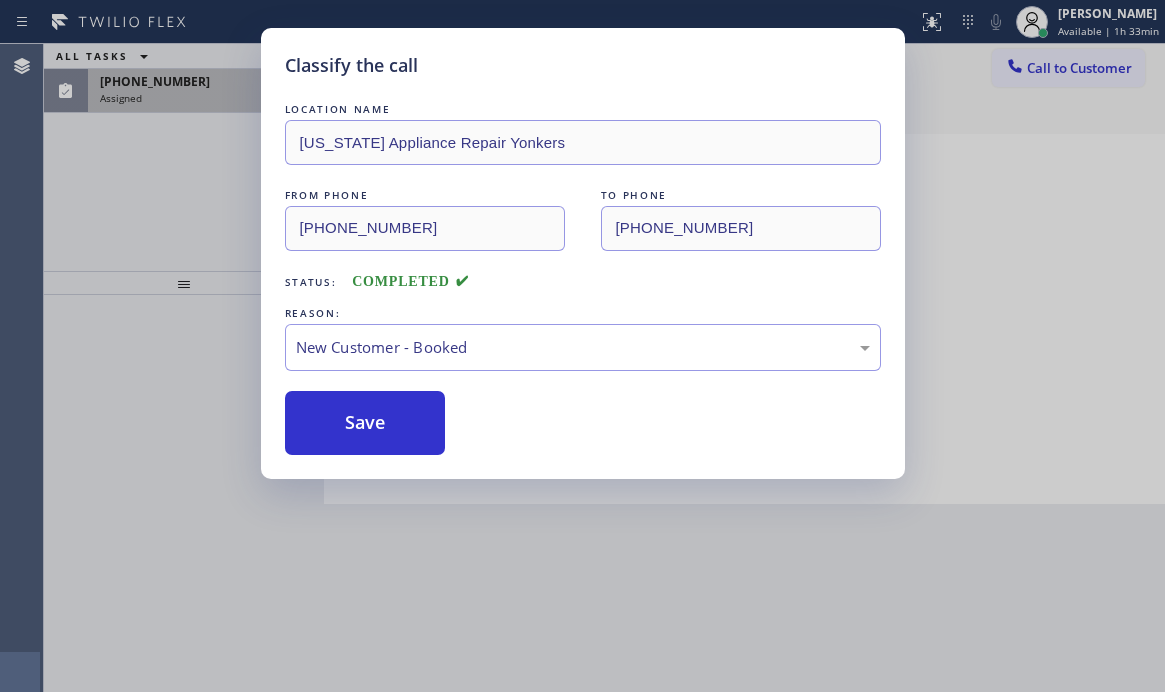 click on "Classify the call LOCATION NAME [US_STATE] Appliance Repair Yonkers FROM PHONE [PHONE_NUMBER] TO PHONE [PHONE_NUMBER] Status: COMPLETED REASON: New Customer - Booked Save" at bounding box center (582, 346) 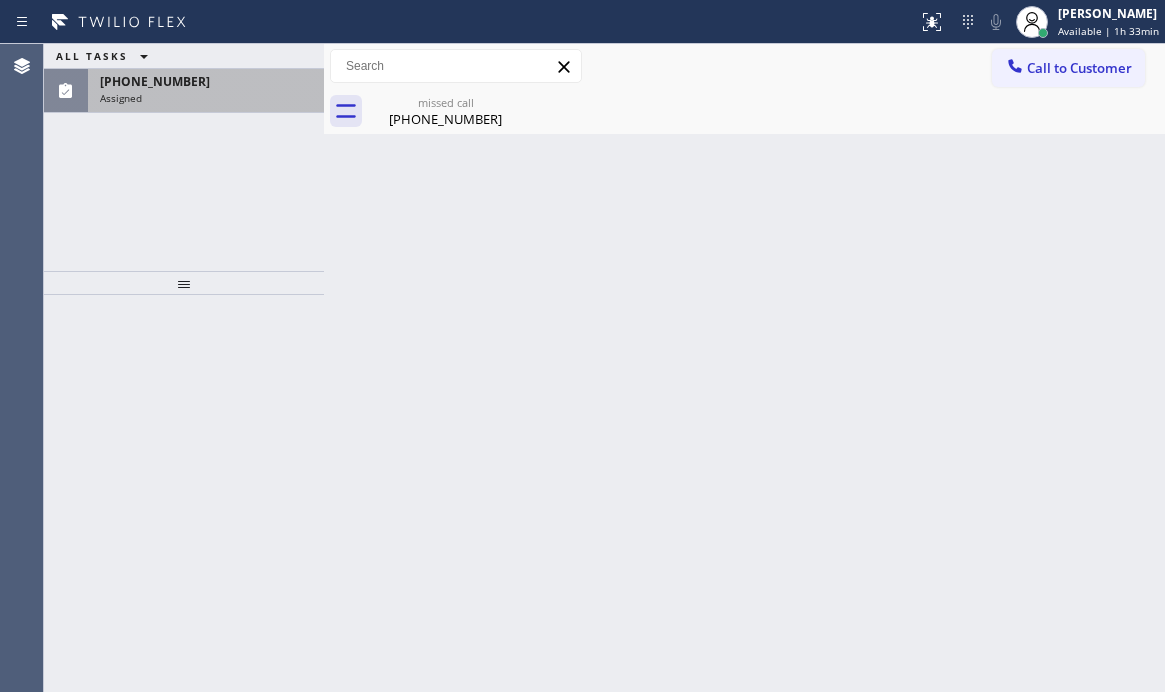 click on "Assigned" at bounding box center [206, 98] 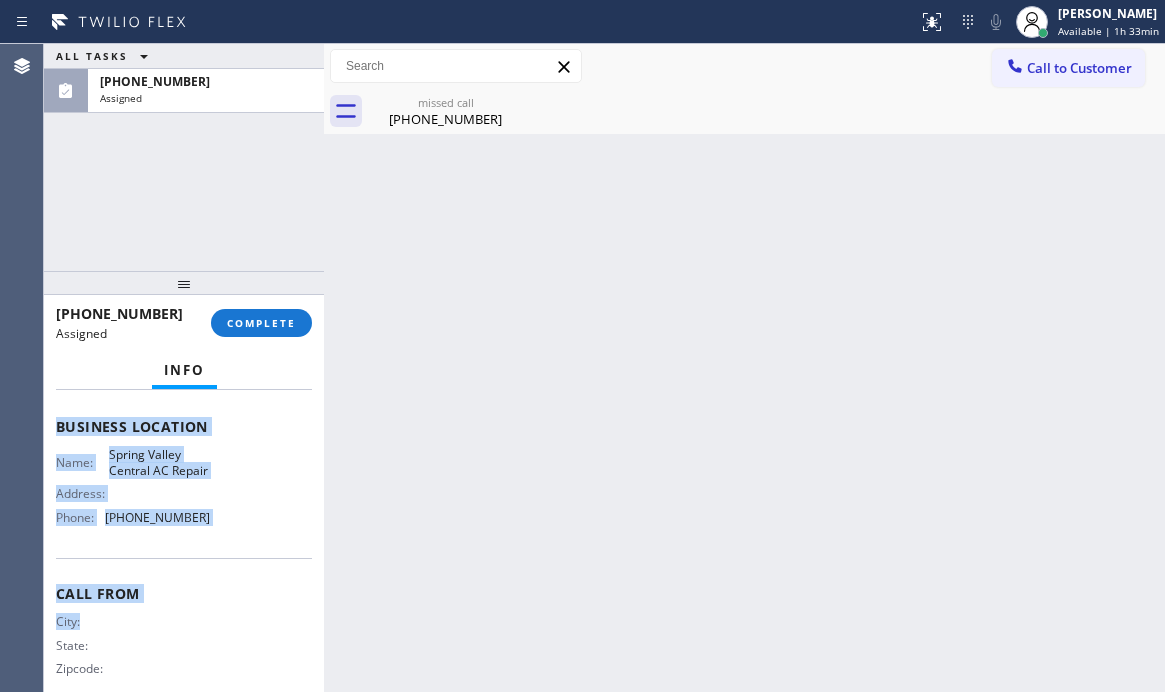 scroll, scrollTop: 300, scrollLeft: 0, axis: vertical 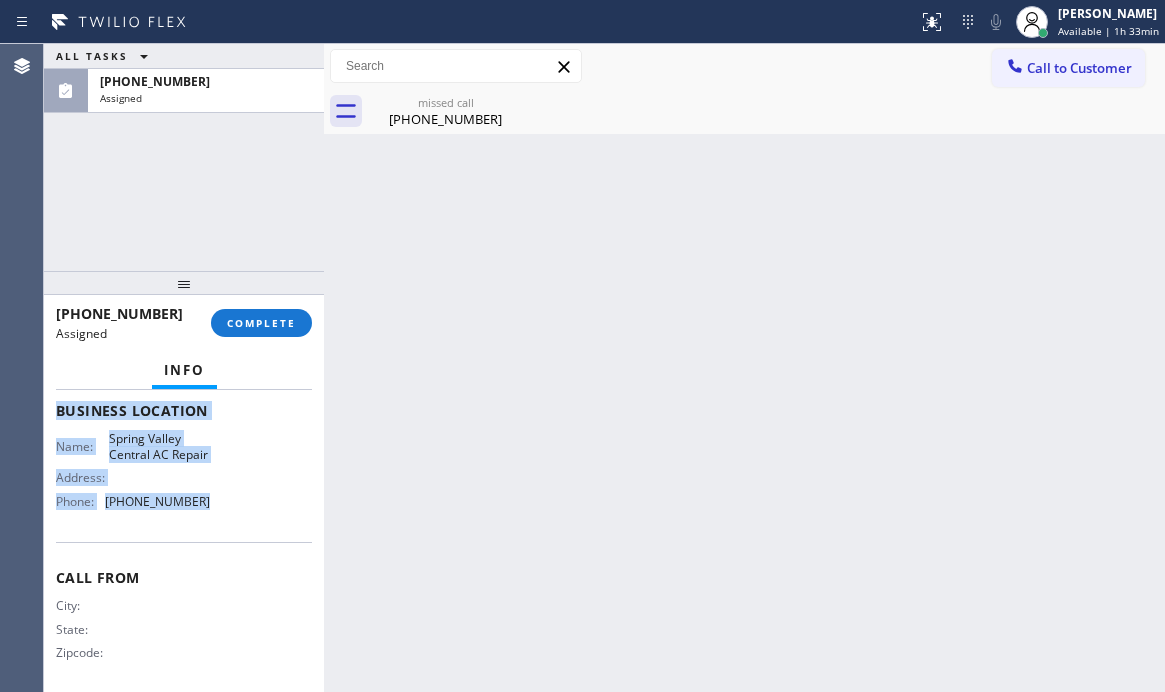 drag, startPoint x: 55, startPoint y: 539, endPoint x: 211, endPoint y: 553, distance: 156.62694 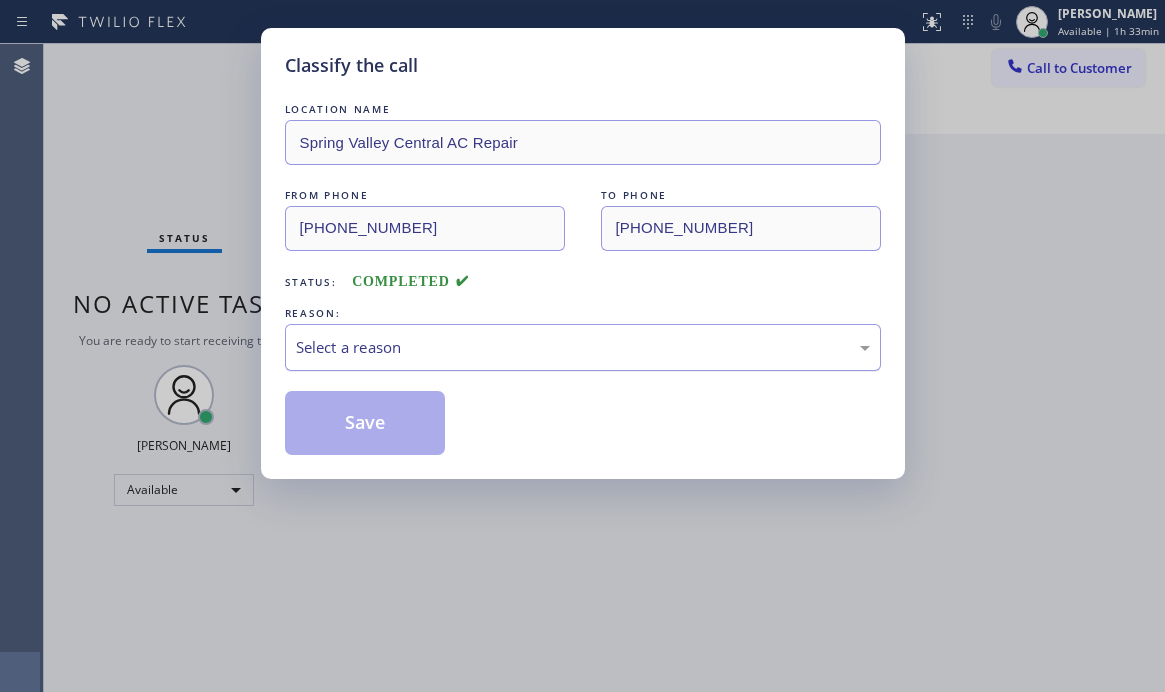 click on "Select a reason" at bounding box center (583, 347) 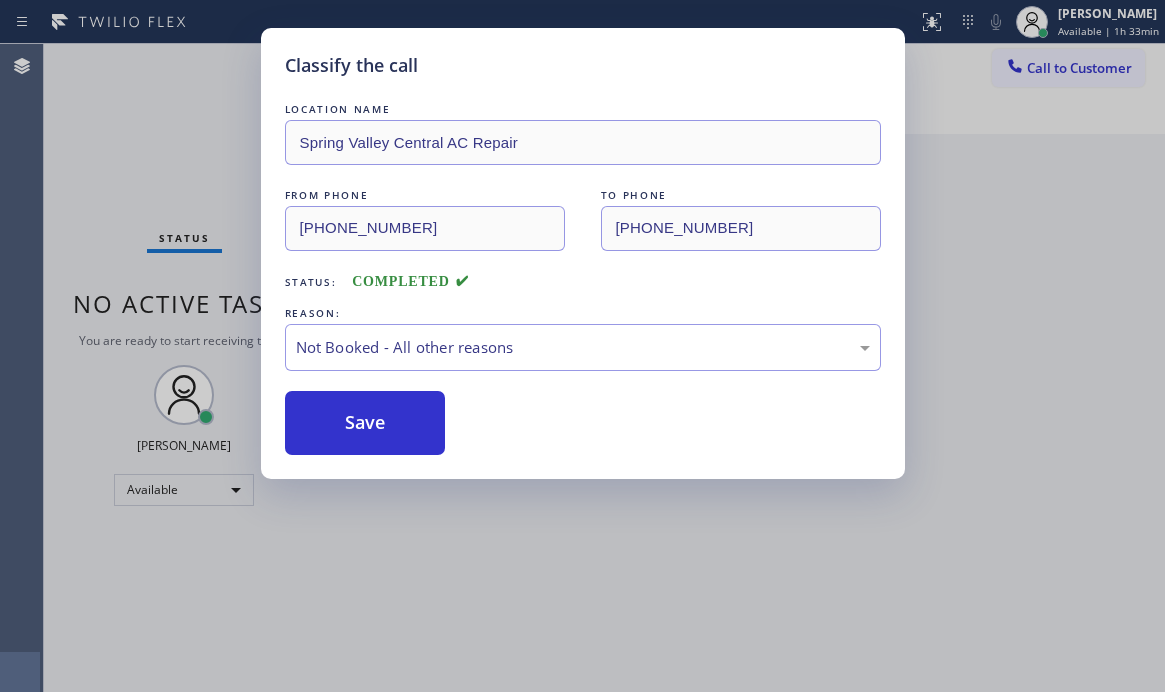 drag, startPoint x: 358, startPoint y: 420, endPoint x: 515, endPoint y: 460, distance: 162.01543 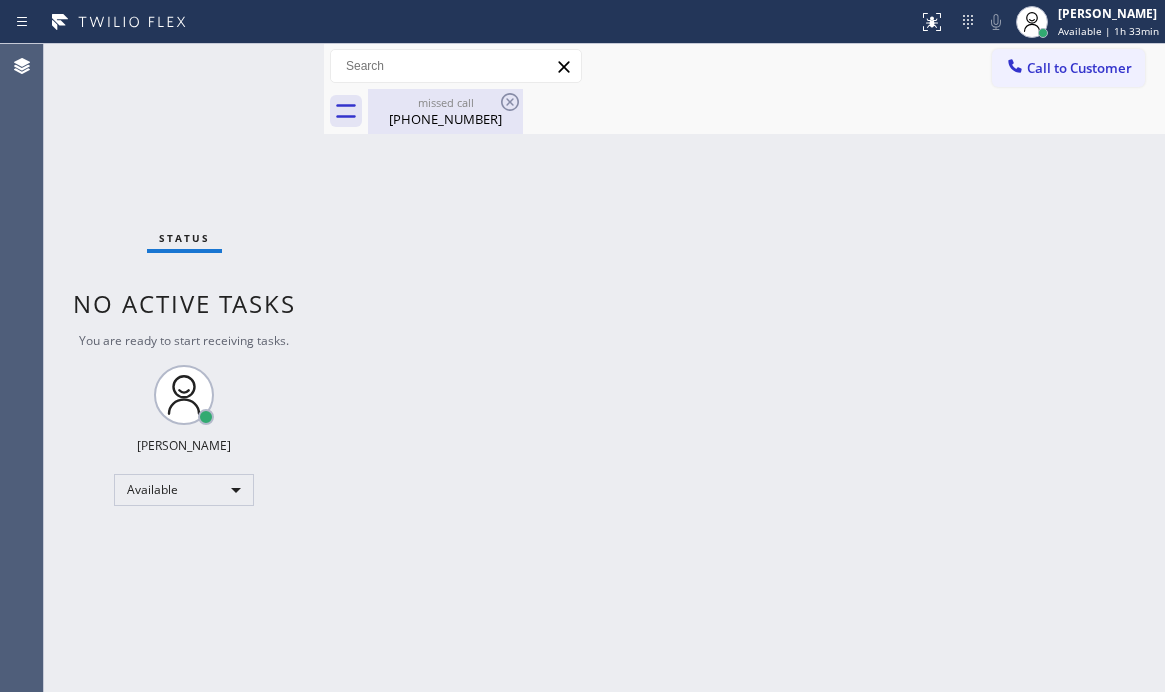 click on "missed call" at bounding box center [445, 102] 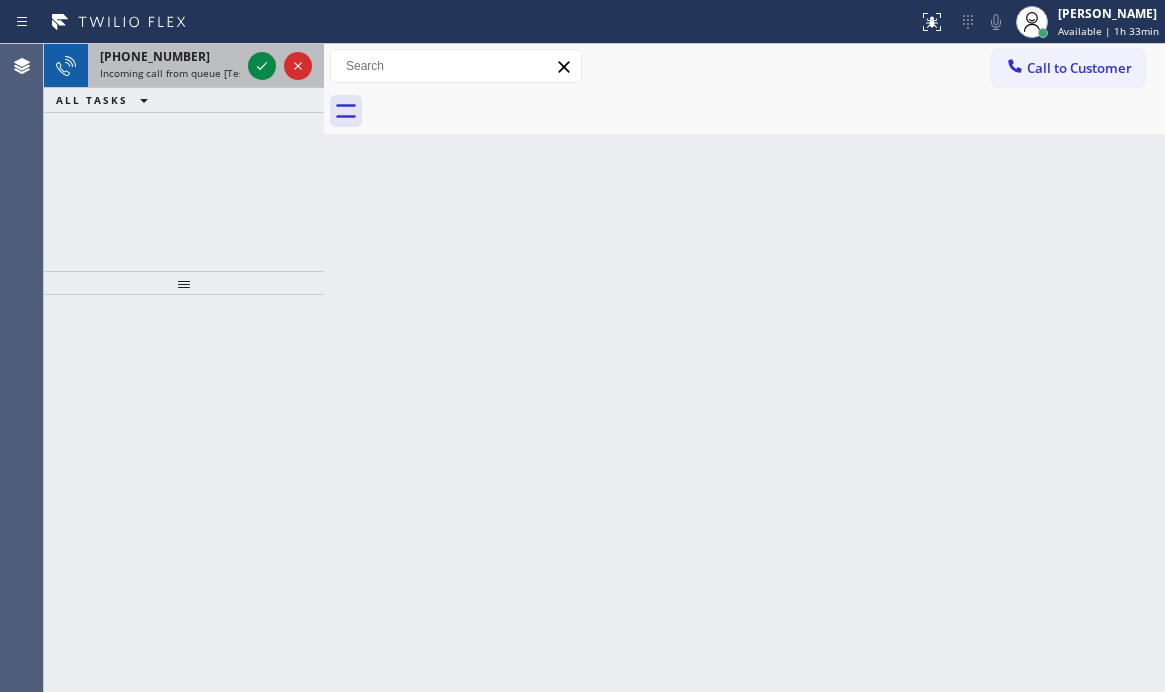 click on "Incoming call from queue [Test] All" at bounding box center [183, 73] 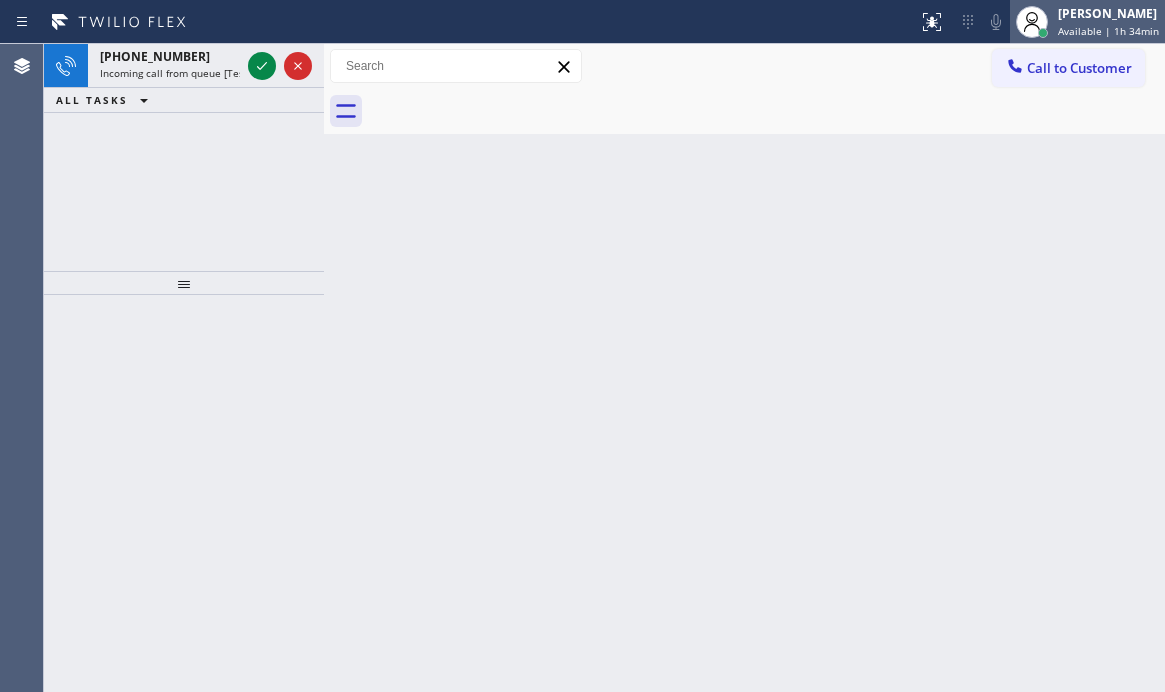 click at bounding box center [1032, 22] 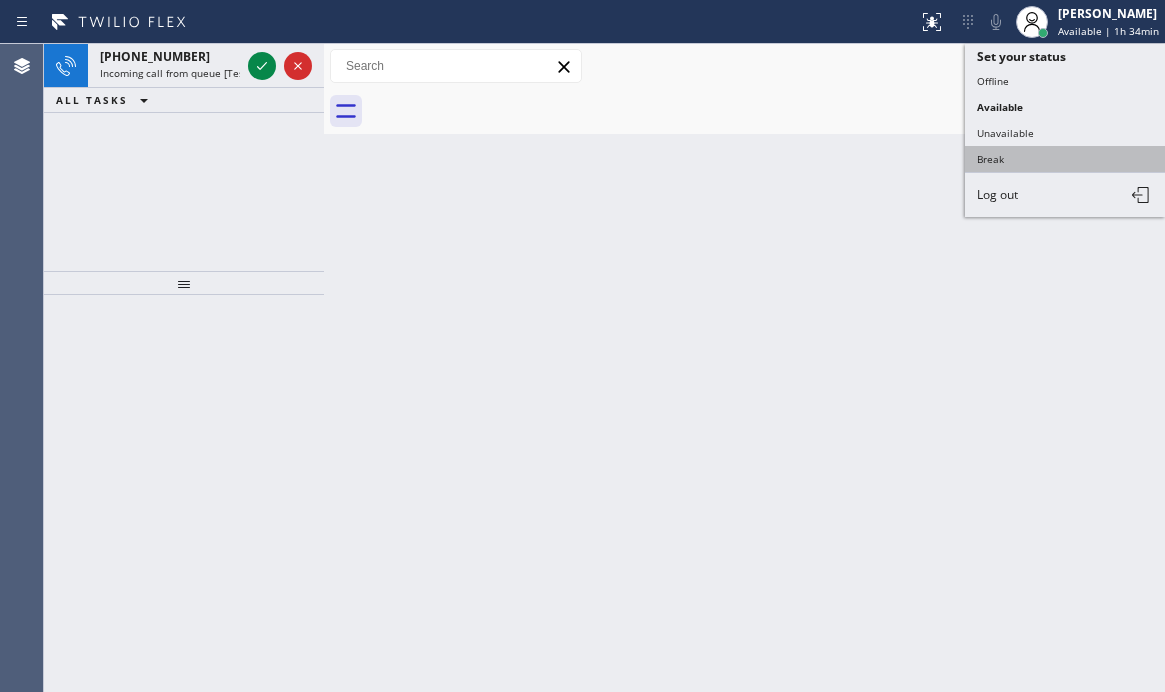 click on "Break" at bounding box center [1065, 159] 